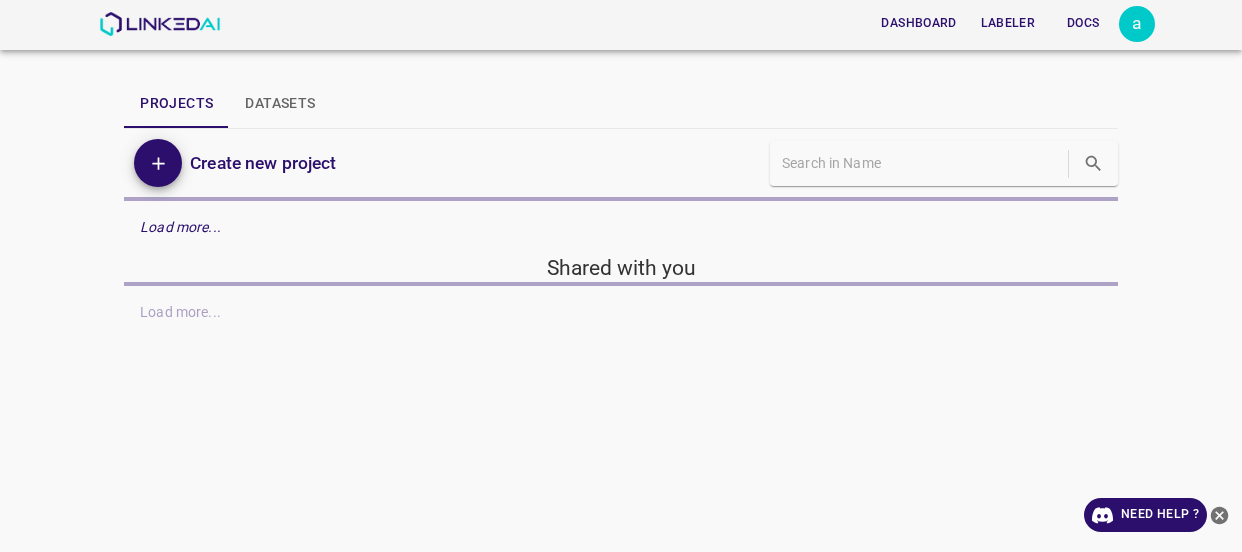 scroll, scrollTop: 0, scrollLeft: 0, axis: both 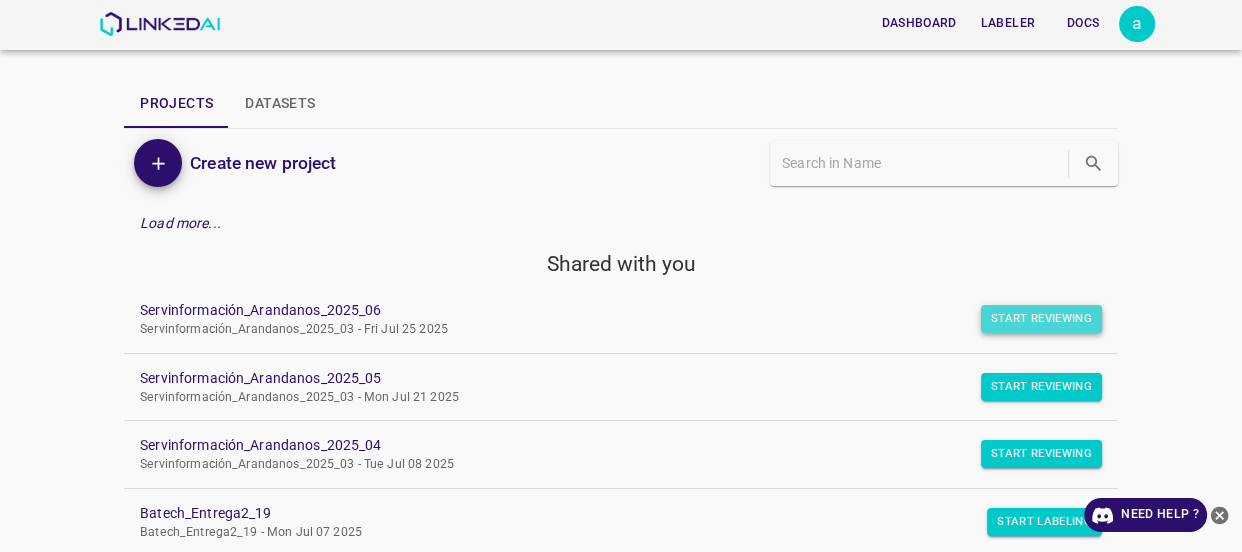 click on "Start Reviewing" at bounding box center [1041, 319] 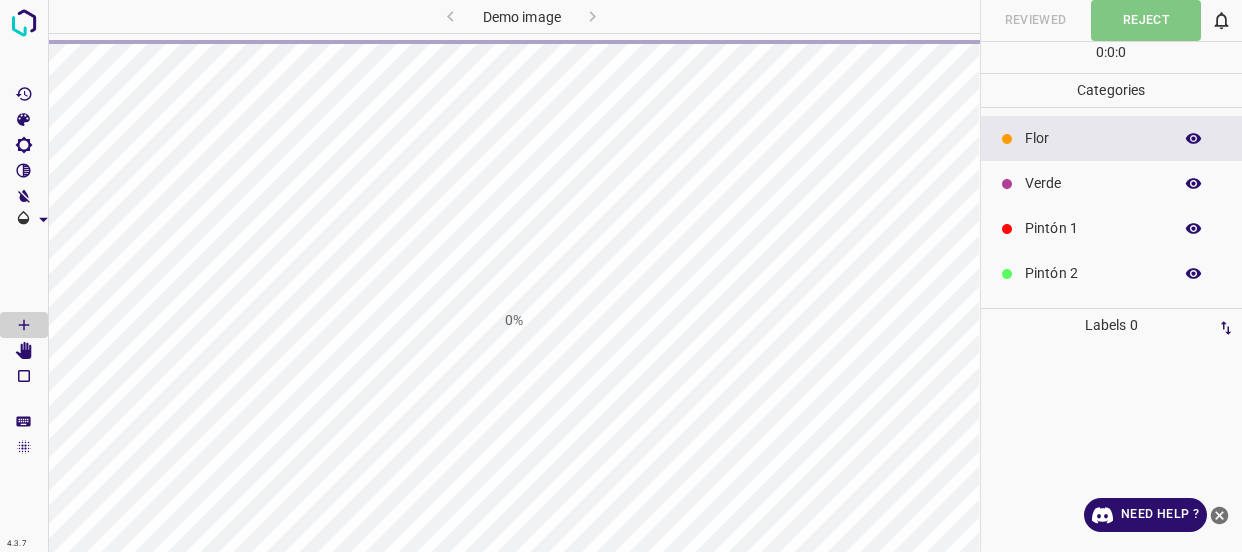 scroll, scrollTop: 0, scrollLeft: 0, axis: both 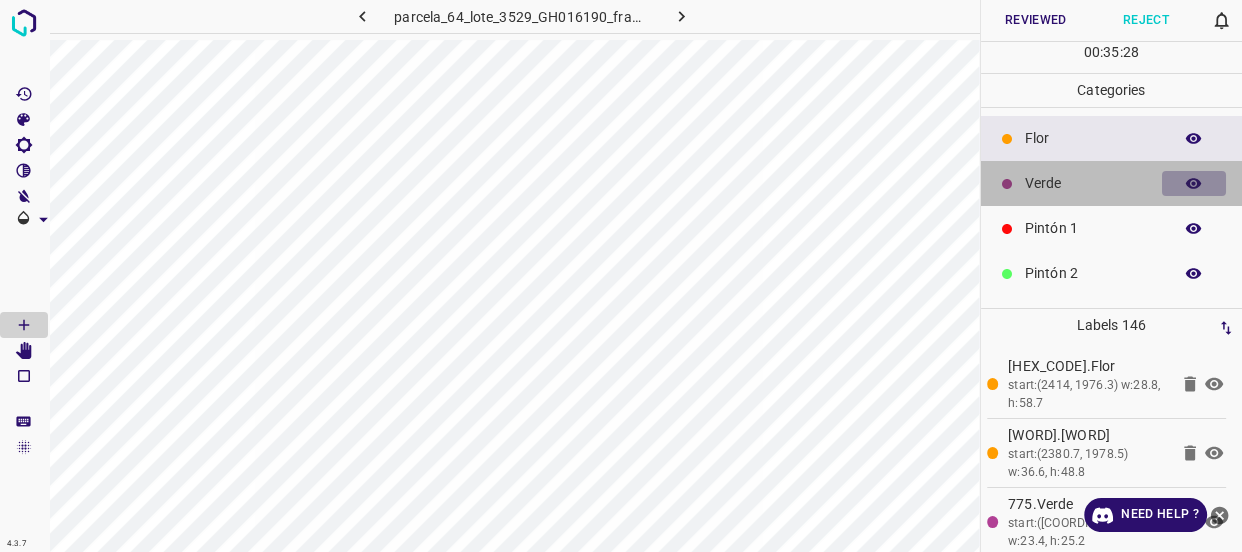 click 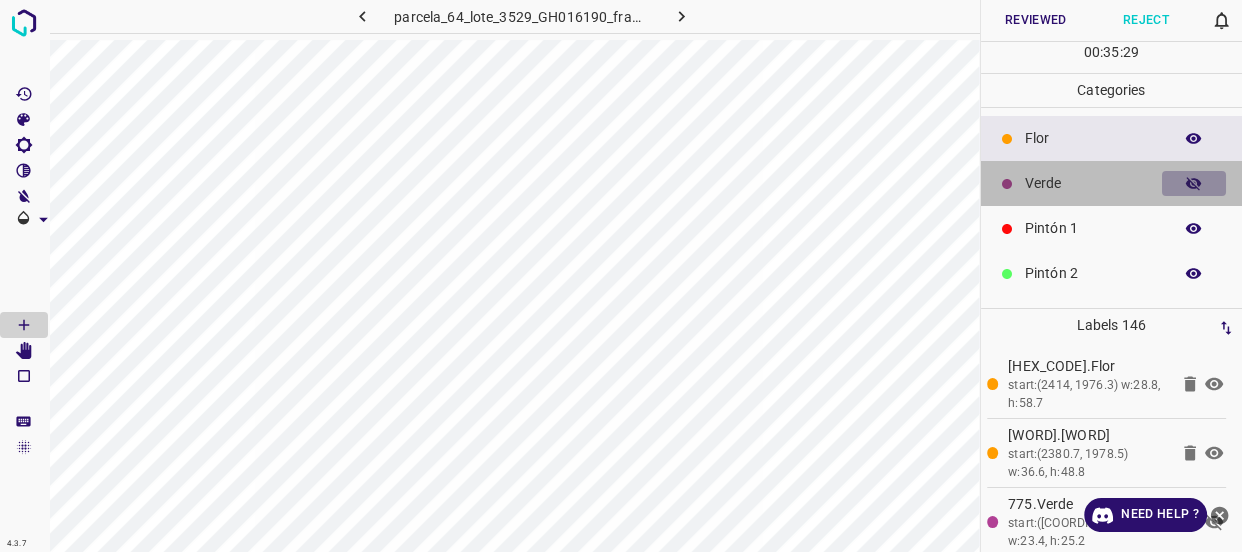 click 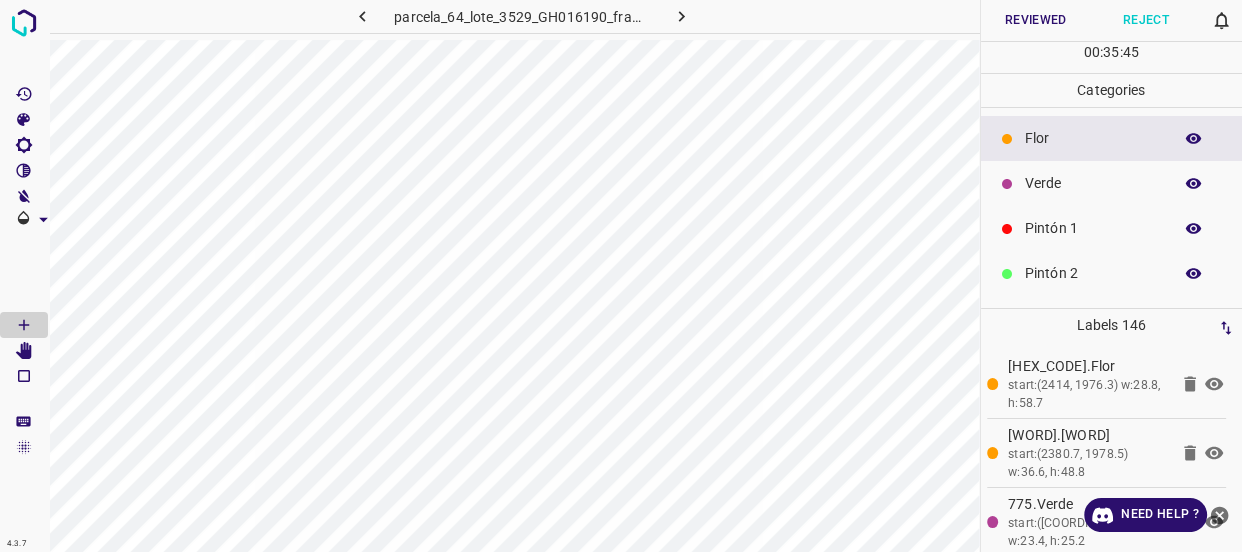 click 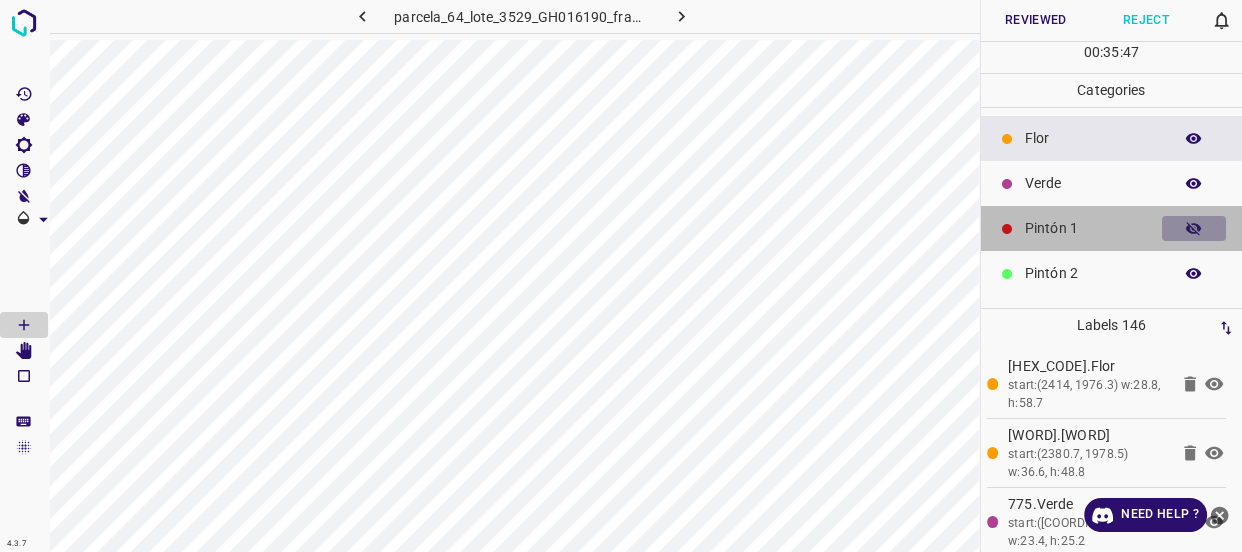 click 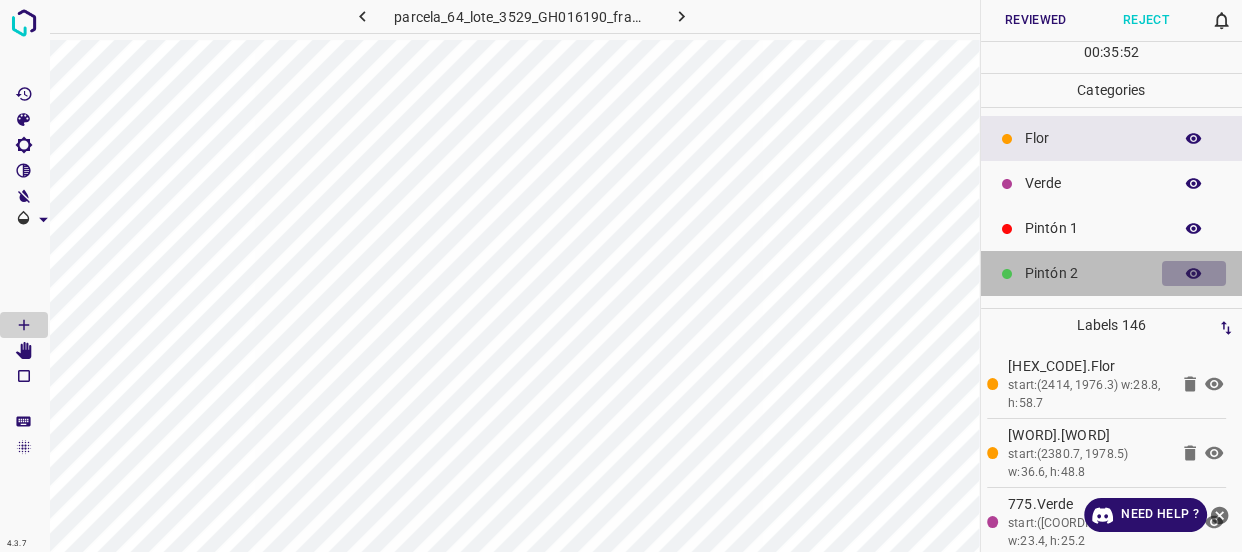 click 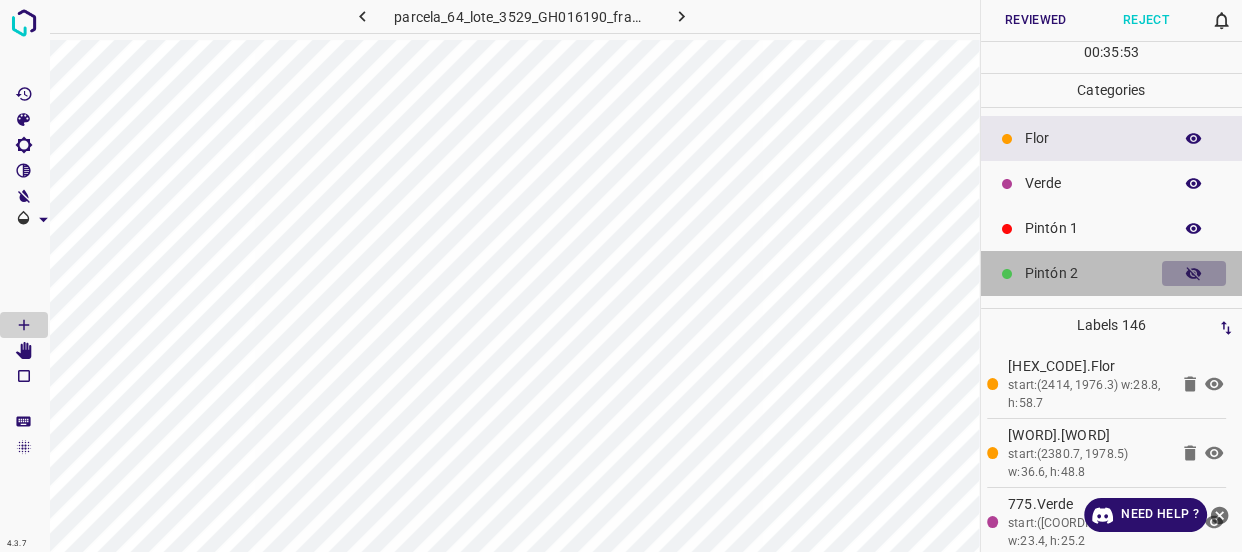 click 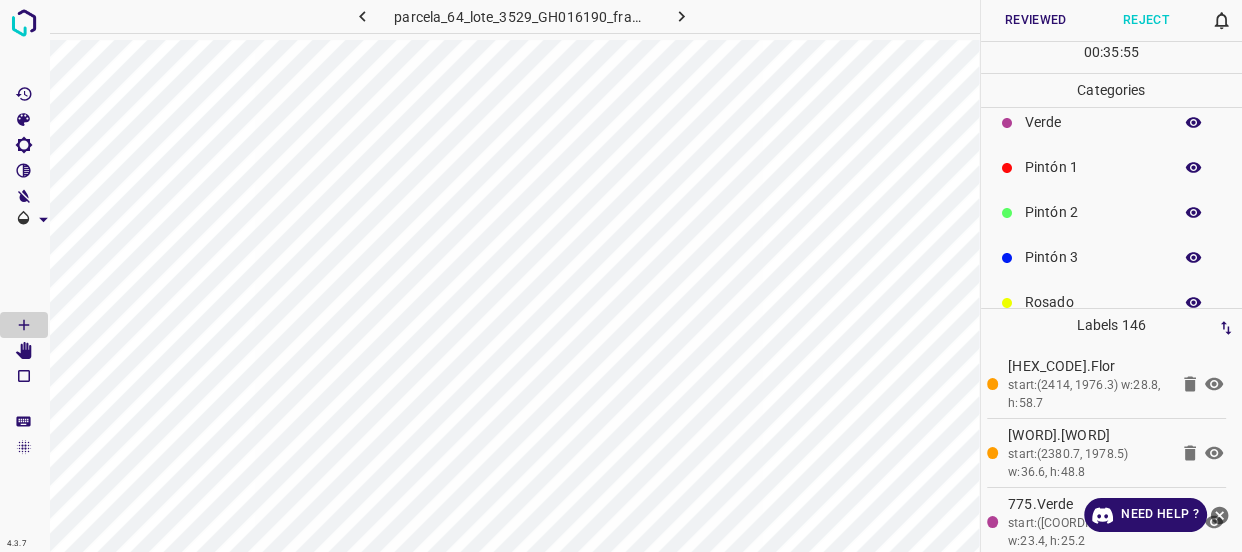 scroll, scrollTop: 90, scrollLeft: 0, axis: vertical 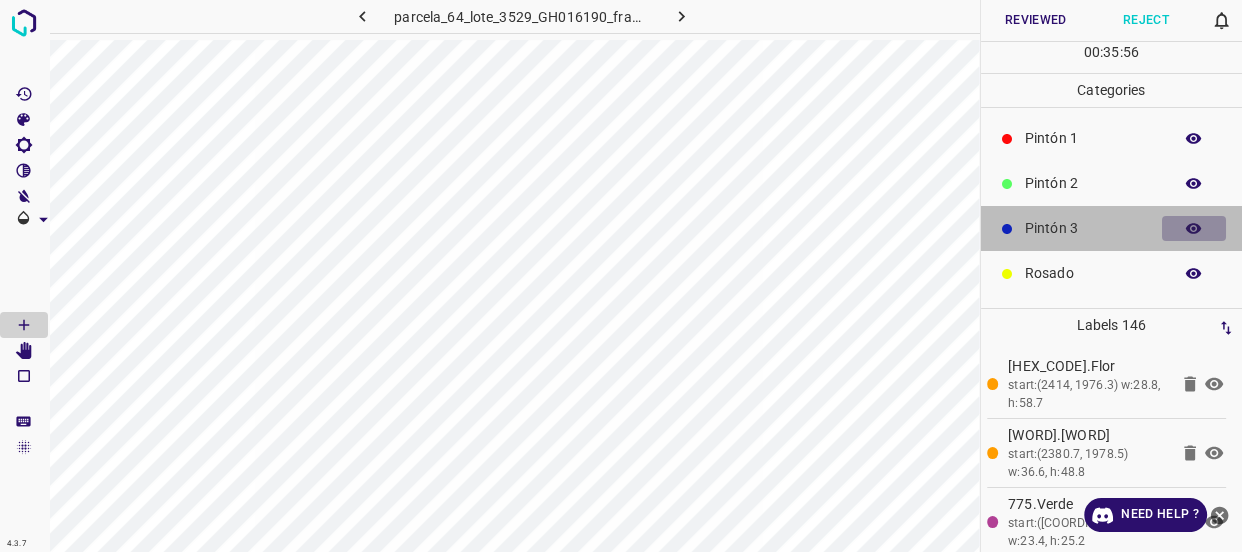 click 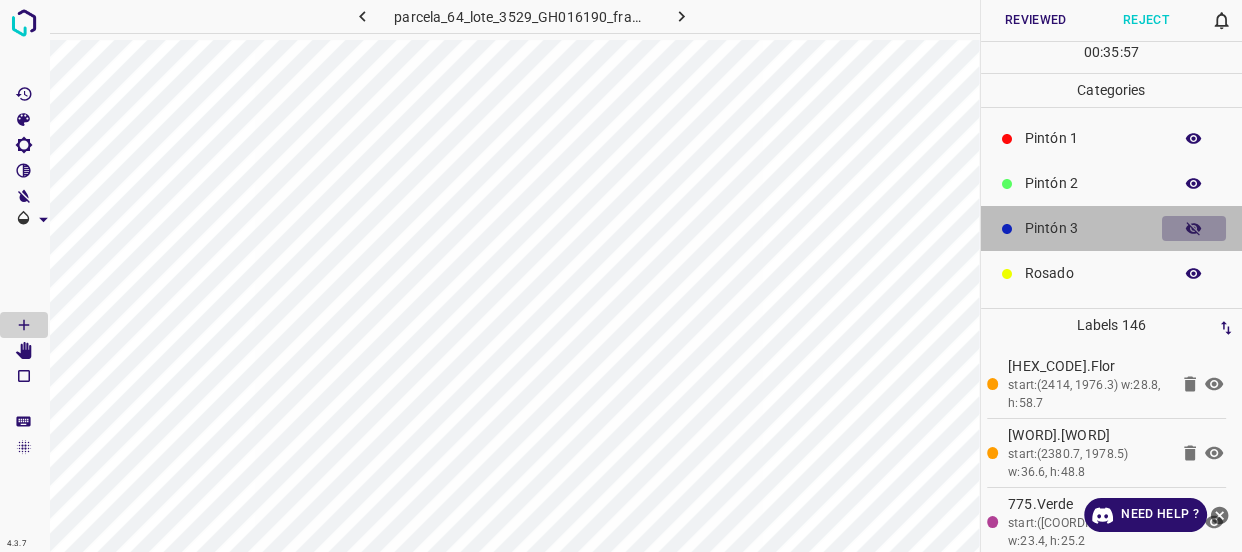 click 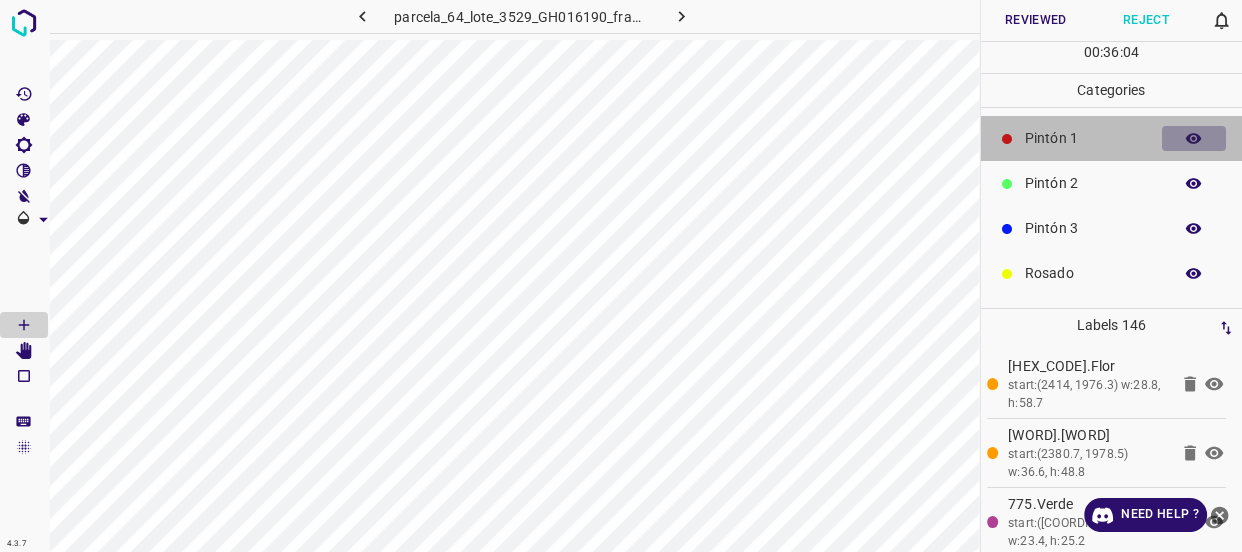click 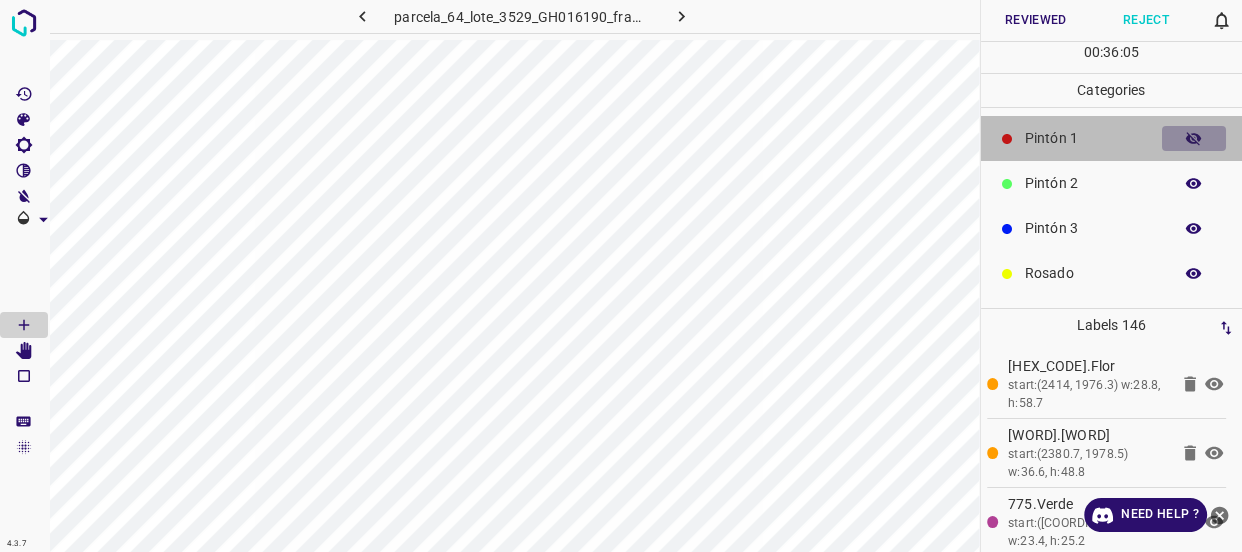 click 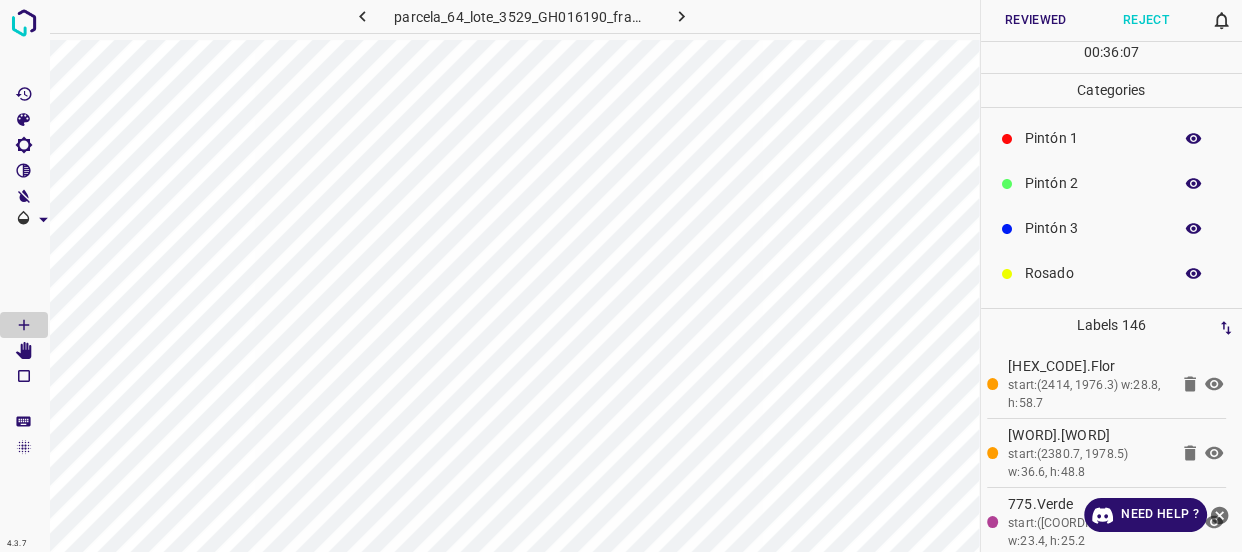 scroll, scrollTop: 0, scrollLeft: 0, axis: both 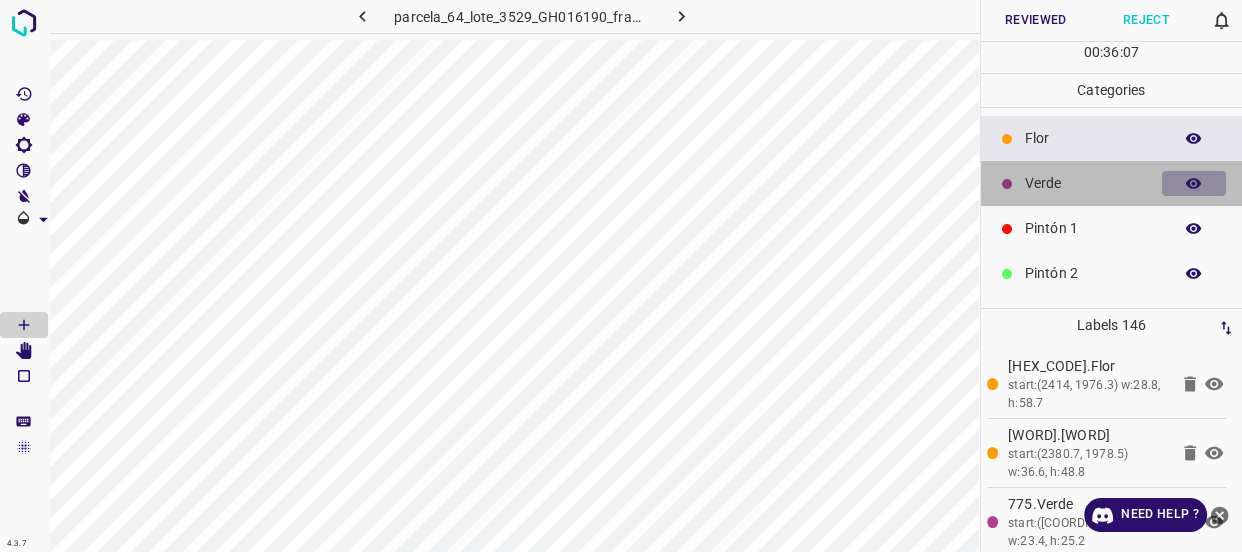 click 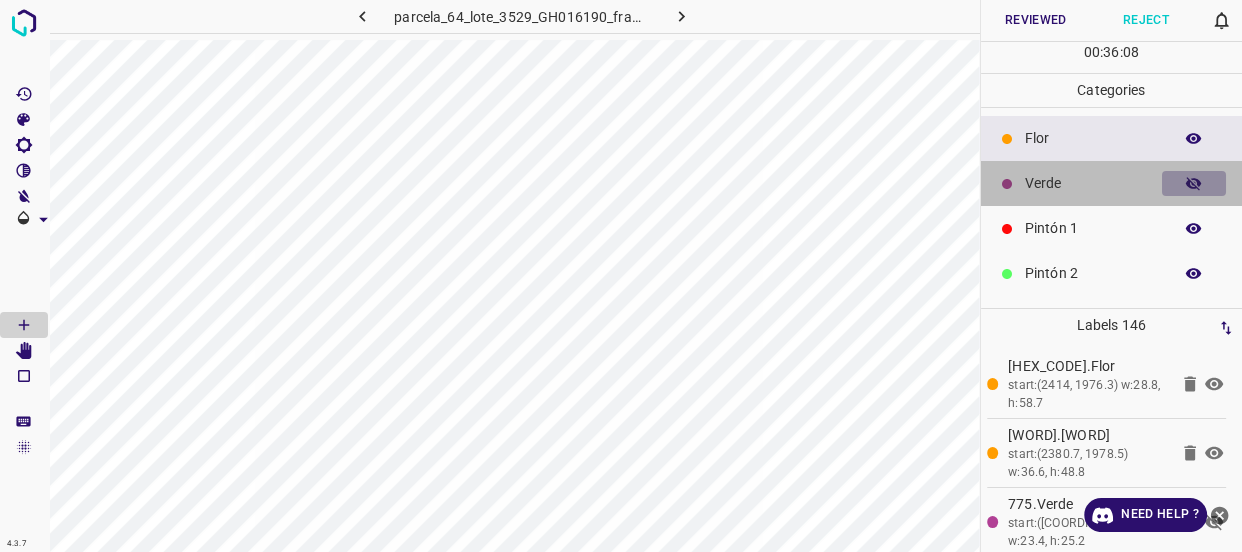click 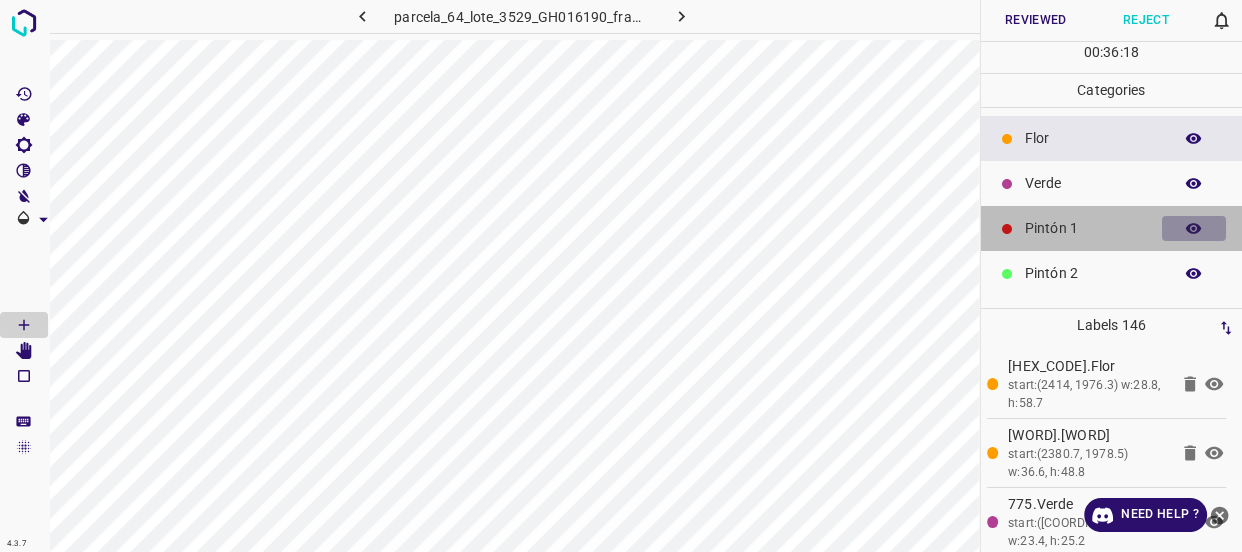 click 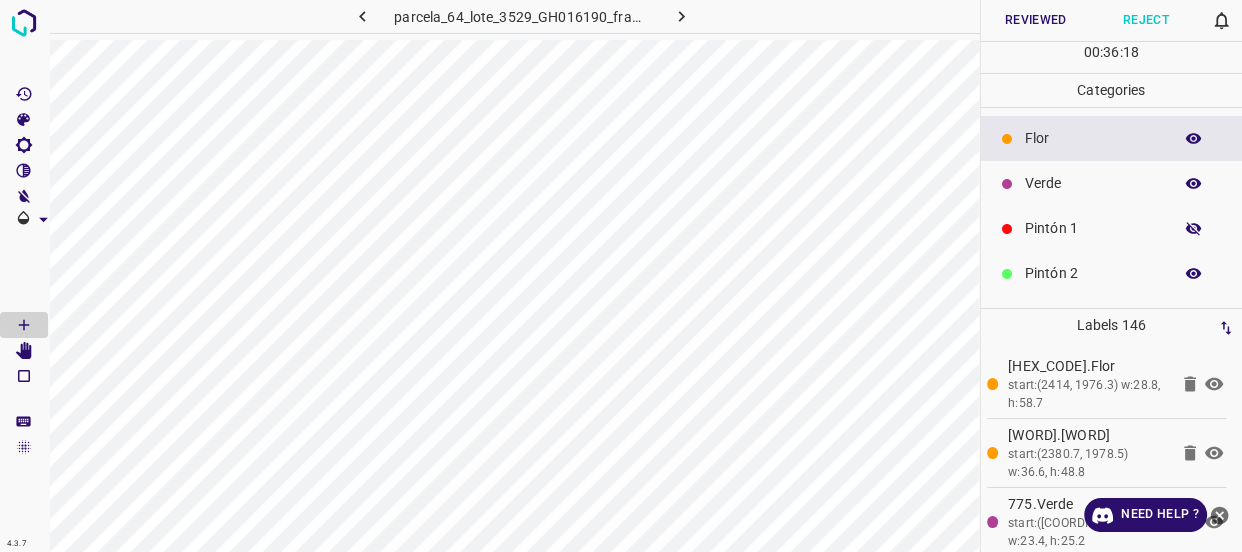 drag, startPoint x: 1180, startPoint y: 228, endPoint x: 1037, endPoint y: 291, distance: 156.2626 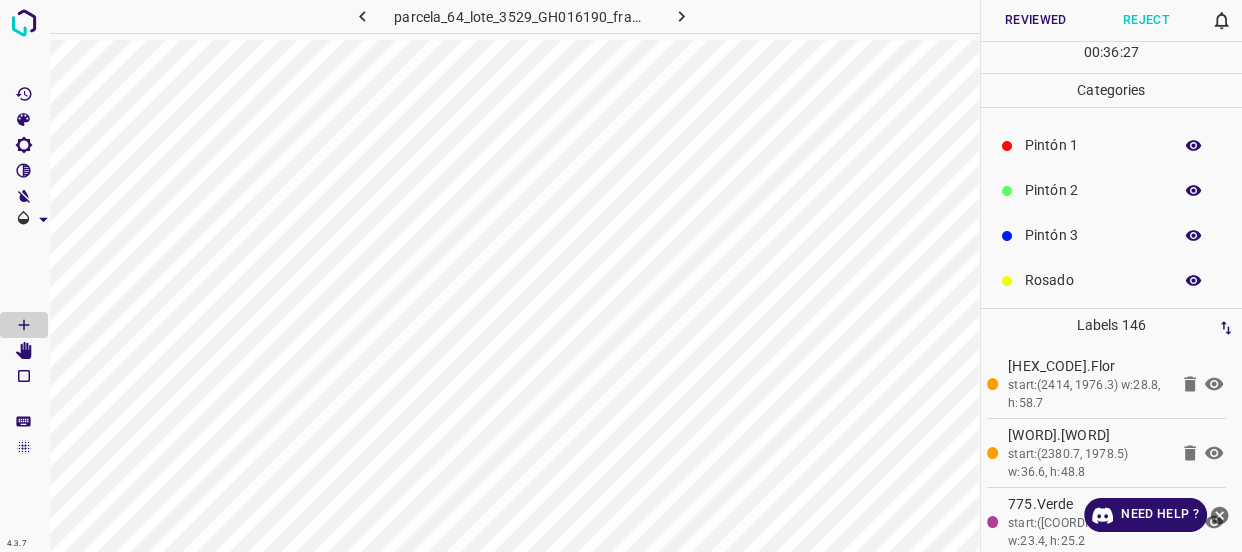 scroll, scrollTop: 175, scrollLeft: 0, axis: vertical 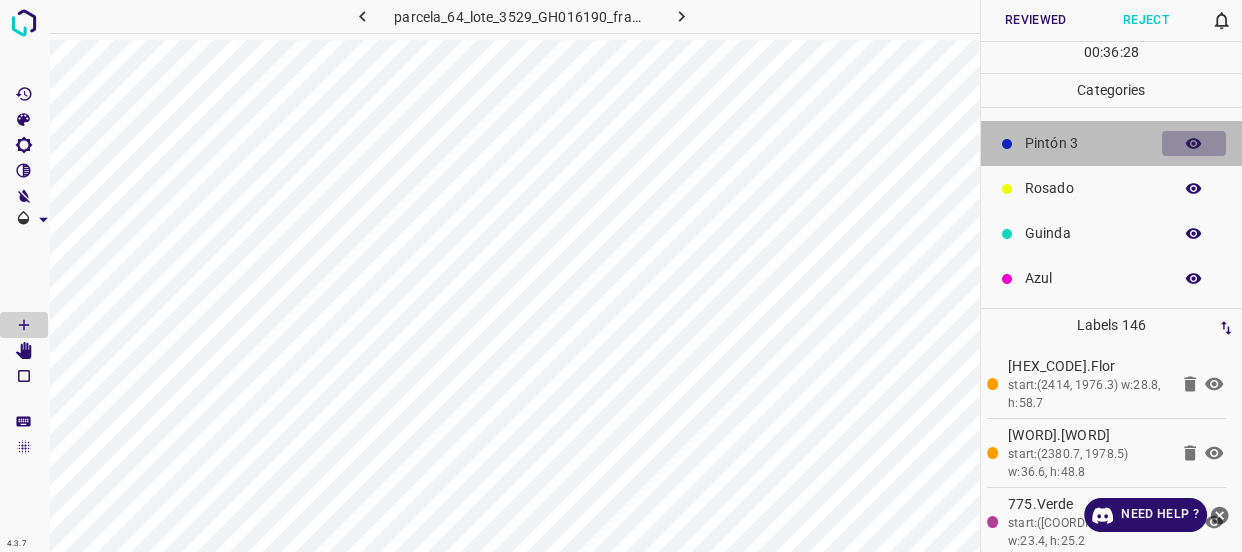 click 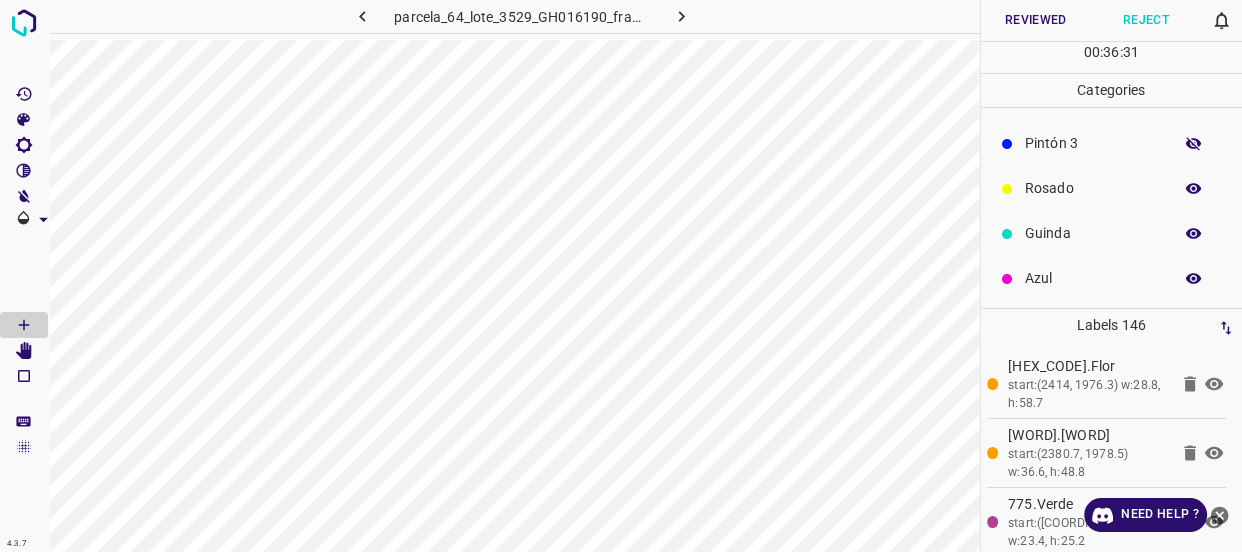 click 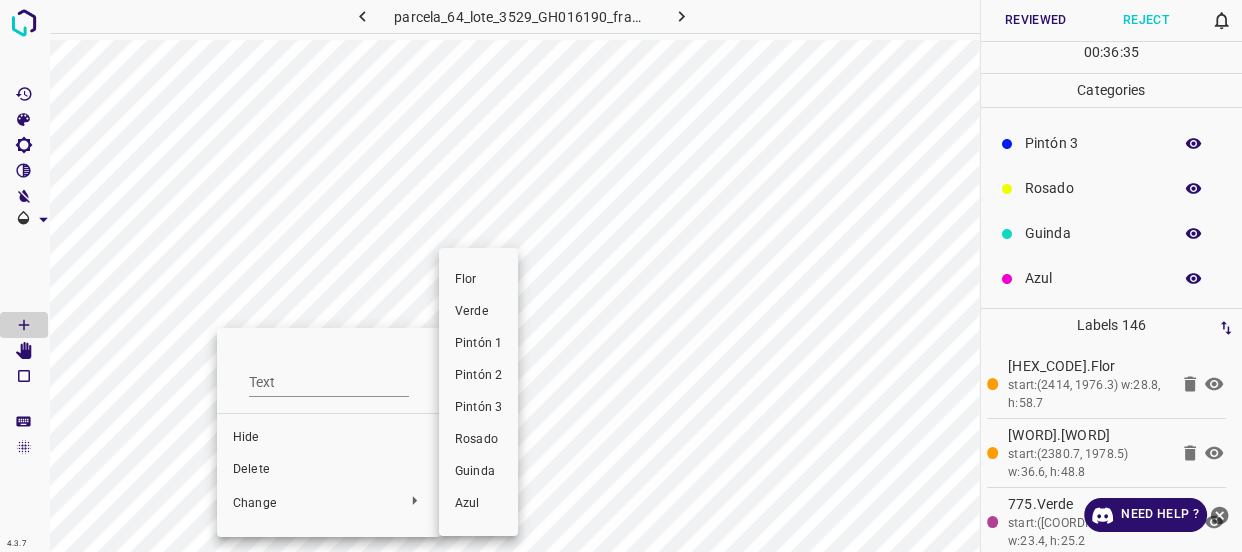 click on "Pintón 2" at bounding box center (478, 376) 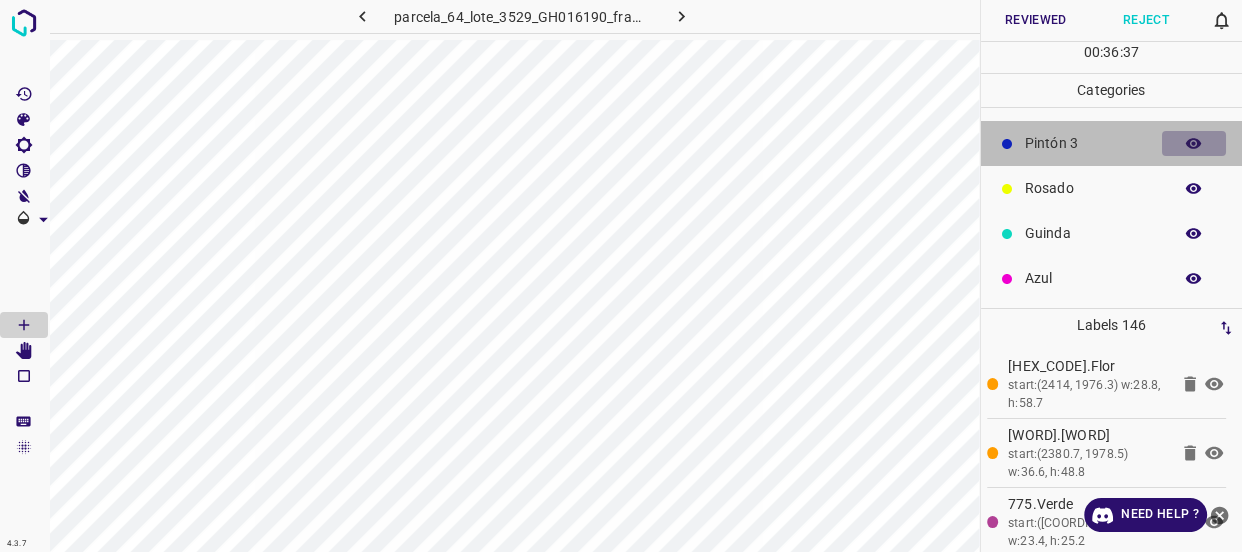 click 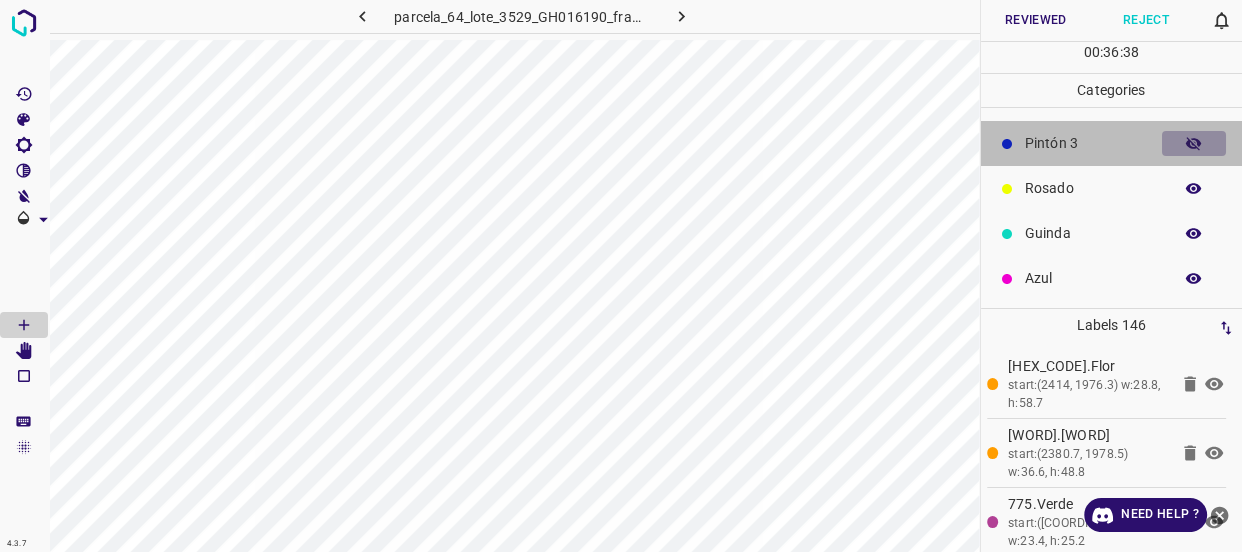 click 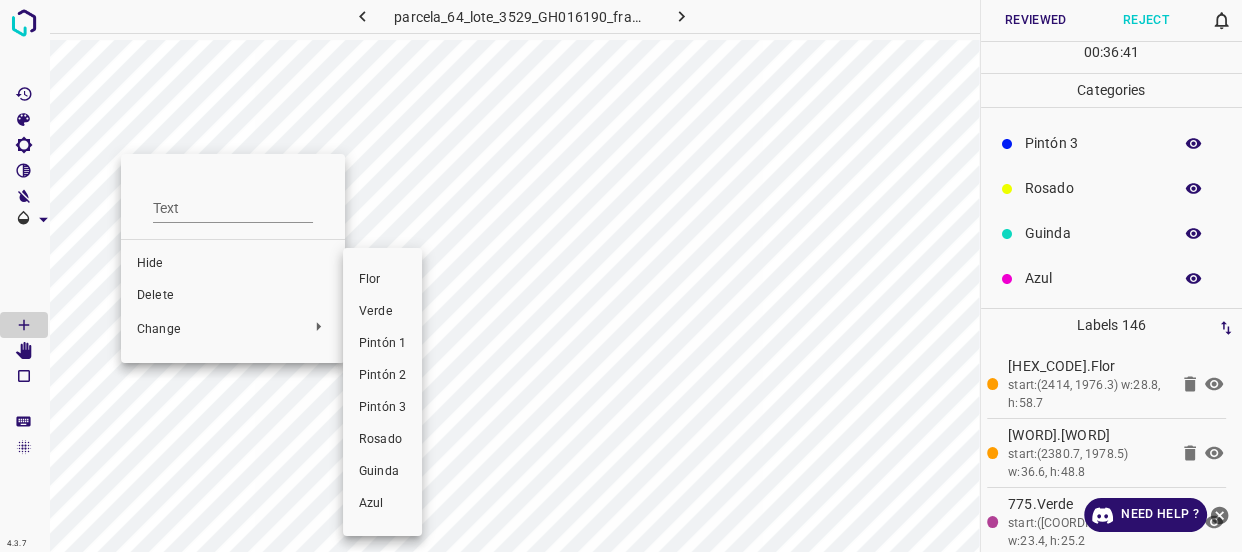 click on "Pintón 2" at bounding box center (382, 376) 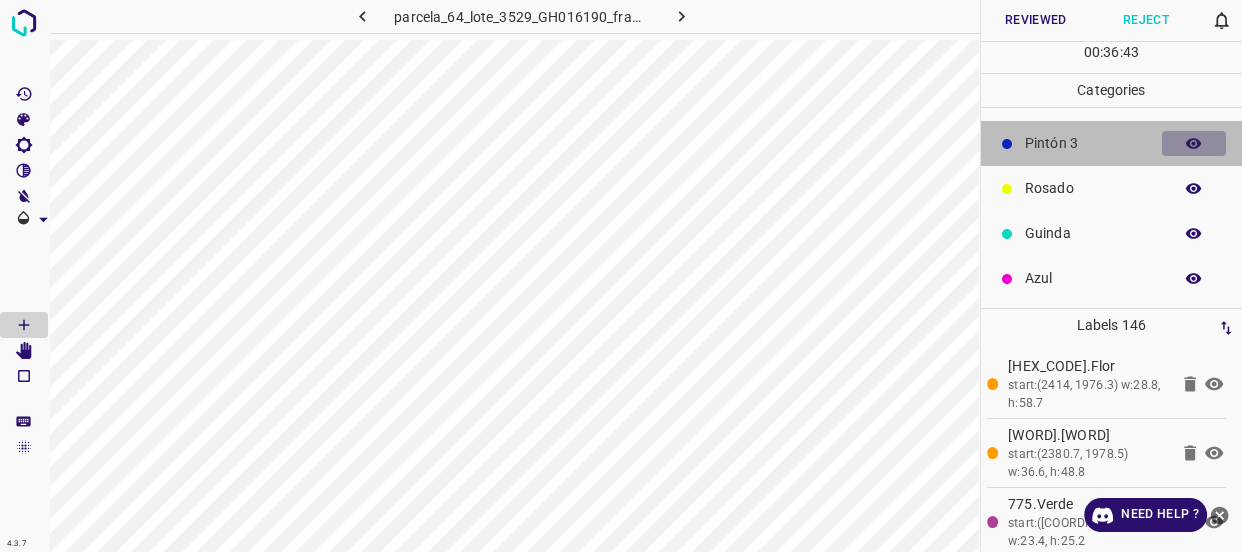 click 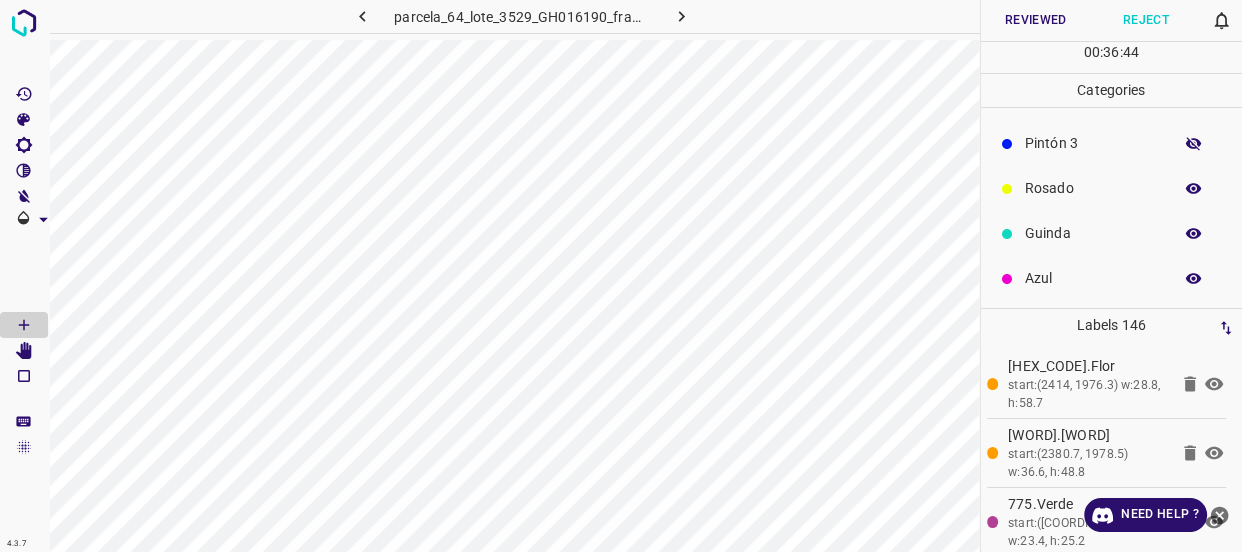 click 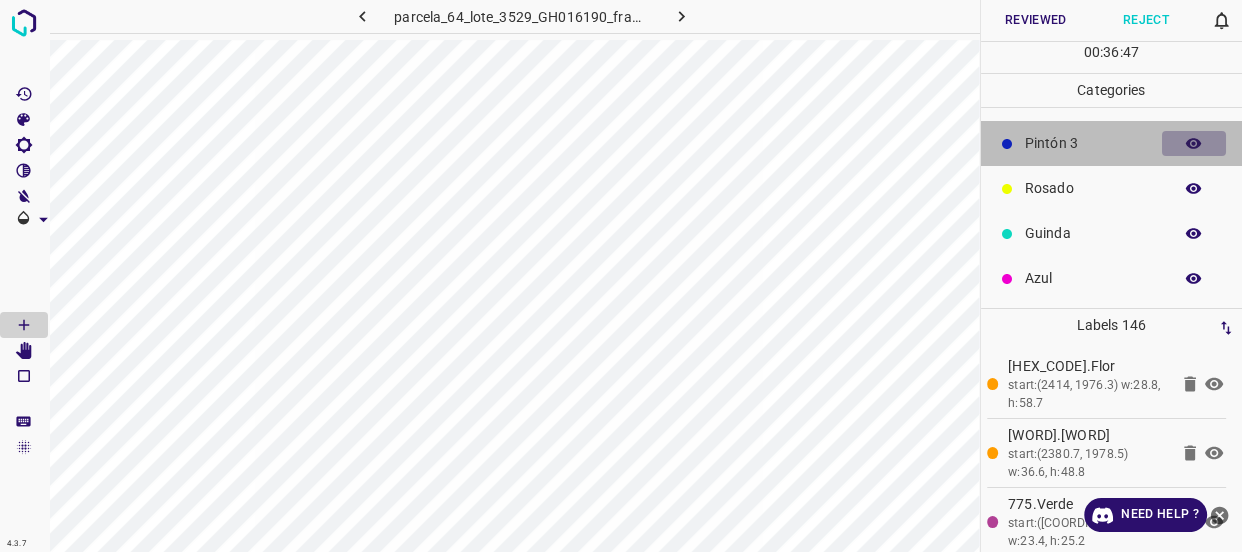 click 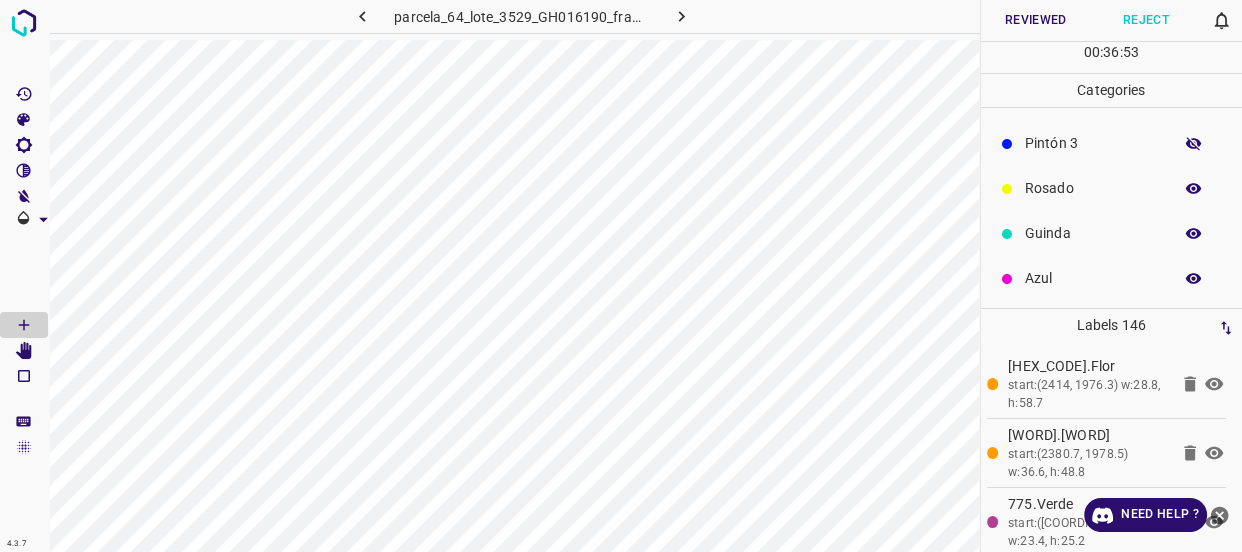 drag, startPoint x: 1178, startPoint y: 140, endPoint x: 1125, endPoint y: 180, distance: 66.4003 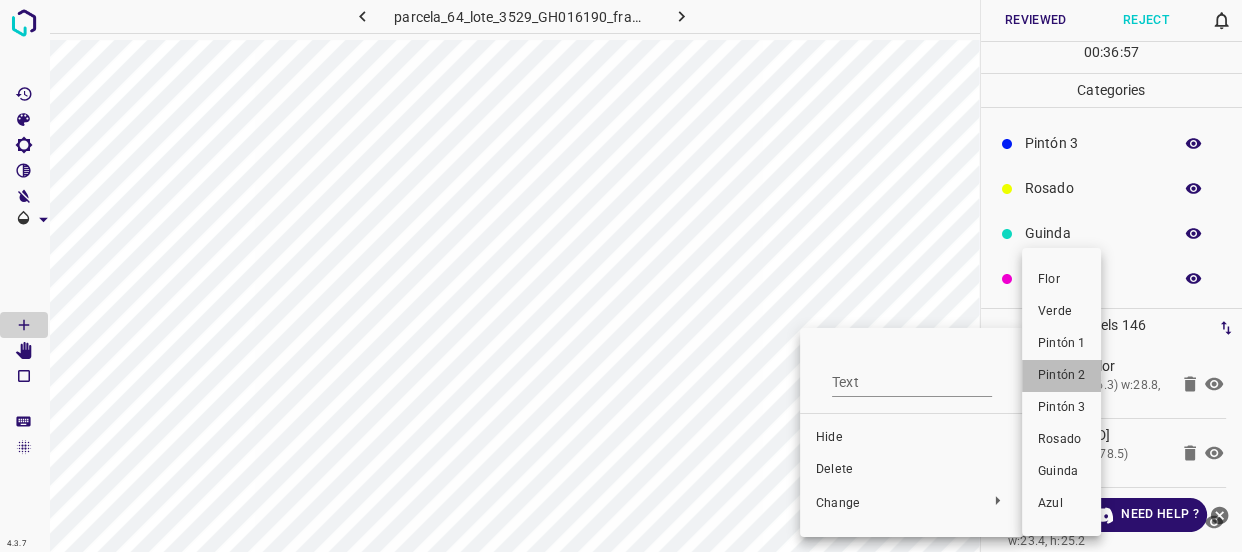 click on "Pintón 2" at bounding box center (1061, 376) 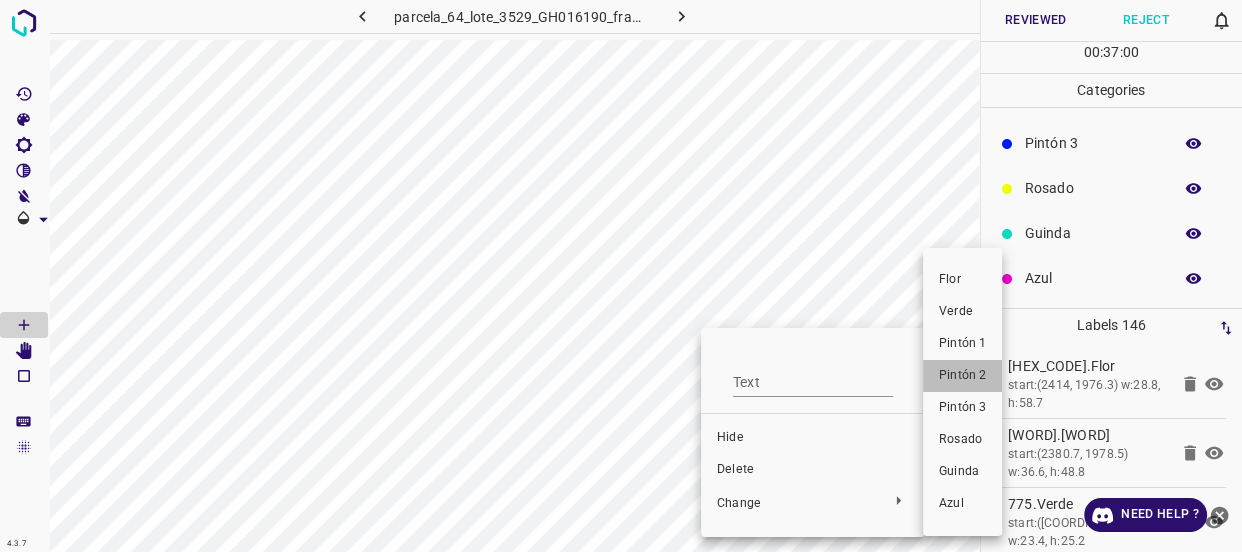 drag, startPoint x: 970, startPoint y: 373, endPoint x: 775, endPoint y: 385, distance: 195.36888 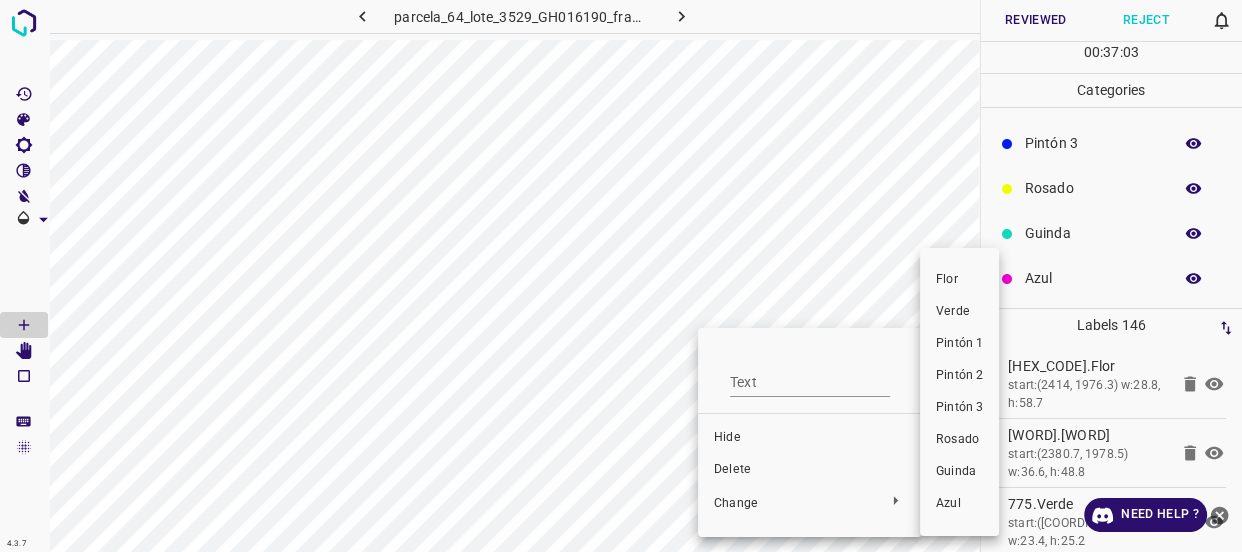 click on "Pintón 2" at bounding box center (959, 376) 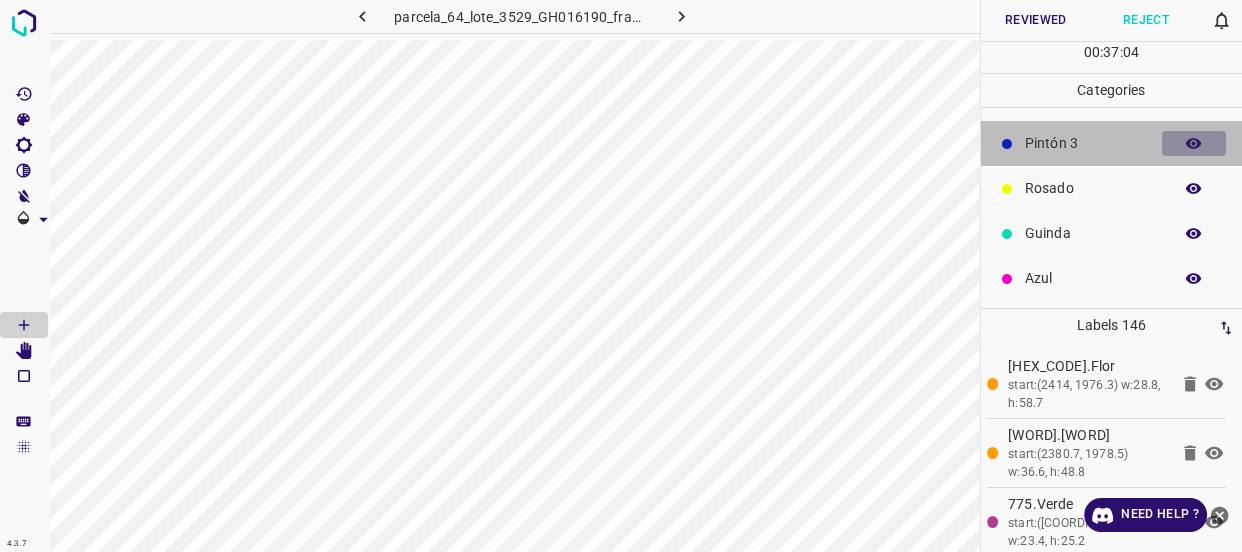 click 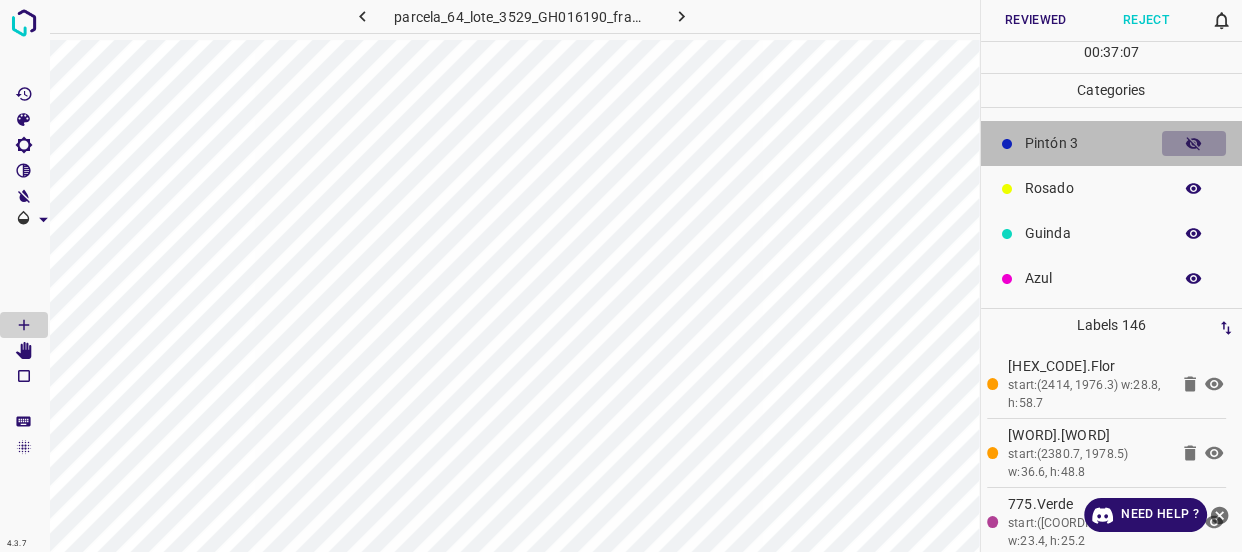 click 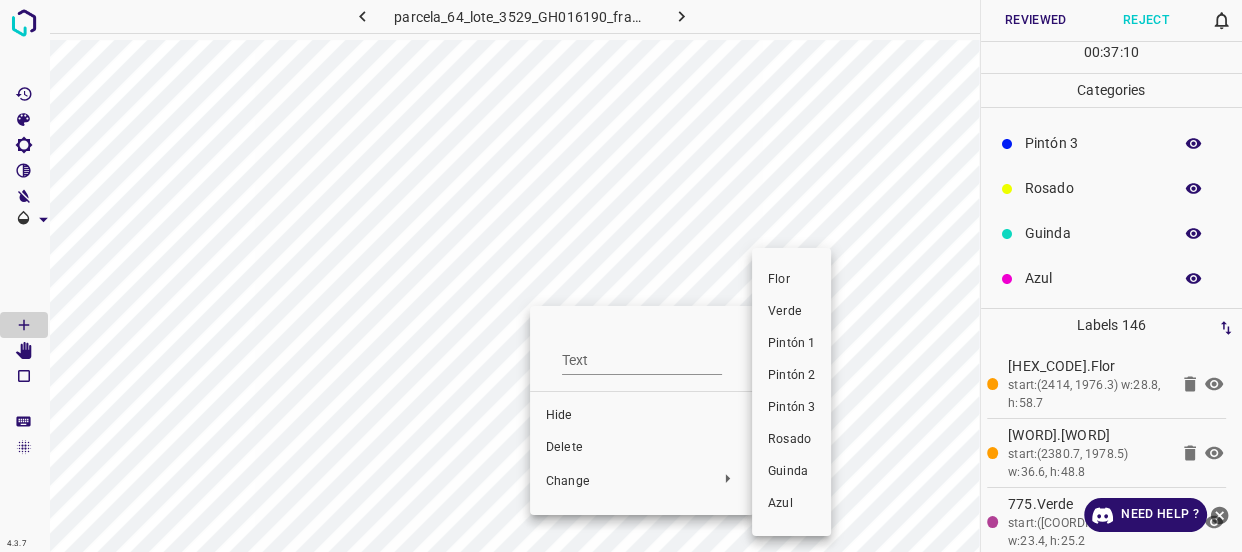 click on "Pintón 2" at bounding box center (791, 376) 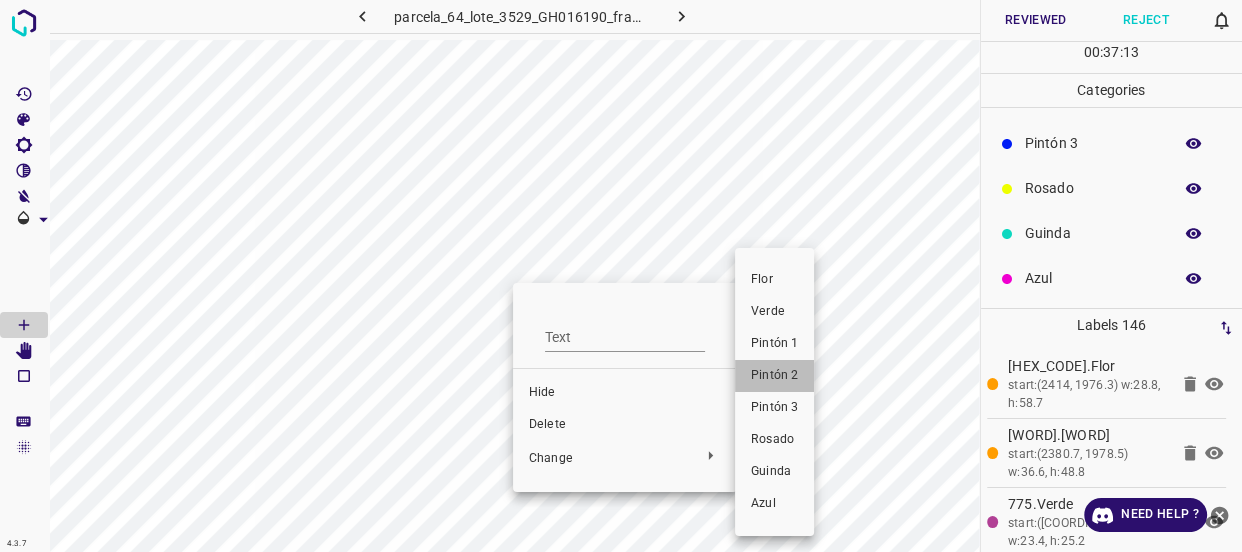 click on "Pintón 2" at bounding box center [774, 376] 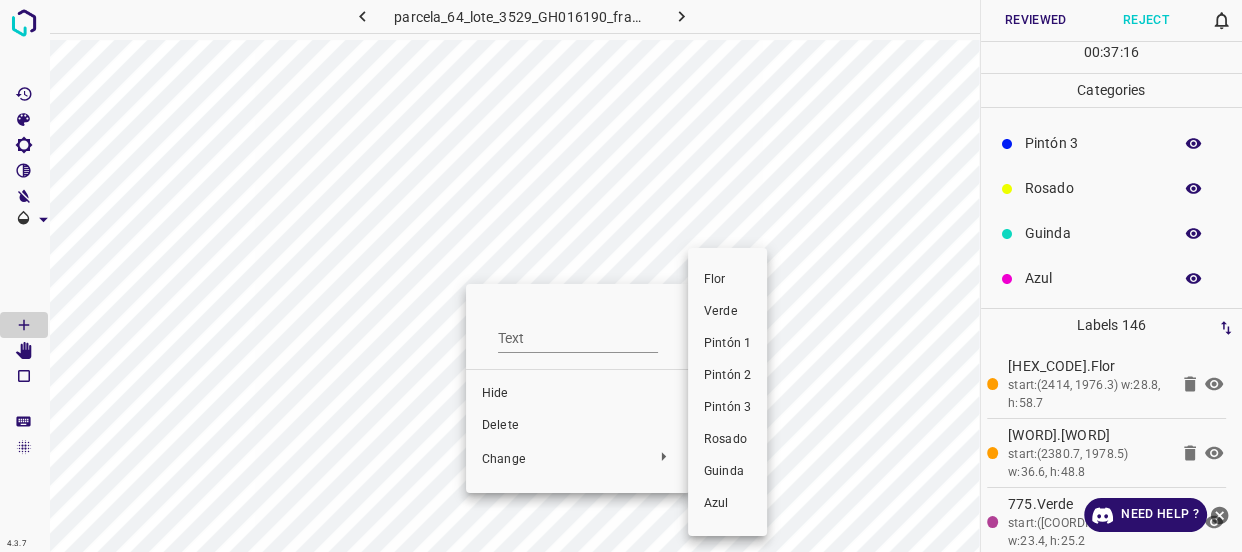 drag, startPoint x: 732, startPoint y: 375, endPoint x: 596, endPoint y: 284, distance: 163.6368 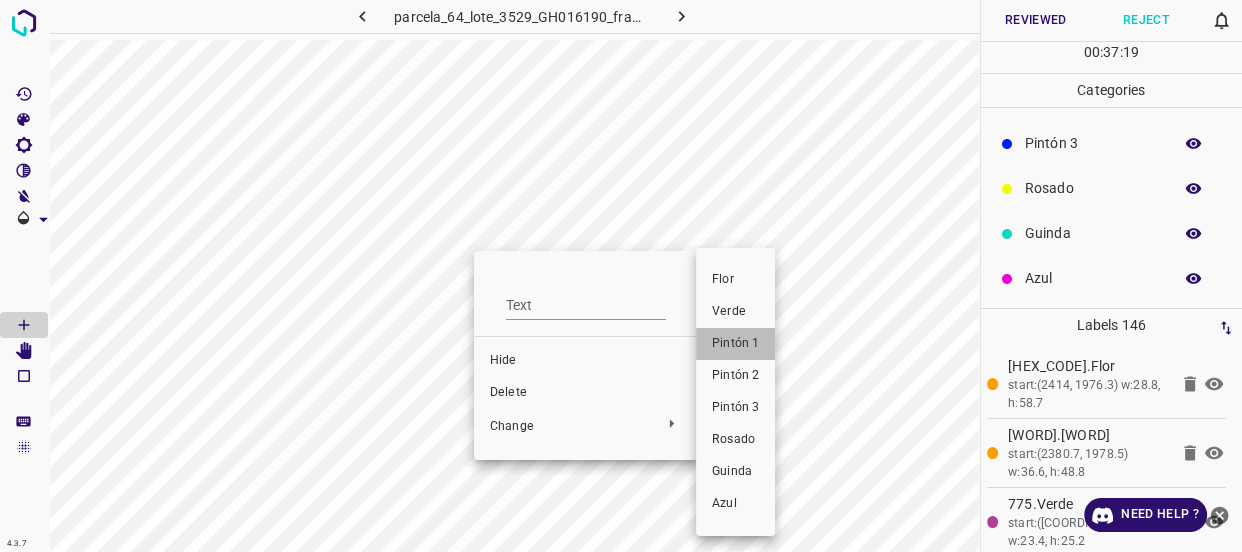 click on "Pintón 1" at bounding box center [735, 344] 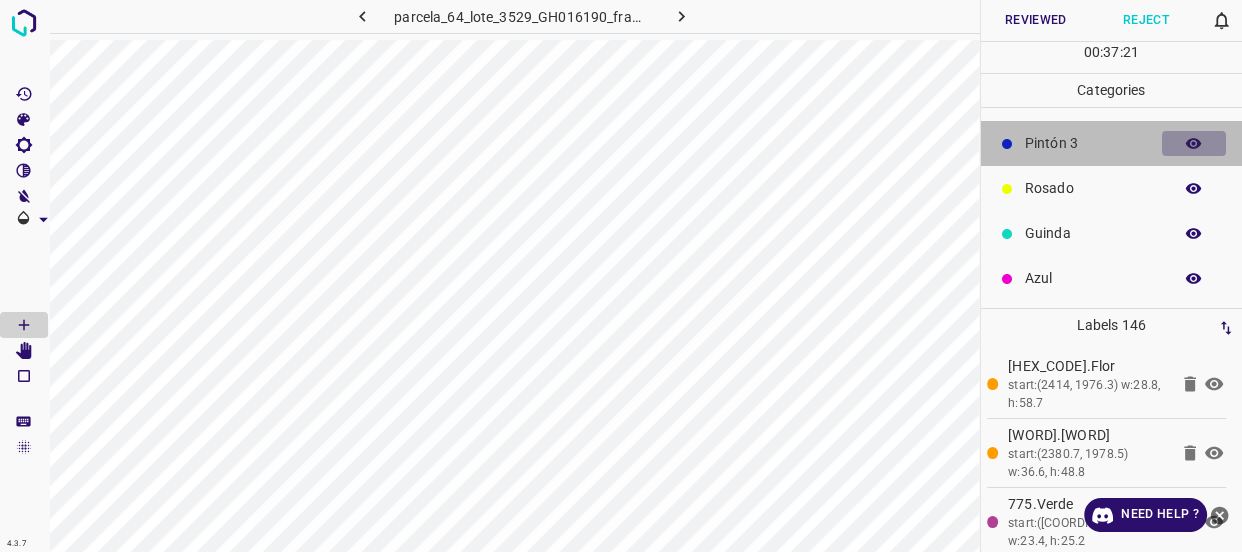 click 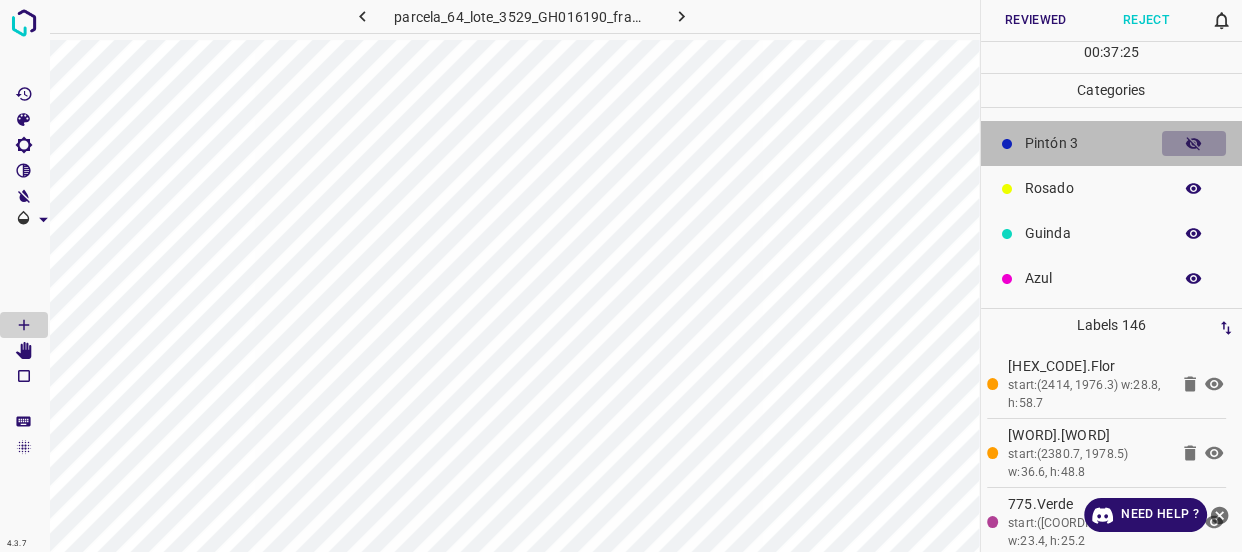 click 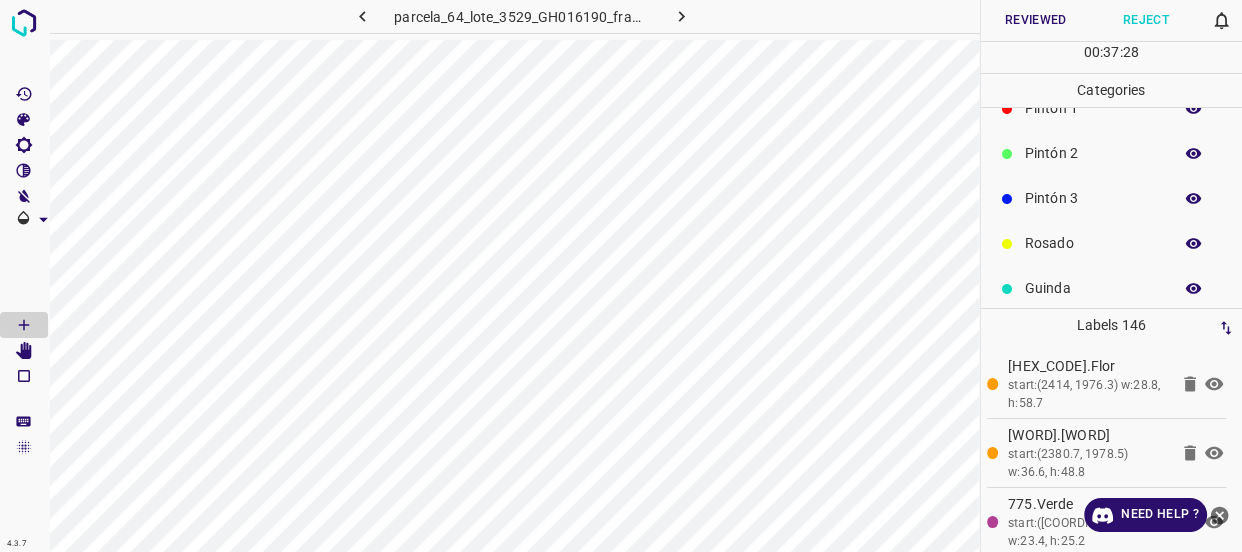 scroll, scrollTop: 0, scrollLeft: 0, axis: both 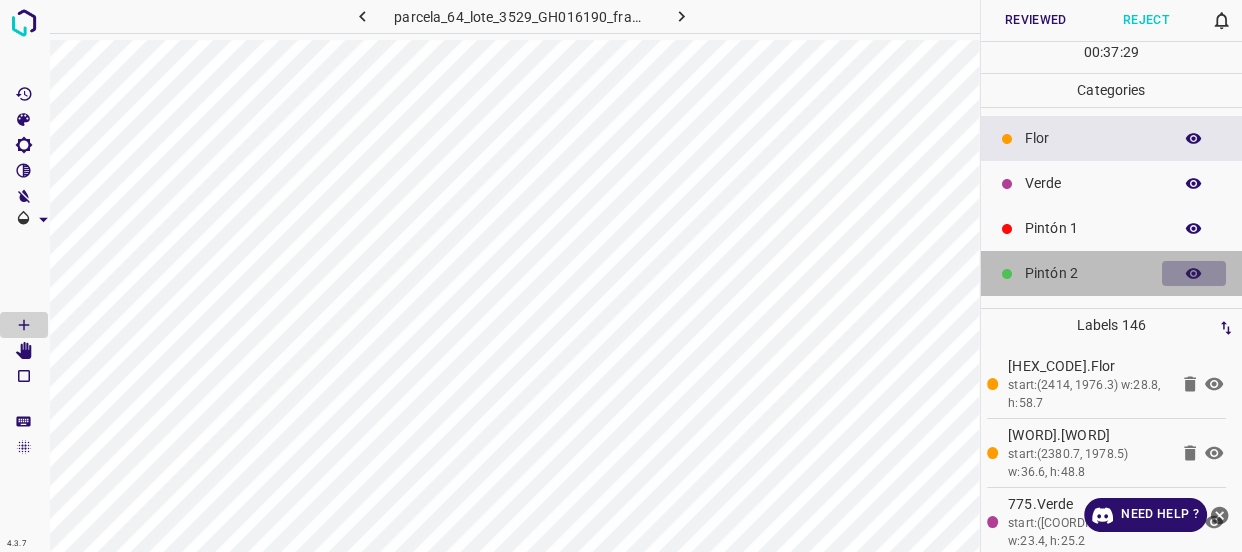 click 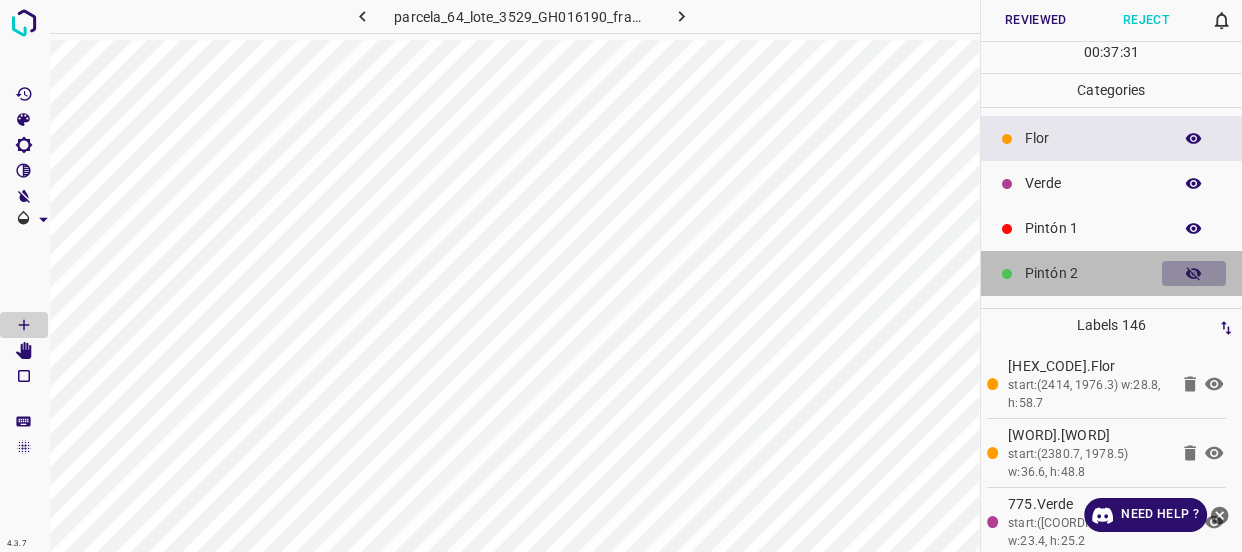 click 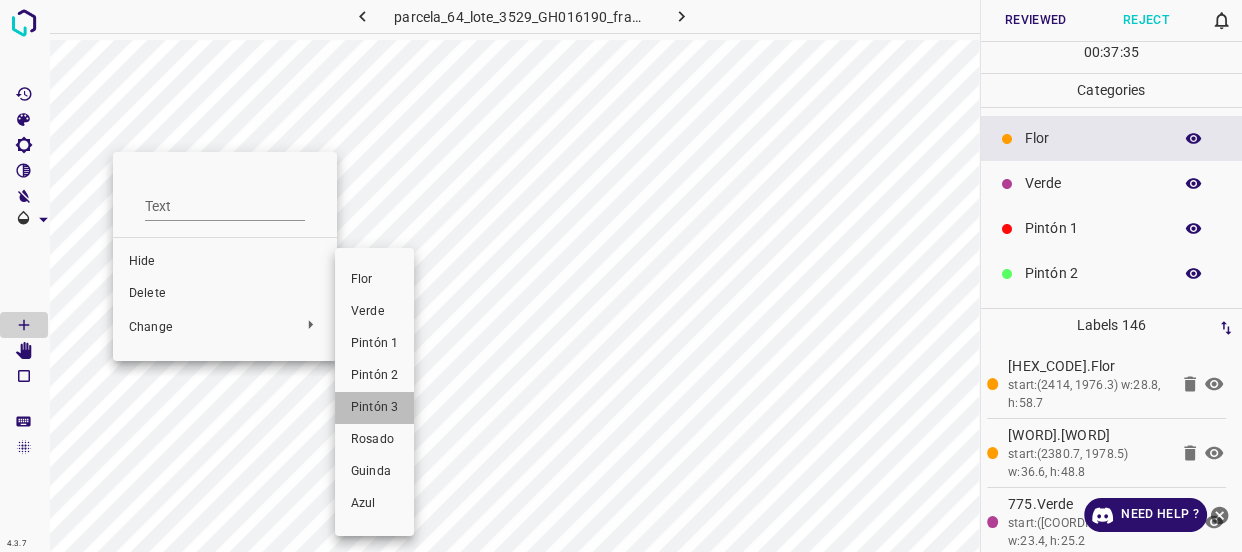 click on "Pintón 3" at bounding box center [374, 408] 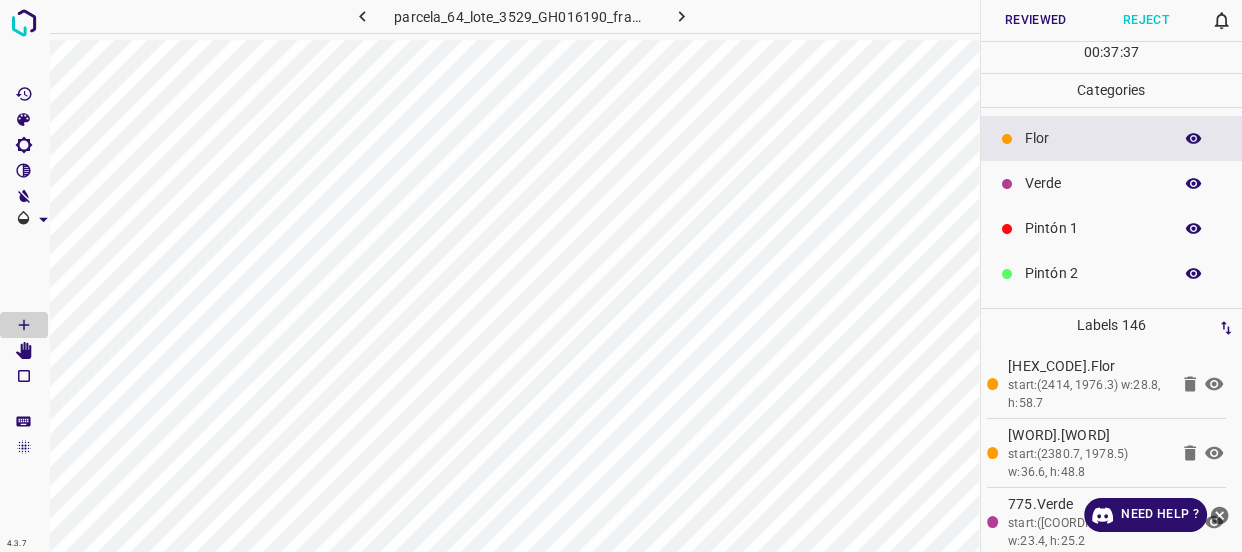 click 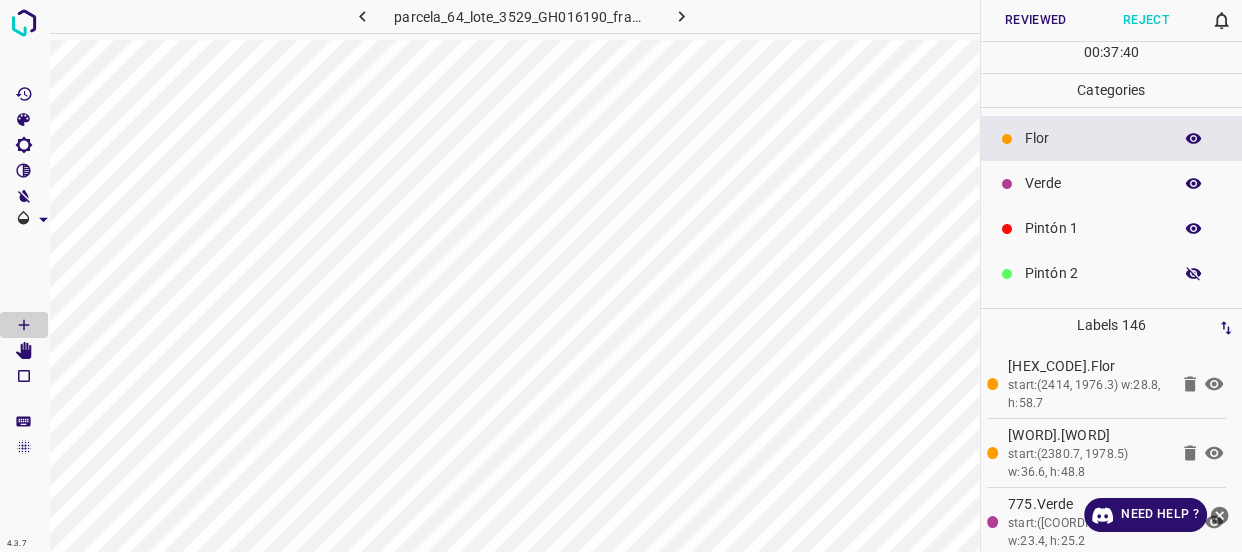drag, startPoint x: 1185, startPoint y: 277, endPoint x: 1167, endPoint y: 275, distance: 18.110771 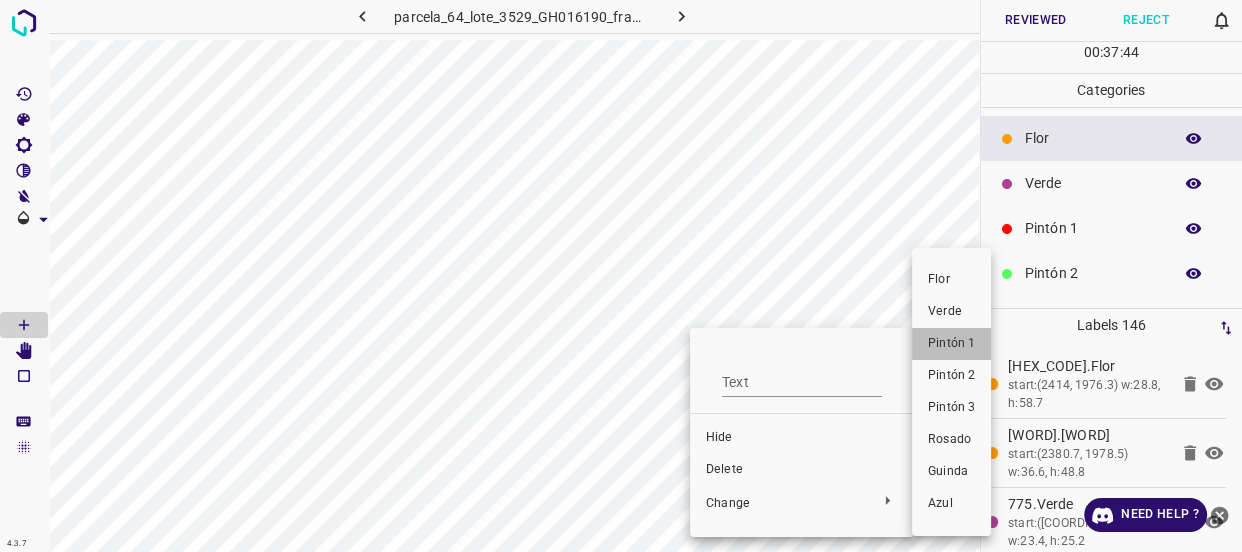 drag, startPoint x: 955, startPoint y: 341, endPoint x: 835, endPoint y: 420, distance: 143.66975 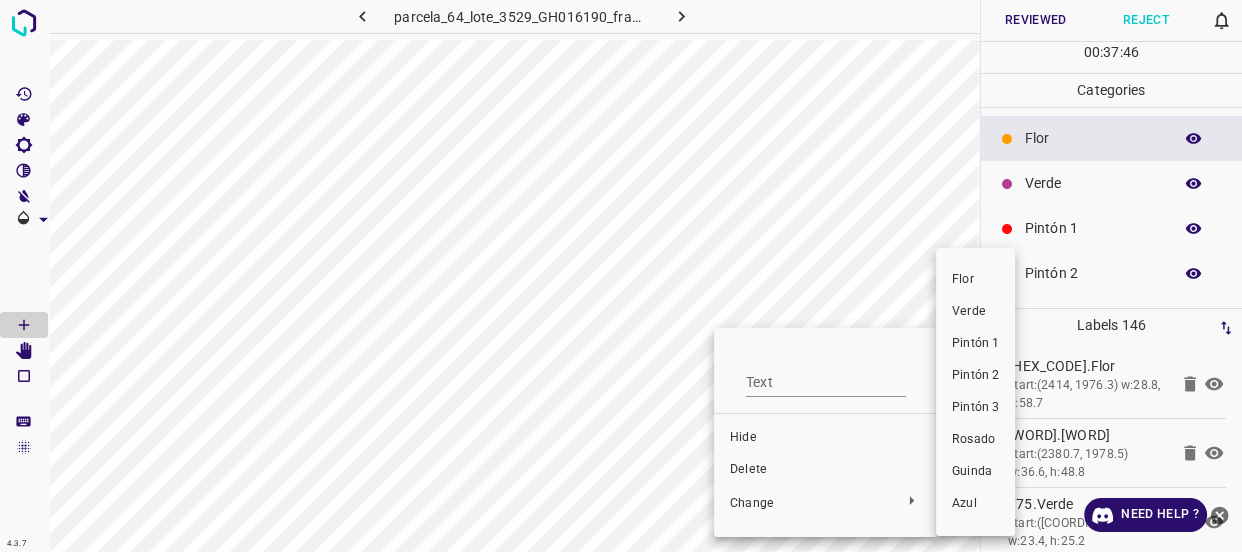 click on "Pintón 1" at bounding box center (975, 344) 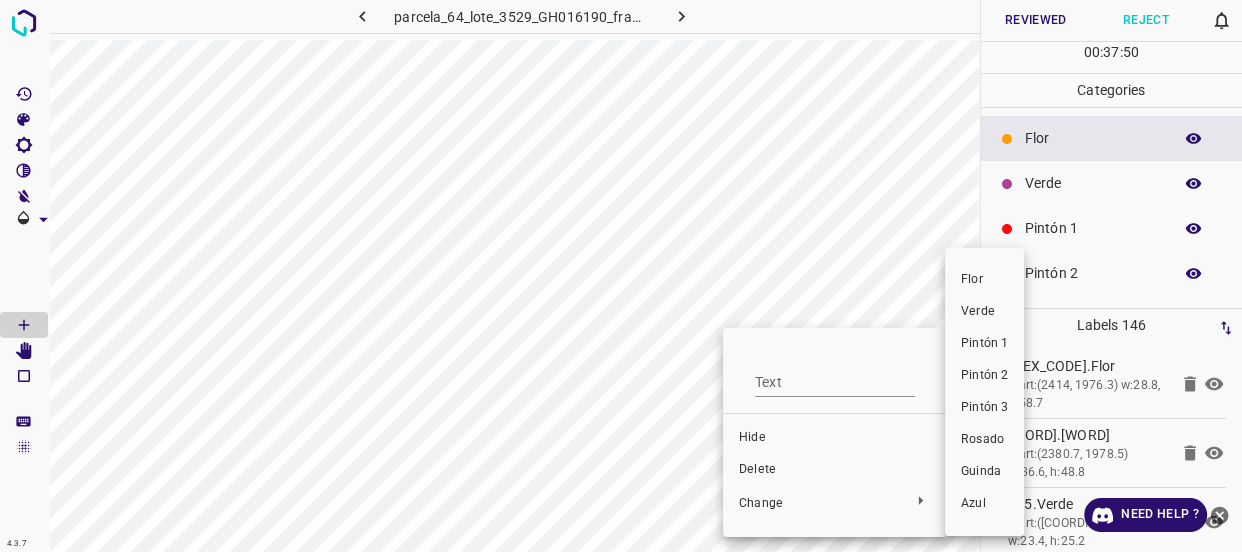 click on "Pintón 1" at bounding box center (984, 344) 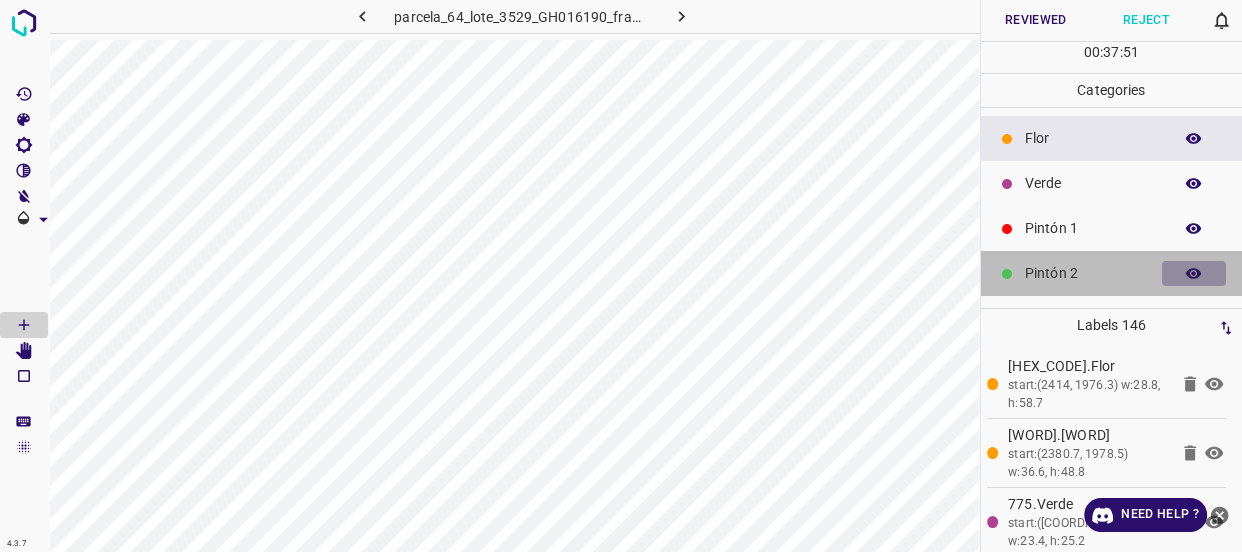 click 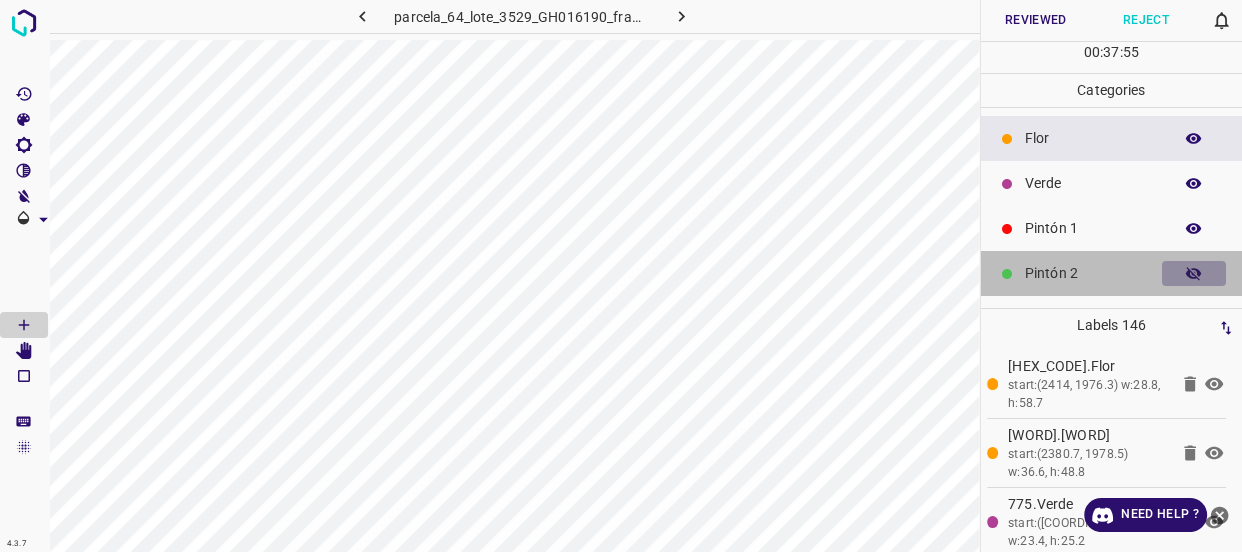 click 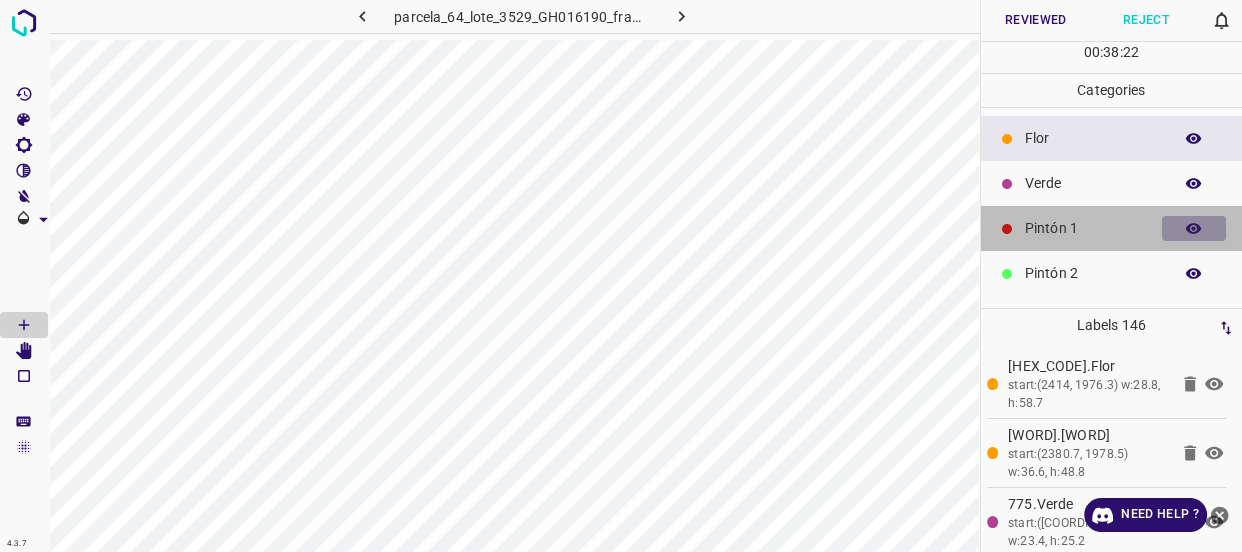 click 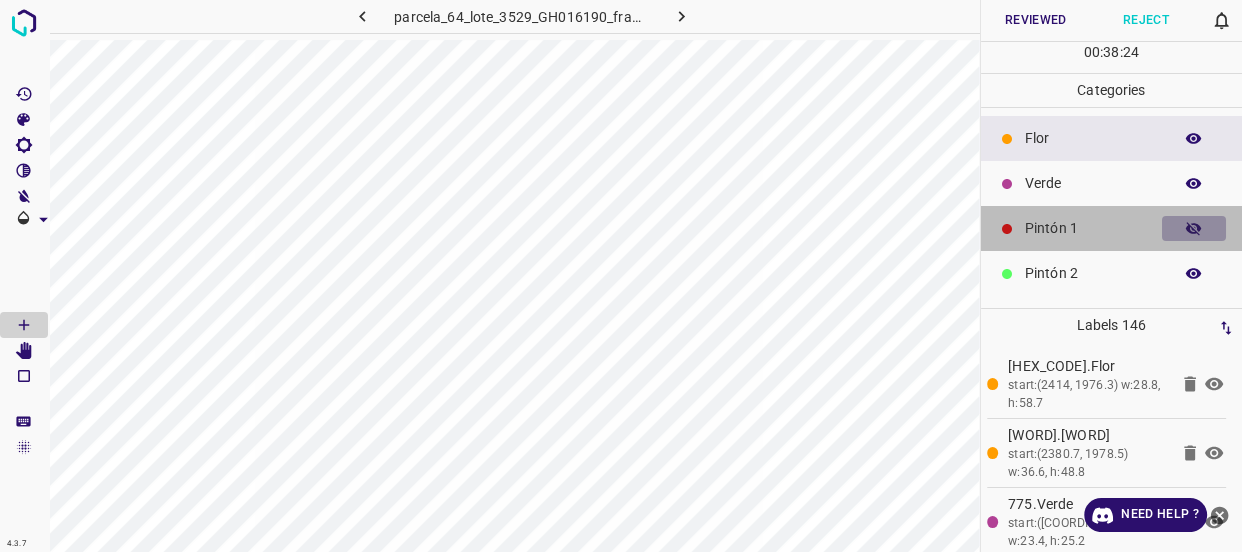 click 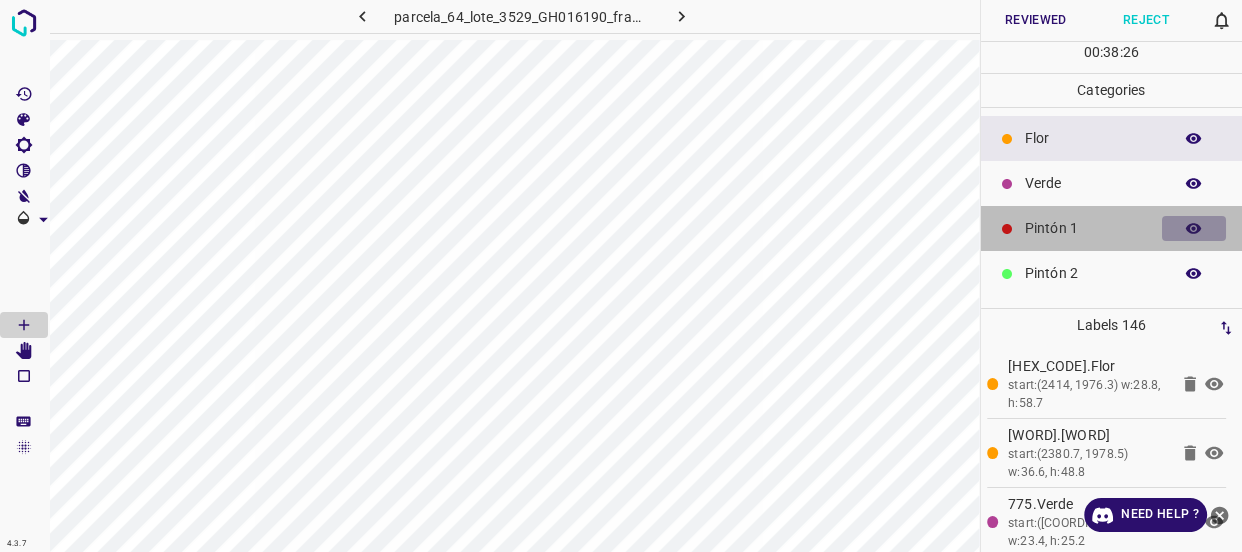 click 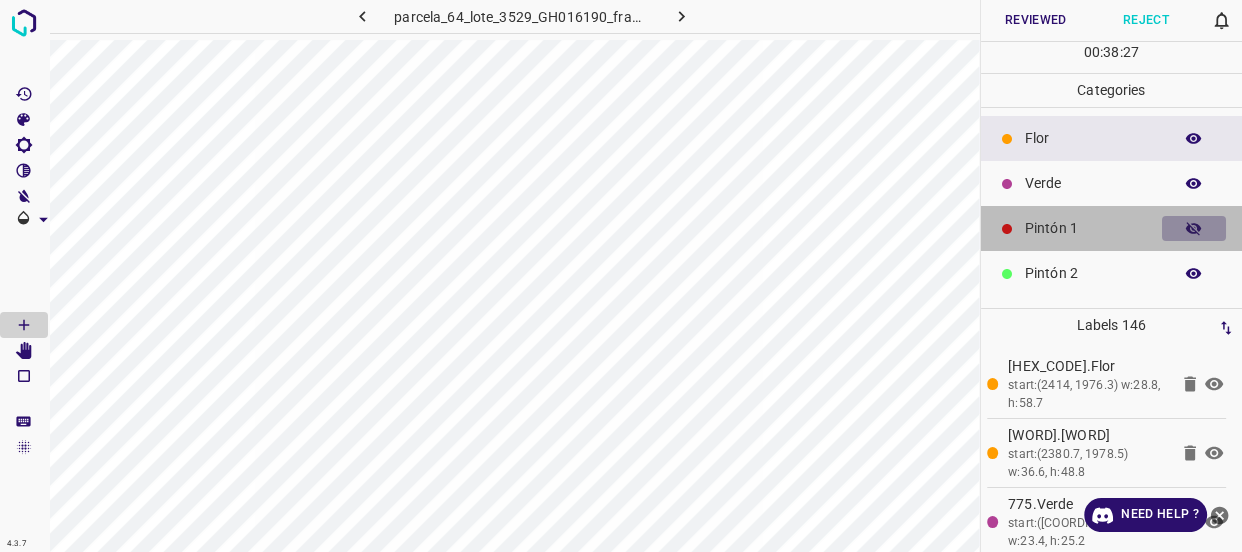 click 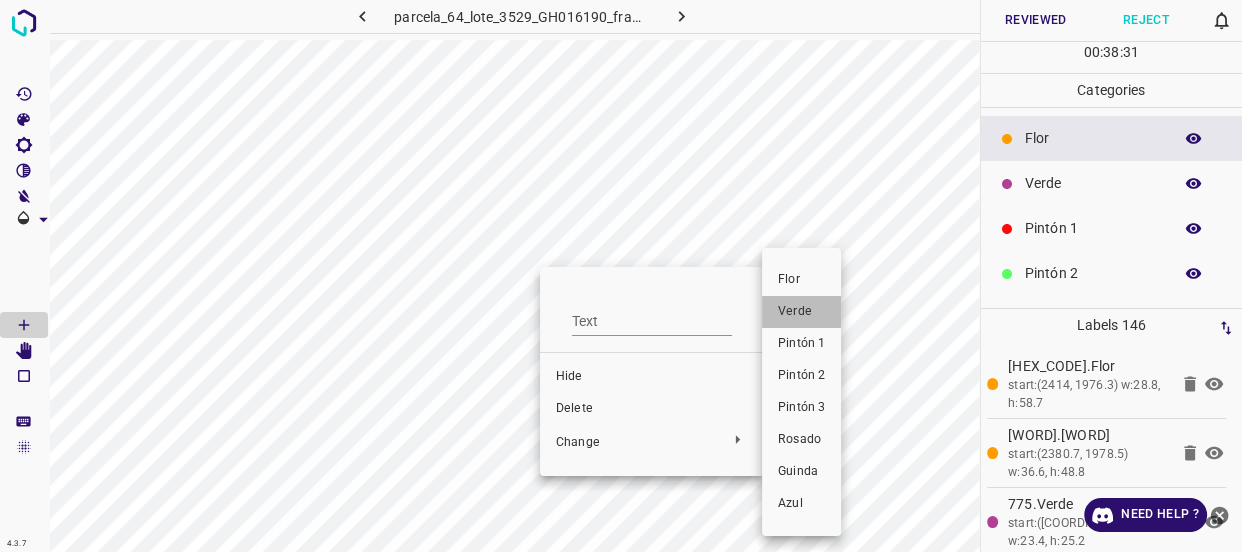drag, startPoint x: 783, startPoint y: 316, endPoint x: 677, endPoint y: 323, distance: 106.23088 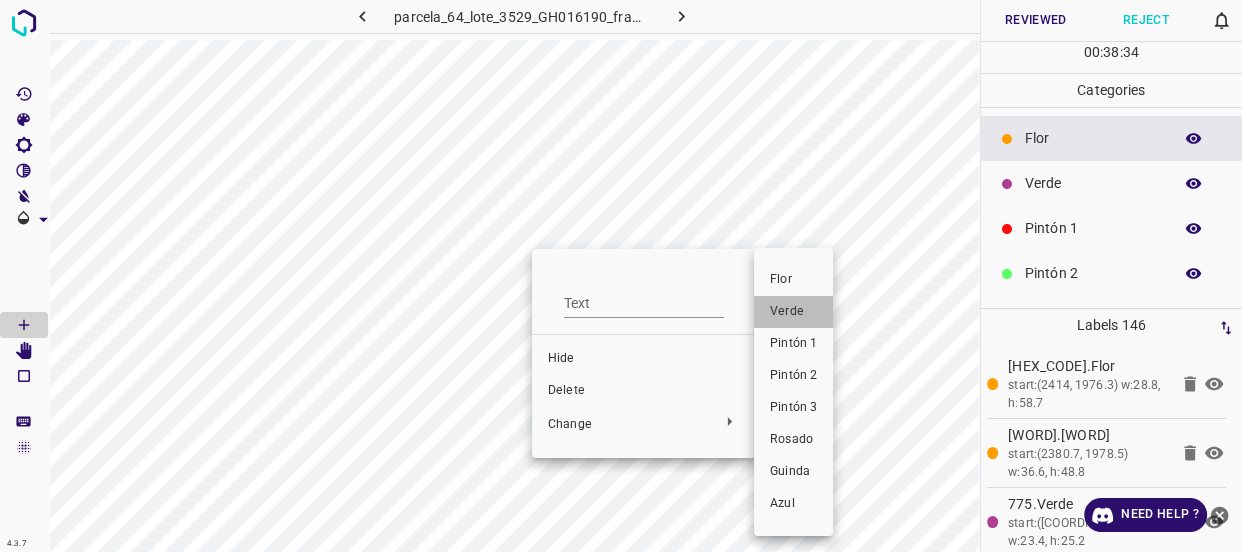 click on "Verde" at bounding box center (793, 312) 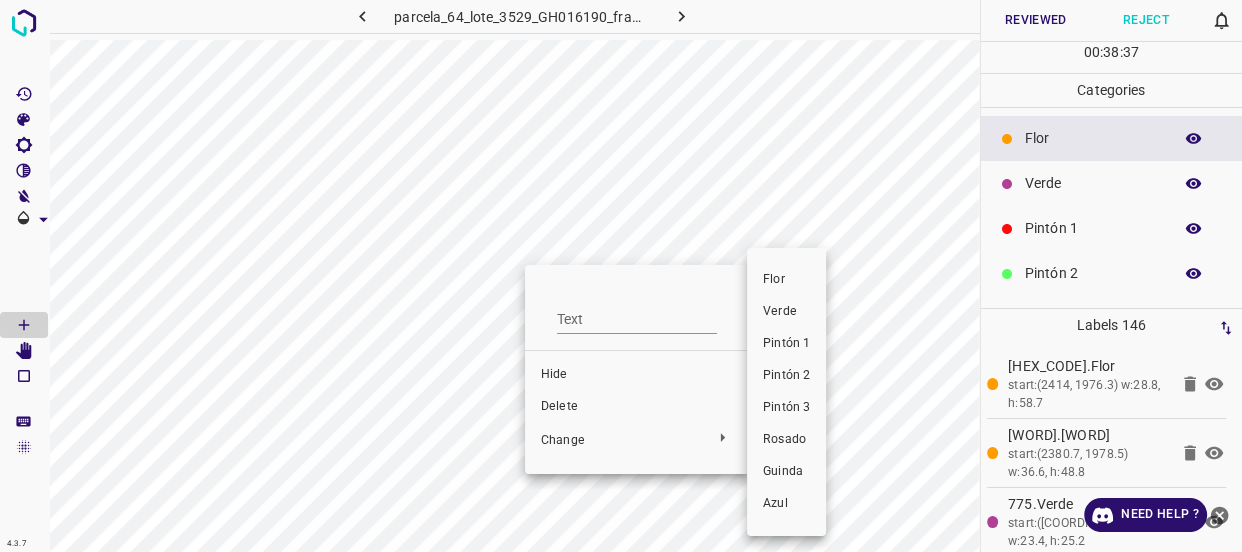 drag, startPoint x: 771, startPoint y: 308, endPoint x: 627, endPoint y: 328, distance: 145.38225 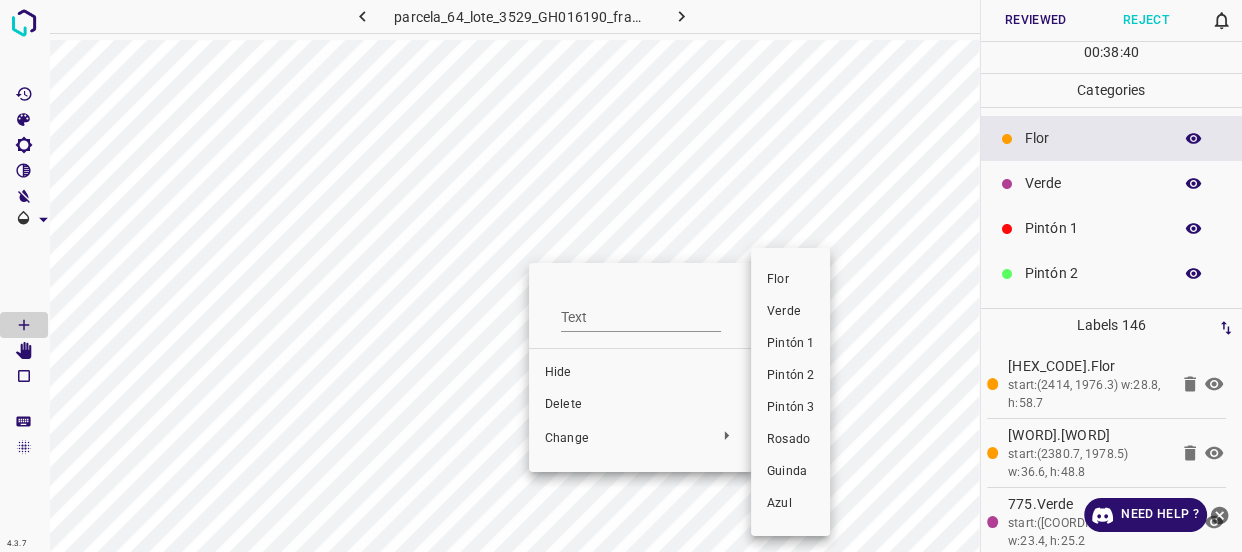 drag, startPoint x: 776, startPoint y: 312, endPoint x: 526, endPoint y: 293, distance: 250.72096 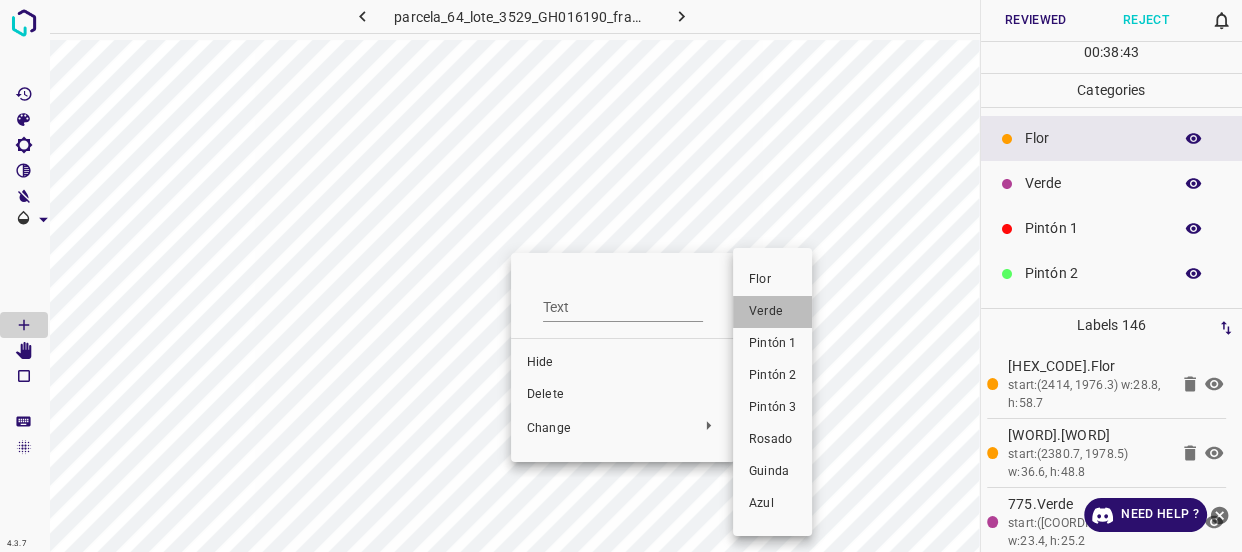 drag, startPoint x: 769, startPoint y: 304, endPoint x: 807, endPoint y: 348, distance: 58.137768 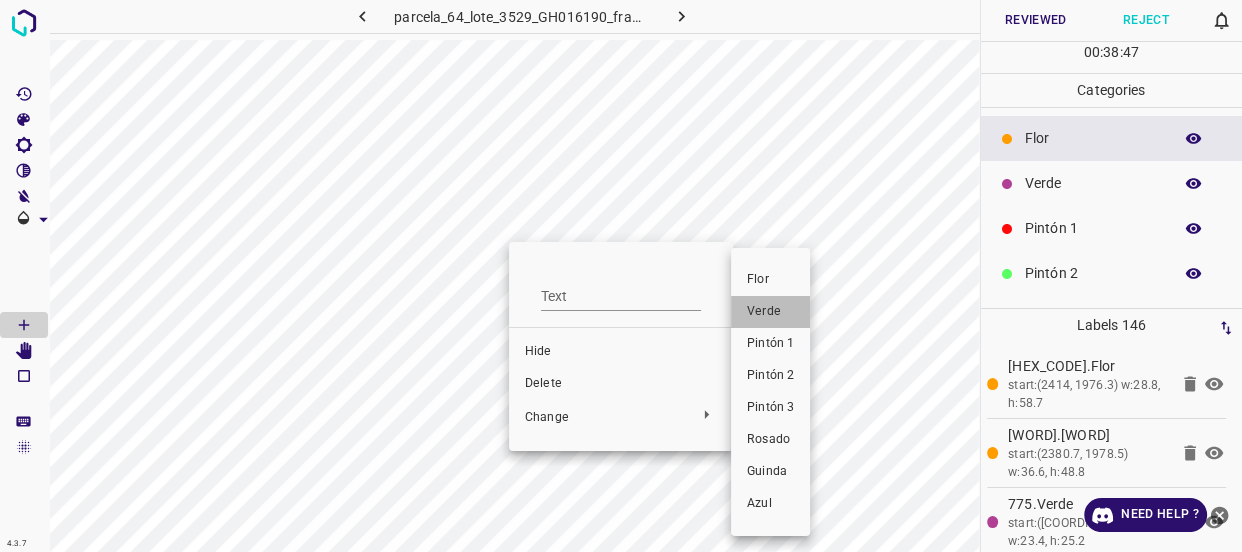 click on "Verde" at bounding box center (770, 312) 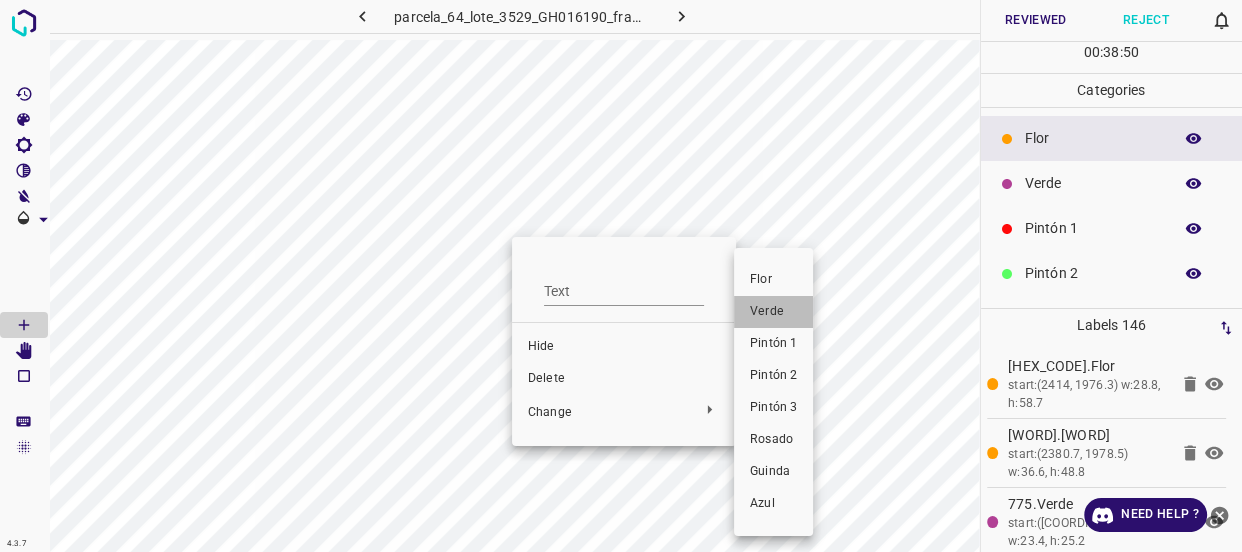 click on "Verde" at bounding box center (773, 312) 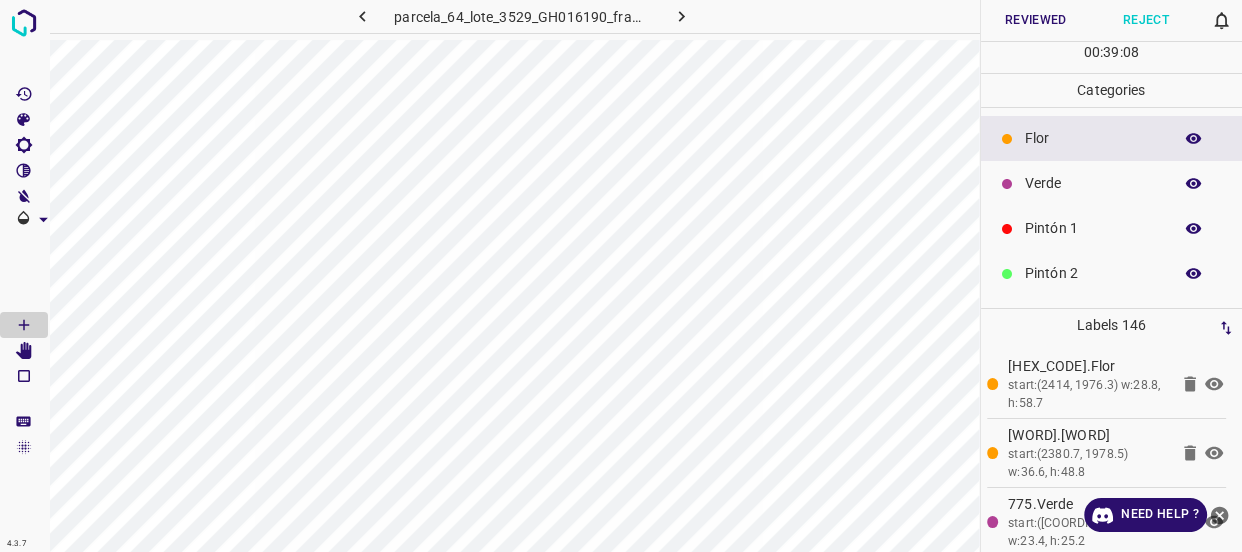 click on "Verde" at bounding box center (1112, 183) 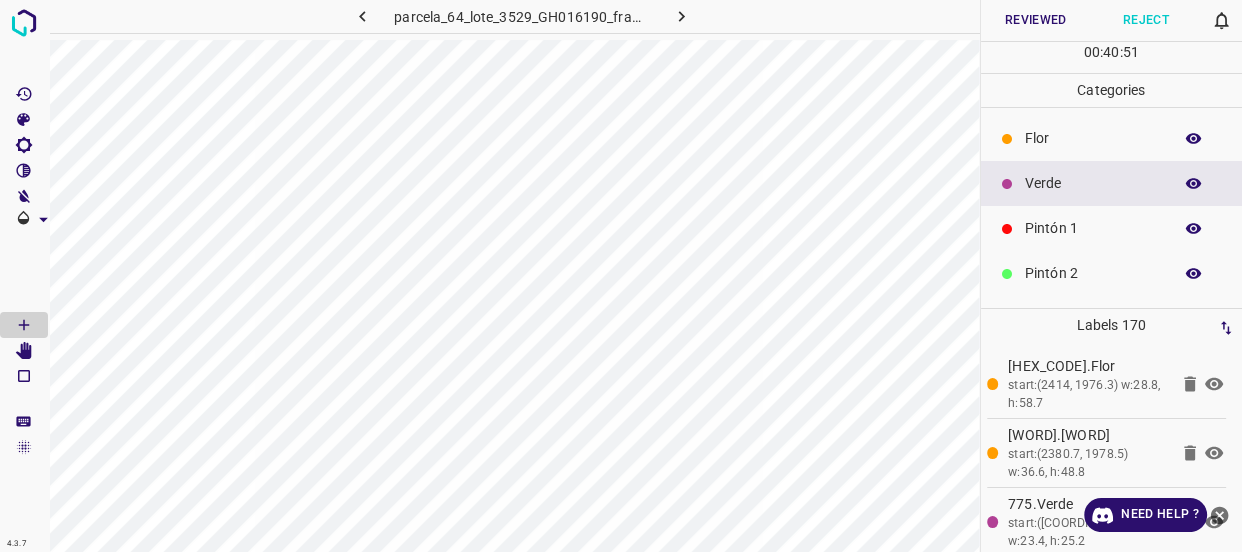 click on "Flor" at bounding box center [1093, 138] 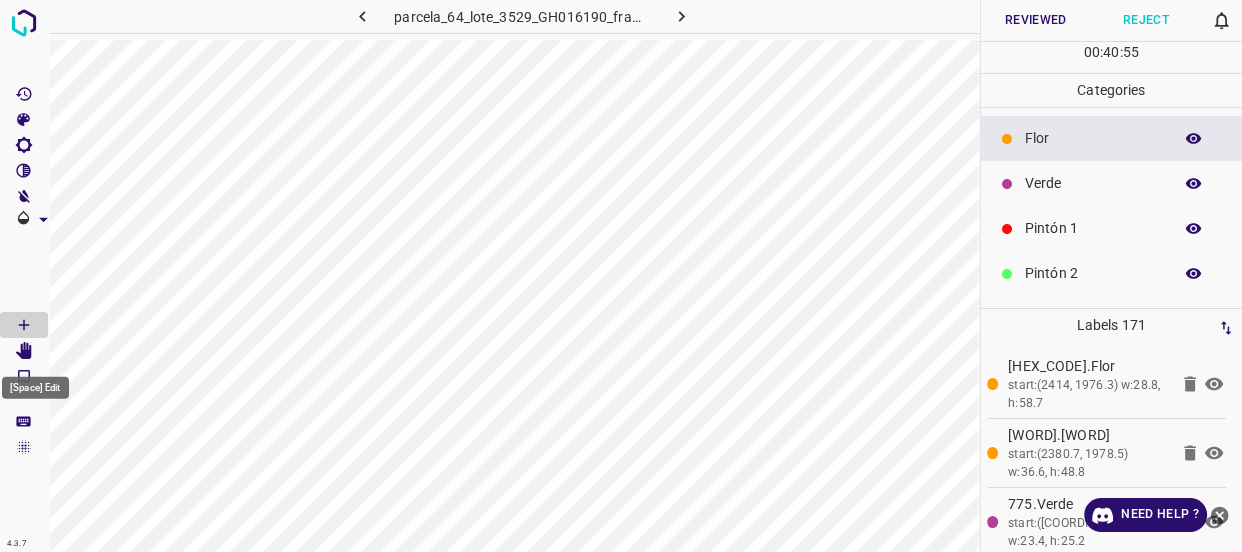 click 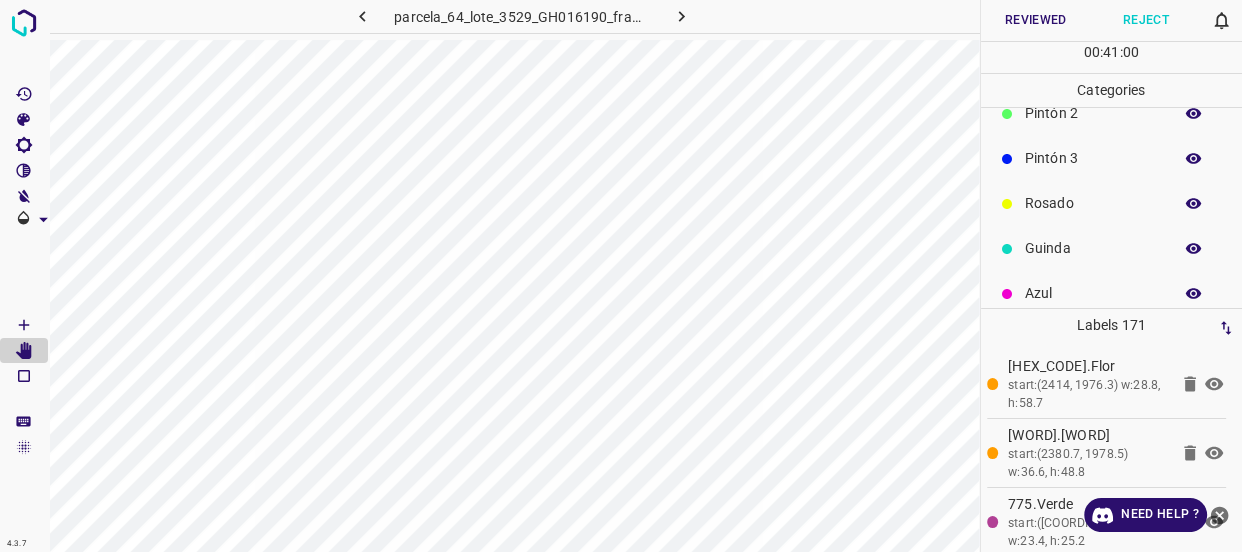 scroll, scrollTop: 175, scrollLeft: 0, axis: vertical 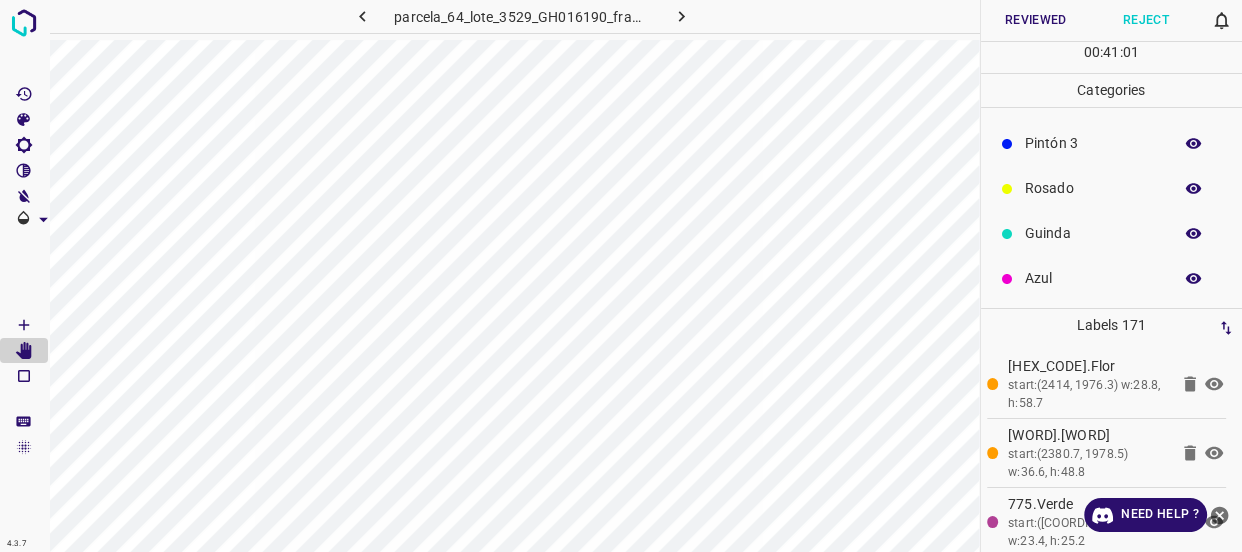 click on "Rosado" at bounding box center [1093, 188] 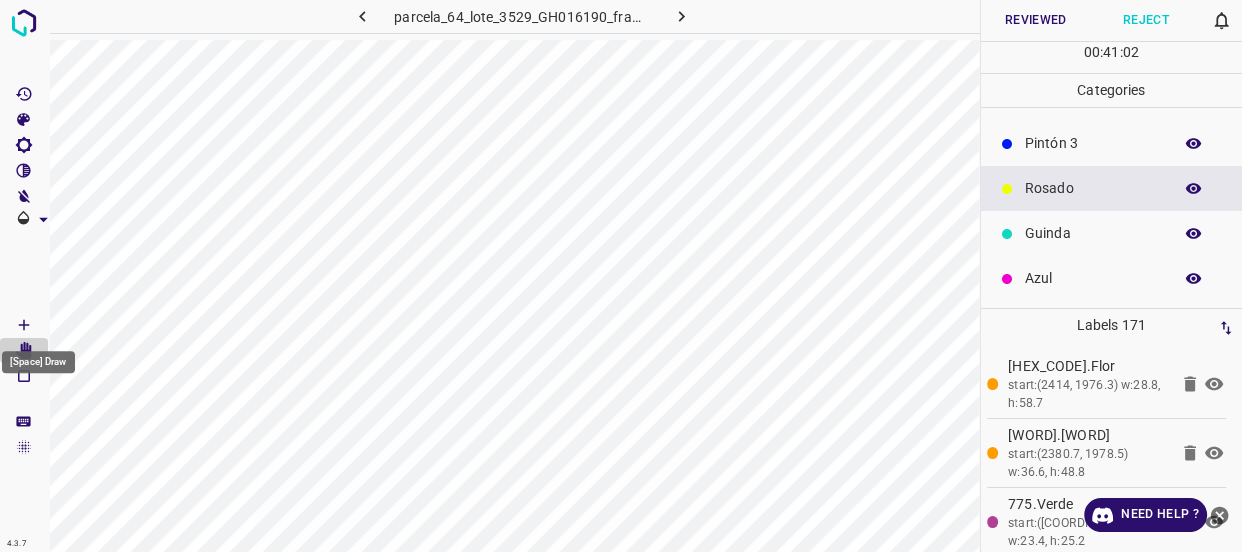 click 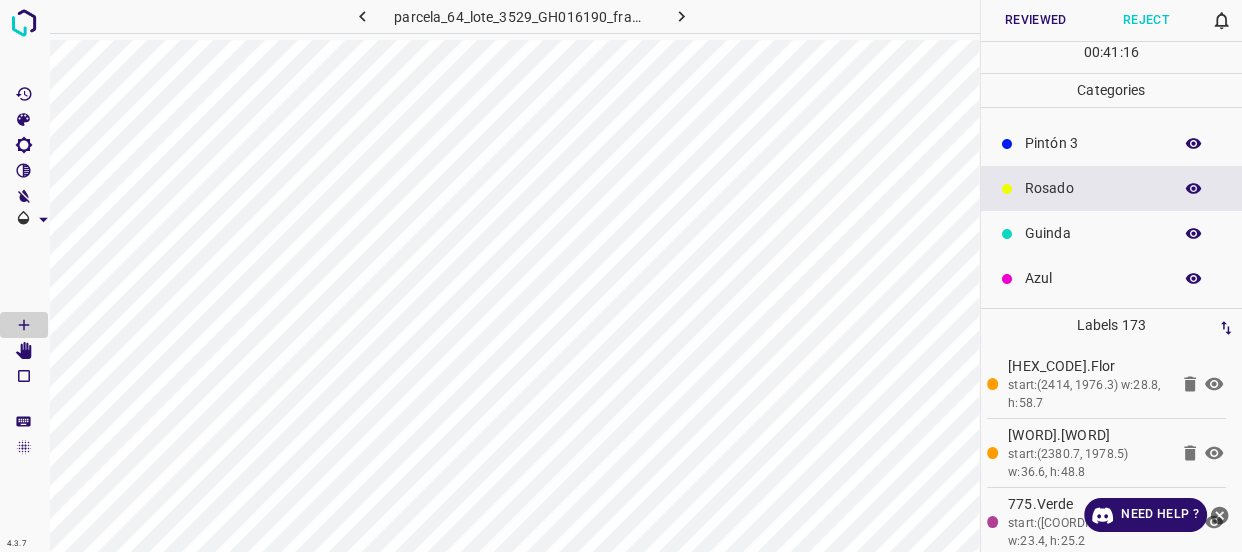 scroll, scrollTop: 0, scrollLeft: 0, axis: both 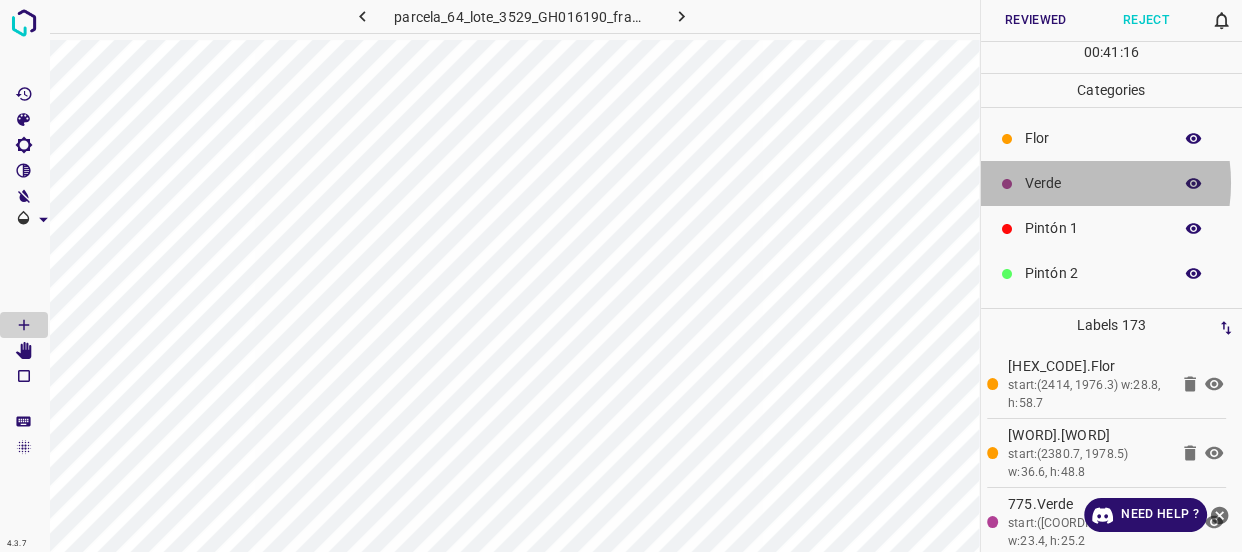 click on "Verde" at bounding box center (1093, 183) 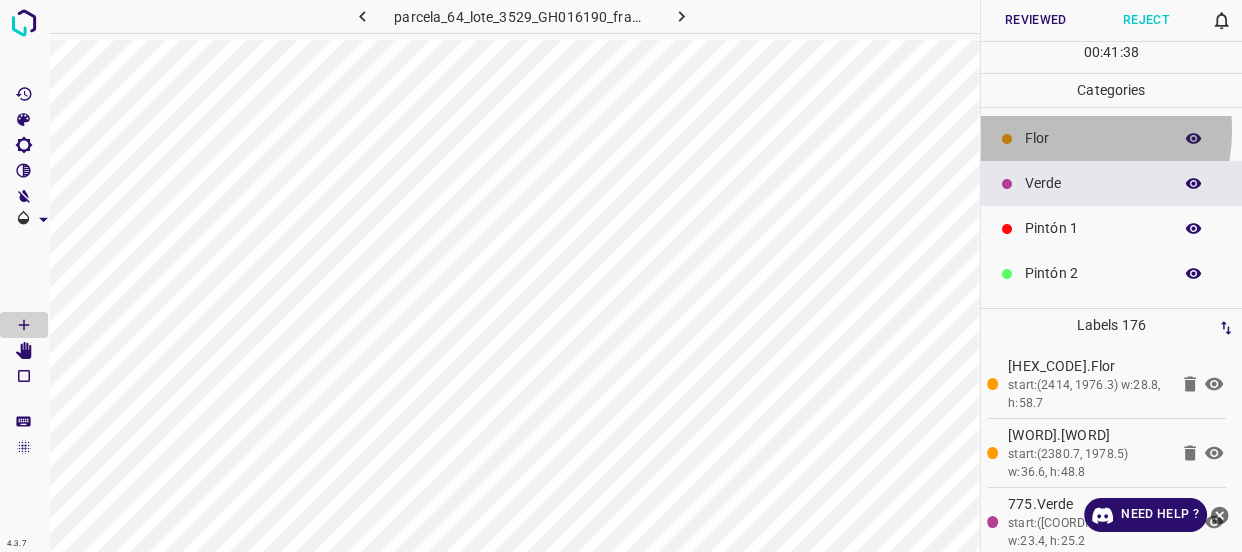 click on "Flor" at bounding box center (1093, 138) 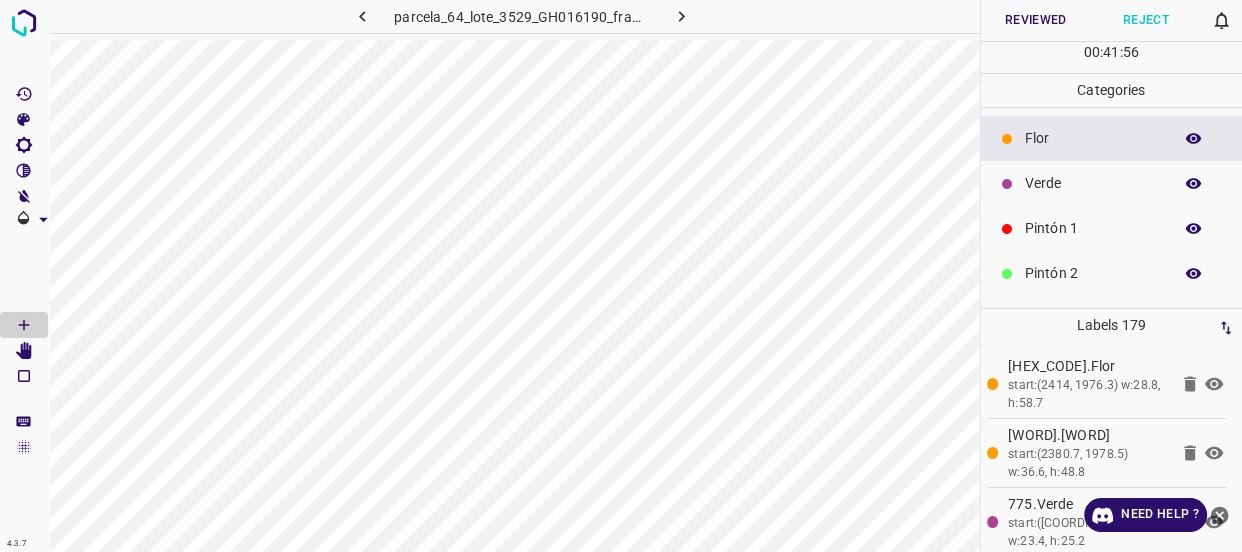 click on "Verde" at bounding box center (1093, 183) 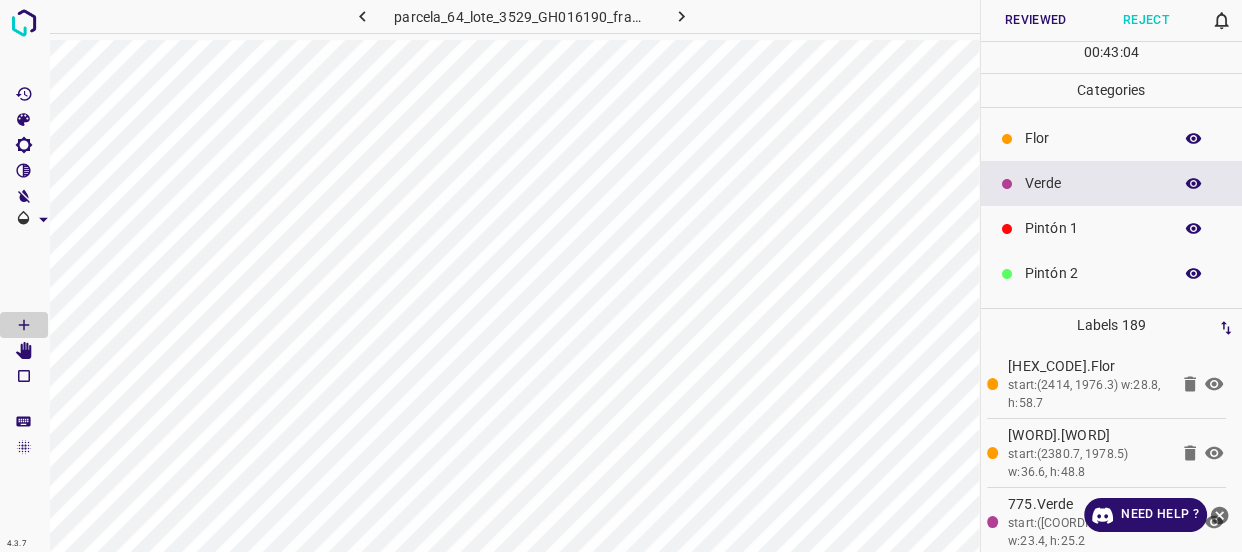 click on "Reviewed" at bounding box center (1036, 20) 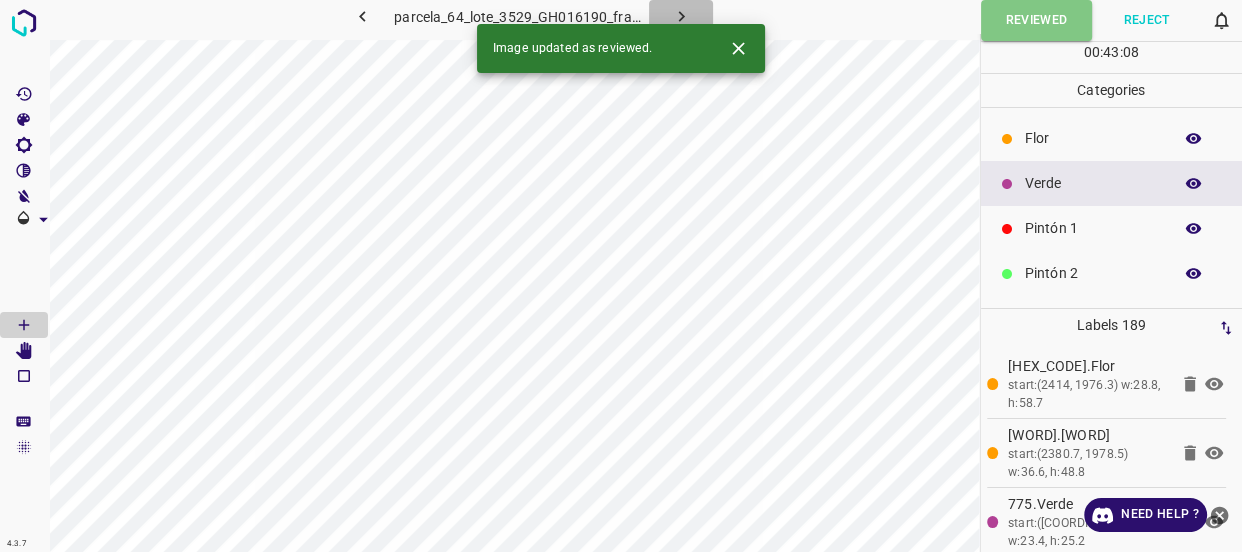 click at bounding box center (681, 16) 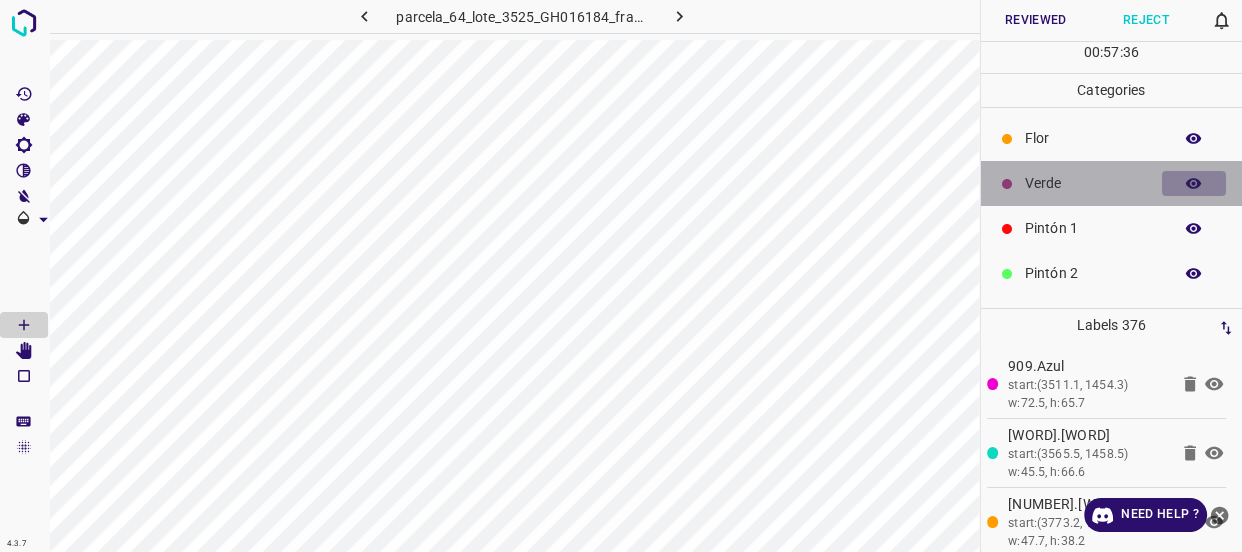 click 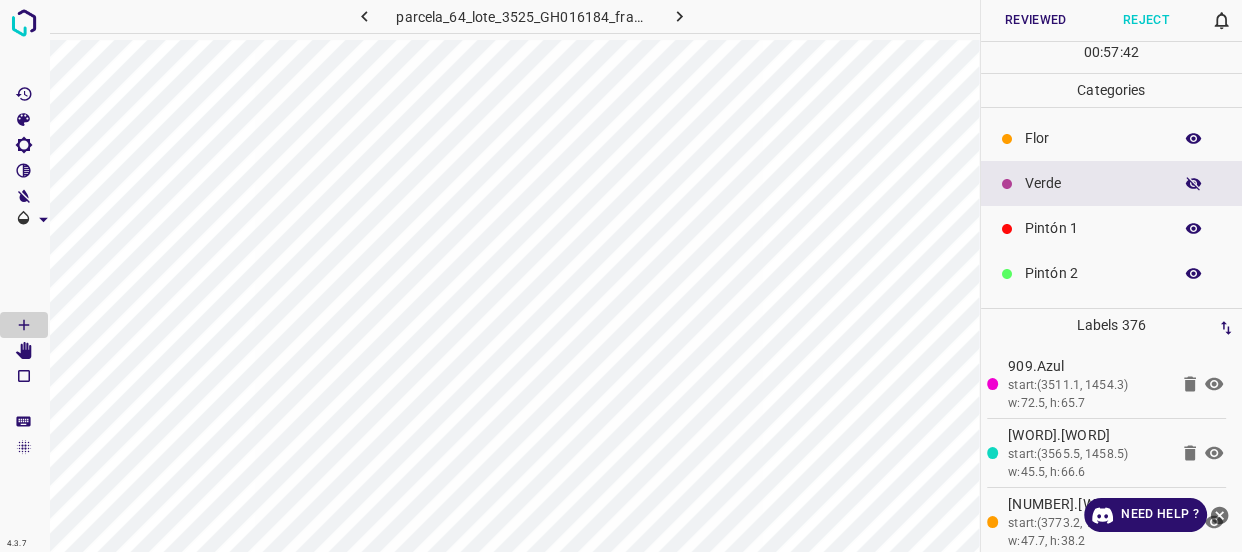 click 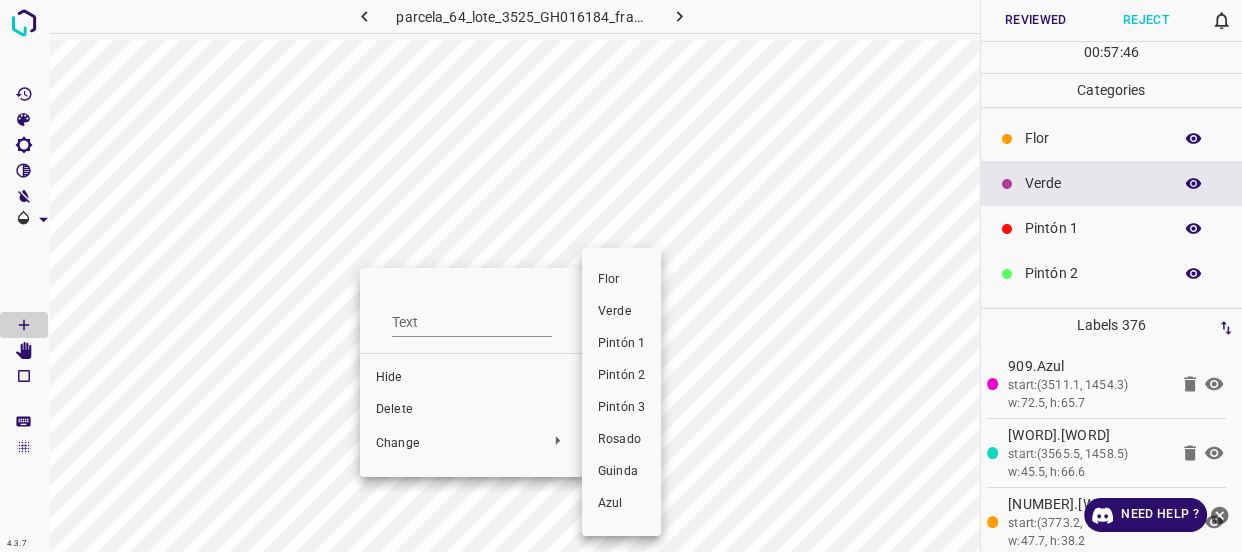 click on "Pintón 2" at bounding box center [621, 376] 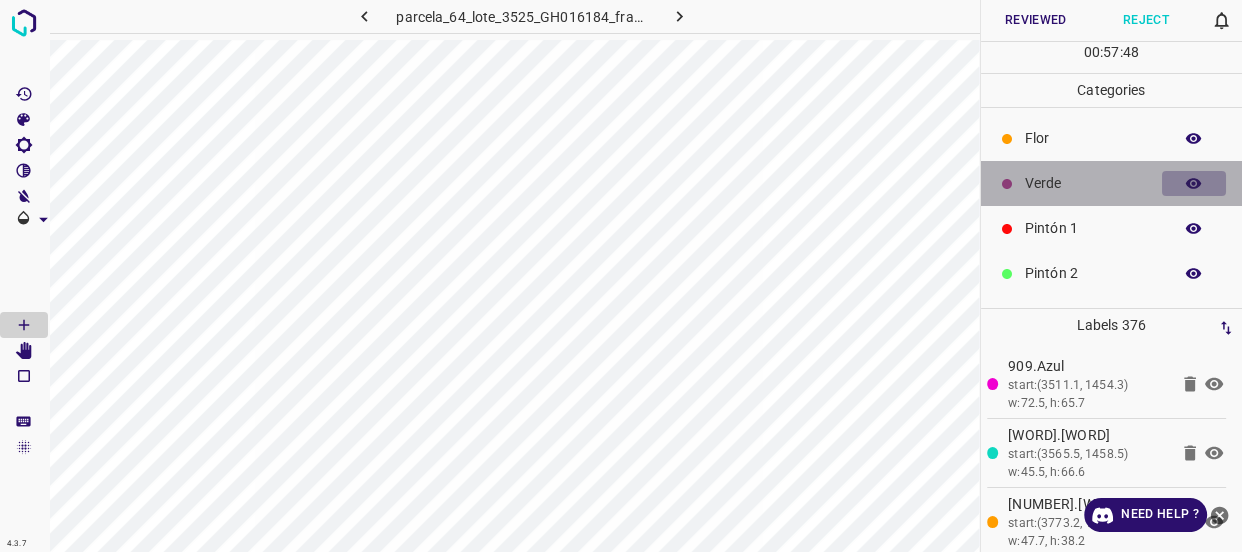 click 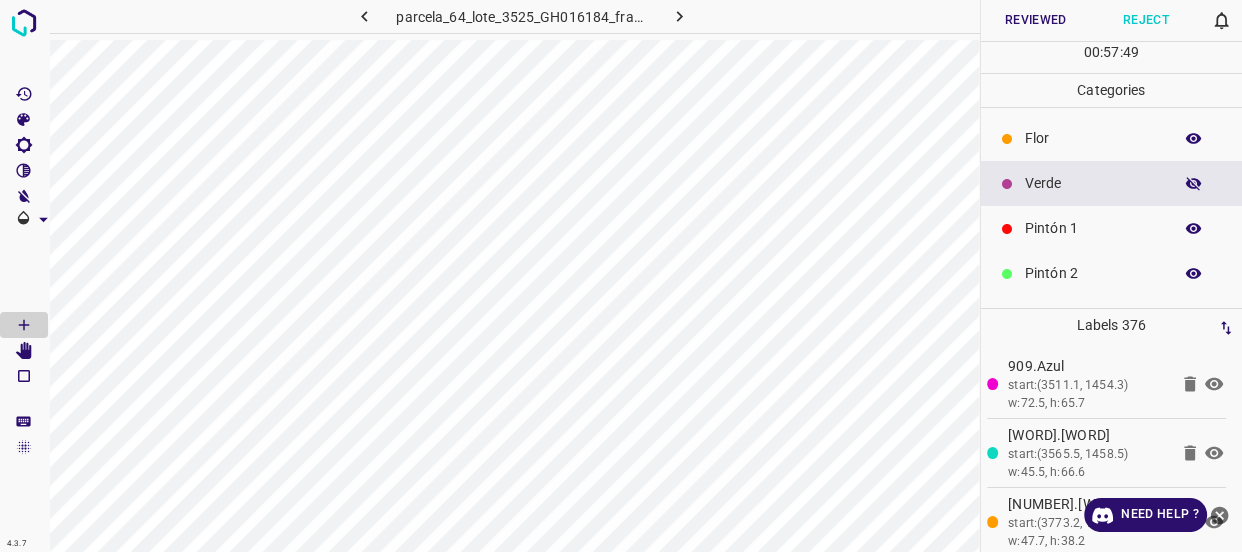 click 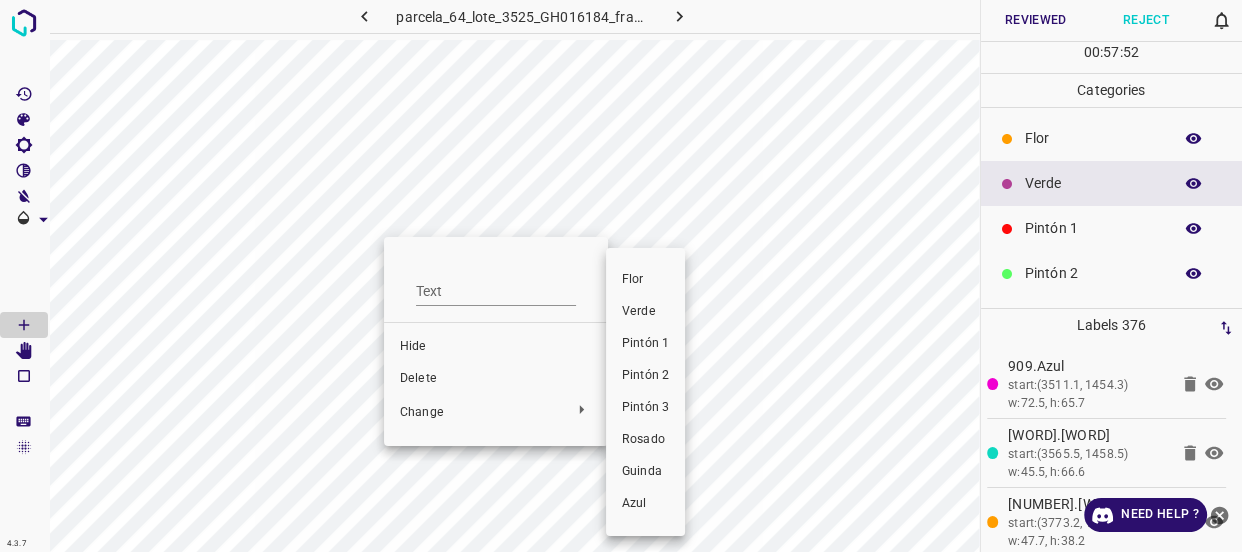 click on "Pintón 1" at bounding box center [645, 344] 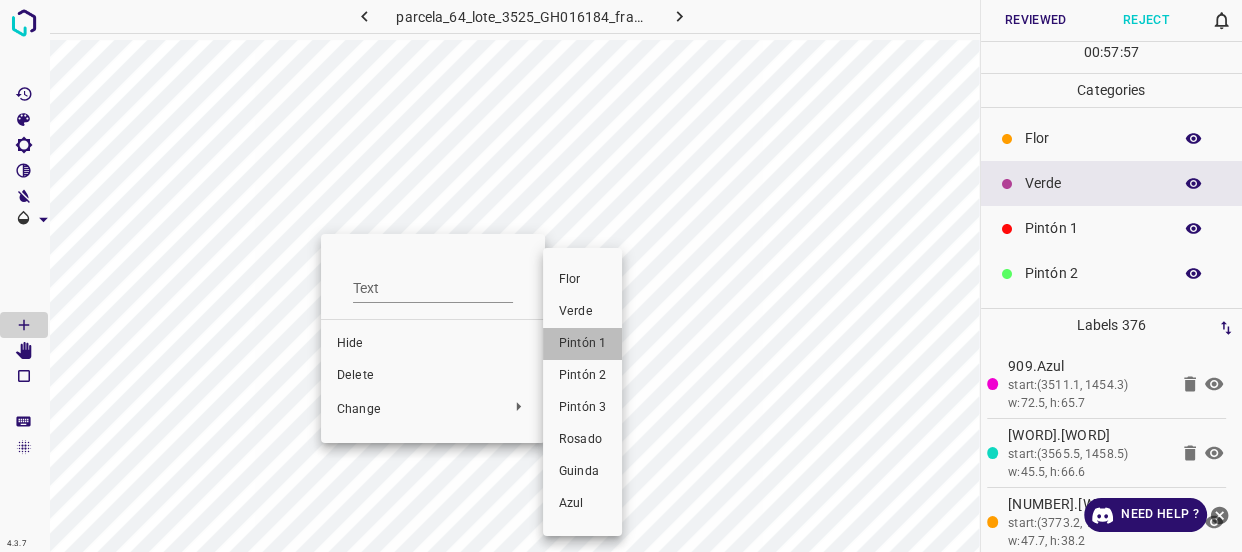 click on "Pintón 1" at bounding box center [582, 344] 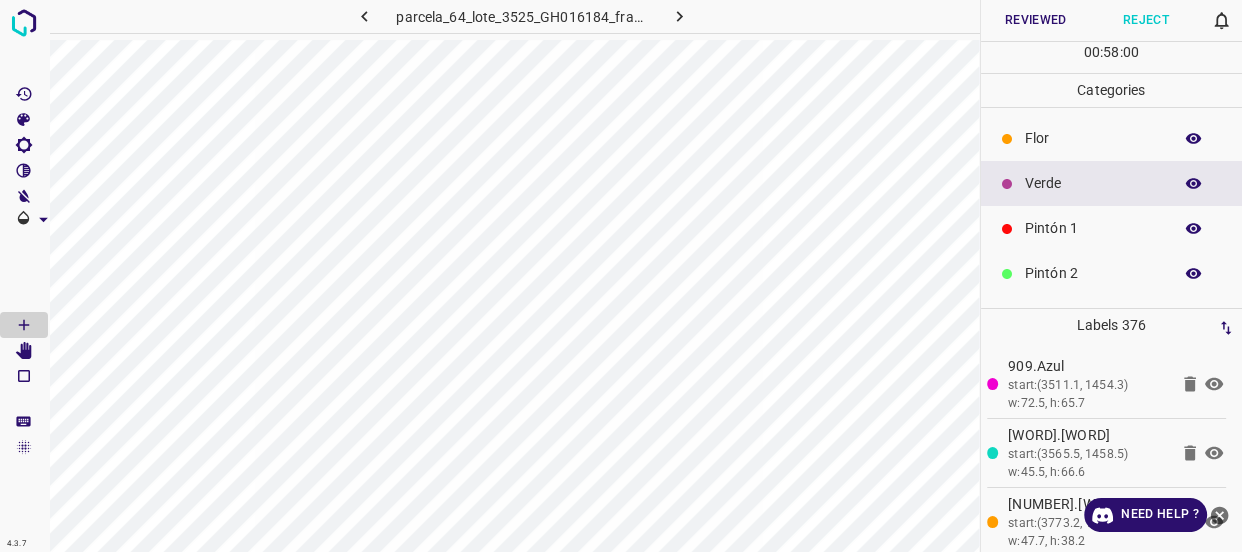click at bounding box center (1194, 184) 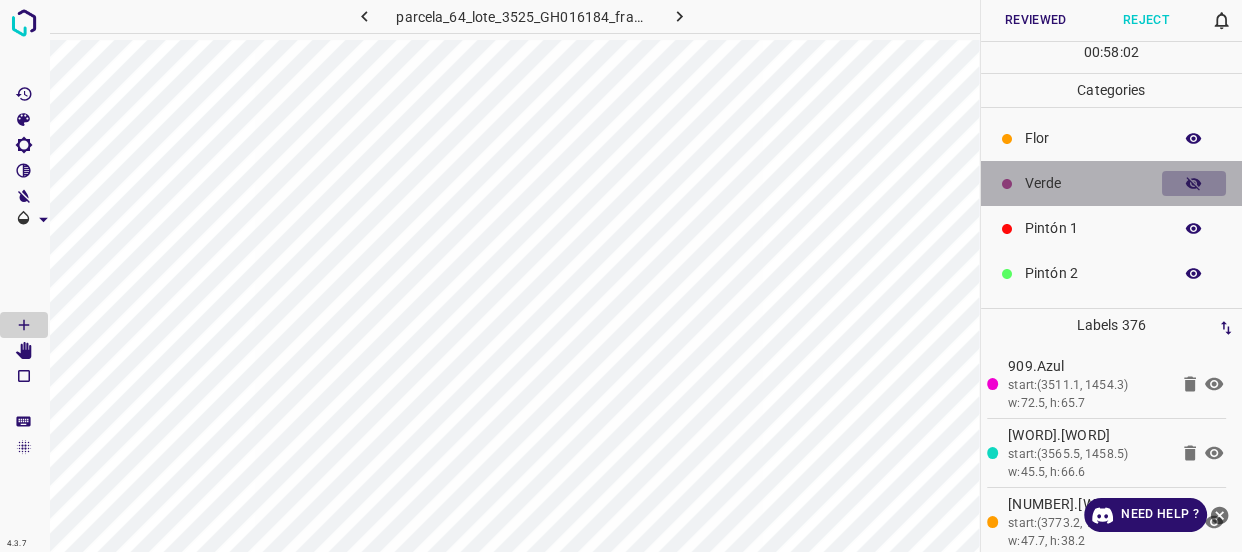 click at bounding box center (1194, 184) 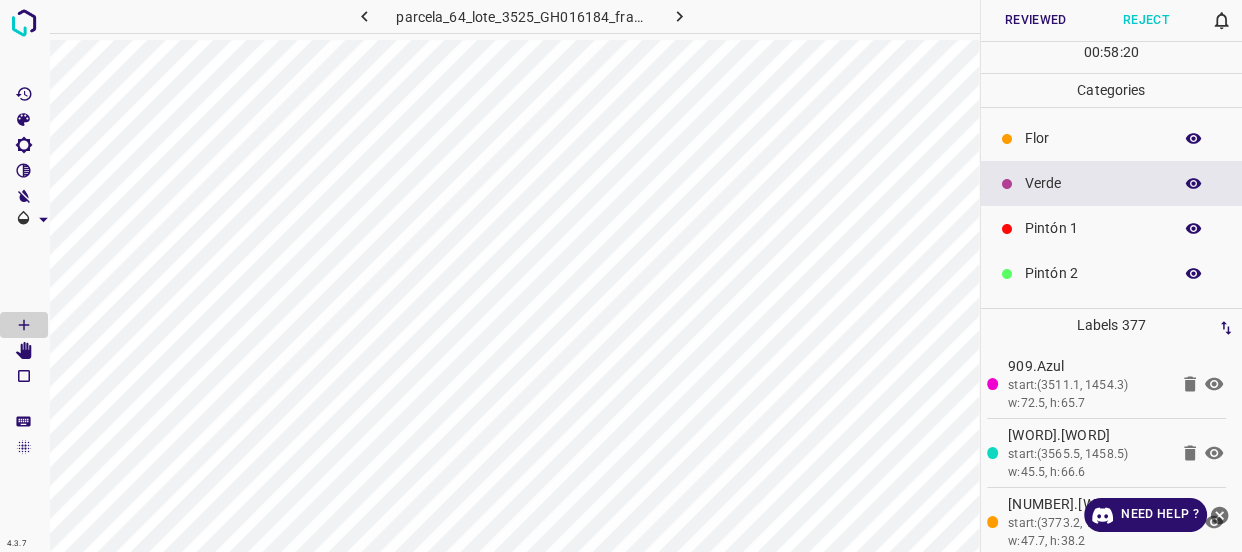 scroll, scrollTop: 90, scrollLeft: 0, axis: vertical 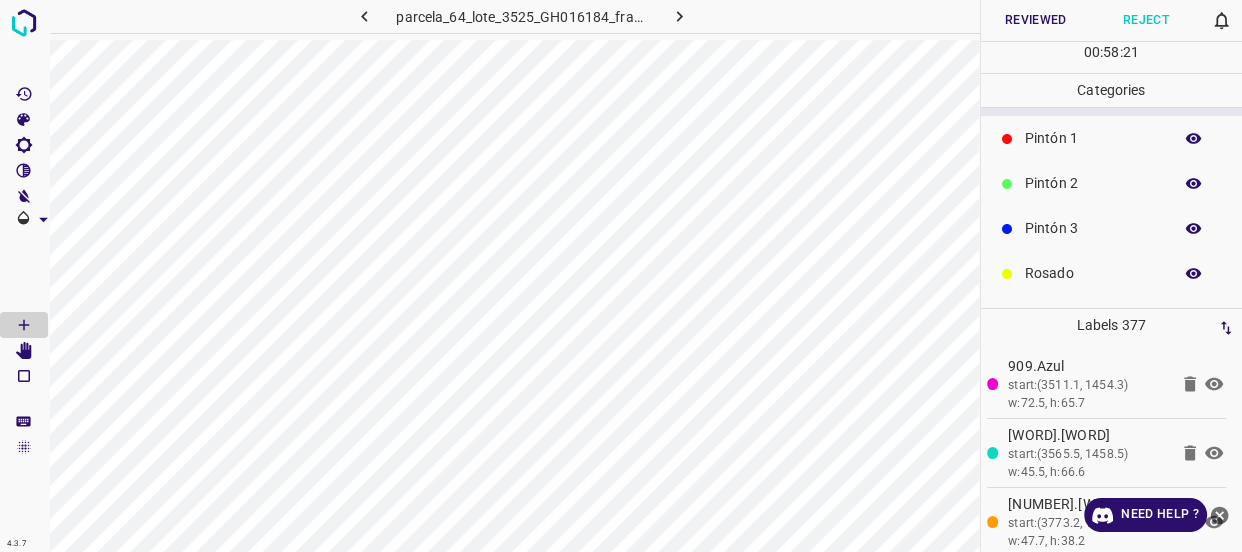 click 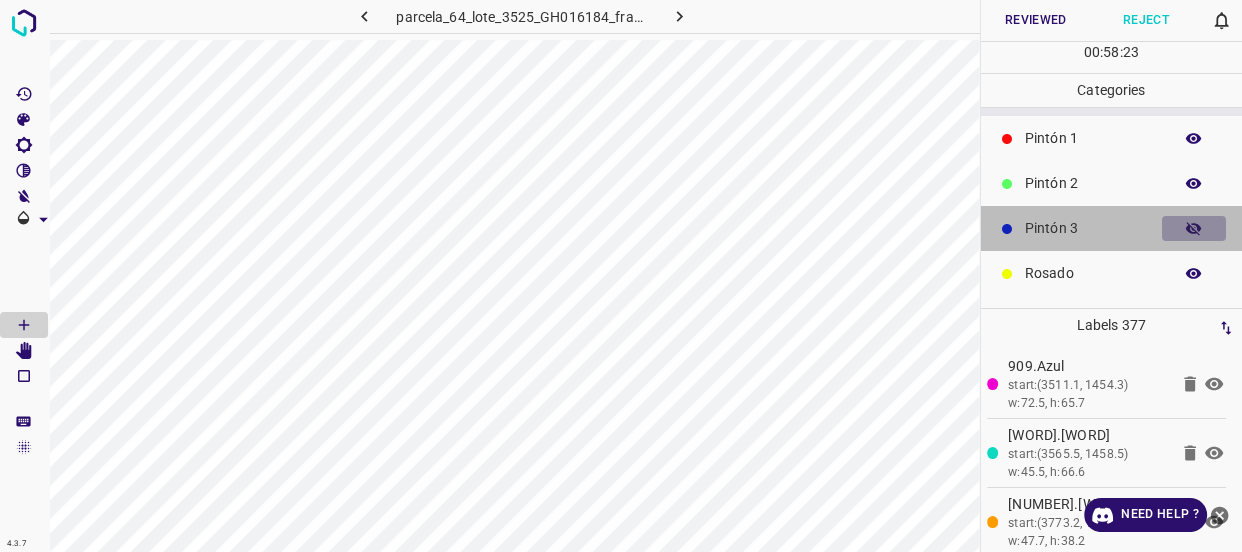 click 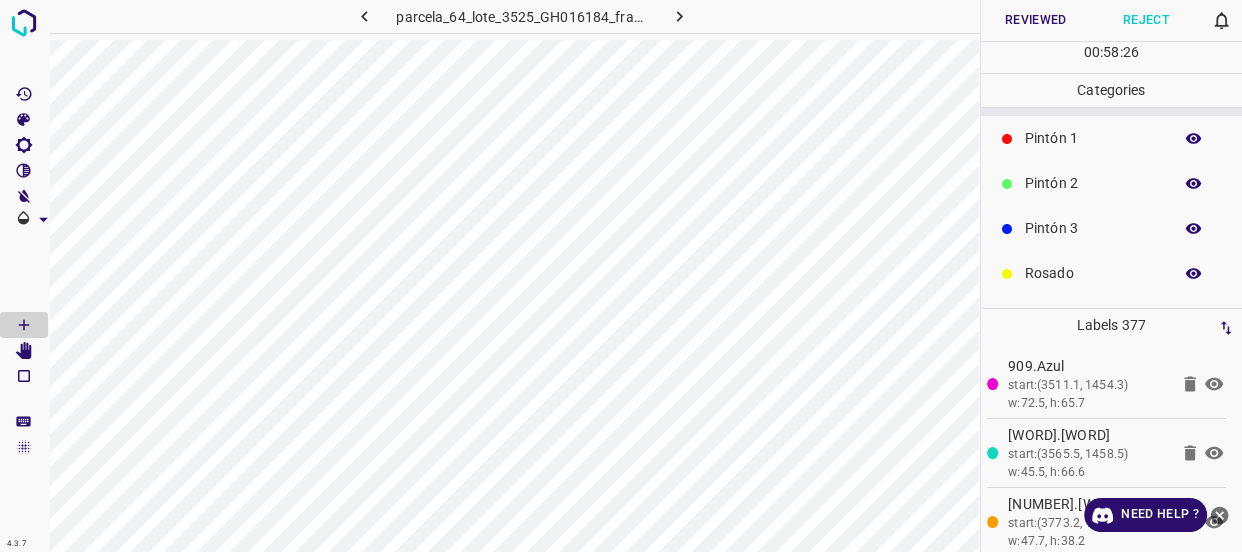 click 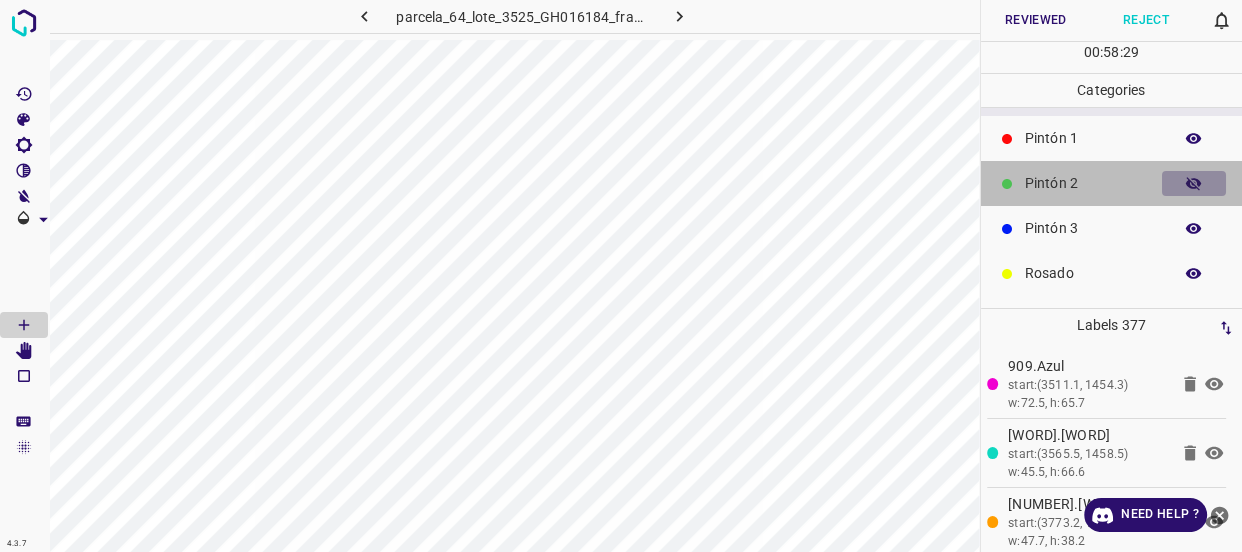 click 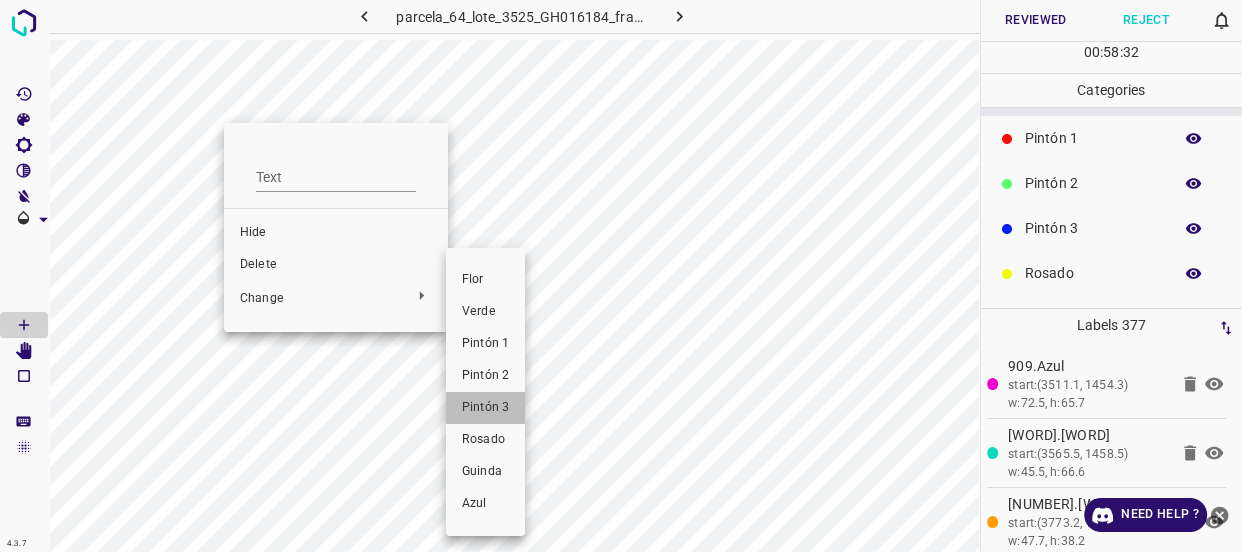 drag, startPoint x: 490, startPoint y: 402, endPoint x: 358, endPoint y: 103, distance: 326.84094 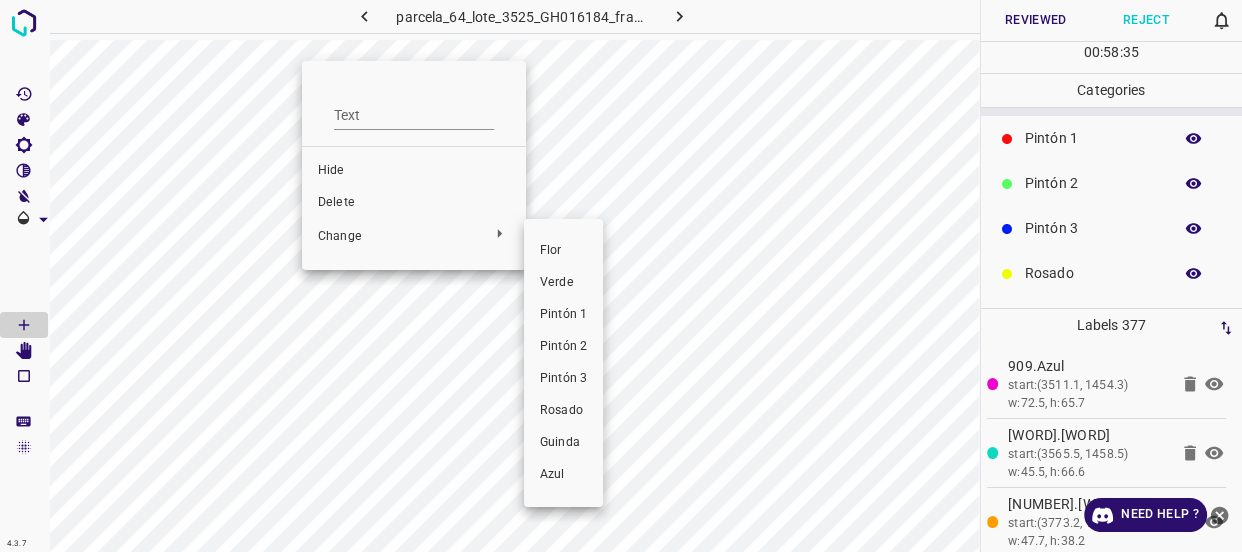 click on "Pintón 3" at bounding box center [563, 379] 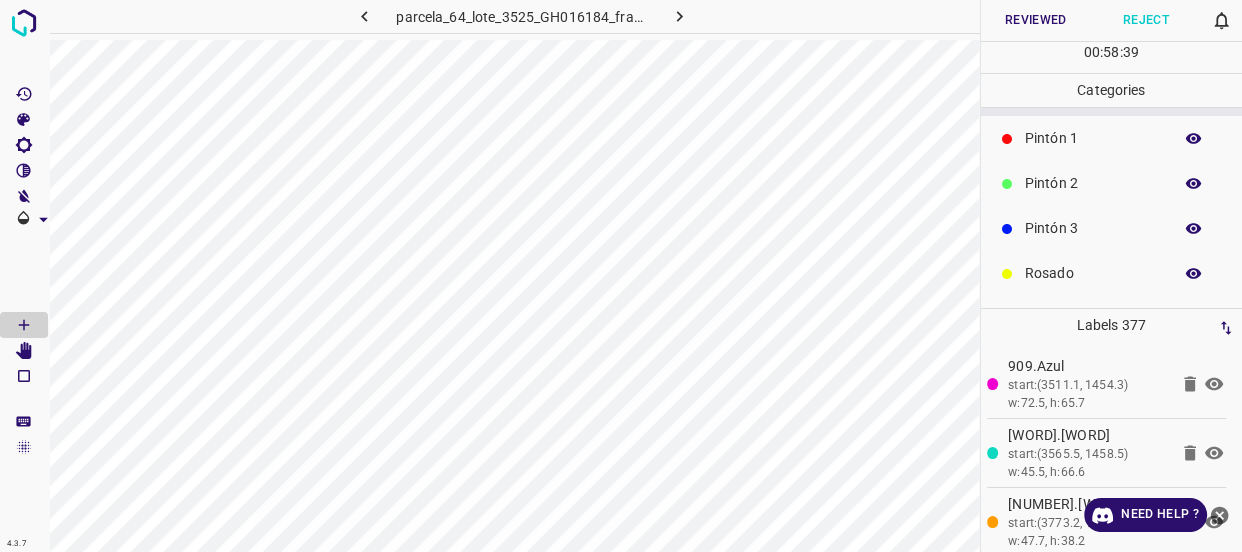 click 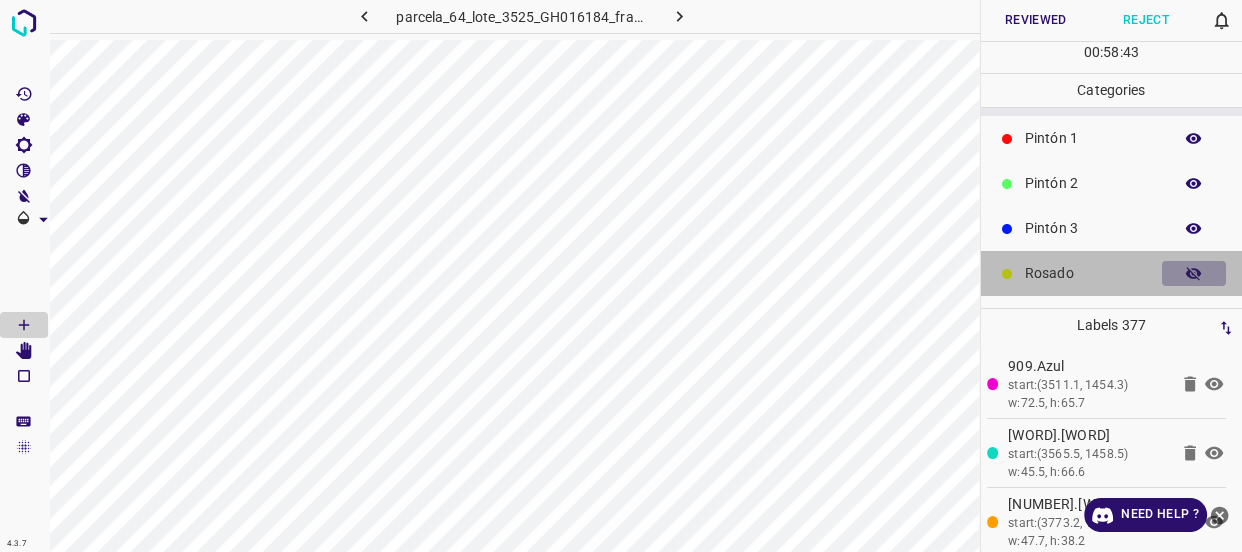 click 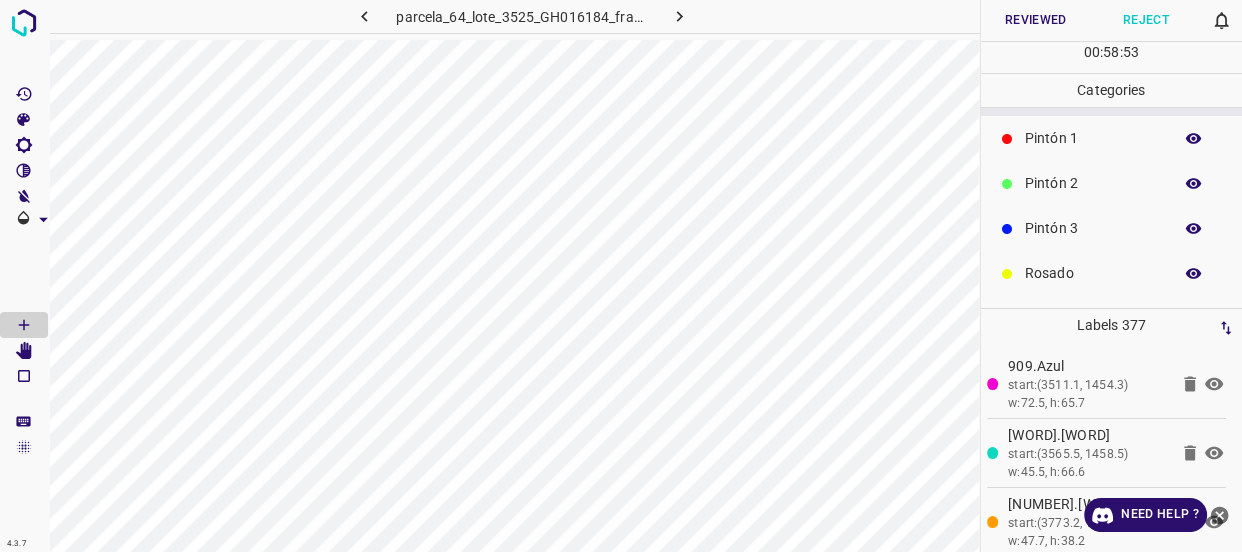 click 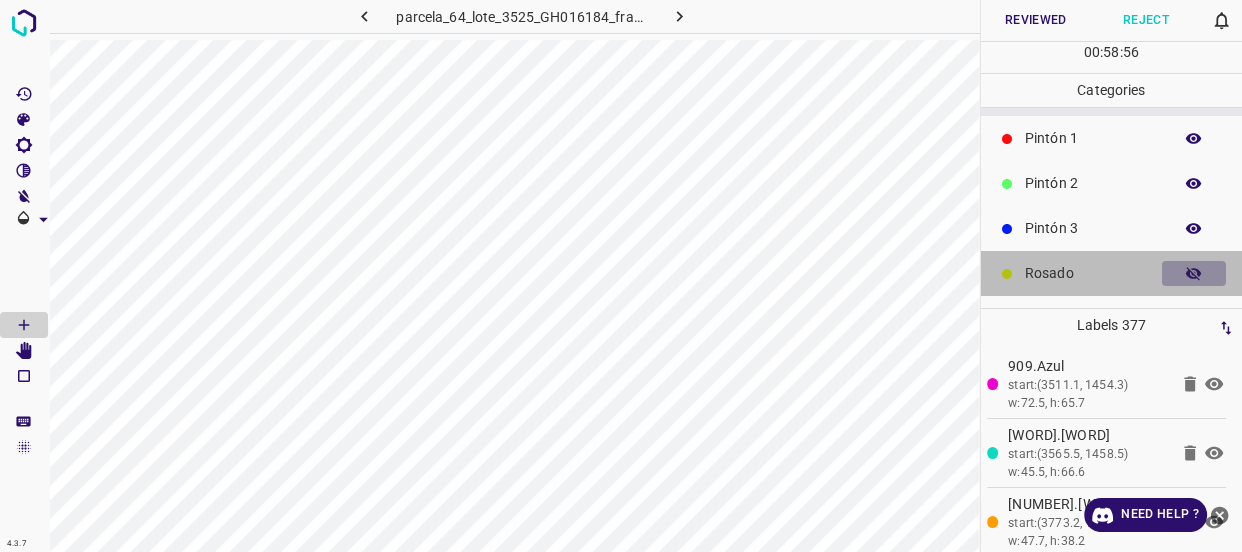 click 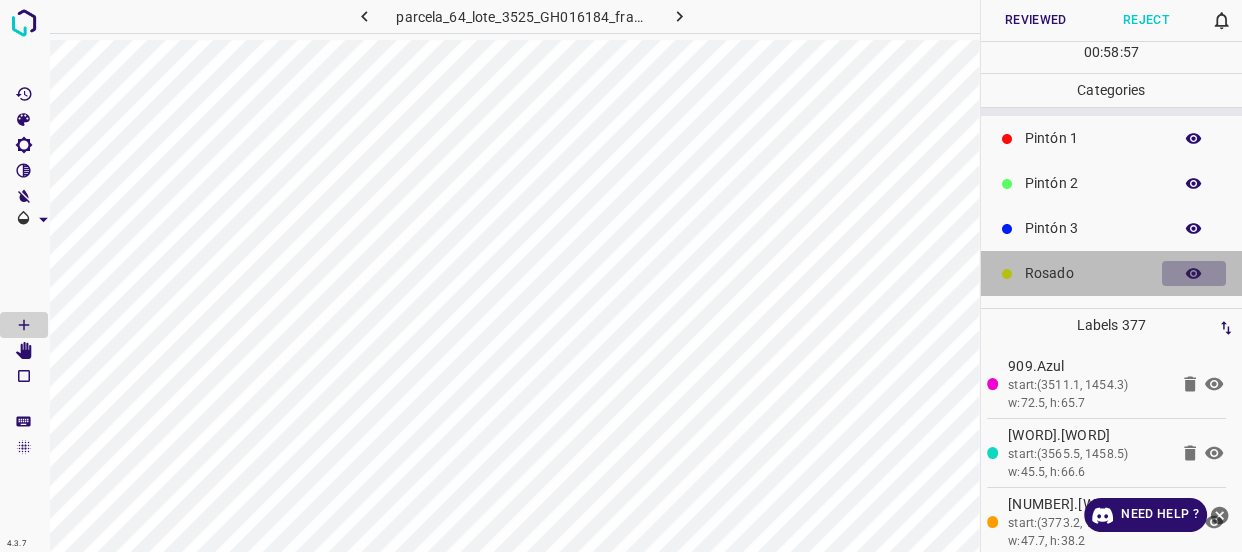 click 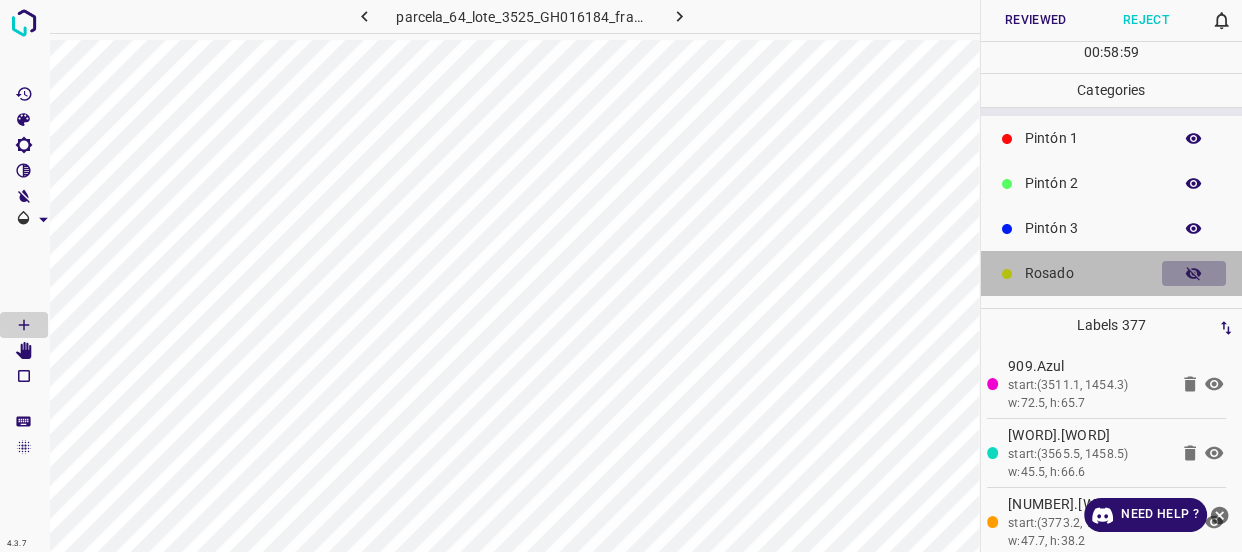 click 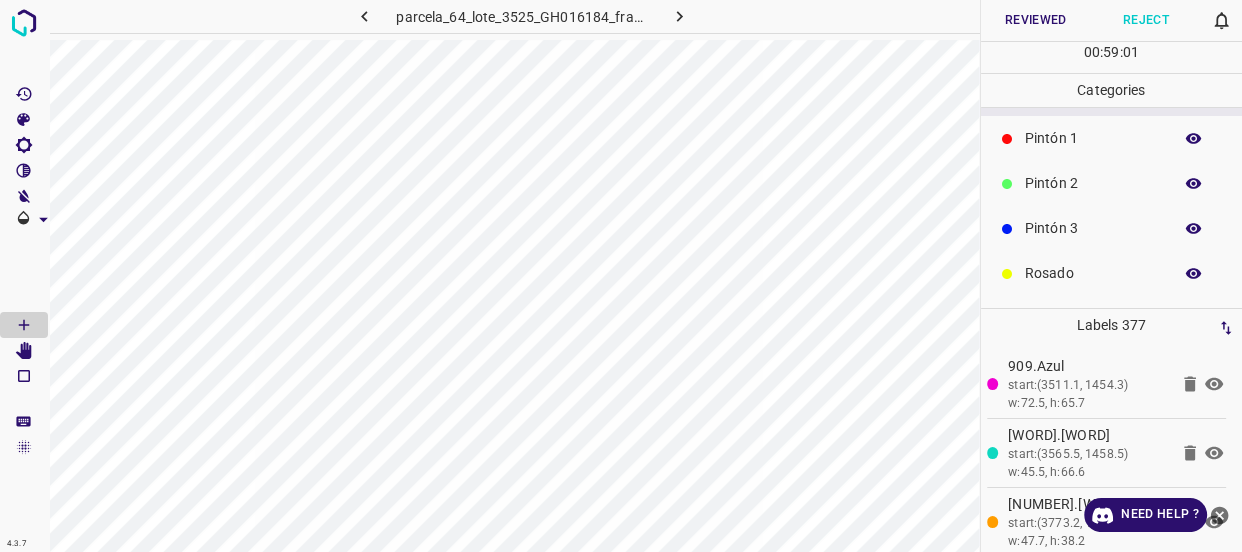 scroll, scrollTop: 0, scrollLeft: 0, axis: both 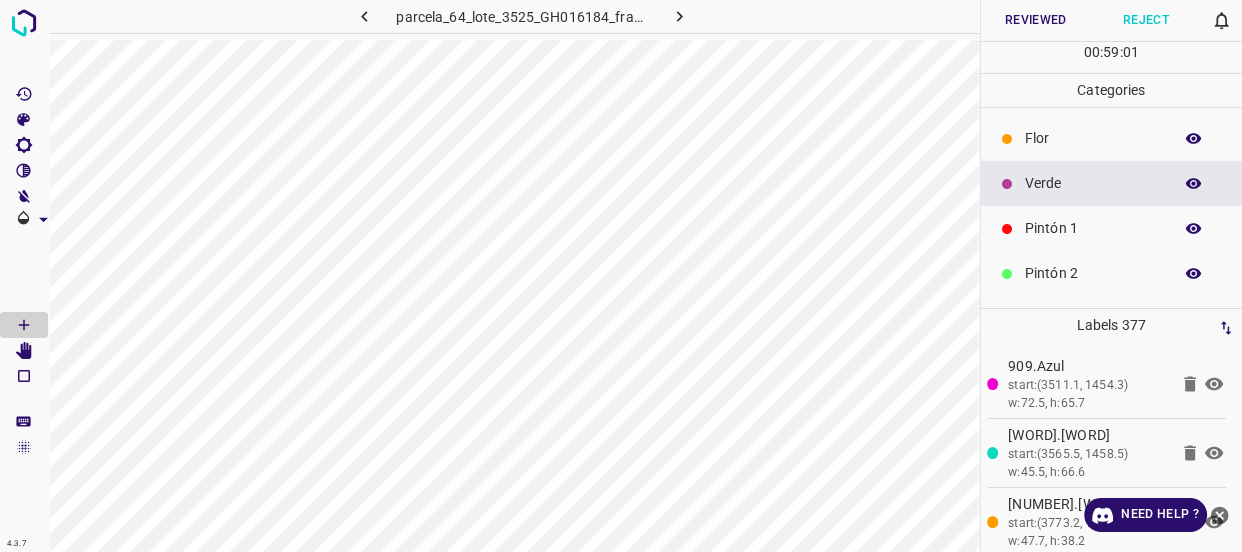 click 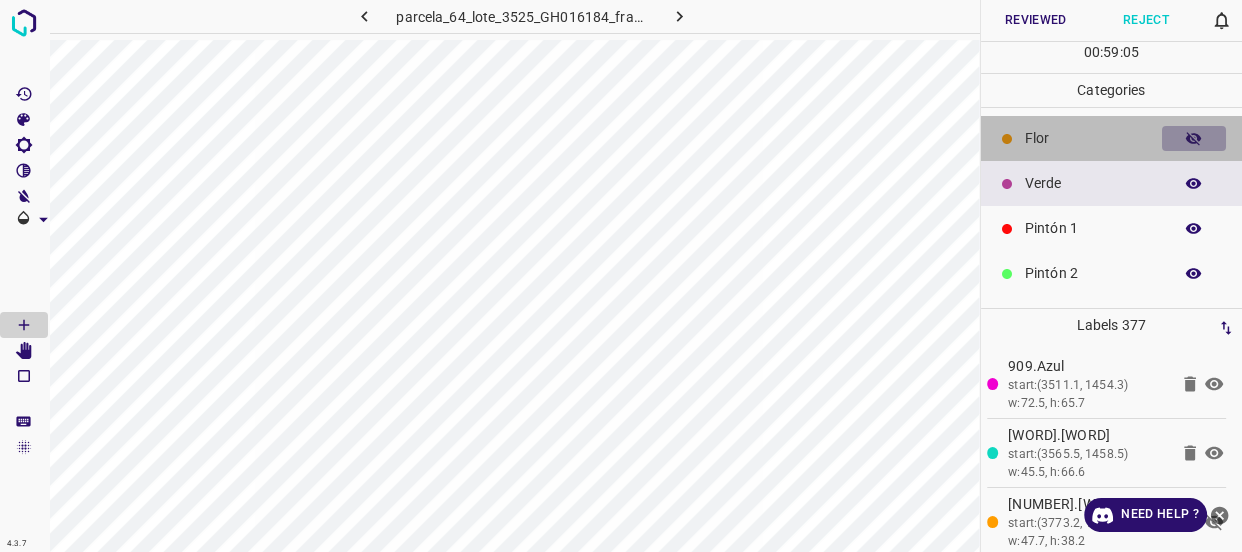 click 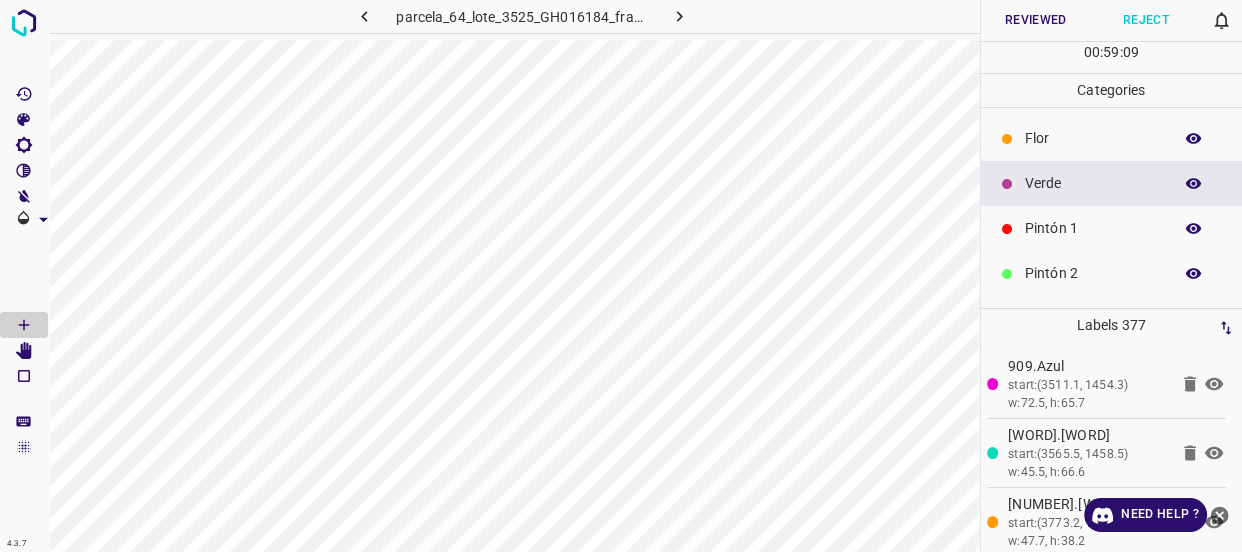 click 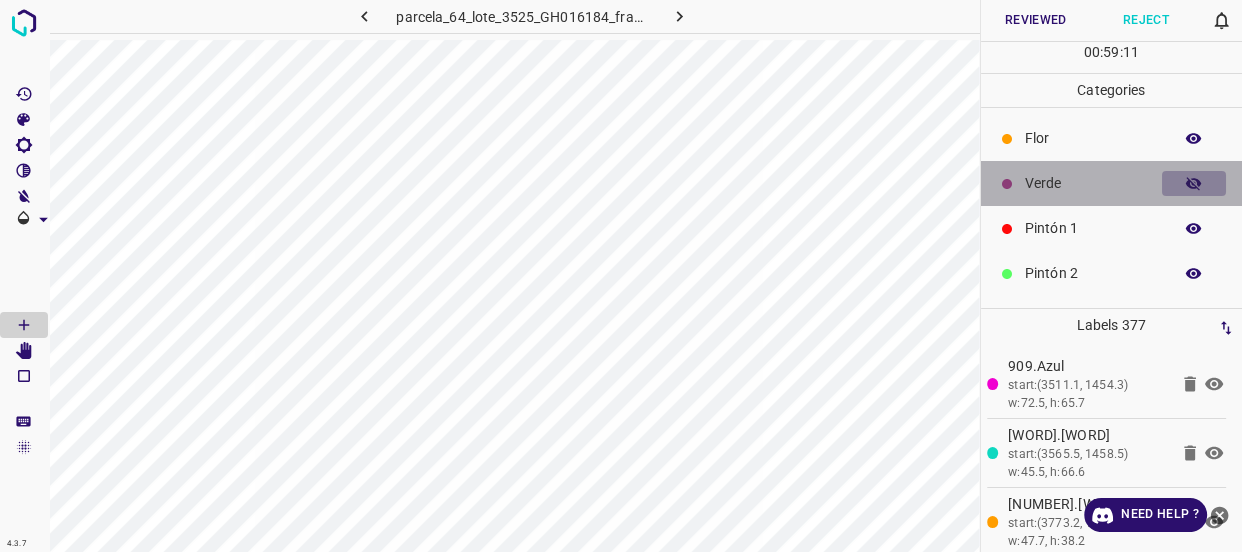 click 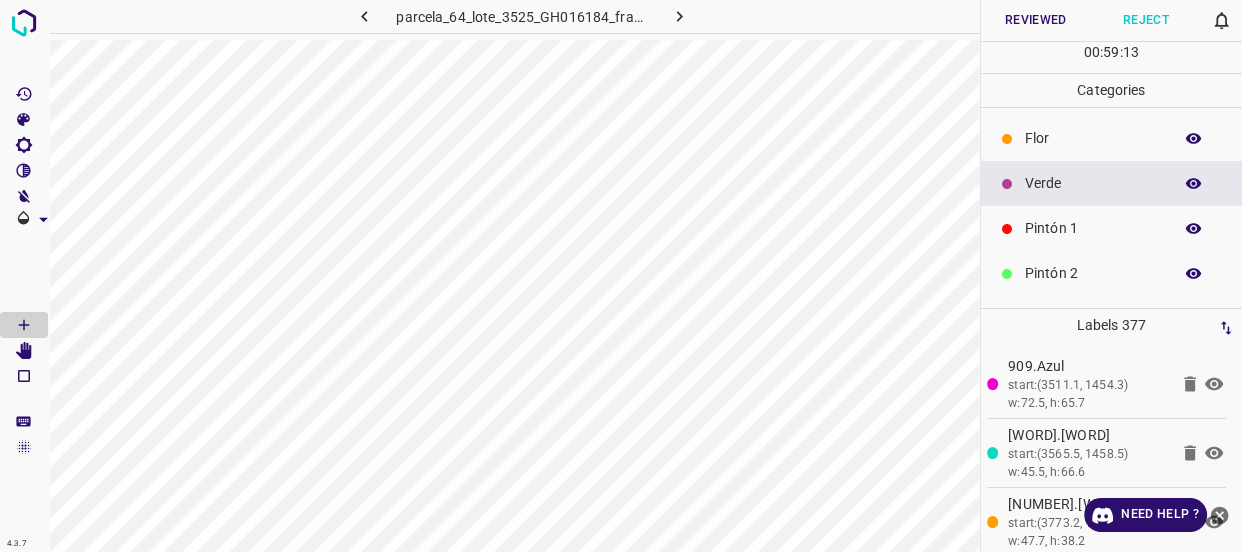 scroll, scrollTop: 175, scrollLeft: 0, axis: vertical 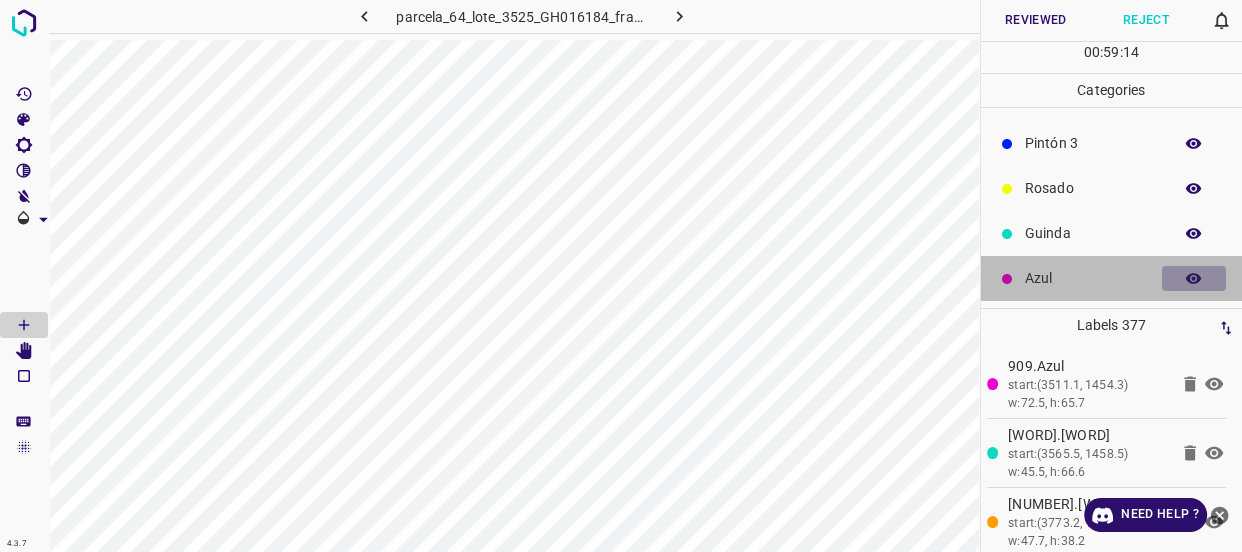 click 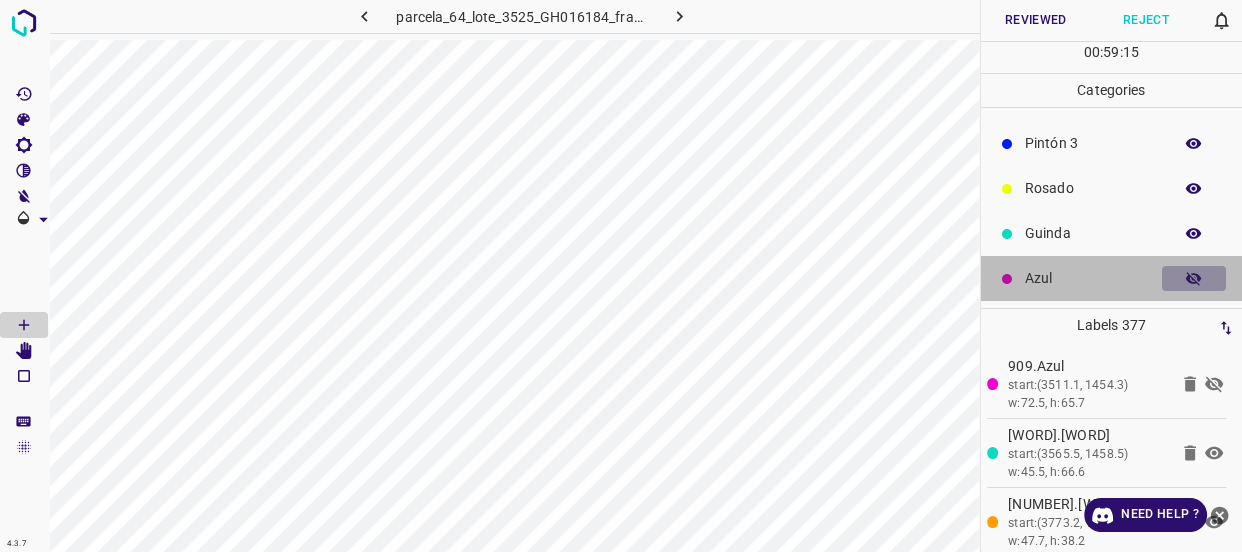 click 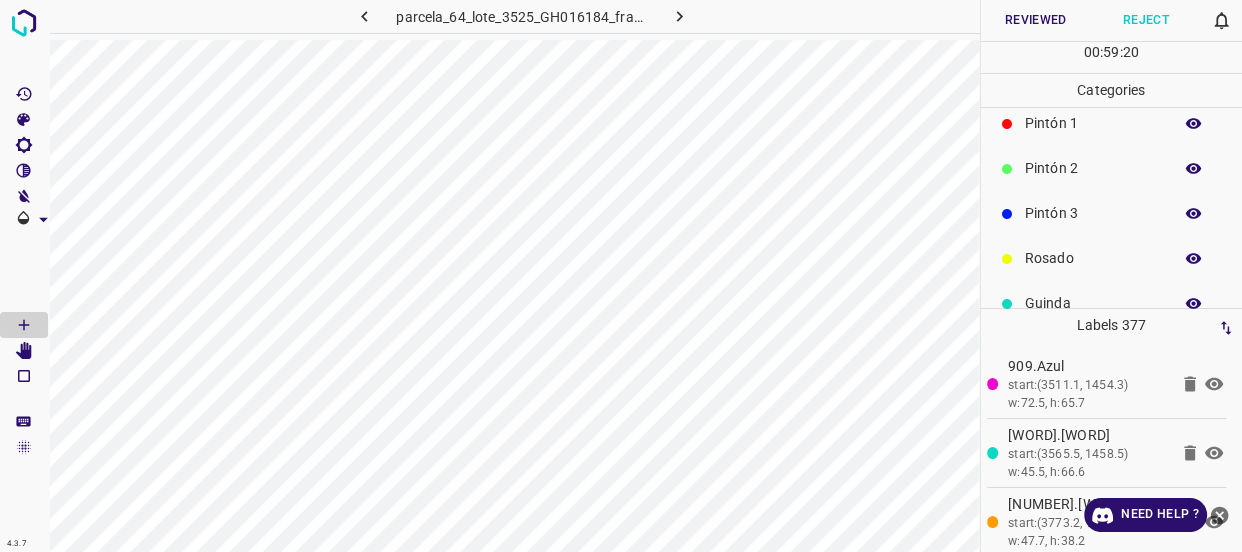 scroll, scrollTop: 84, scrollLeft: 0, axis: vertical 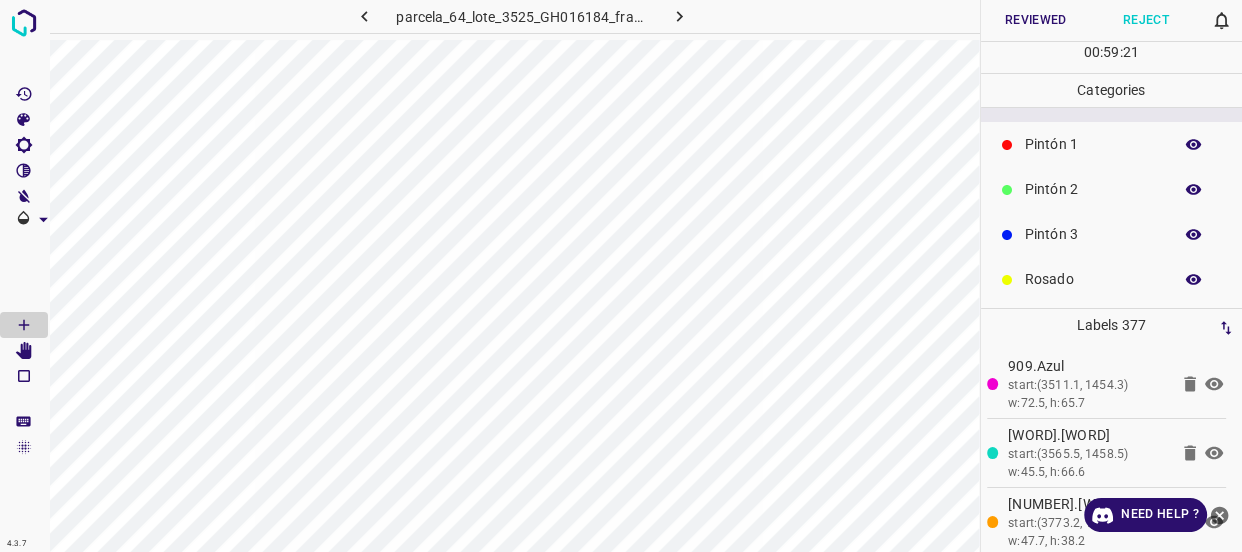 click 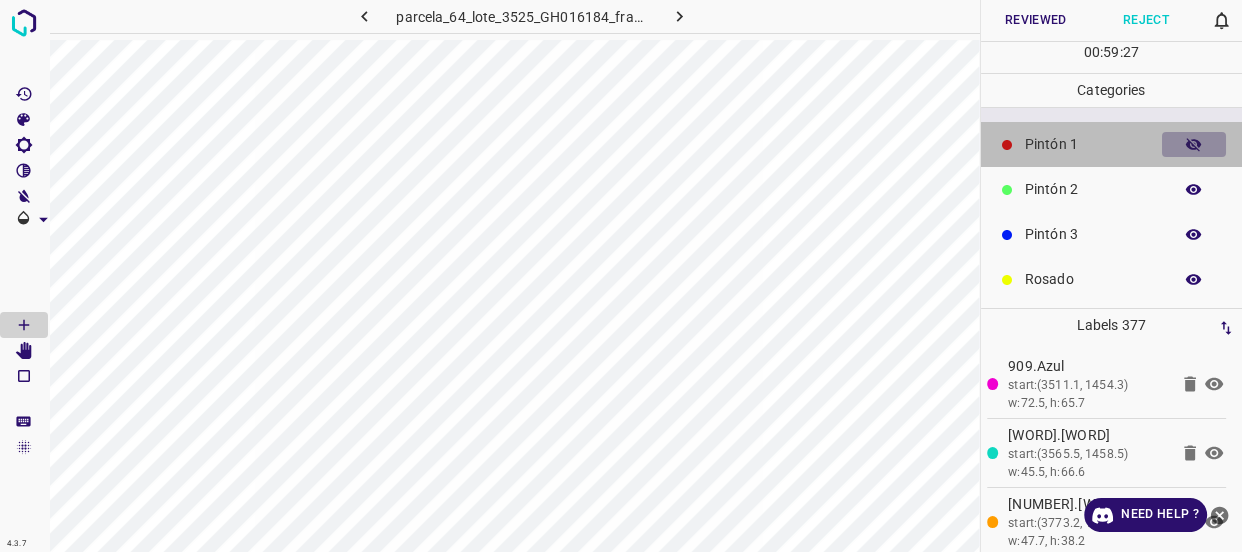 click 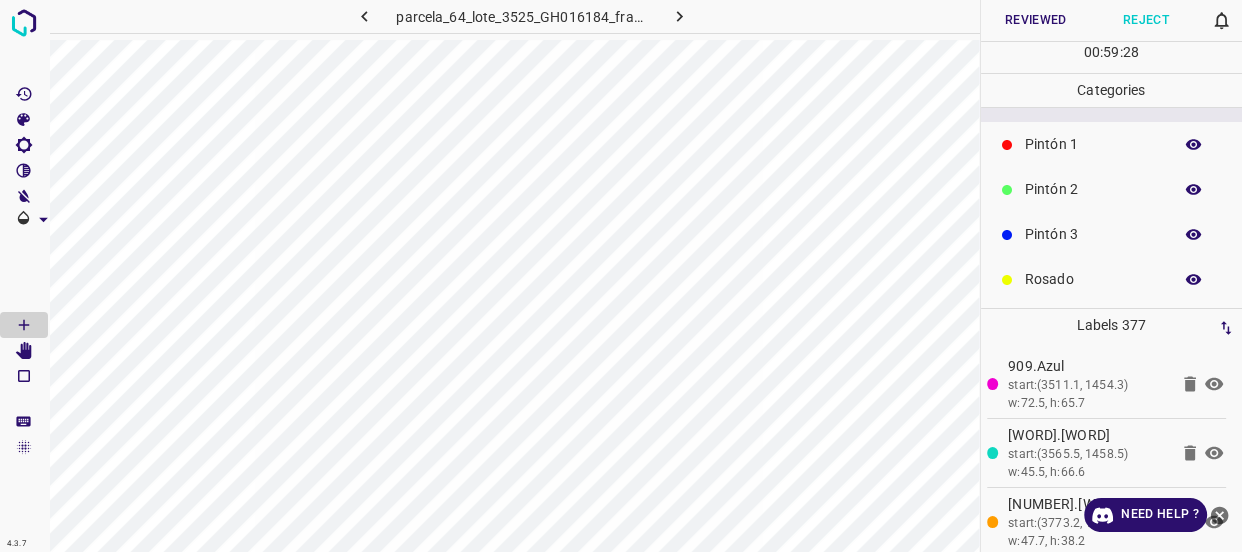 click 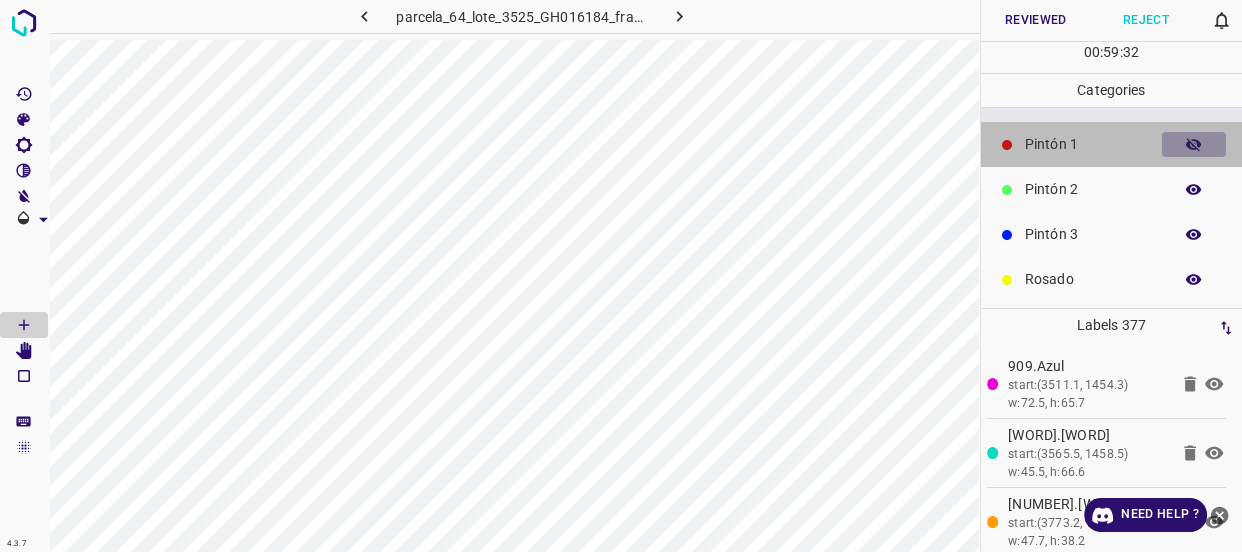 click 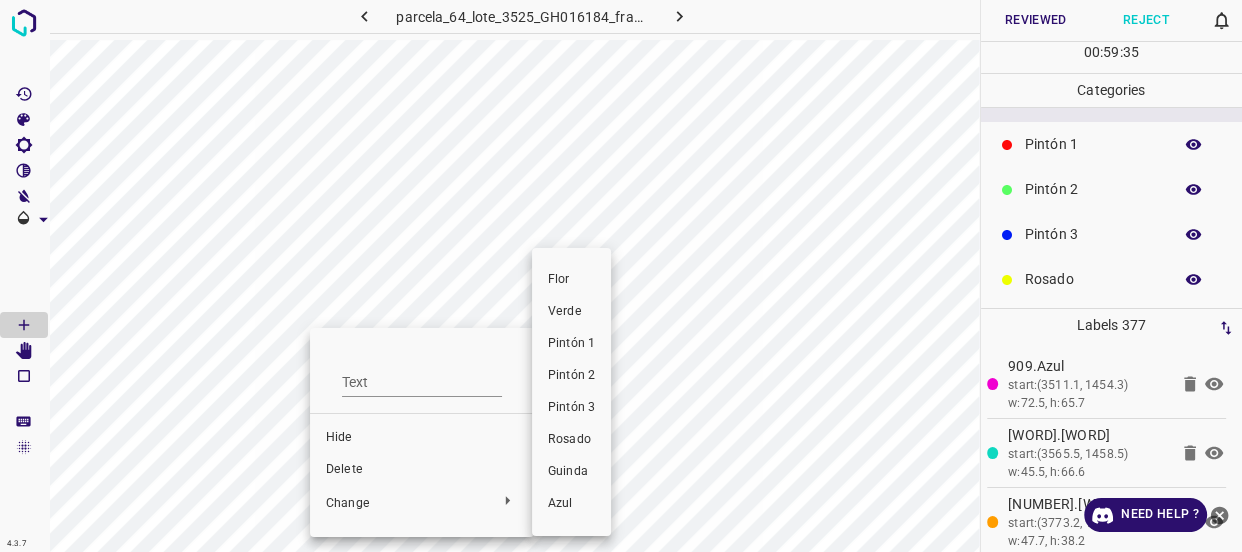 click on "Pintón 3" at bounding box center [571, 408] 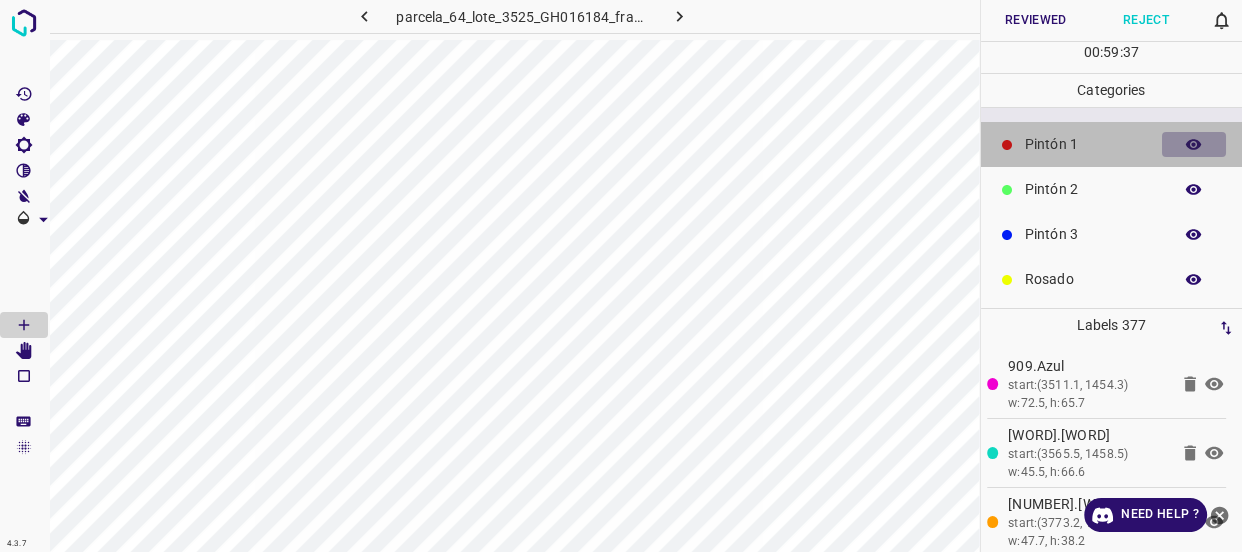 click 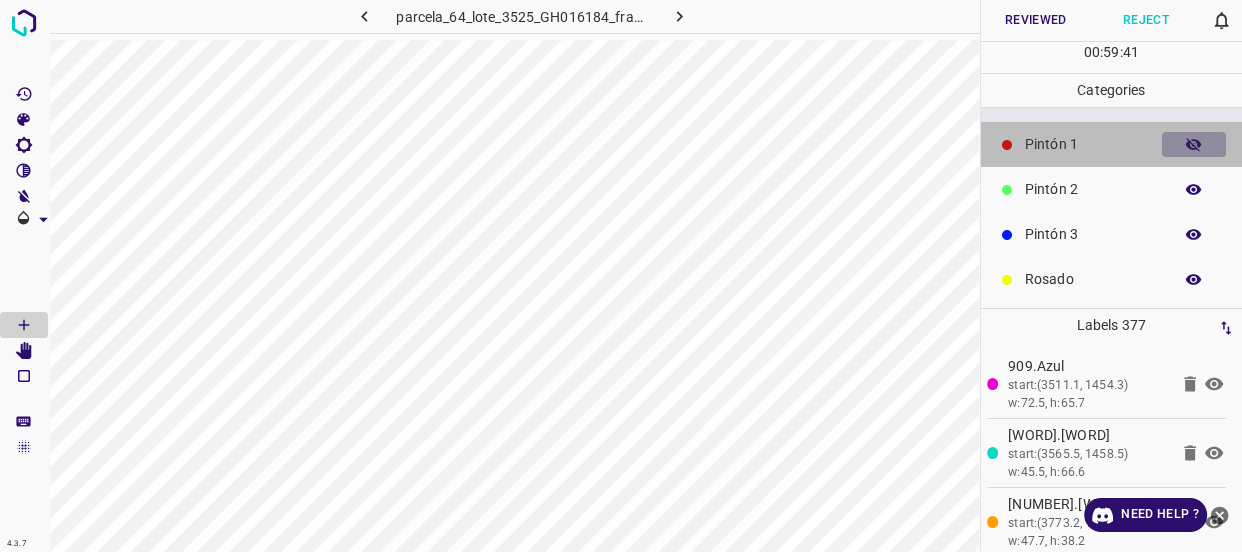 click 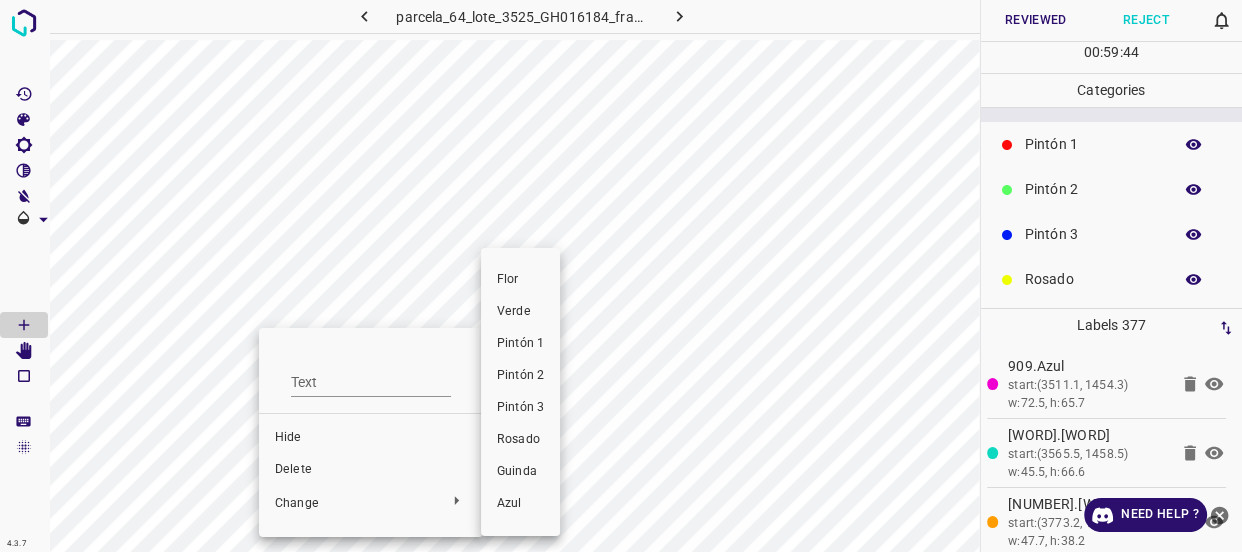 click on "Pintón 2" at bounding box center [520, 376] 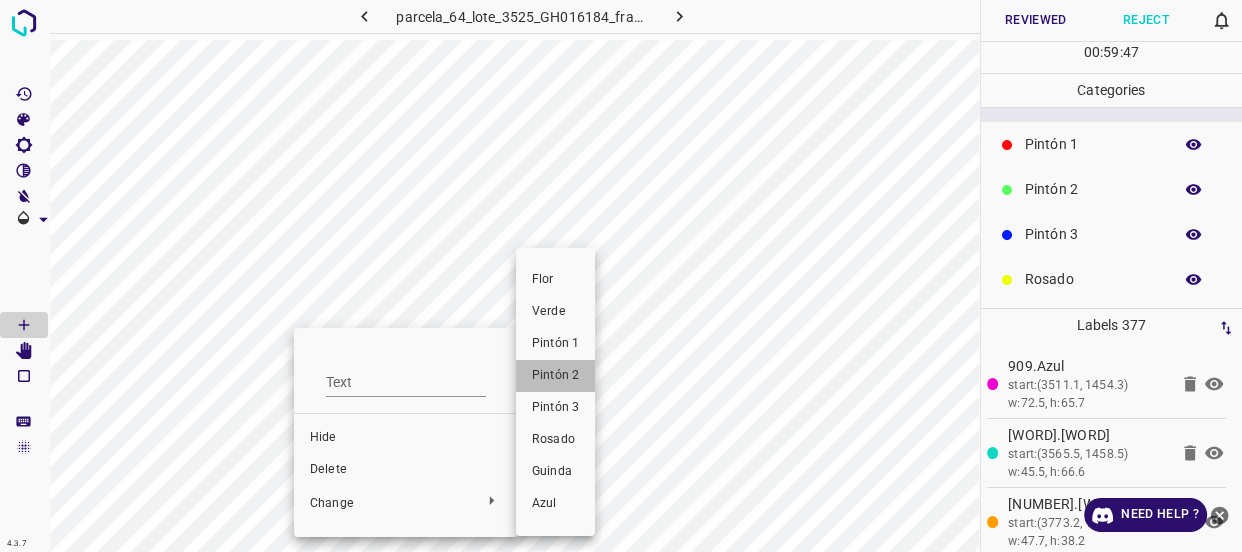 click on "Pintón 2" at bounding box center (555, 376) 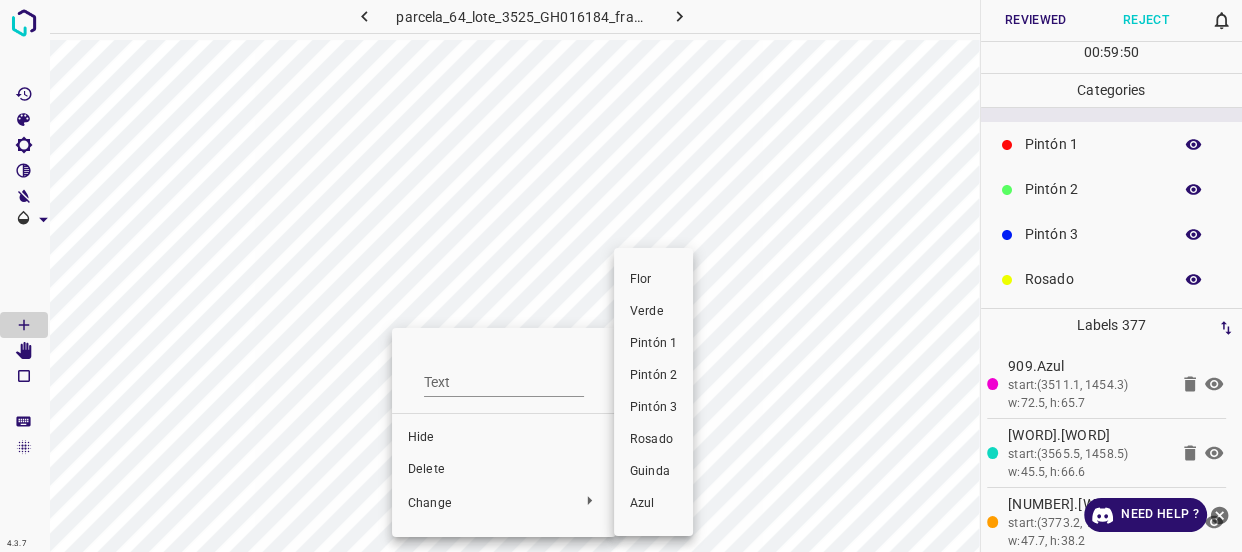 click on "Pintón 2" at bounding box center [653, 376] 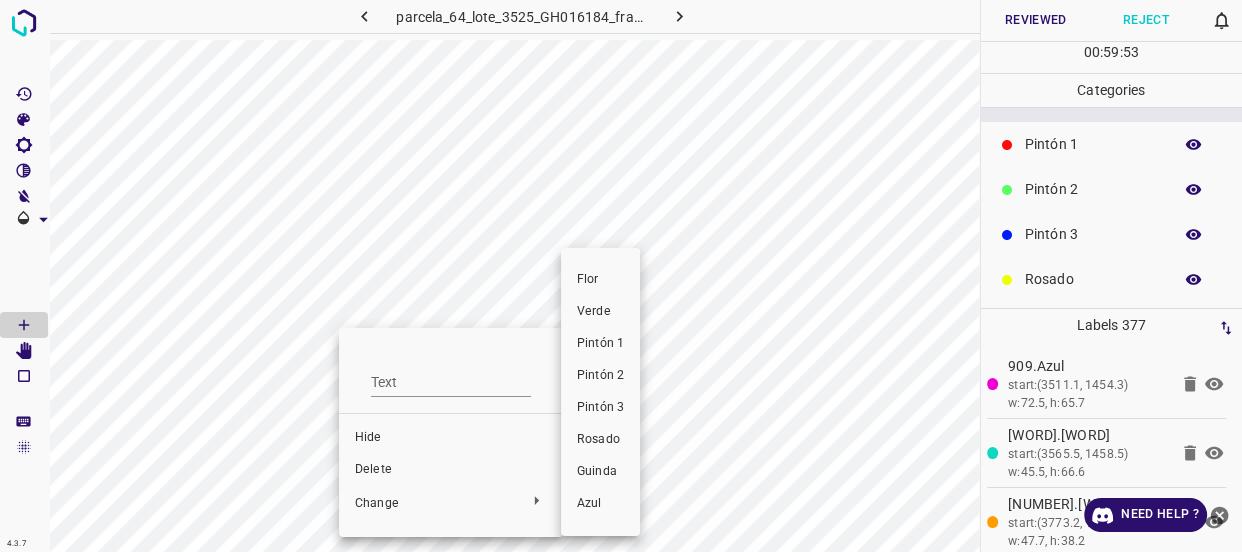 click on "Pintón 2" at bounding box center (600, 376) 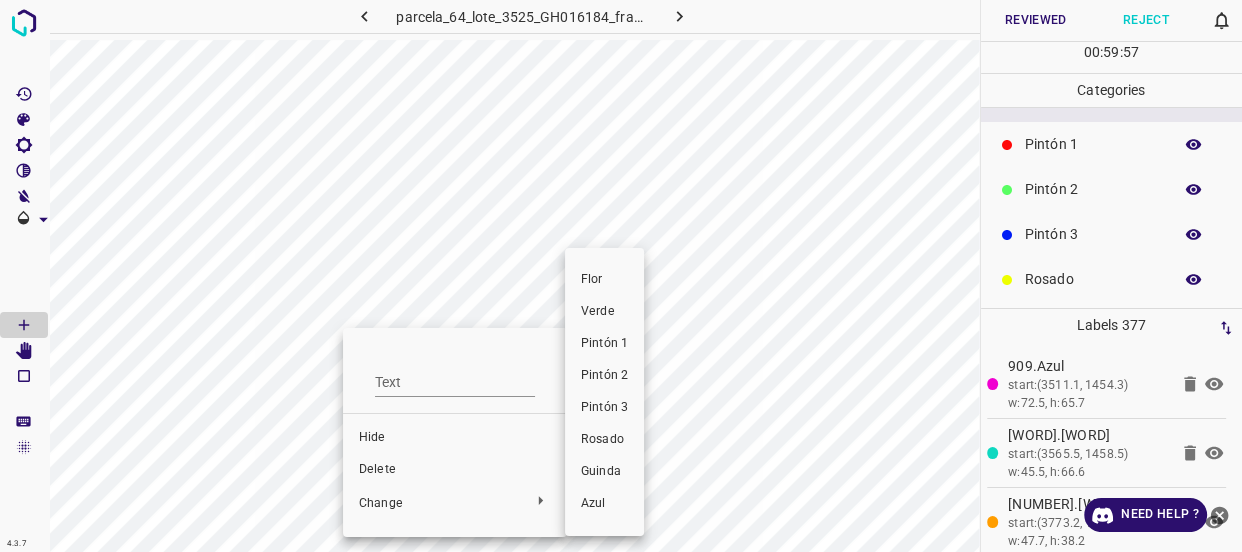 drag, startPoint x: 602, startPoint y: 375, endPoint x: 395, endPoint y: 365, distance: 207.24141 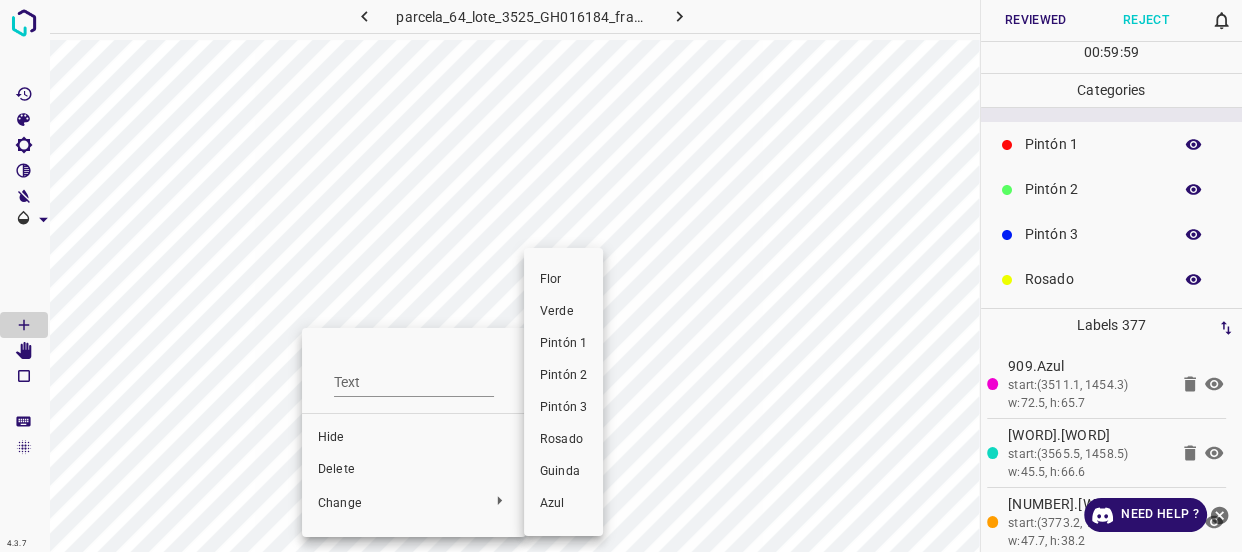 click on "Pintón 2" at bounding box center (563, 376) 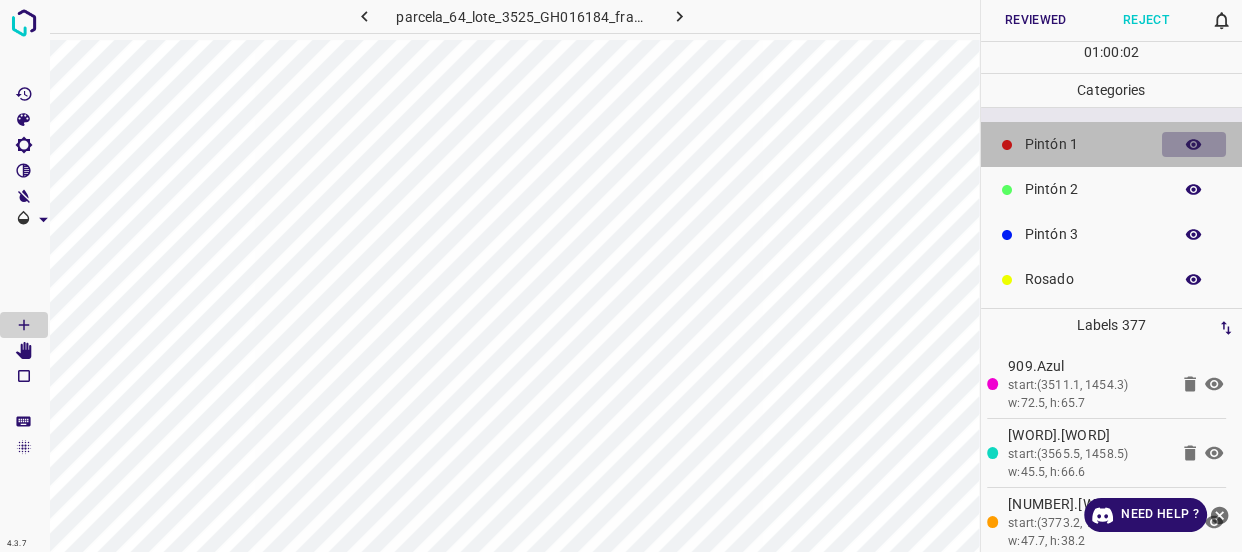 click 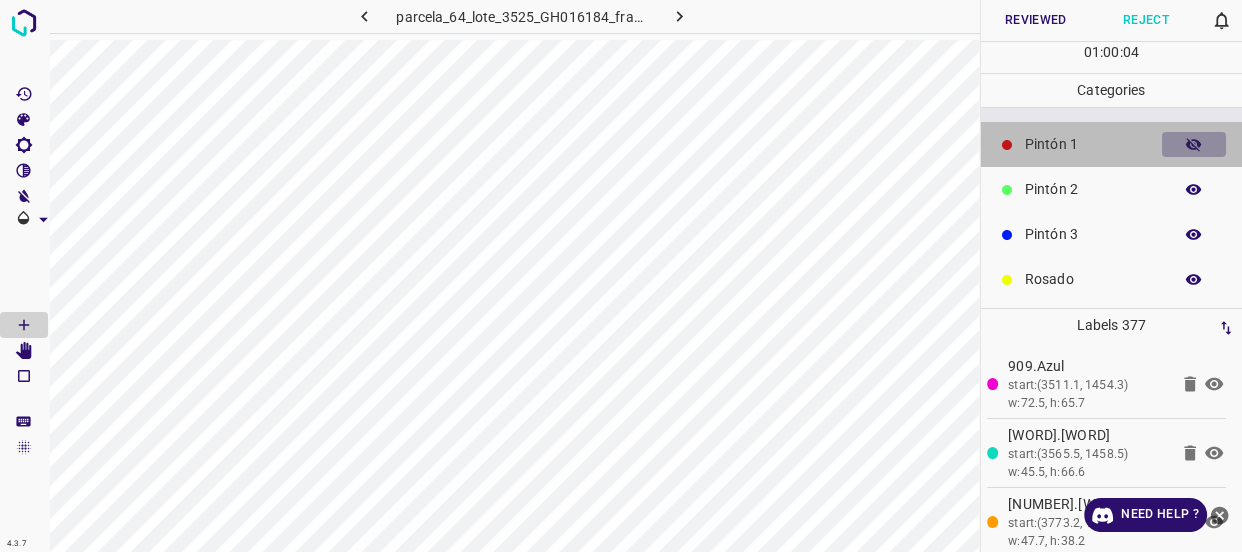 click 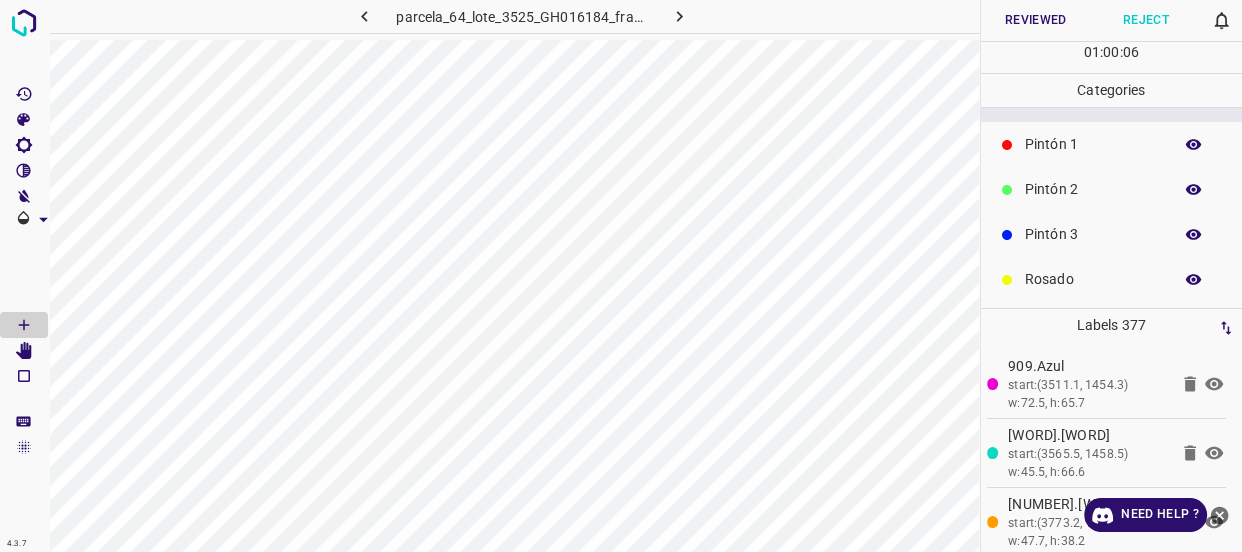 click 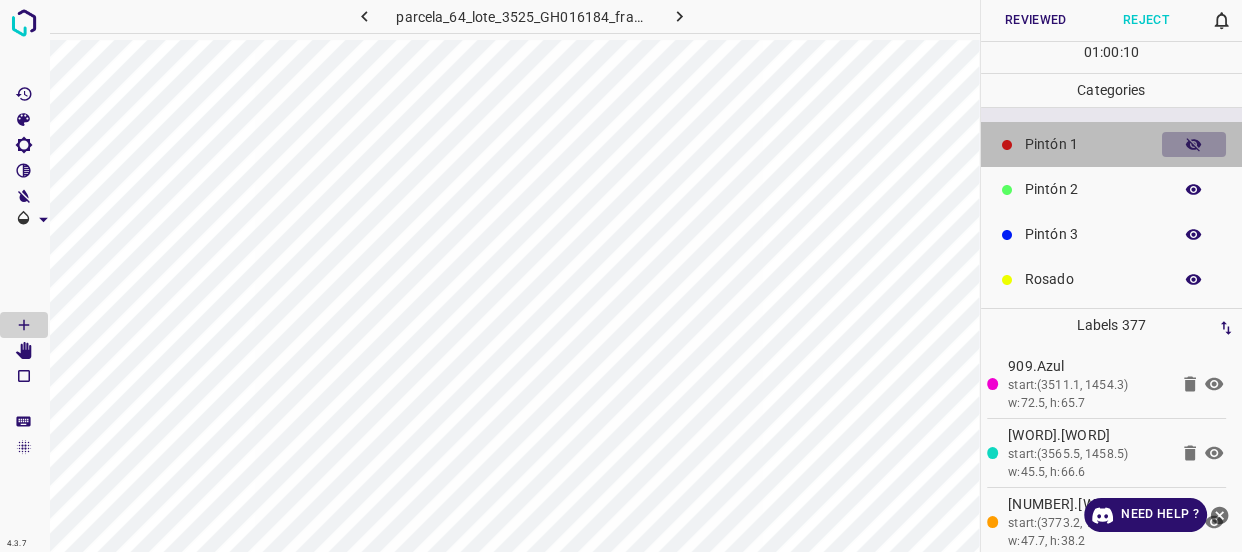 click 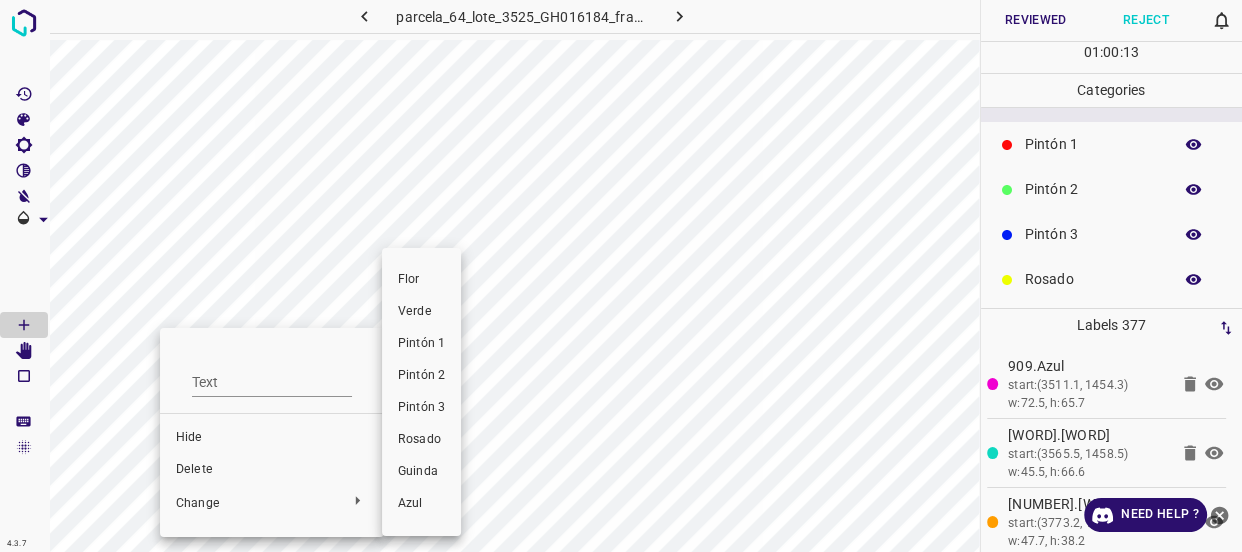click on "Pintón 2" at bounding box center [421, 376] 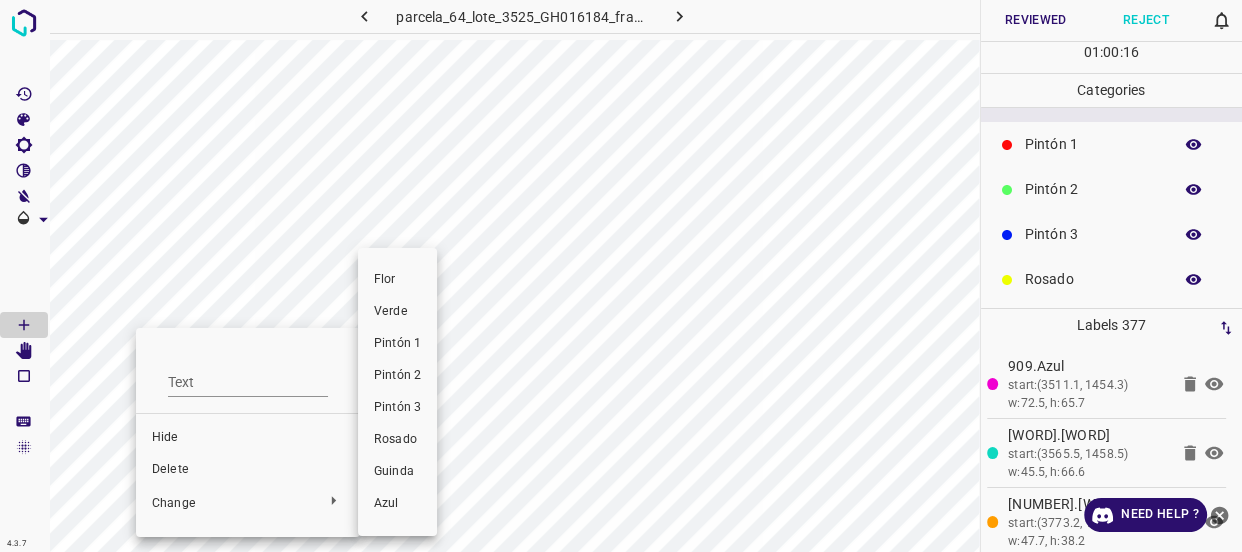 click on "Pintón 2" at bounding box center (397, 376) 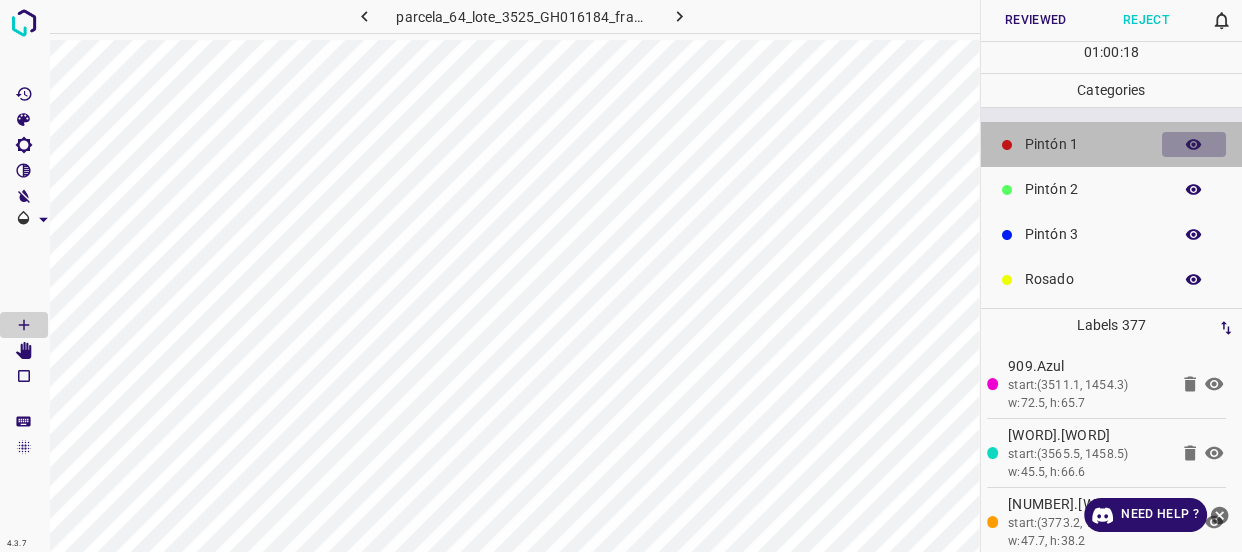 click 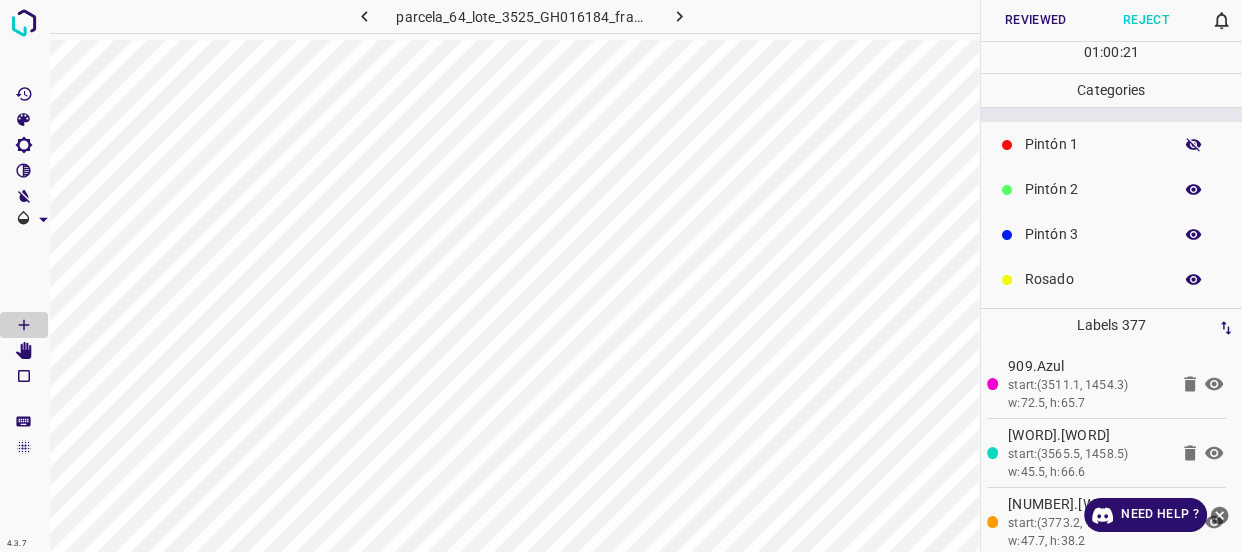 click 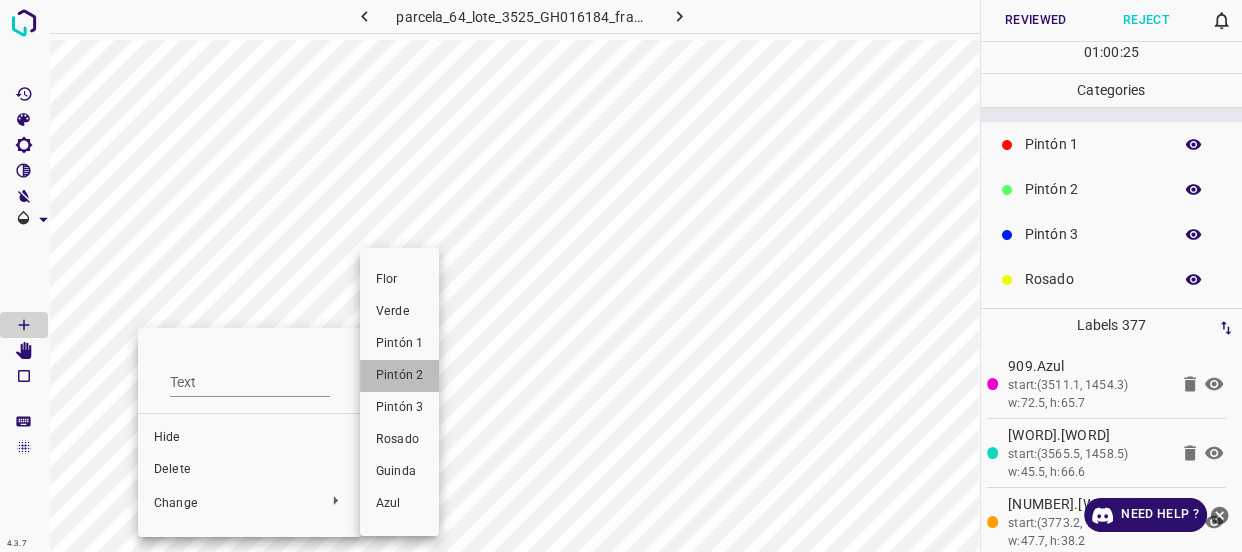 click on "Pintón 2" at bounding box center (399, 376) 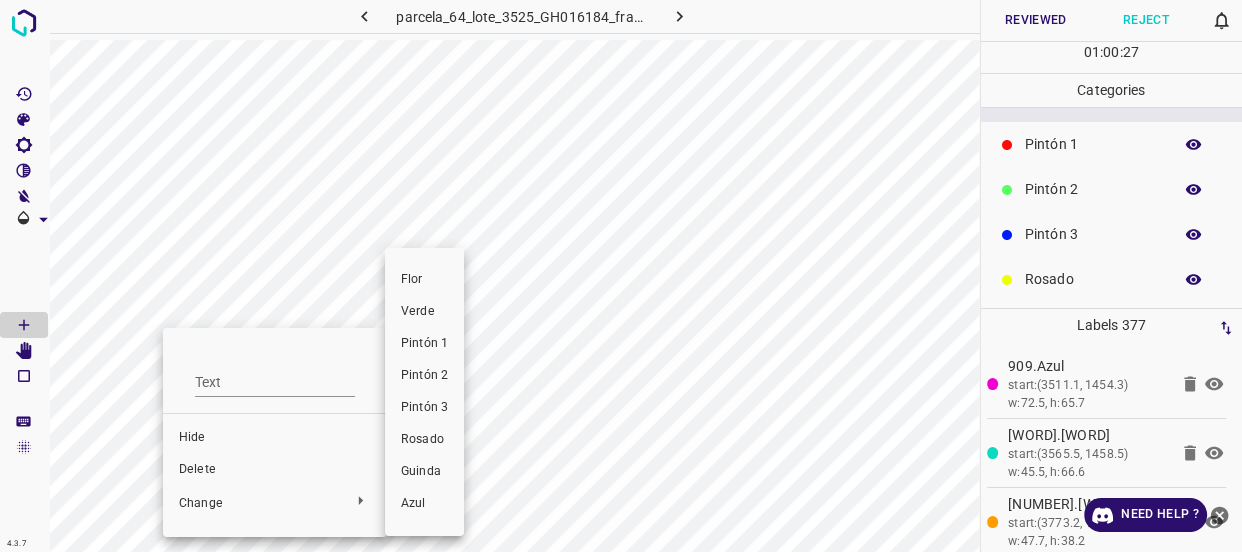 click on "Pintón 2" at bounding box center [424, 376] 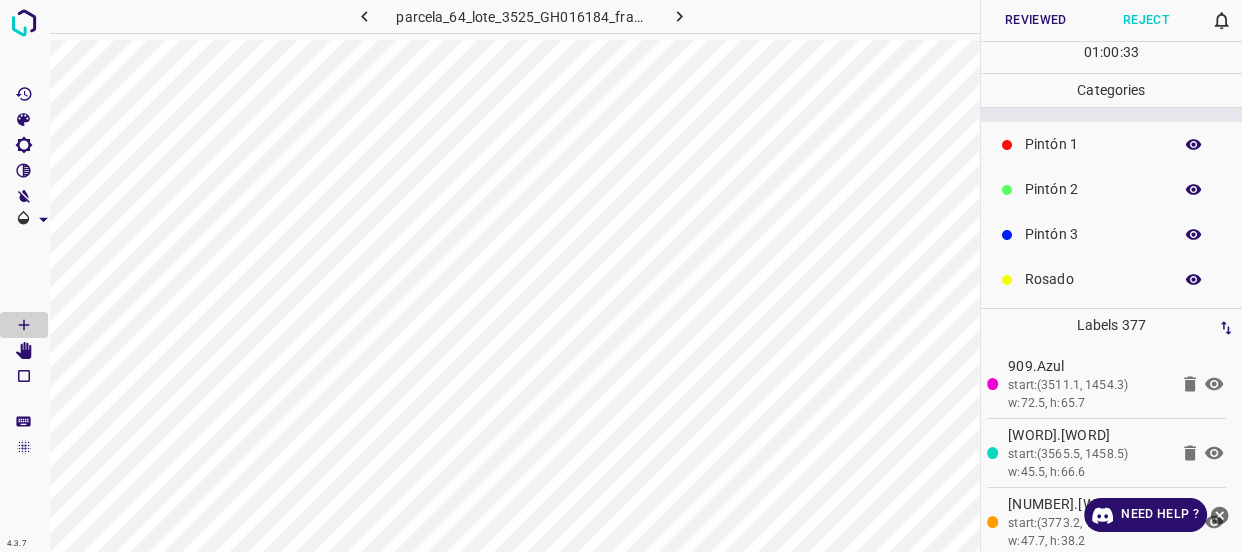 scroll, scrollTop: 0, scrollLeft: 0, axis: both 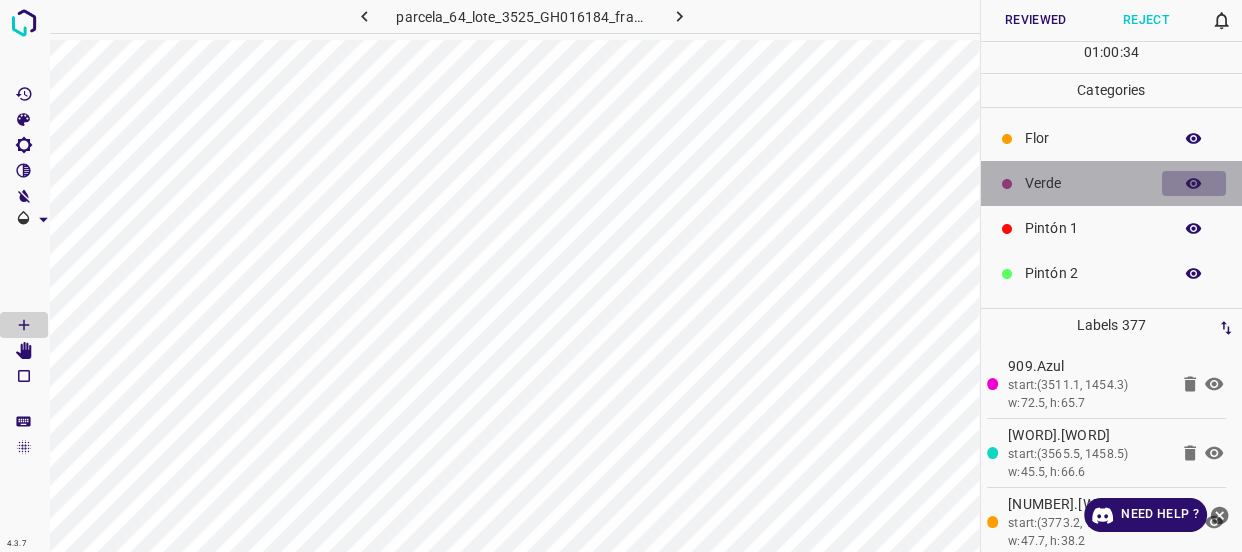 click 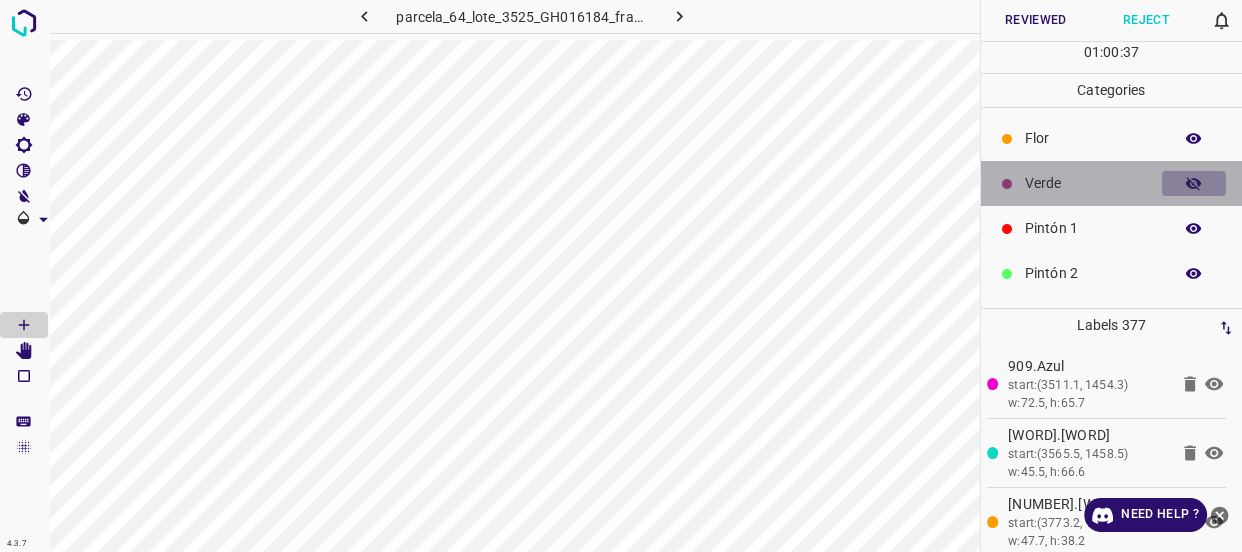 click 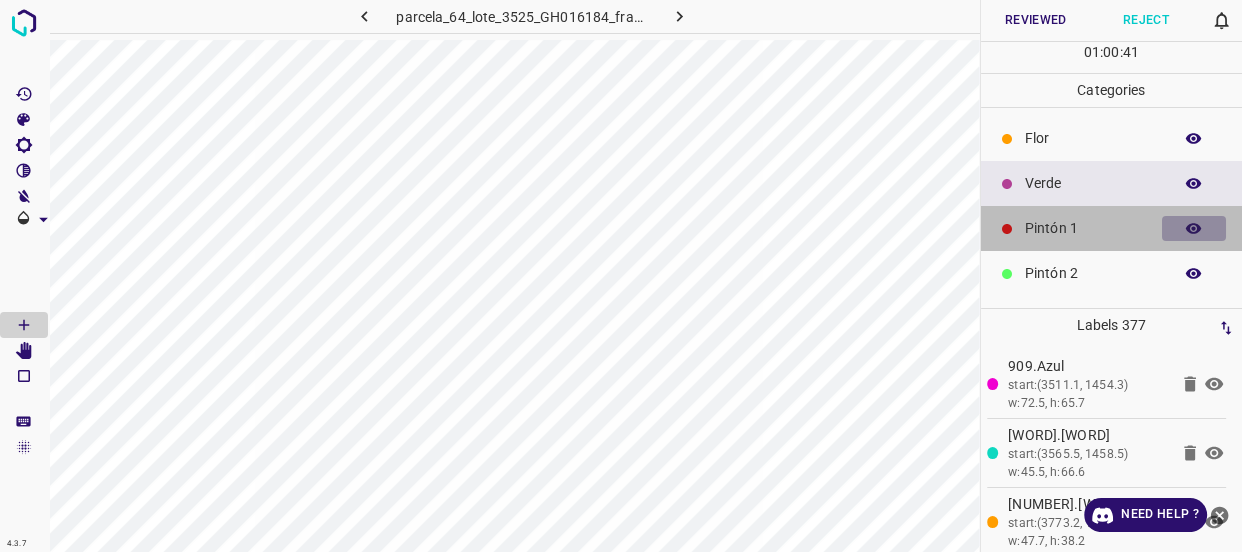 click 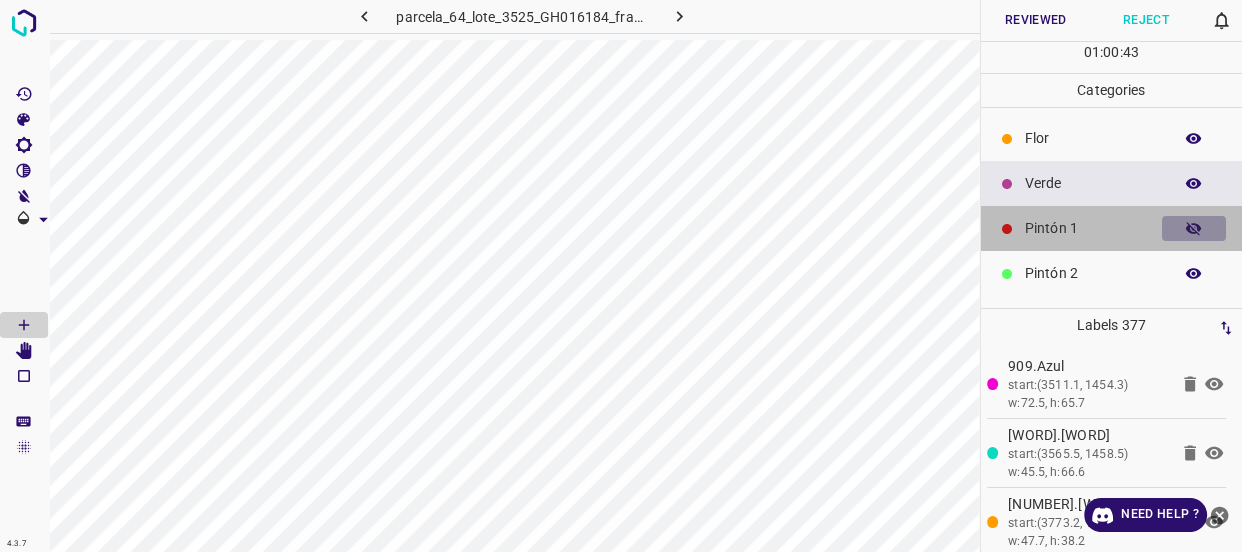 click 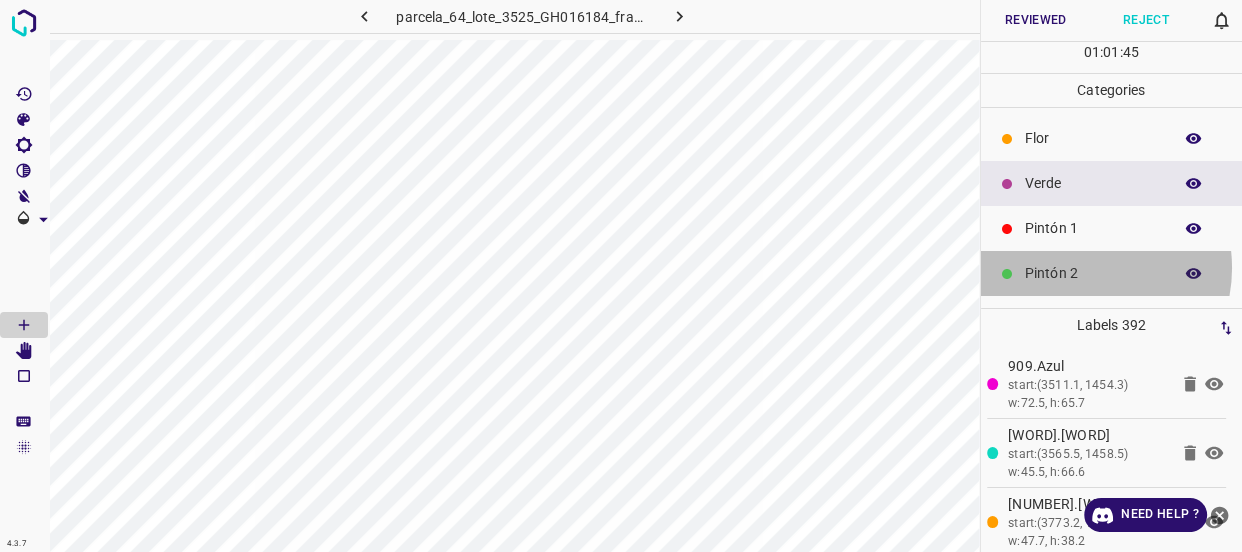 click on "Pintón 2" at bounding box center (1093, 273) 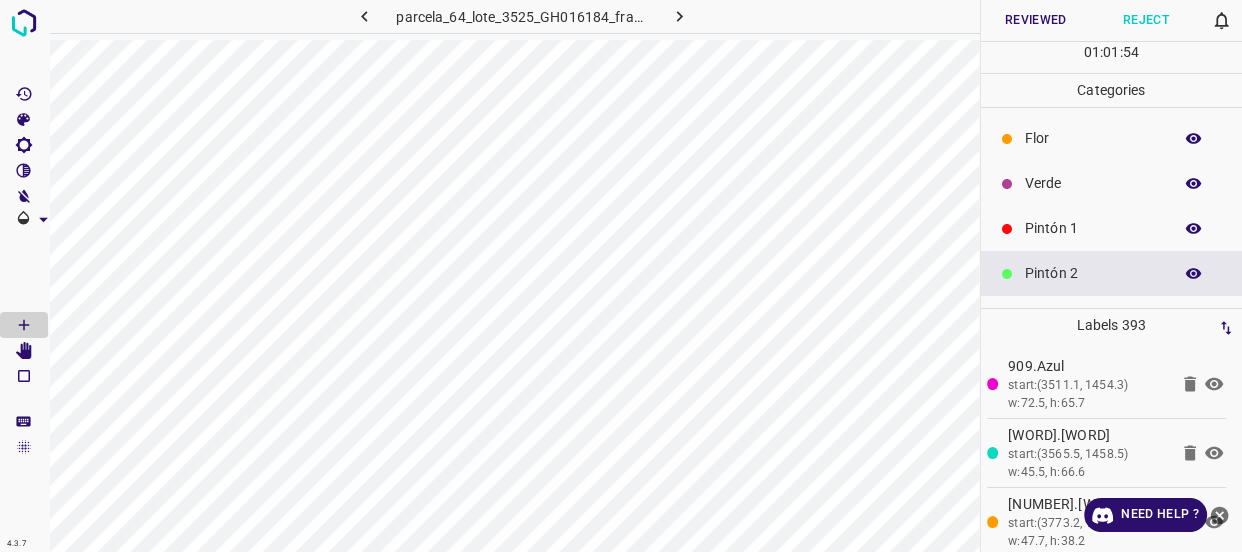 click 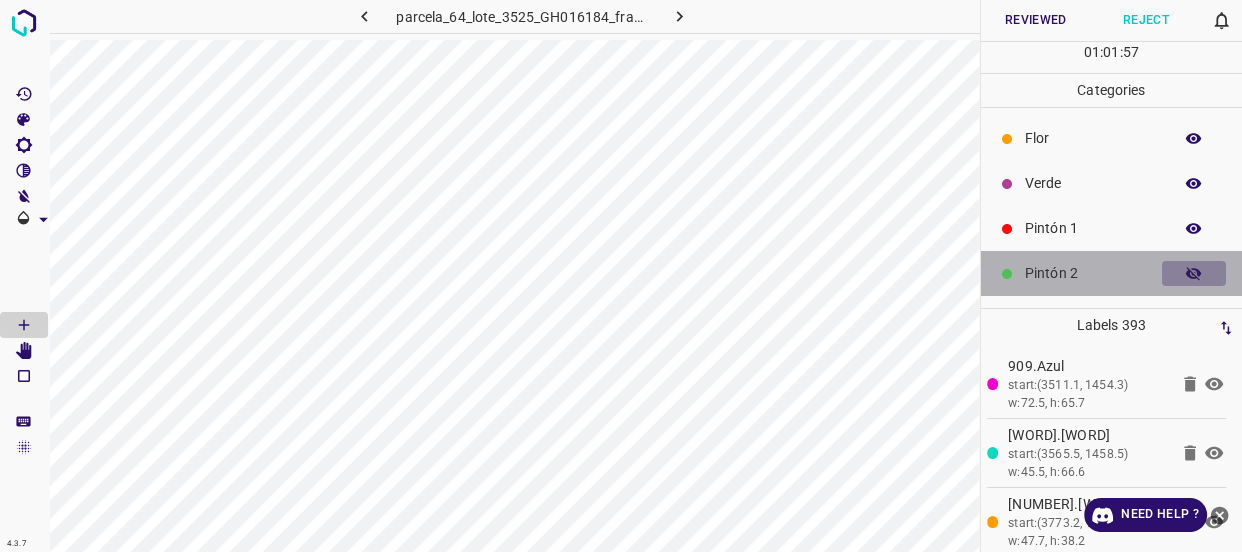 click 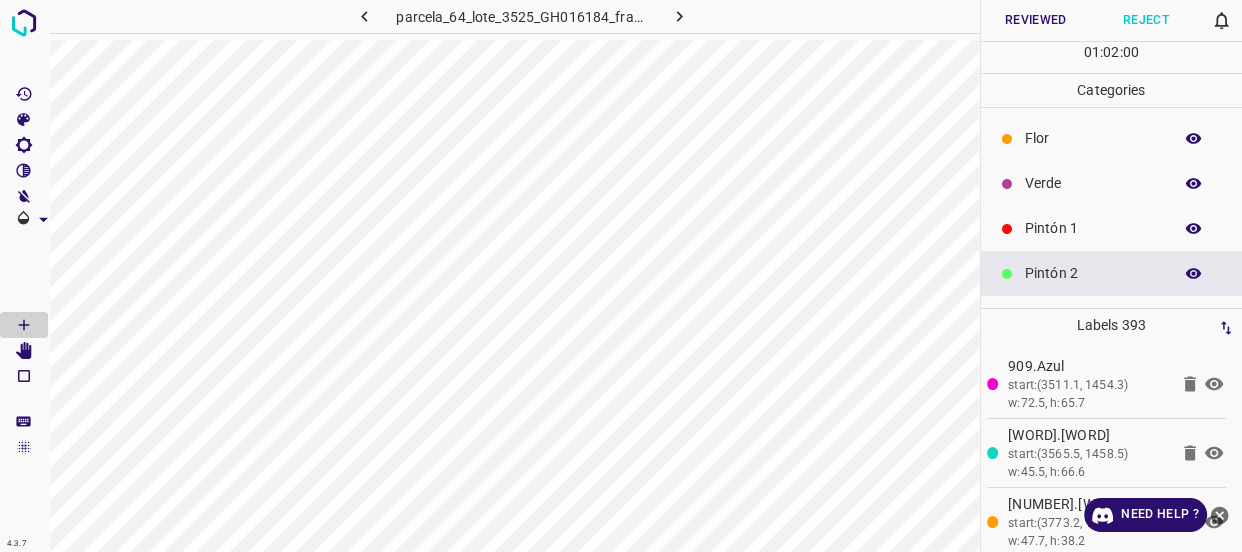 click 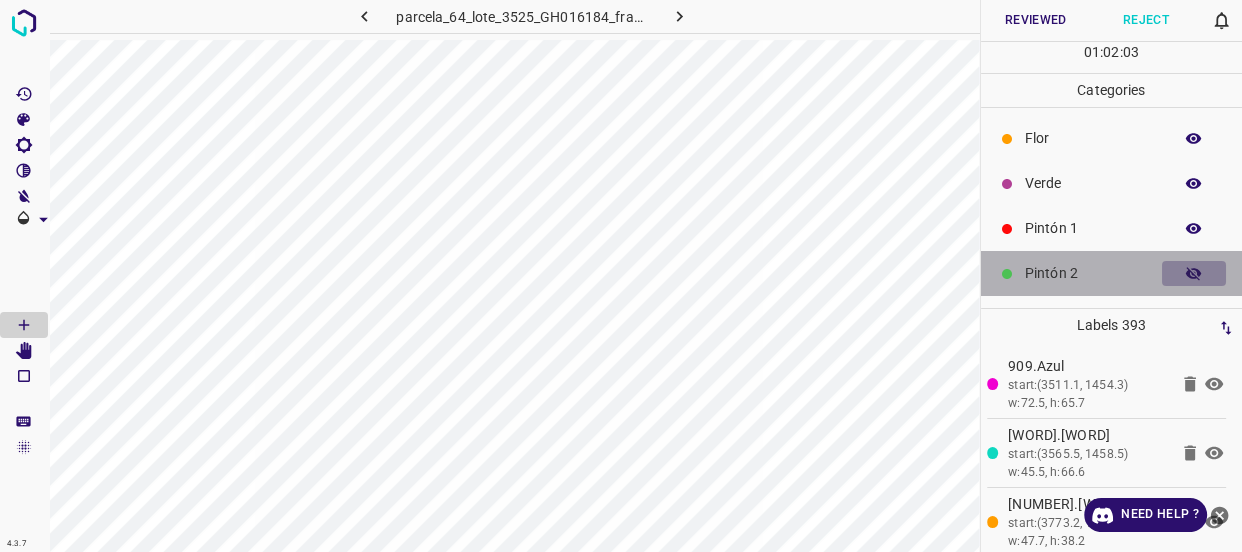 click 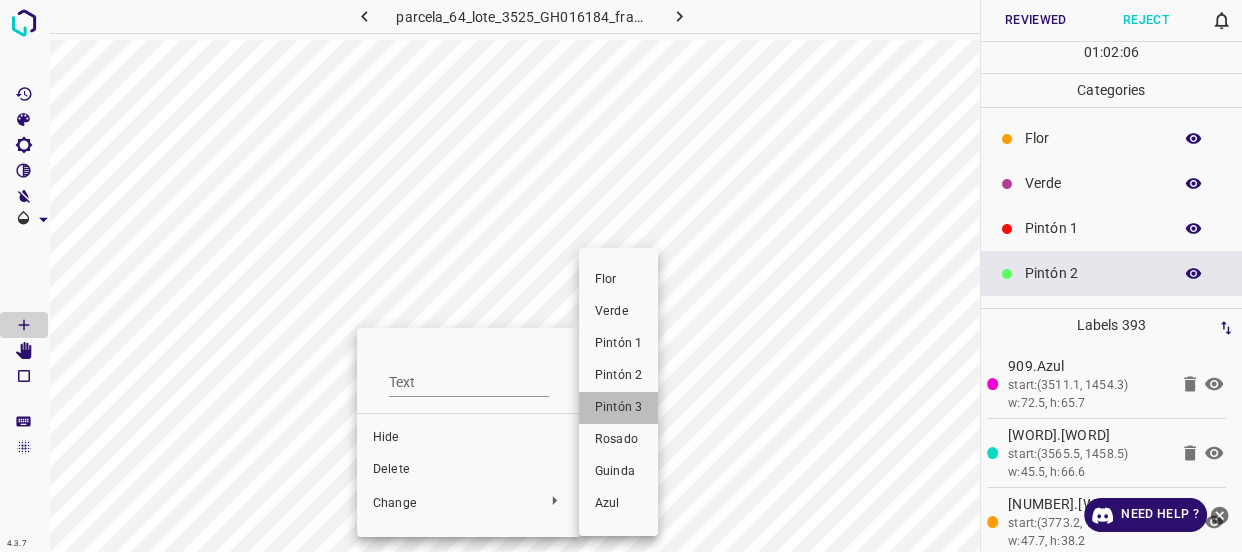 click on "Pintón 3" at bounding box center [618, 408] 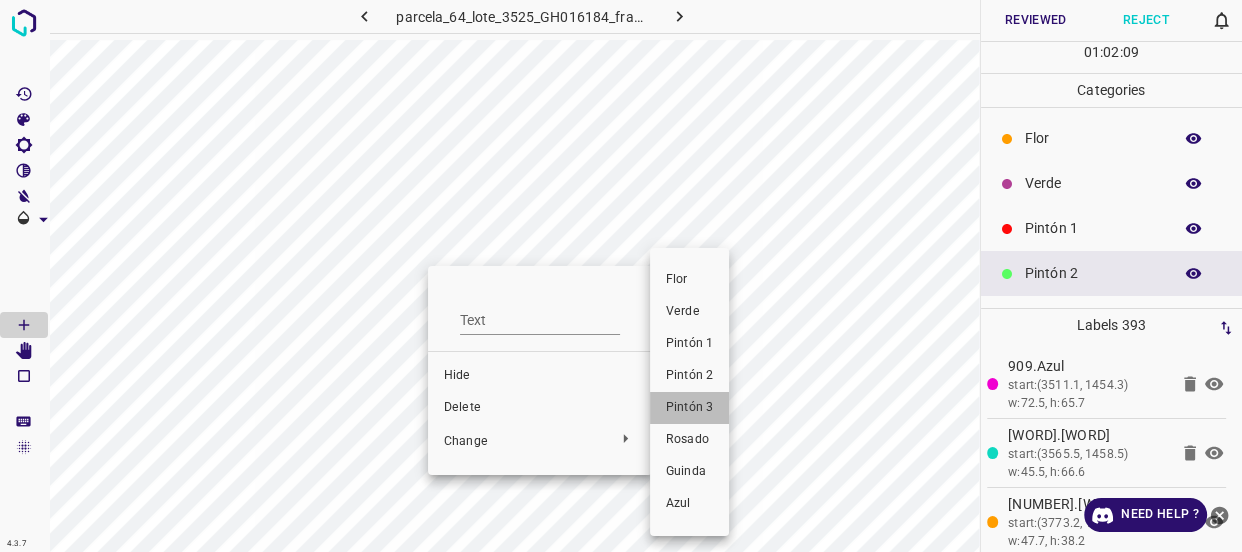 click on "Pintón 3" at bounding box center (689, 408) 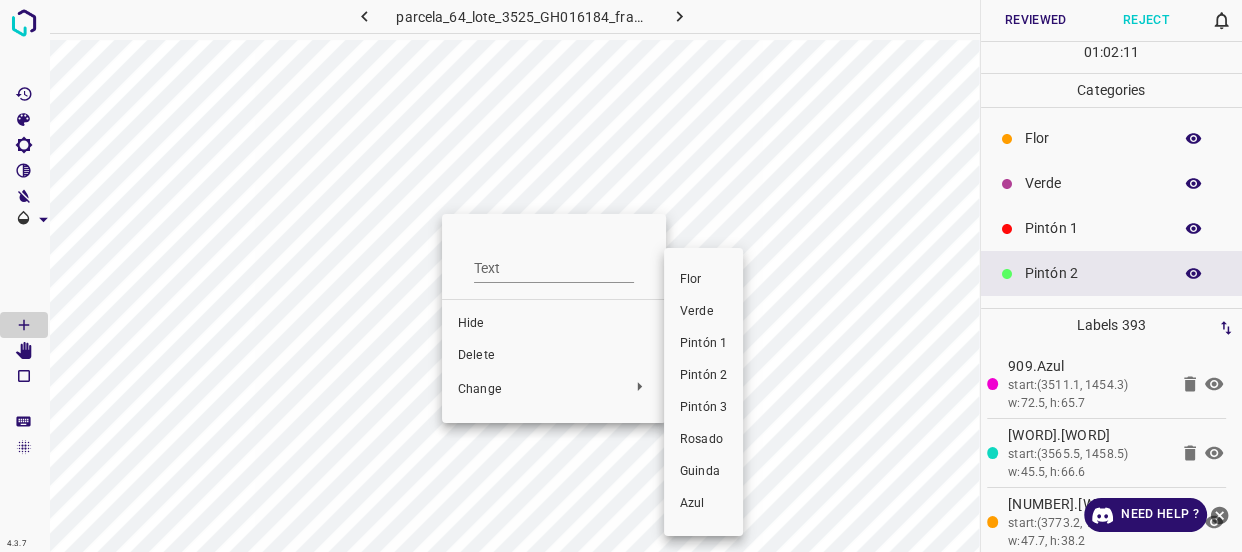click on "Pintón 3" at bounding box center [703, 408] 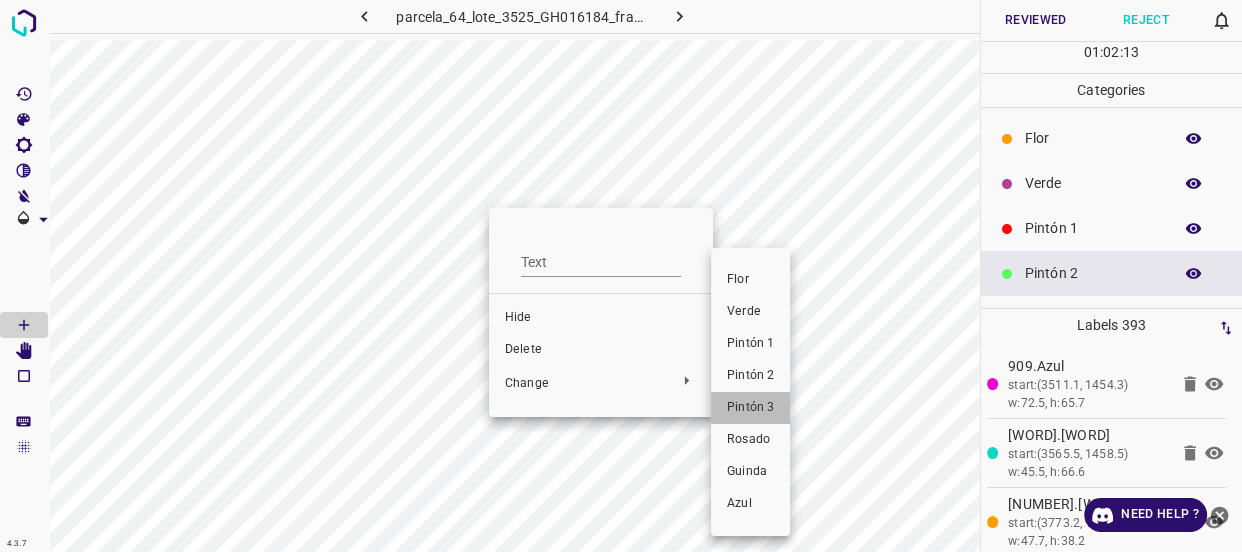 drag, startPoint x: 774, startPoint y: 406, endPoint x: 560, endPoint y: 249, distance: 265.41476 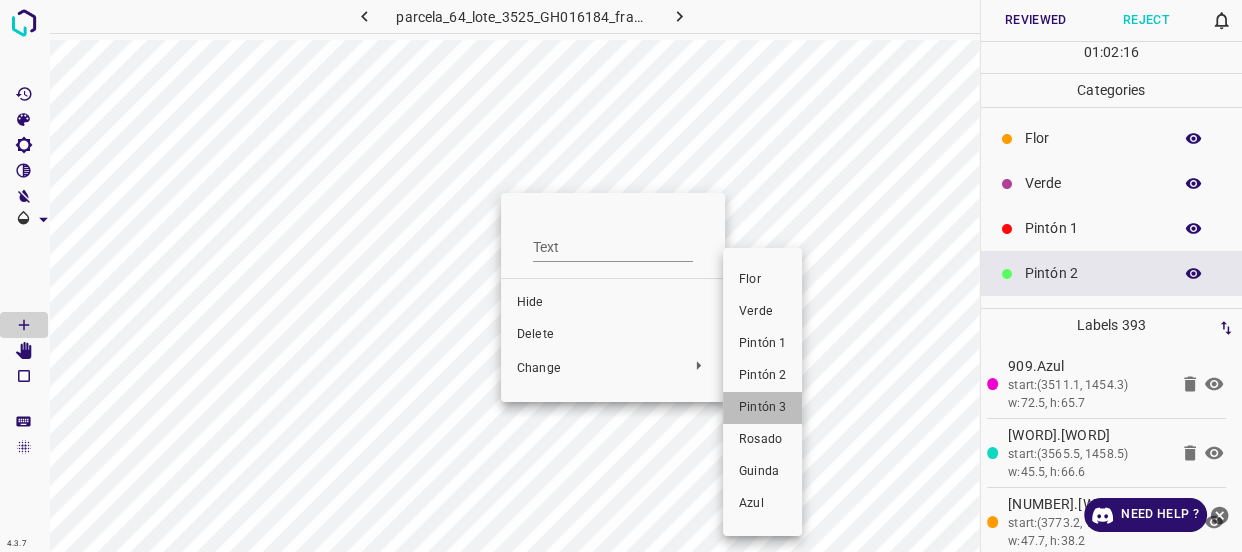 click on "Pintón 3" at bounding box center (762, 408) 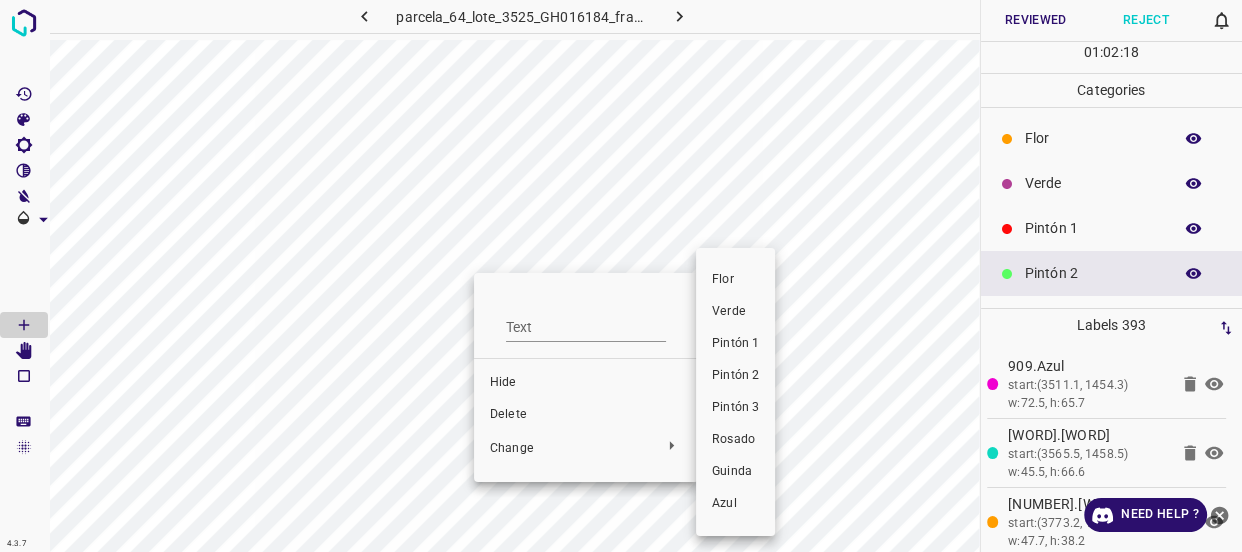 drag, startPoint x: 739, startPoint y: 410, endPoint x: 775, endPoint y: 424, distance: 38.626415 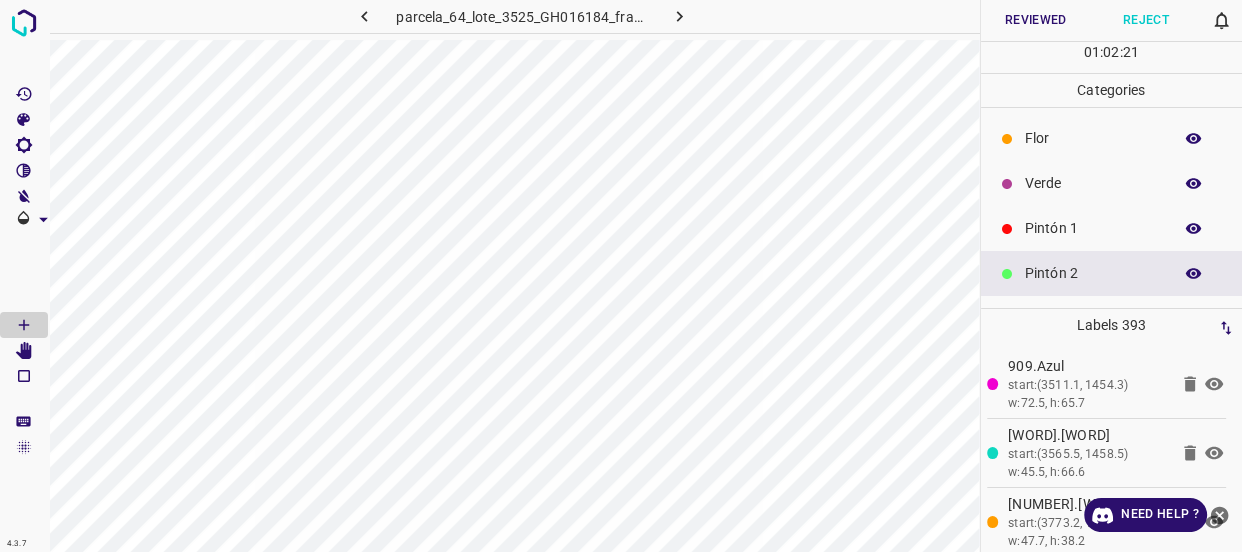 click 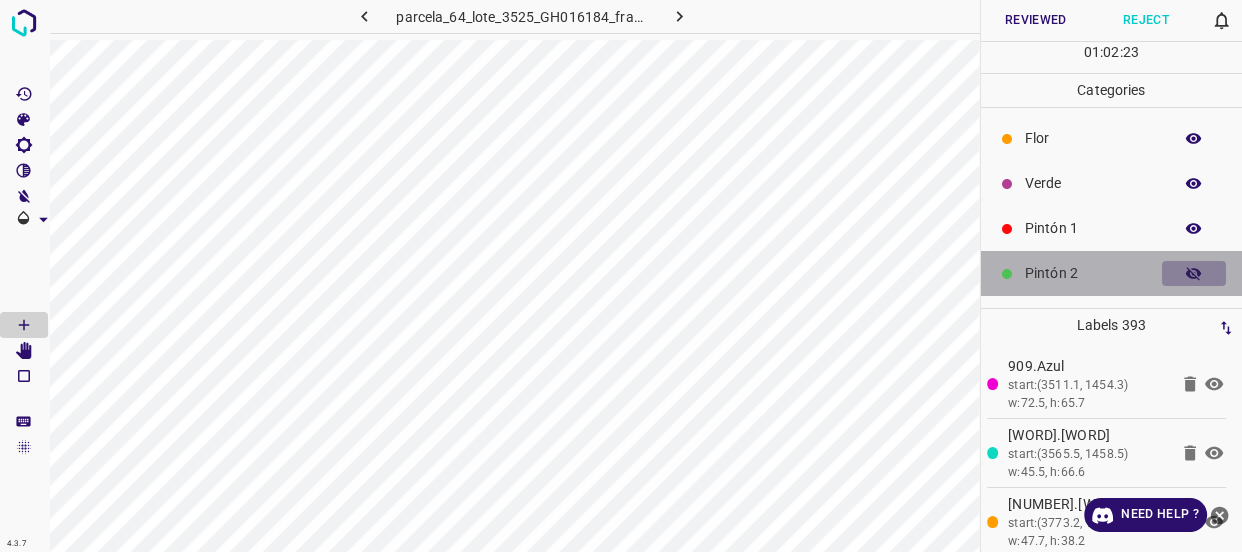 drag, startPoint x: 1180, startPoint y: 274, endPoint x: 1043, endPoint y: 387, distance: 177.58942 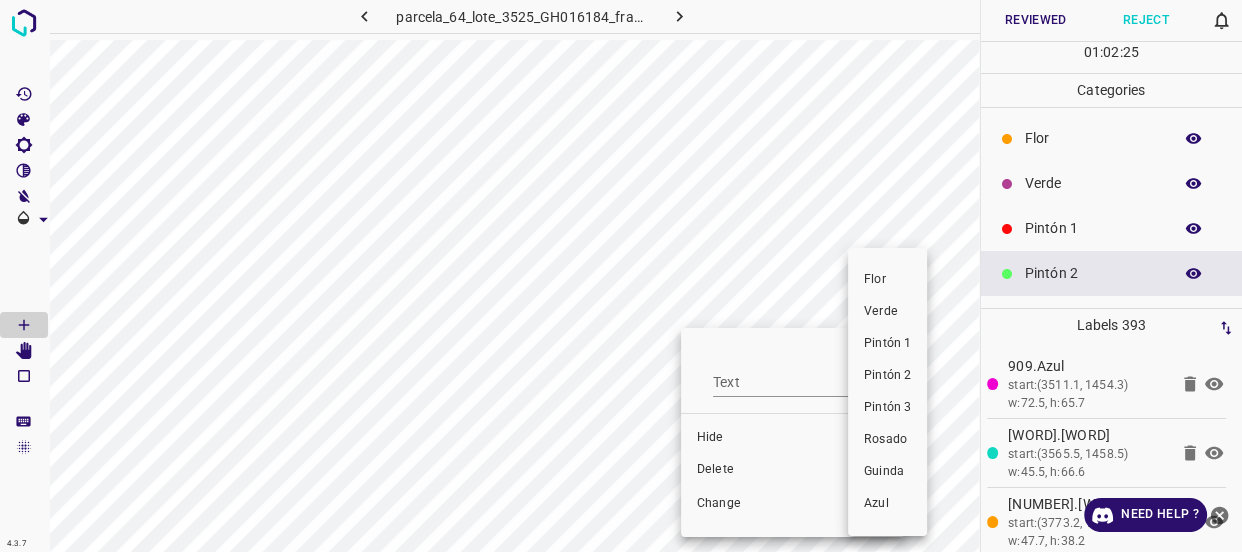 click on "Pintón 3" at bounding box center (887, 408) 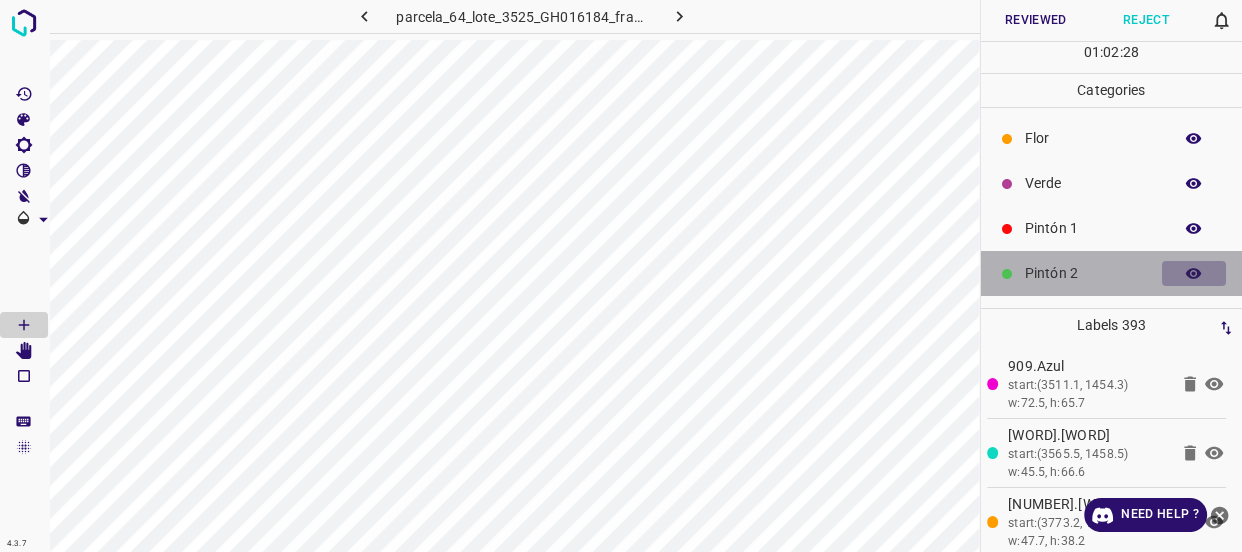 click 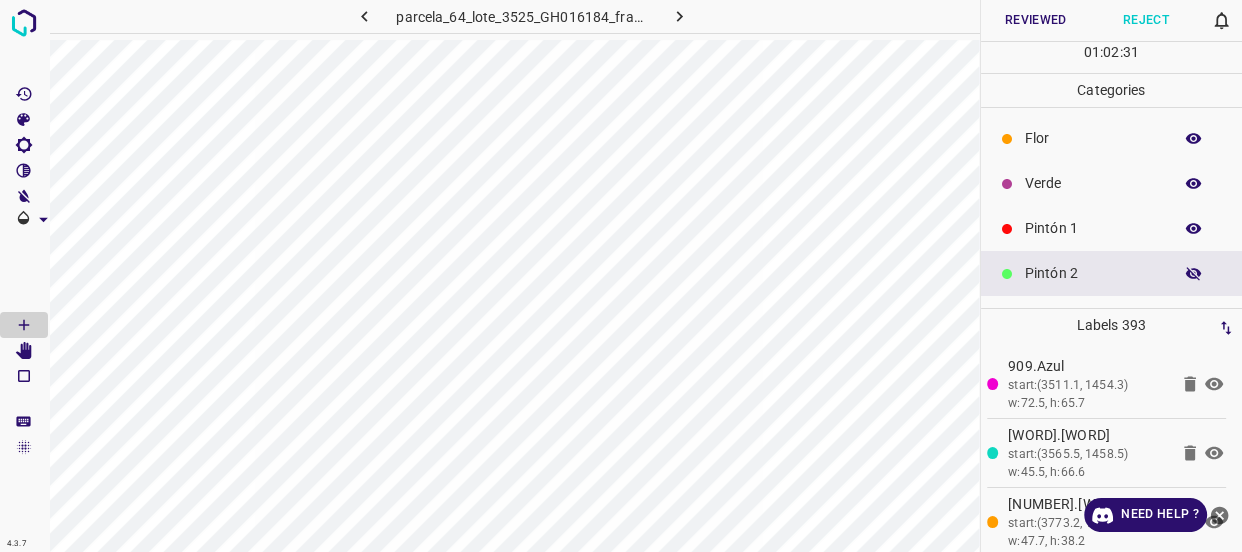 click 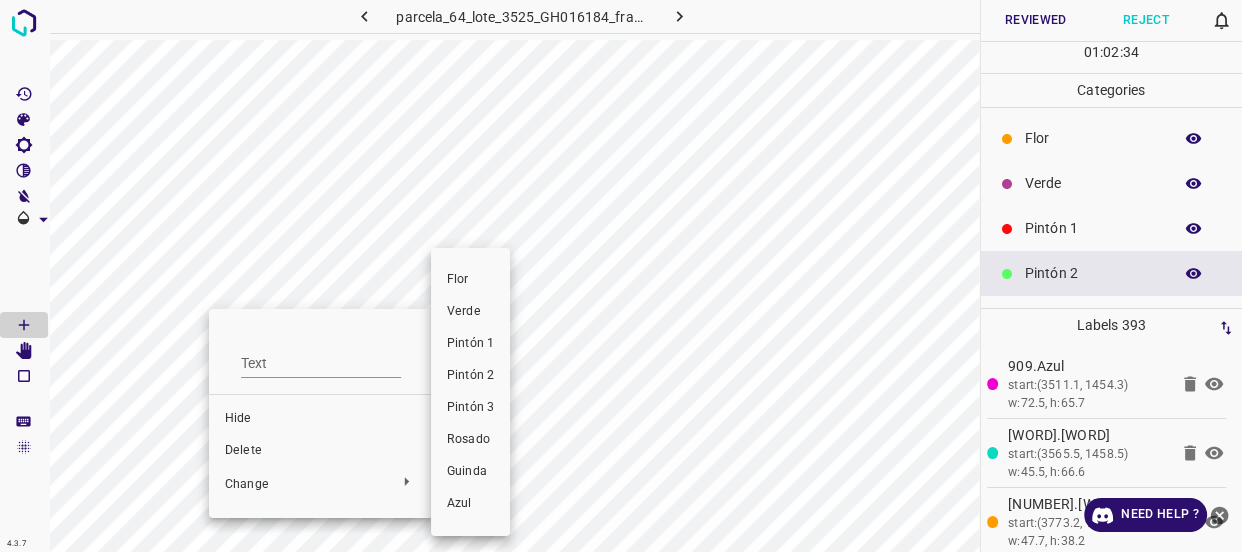 click on "Pintón 3" at bounding box center [470, 408] 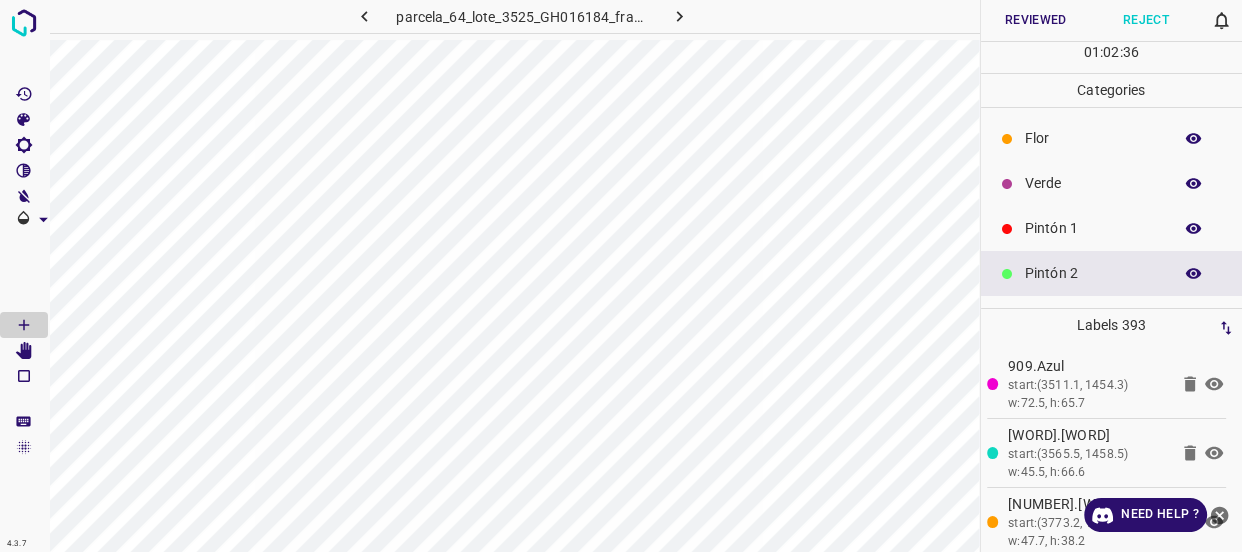 click 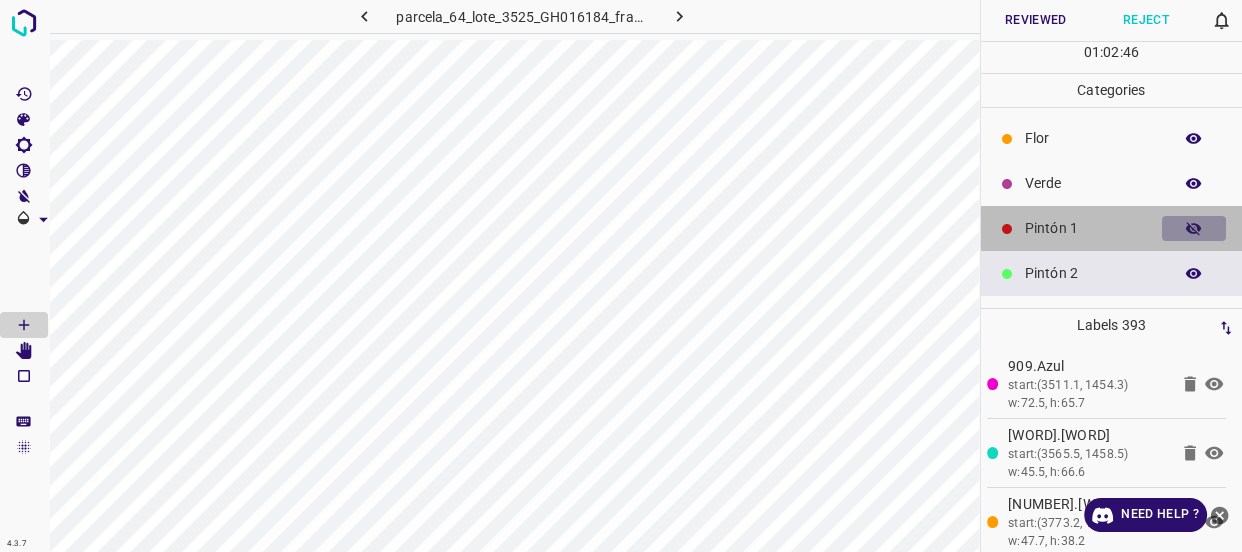drag, startPoint x: 1180, startPoint y: 221, endPoint x: 1080, endPoint y: 271, distance: 111.8034 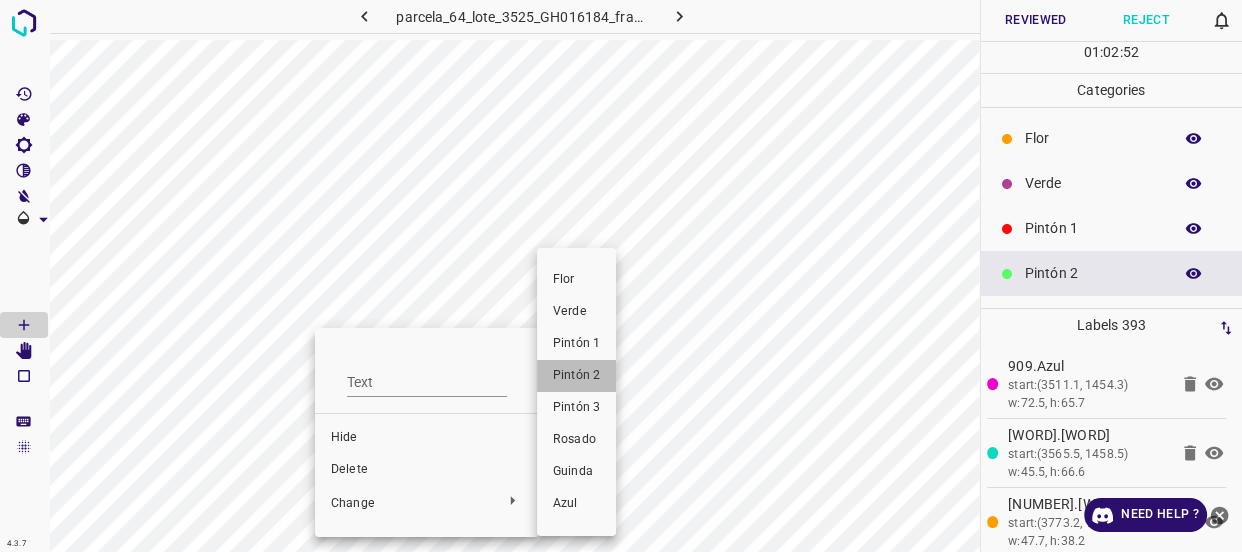 drag, startPoint x: 578, startPoint y: 379, endPoint x: 241, endPoint y: 439, distance: 342.2996 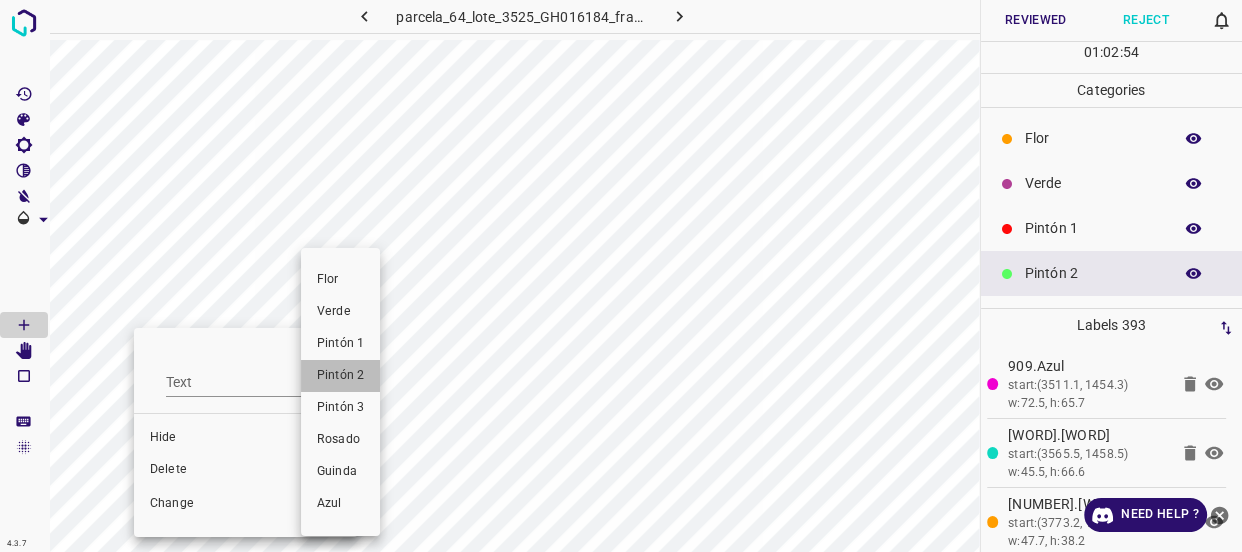 drag, startPoint x: 337, startPoint y: 370, endPoint x: 167, endPoint y: 484, distance: 204.68512 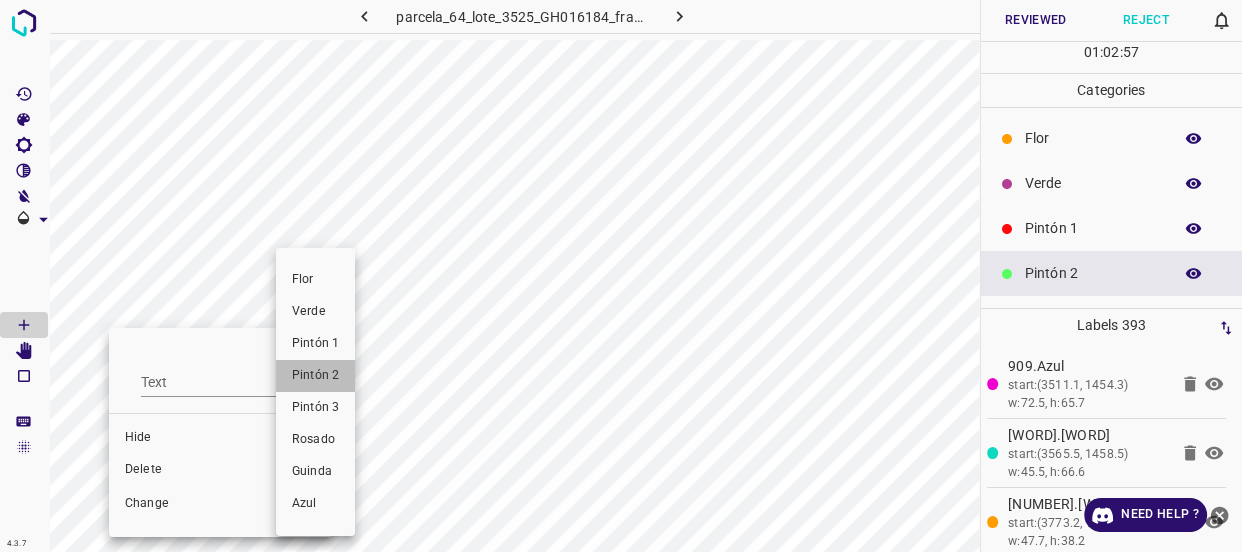 click on "Pintón 2" at bounding box center (315, 376) 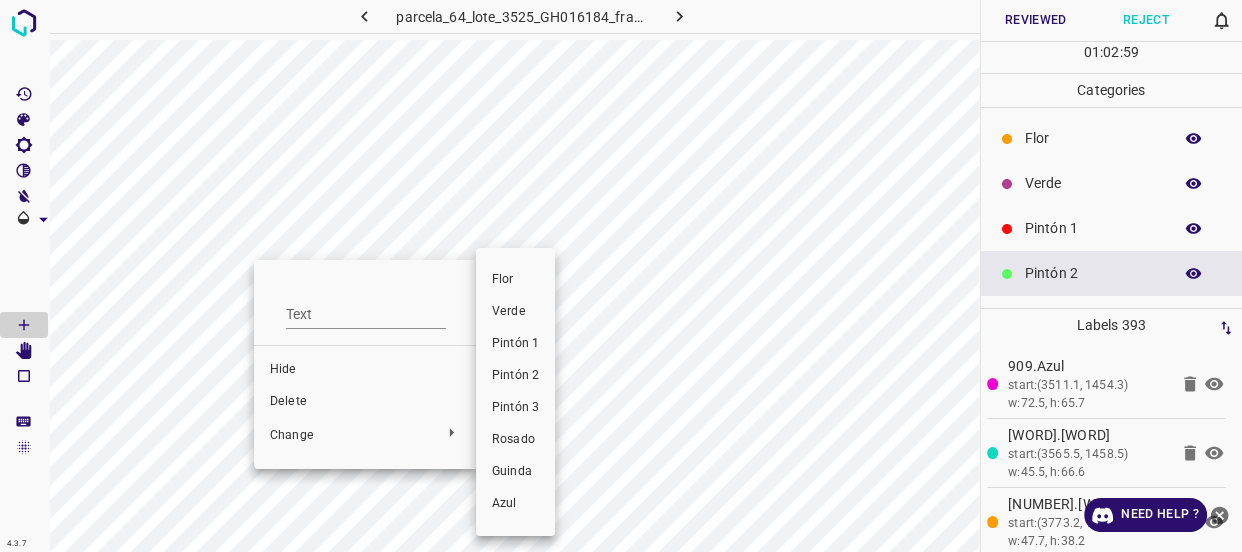 click on "Pintón 2" at bounding box center (515, 376) 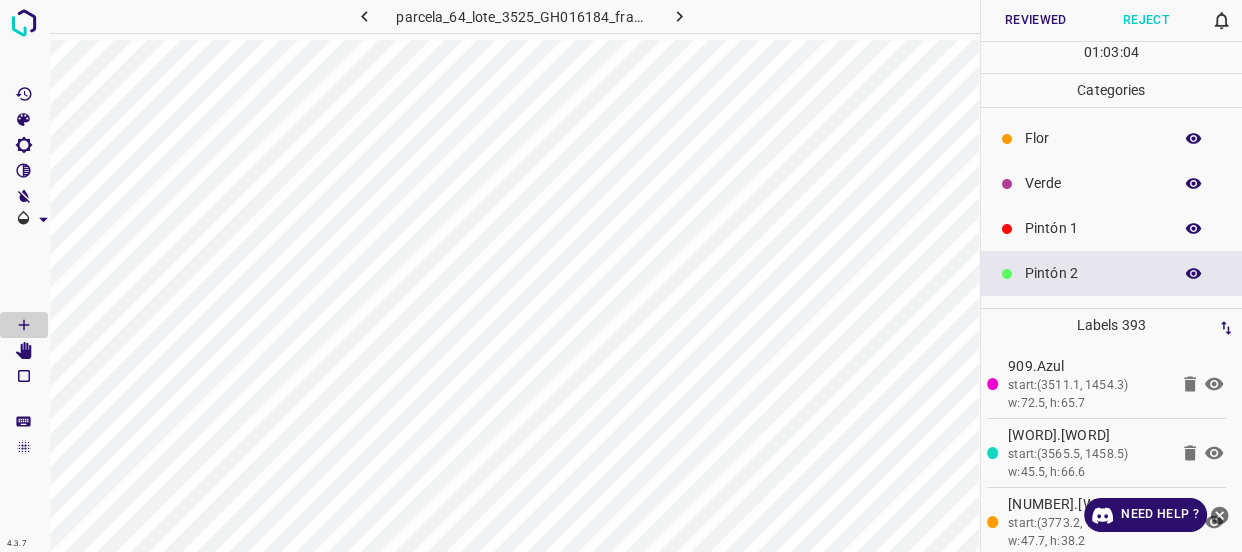 scroll, scrollTop: 90, scrollLeft: 0, axis: vertical 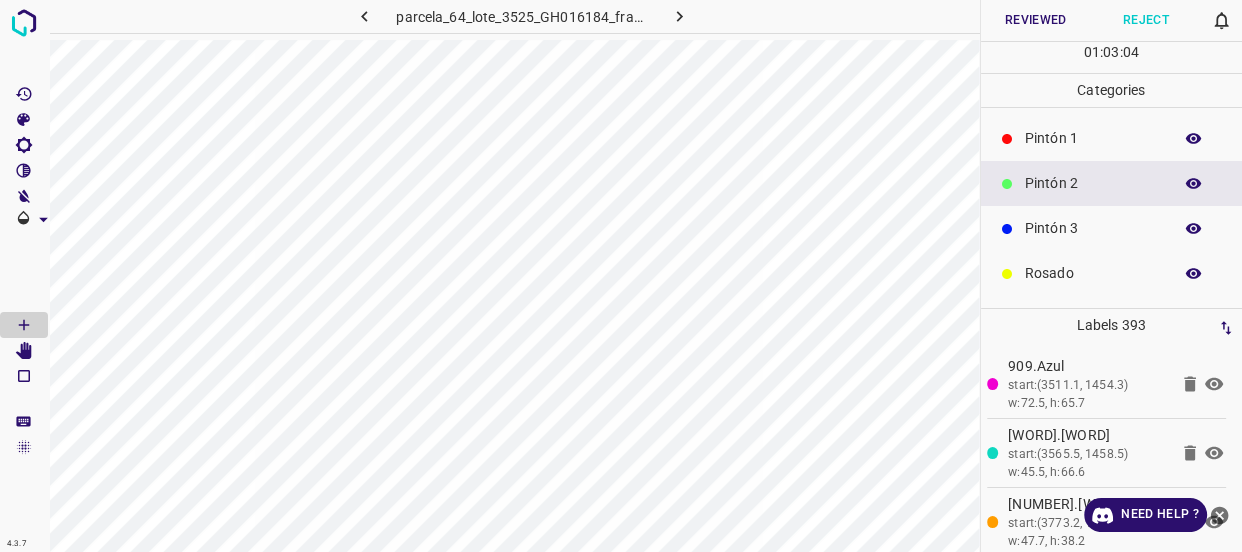 click at bounding box center (1194, 229) 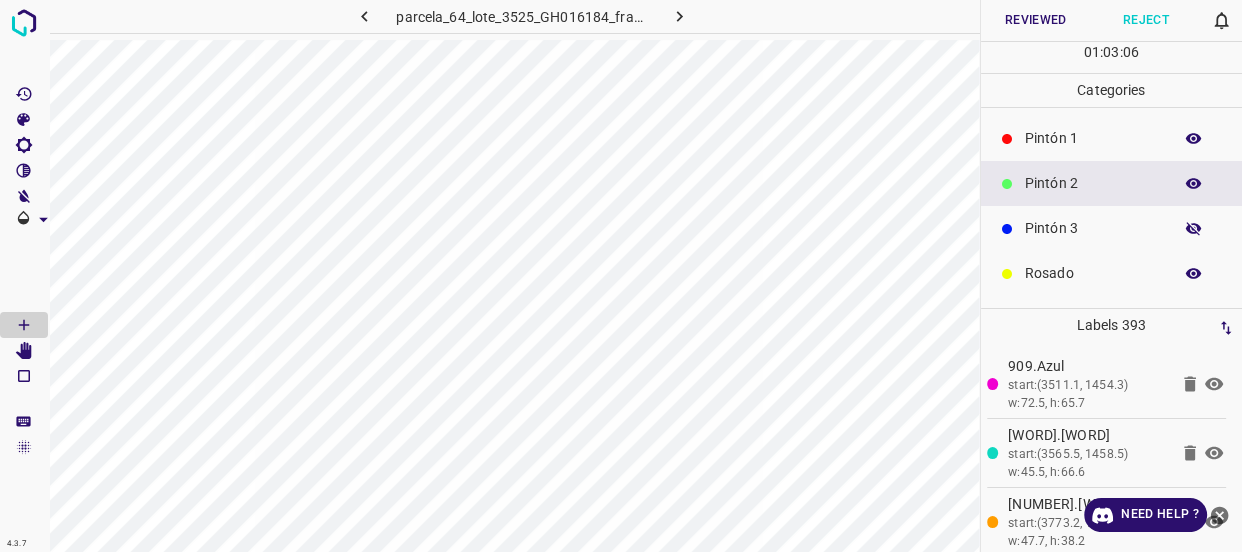 click 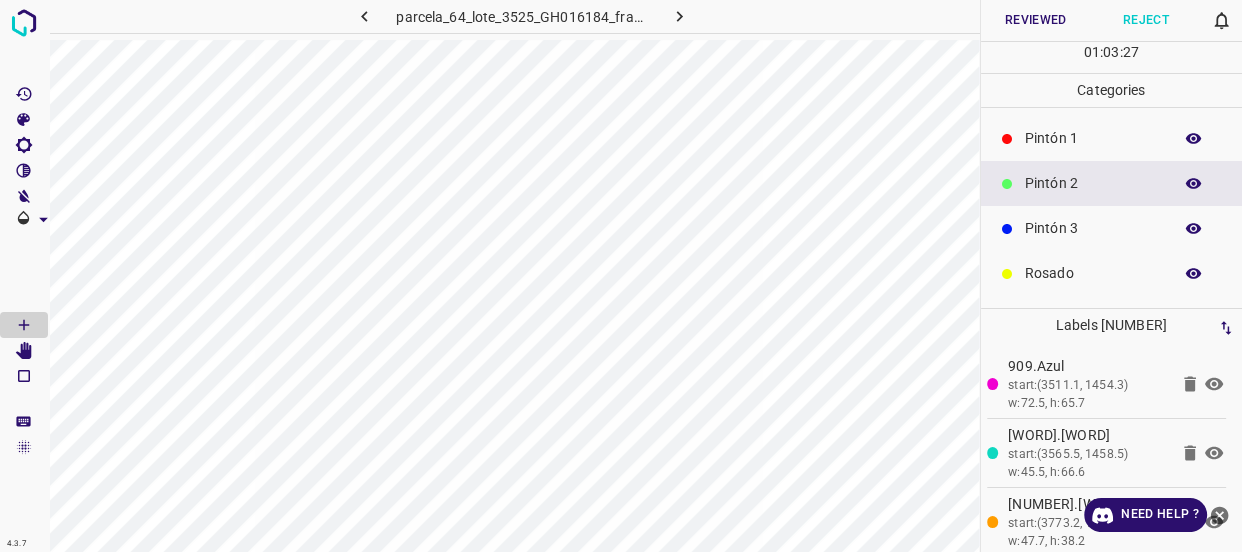 click 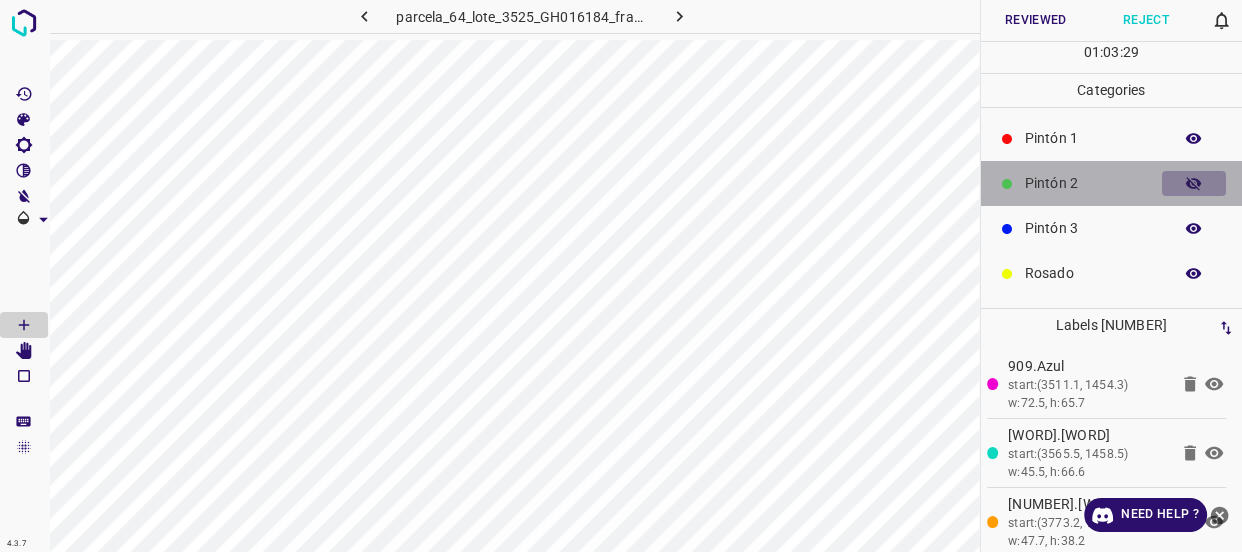 click 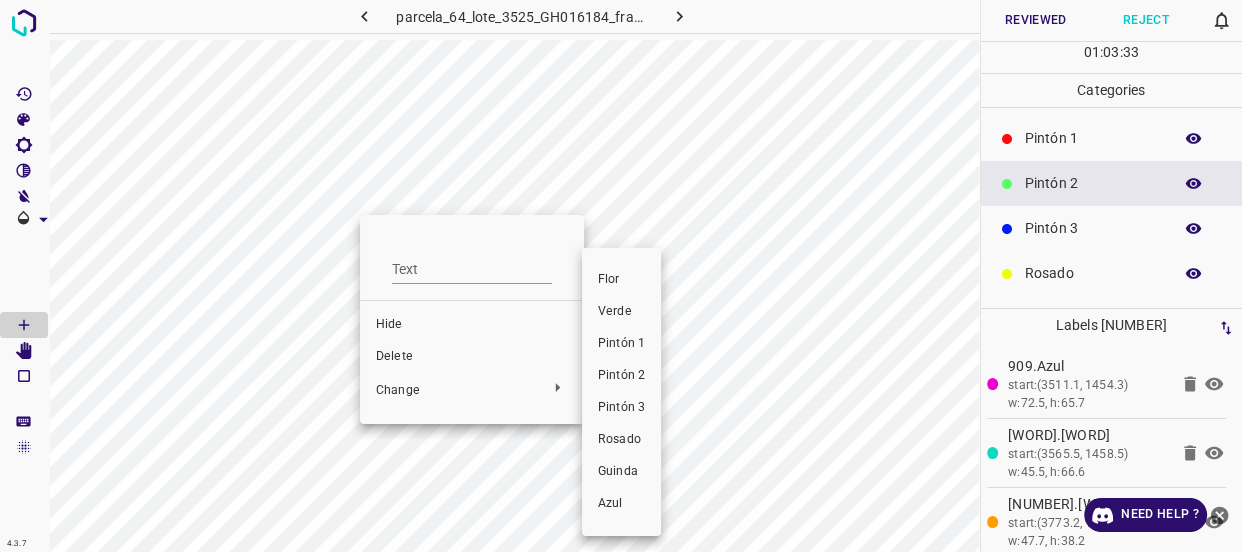 drag, startPoint x: 603, startPoint y: 339, endPoint x: 339, endPoint y: 241, distance: 281.60257 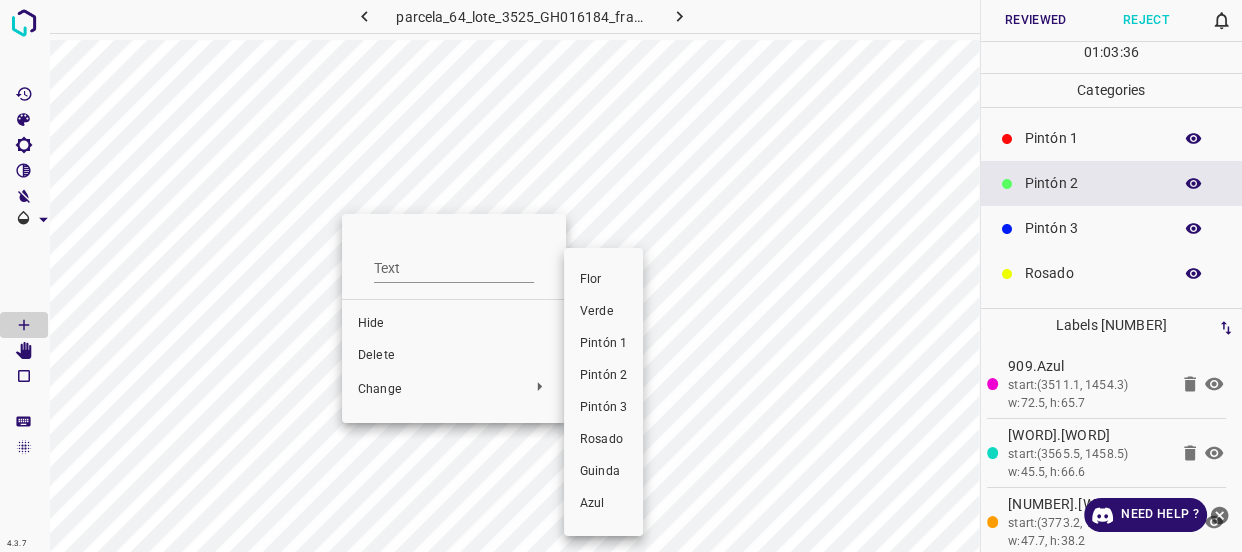 click on "Pintón 1" at bounding box center [603, 344] 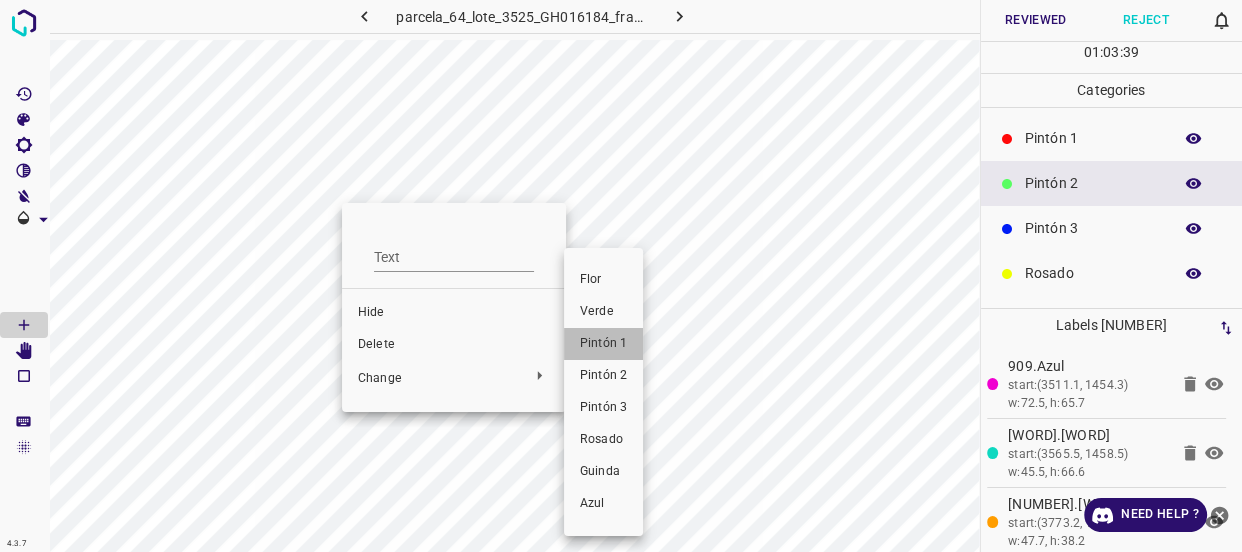 click on "Pintón 1" at bounding box center (603, 344) 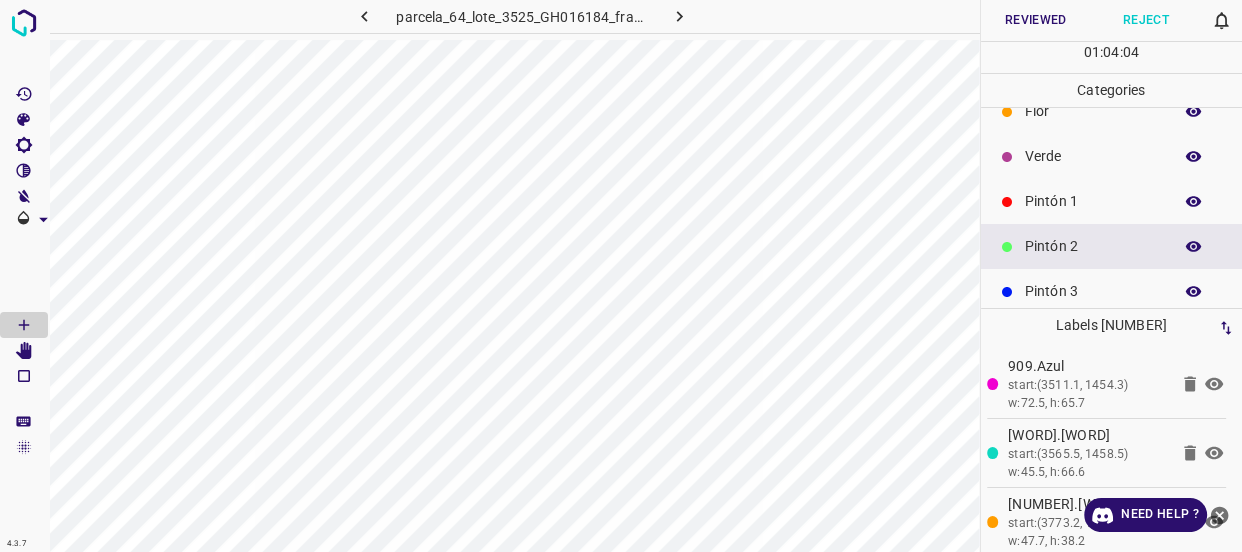 scroll, scrollTop: 0, scrollLeft: 0, axis: both 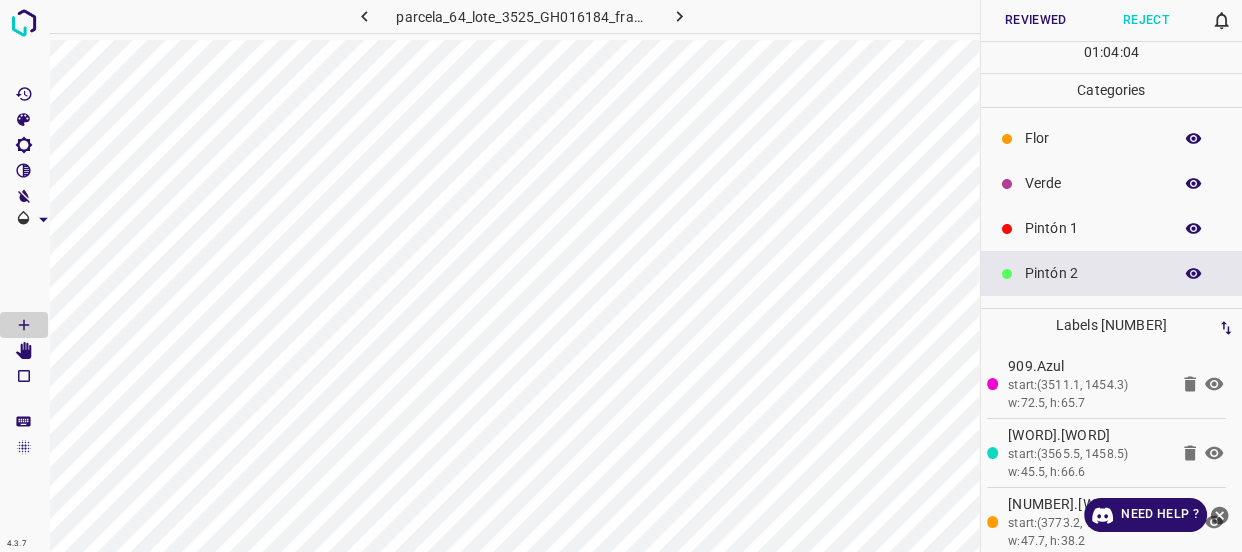 click on "Verde" at bounding box center [1093, 183] 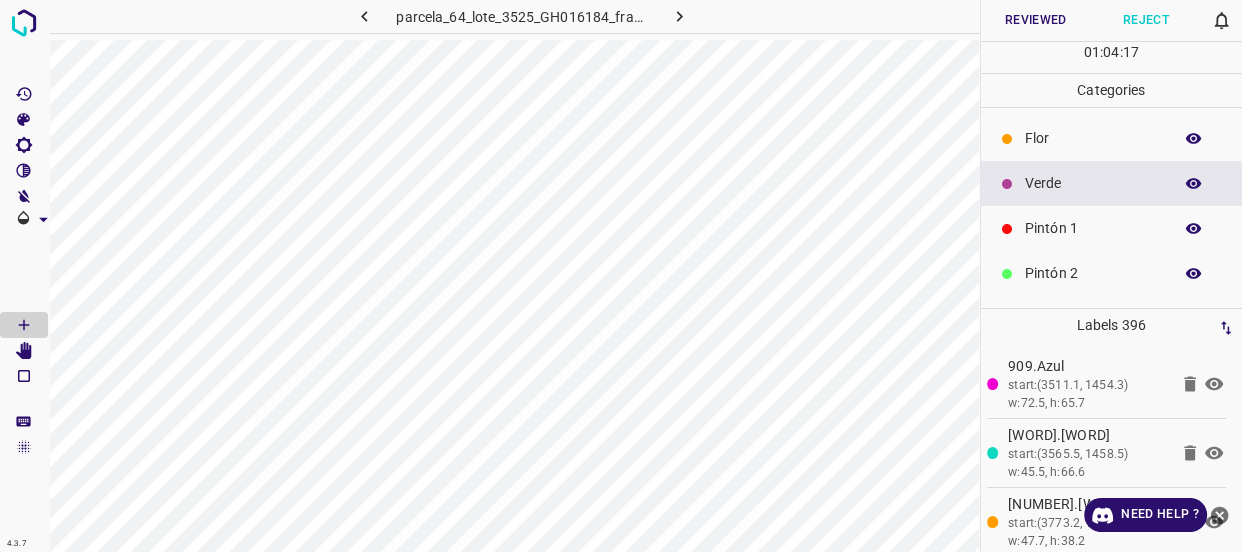 click on "Flor" at bounding box center (1093, 138) 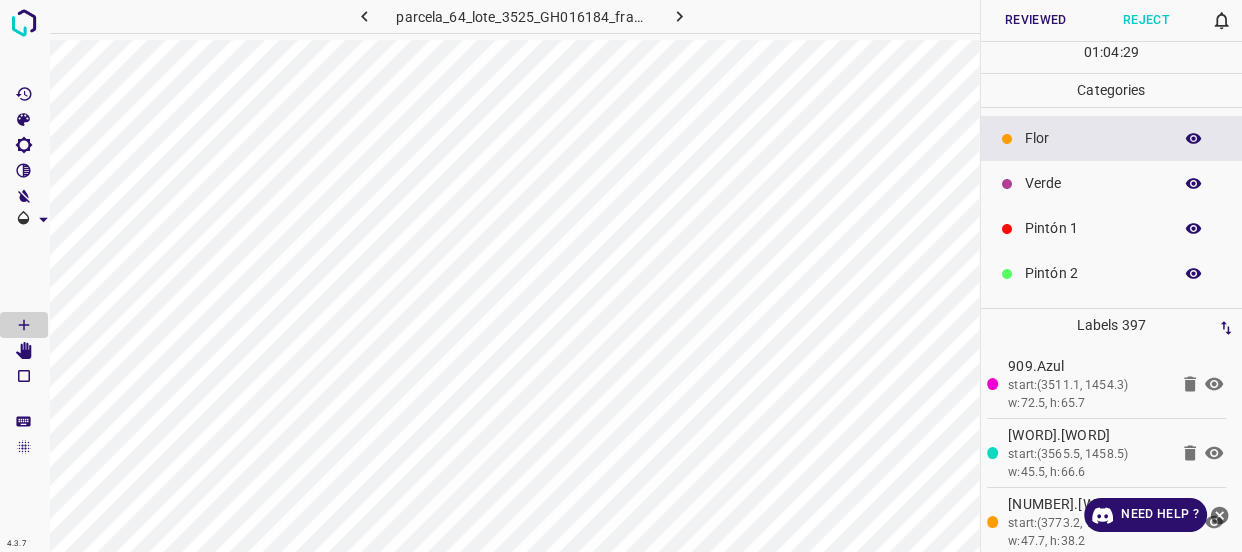 click on "Verde" at bounding box center (1093, 183) 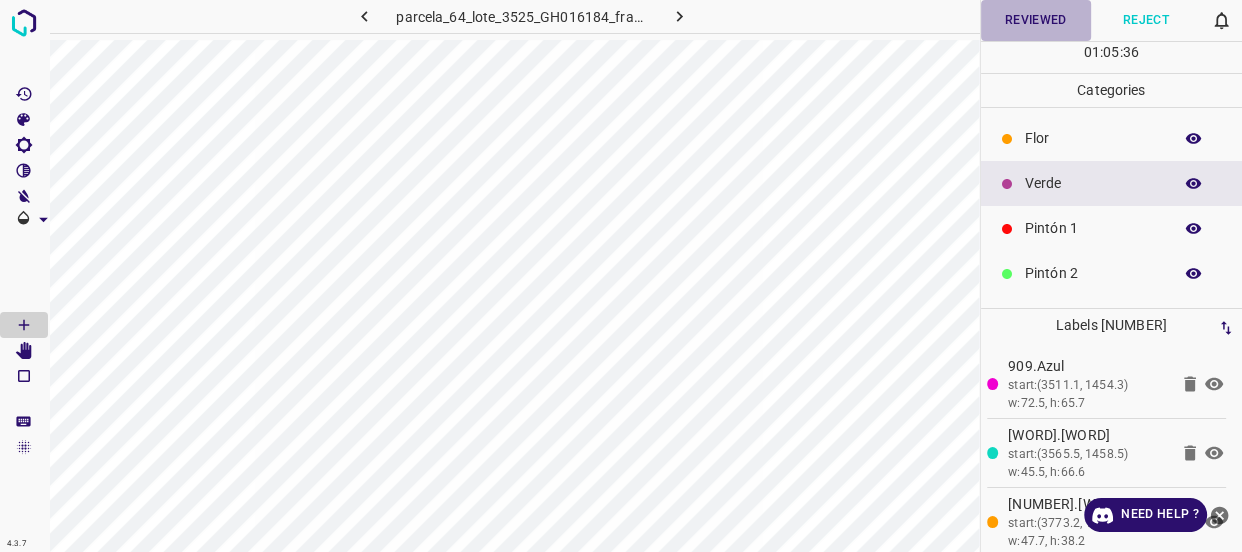 click on "Reviewed" at bounding box center [1036, 20] 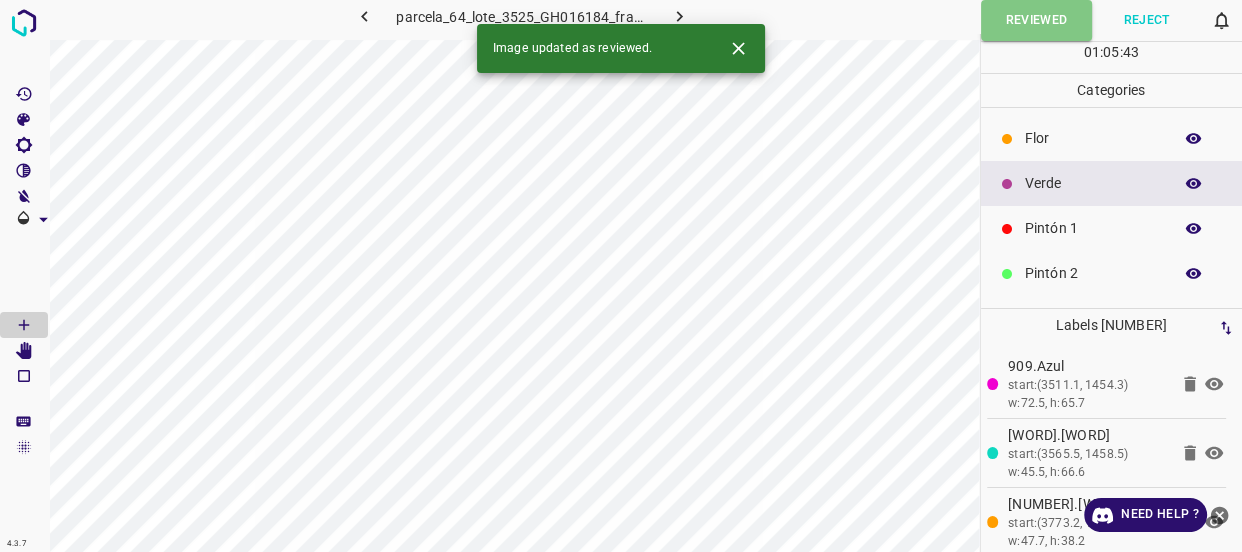 click 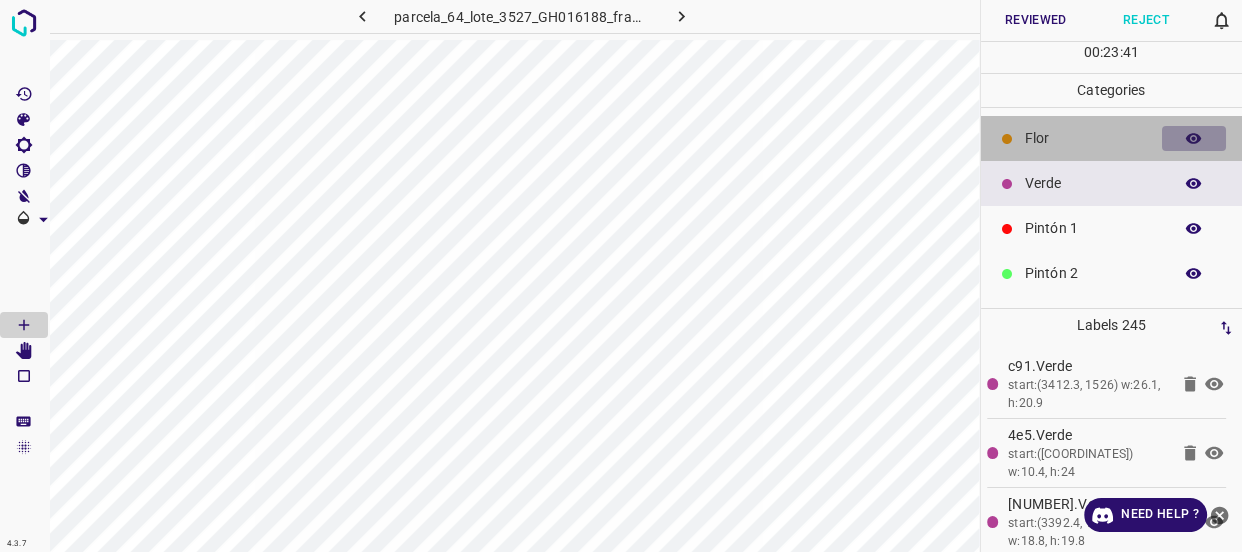 click 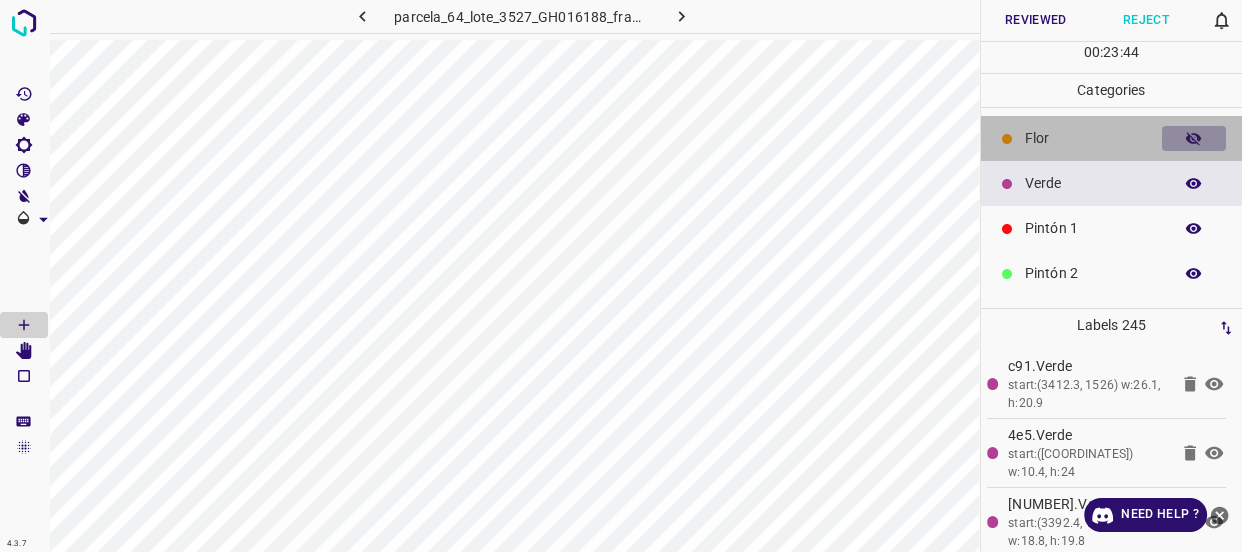 click 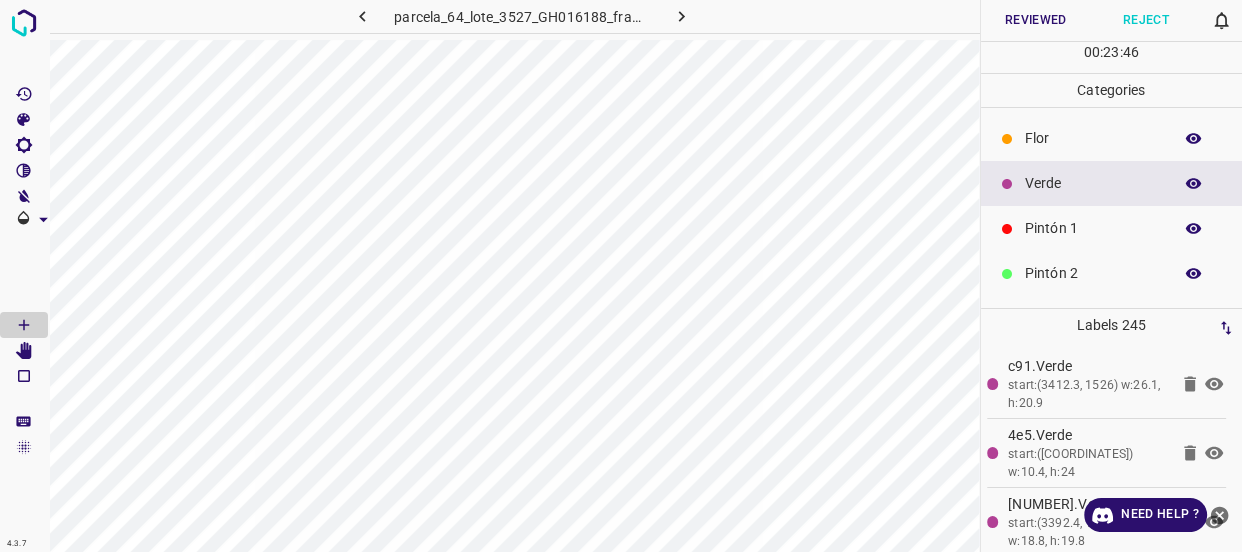 click 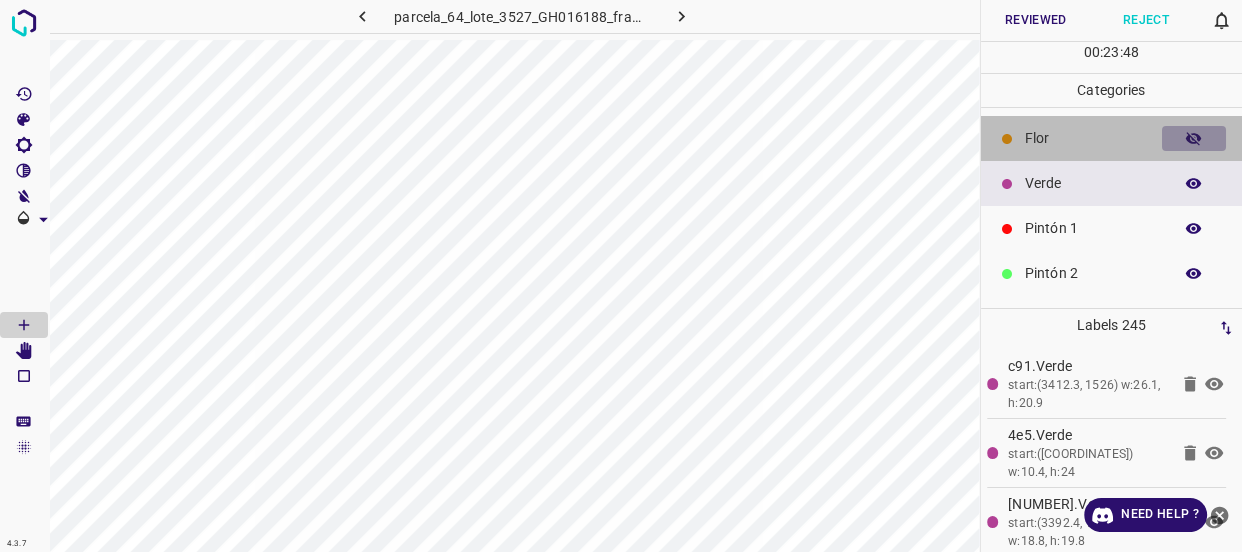 click 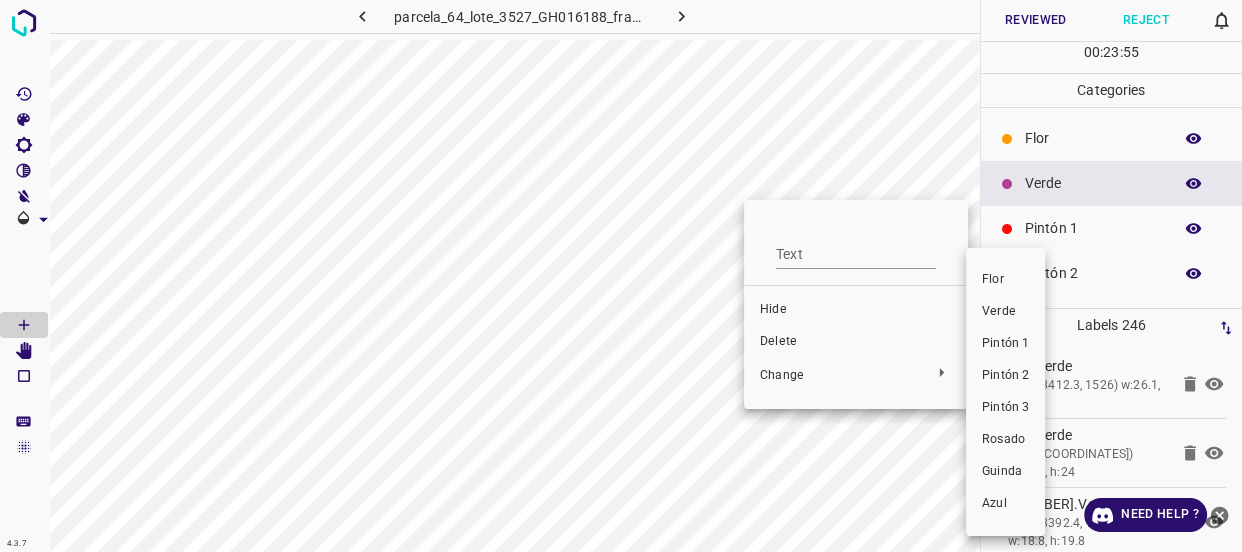 click on "Flor" at bounding box center [1005, 280] 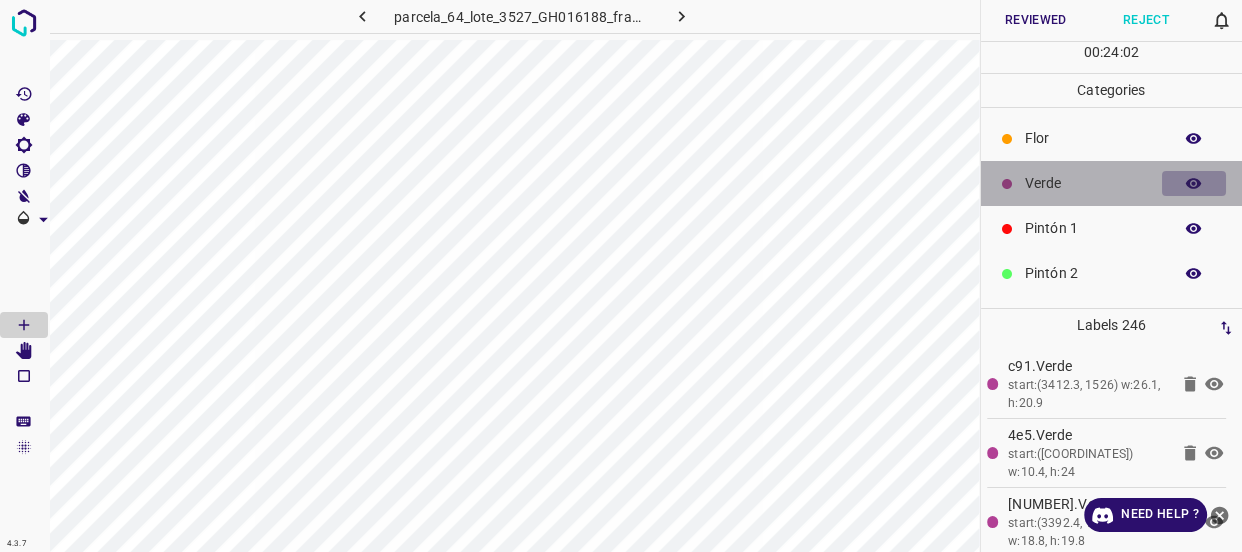 click 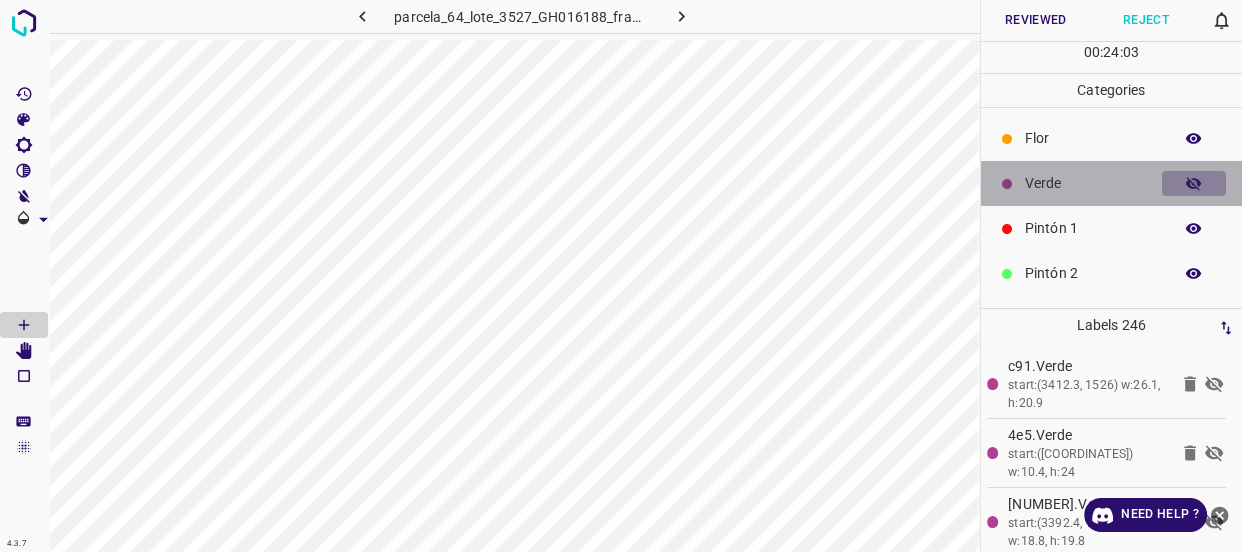 click 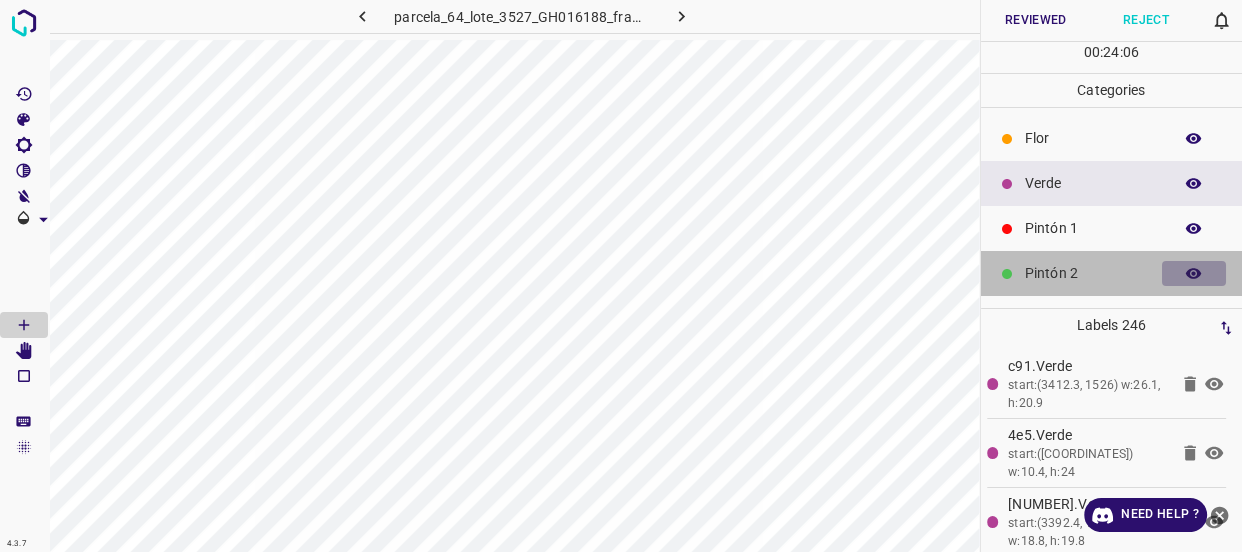 click 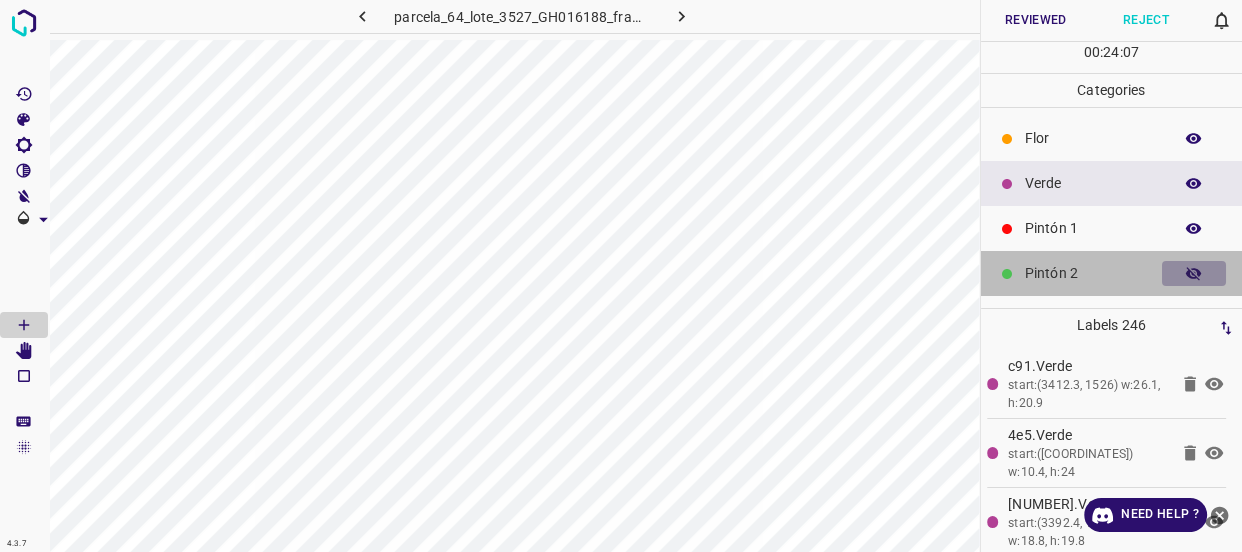 click 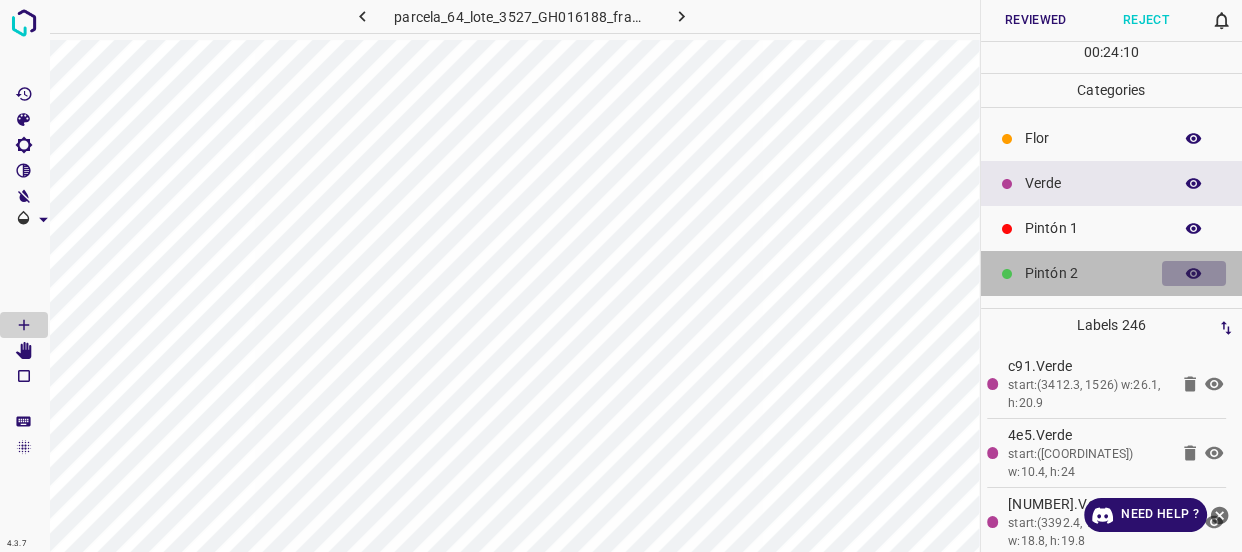 click 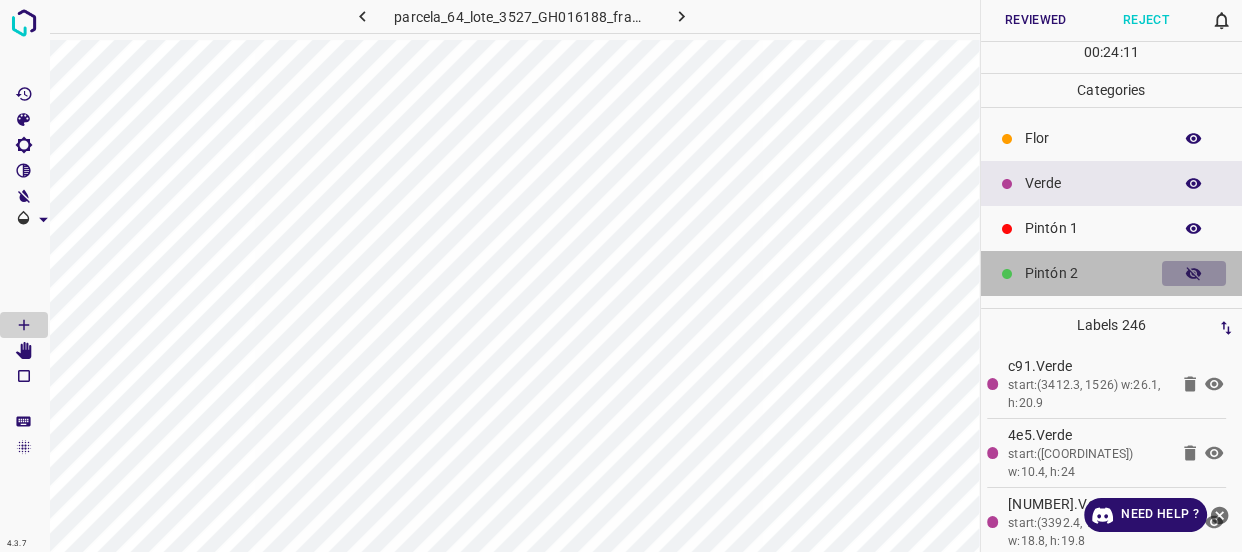 click 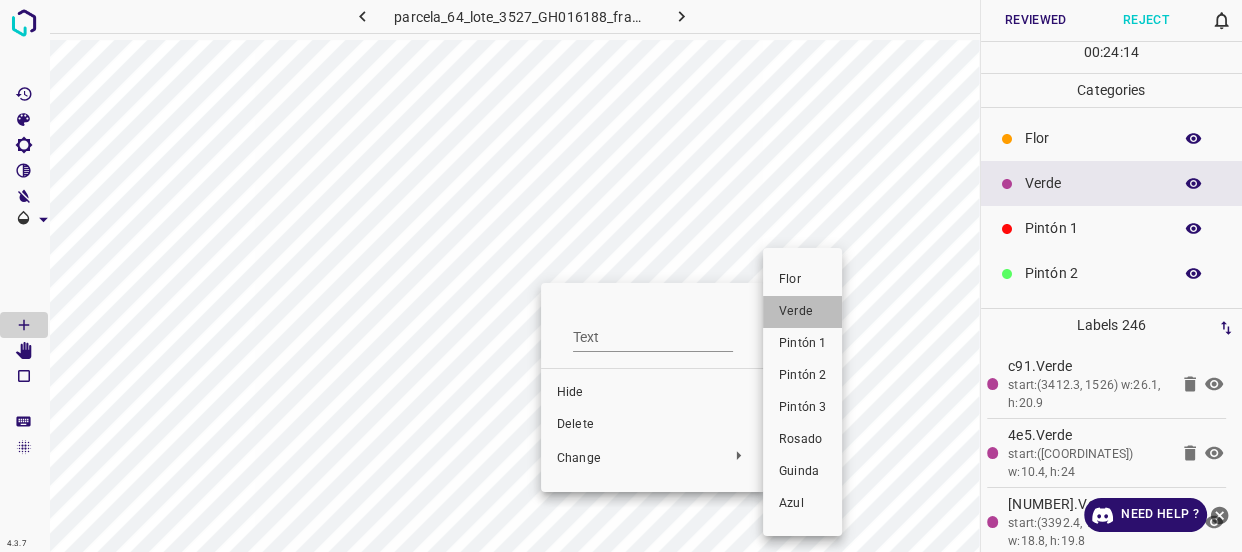 click on "Verde" at bounding box center (802, 312) 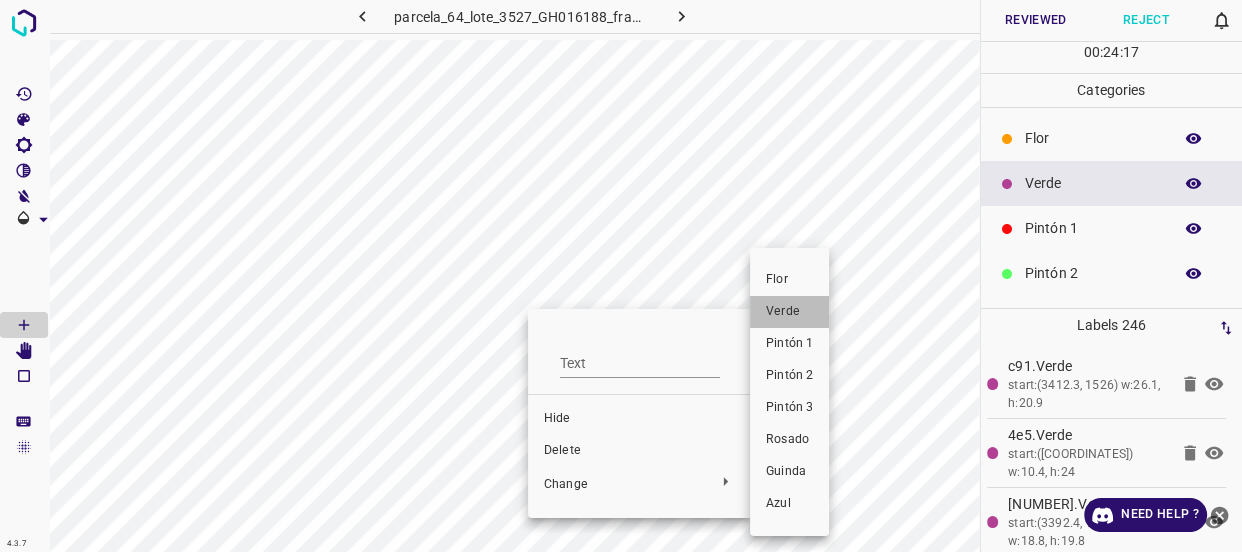 click on "Verde" at bounding box center [789, 312] 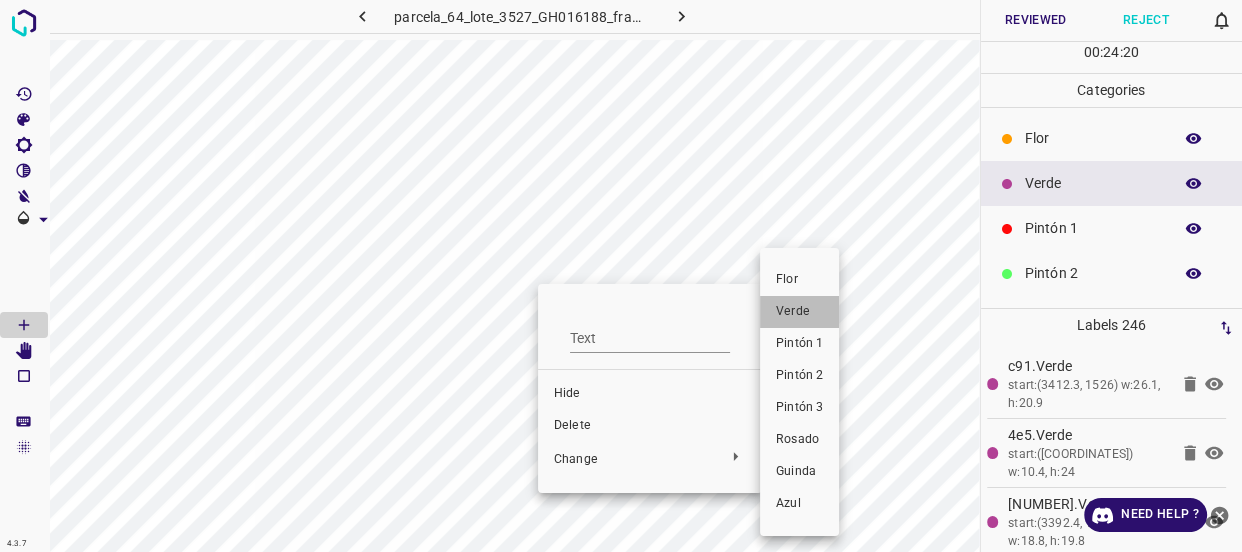 drag, startPoint x: 797, startPoint y: 310, endPoint x: 670, endPoint y: 335, distance: 129.43724 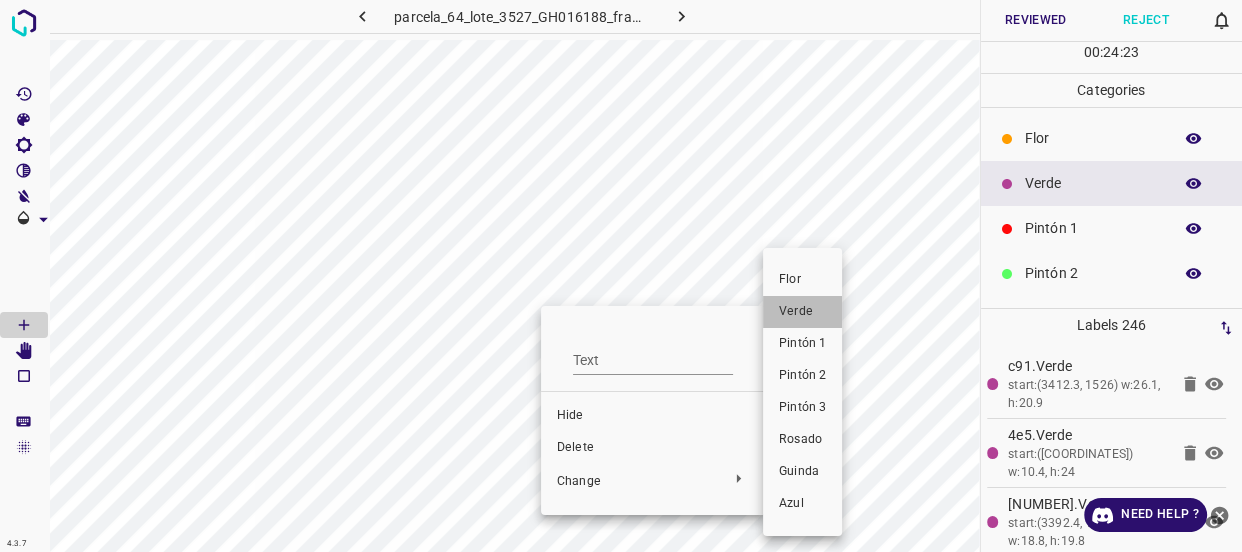 click on "Verde" at bounding box center [802, 312] 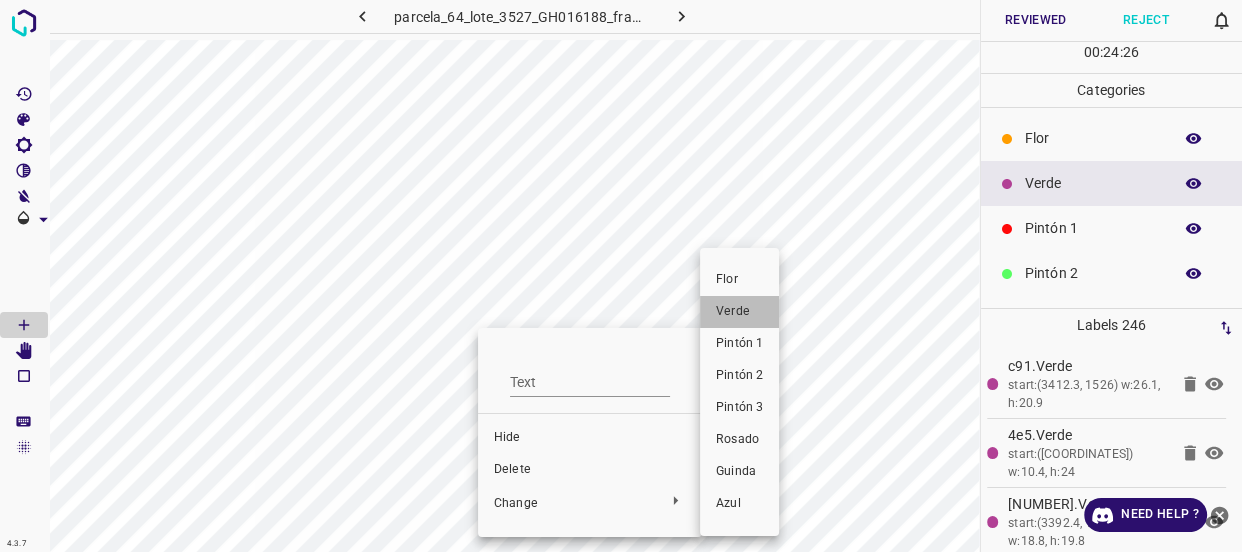 click on "Verde" at bounding box center (739, 312) 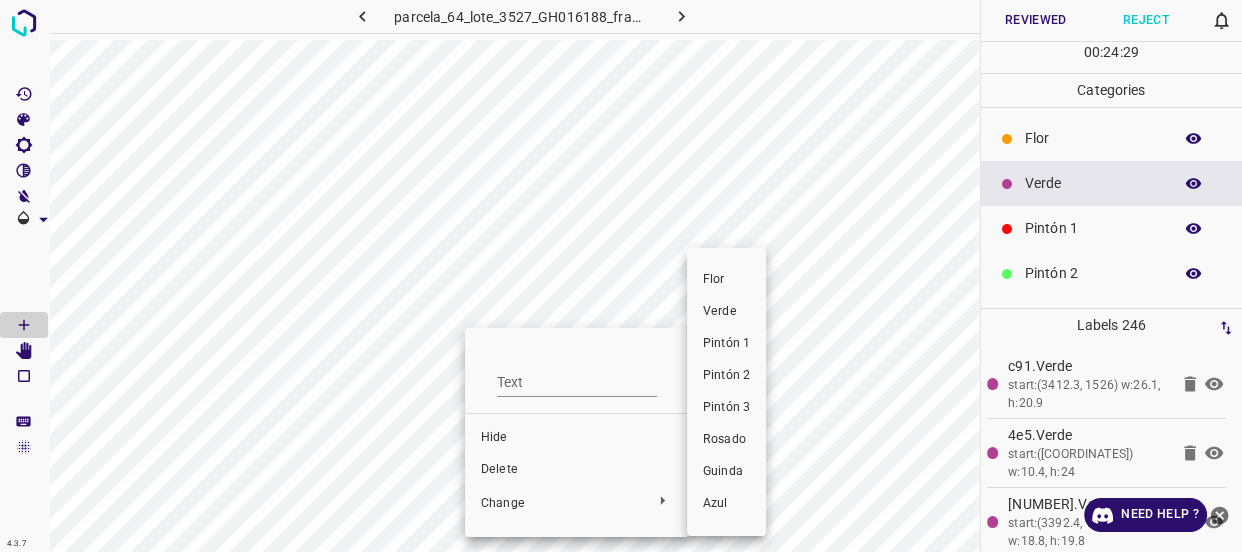 click on "Verde" at bounding box center (726, 312) 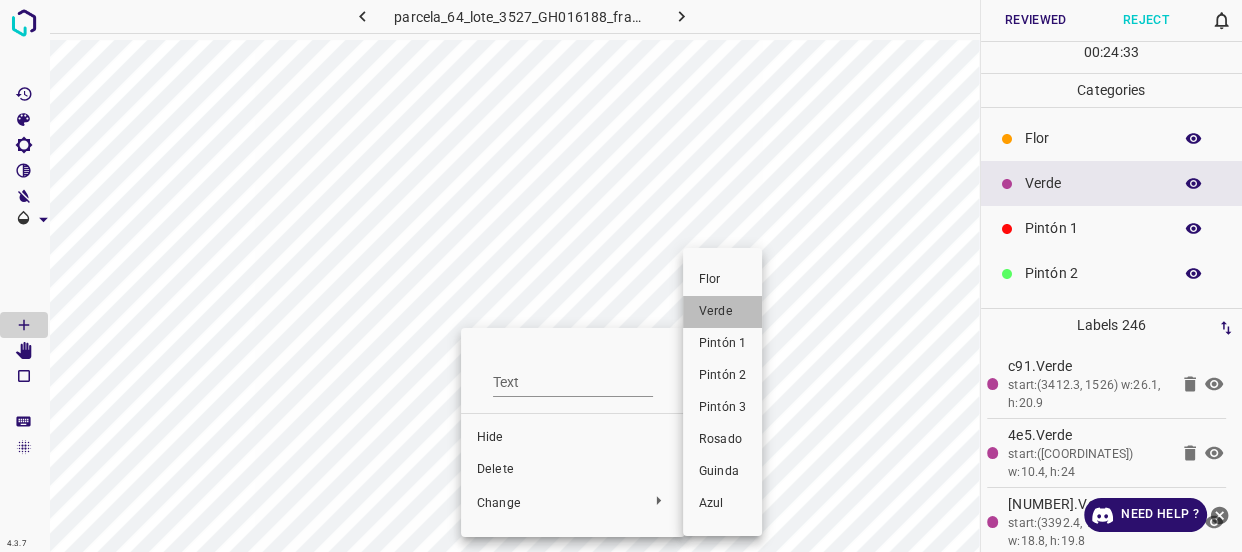 click on "Verde" at bounding box center [722, 312] 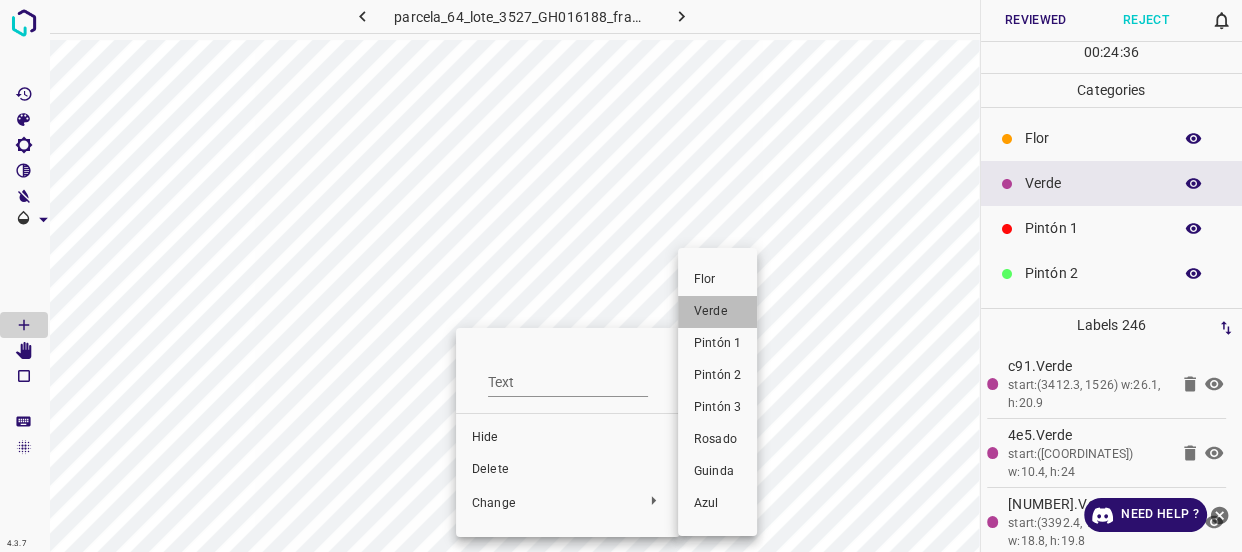 click on "Verde" at bounding box center [717, 312] 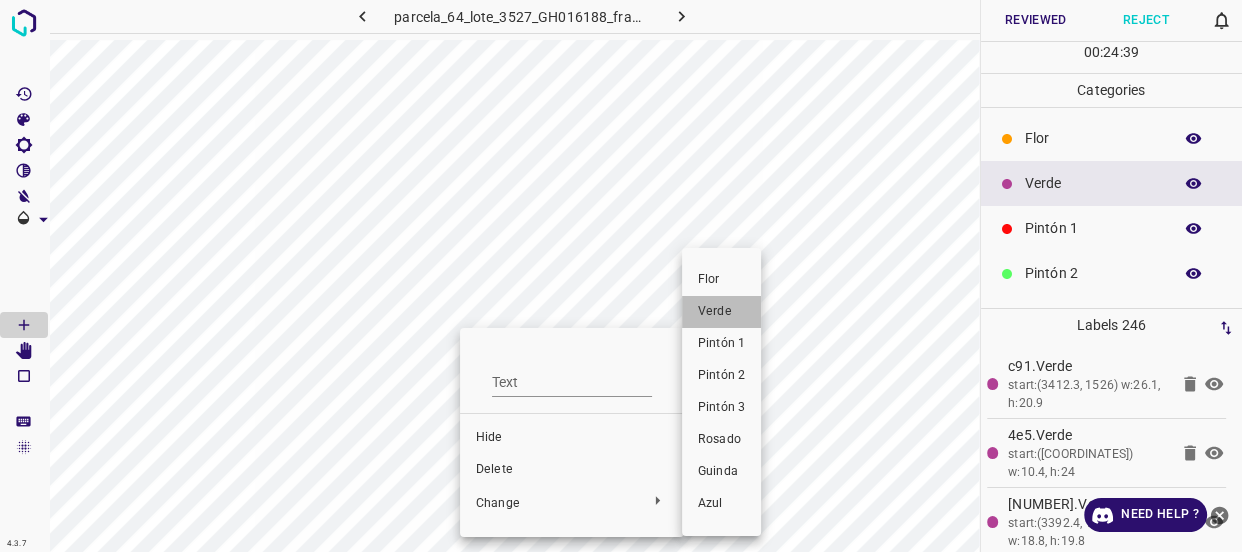 click on "Verde" at bounding box center (721, 312) 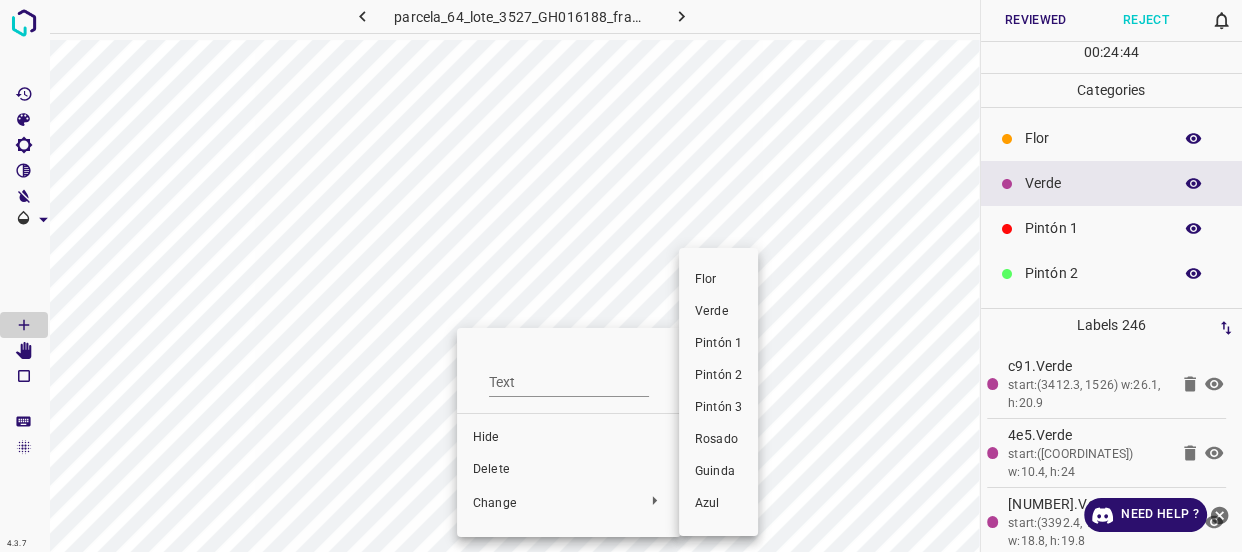 click on "Verde" at bounding box center (718, 312) 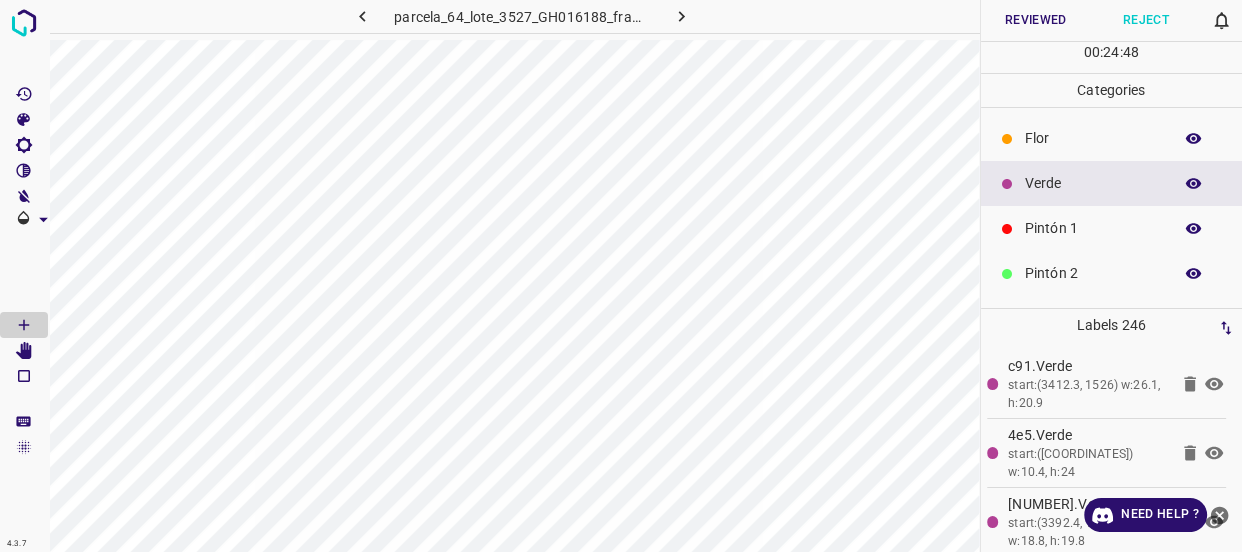 click 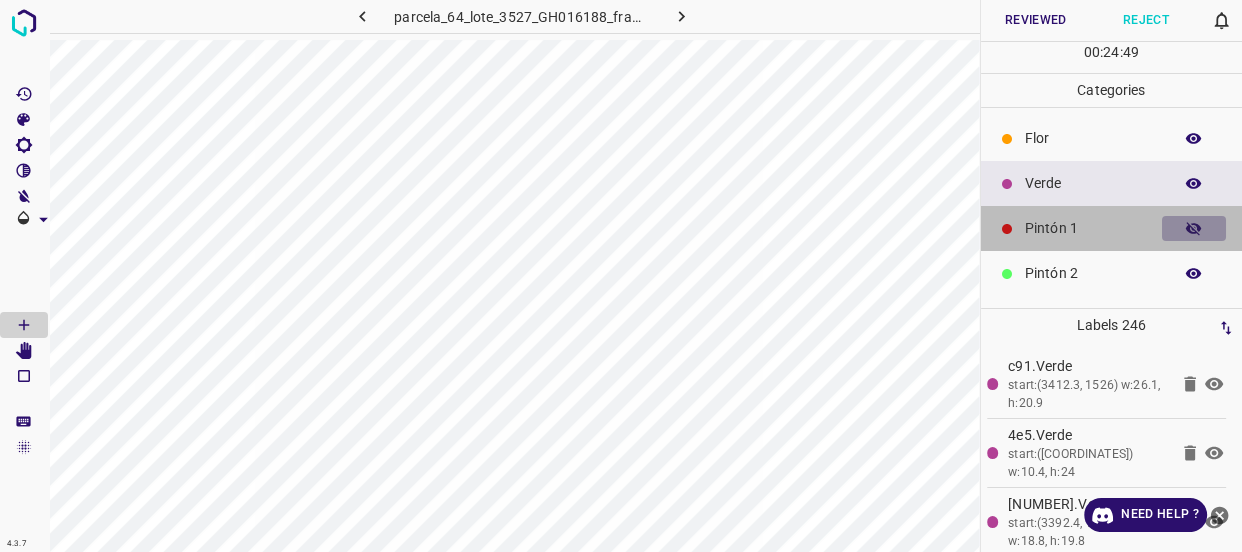 click 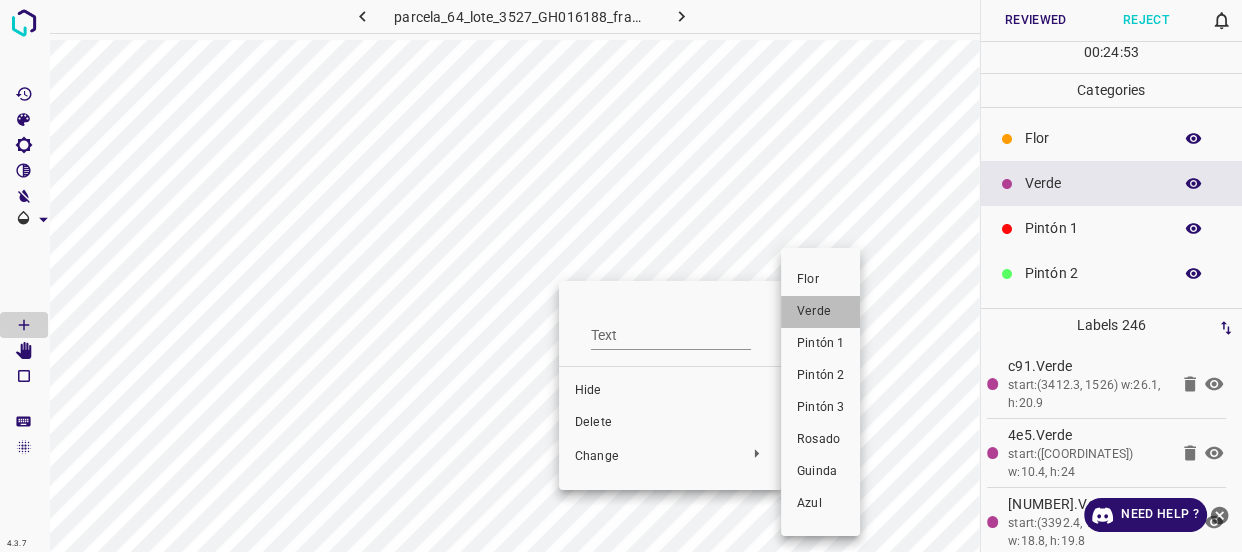 click on "Verde" at bounding box center (820, 312) 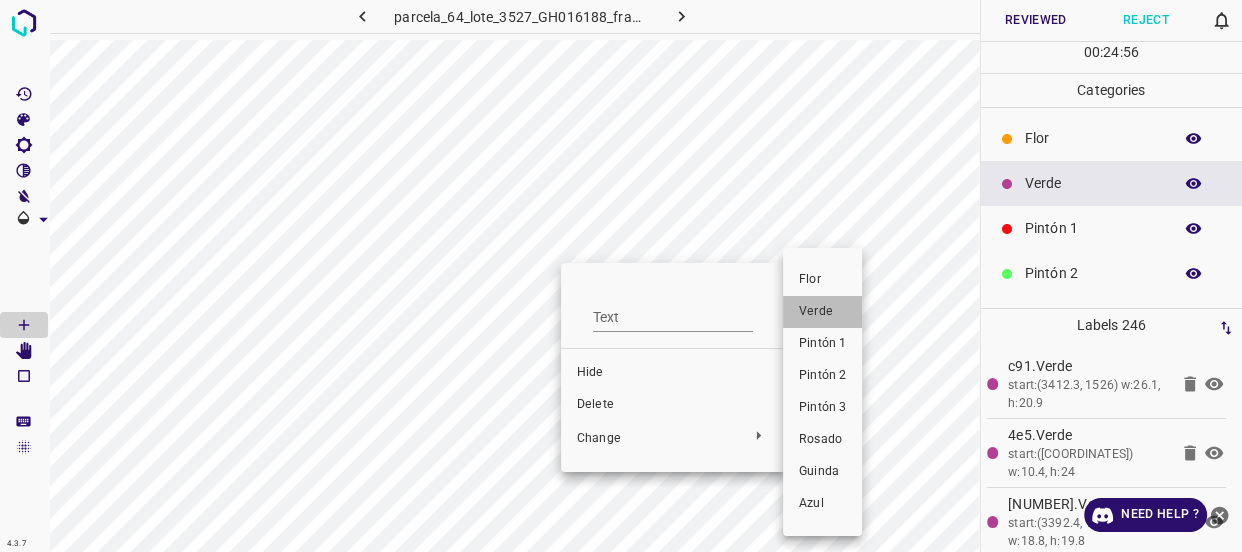 click on "Verde" at bounding box center (822, 312) 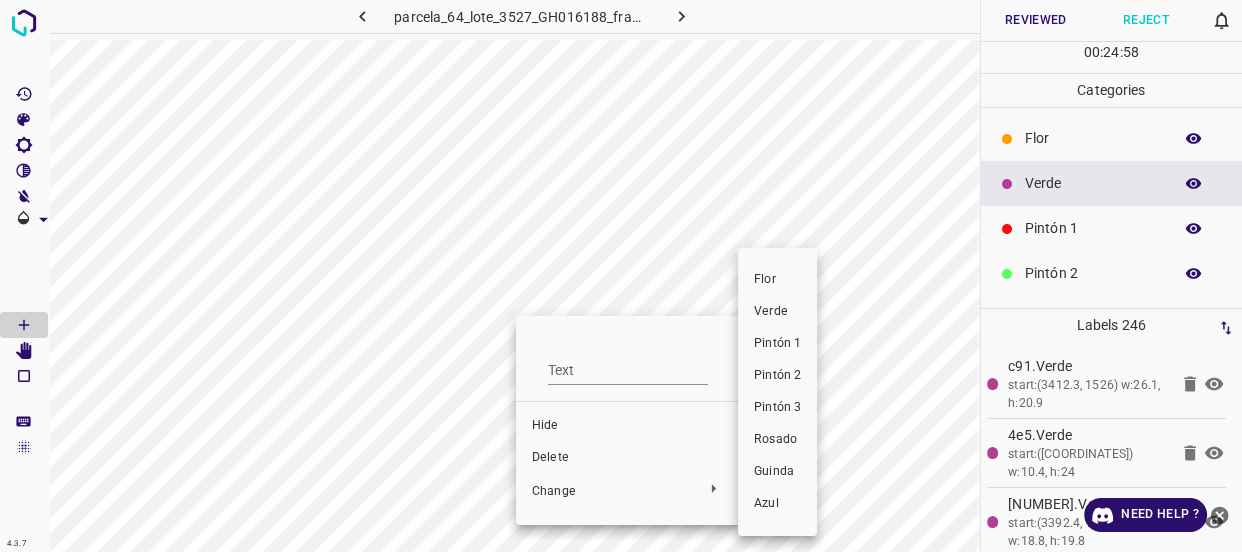 click on "Verde" at bounding box center [777, 312] 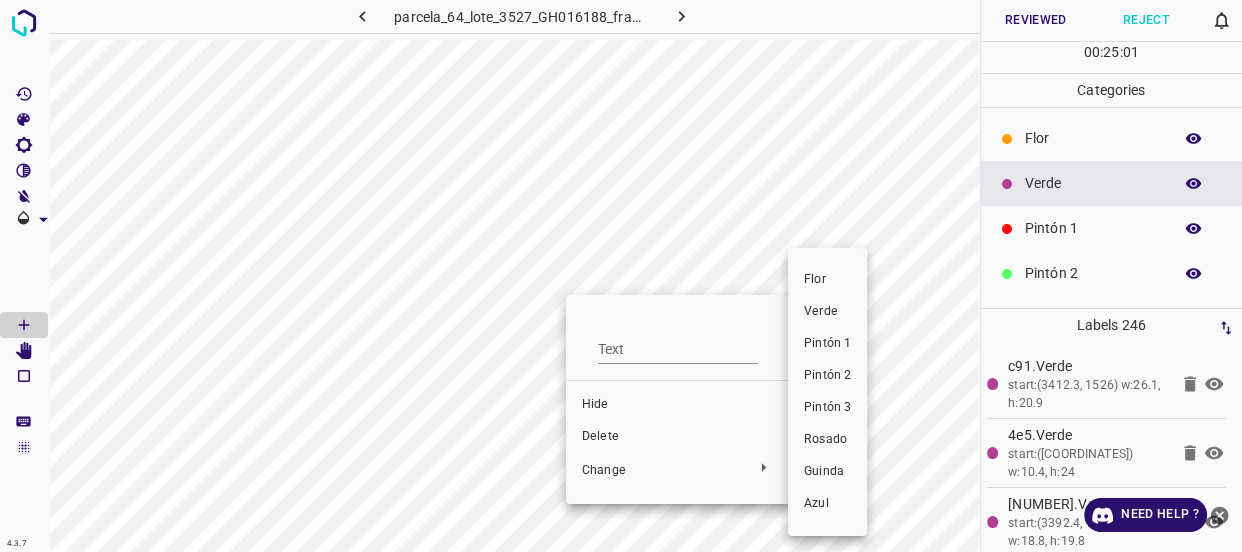 click on "Verde" at bounding box center (827, 312) 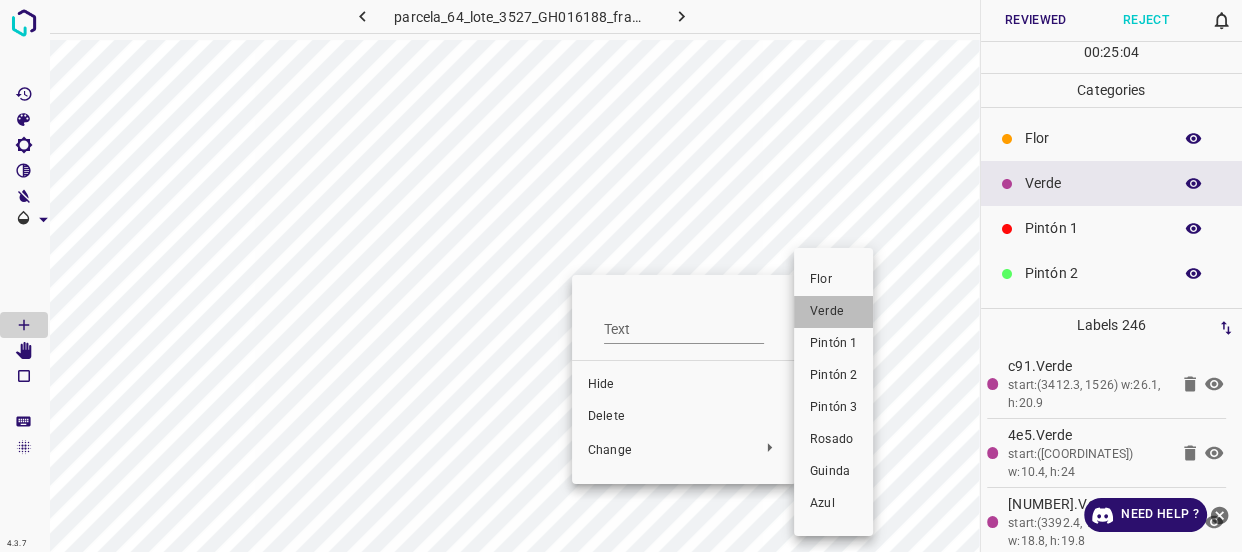 drag, startPoint x: 831, startPoint y: 310, endPoint x: 825, endPoint y: 325, distance: 16.155495 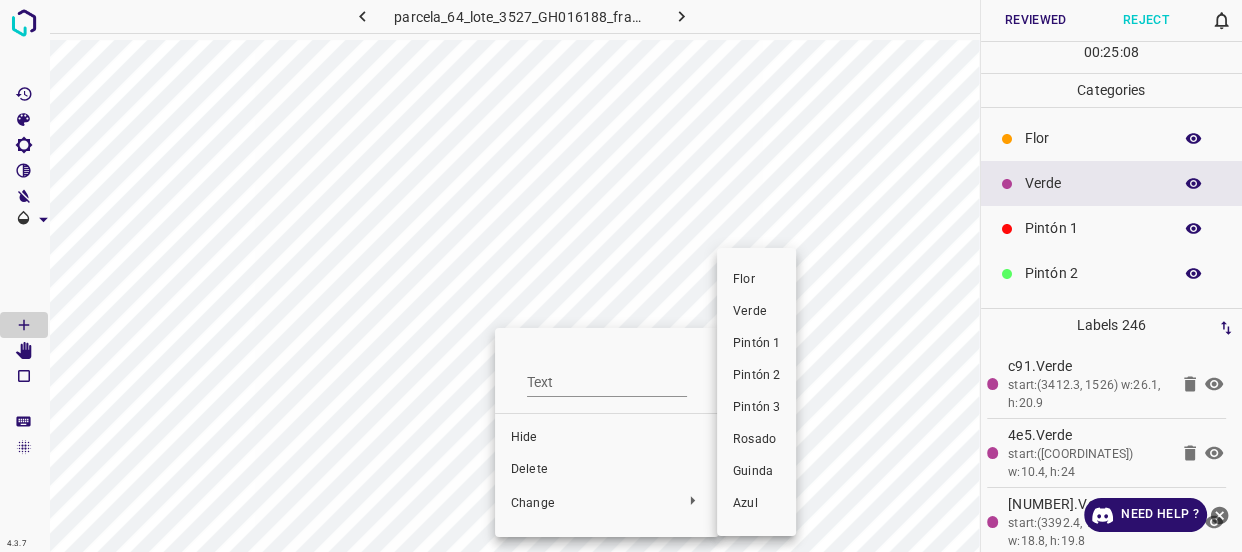 click on "Verde" at bounding box center (756, 312) 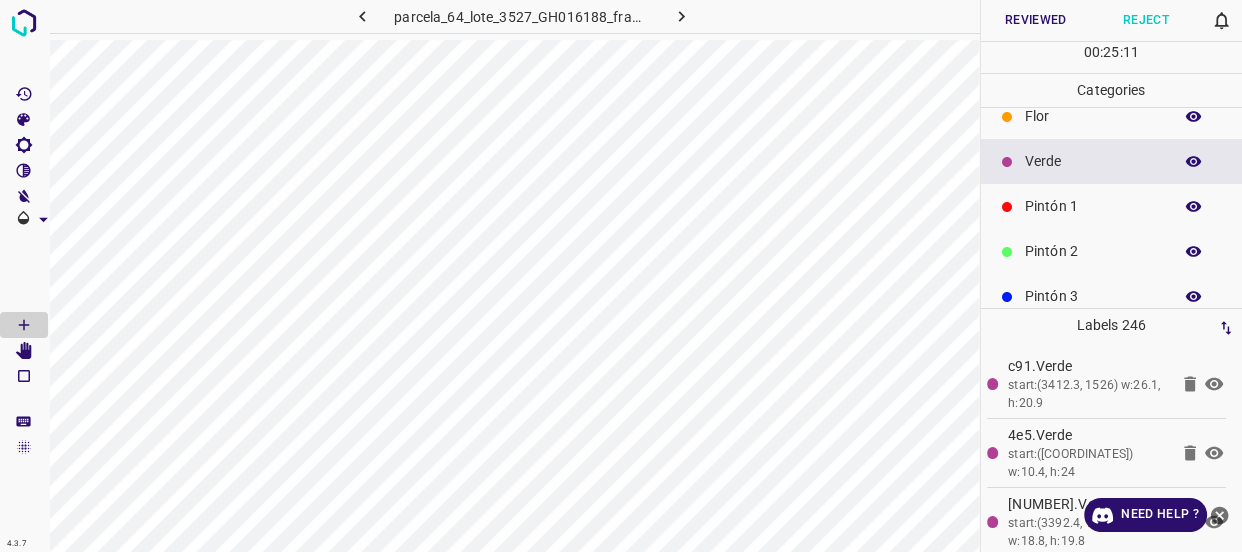 scroll, scrollTop: 90, scrollLeft: 0, axis: vertical 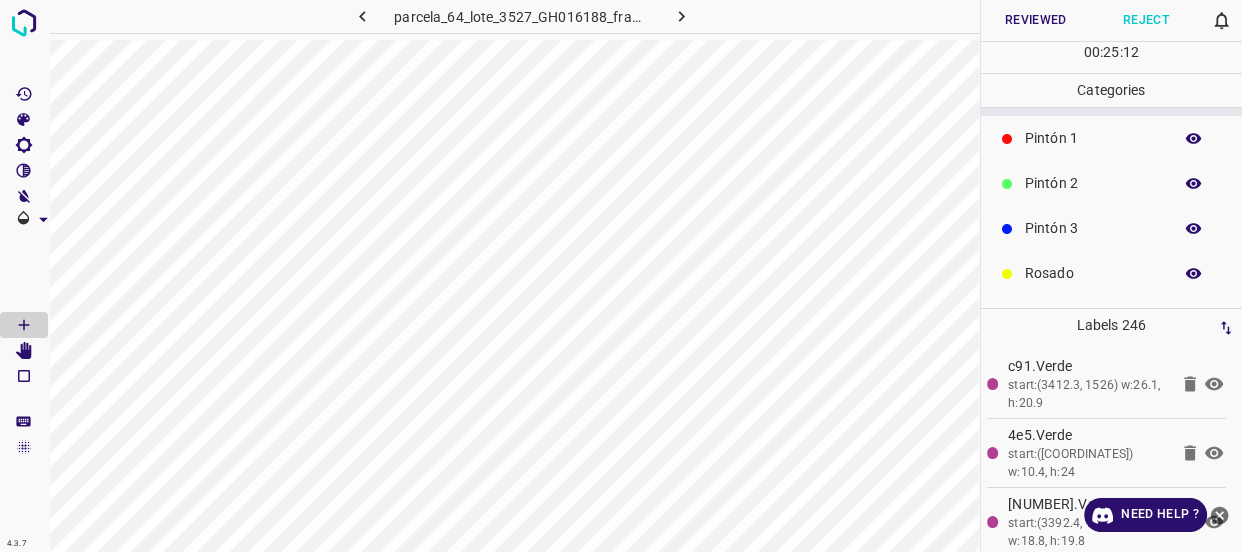 click 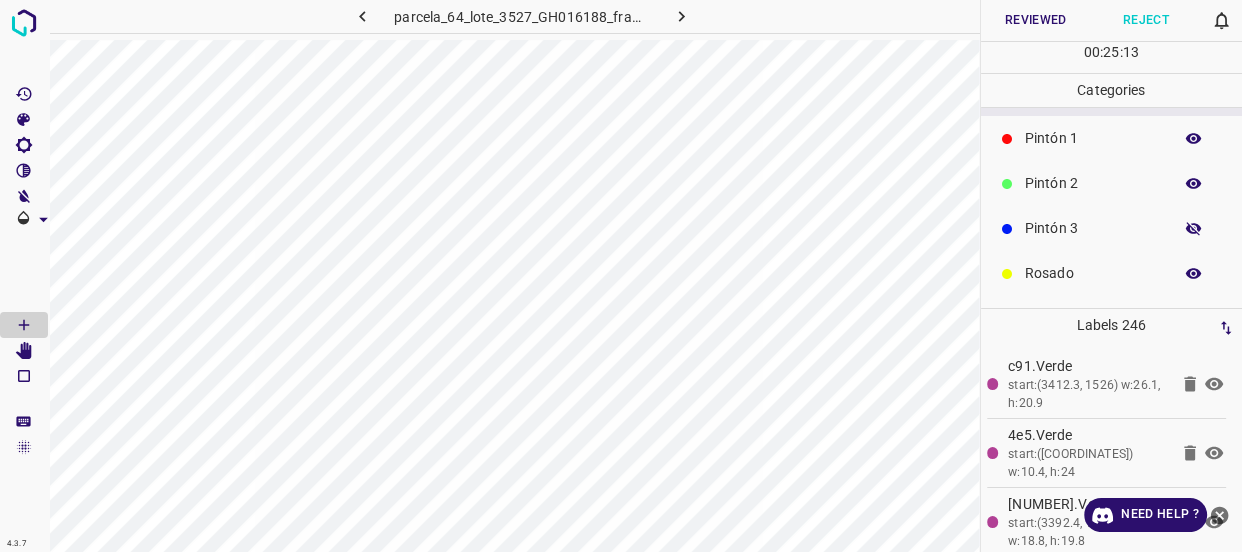 click 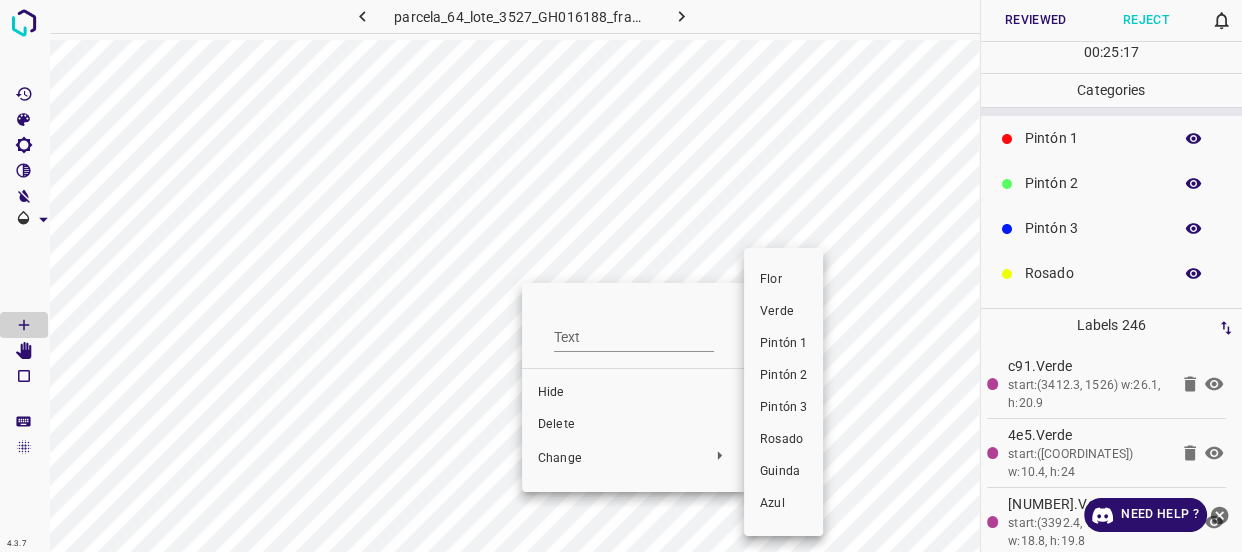 click on "Verde" at bounding box center (783, 312) 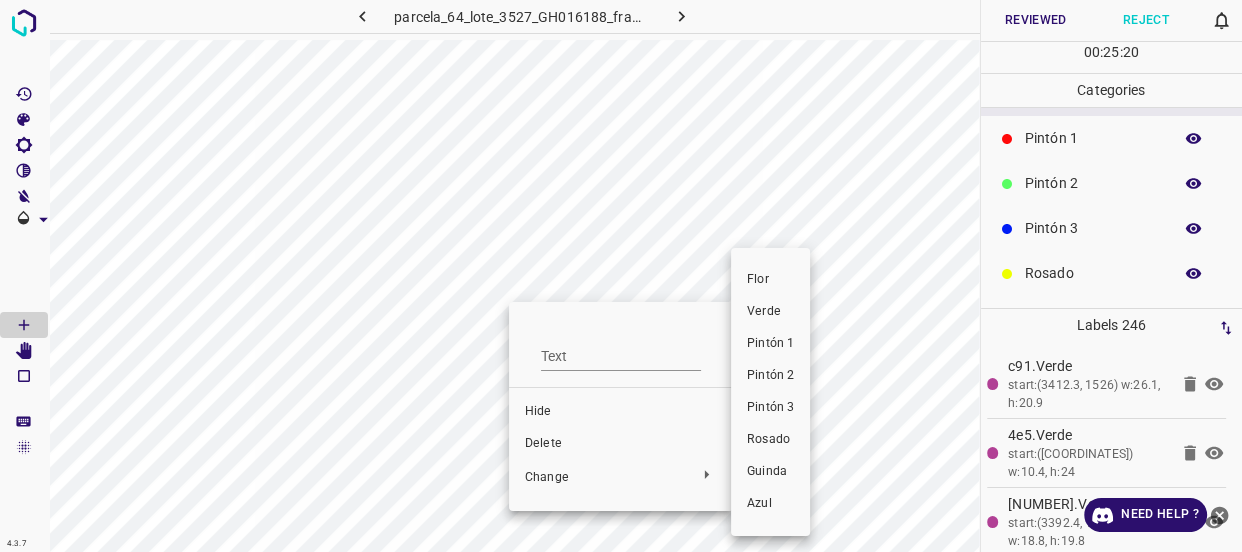 click on "Verde" at bounding box center (770, 312) 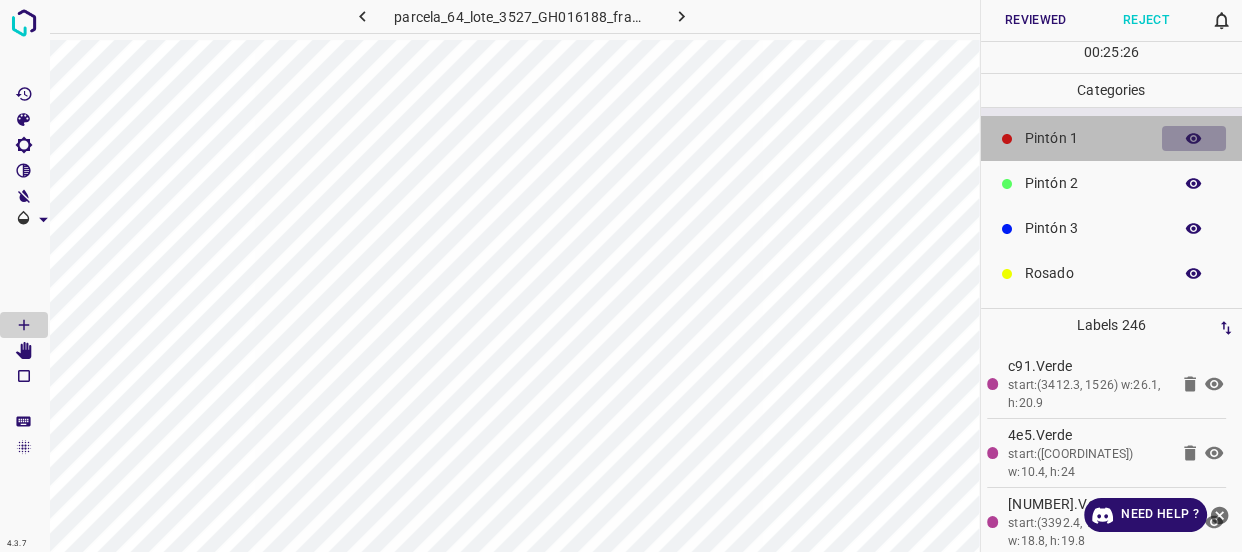 click 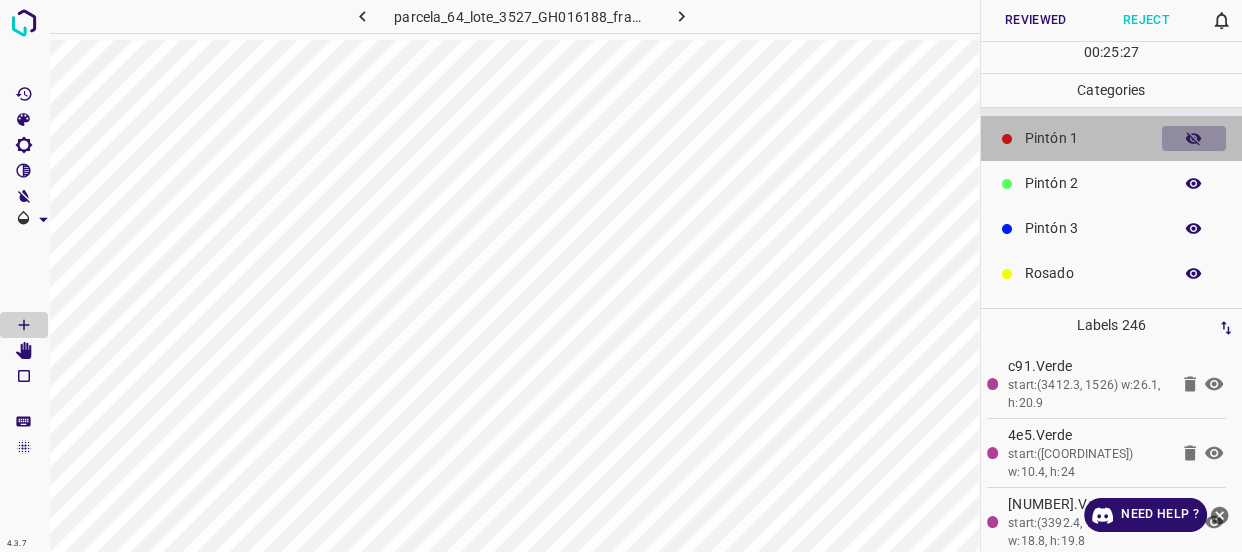click 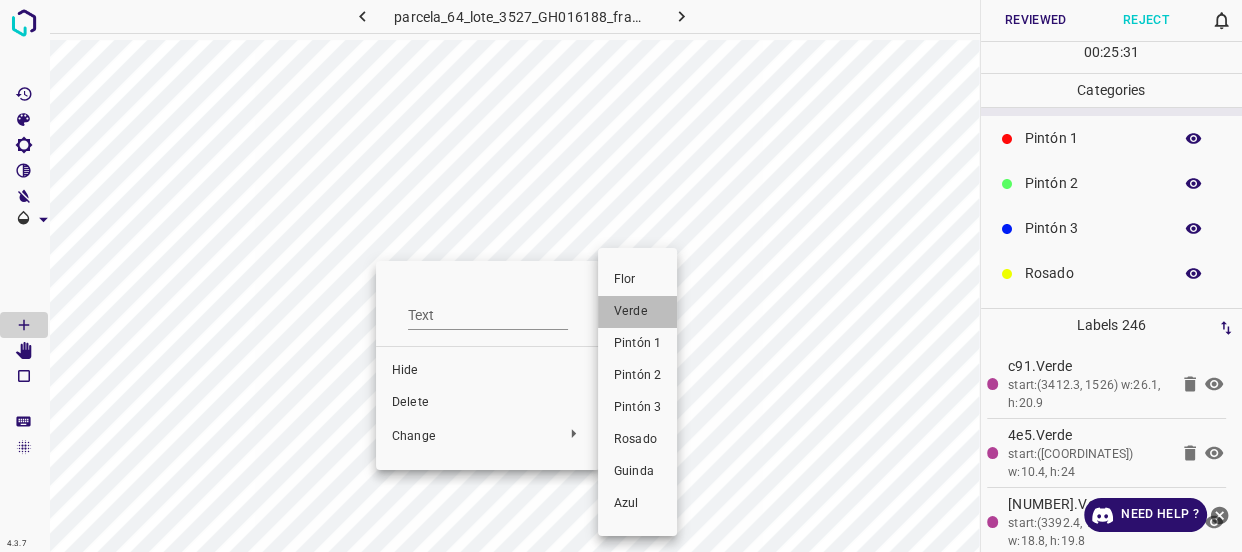 drag, startPoint x: 624, startPoint y: 309, endPoint x: 398, endPoint y: 357, distance: 231.04112 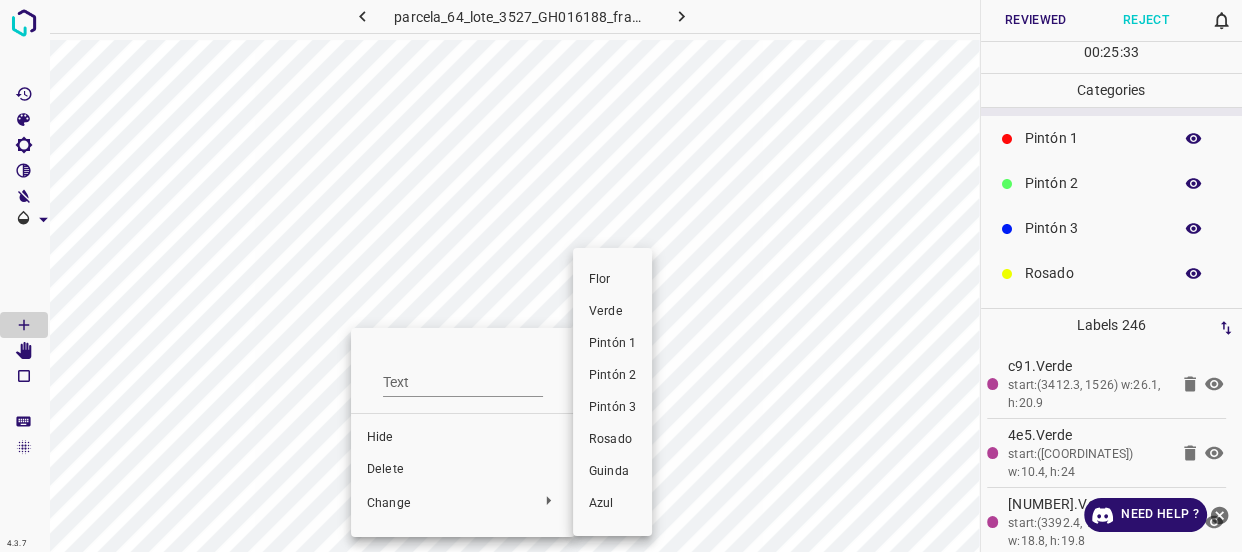 click on "Verde" at bounding box center [612, 312] 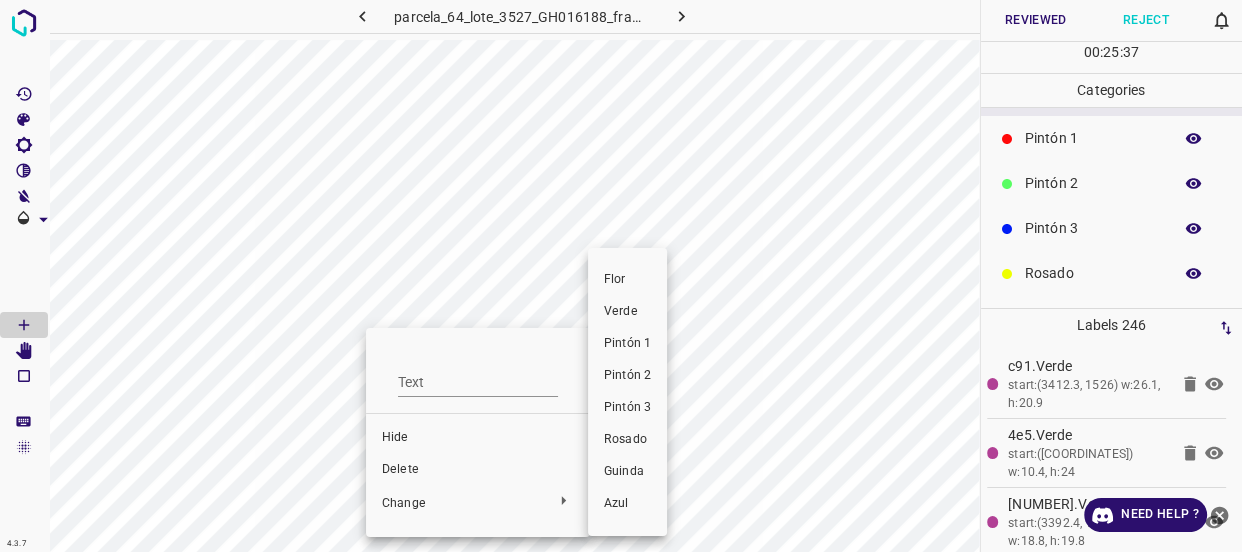 click on "Verde" at bounding box center (627, 312) 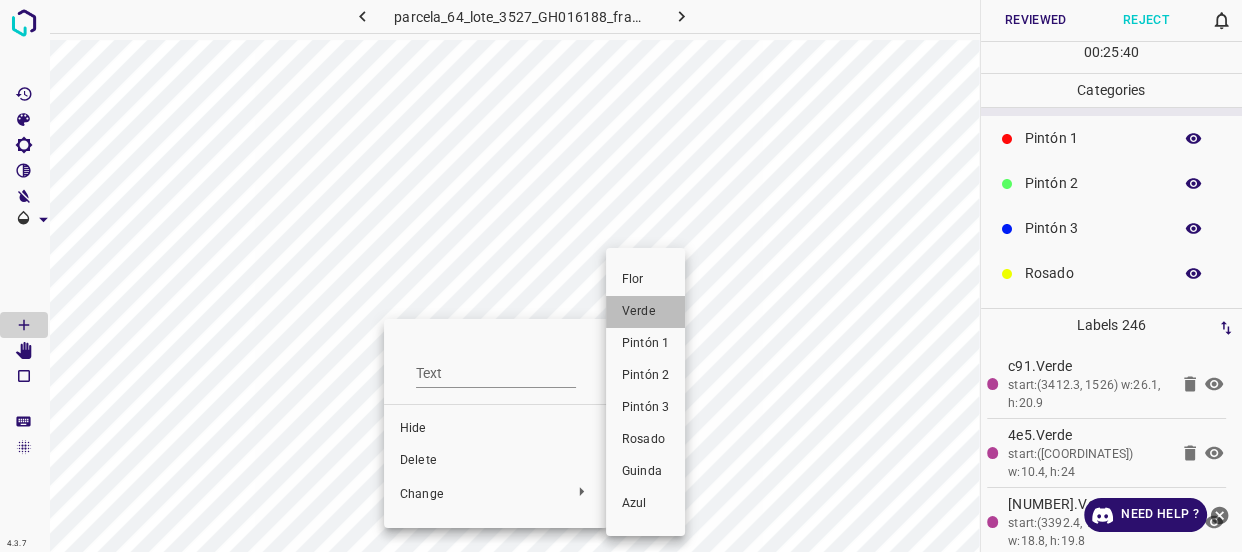 click on "Verde" at bounding box center [645, 312] 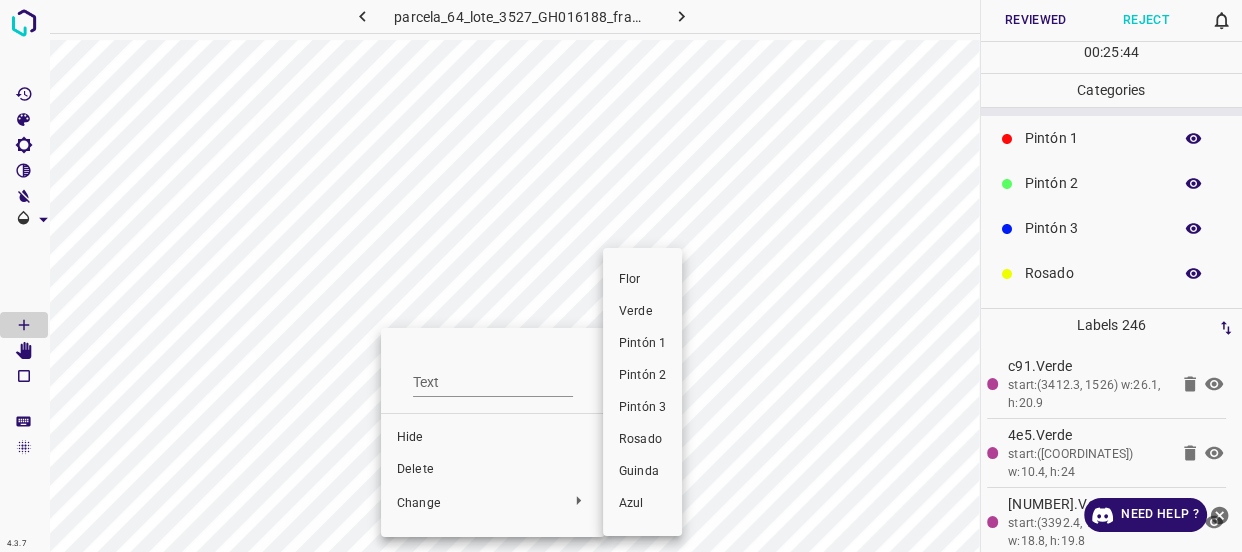 click on "Verde" at bounding box center (642, 312) 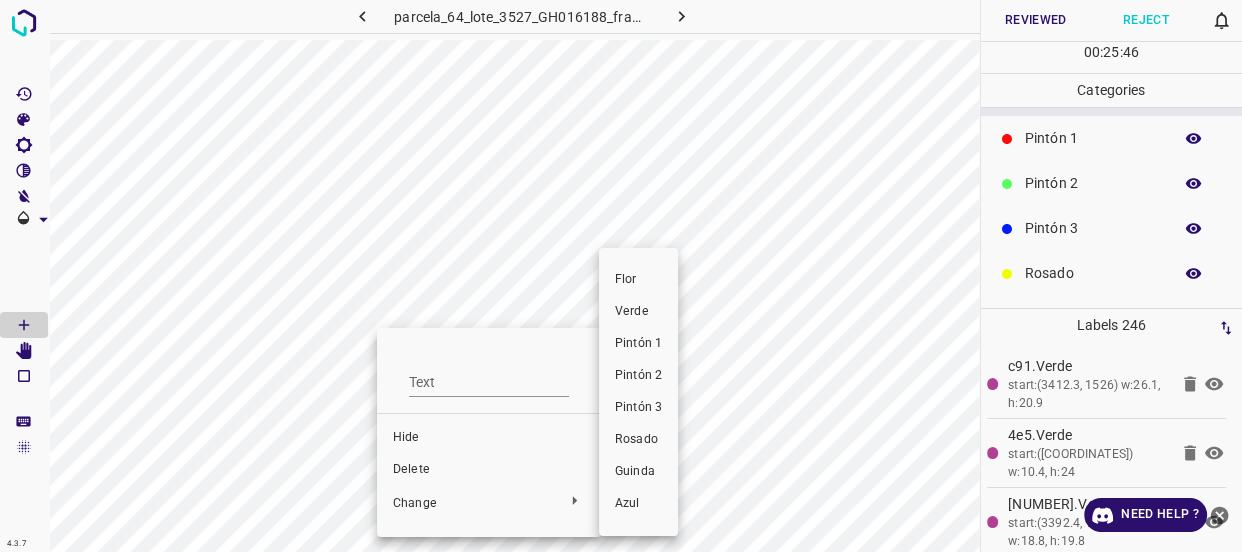 click on "Verde" at bounding box center (638, 312) 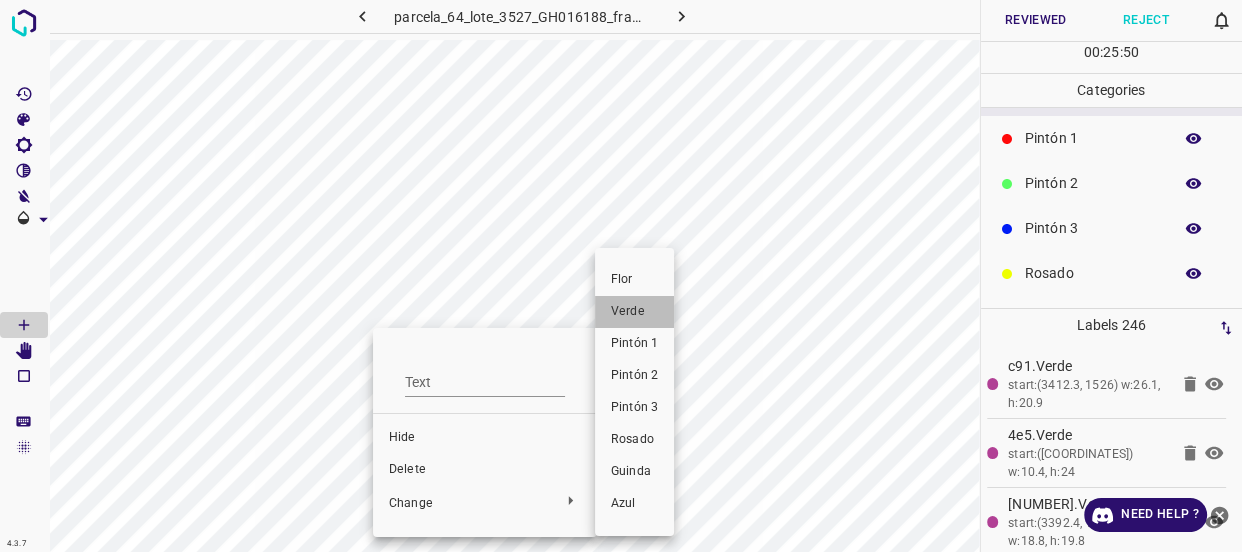 drag, startPoint x: 632, startPoint y: 304, endPoint x: 514, endPoint y: 358, distance: 129.76903 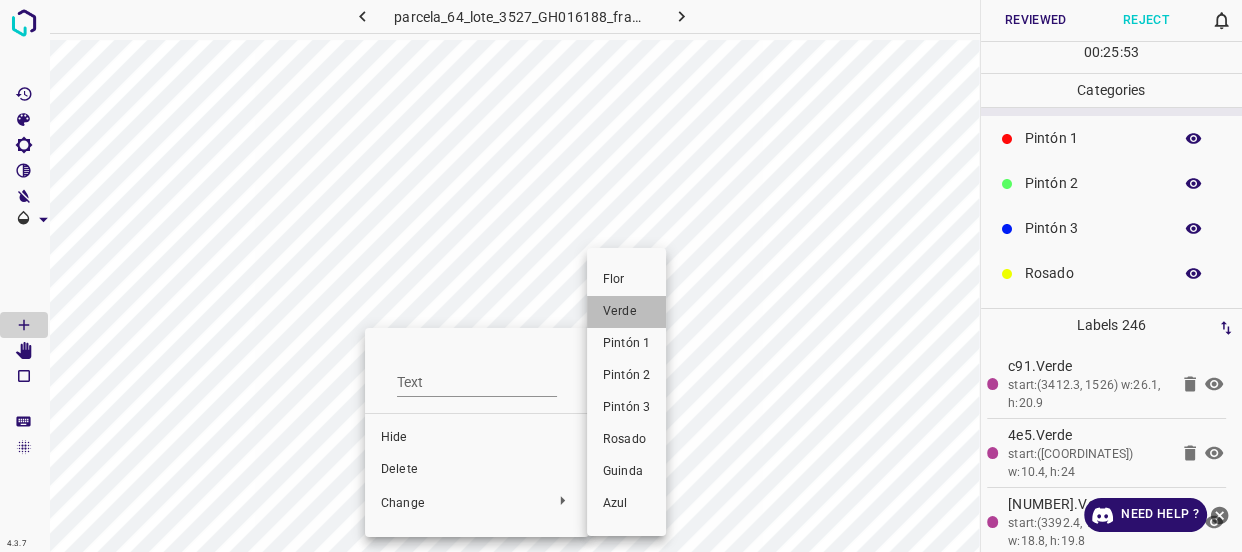 click on "Verde" at bounding box center [626, 312] 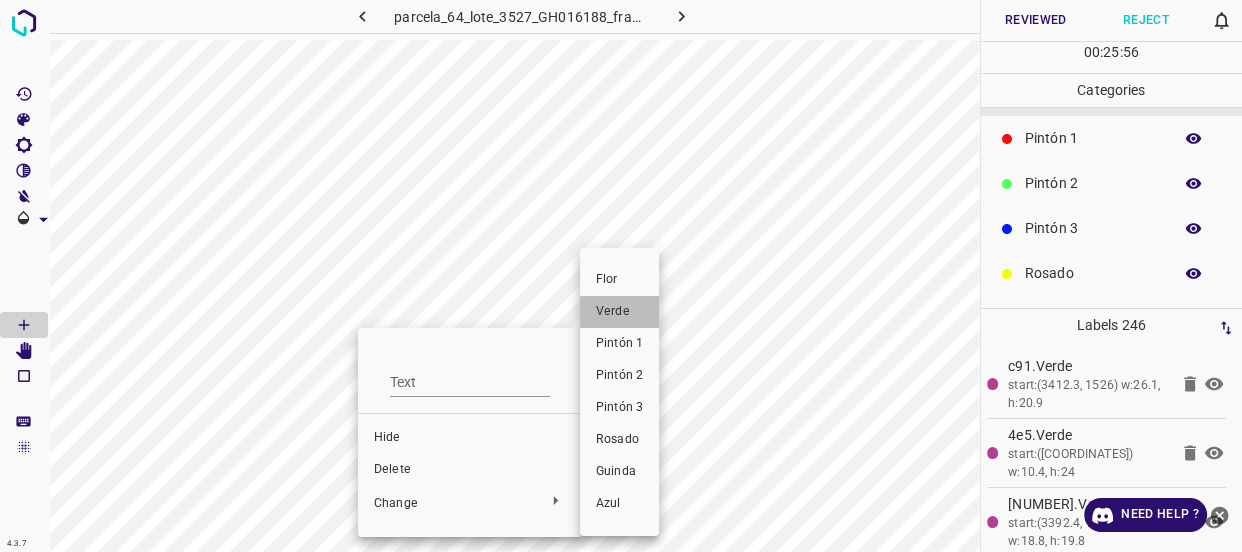 drag, startPoint x: 632, startPoint y: 305, endPoint x: 569, endPoint y: 358, distance: 82.32861 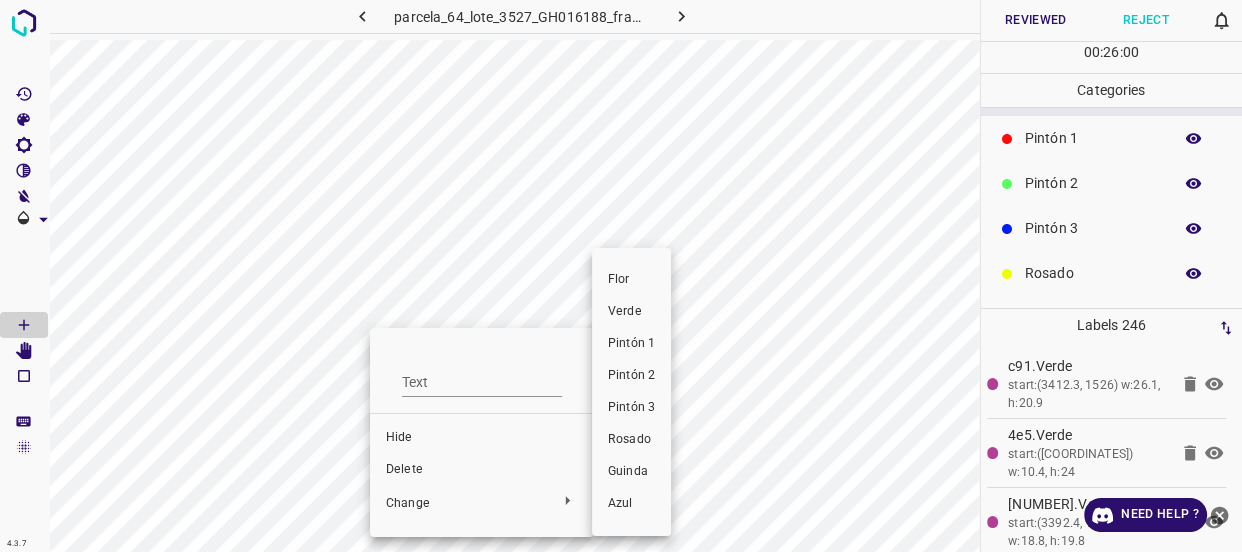 click on "Verde" at bounding box center [631, 312] 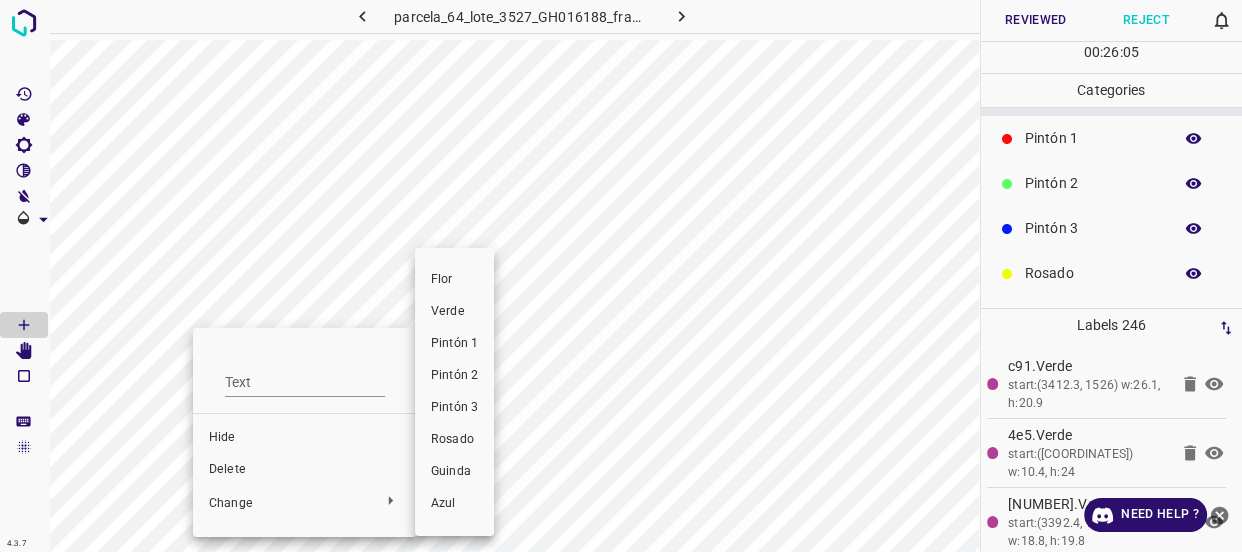 click on "Verde" at bounding box center [454, 312] 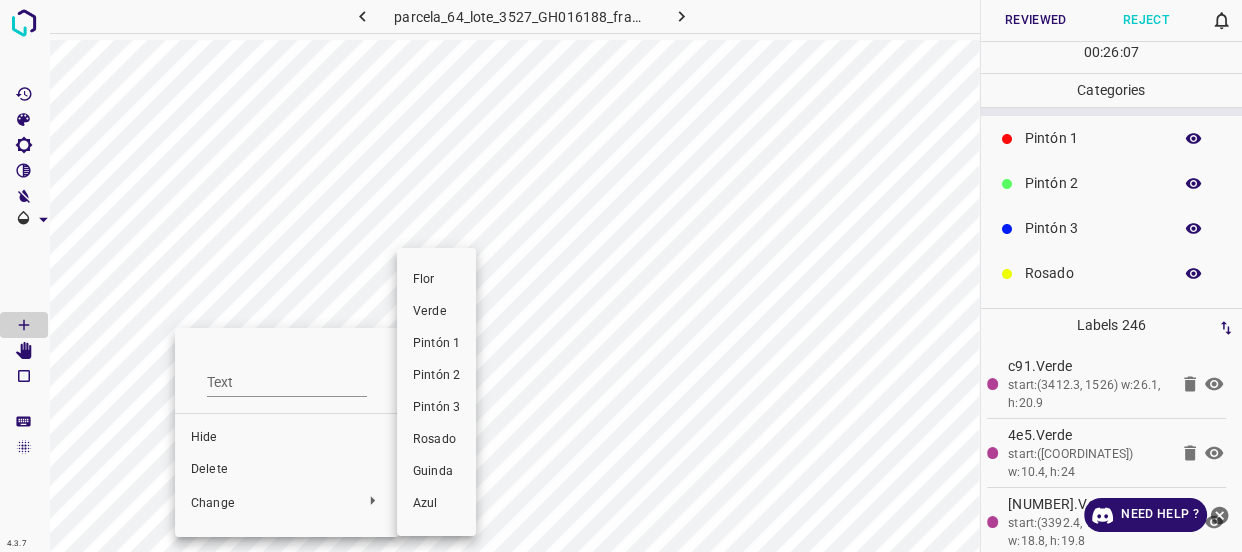 click on "Verde" at bounding box center (436, 312) 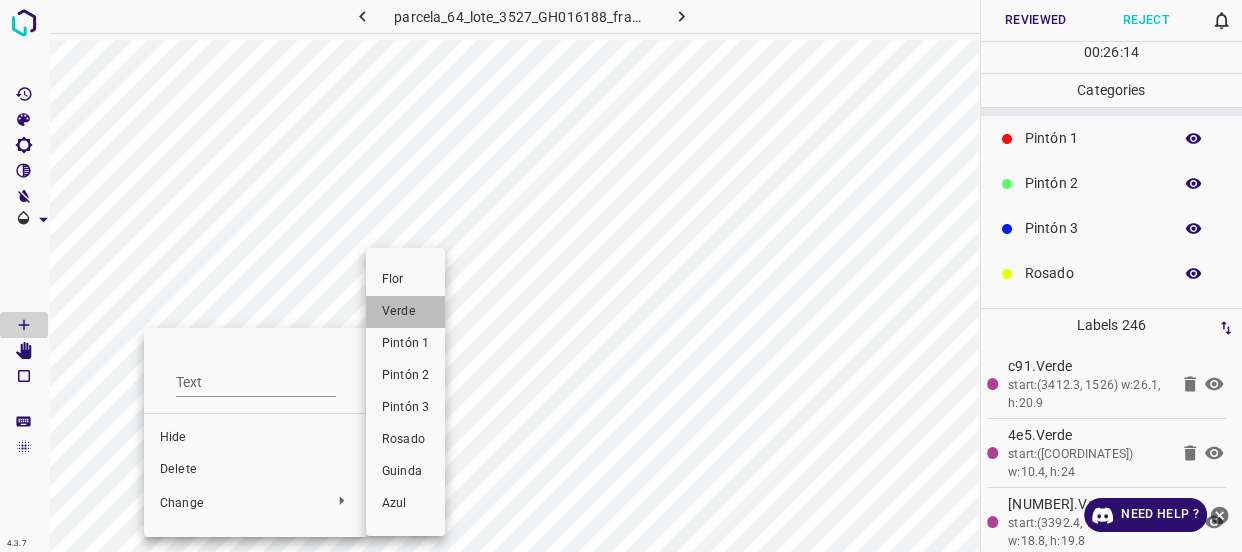 drag, startPoint x: 404, startPoint y: 303, endPoint x: 506, endPoint y: 363, distance: 118.3385 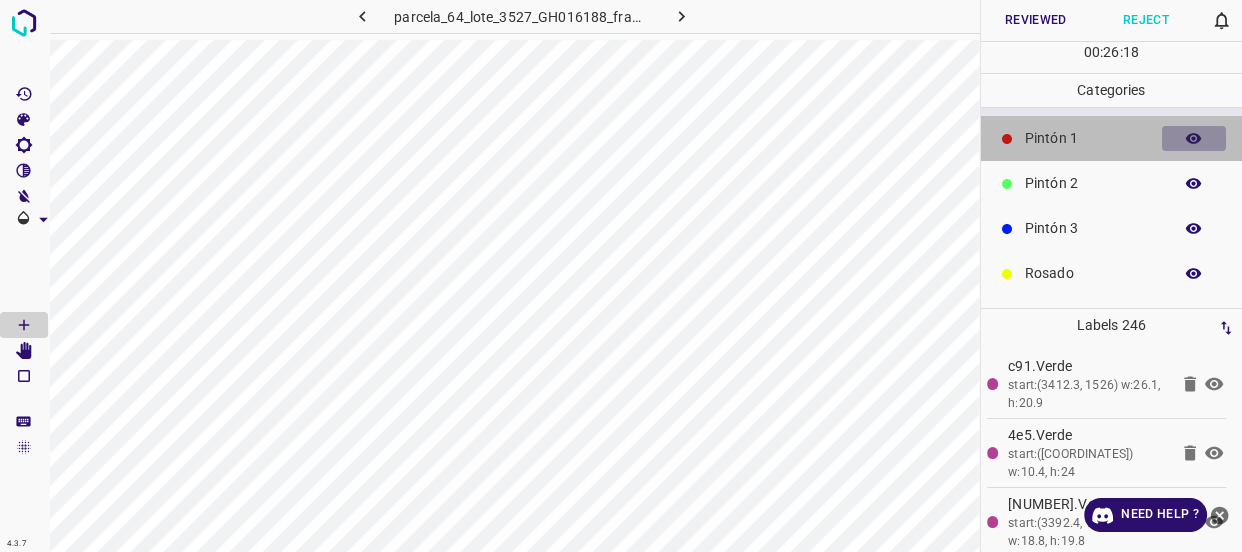 click 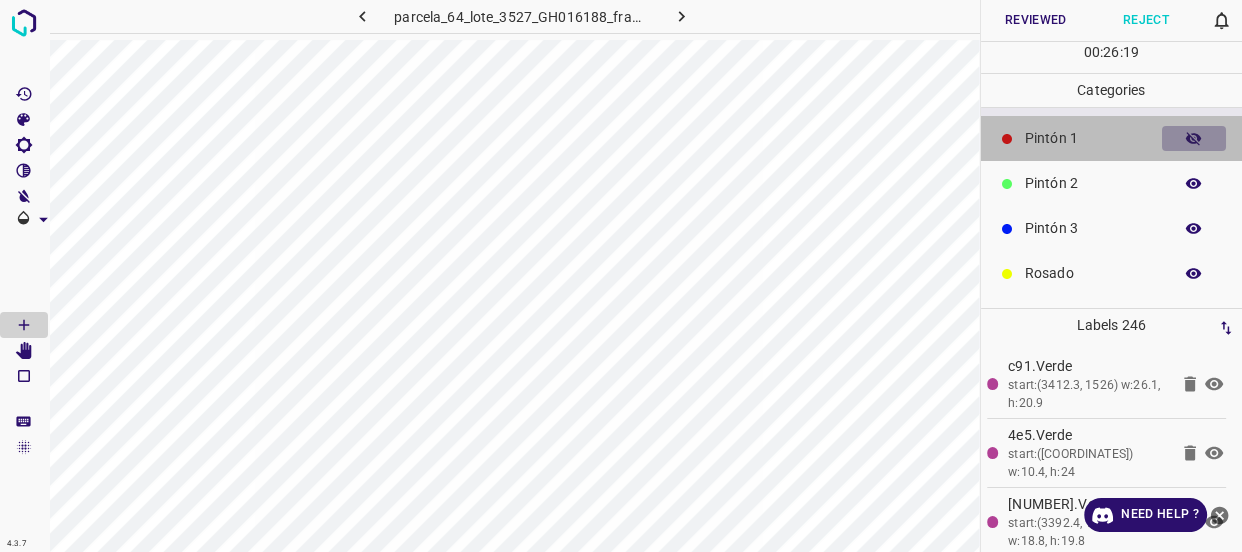 click 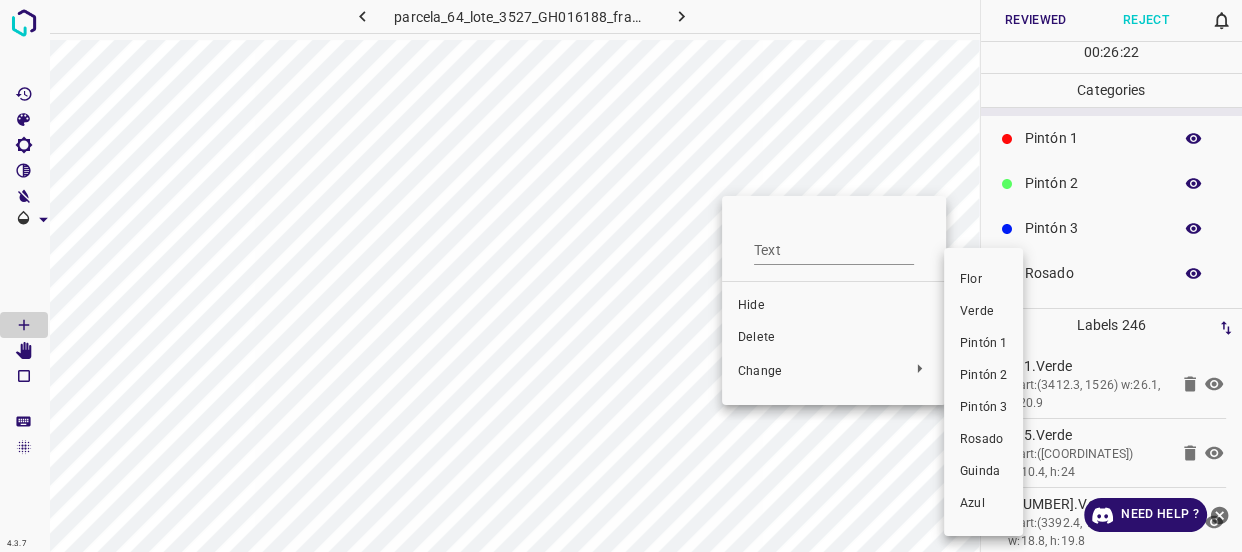 click on "Verde" at bounding box center [983, 312] 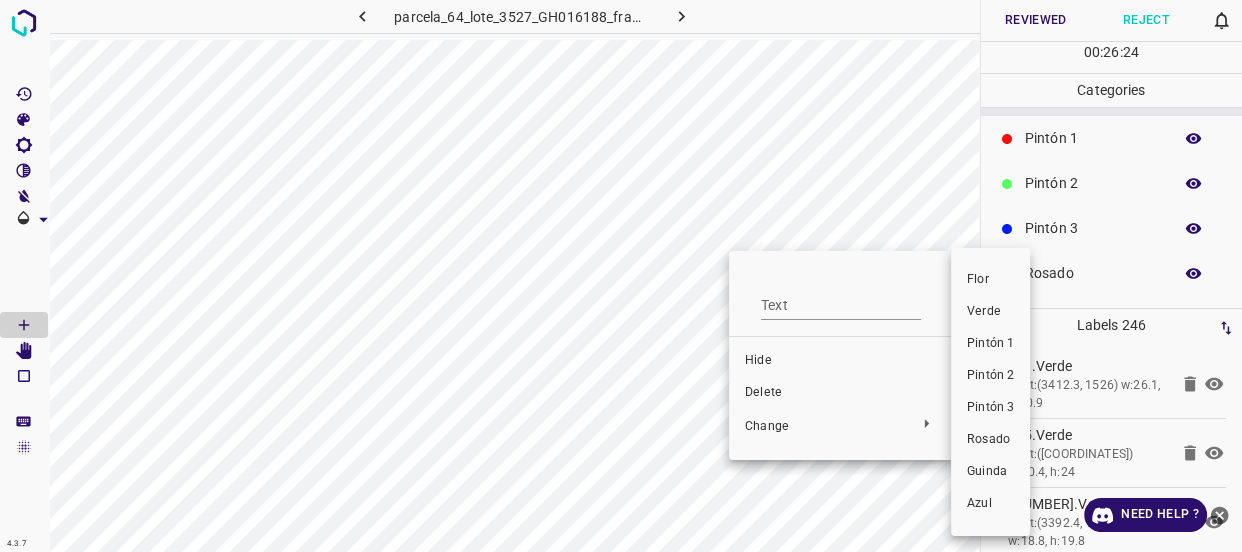 click on "Verde" at bounding box center (990, 312) 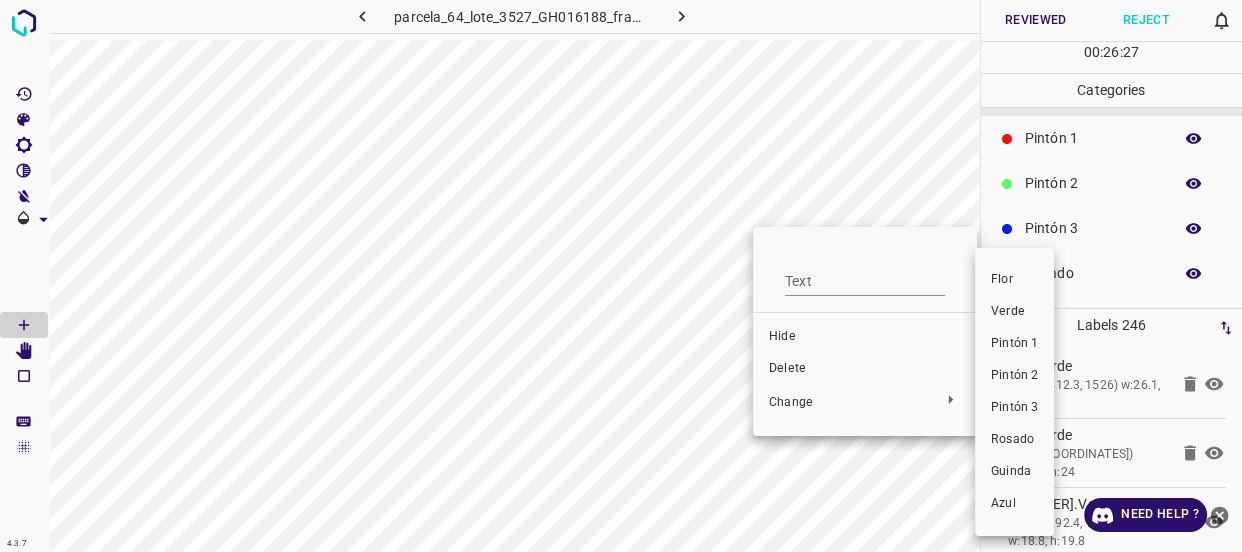 click on "Verde" at bounding box center [1014, 312] 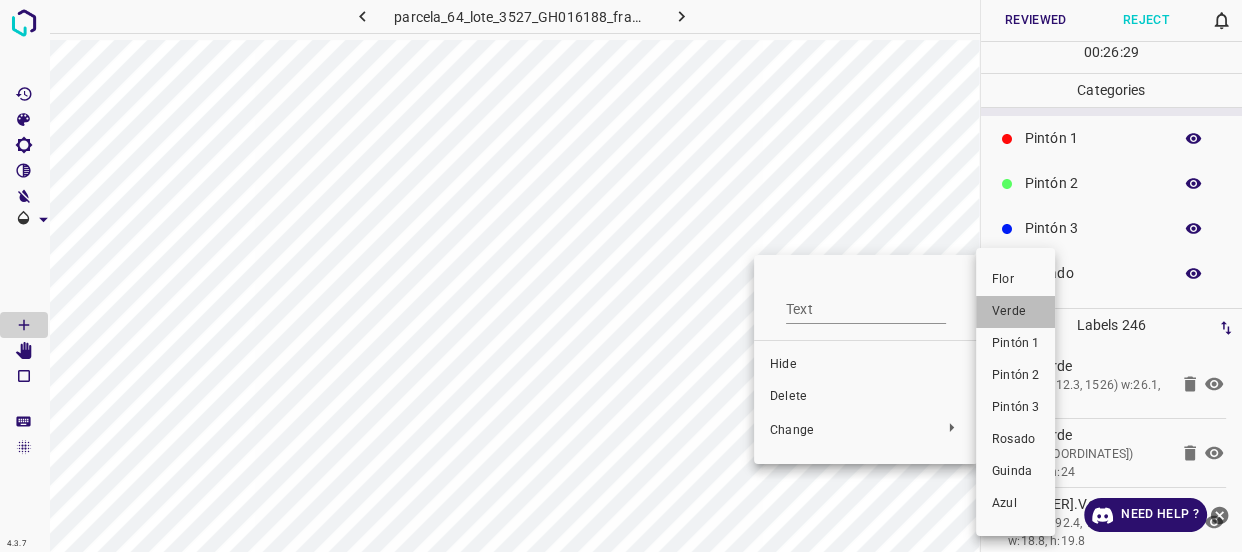 drag, startPoint x: 1016, startPoint y: 306, endPoint x: 769, endPoint y: 337, distance: 248.93774 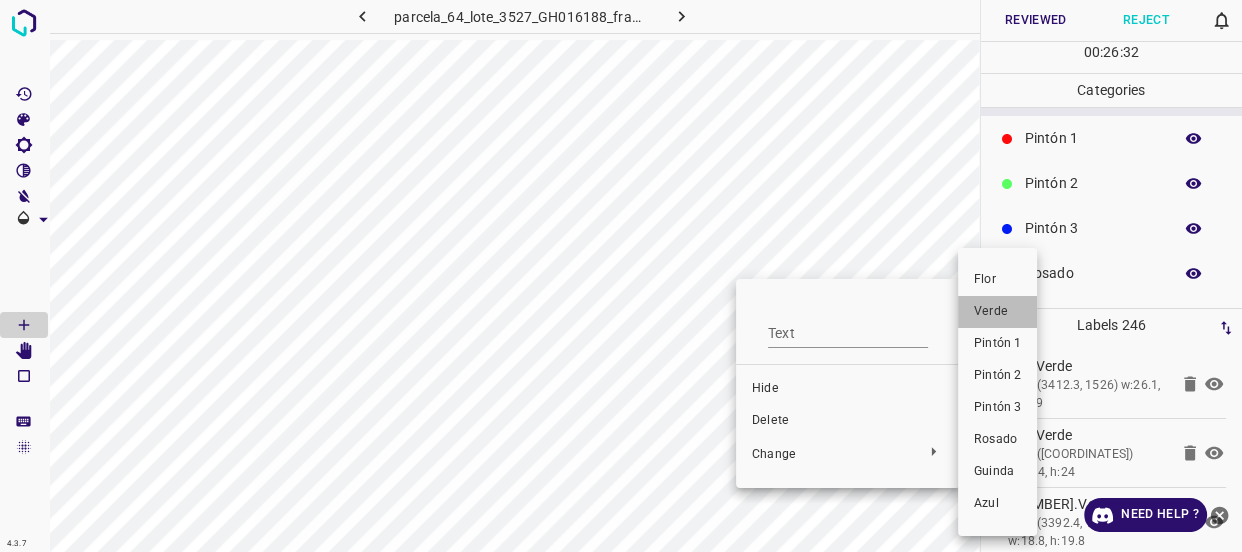 click on "Verde" at bounding box center [997, 312] 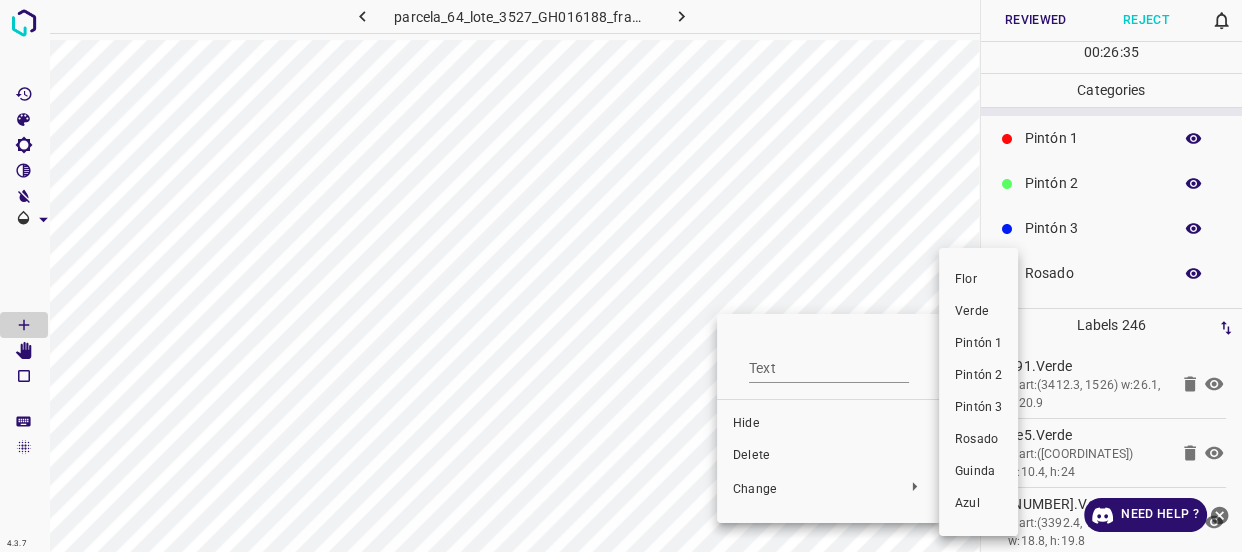drag, startPoint x: 969, startPoint y: 310, endPoint x: 799, endPoint y: 353, distance: 175.35393 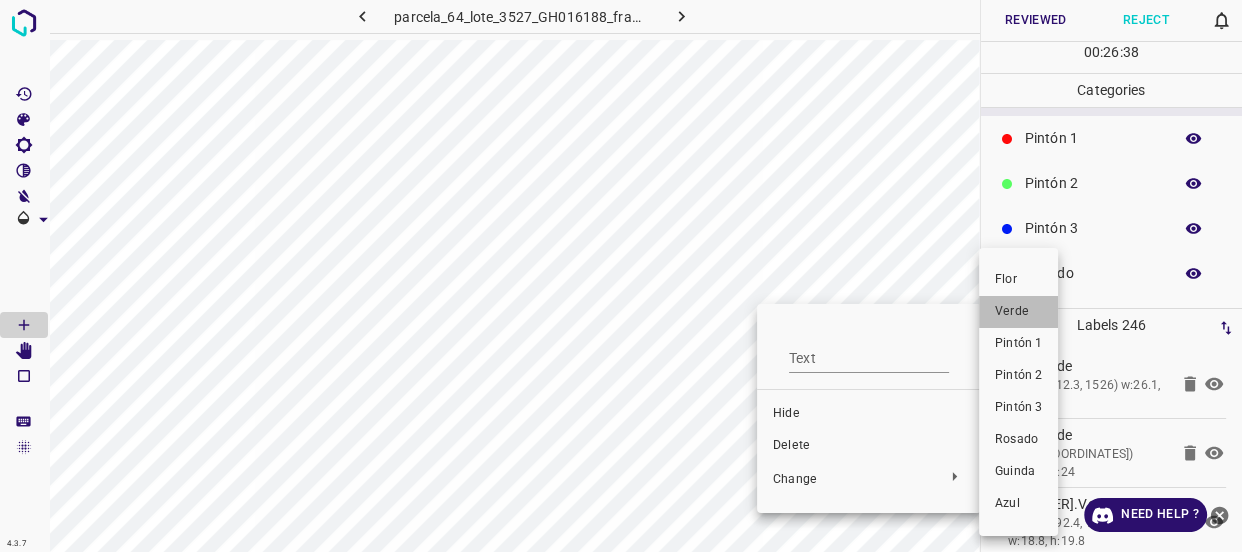 drag, startPoint x: 1009, startPoint y: 305, endPoint x: 742, endPoint y: 363, distance: 273.22702 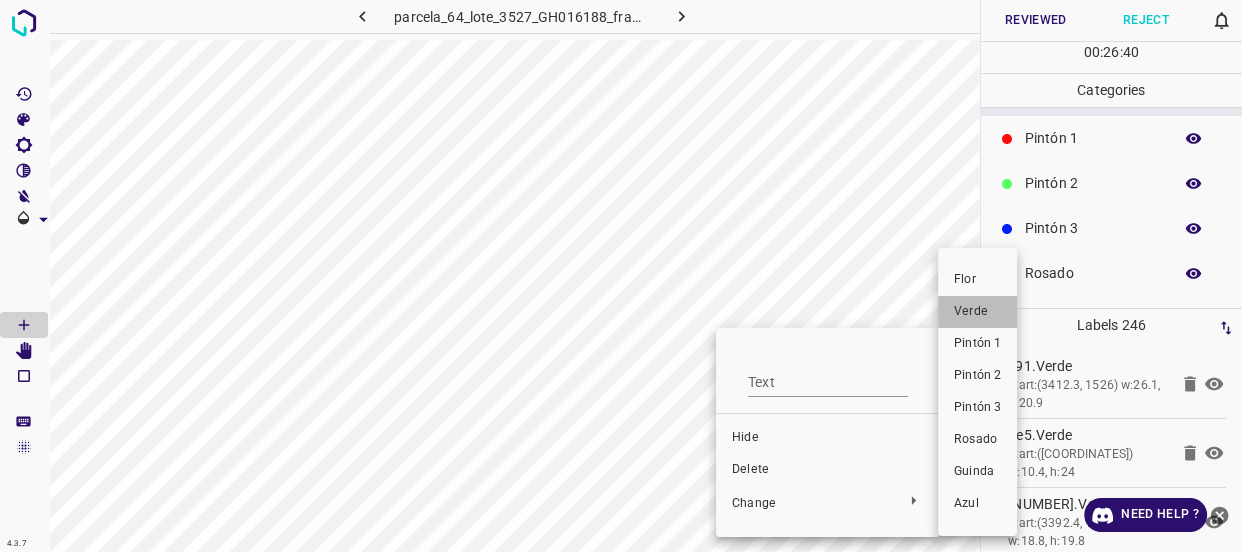 drag, startPoint x: 961, startPoint y: 313, endPoint x: 724, endPoint y: 490, distance: 295.8006 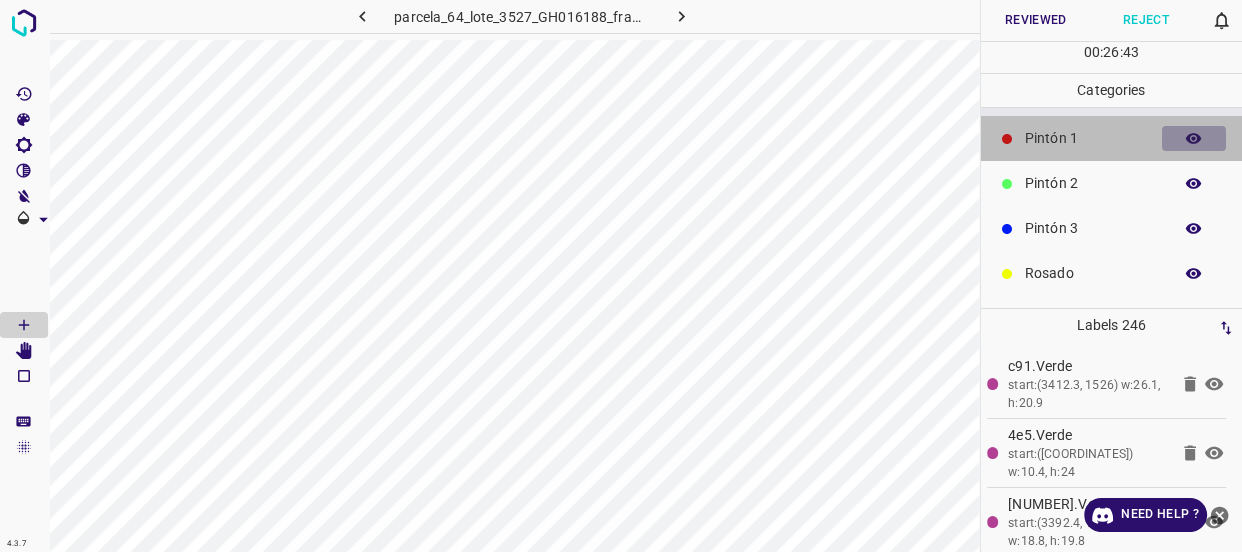 click at bounding box center [1194, 139] 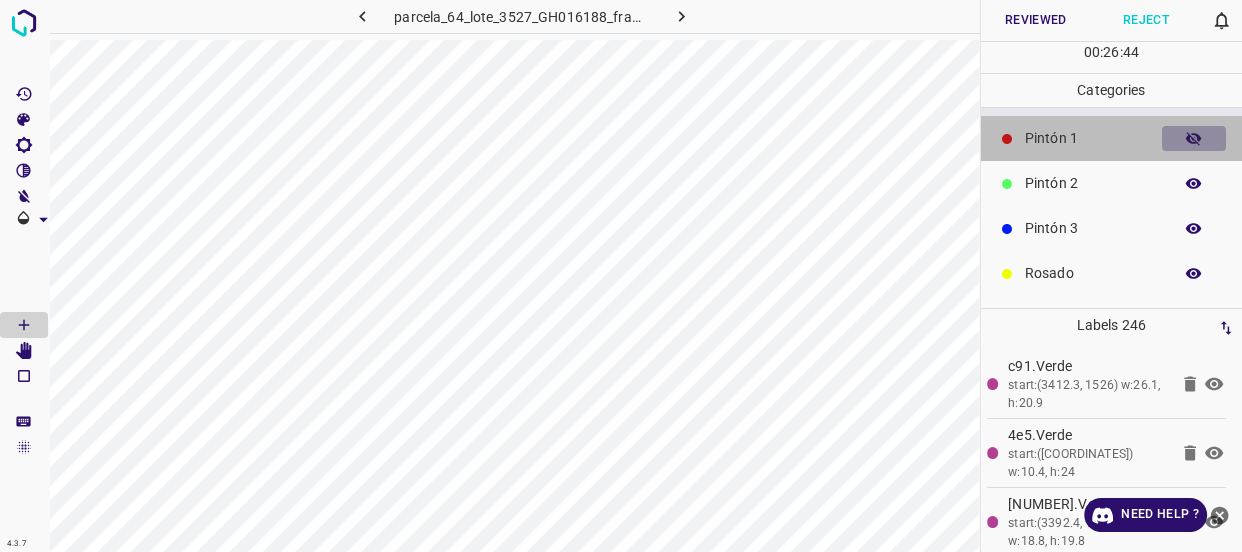 click at bounding box center (1194, 139) 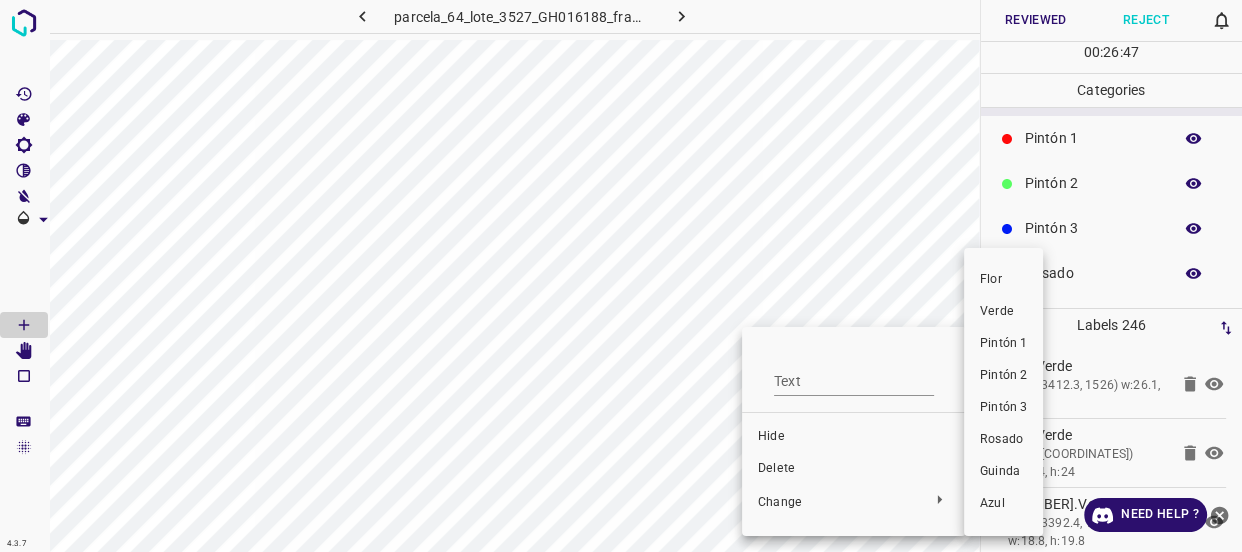 click on "Verde" at bounding box center [1003, 312] 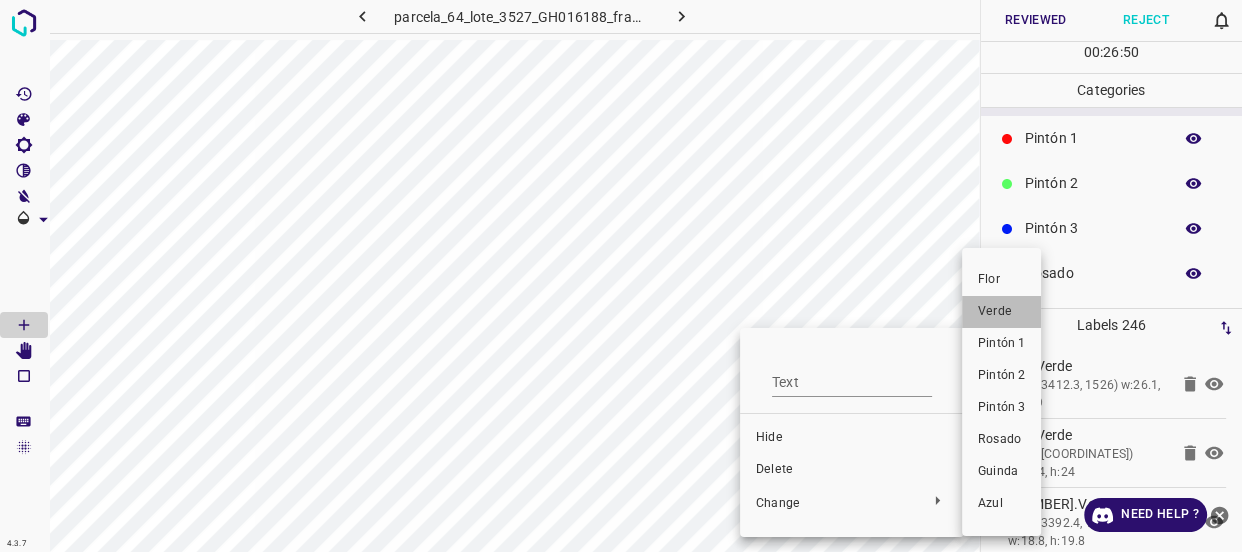 click on "Verde" at bounding box center [1001, 312] 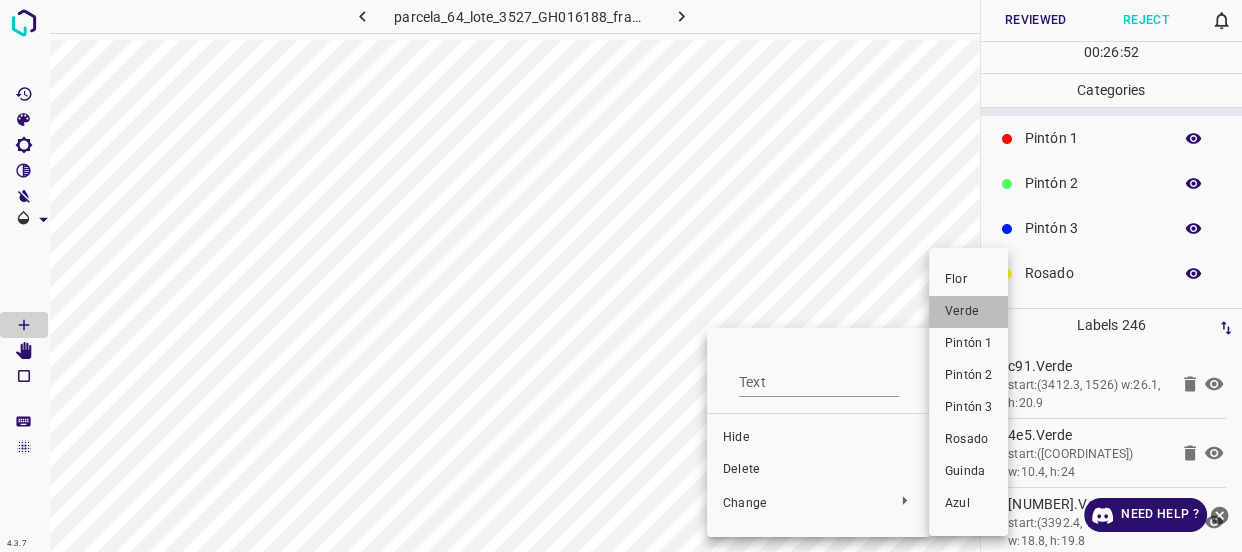 click on "Verde" at bounding box center [968, 312] 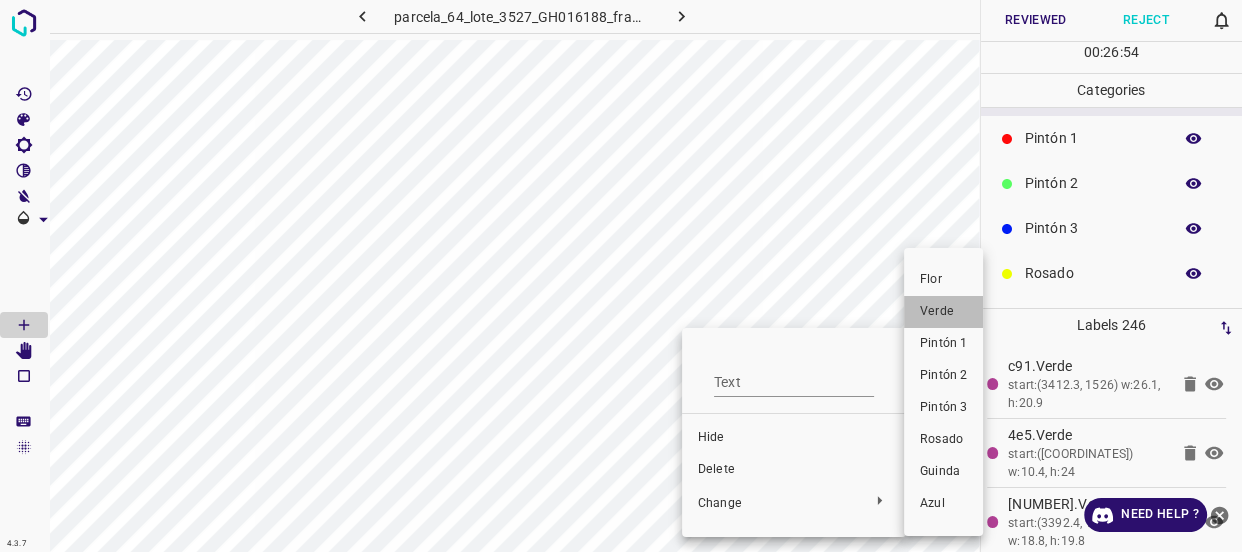 click on "Verde" at bounding box center (943, 312) 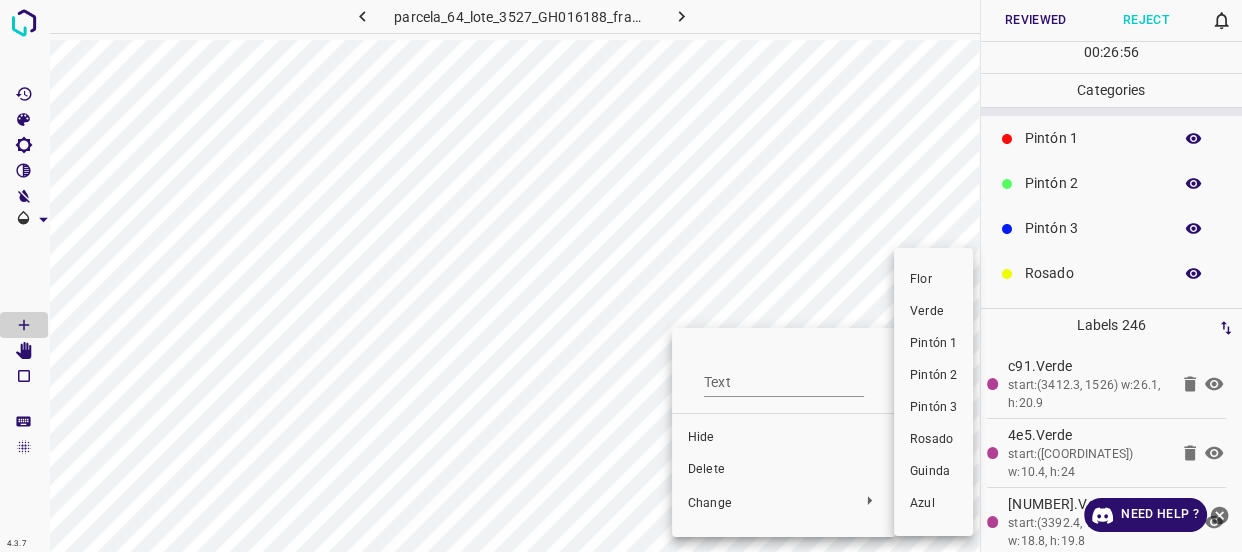 click on "Verde" at bounding box center (933, 312) 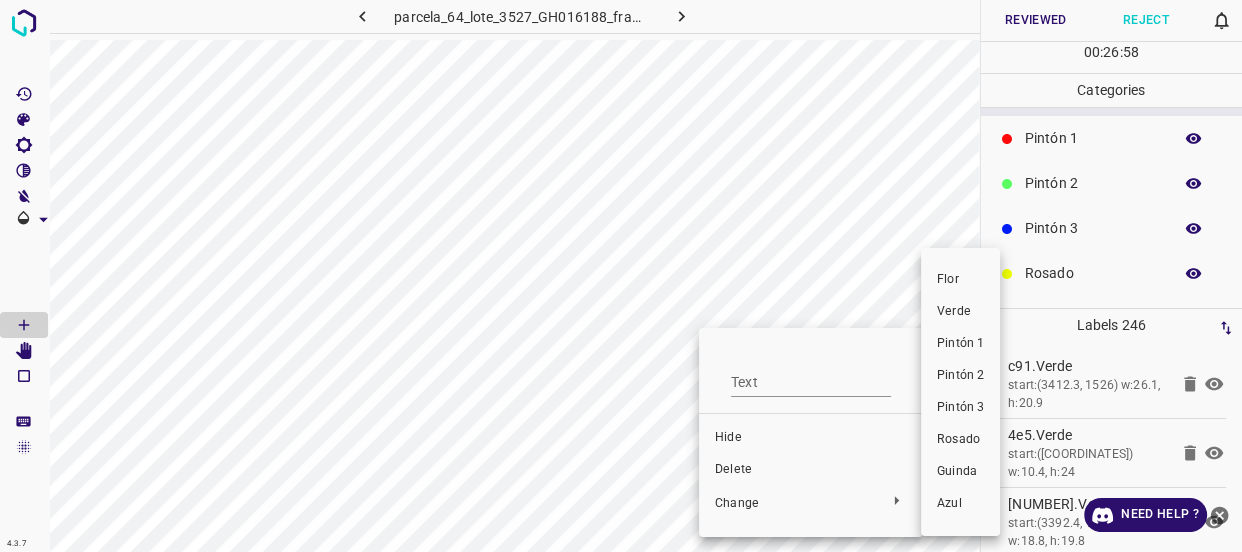 click on "Verde" at bounding box center [960, 312] 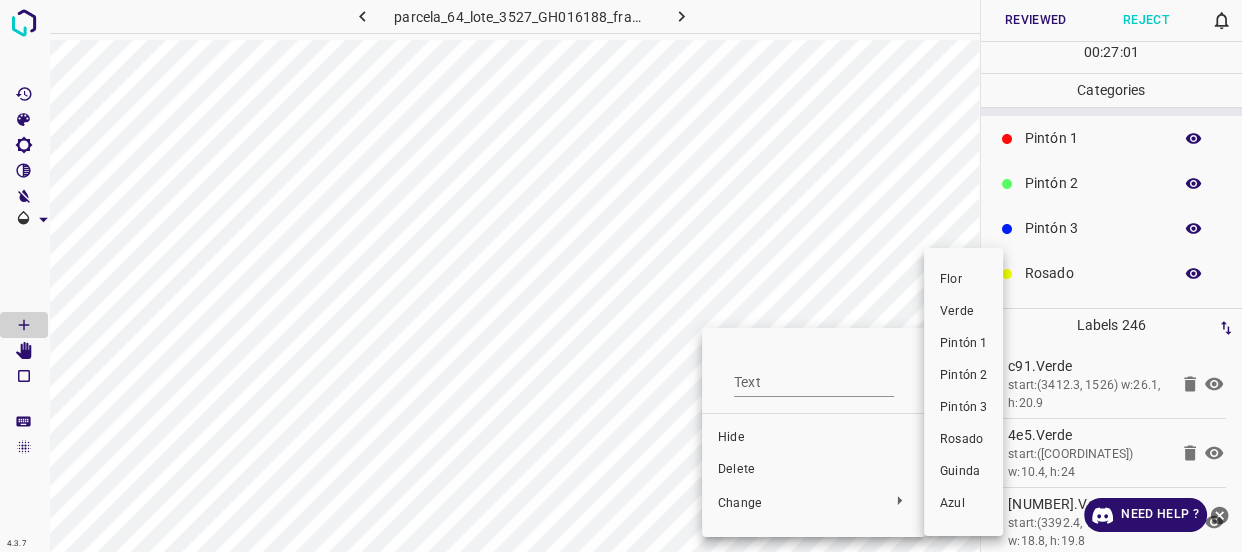 click on "Verde" at bounding box center (963, 312) 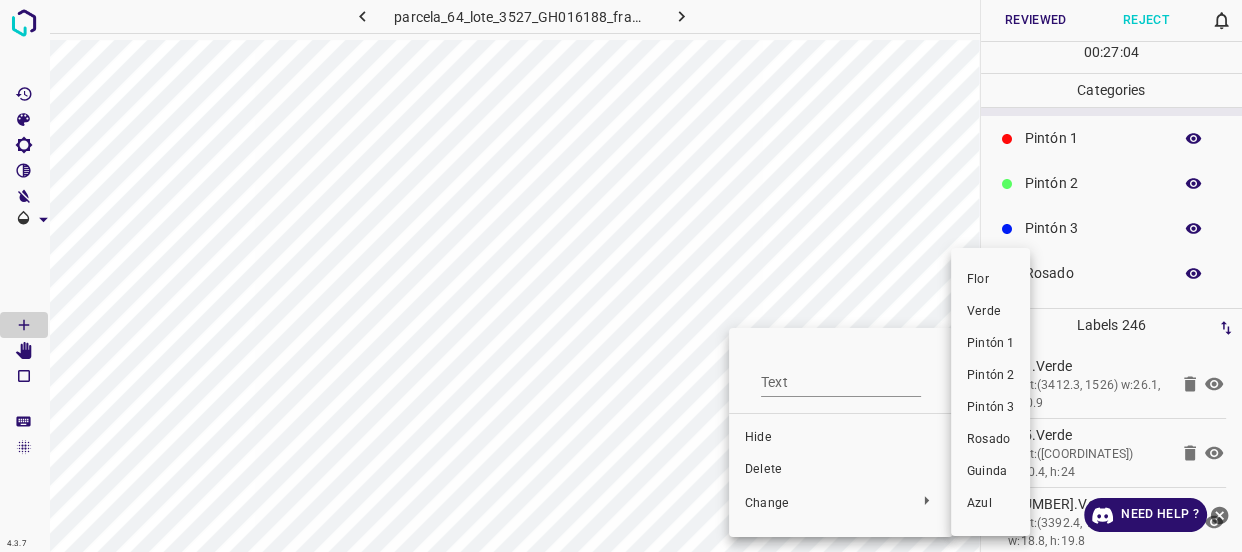 click on "Verde" at bounding box center (990, 312) 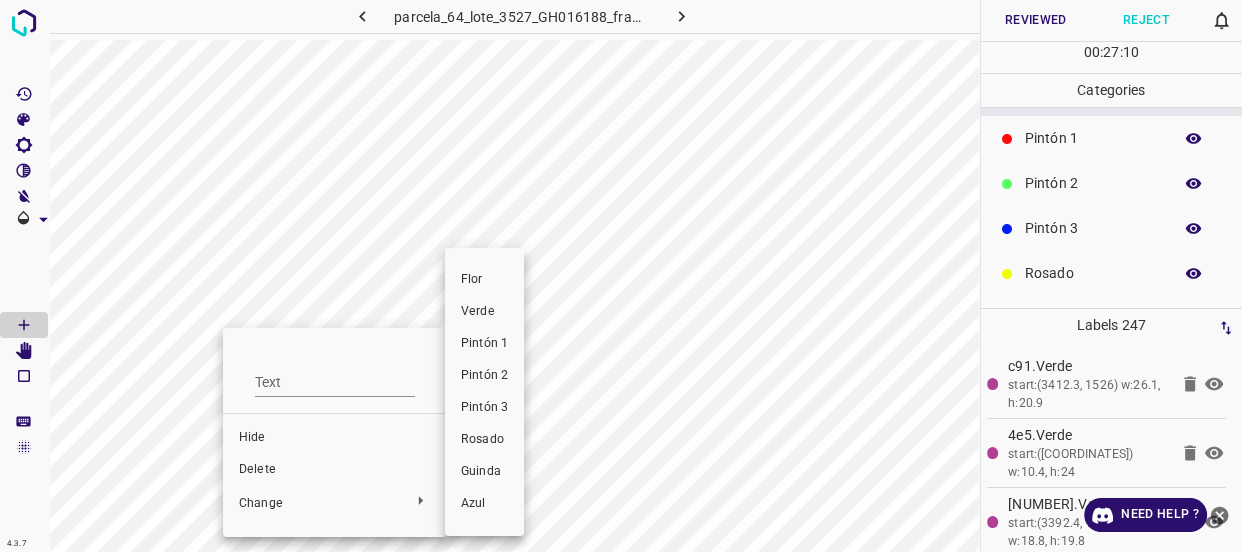 drag, startPoint x: 493, startPoint y: 314, endPoint x: 943, endPoint y: 310, distance: 450.0178 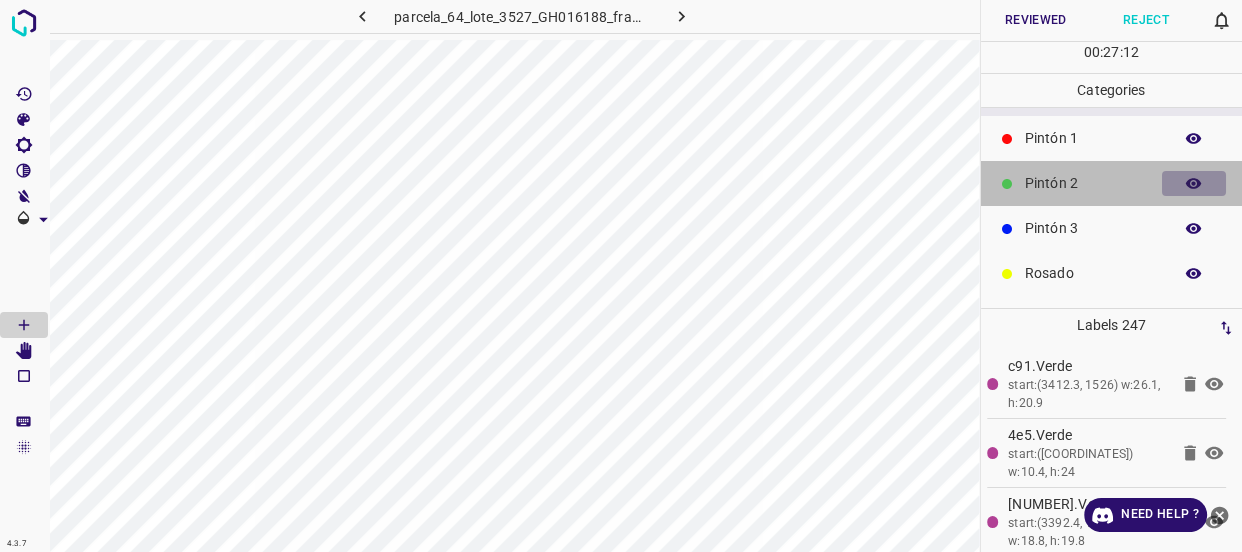 click 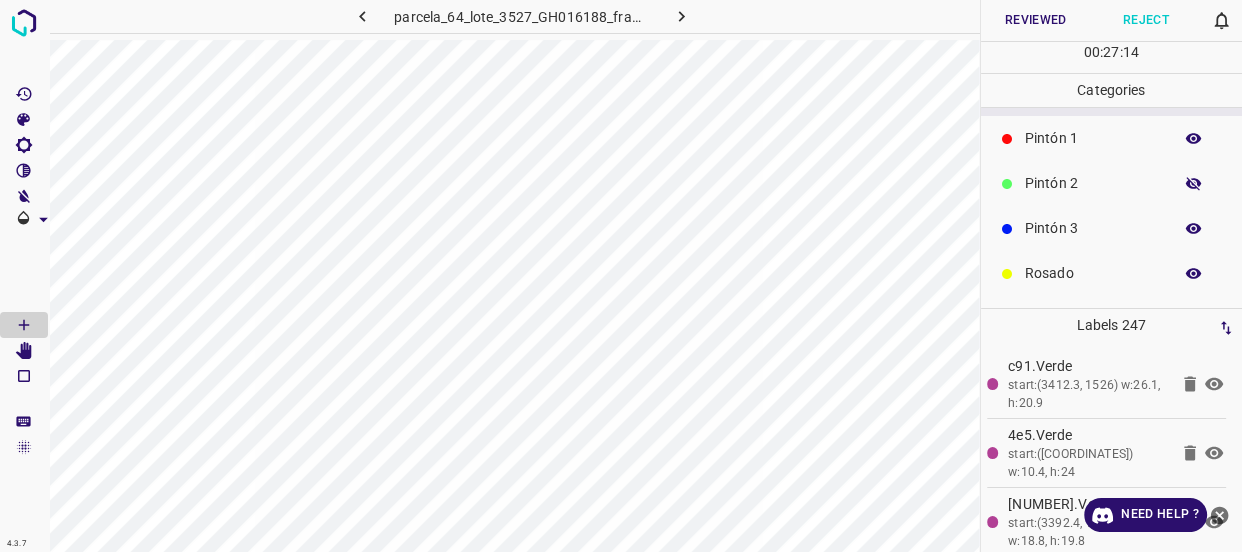 click 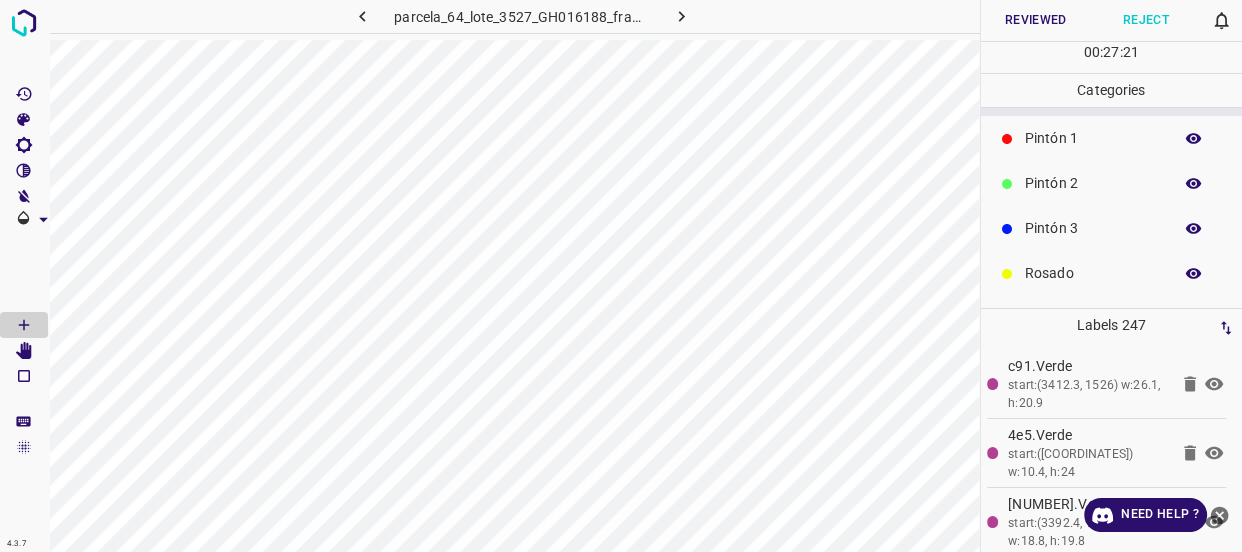 click 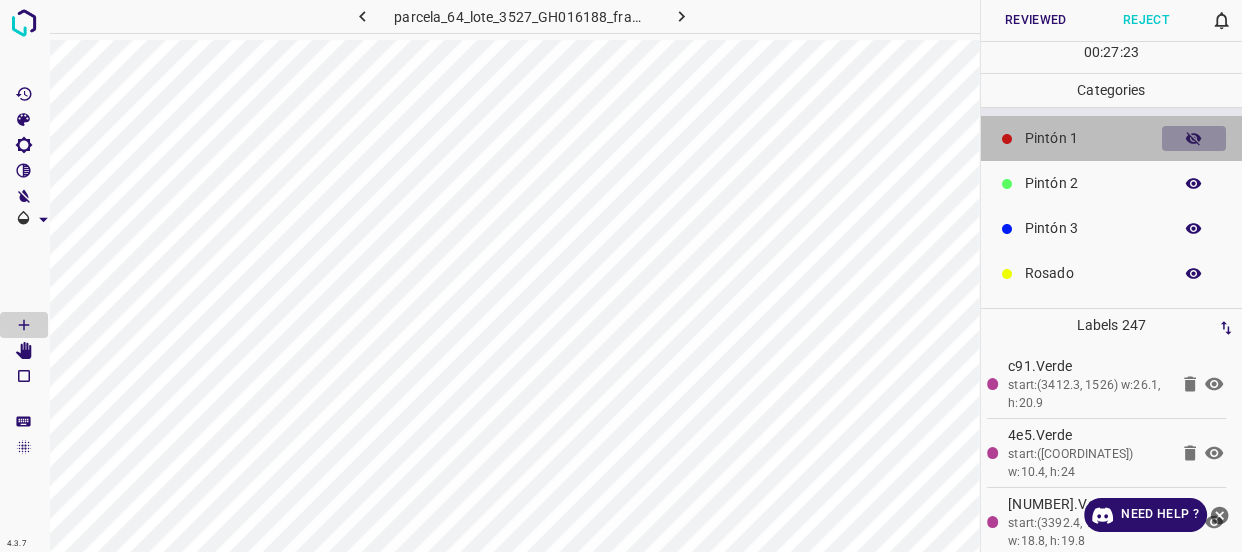 click 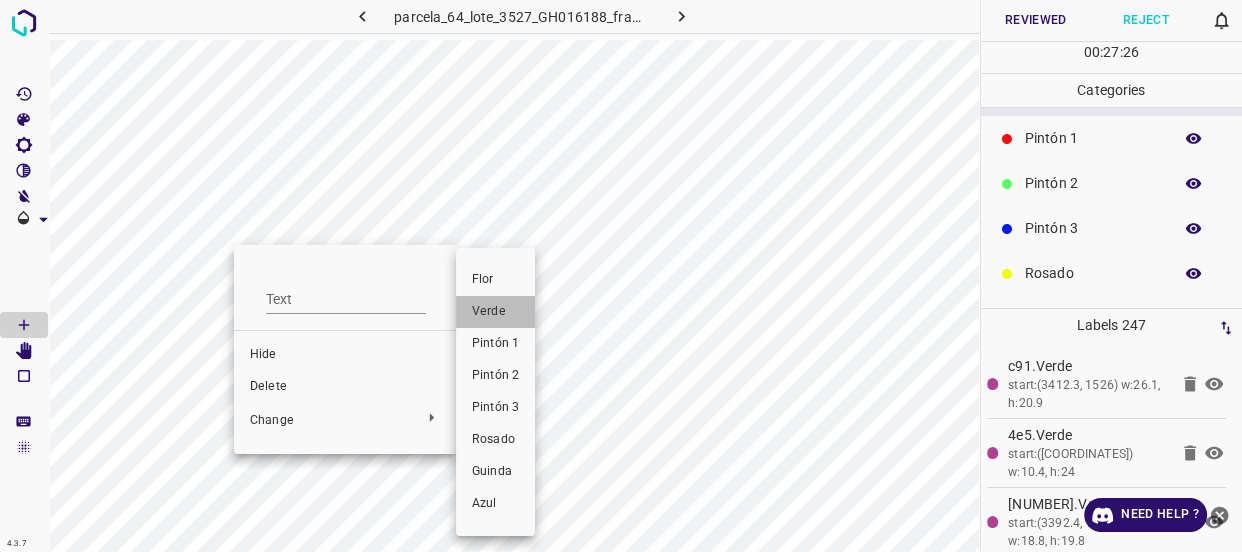 drag, startPoint x: 476, startPoint y: 313, endPoint x: 465, endPoint y: 343, distance: 31.95309 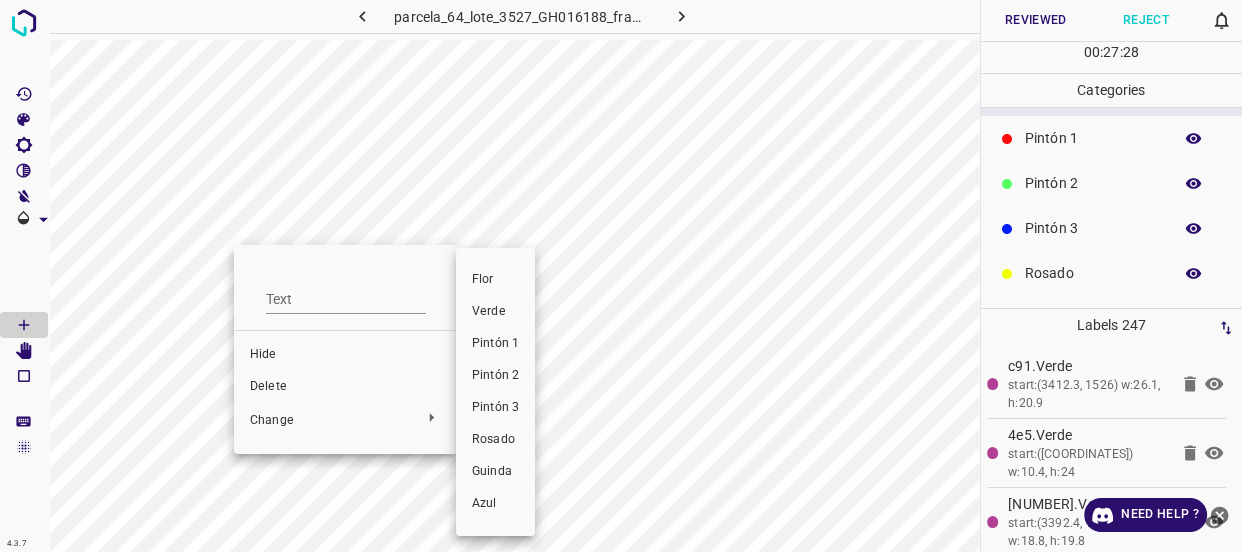 click on "Verde" at bounding box center (495, 312) 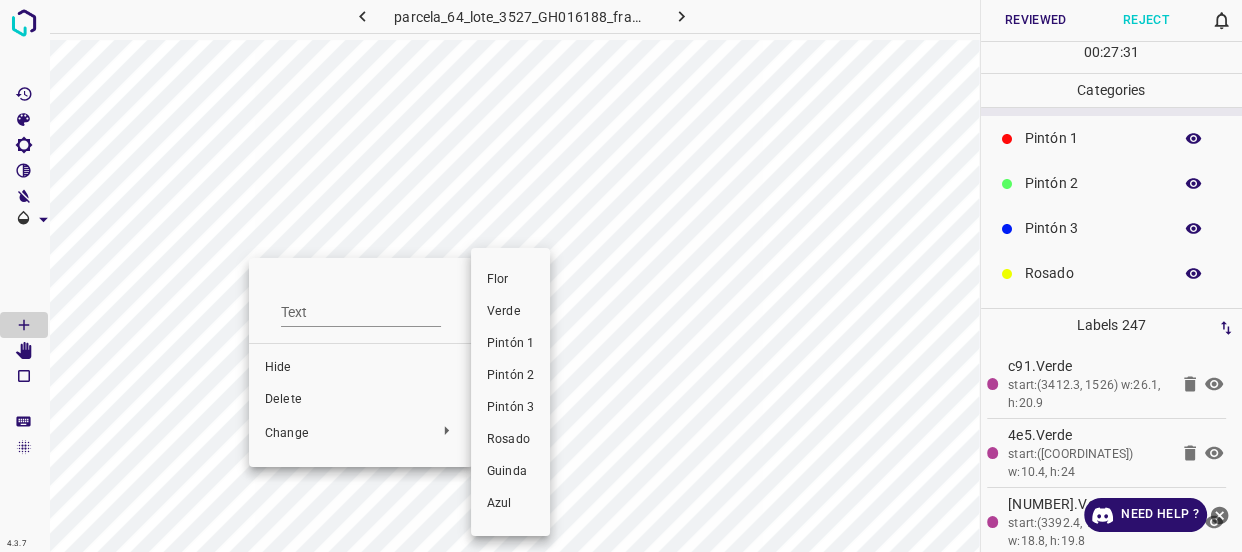 click on "Verde" at bounding box center [510, 312] 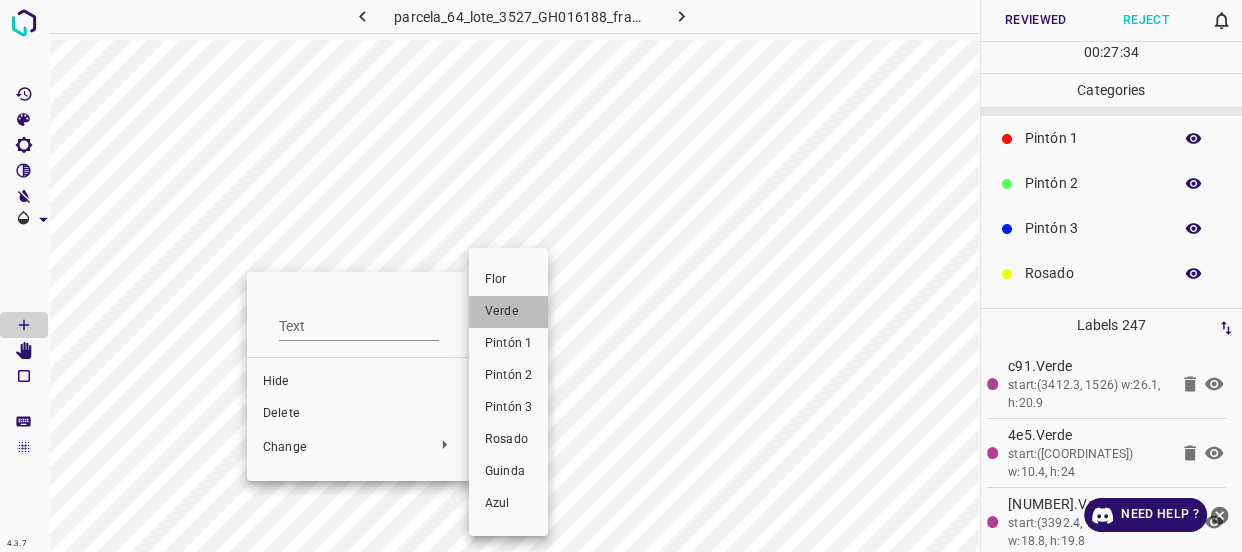 click on "Verde" at bounding box center [508, 312] 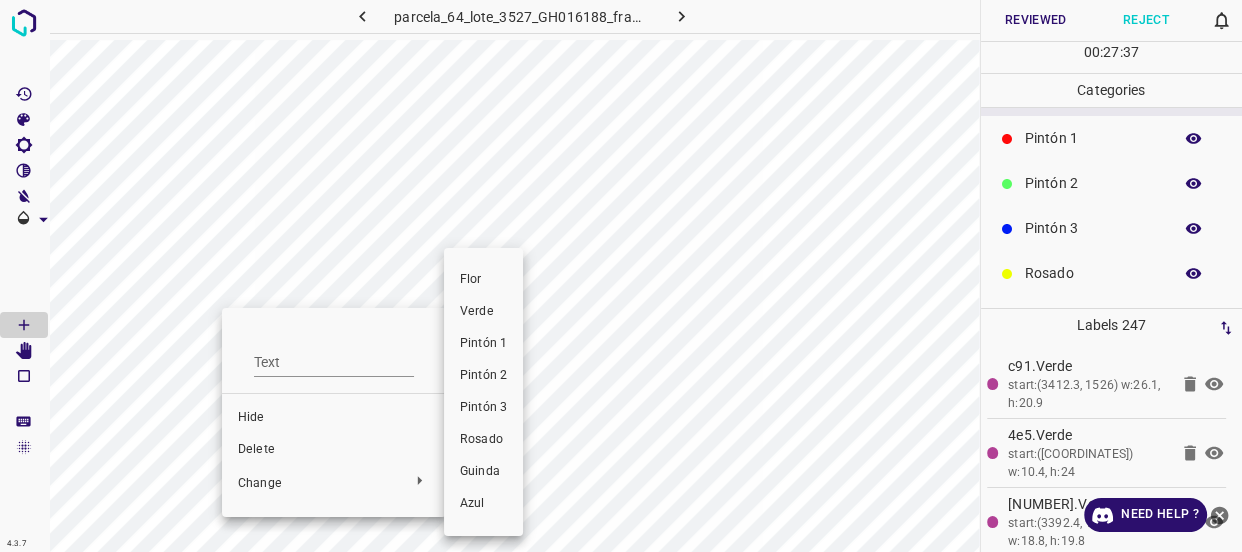 click on "Verde" at bounding box center [483, 312] 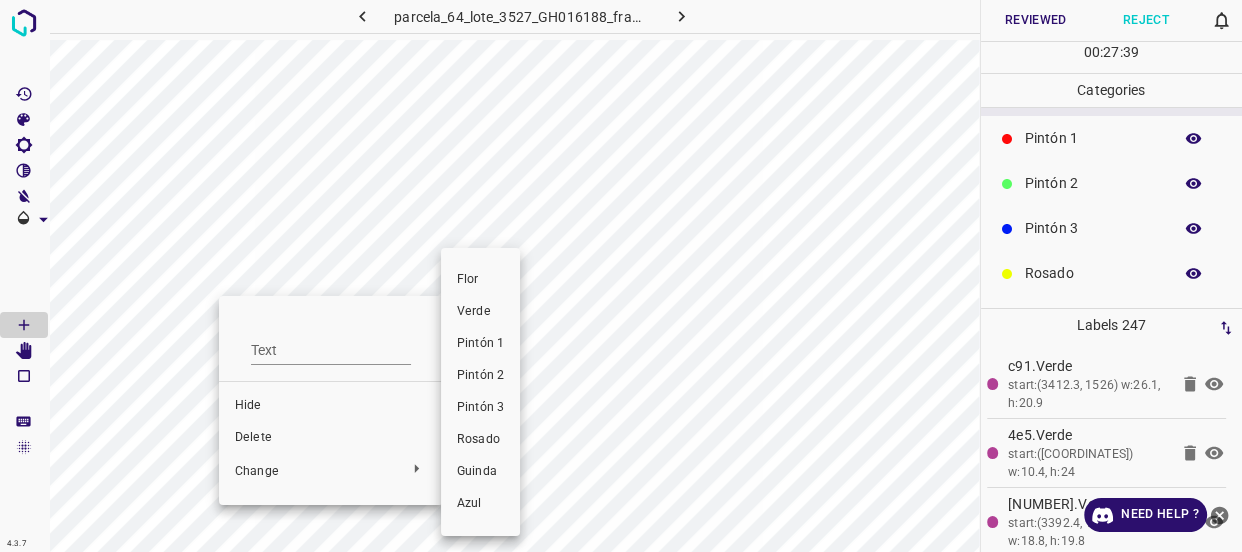 drag, startPoint x: 475, startPoint y: 310, endPoint x: 473, endPoint y: 430, distance: 120.01666 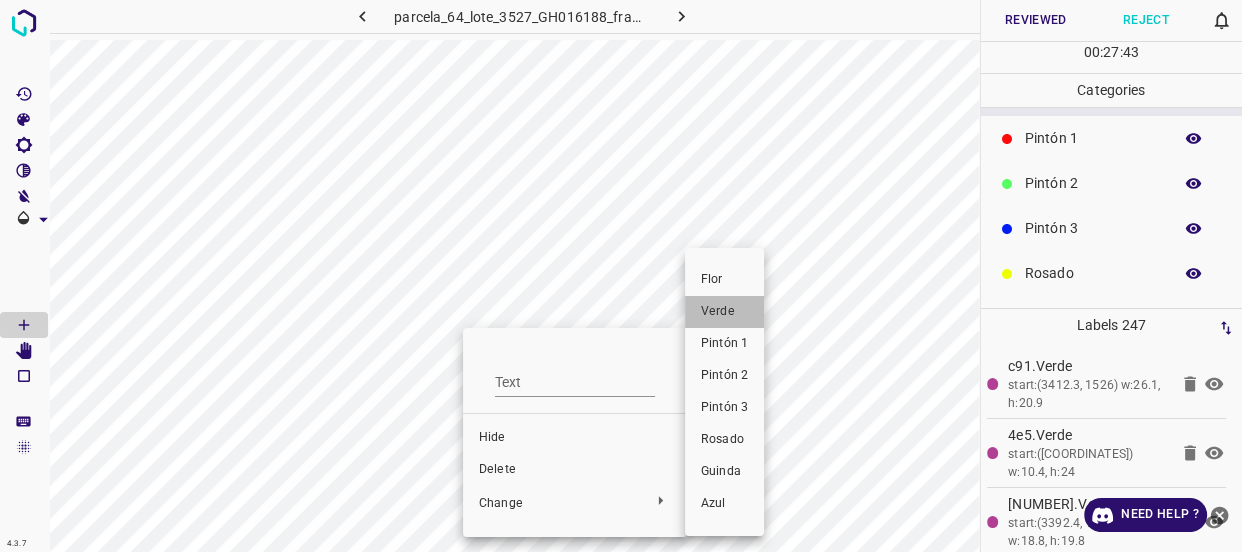 drag, startPoint x: 720, startPoint y: 309, endPoint x: 869, endPoint y: 340, distance: 152.19067 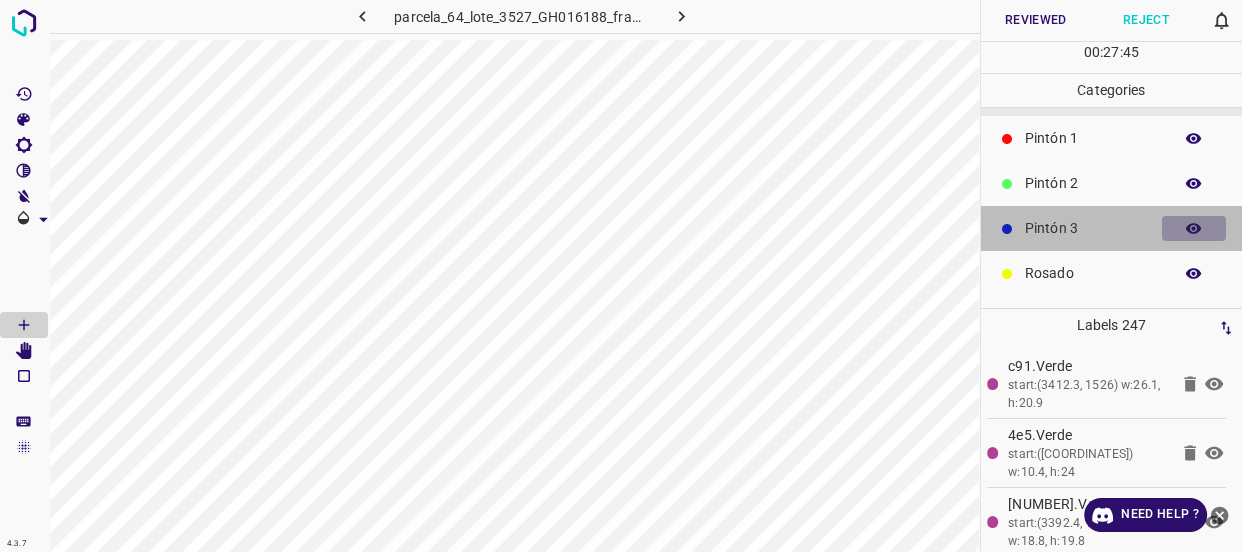 click 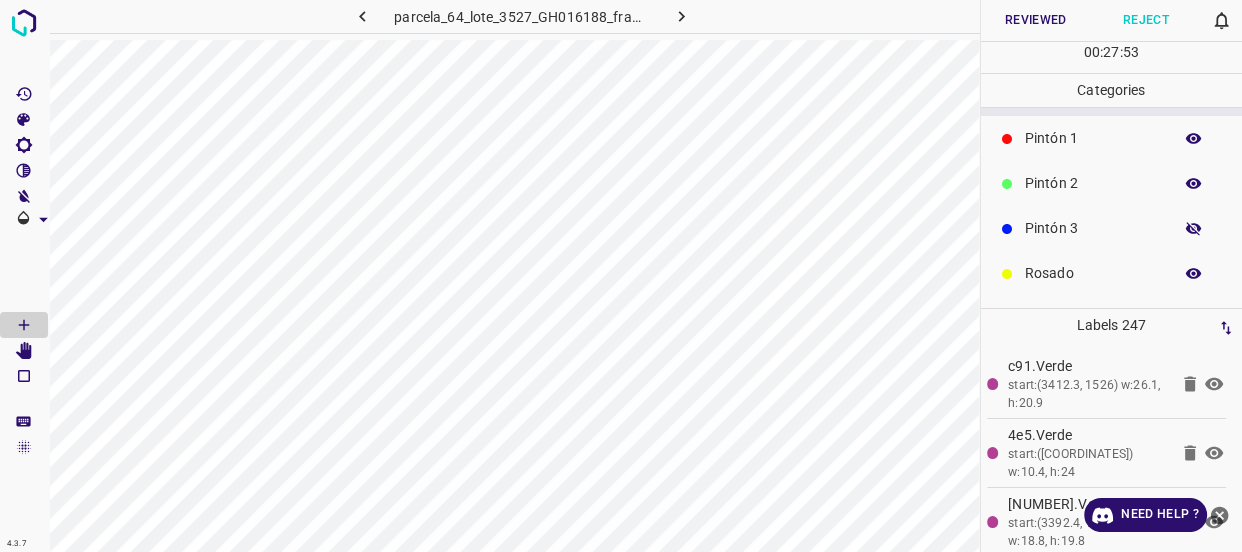 click at bounding box center (1194, 229) 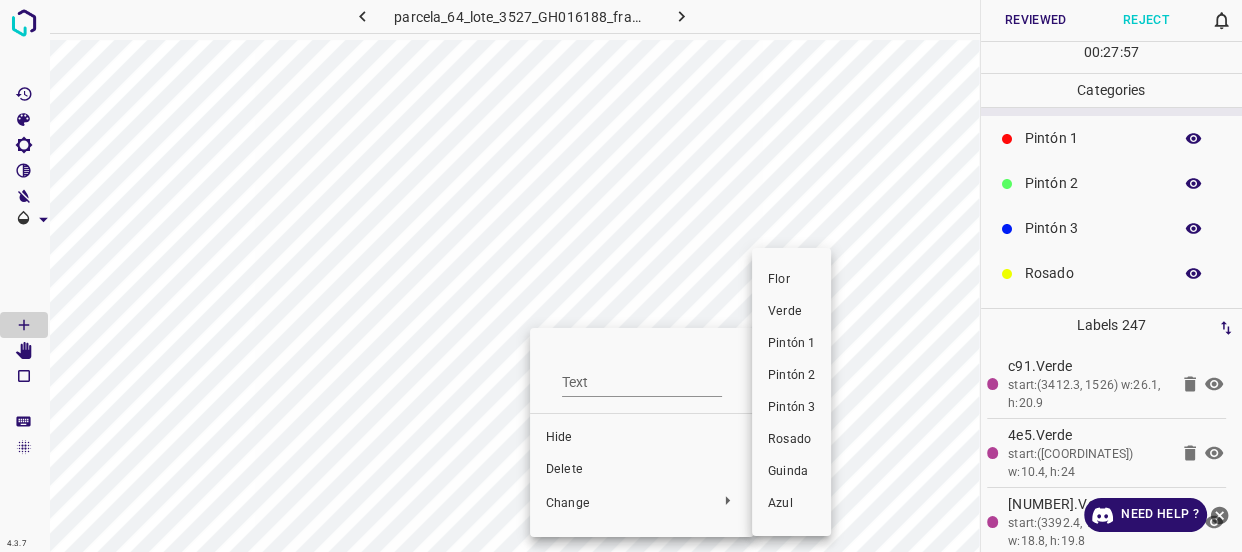 click on "Verde" at bounding box center (791, 312) 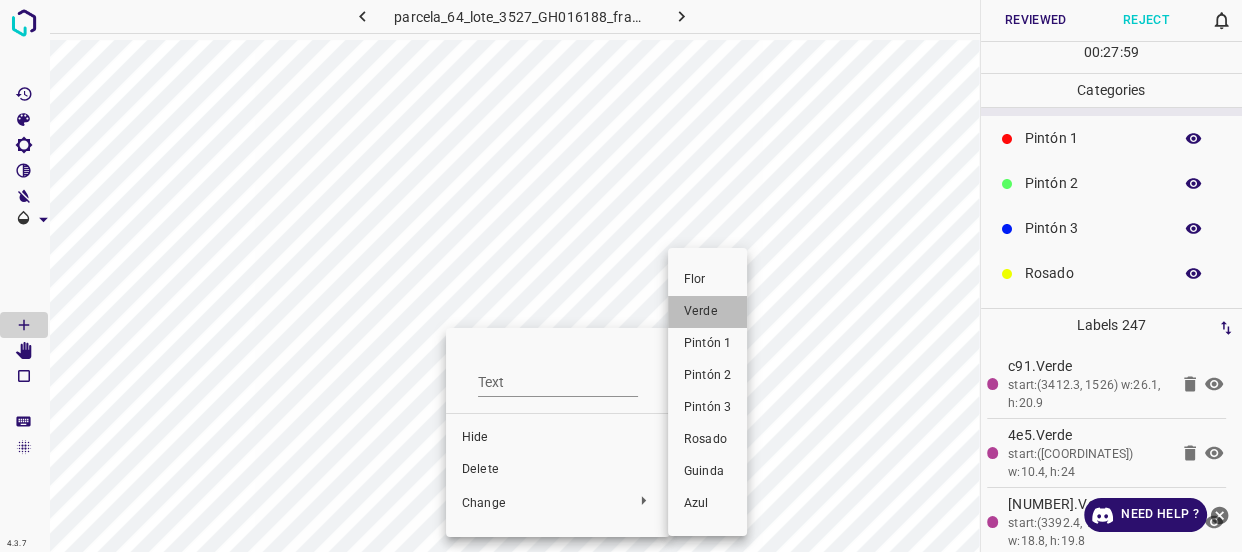 click on "Verde" at bounding box center (707, 312) 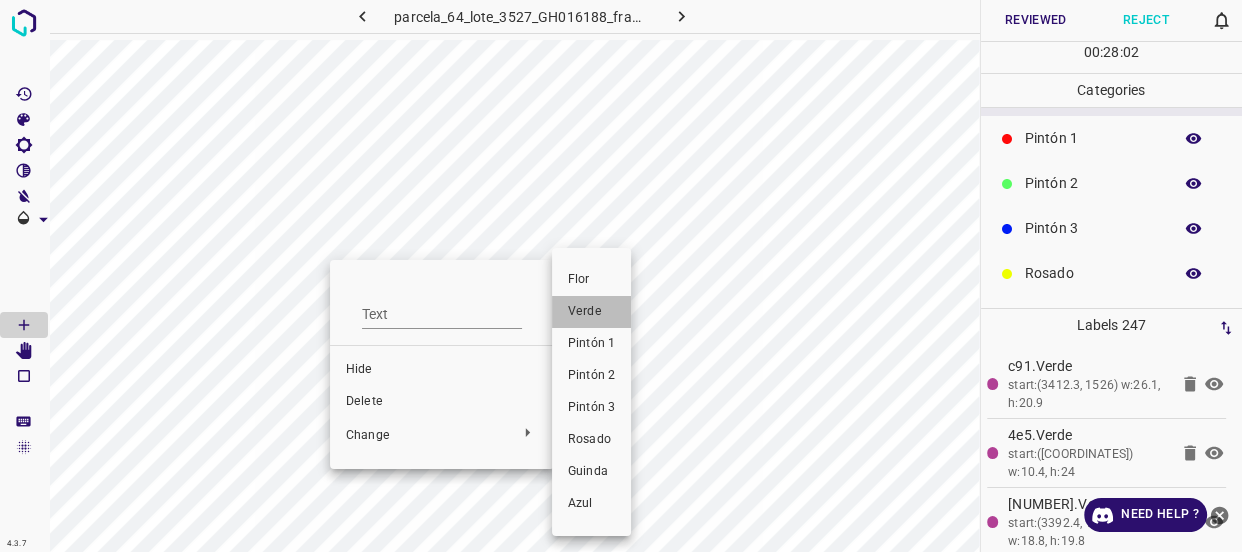 drag, startPoint x: 600, startPoint y: 311, endPoint x: 367, endPoint y: 131, distance: 294.42996 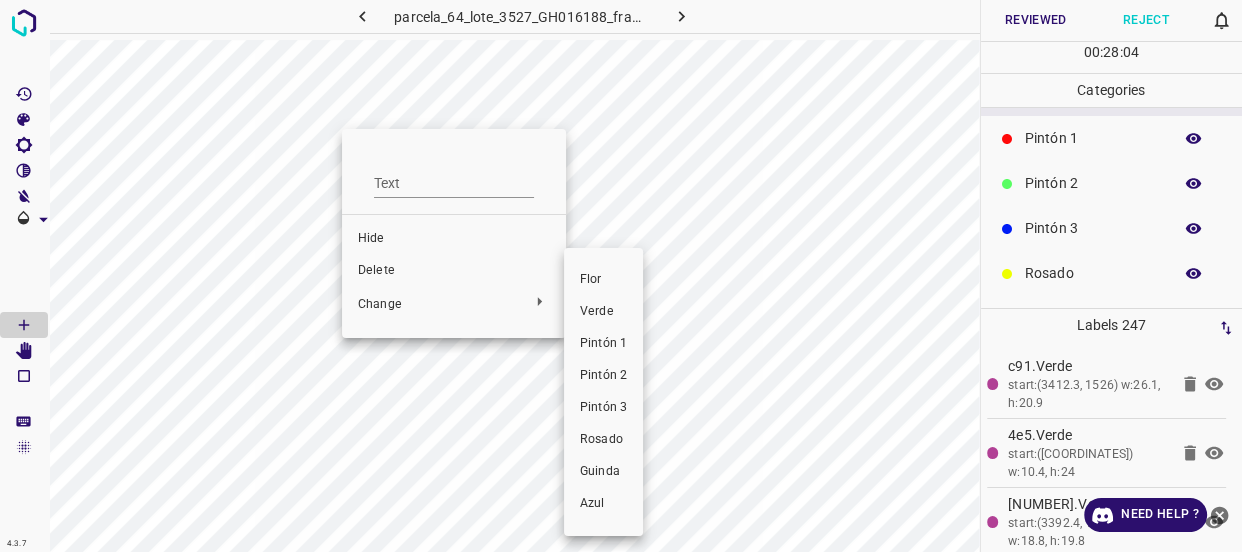 click on "Verde" at bounding box center (603, 312) 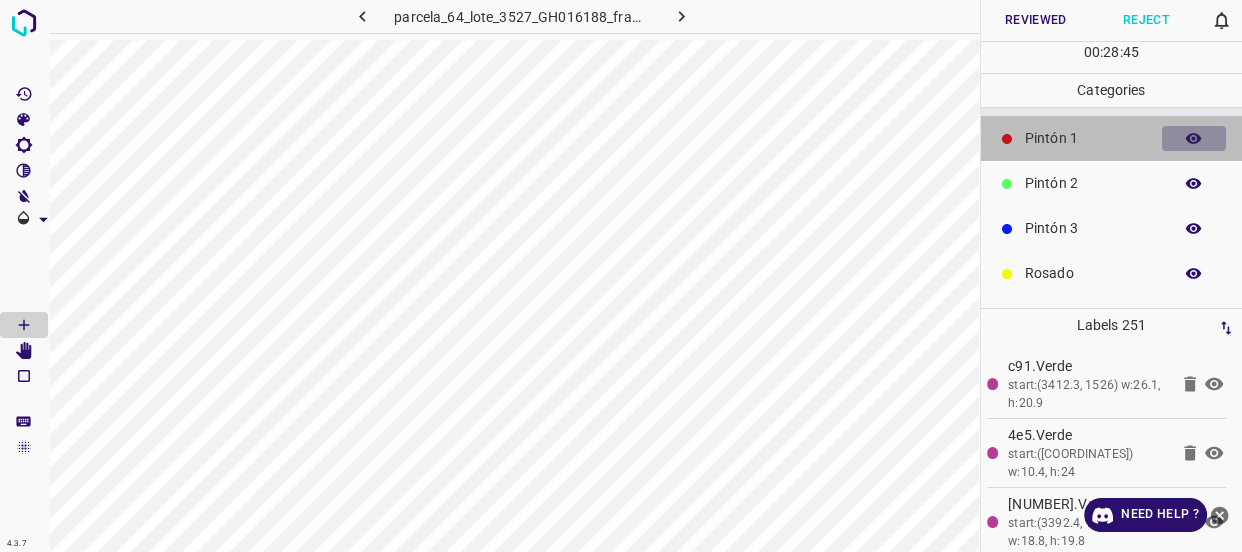 click 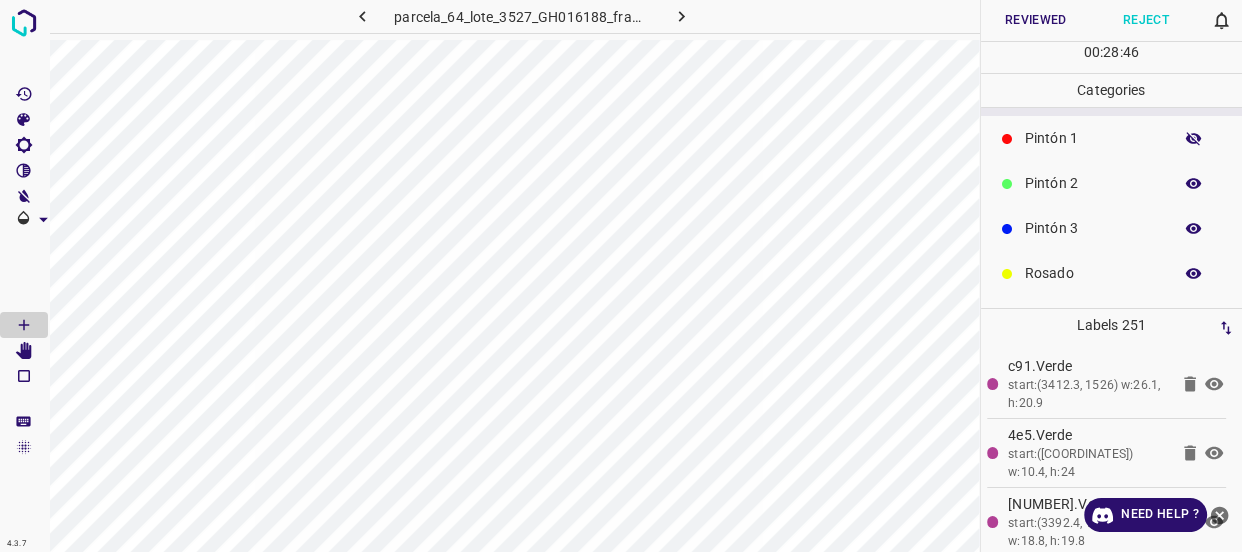 click 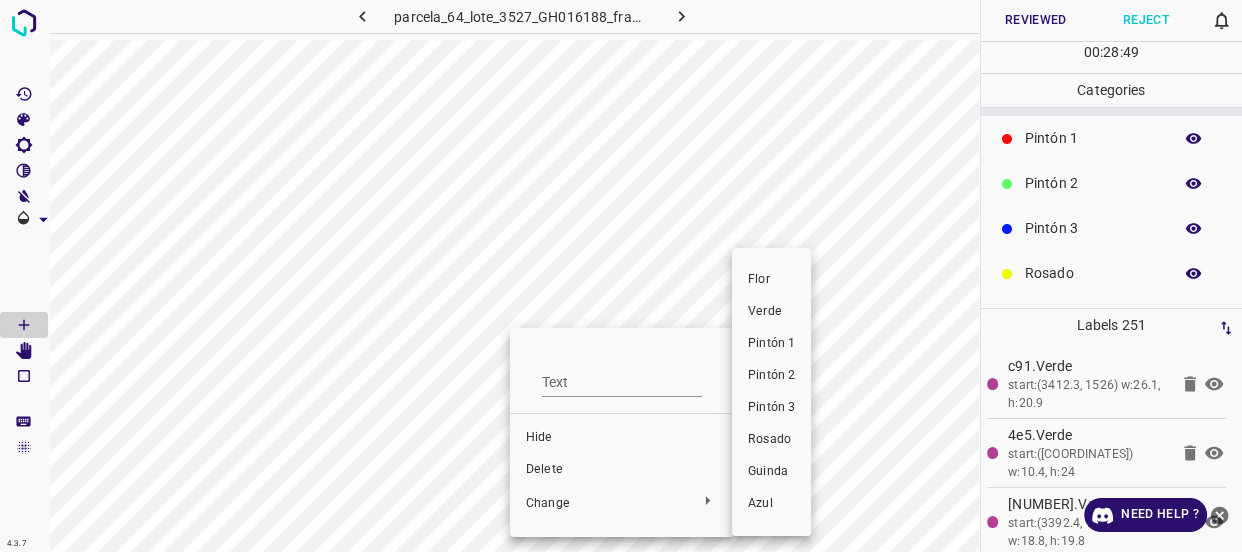 drag, startPoint x: 765, startPoint y: 314, endPoint x: 535, endPoint y: 447, distance: 265.6859 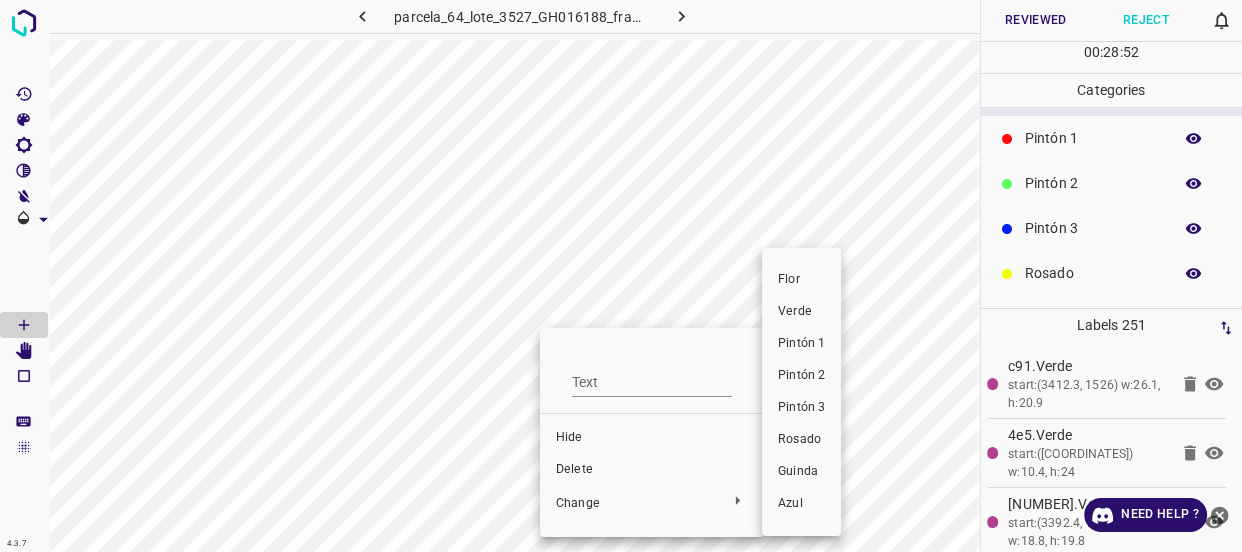drag, startPoint x: 784, startPoint y: 310, endPoint x: 494, endPoint y: 337, distance: 291.25418 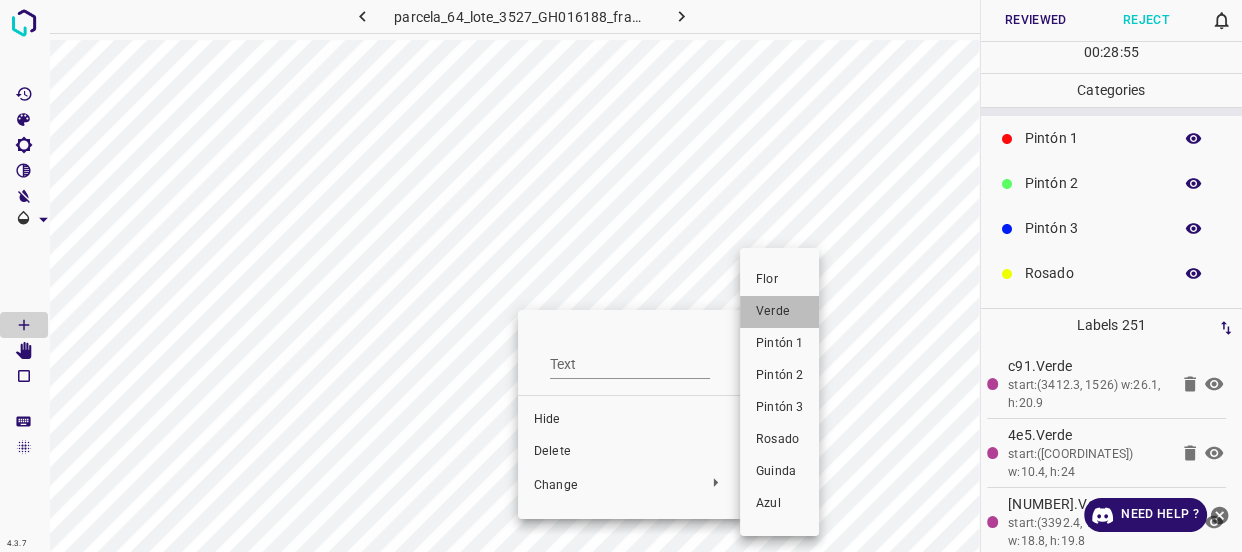 drag, startPoint x: 763, startPoint y: 308, endPoint x: 528, endPoint y: 332, distance: 236.22235 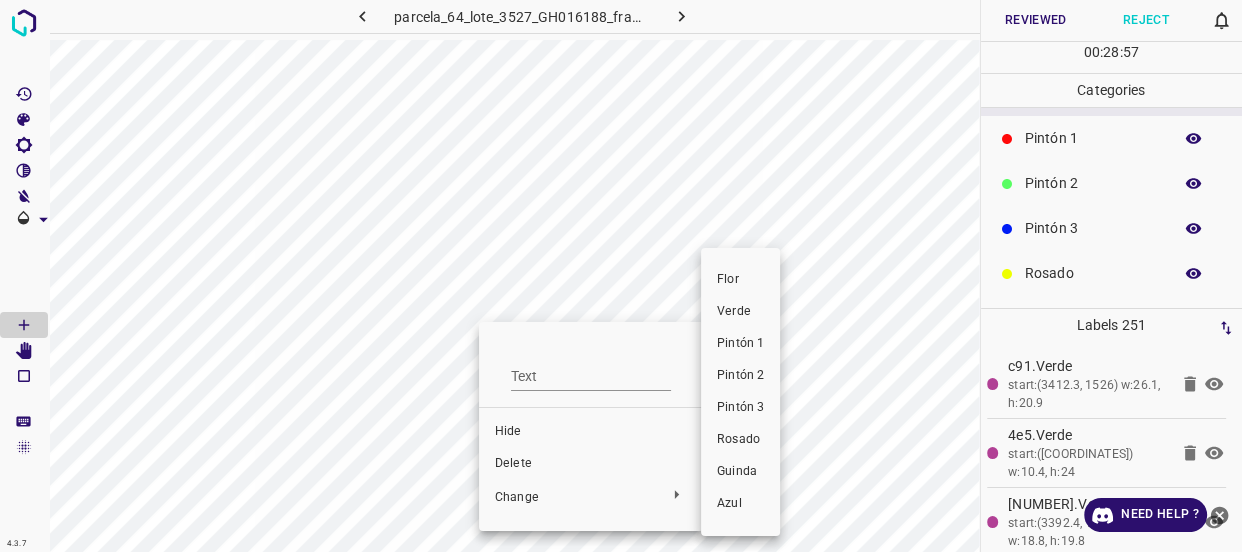 click on "Verde" at bounding box center [740, 312] 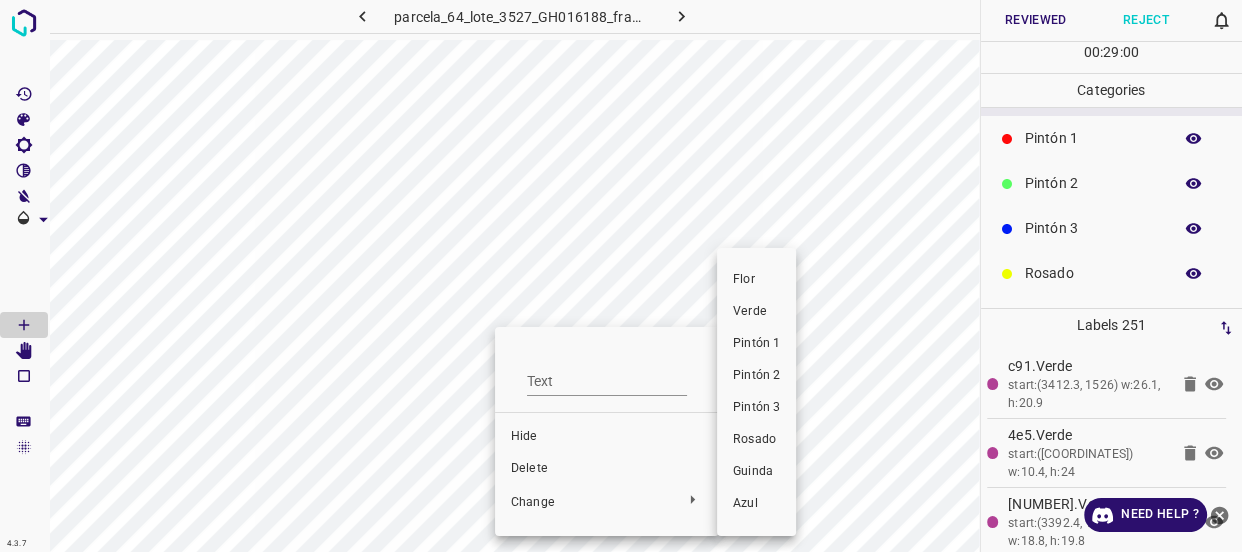 click on "Verde" at bounding box center [756, 312] 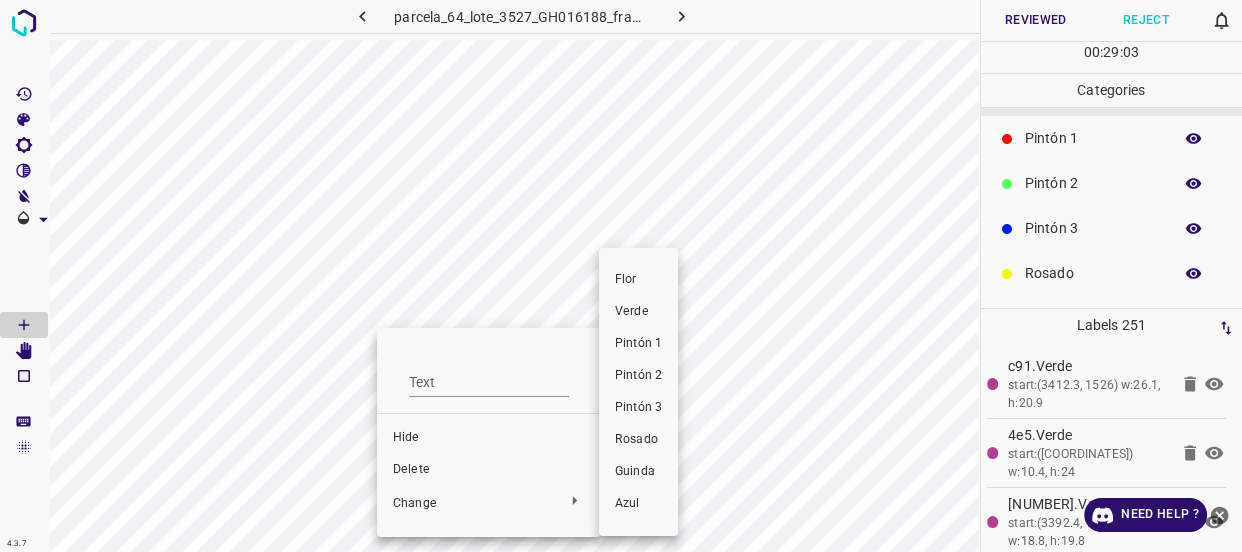 click on "Verde" at bounding box center (638, 312) 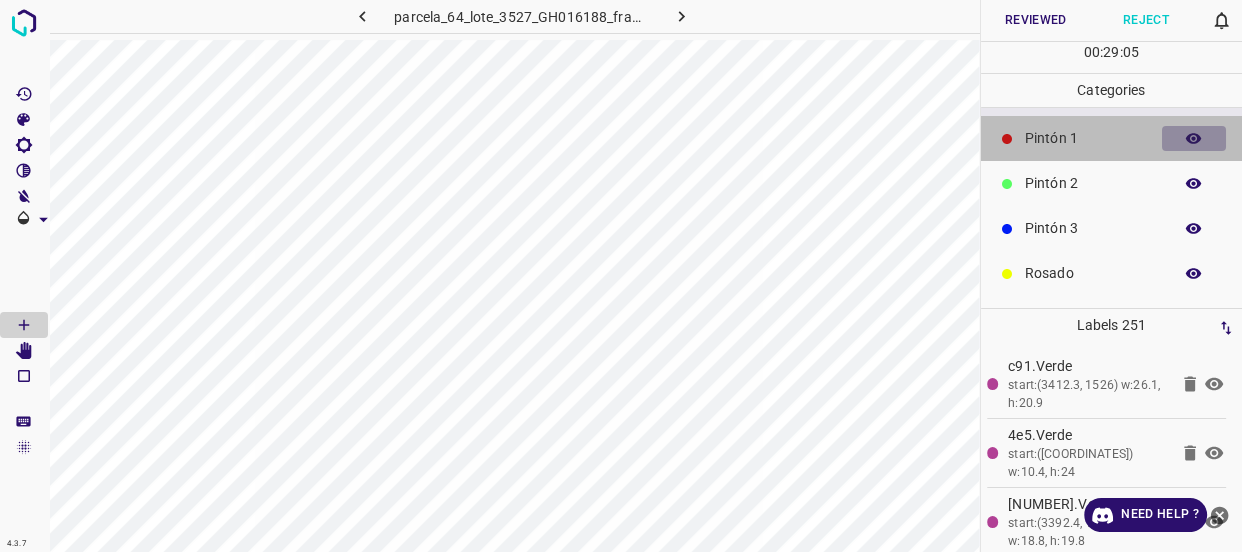 click 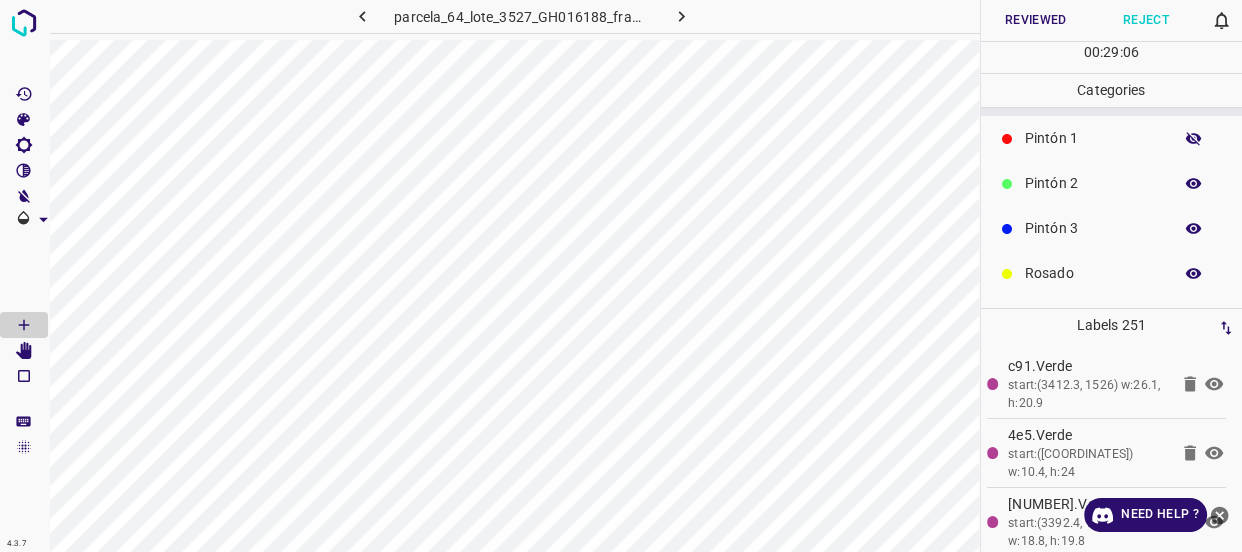 click 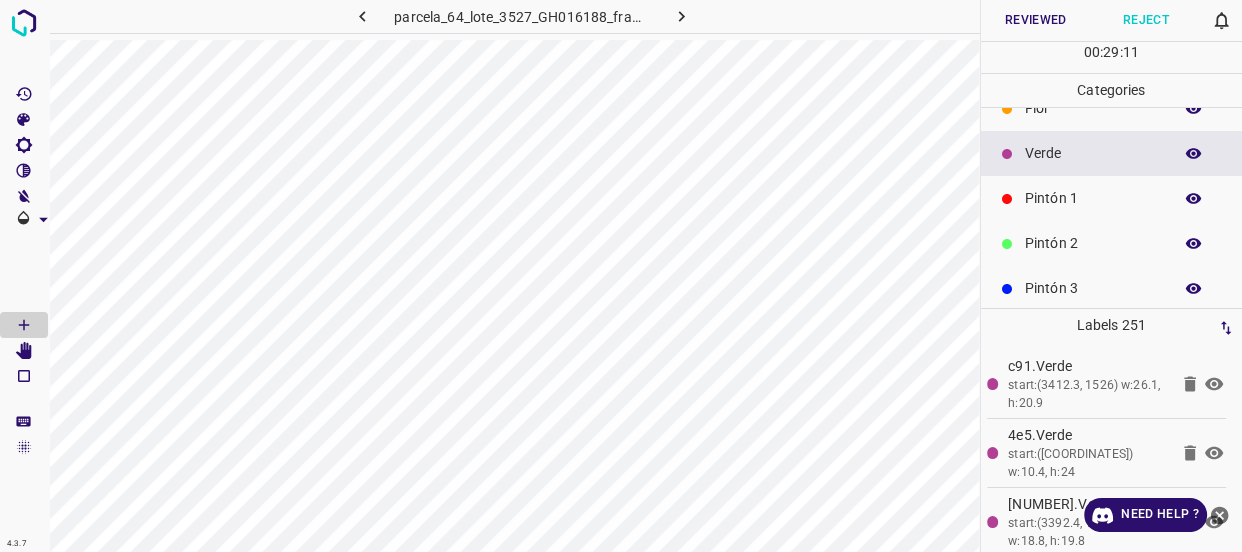 scroll, scrollTop: 0, scrollLeft: 0, axis: both 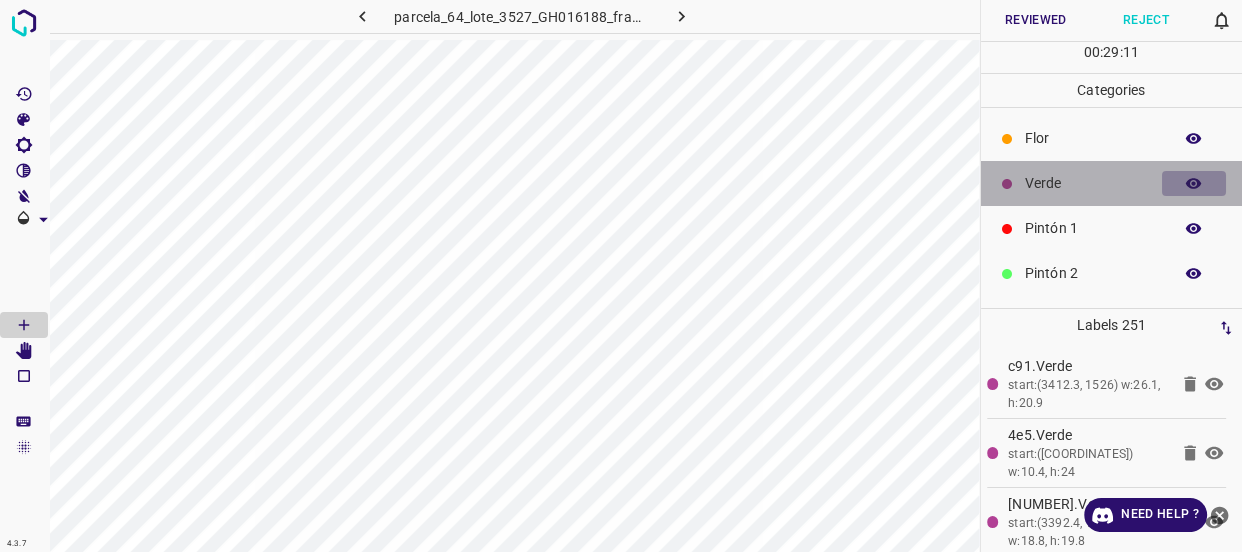 click 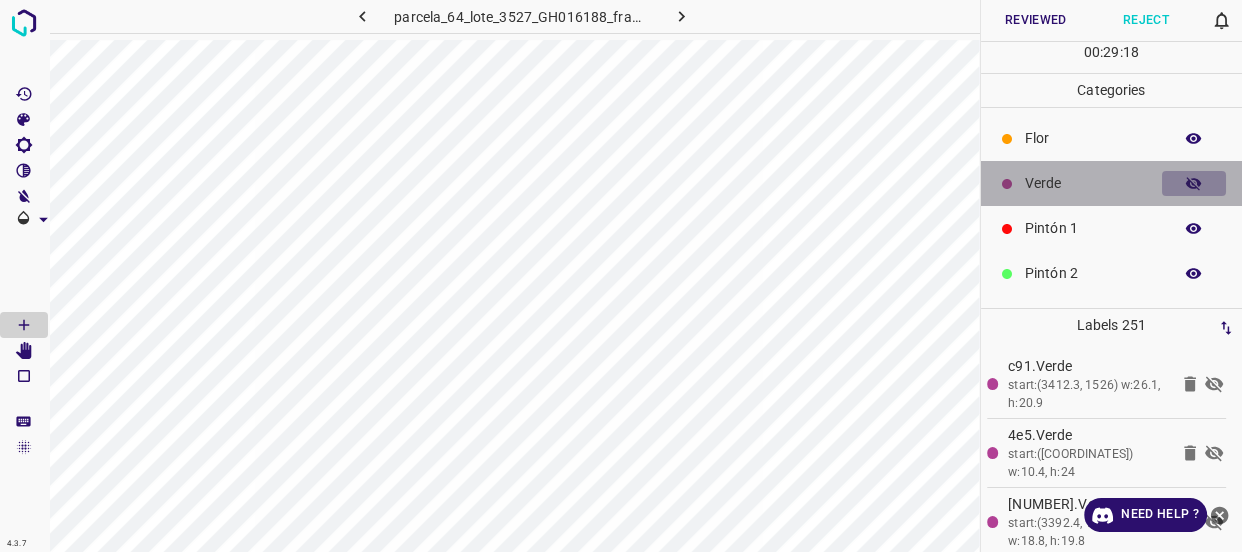 click 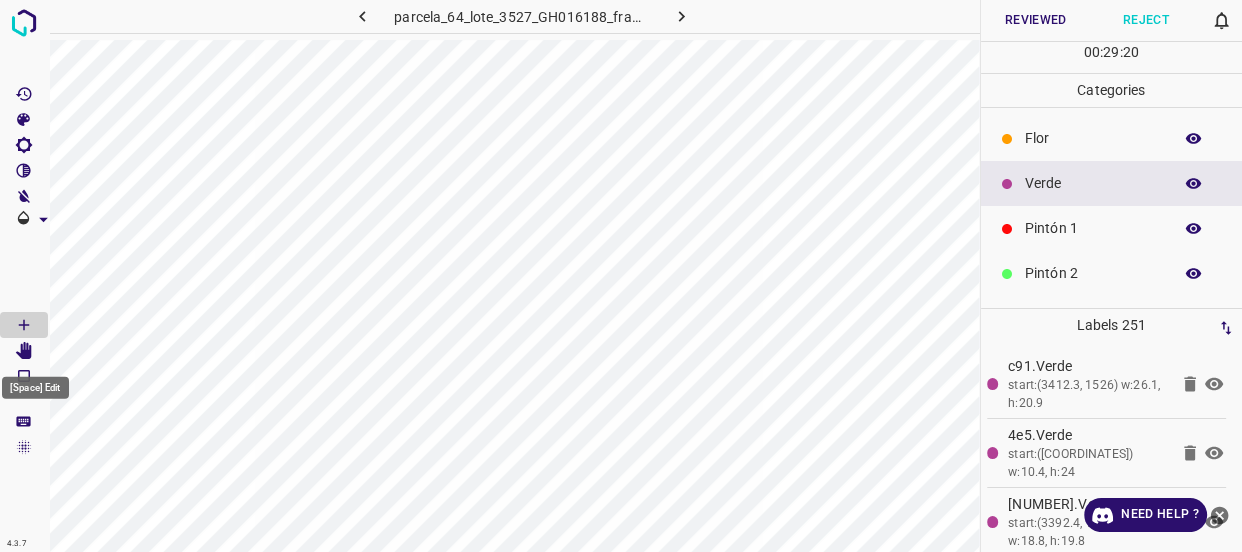 click 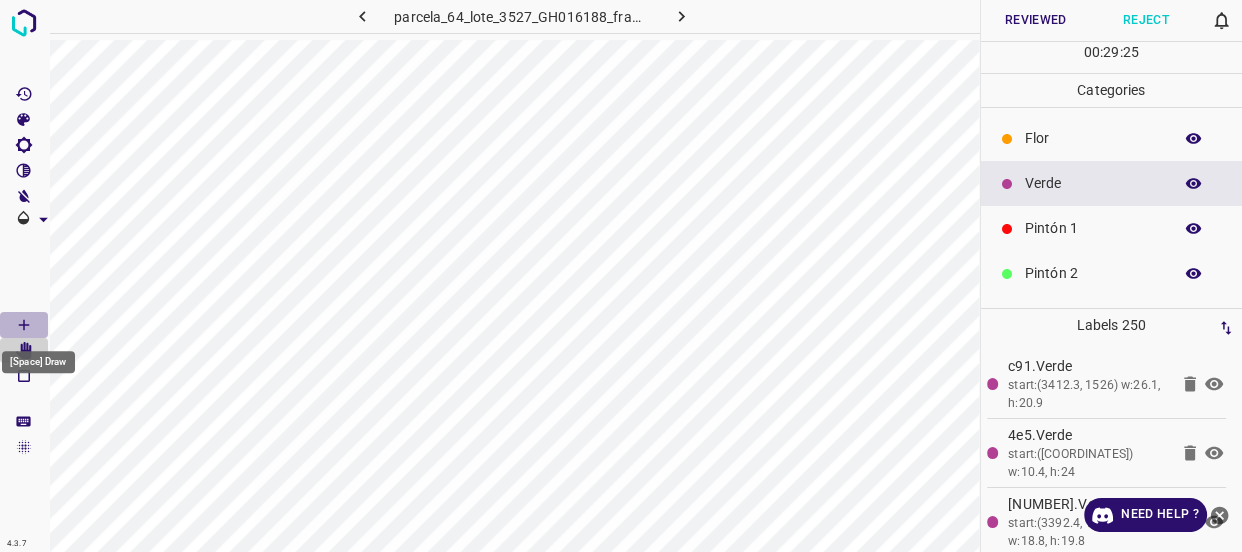 click 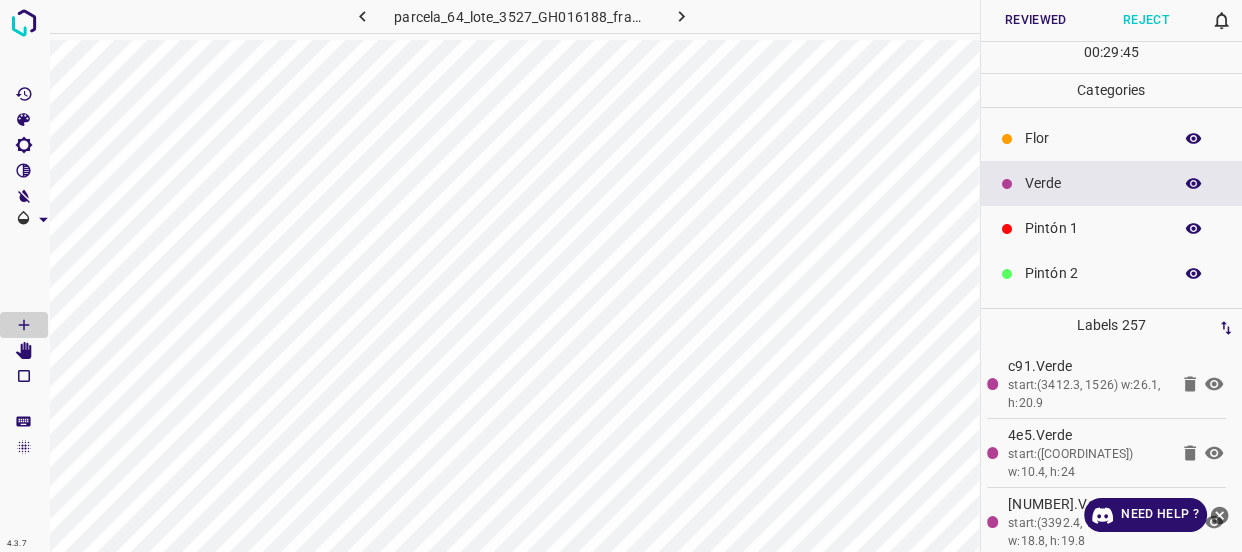 click 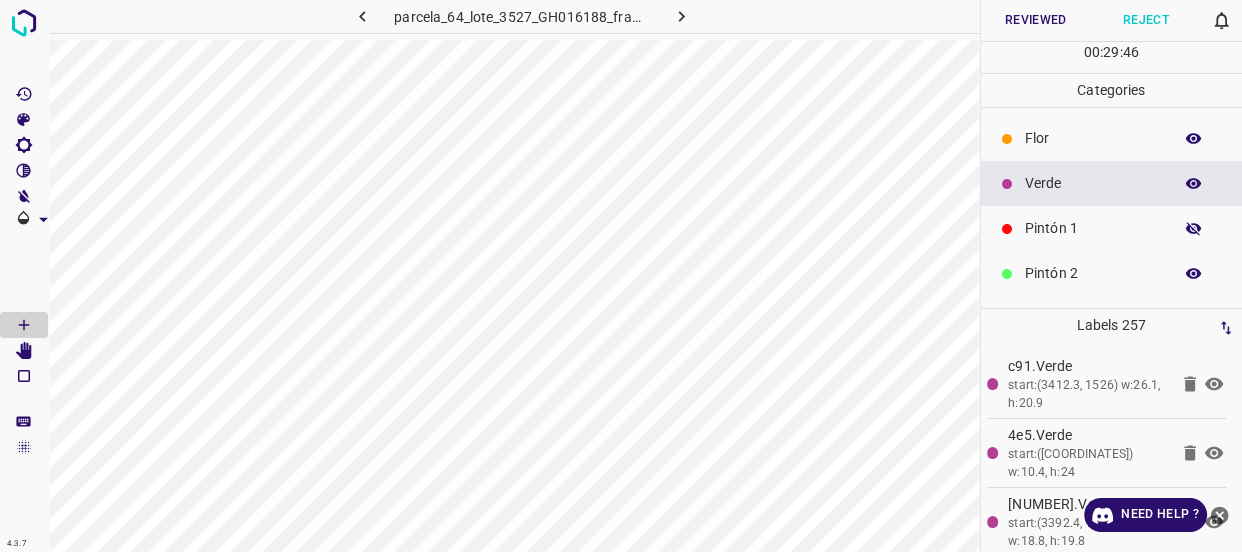 click 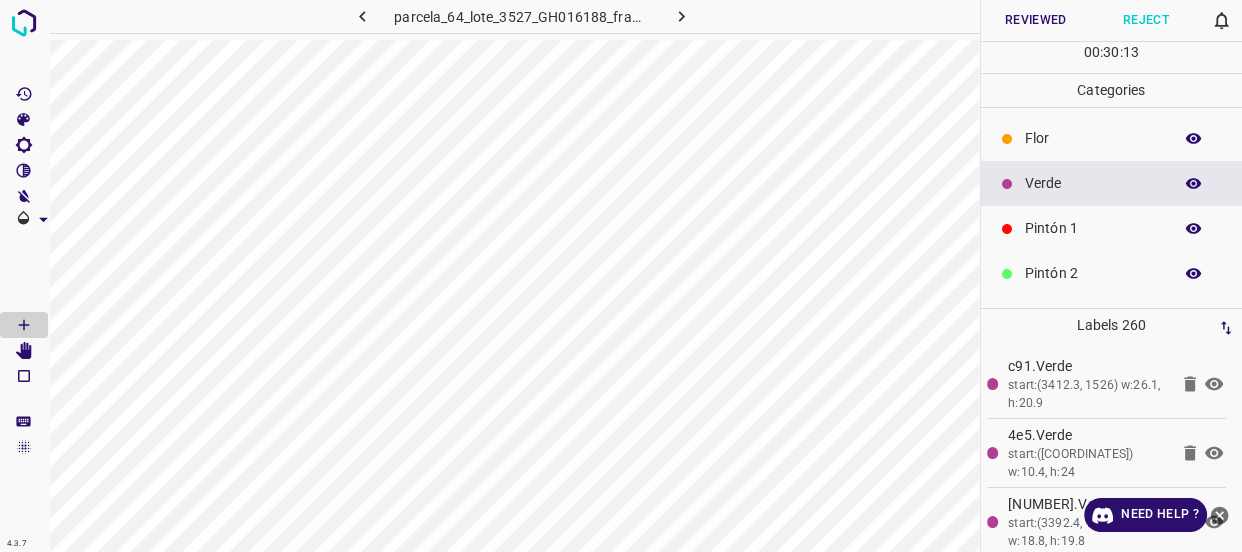 click 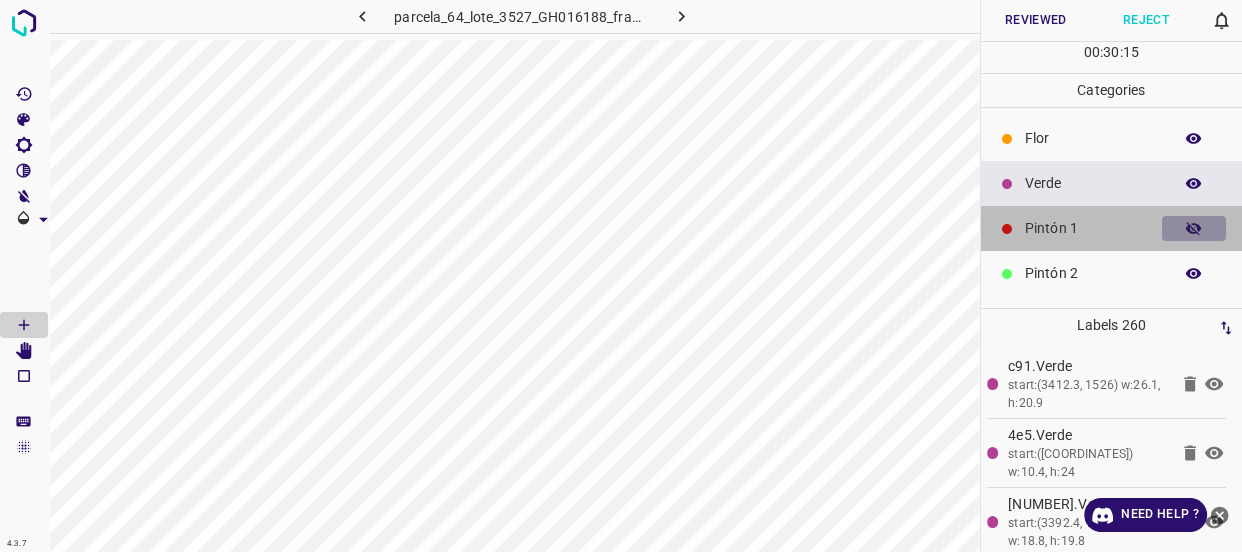 click 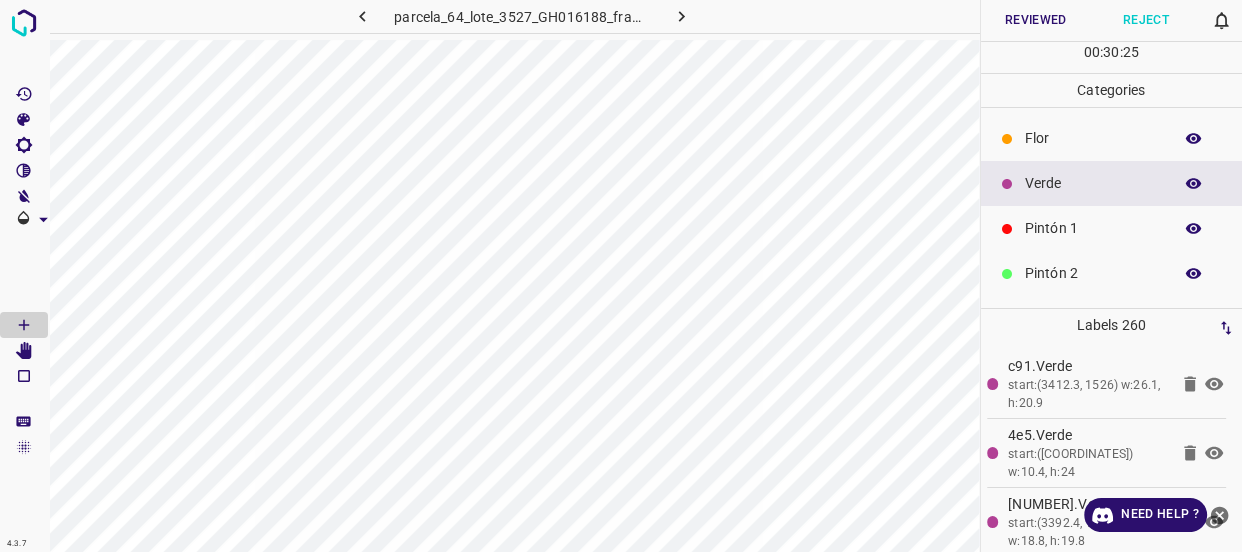click 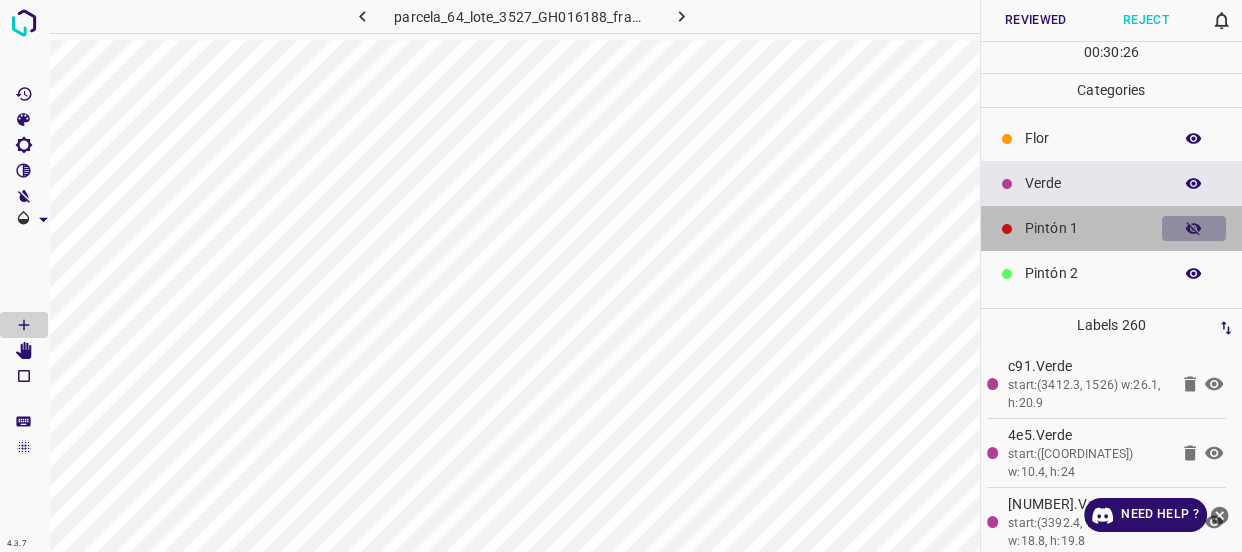 click 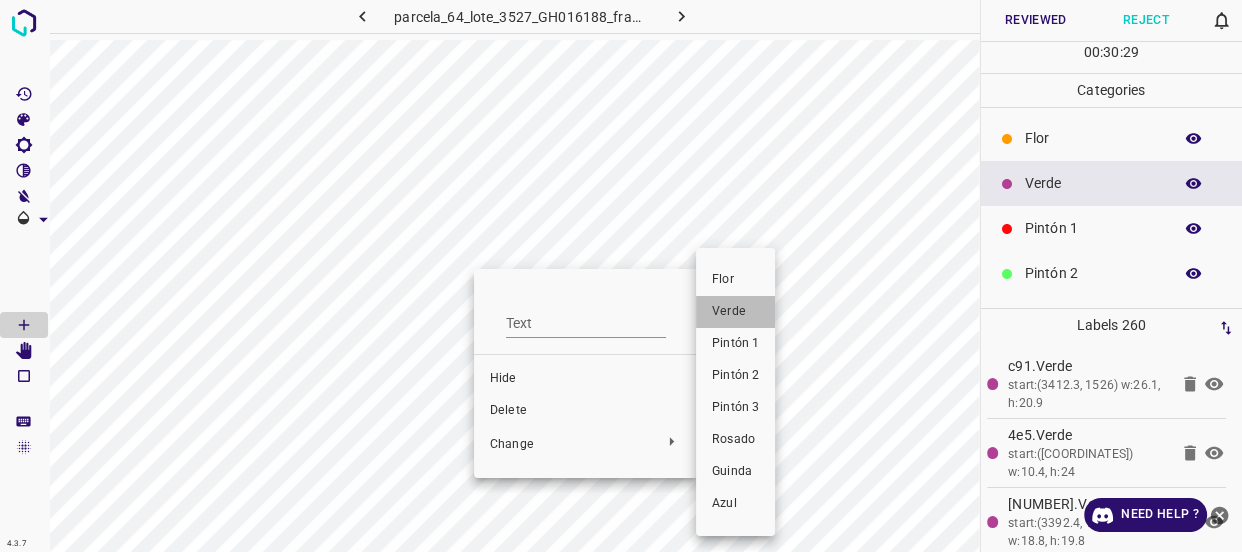 drag, startPoint x: 747, startPoint y: 298, endPoint x: 720, endPoint y: 314, distance: 31.38471 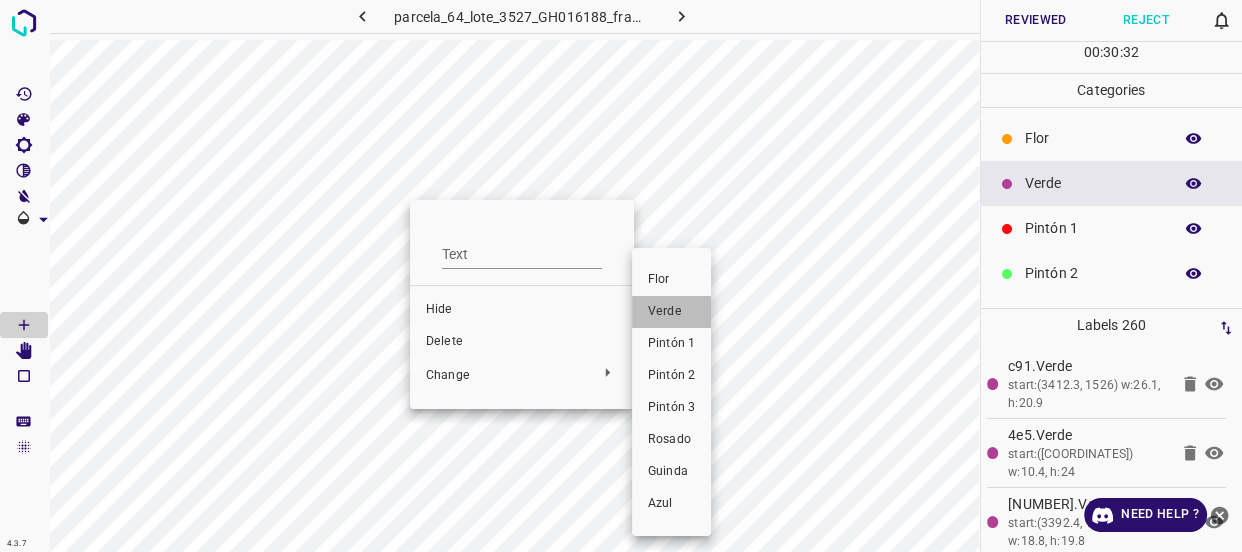 click on "Verde" at bounding box center [671, 312] 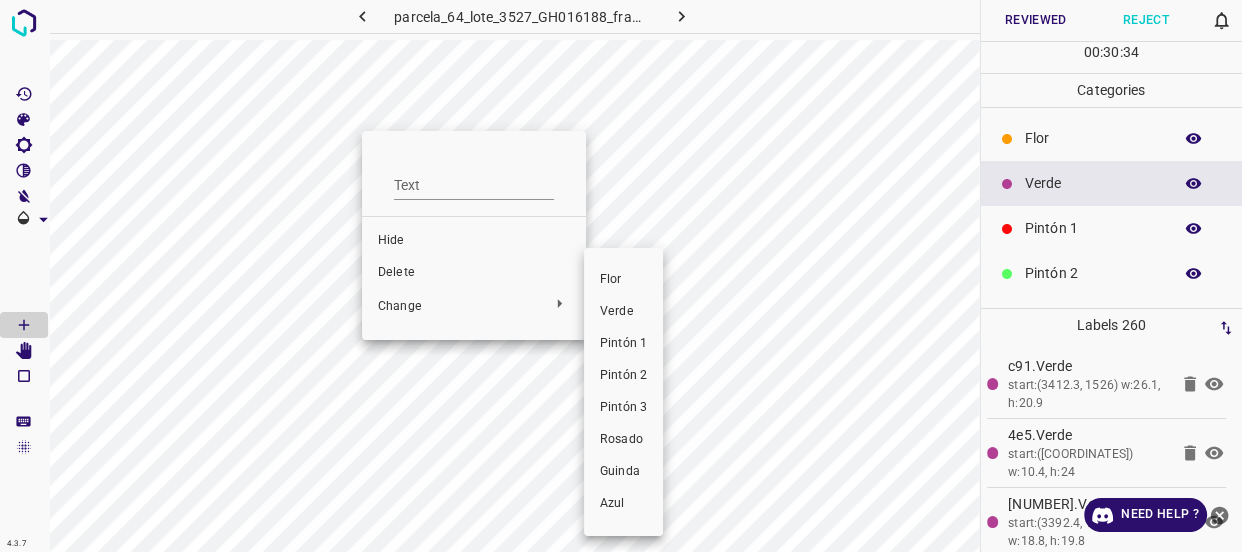 click on "Verde" at bounding box center [623, 312] 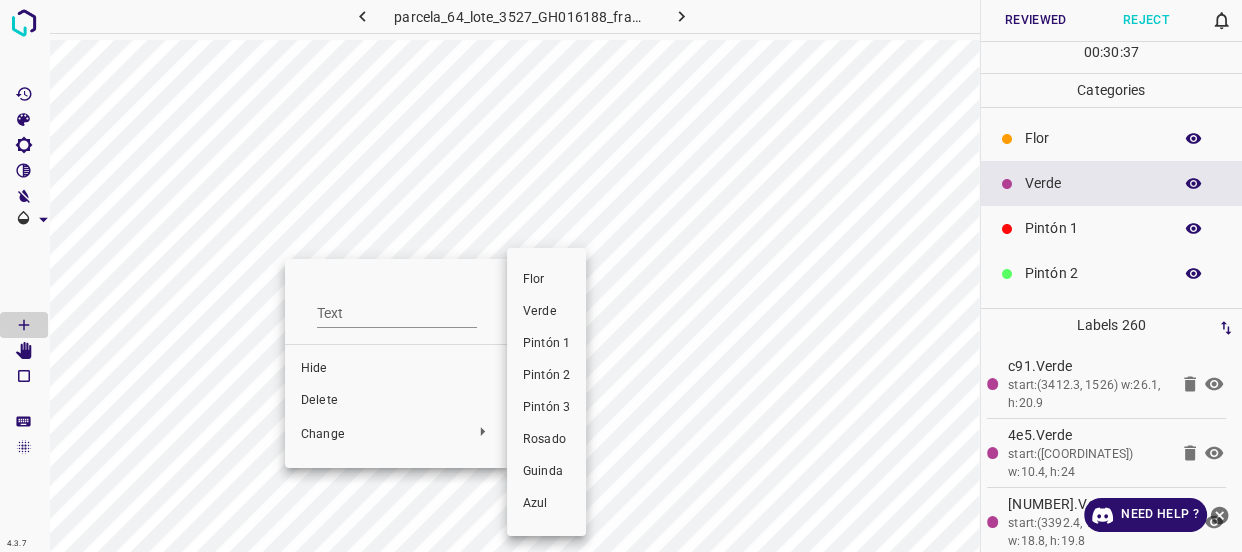 click on "Verde" at bounding box center [546, 312] 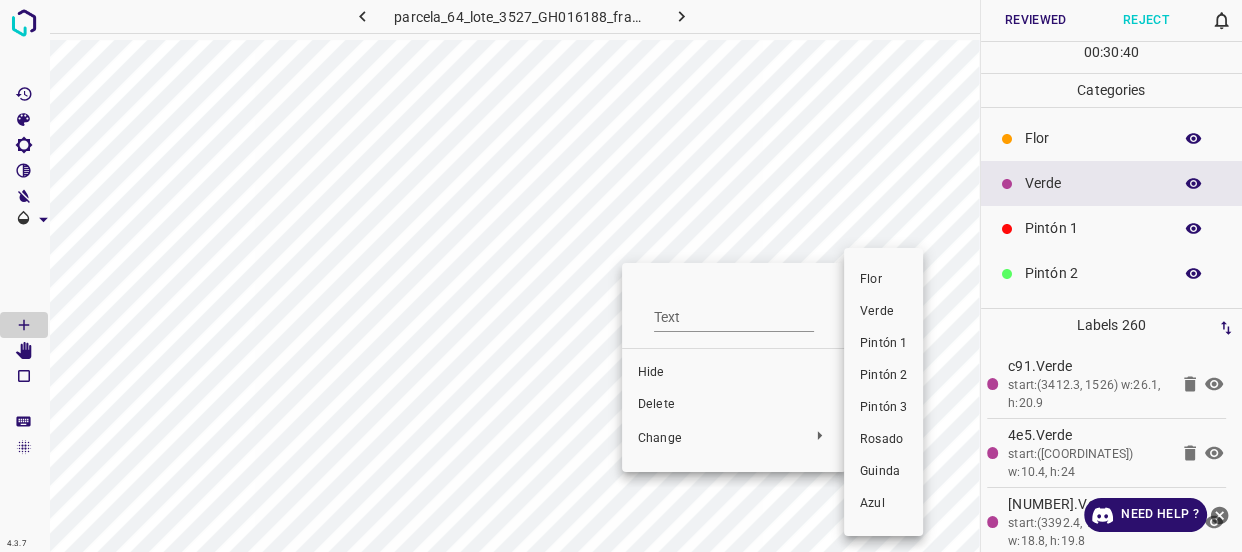 click on "Verde" at bounding box center [883, 312] 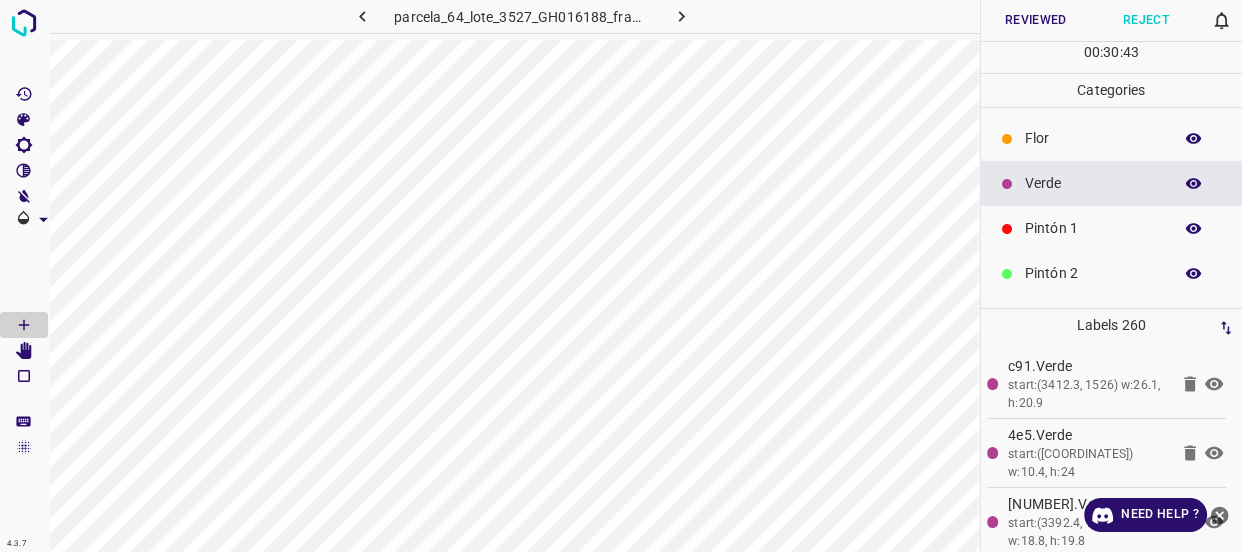 click 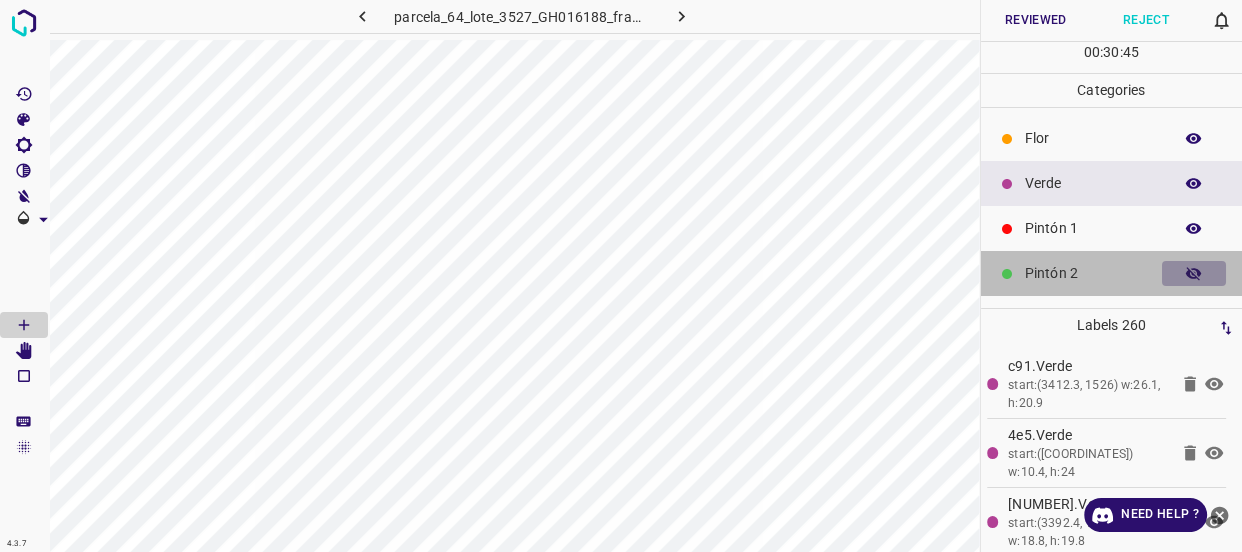 click 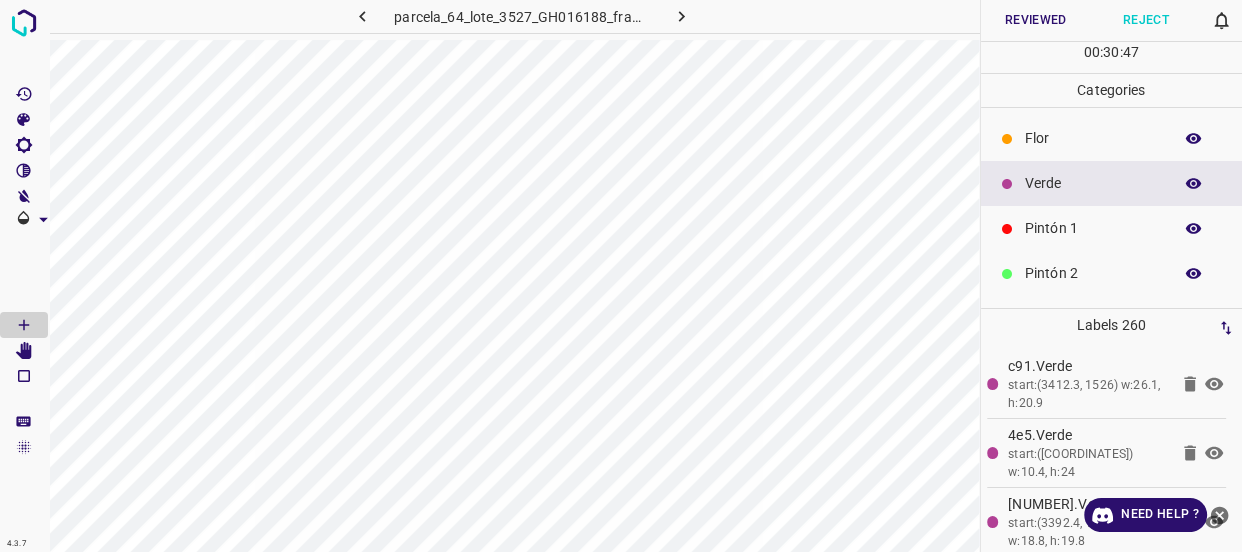 scroll, scrollTop: 90, scrollLeft: 0, axis: vertical 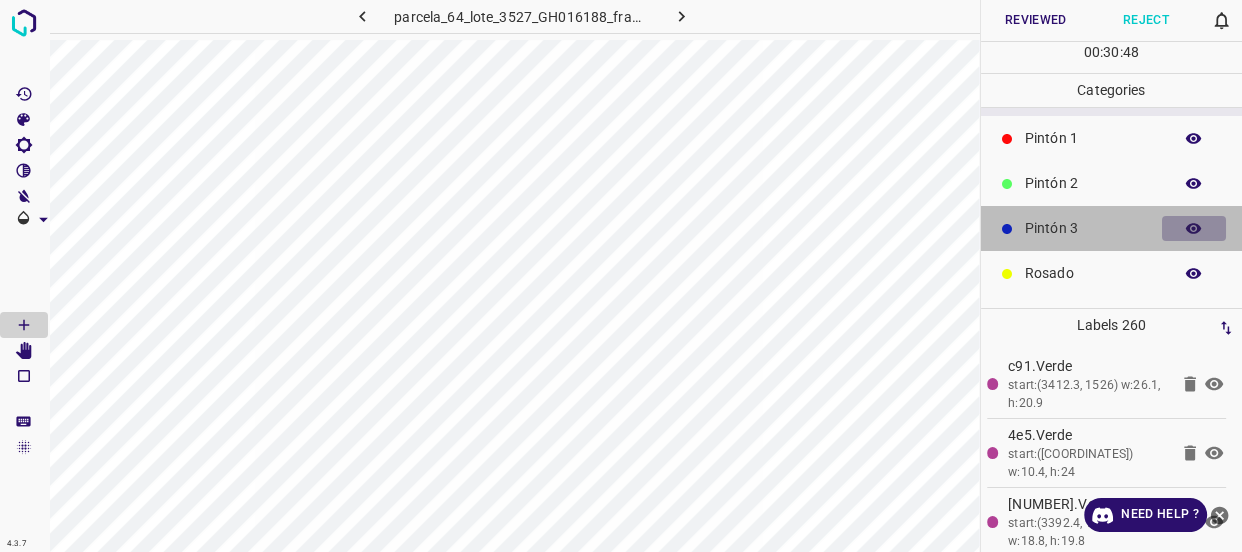 click 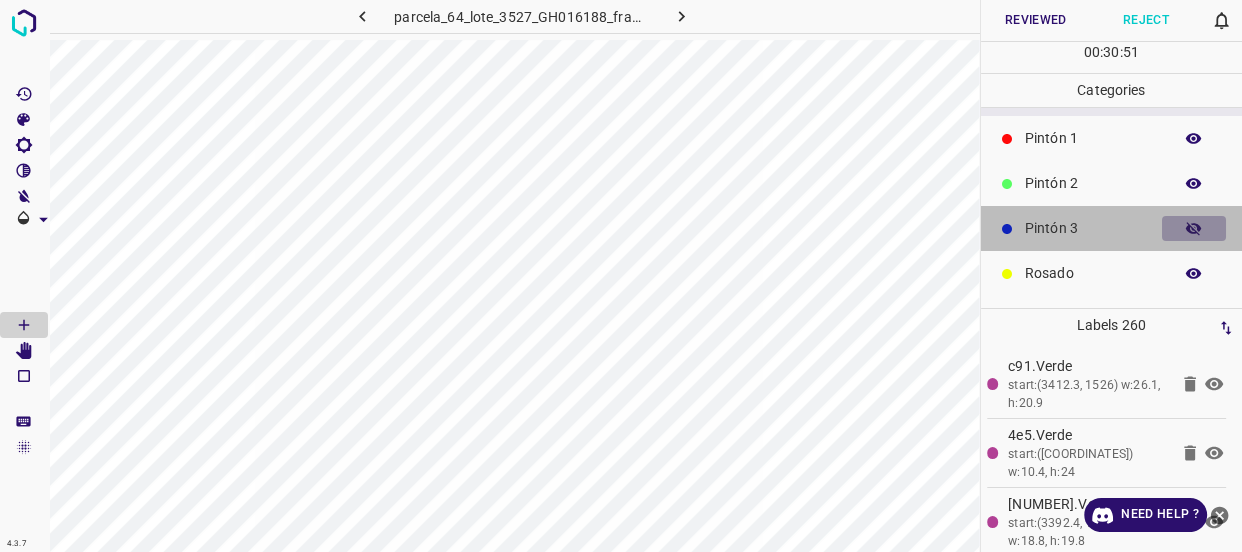 click 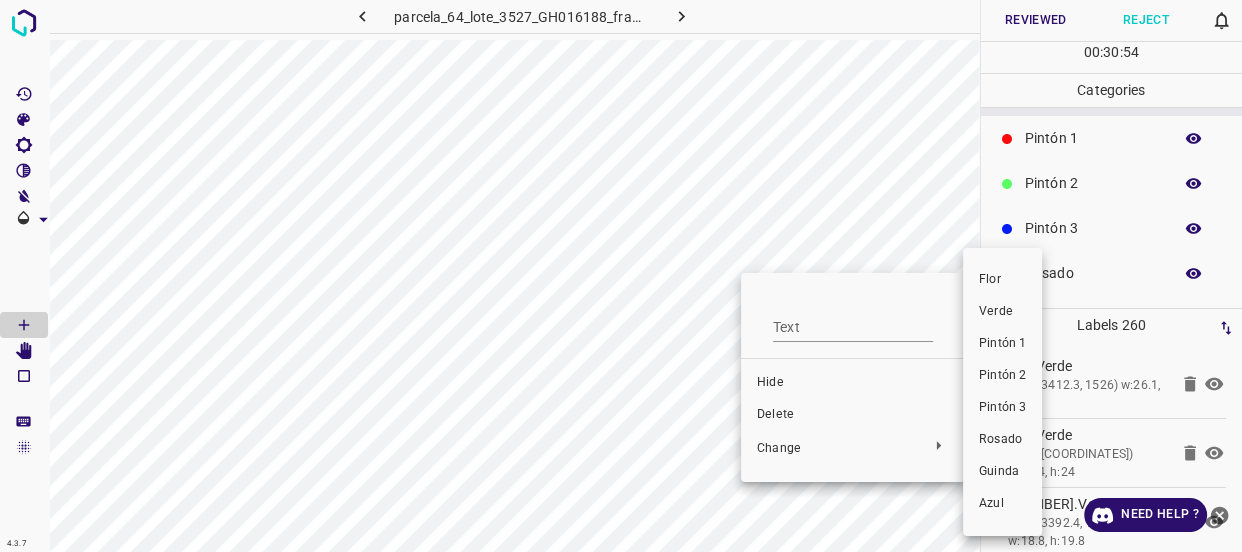 click on "Verde" at bounding box center [1002, 312] 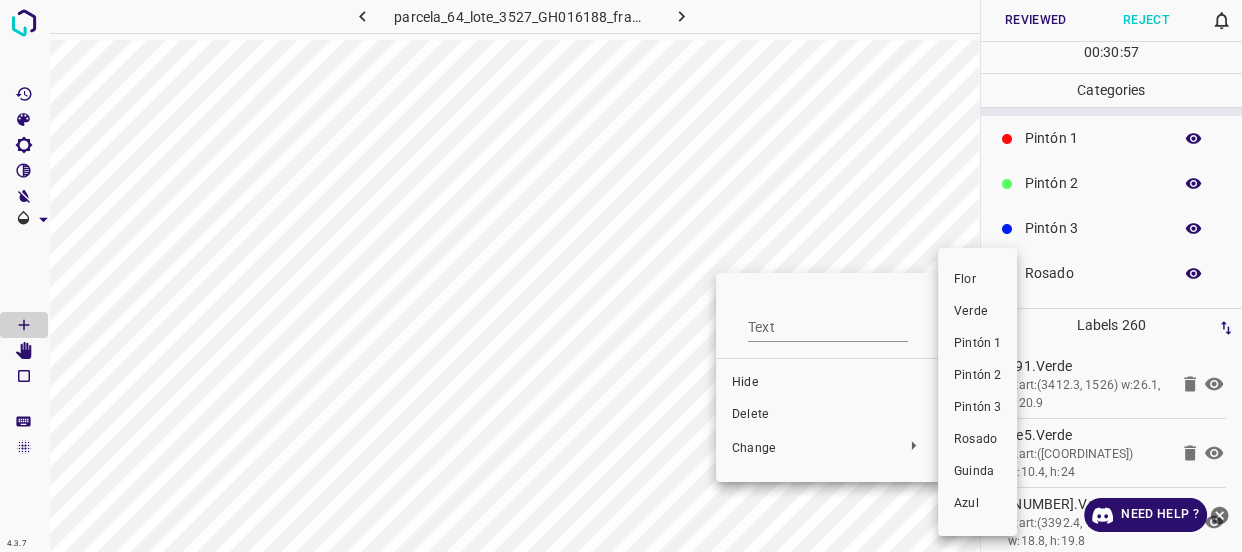 drag, startPoint x: 969, startPoint y: 311, endPoint x: 765, endPoint y: 316, distance: 204.06126 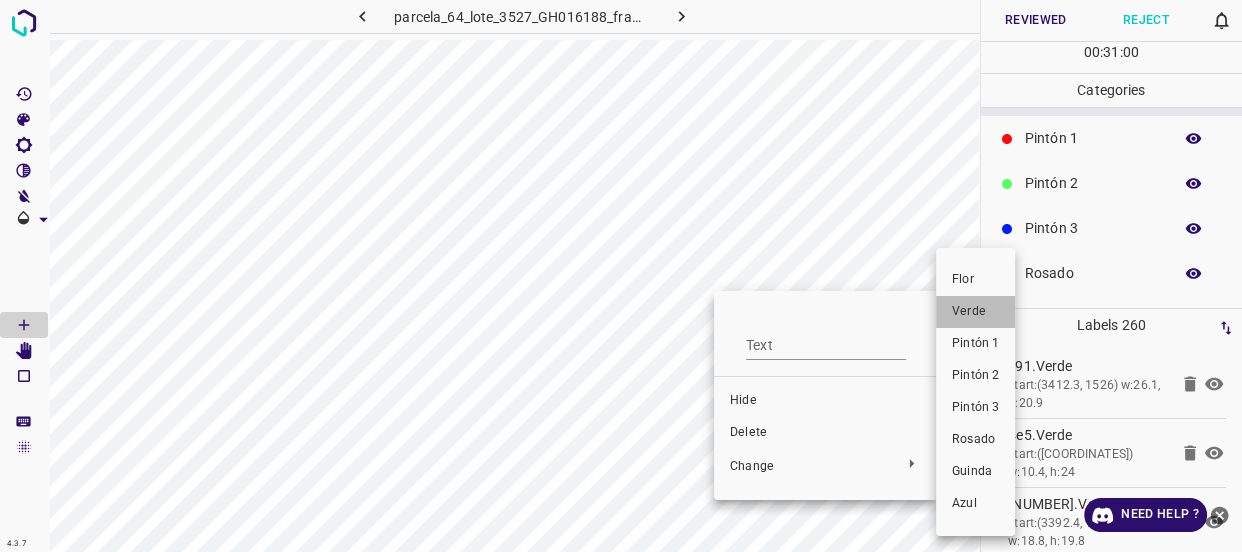 click on "Verde" at bounding box center [975, 312] 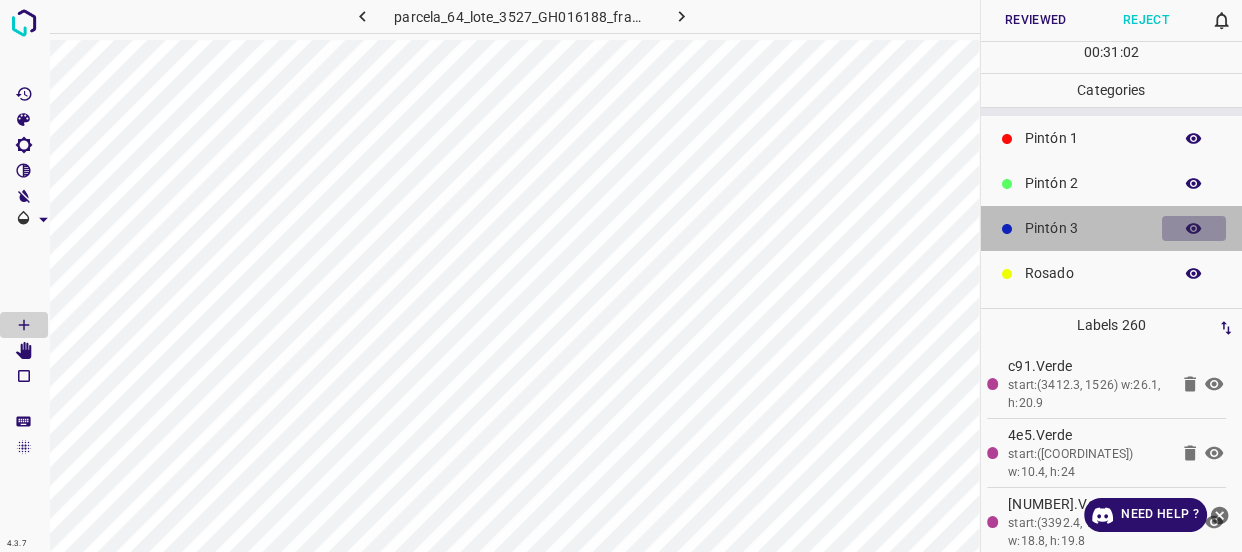click 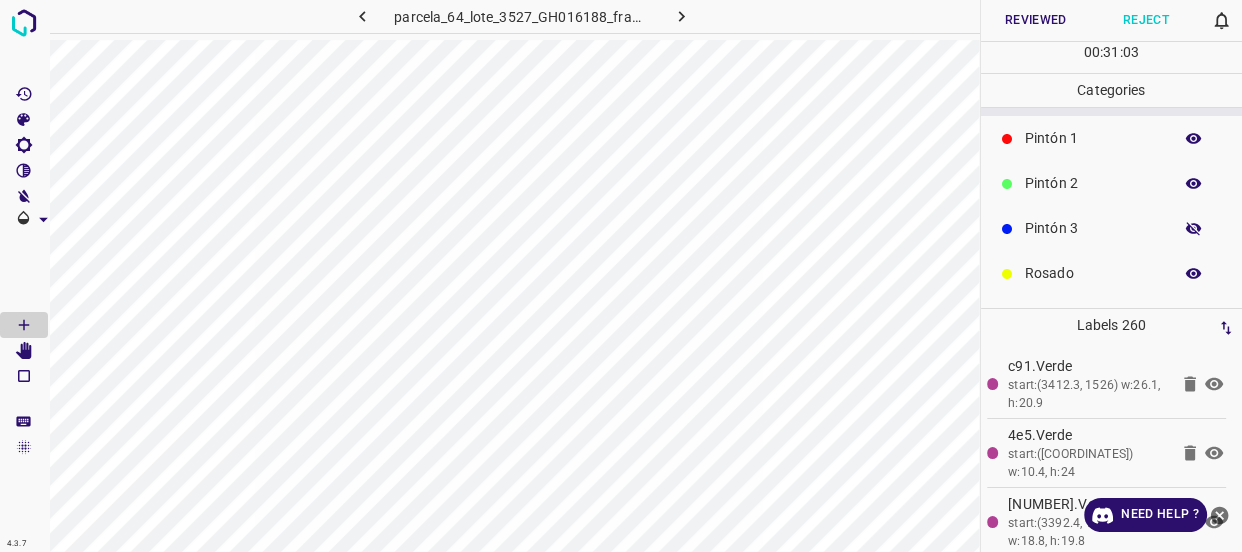 click 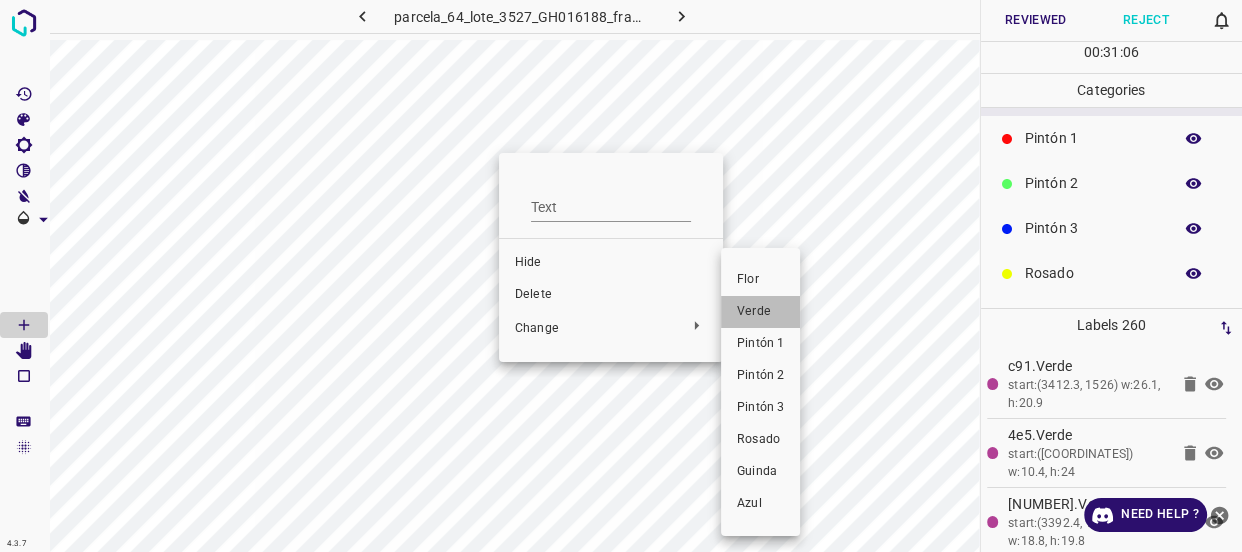 click on "Verde" at bounding box center (760, 312) 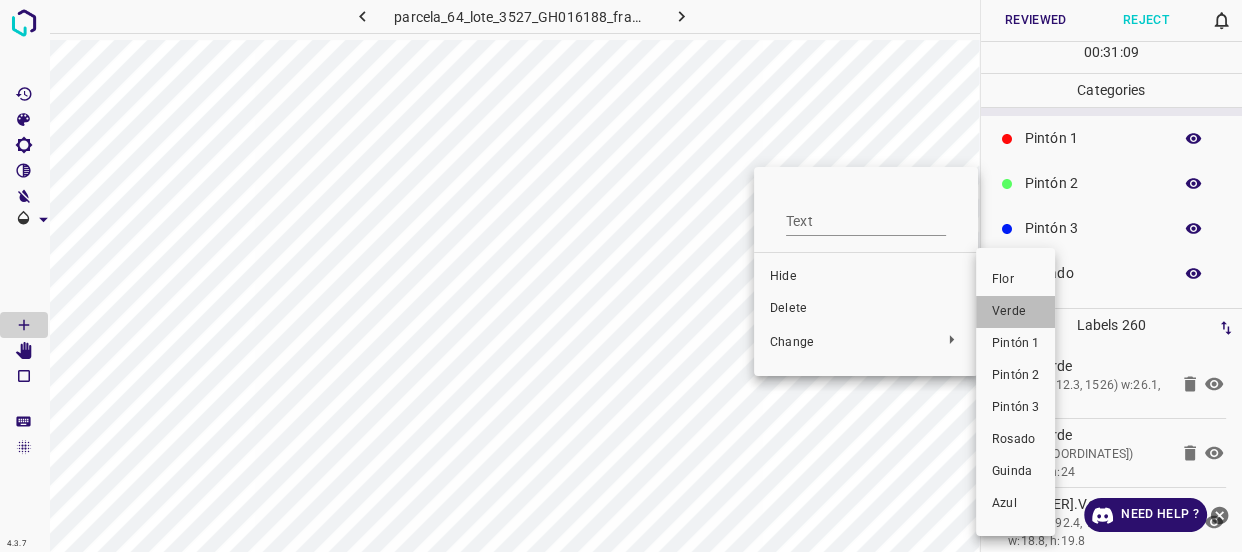 drag, startPoint x: 1004, startPoint y: 308, endPoint x: 899, endPoint y: 182, distance: 164.01524 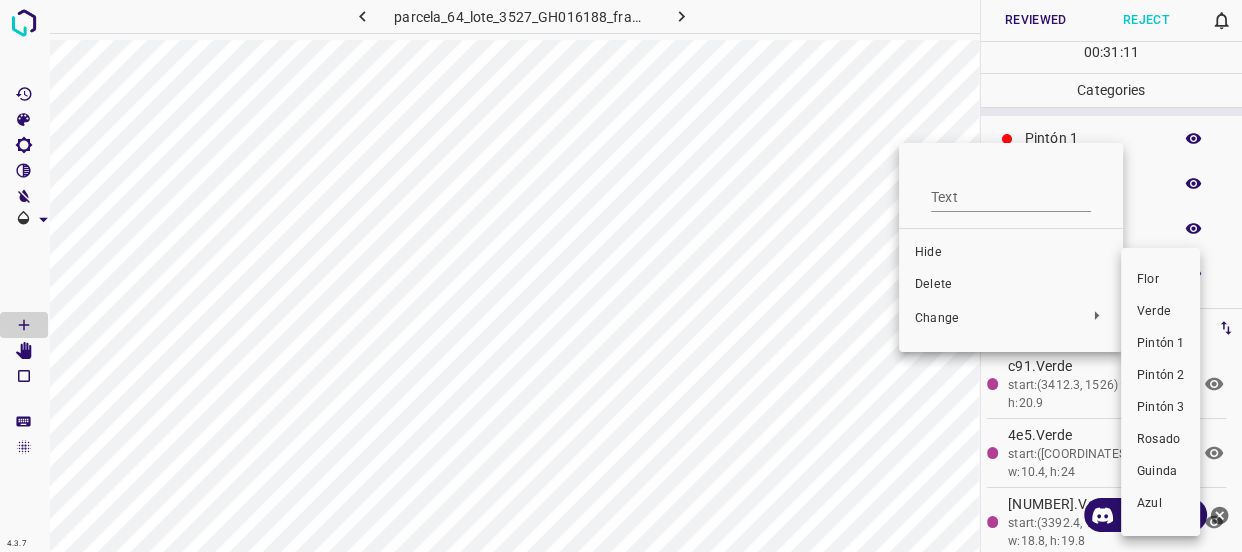 drag, startPoint x: 1149, startPoint y: 310, endPoint x: 996, endPoint y: 297, distance: 153.5513 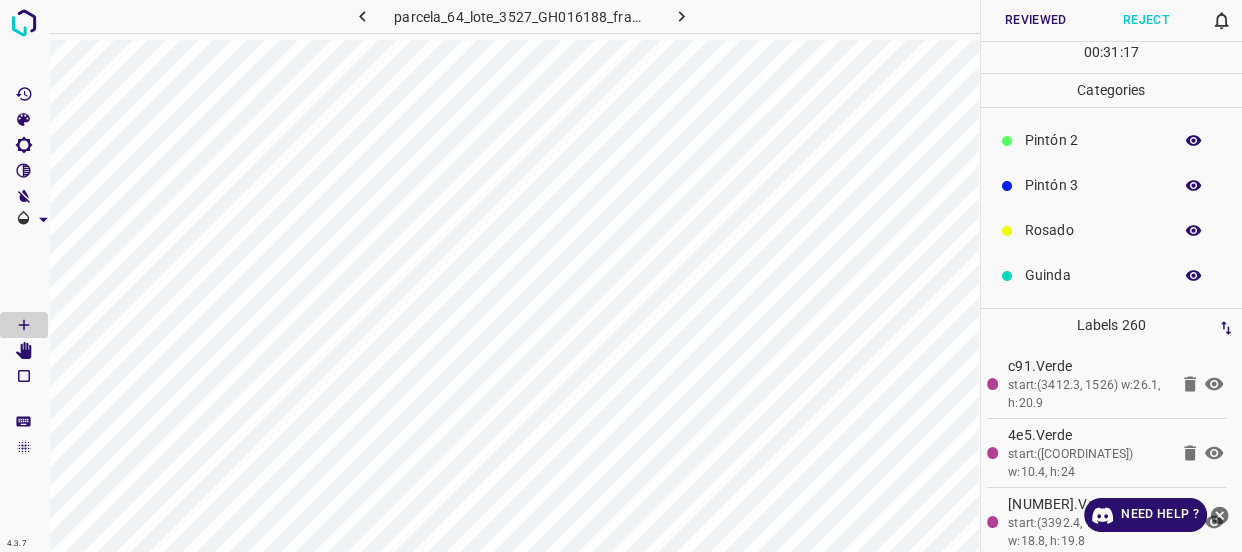 scroll, scrollTop: 175, scrollLeft: 0, axis: vertical 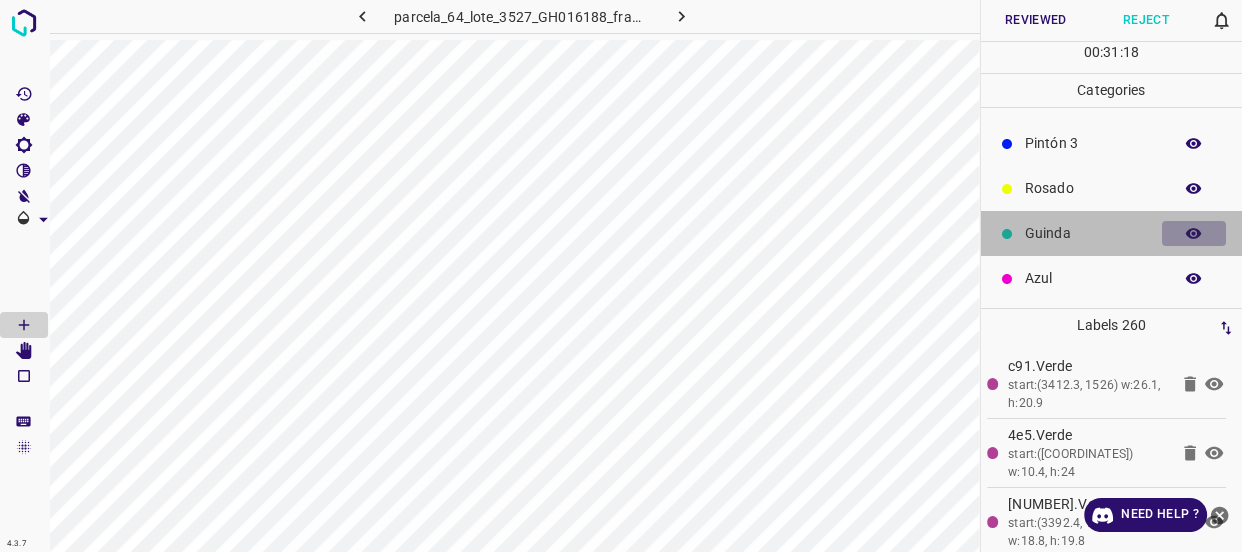 click 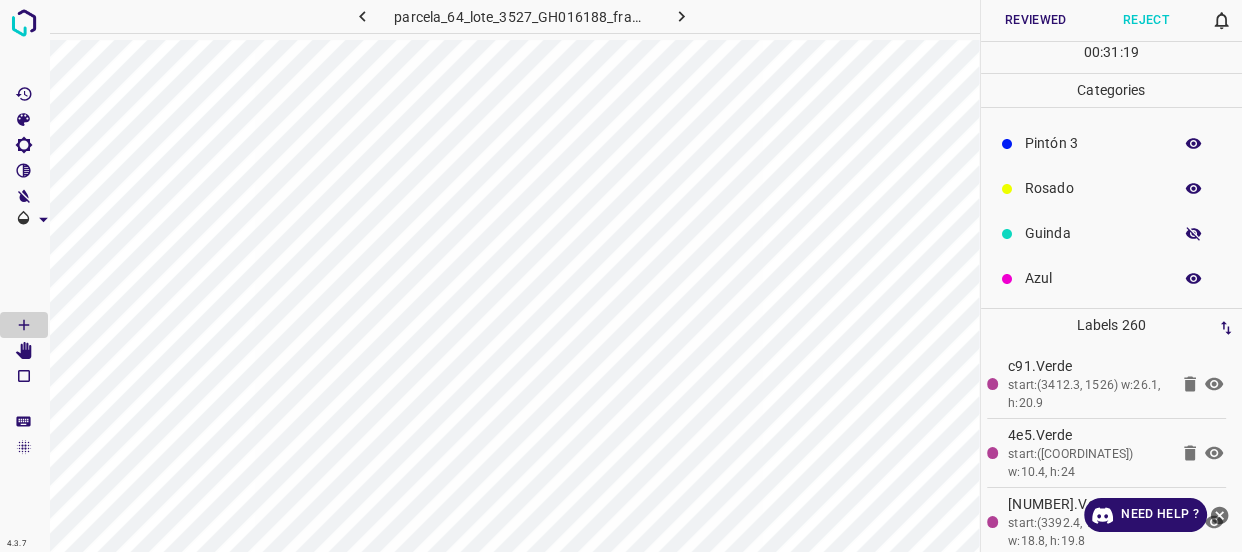 click 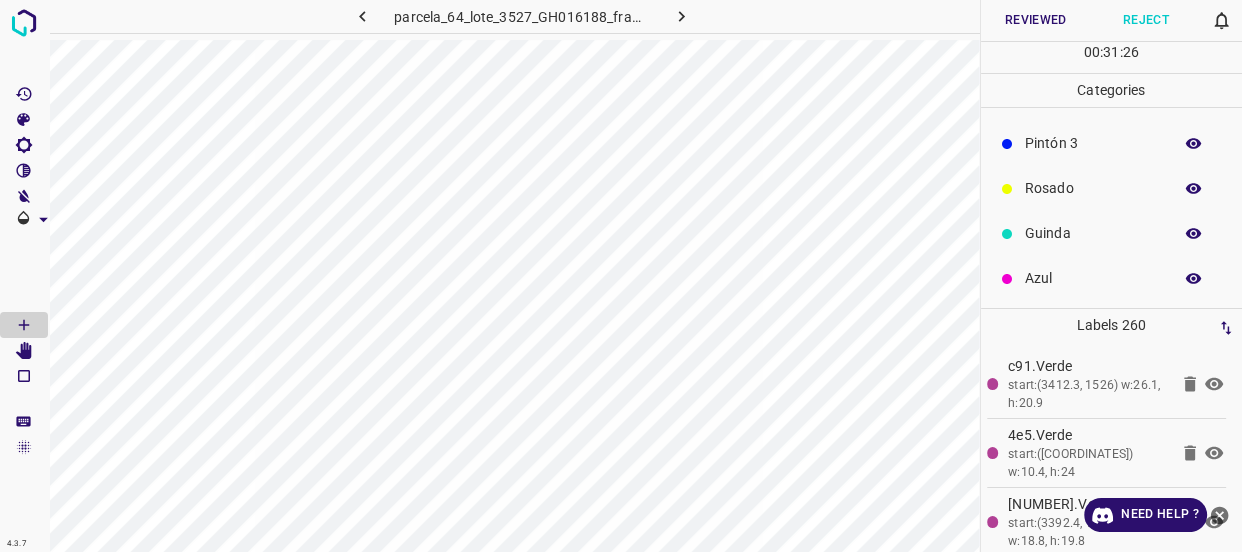 scroll, scrollTop: 0, scrollLeft: 0, axis: both 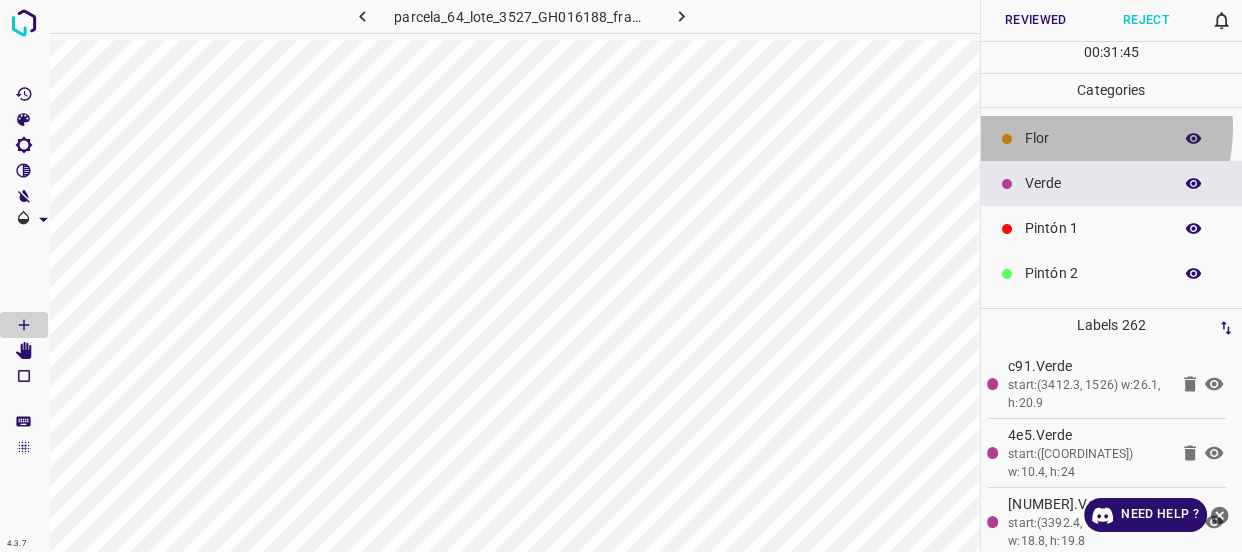 click on "Flor" at bounding box center (1093, 138) 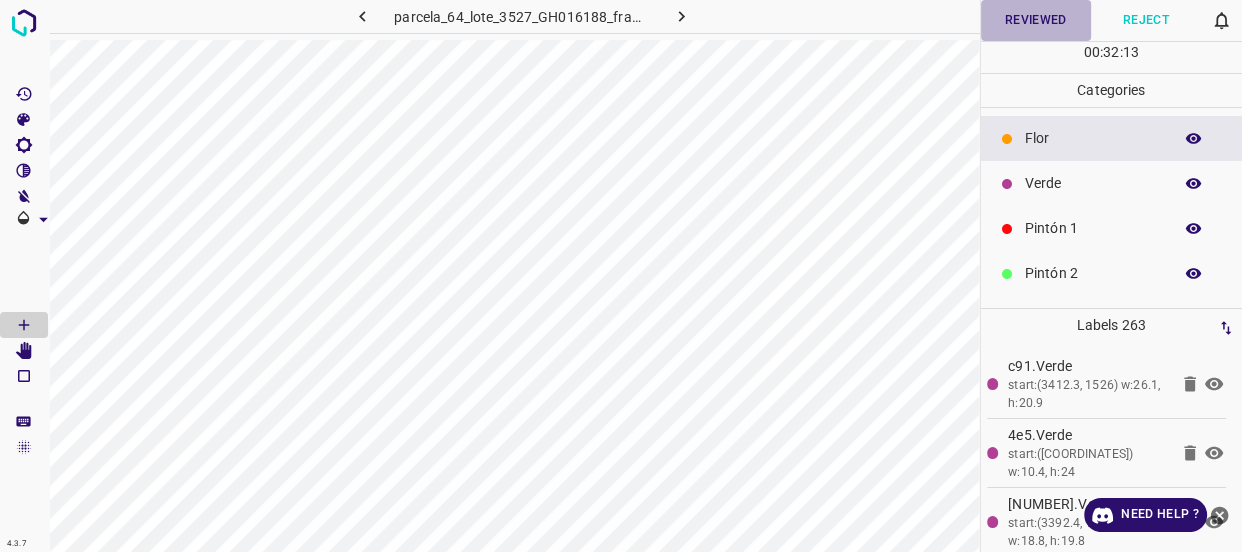 click on "Reviewed" at bounding box center [1036, 20] 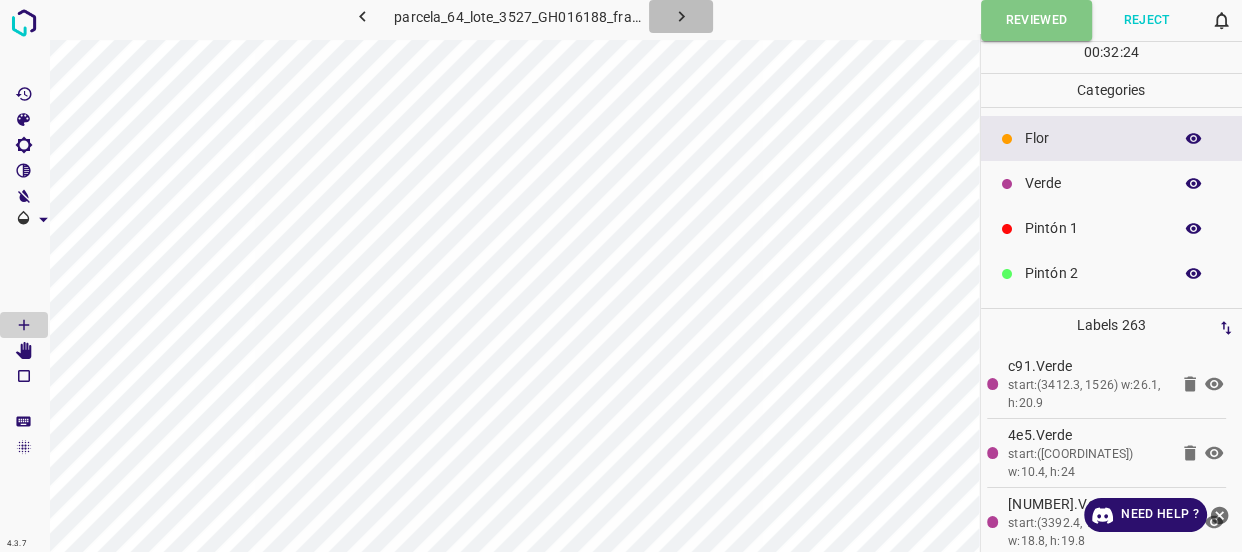 click 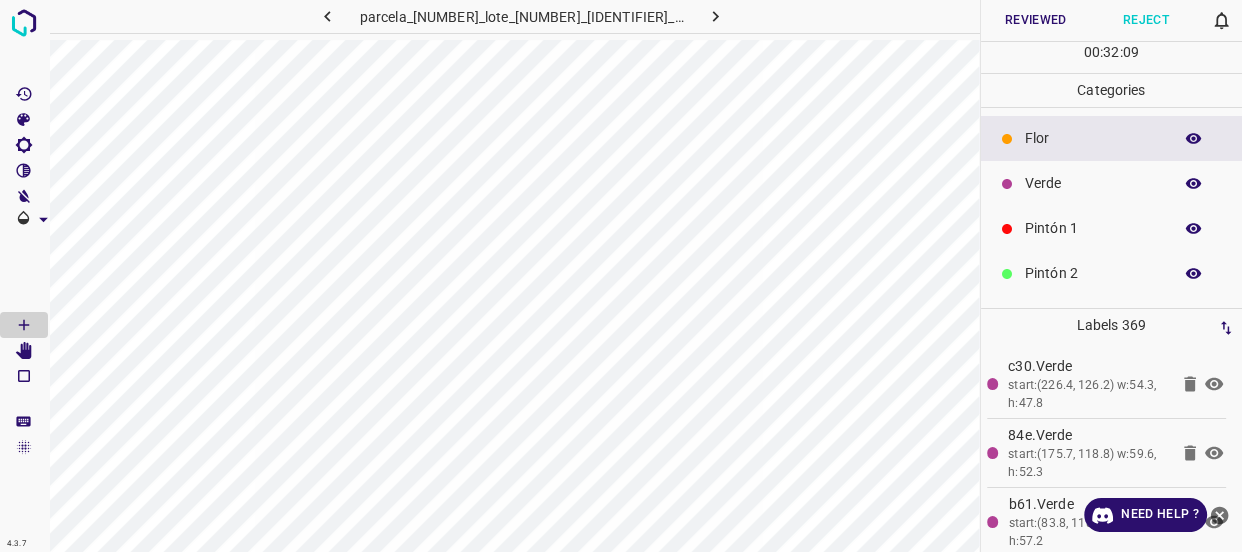 click 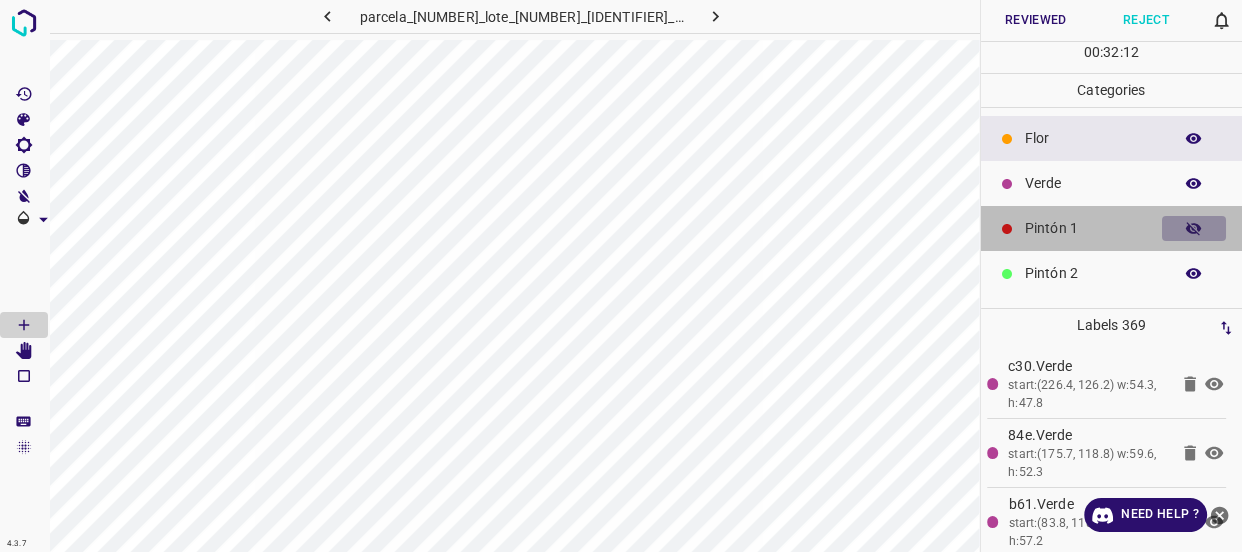 click 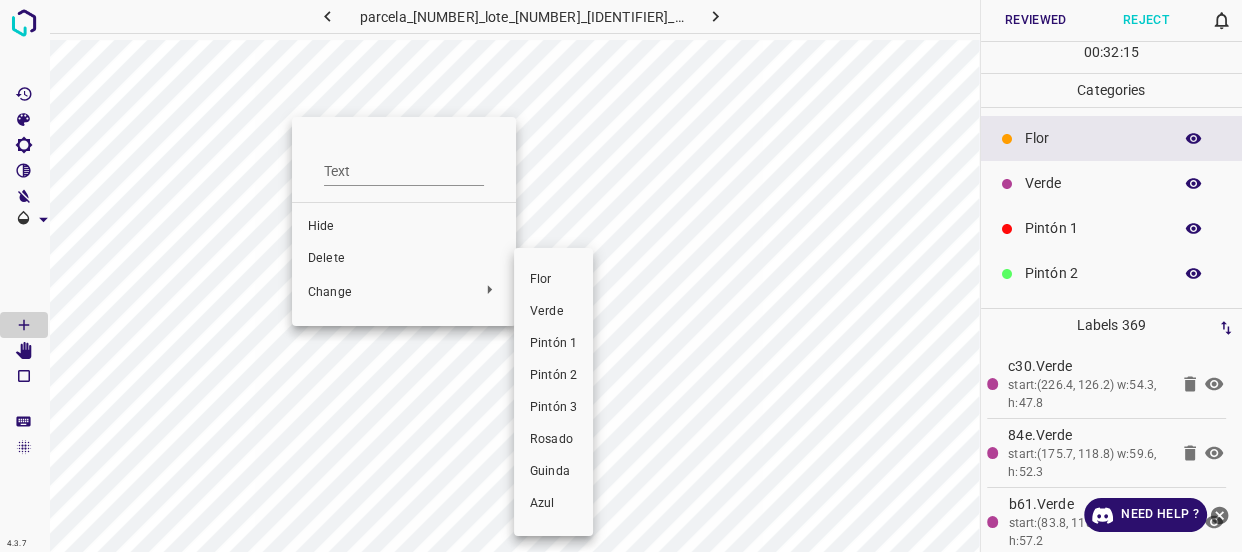 drag, startPoint x: 565, startPoint y: 304, endPoint x: 217, endPoint y: 180, distance: 369.432 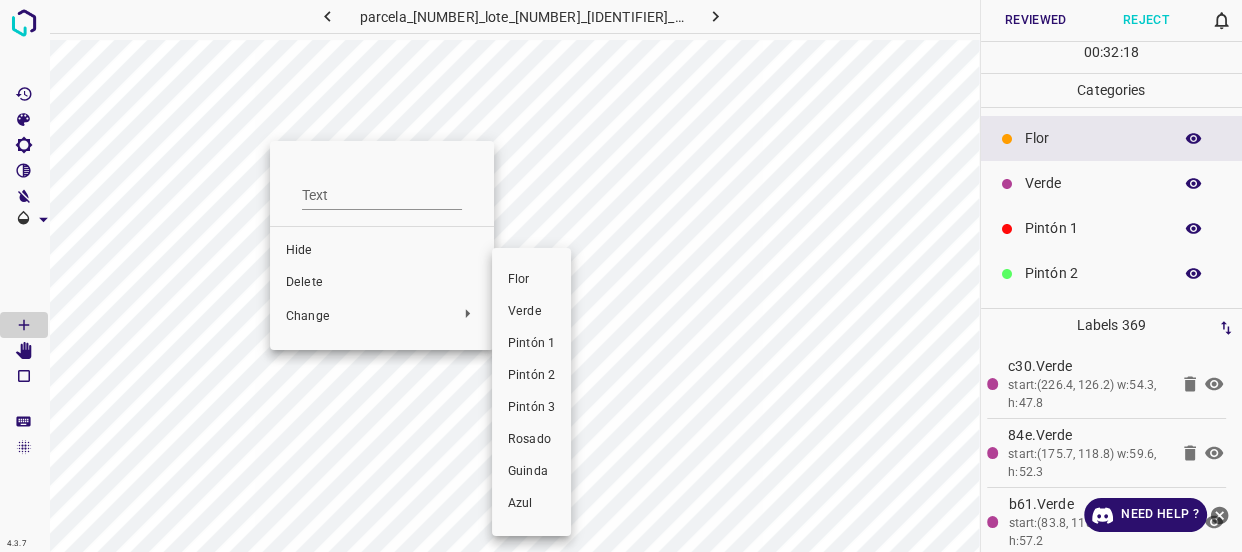 drag, startPoint x: 532, startPoint y: 310, endPoint x: 301, endPoint y: 151, distance: 280.43182 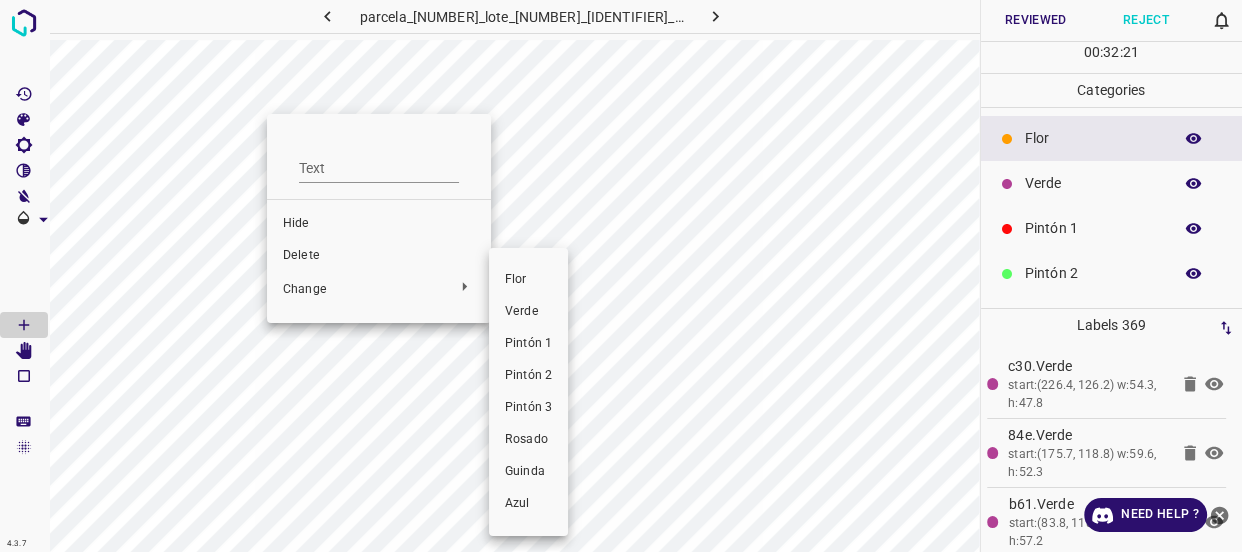 click on "Verde" at bounding box center [528, 312] 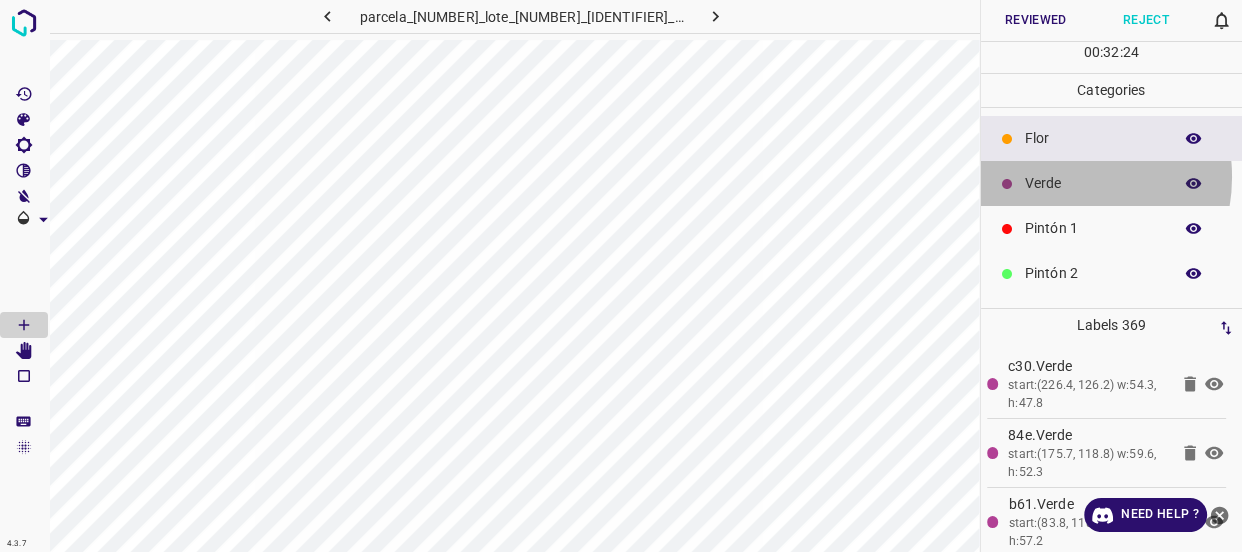 click on "Verde" at bounding box center (1093, 183) 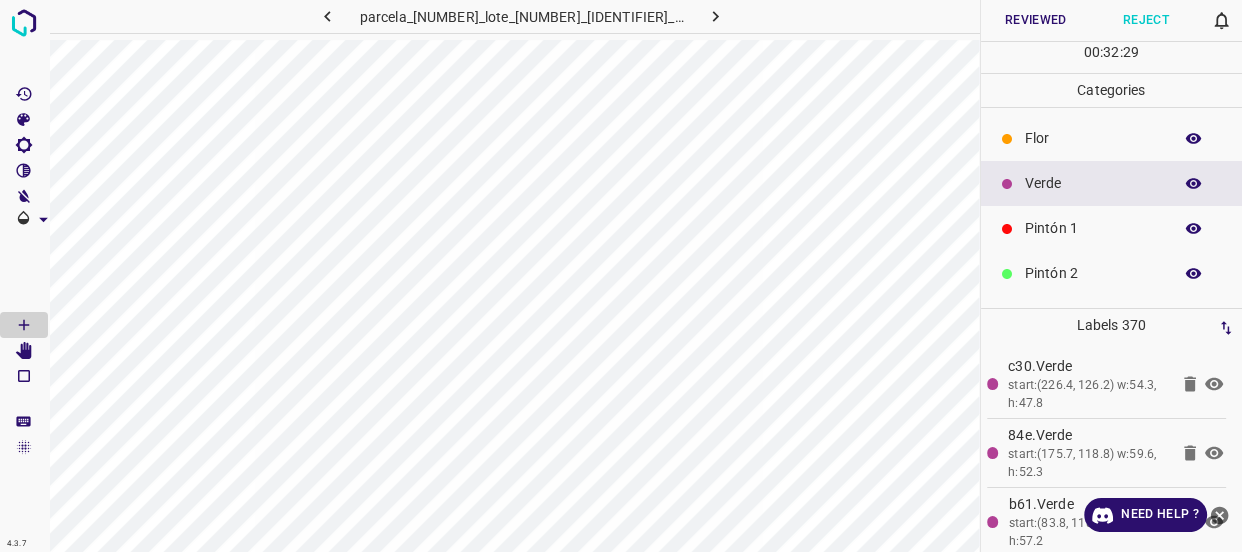 click 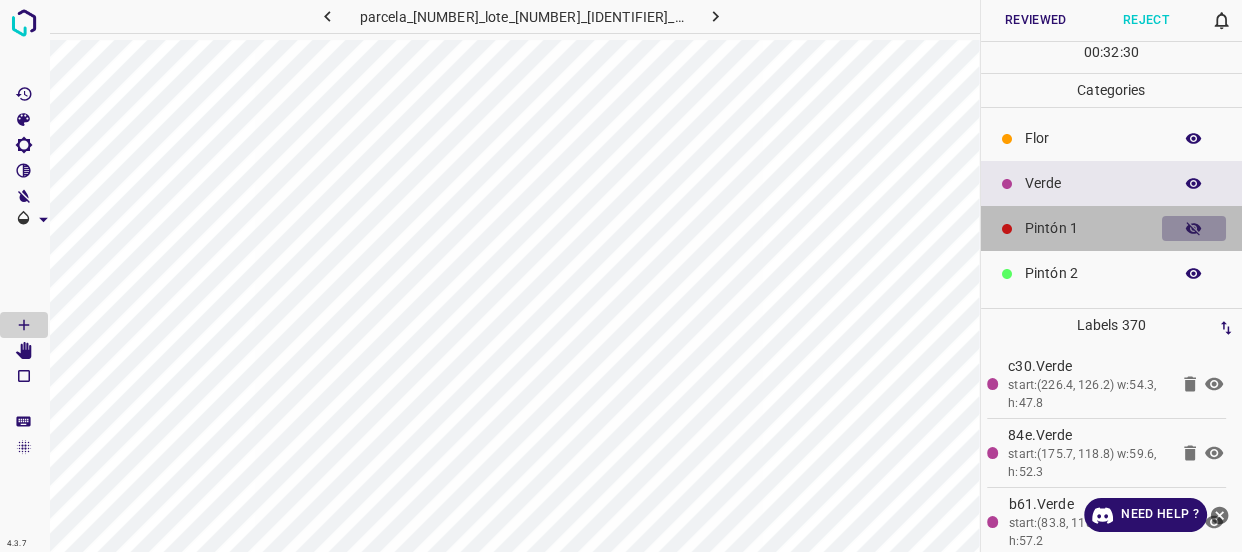 click 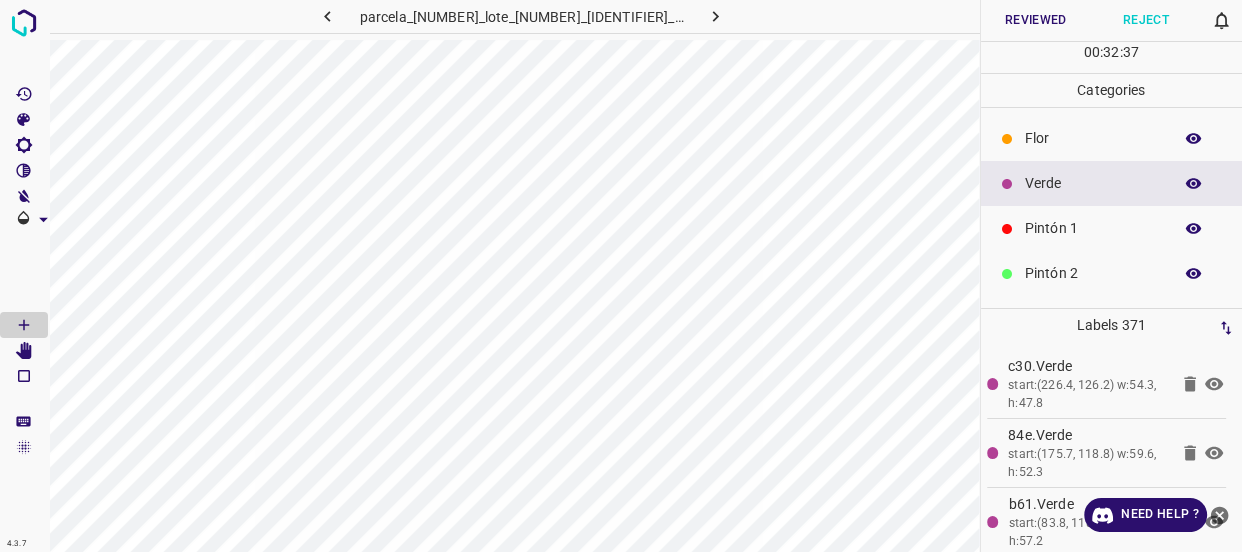 click 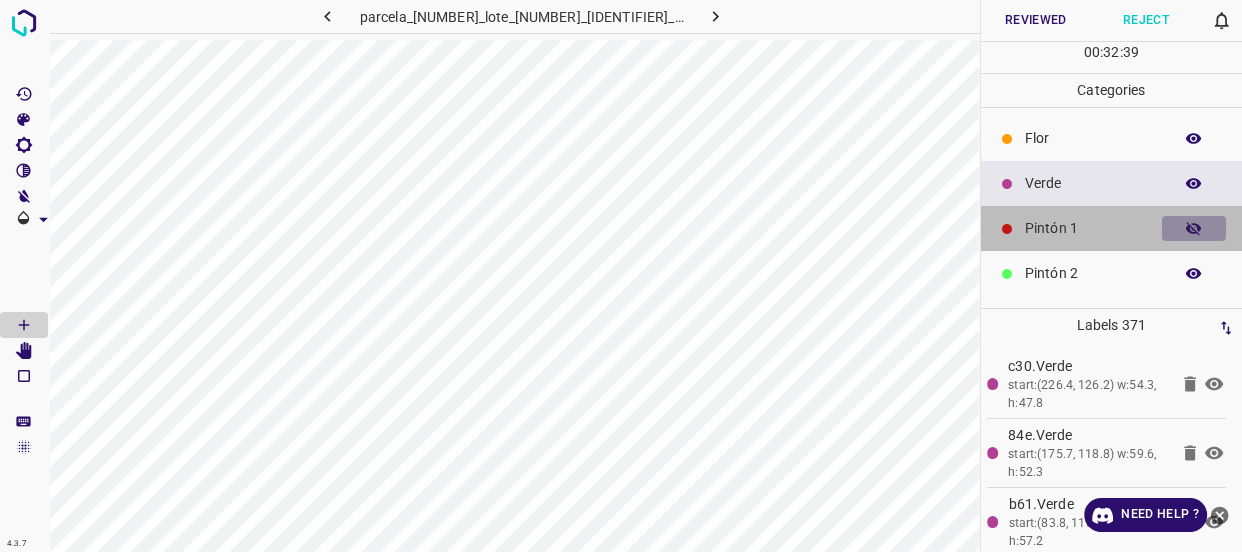 click 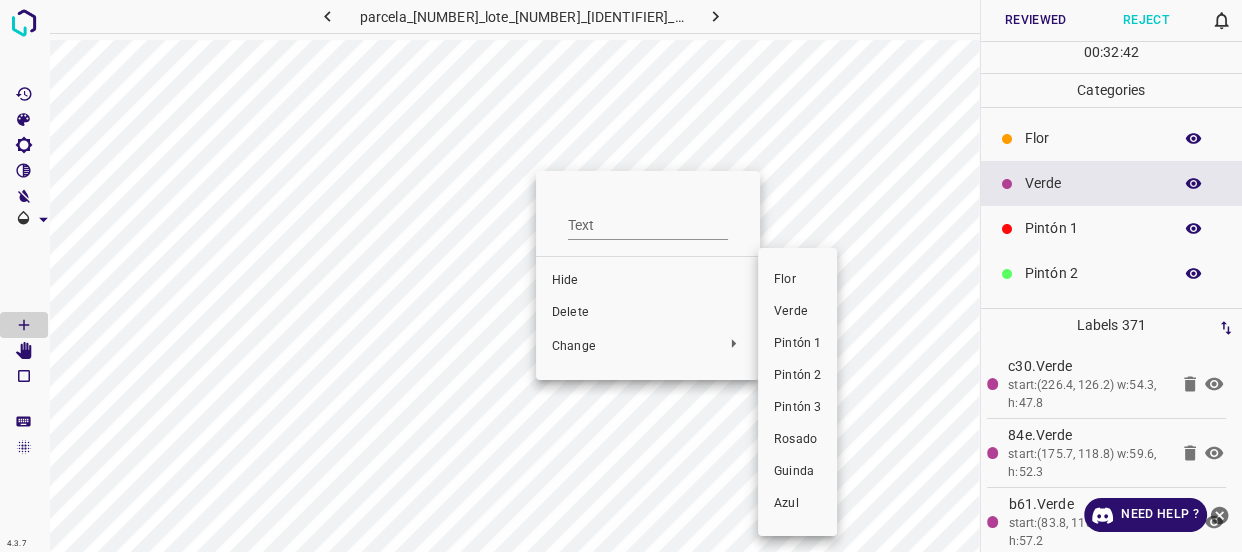 click on "Verde" at bounding box center [797, 312] 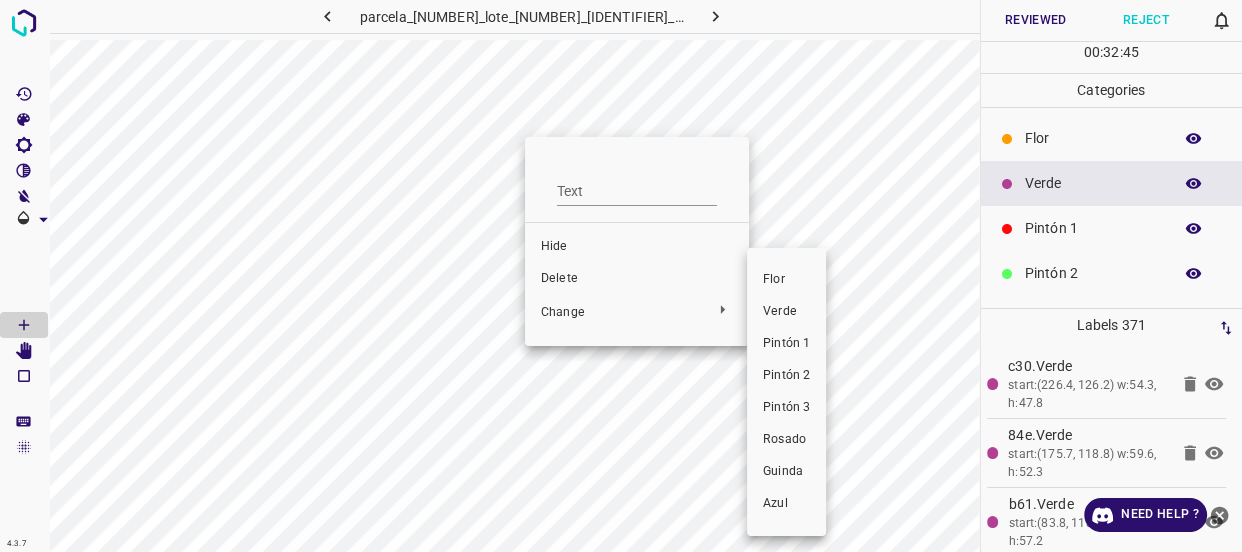 drag, startPoint x: 780, startPoint y: 310, endPoint x: 1096, endPoint y: 135, distance: 361.22153 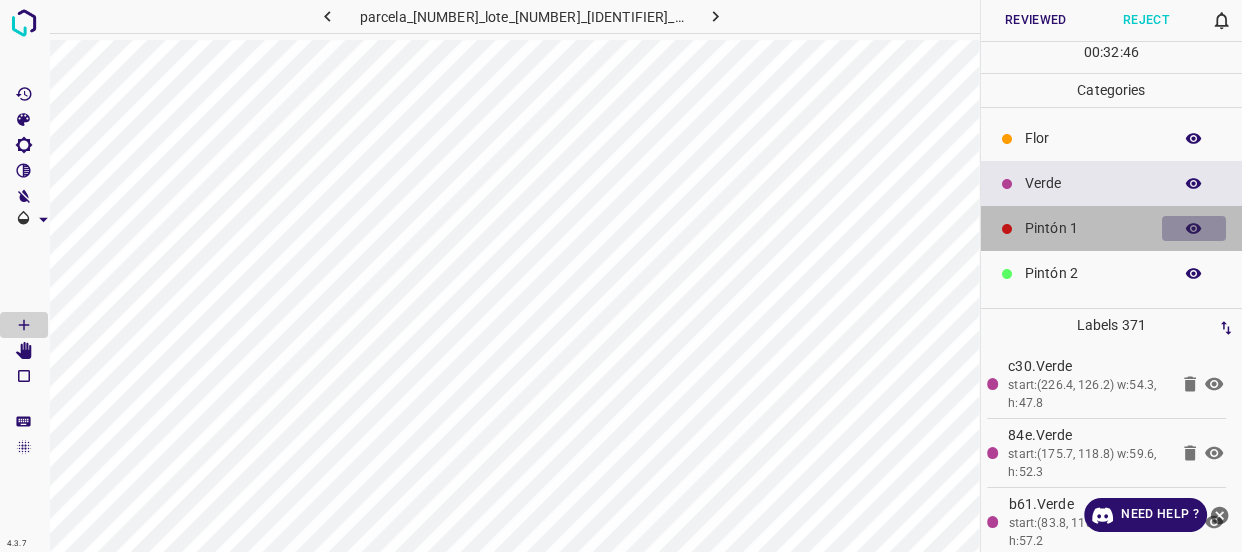 click 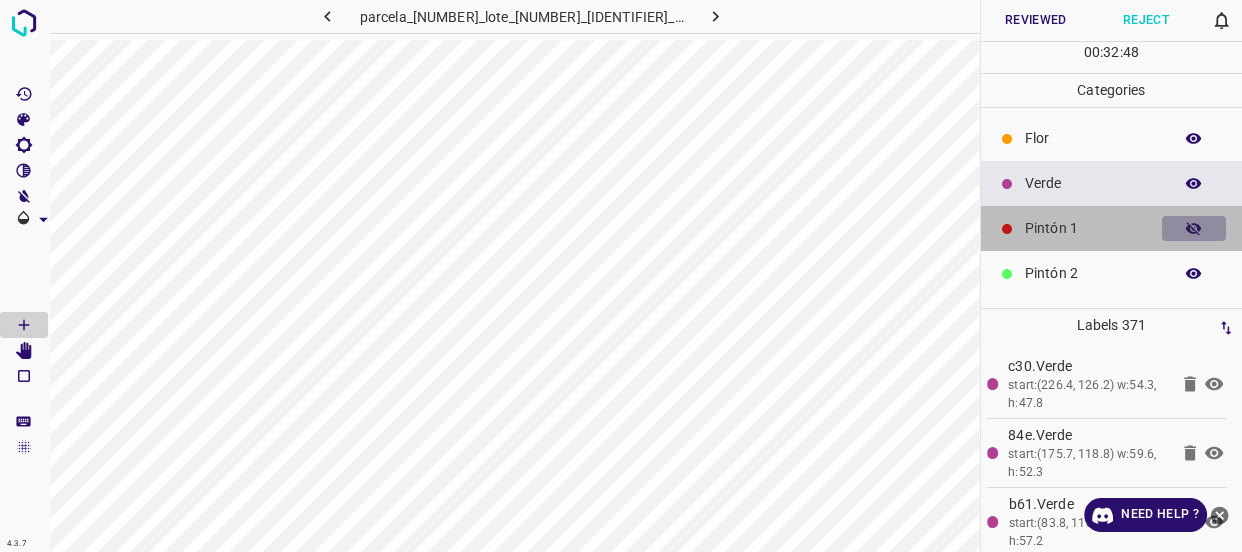 click 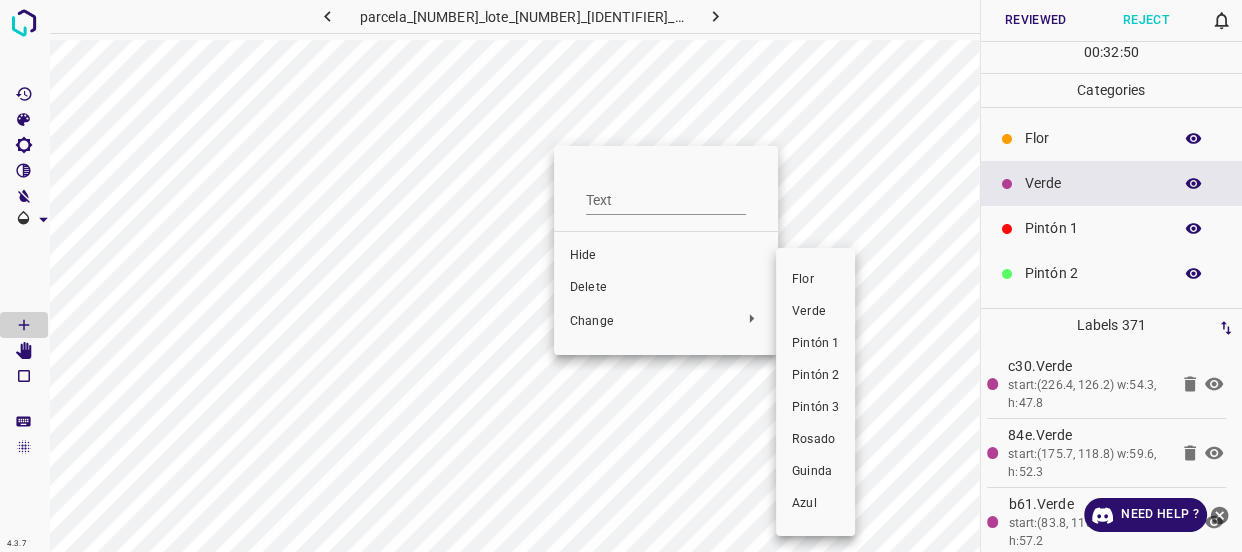 drag, startPoint x: 804, startPoint y: 310, endPoint x: 856, endPoint y: 292, distance: 55.027267 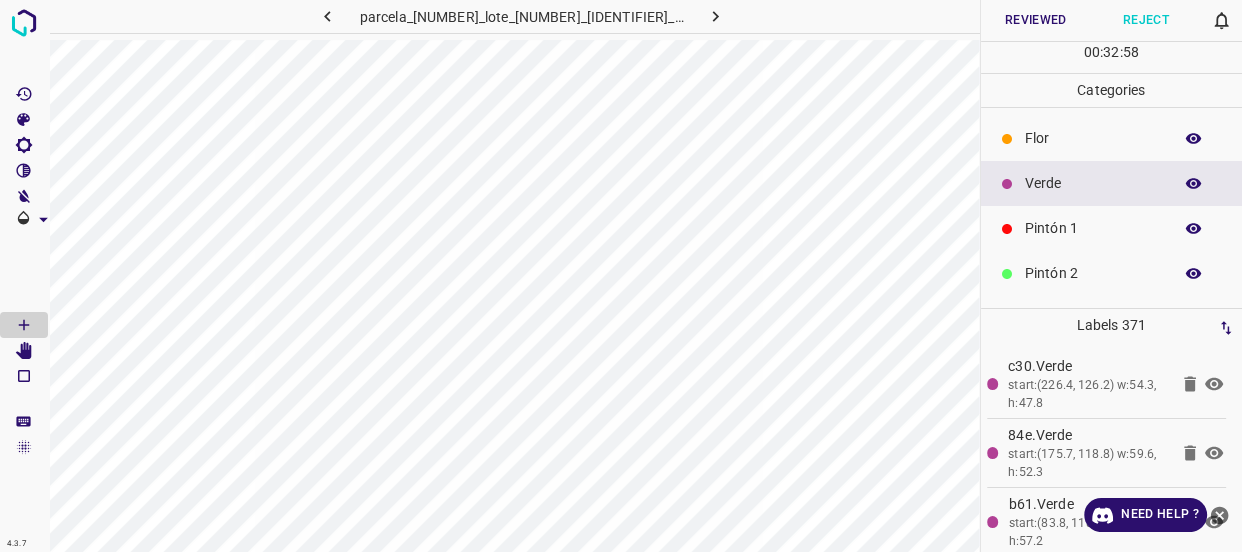 click 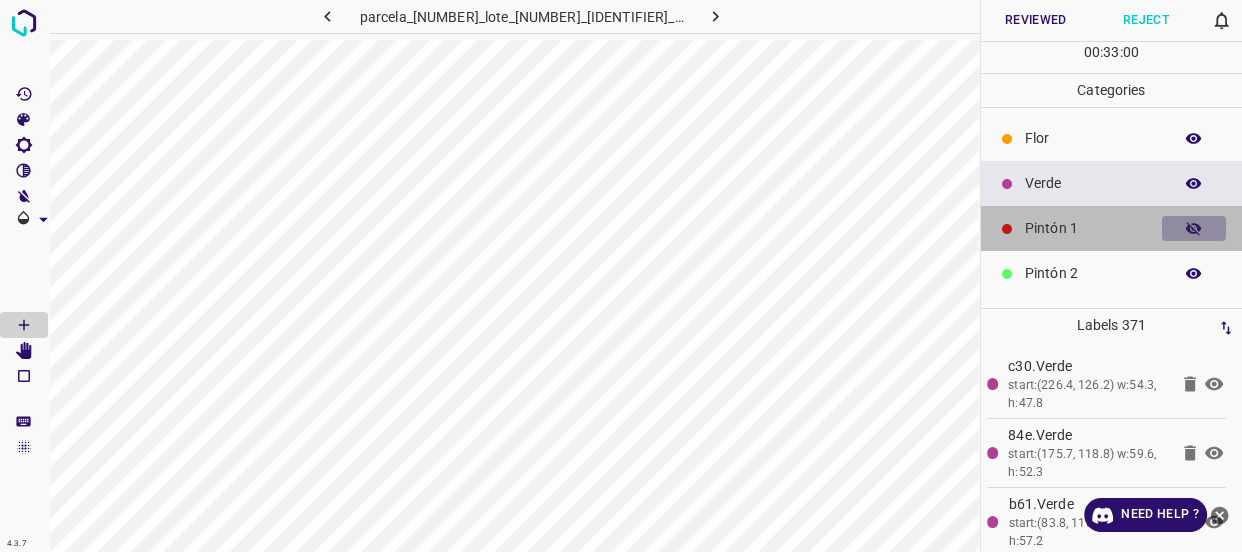 click 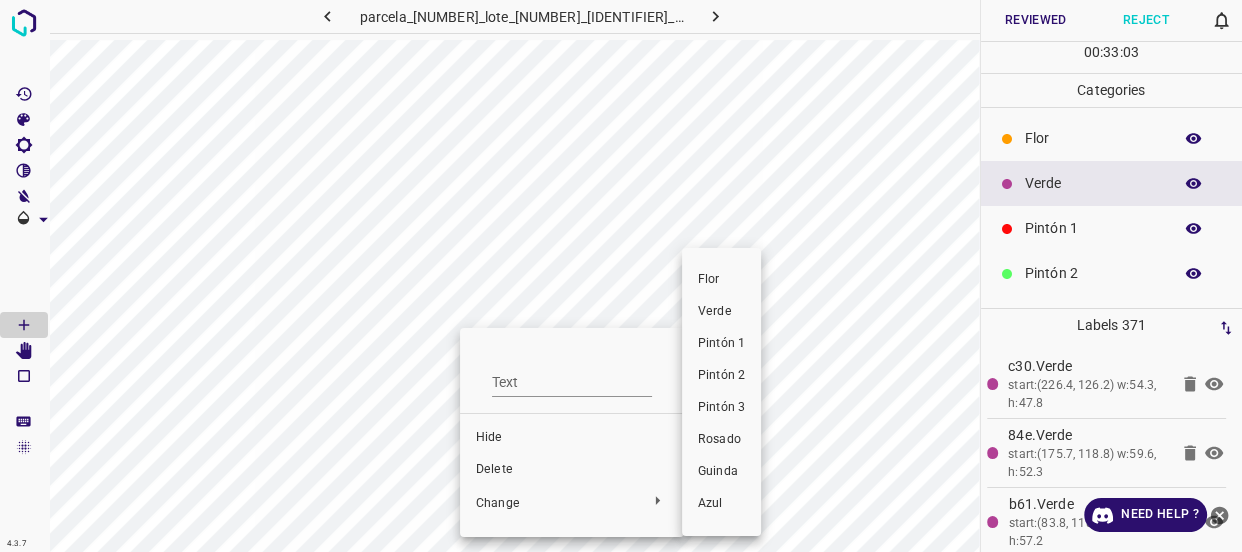 drag, startPoint x: 721, startPoint y: 308, endPoint x: 491, endPoint y: 384, distance: 242.2313 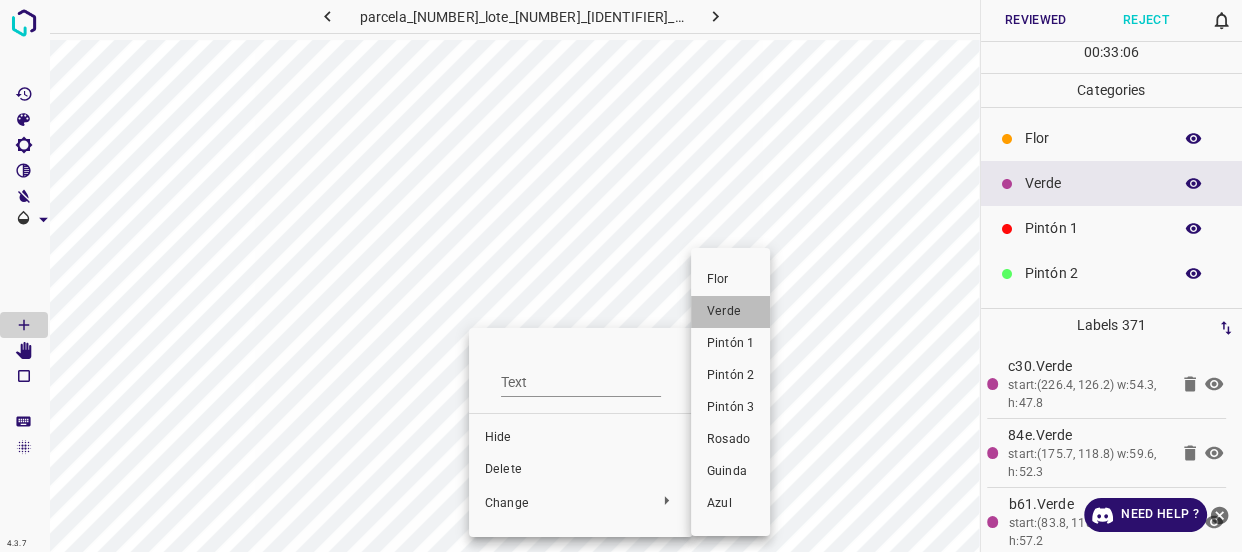 click on "Verde" at bounding box center [730, 312] 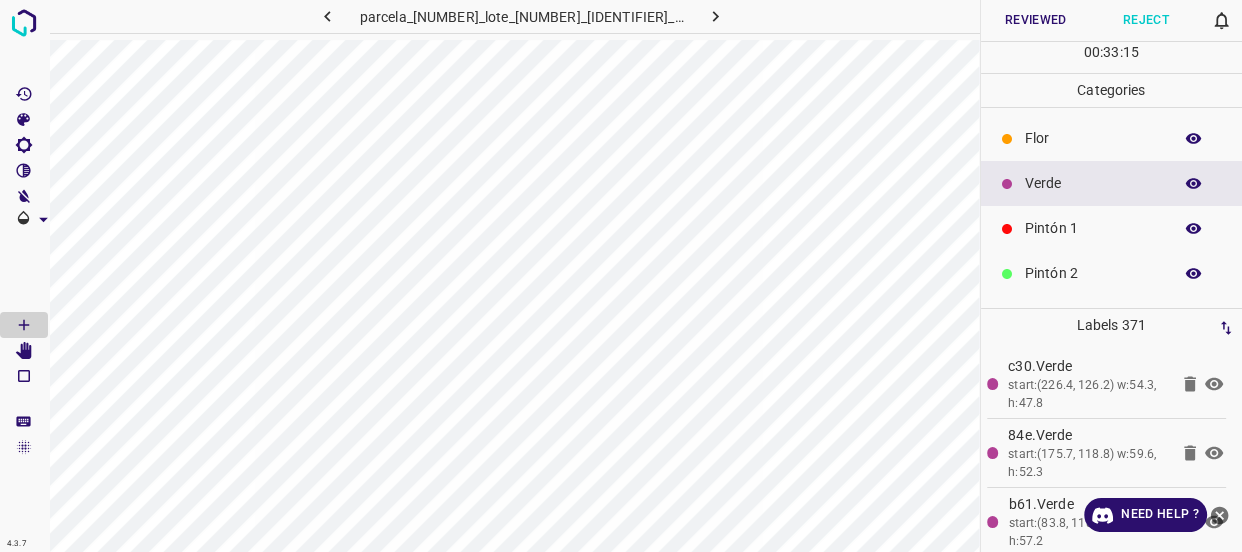 click 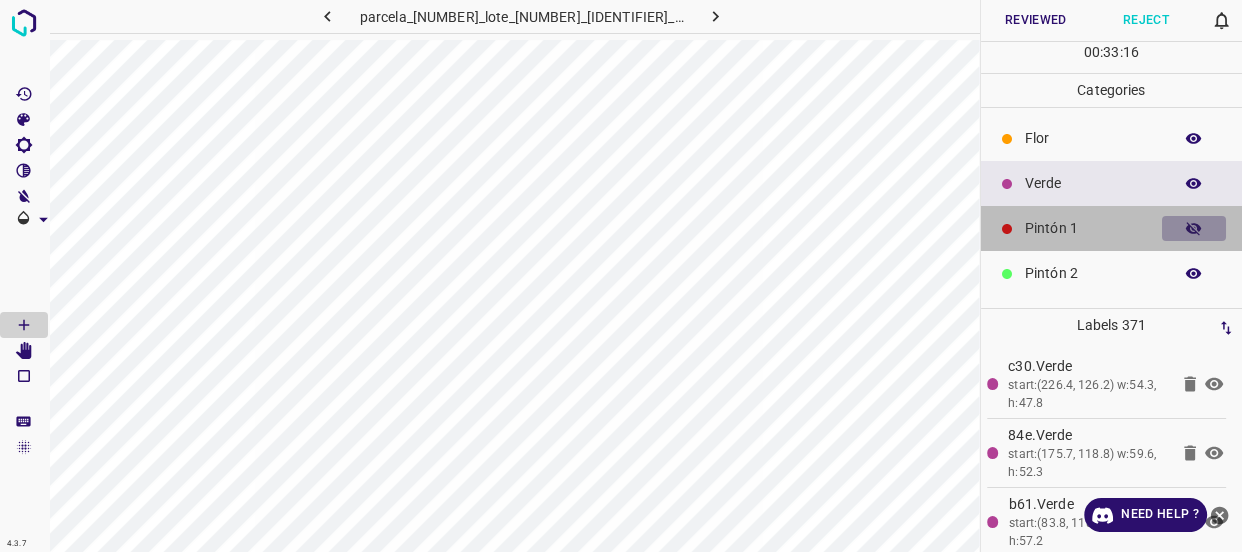 click 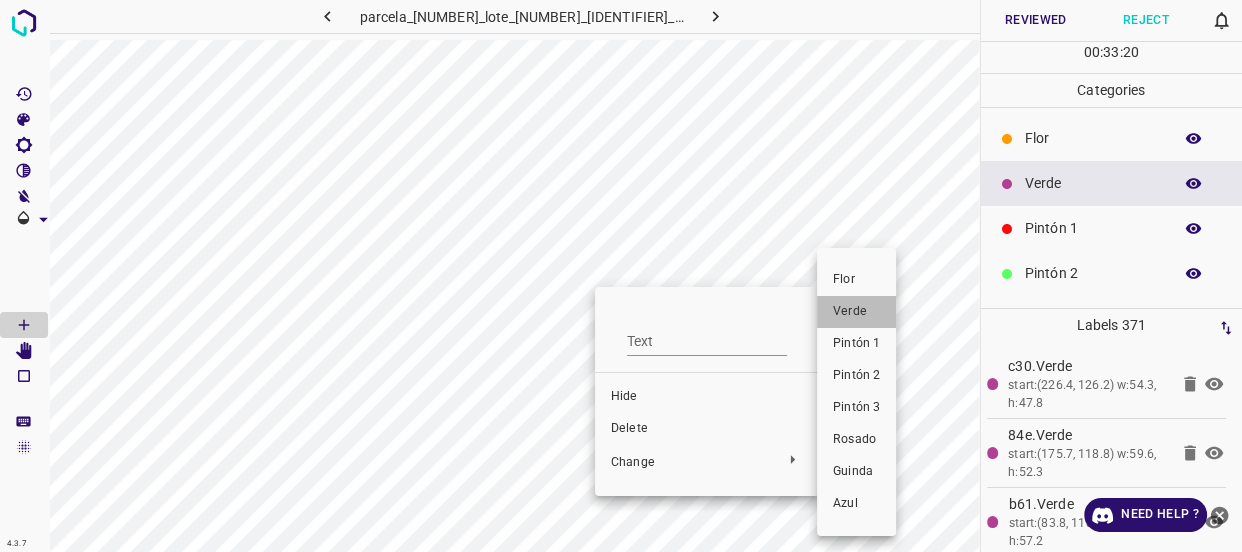drag, startPoint x: 859, startPoint y: 318, endPoint x: 601, endPoint y: 310, distance: 258.124 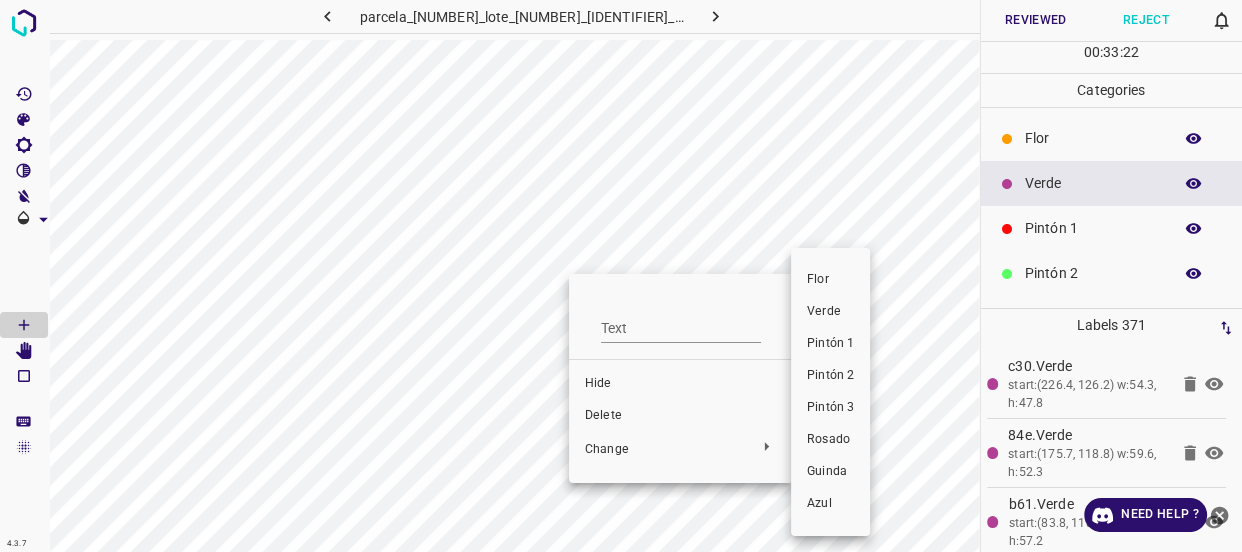 click on "Verde" at bounding box center (830, 312) 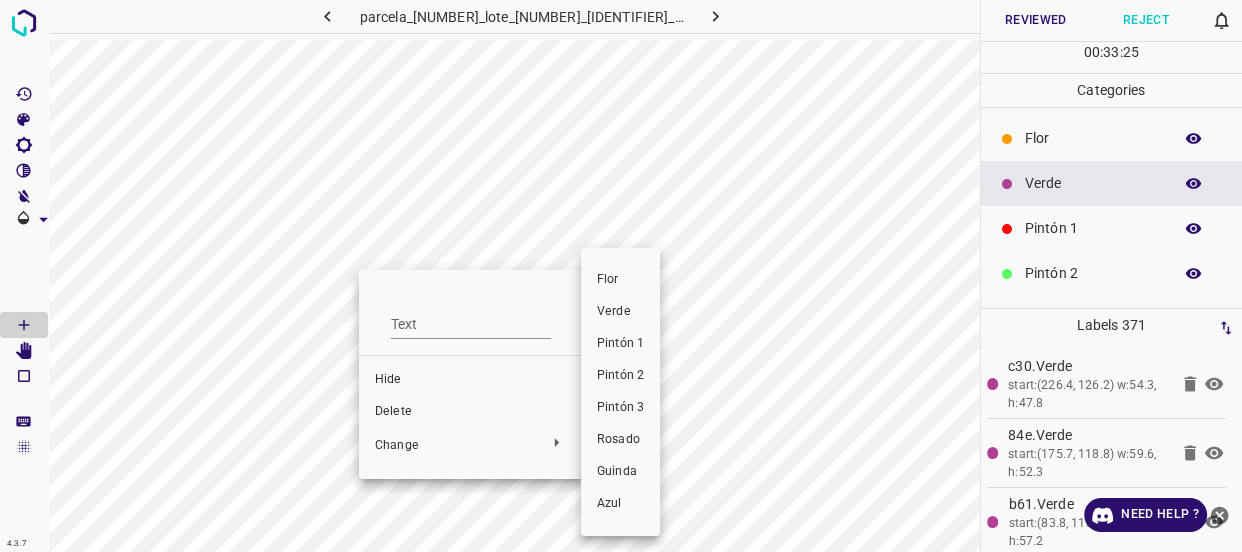 drag, startPoint x: 624, startPoint y: 304, endPoint x: 359, endPoint y: 360, distance: 270.85236 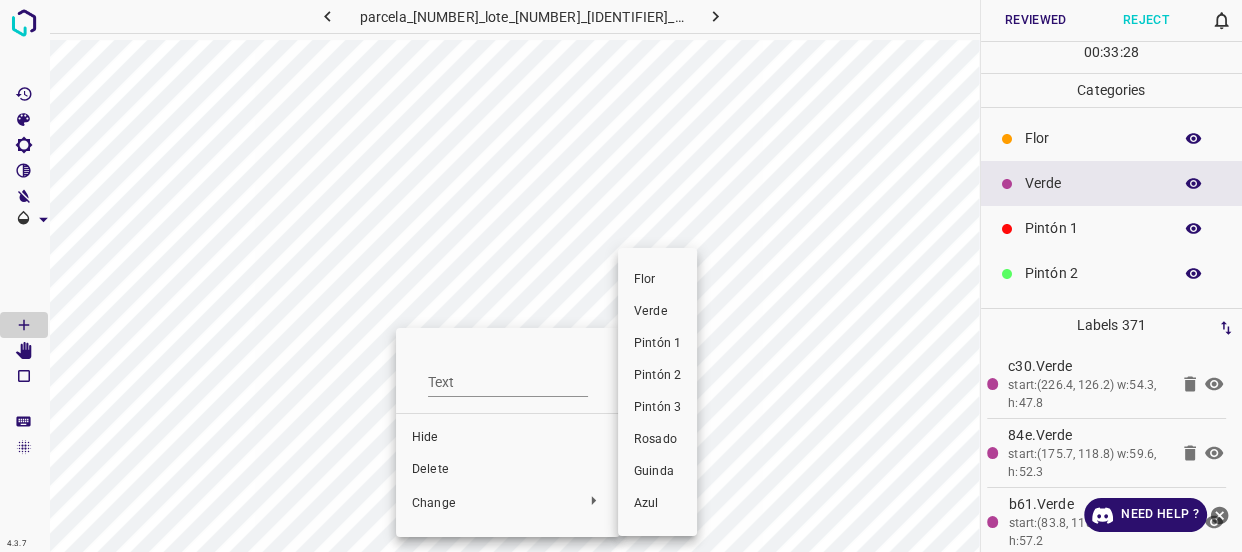 click on "Verde" at bounding box center (657, 312) 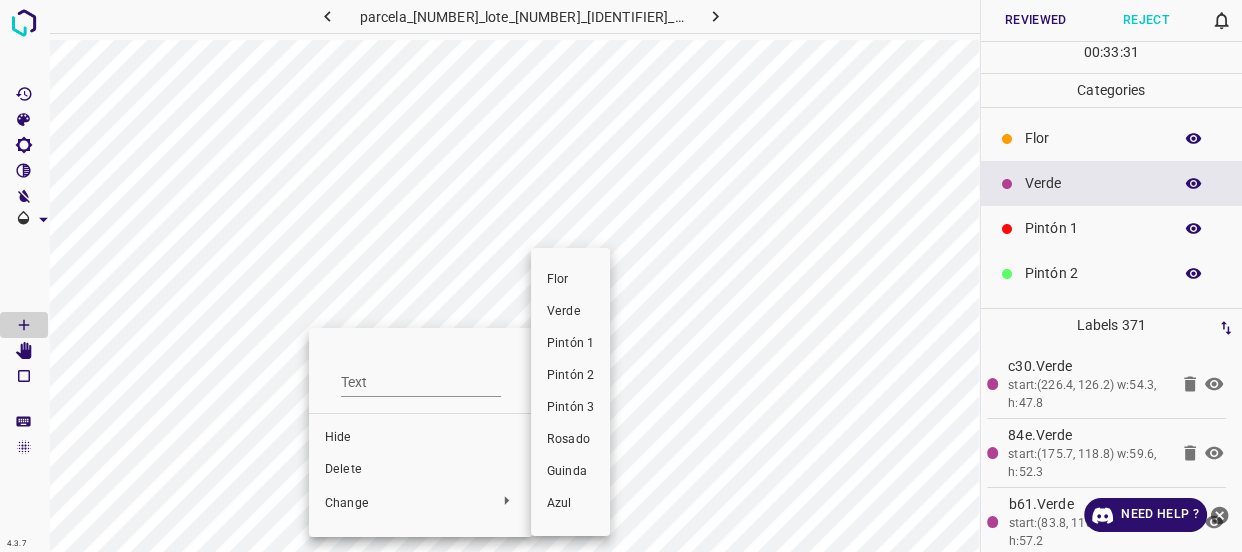 drag, startPoint x: 553, startPoint y: 309, endPoint x: 345, endPoint y: 357, distance: 213.46663 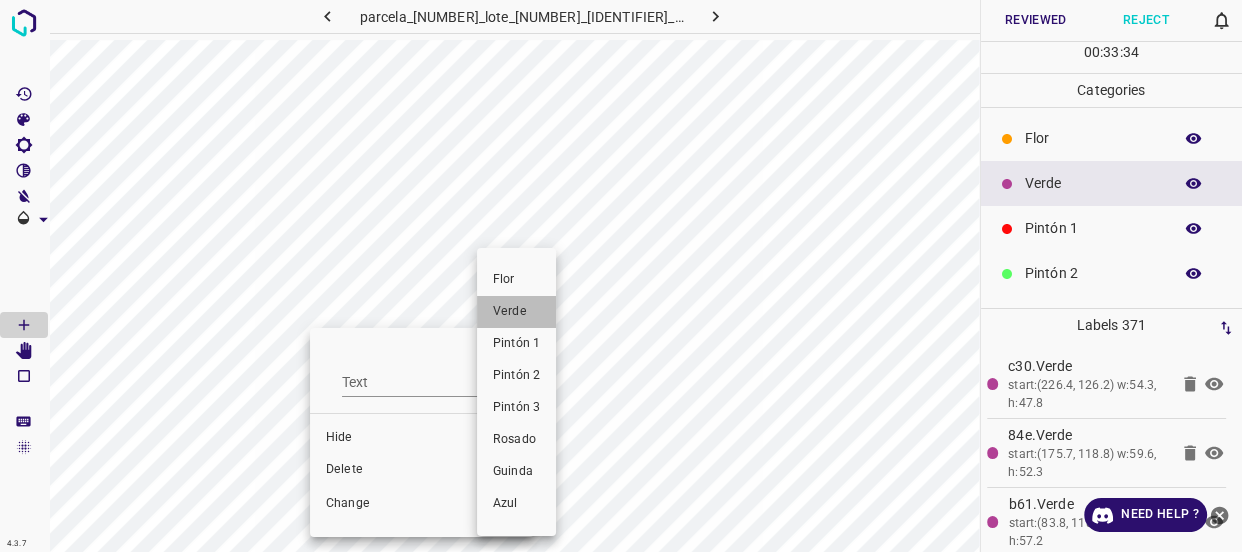 drag, startPoint x: 511, startPoint y: 312, endPoint x: 348, endPoint y: 367, distance: 172.02907 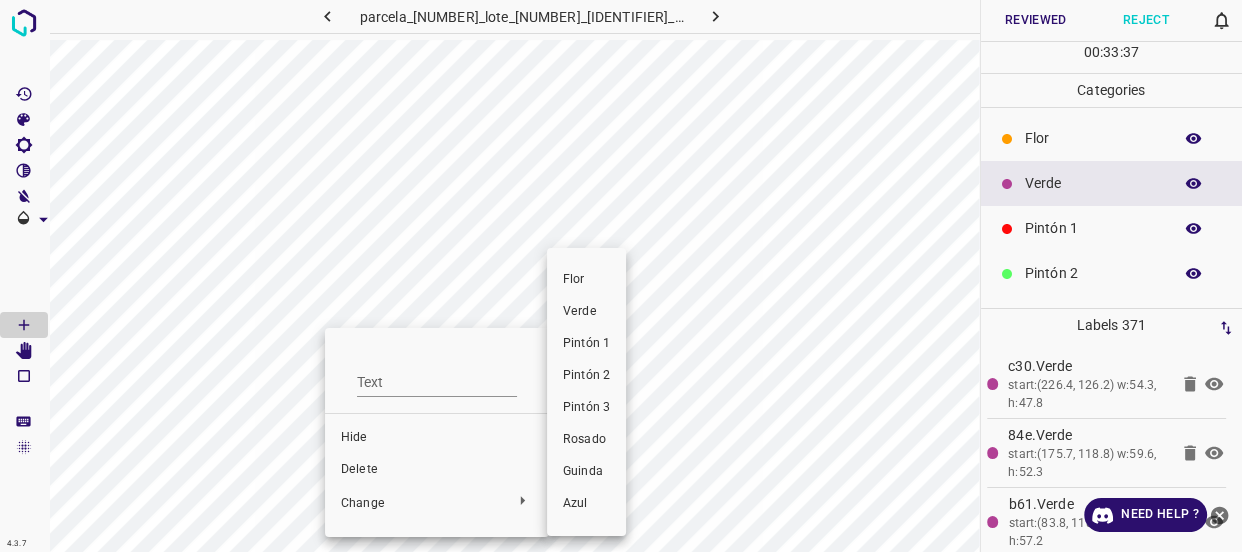 drag, startPoint x: 571, startPoint y: 314, endPoint x: 354, endPoint y: 367, distance: 223.3786 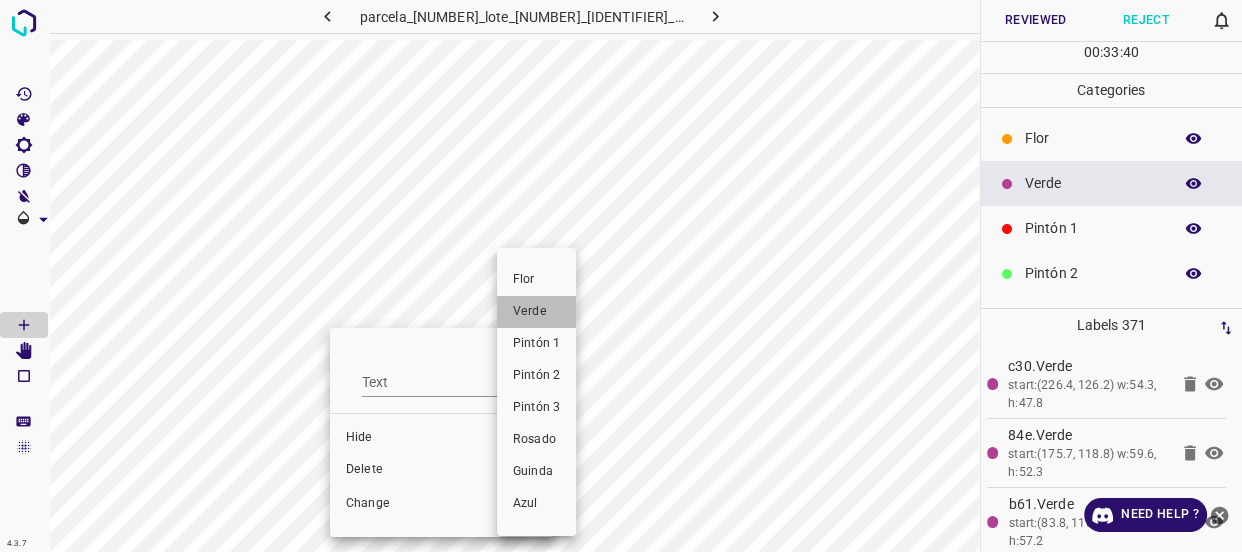drag, startPoint x: 546, startPoint y: 317, endPoint x: 318, endPoint y: 384, distance: 237.64049 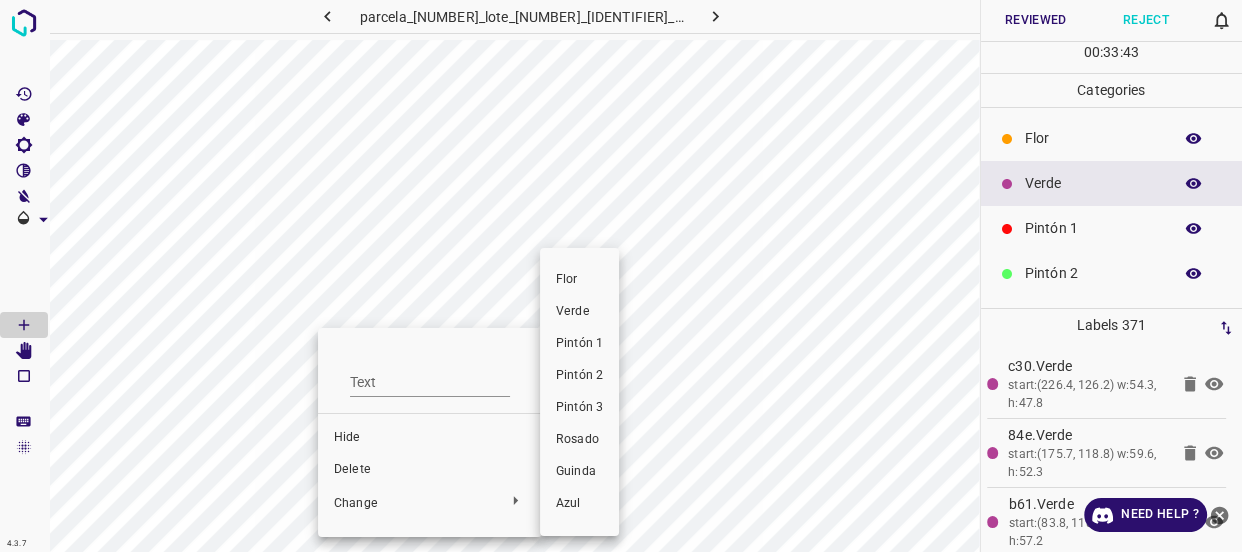click on "Verde" at bounding box center [579, 312] 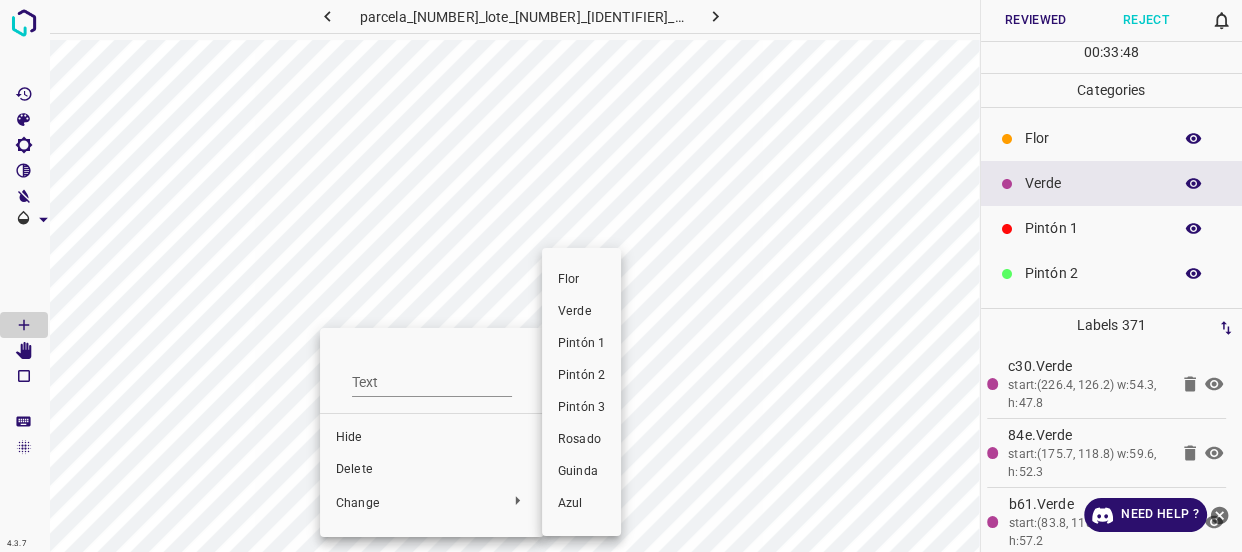 click on "Verde" at bounding box center (581, 312) 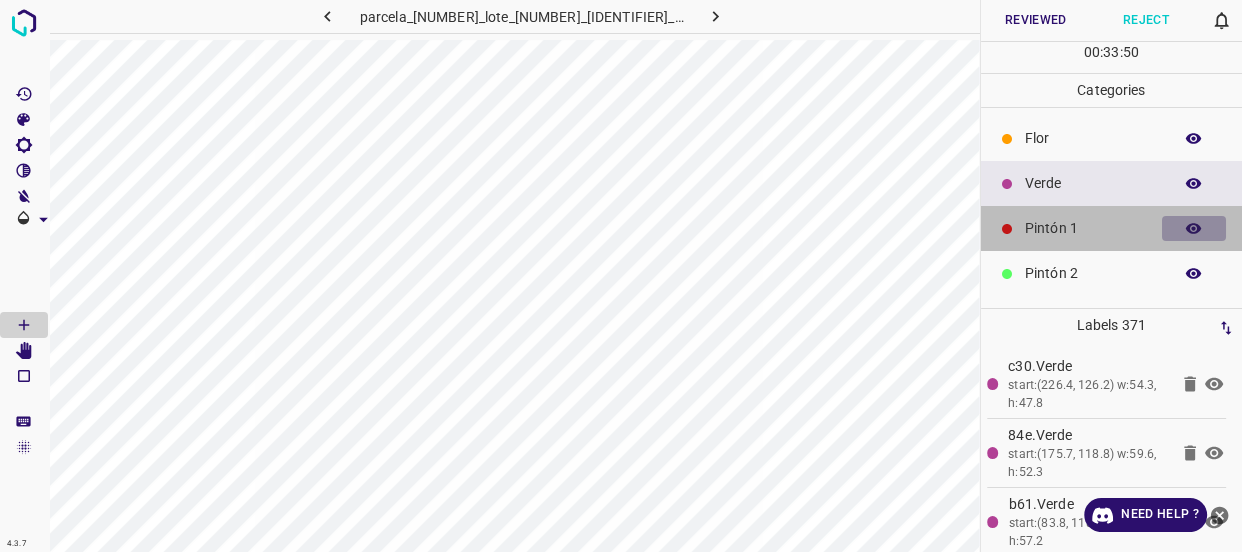 click 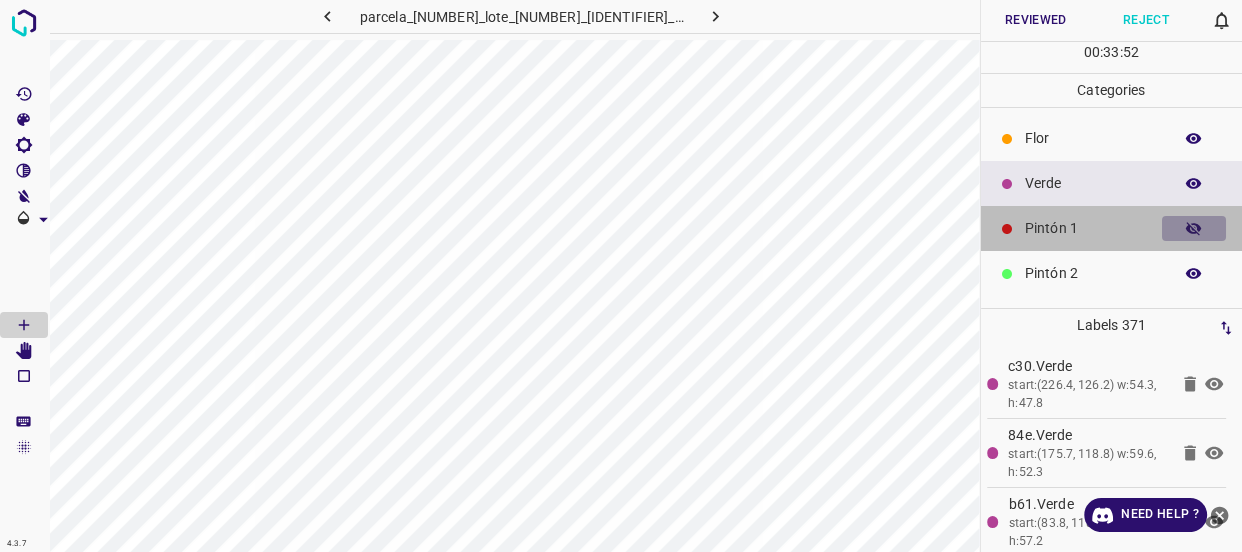 drag, startPoint x: 1176, startPoint y: 222, endPoint x: 1160, endPoint y: 236, distance: 21.260292 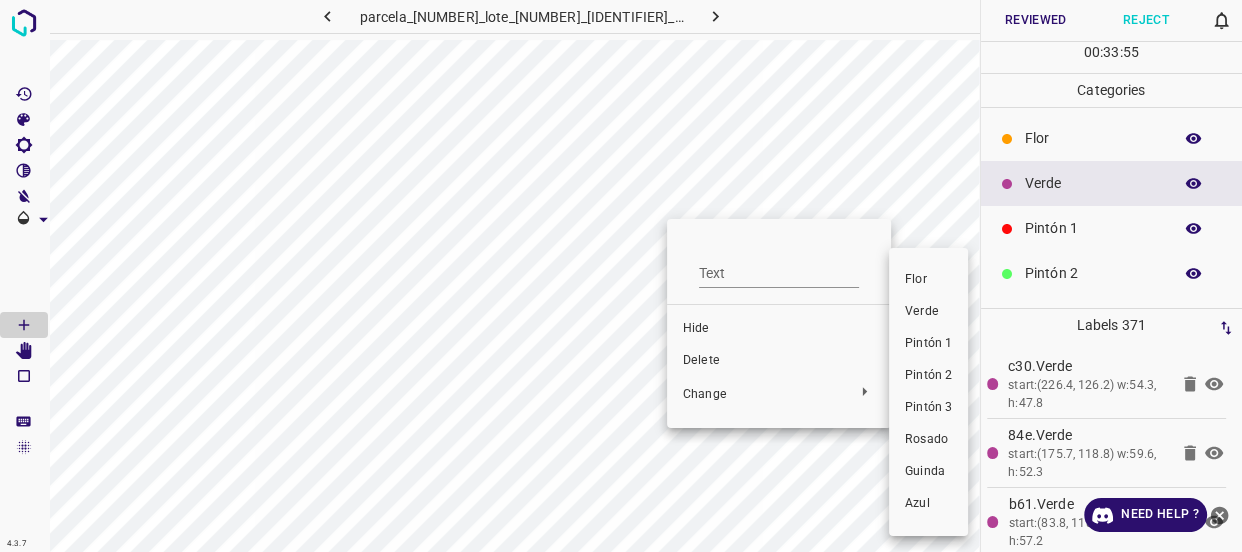 click on "Verde" at bounding box center [928, 312] 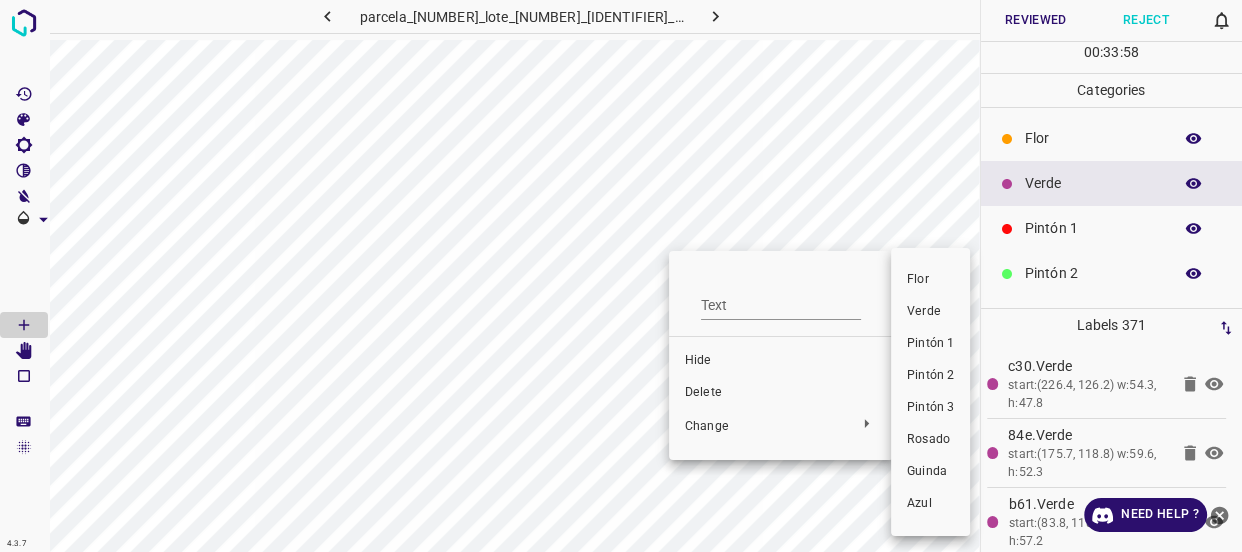 click on "Verde" at bounding box center (930, 312) 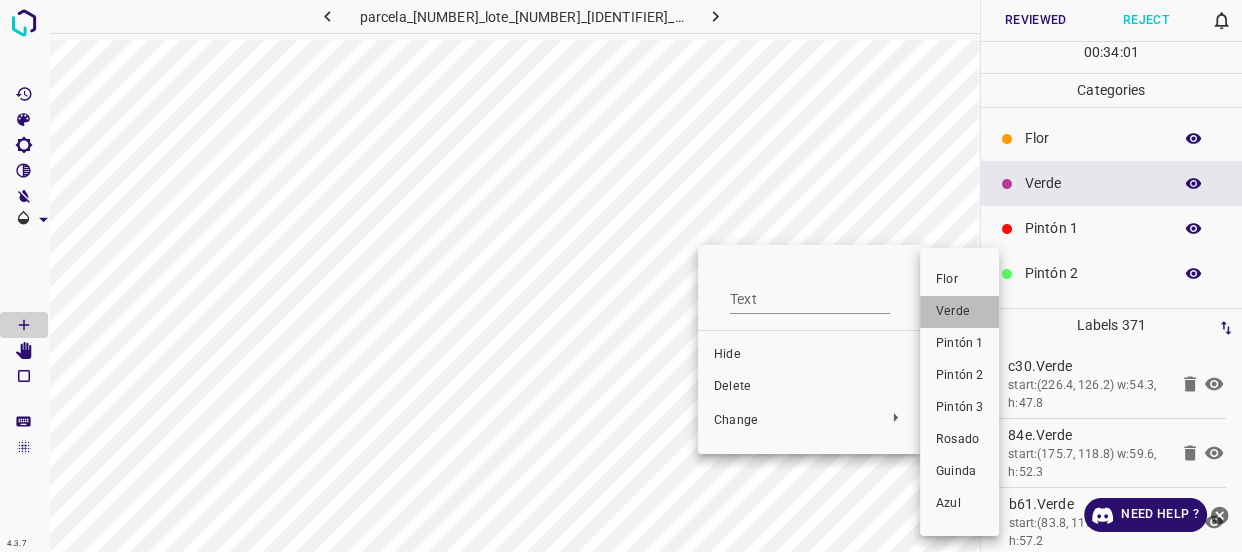 drag, startPoint x: 956, startPoint y: 316, endPoint x: 706, endPoint y: 260, distance: 256.19525 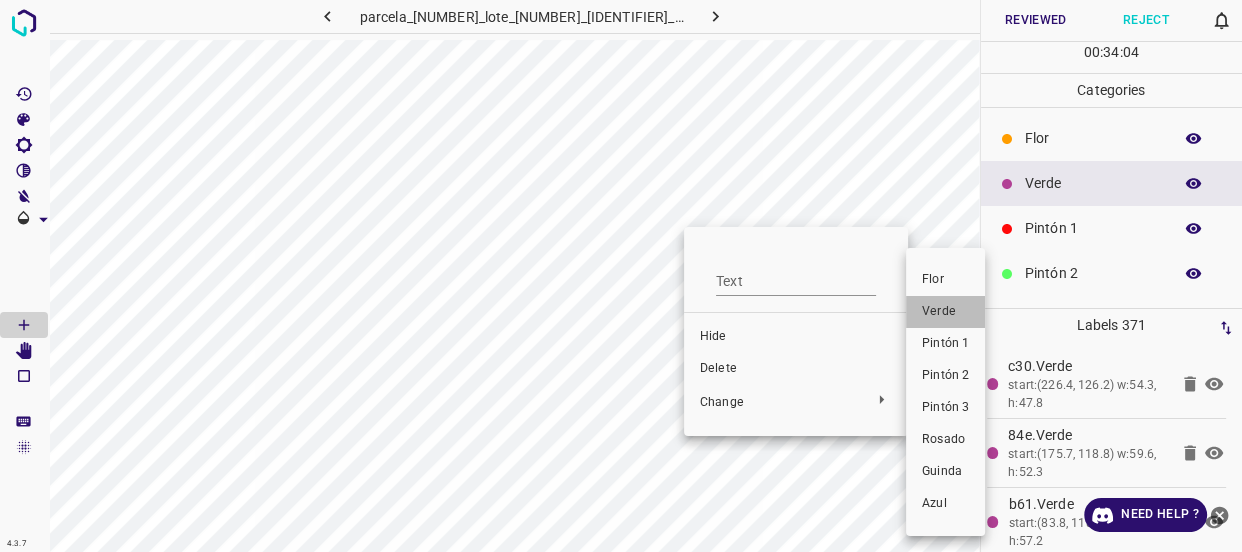 click on "Verde" at bounding box center (945, 312) 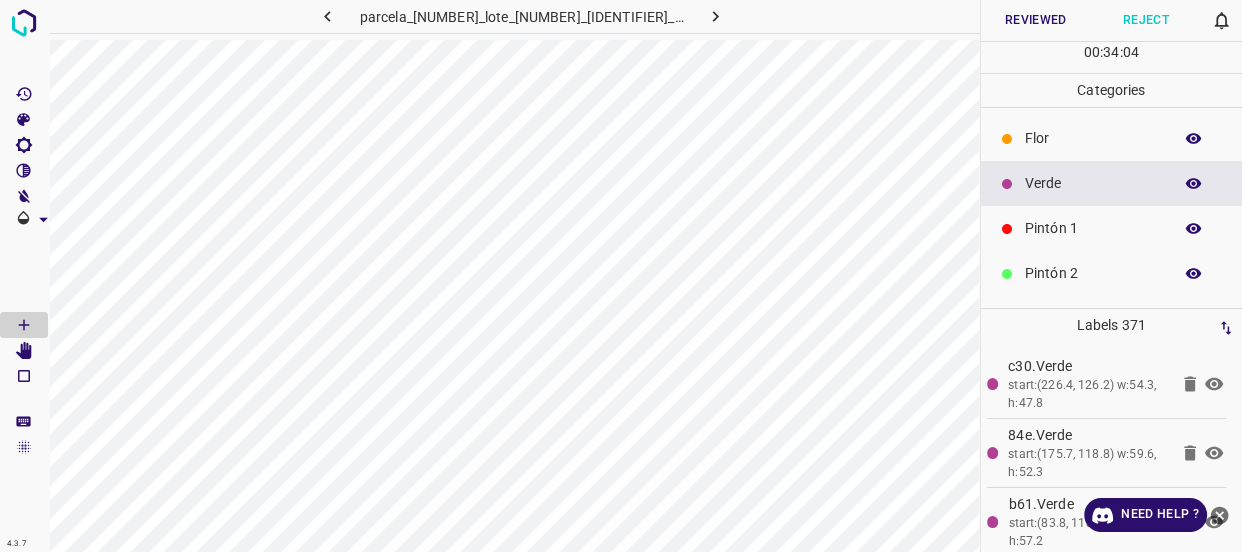 click on "Pintón 1" at bounding box center [1093, 228] 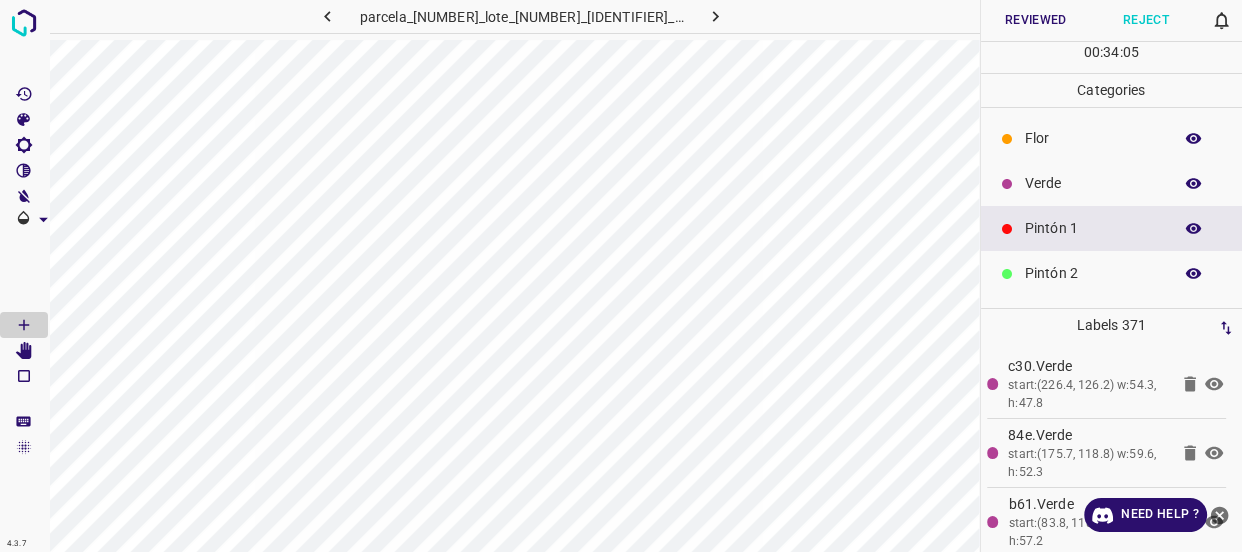 click on "Verde" at bounding box center (1093, 183) 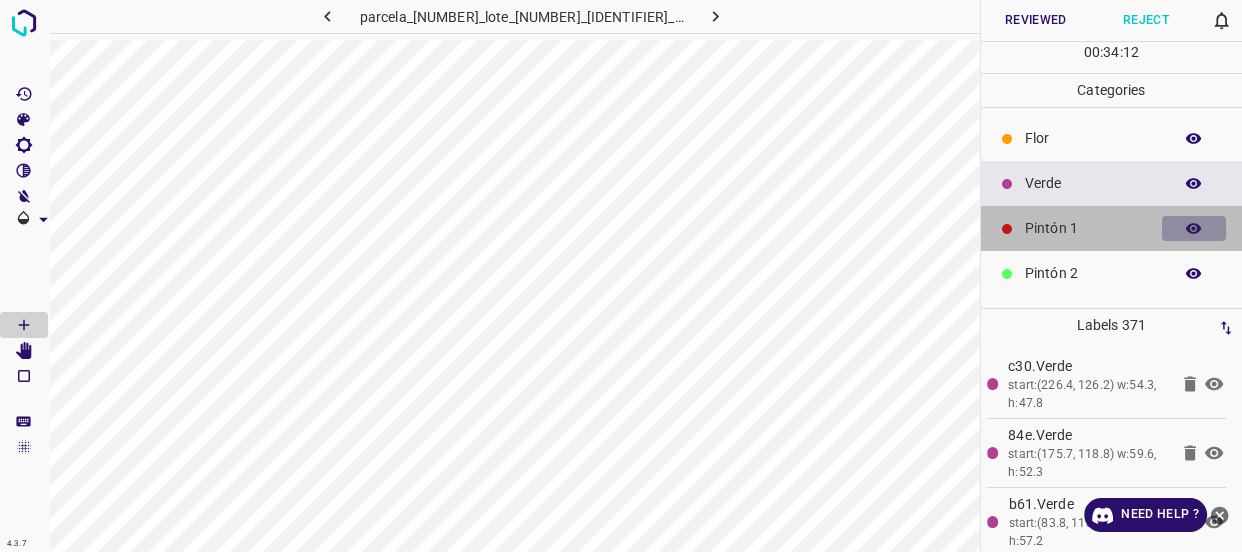 click 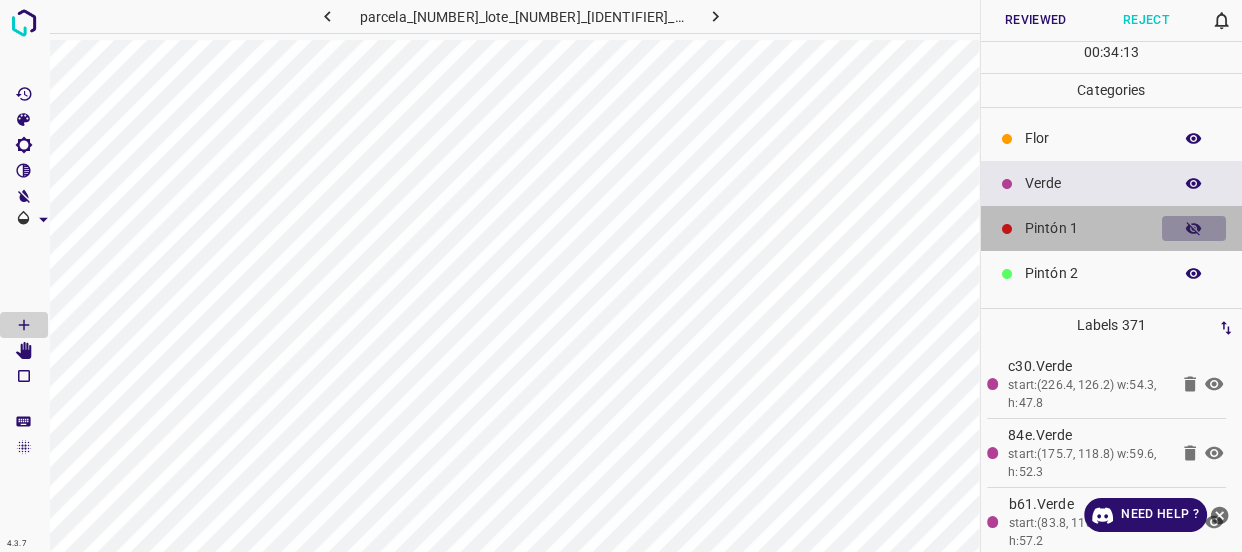 click 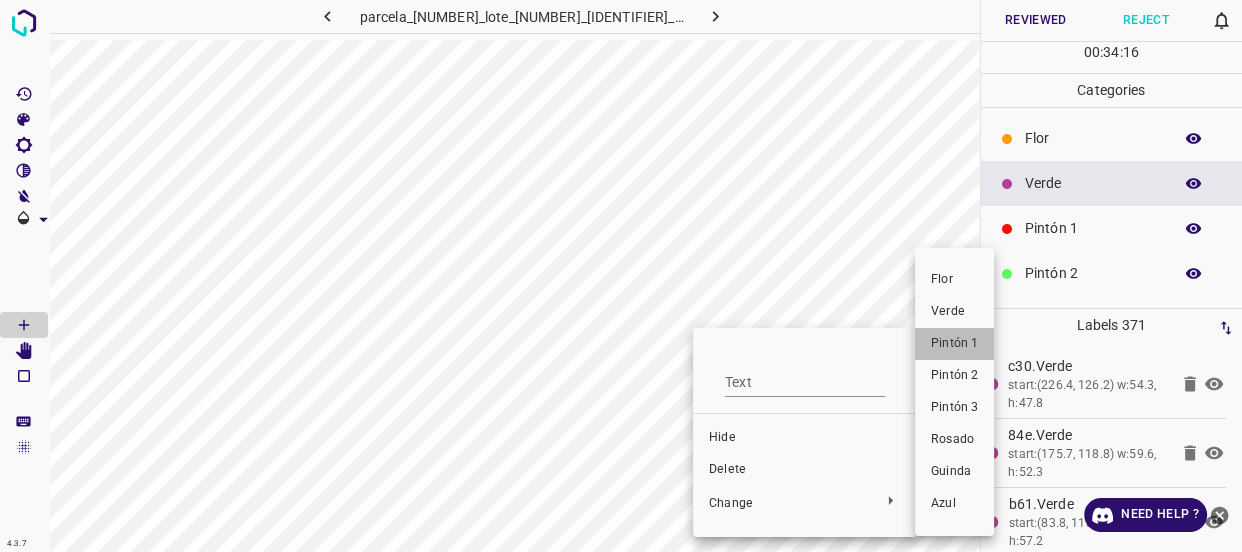 click on "Pintón 1" at bounding box center (954, 344) 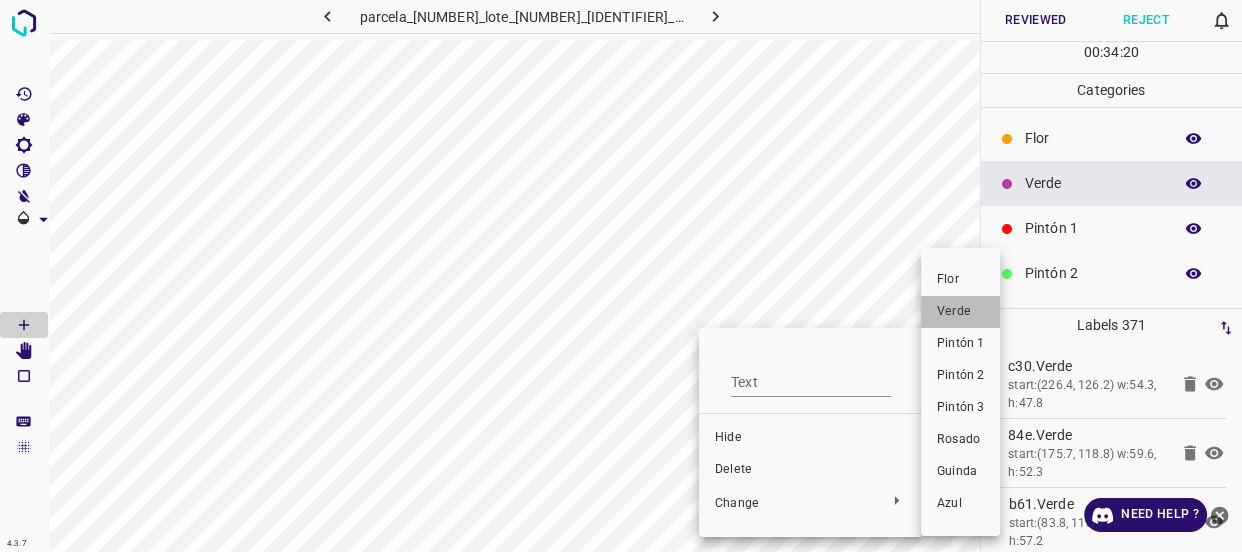 drag, startPoint x: 957, startPoint y: 313, endPoint x: 685, endPoint y: 389, distance: 282.41812 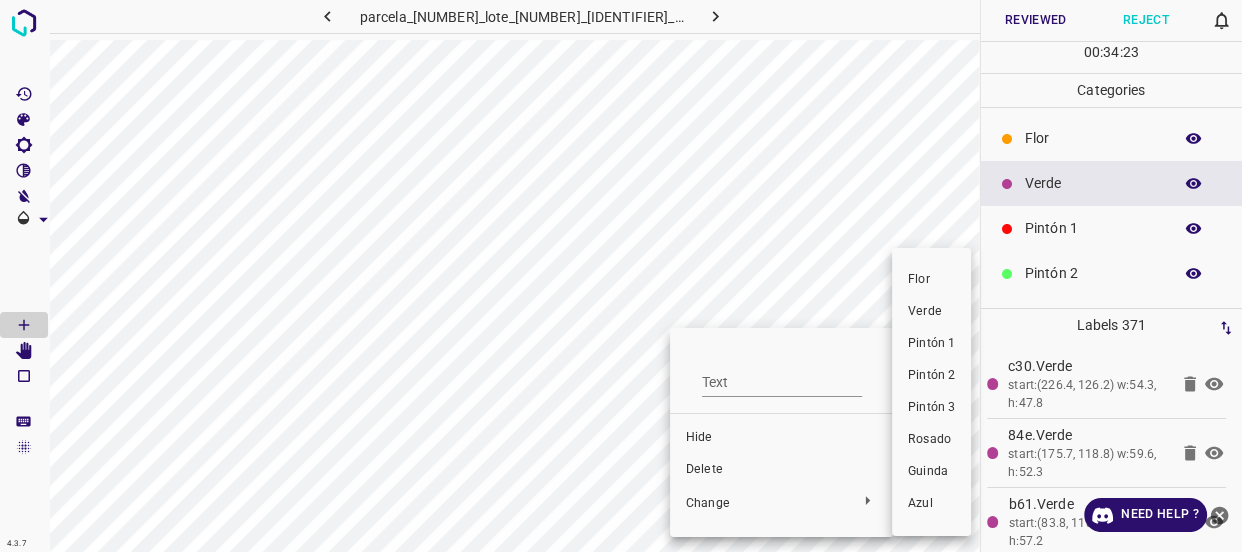 click on "Verde" at bounding box center (931, 312) 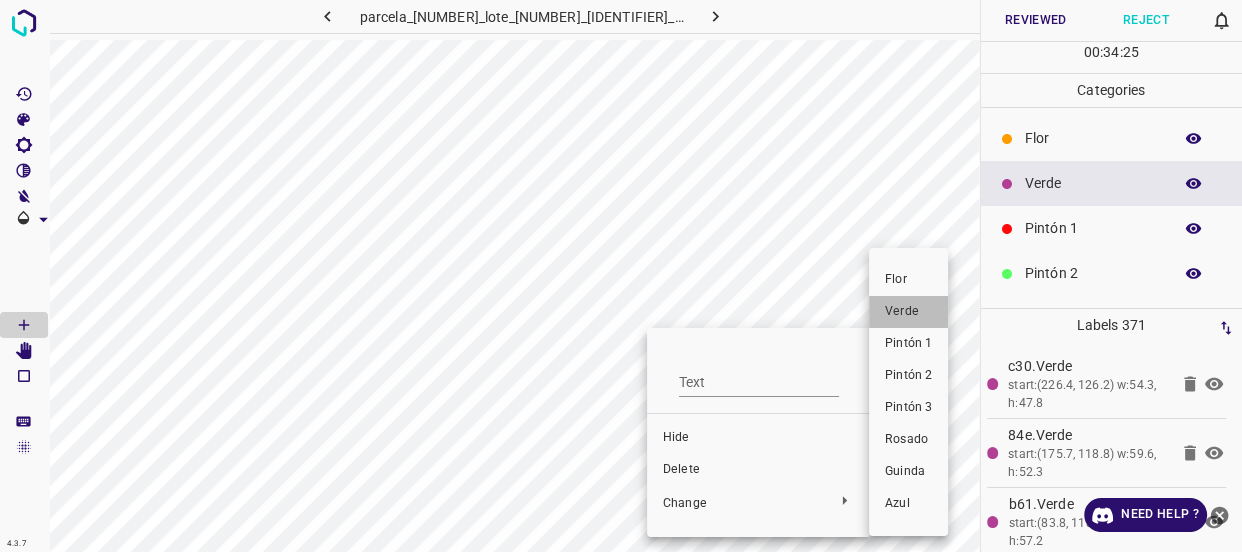 drag, startPoint x: 907, startPoint y: 314, endPoint x: 726, endPoint y: 380, distance: 192.65773 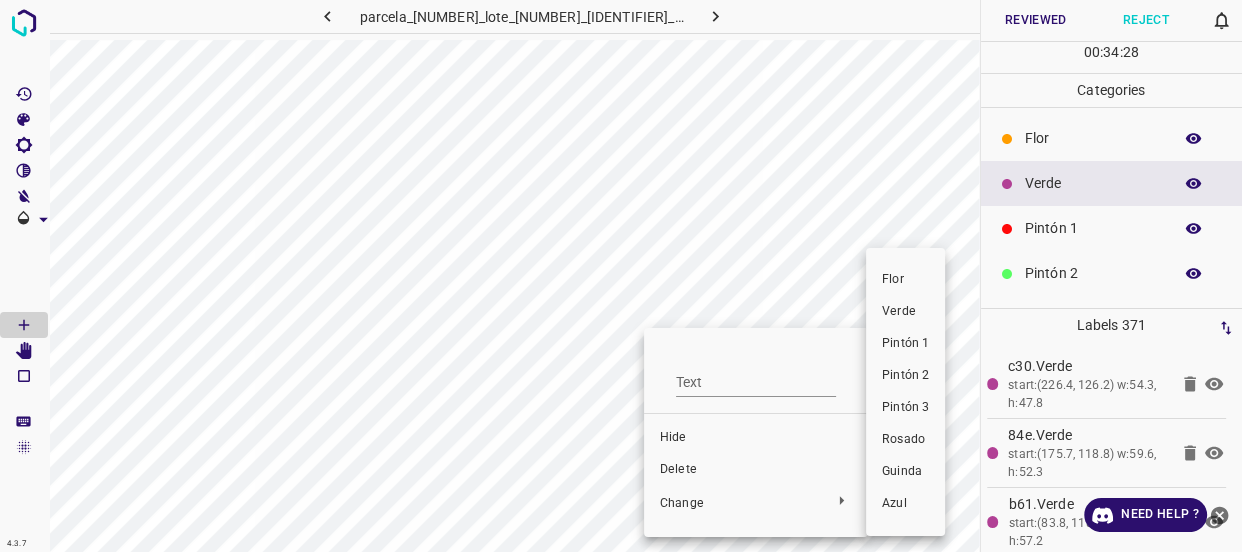click on "Verde" at bounding box center [905, 312] 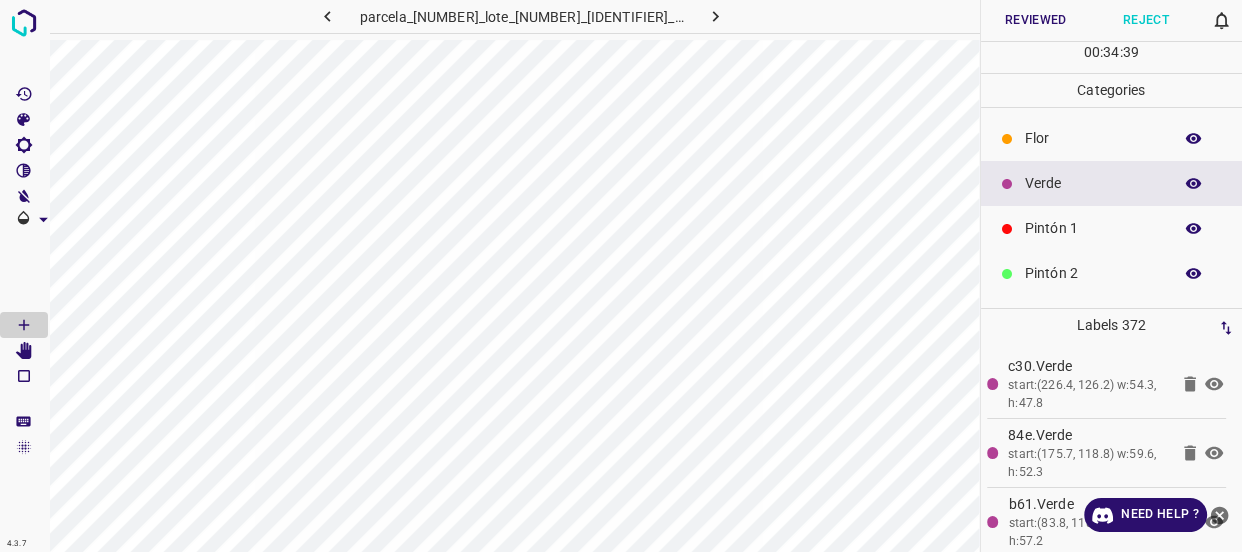 click 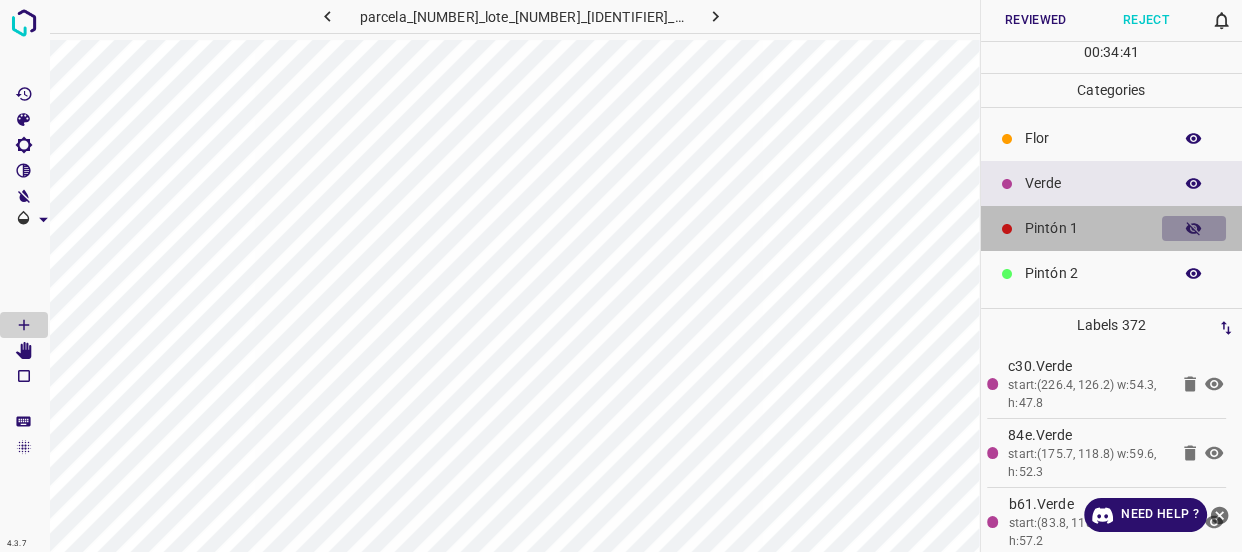 click 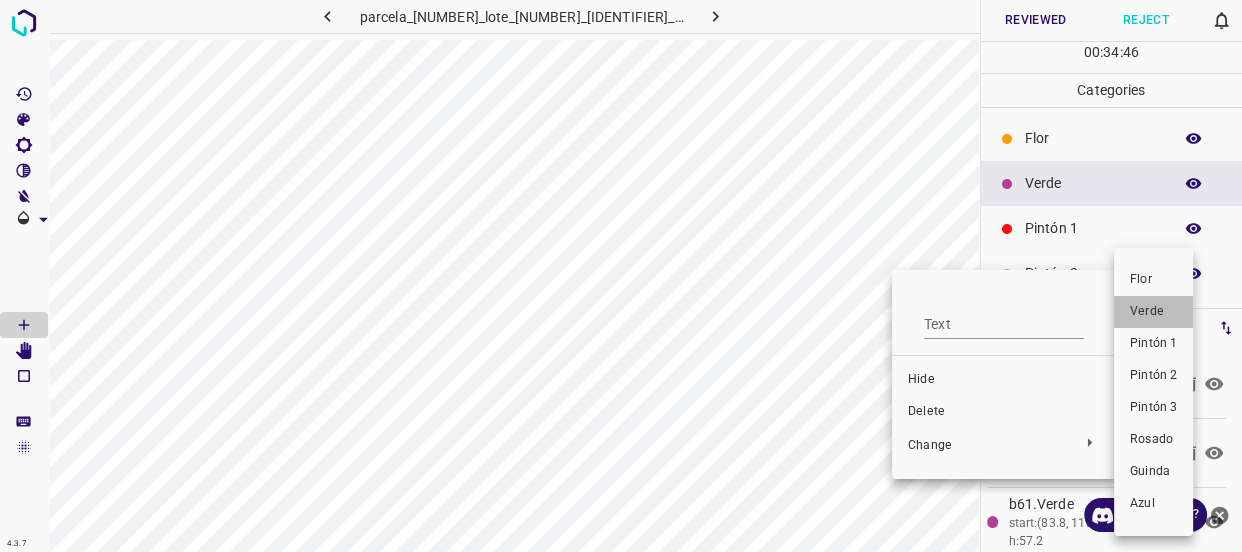 drag, startPoint x: 1140, startPoint y: 312, endPoint x: 0, endPoint y: 549, distance: 1164.375 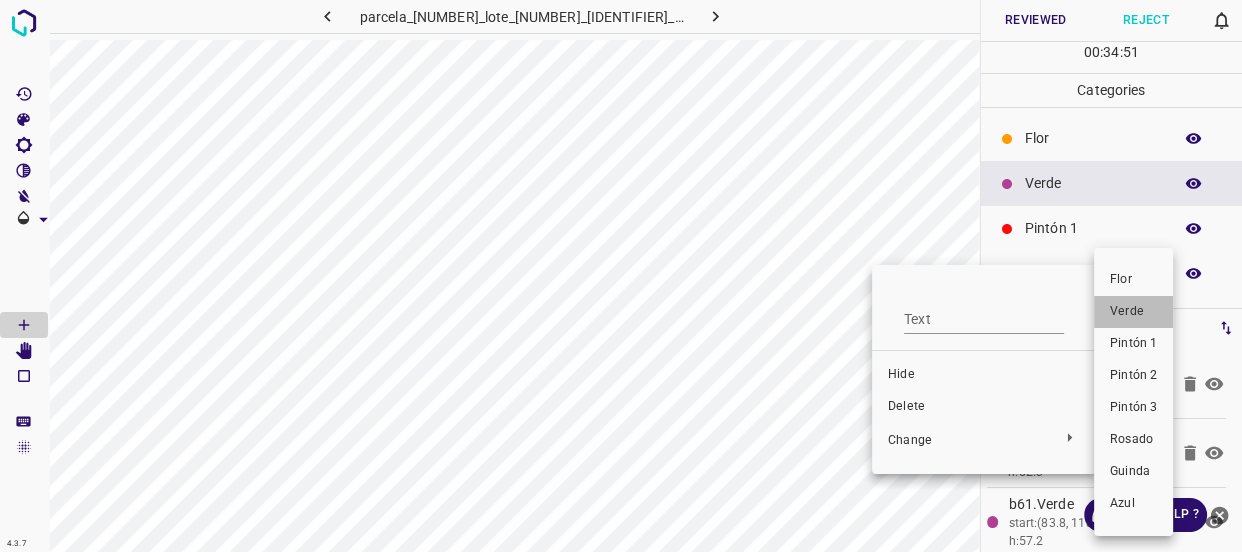 click on "Verde" at bounding box center (1133, 312) 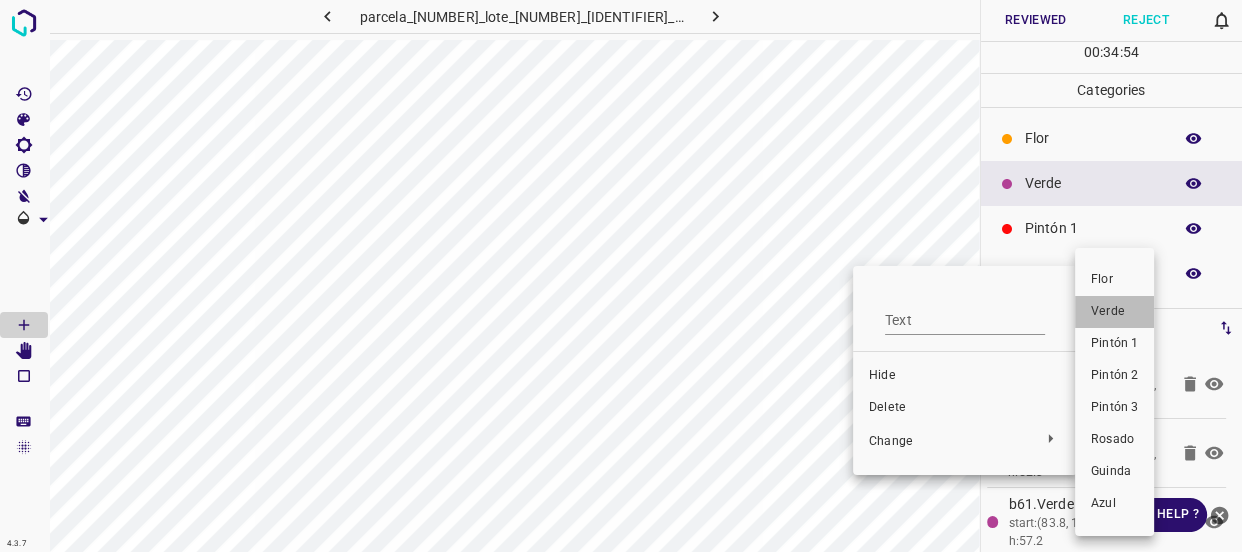 click on "Verde" at bounding box center [1114, 312] 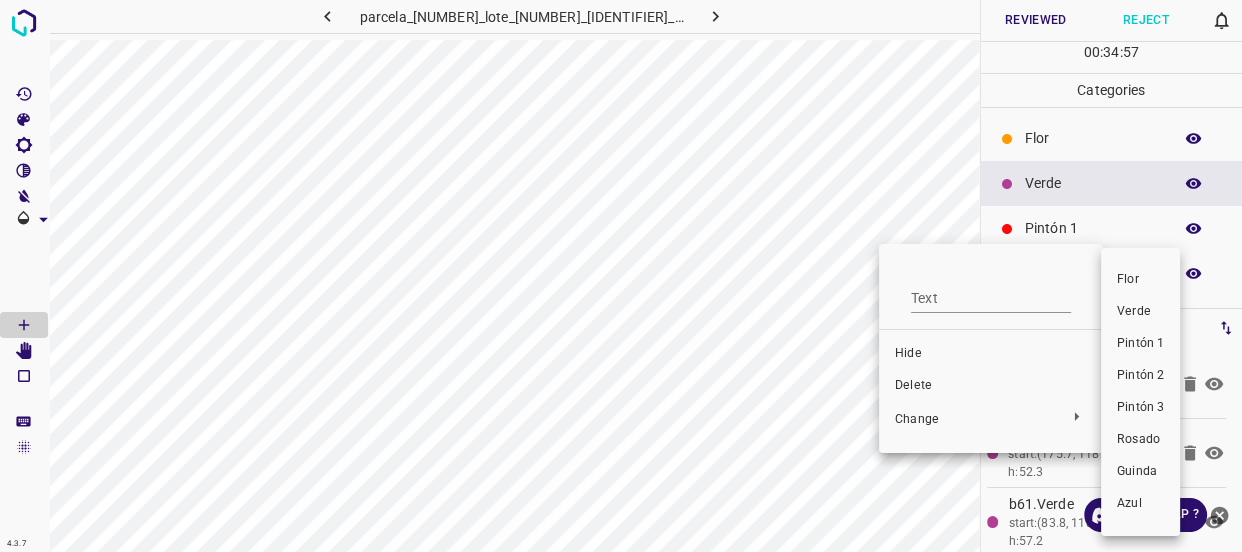 click on "Verde" at bounding box center (1140, 312) 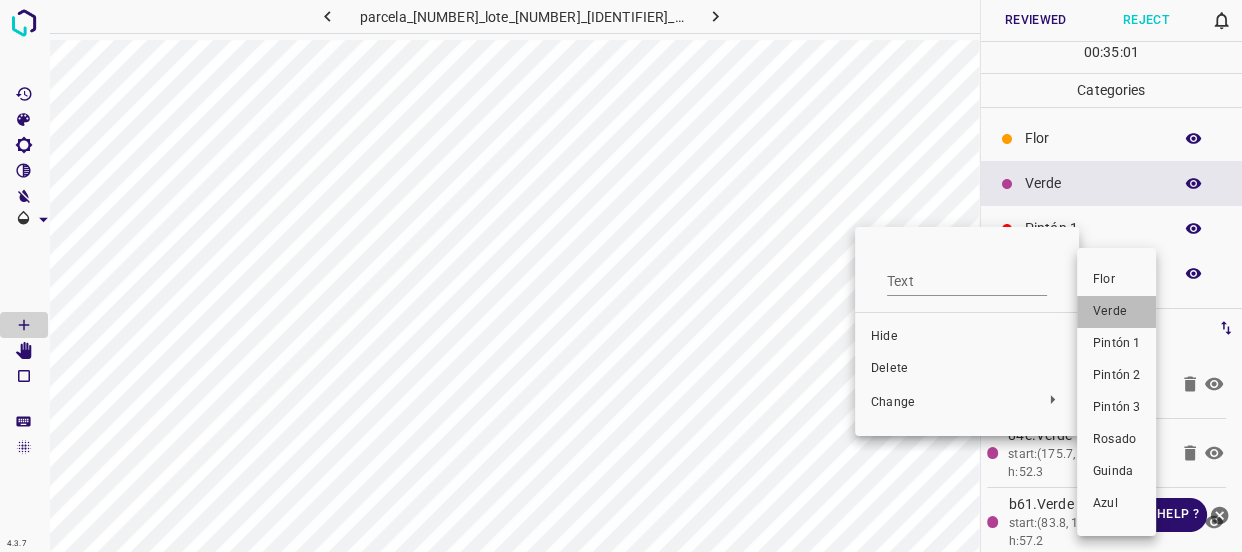 click on "Verde" at bounding box center (1116, 312) 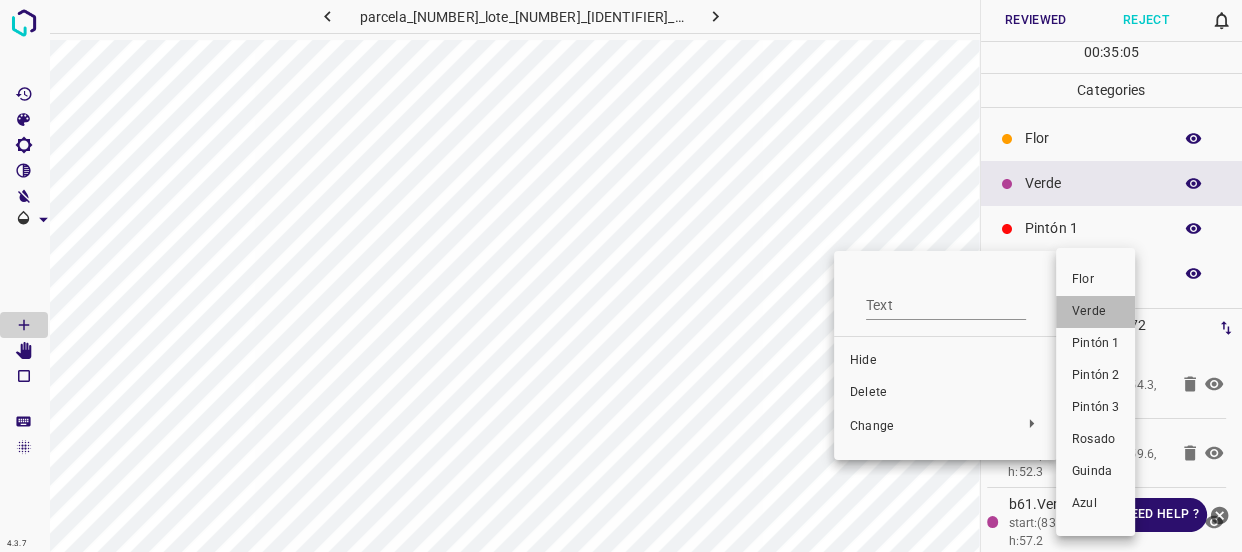 click on "Verde" at bounding box center (1095, 312) 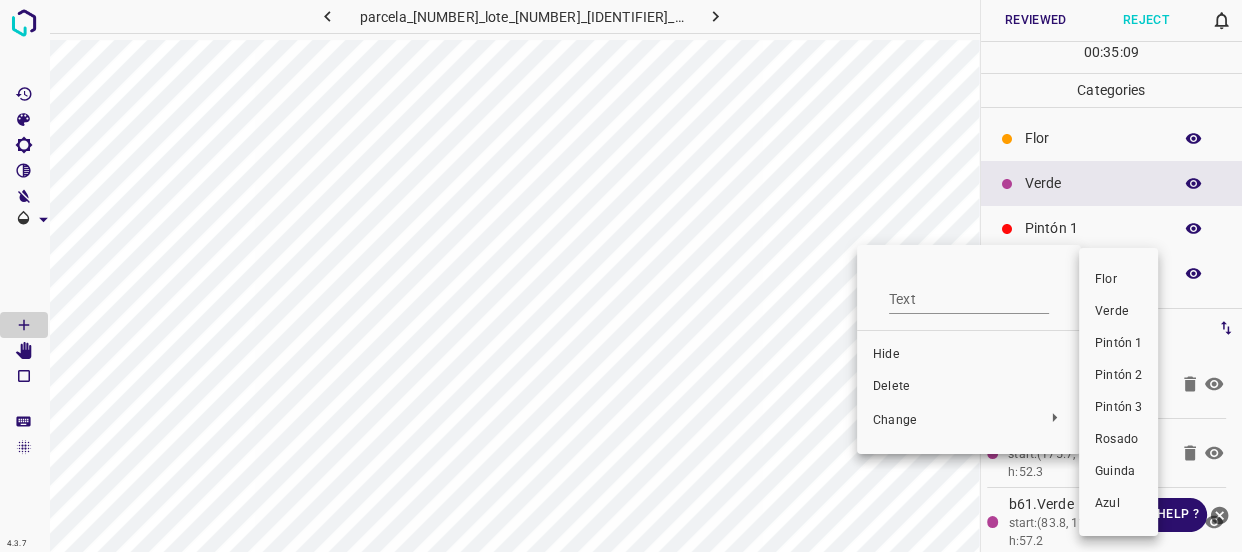 click on "Verde" at bounding box center (1118, 312) 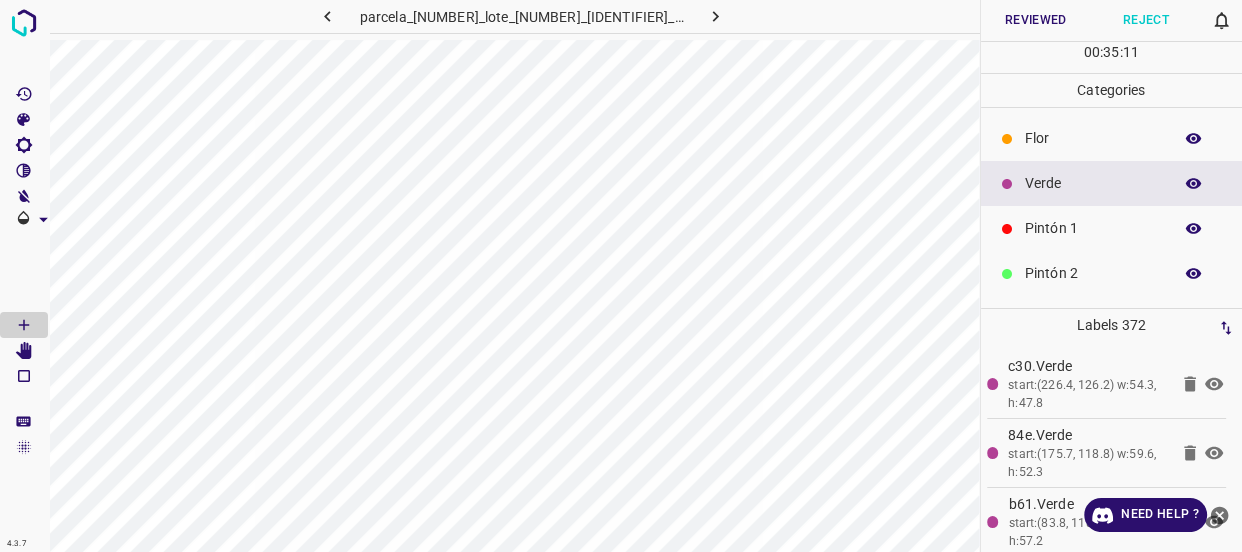 click 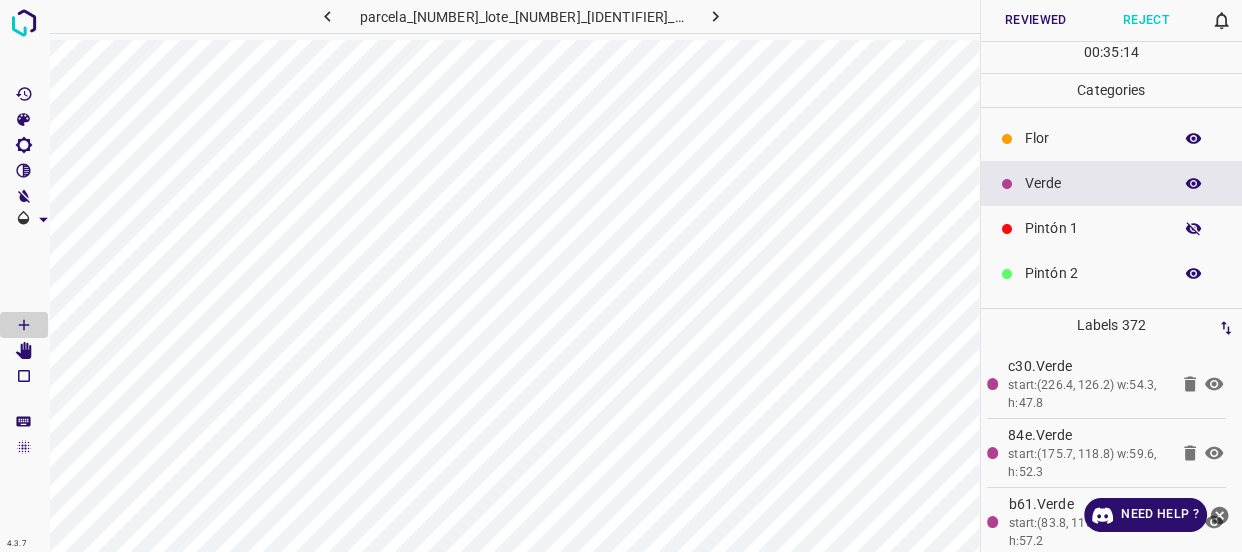 click 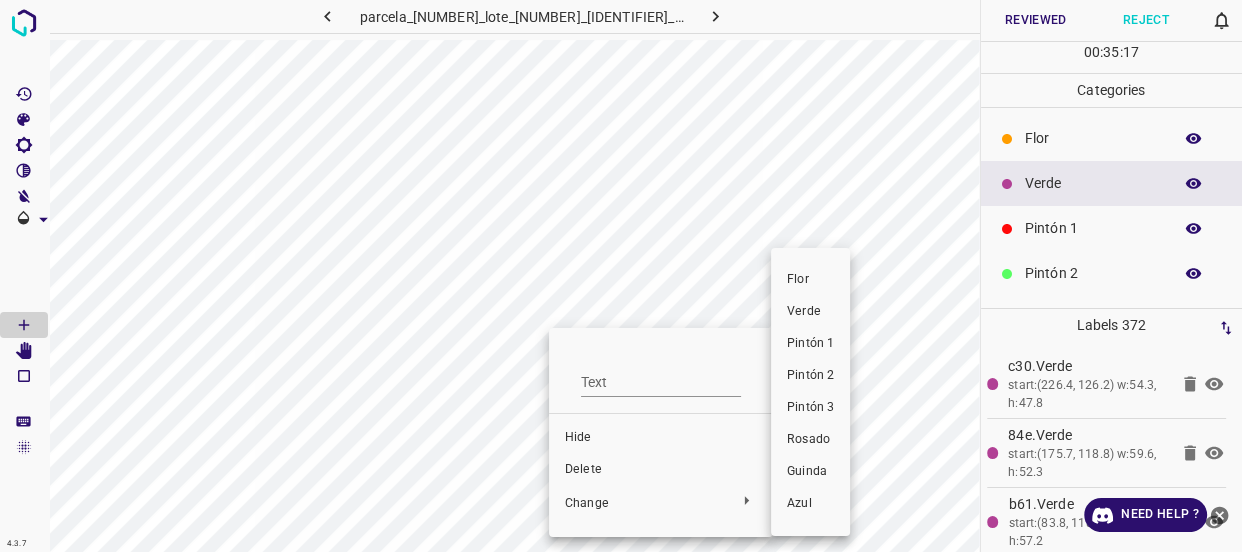 click on "Verde" at bounding box center (810, 312) 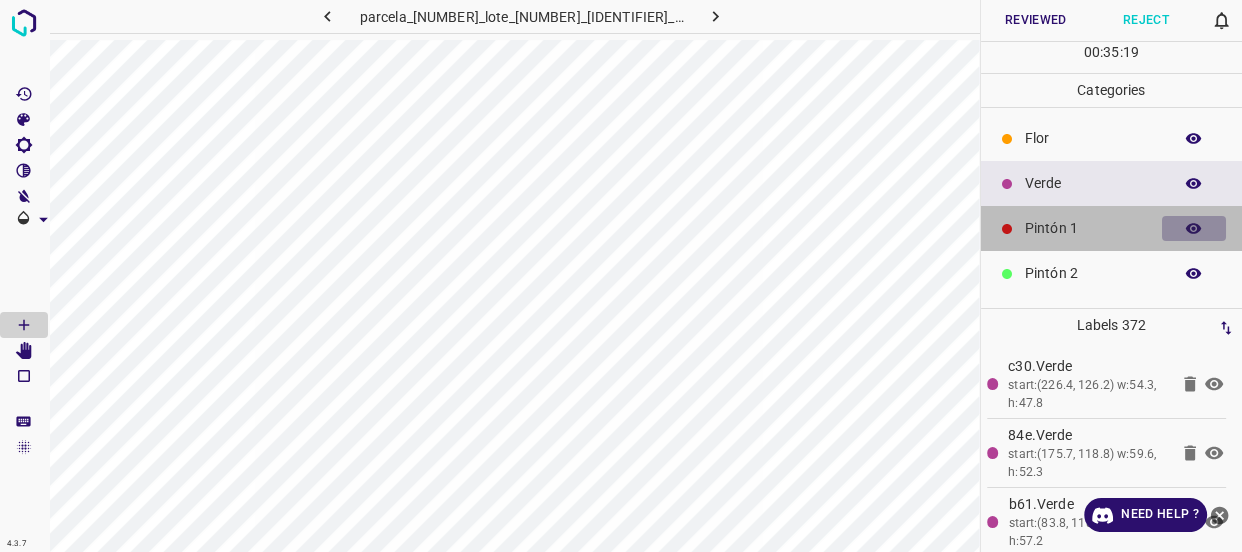 click 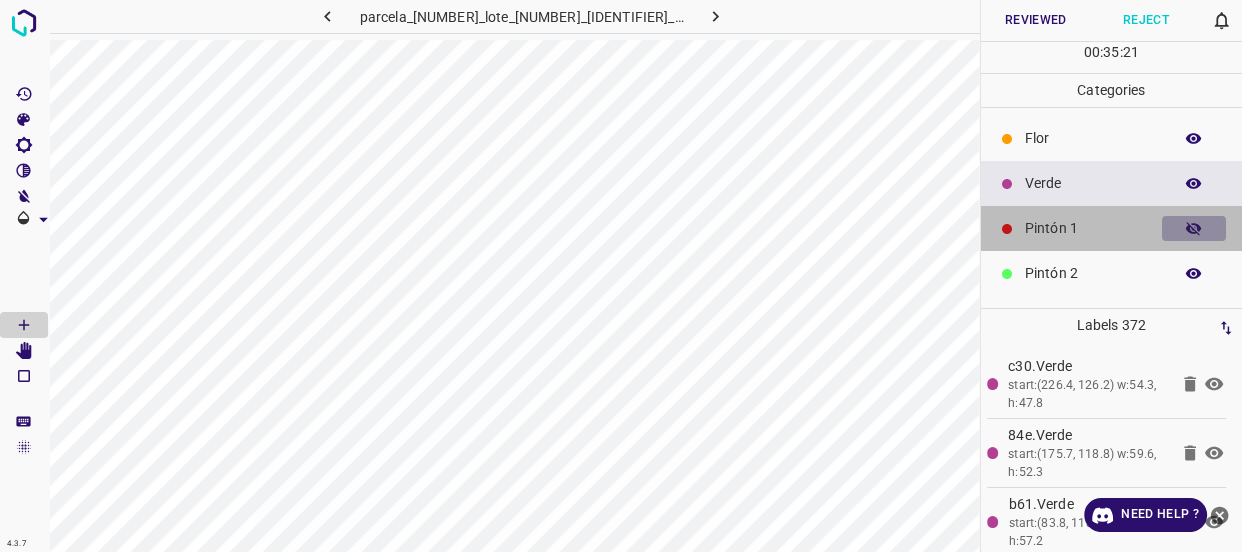 click 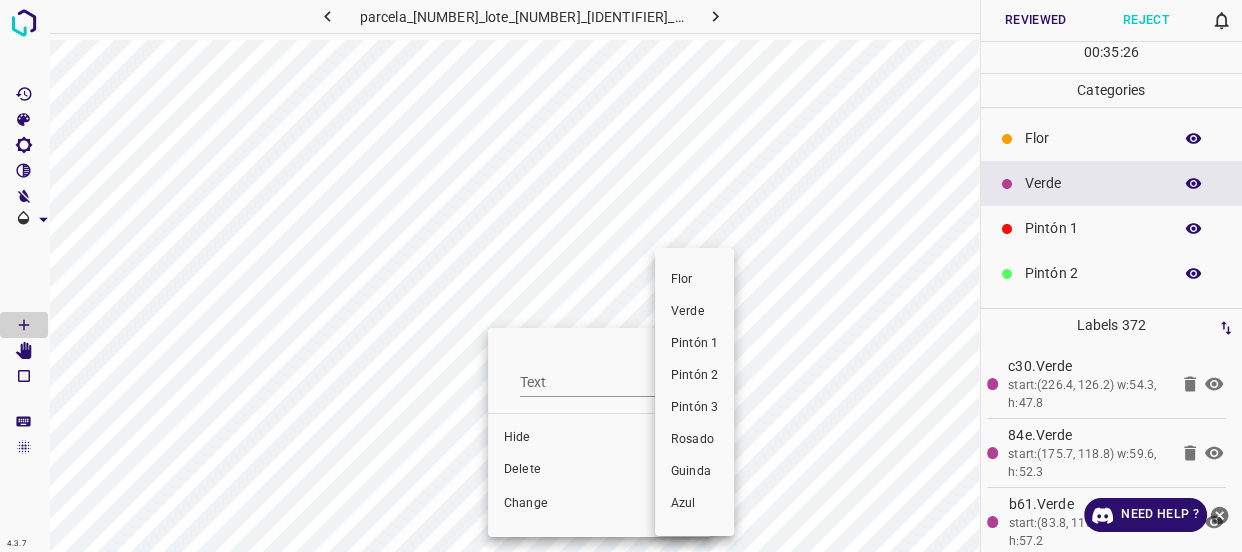 click on "Pintón 1" at bounding box center (694, 344) 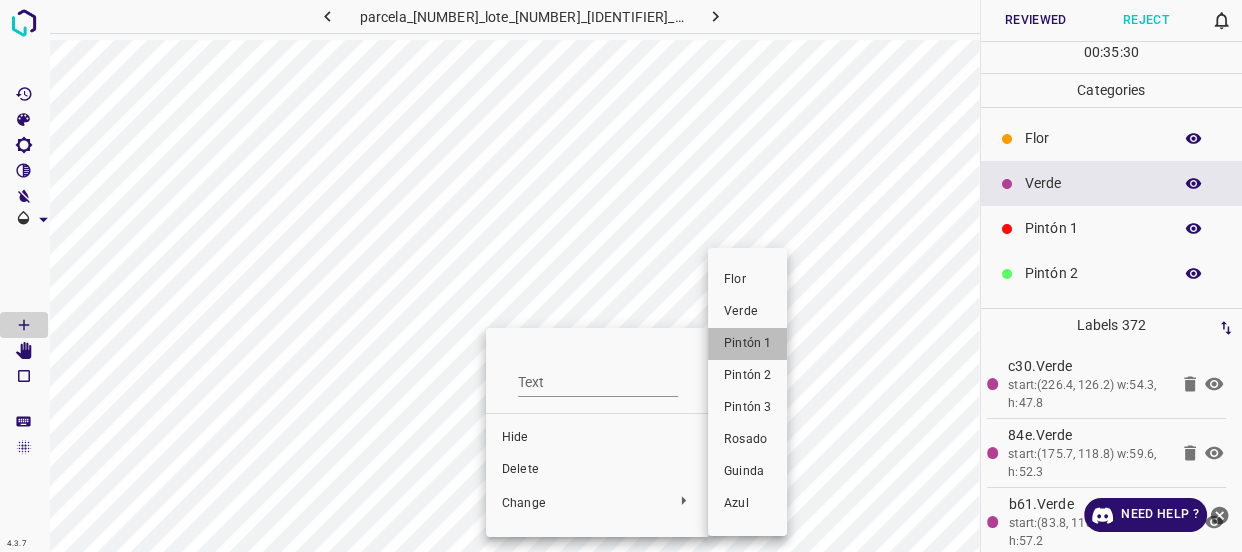 click on "Pintón 1" at bounding box center [747, 344] 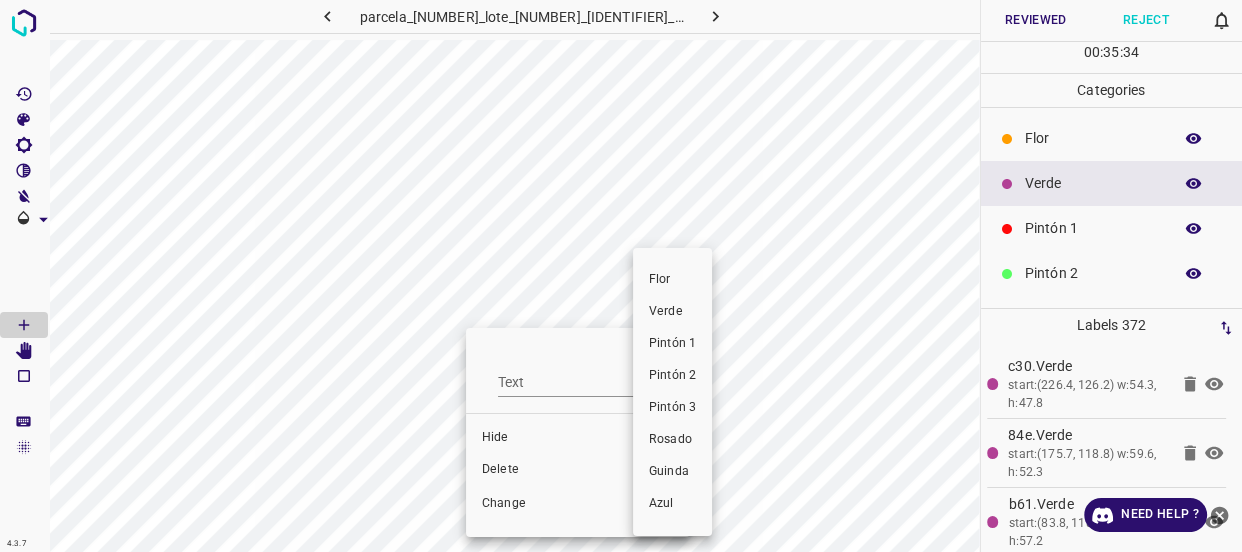 click on "Verde" at bounding box center (672, 312) 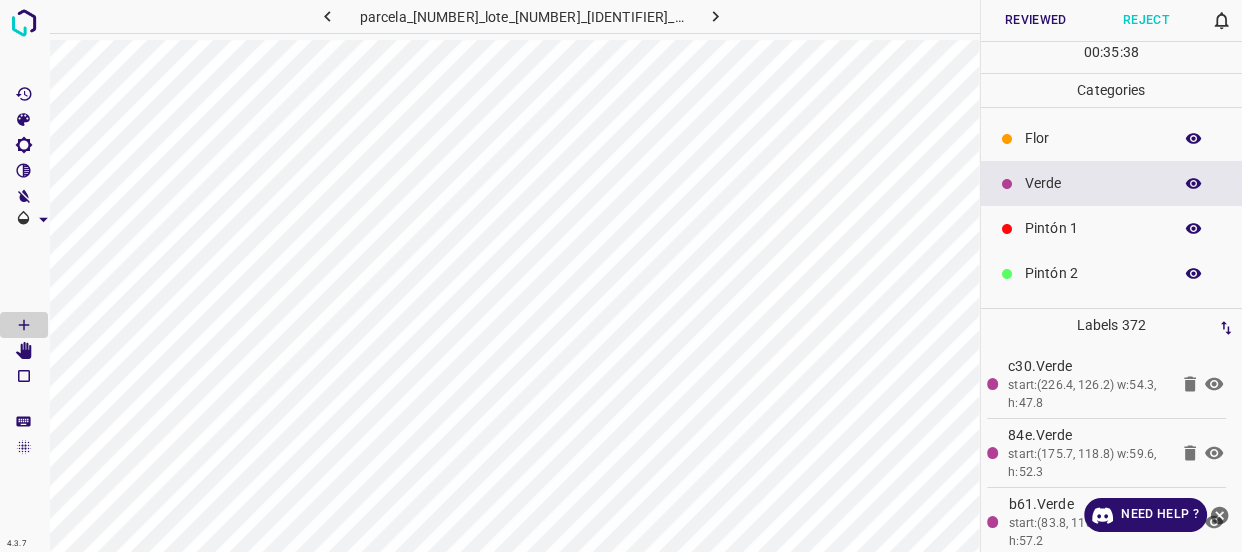 click 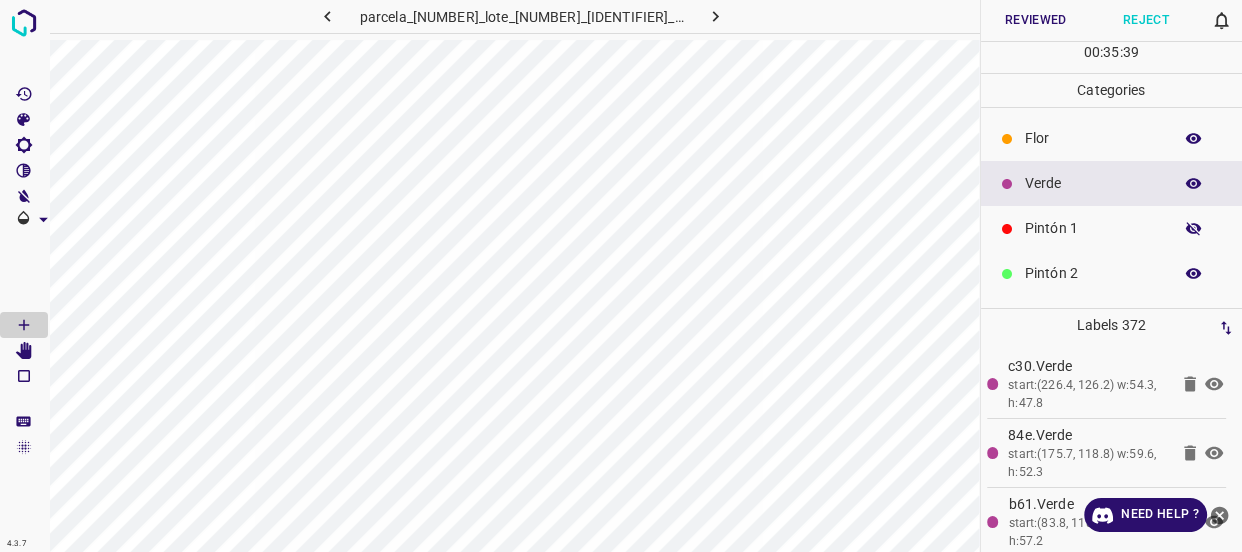 click 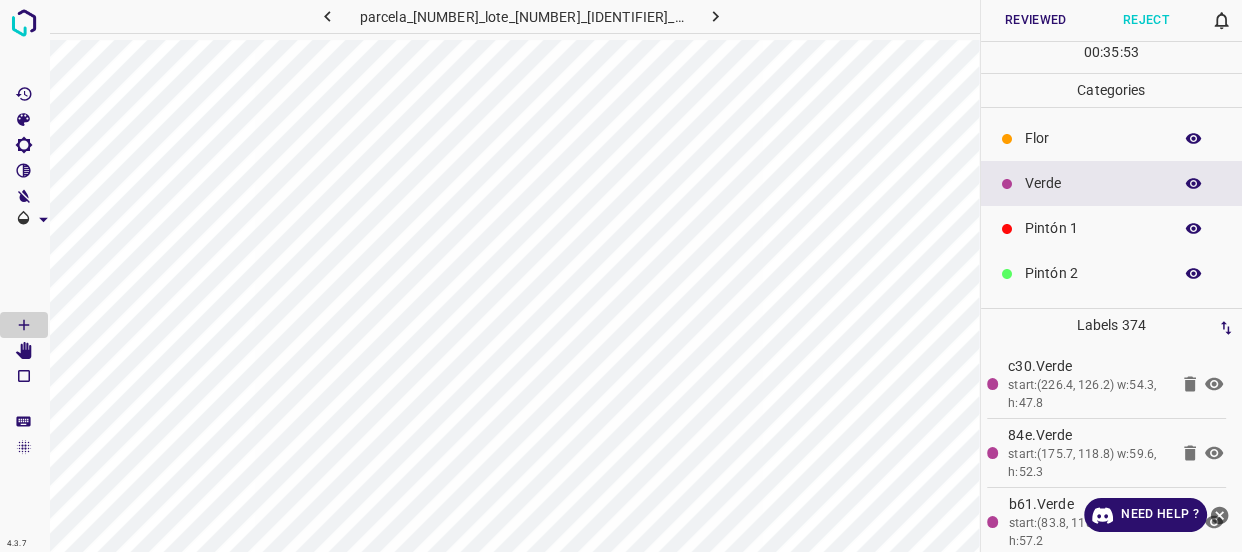 click 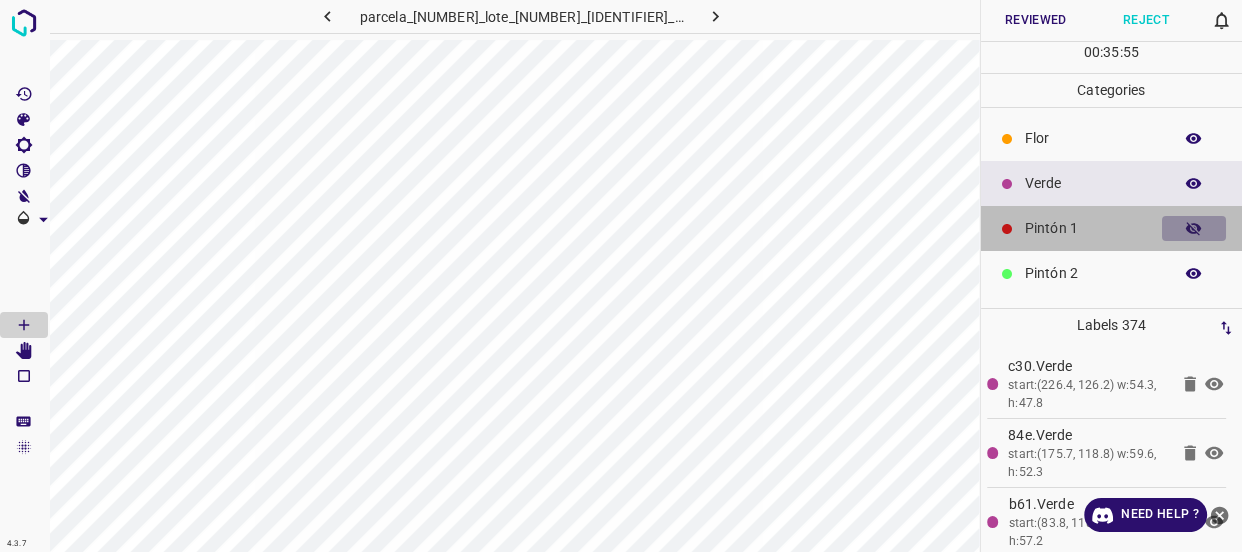 click 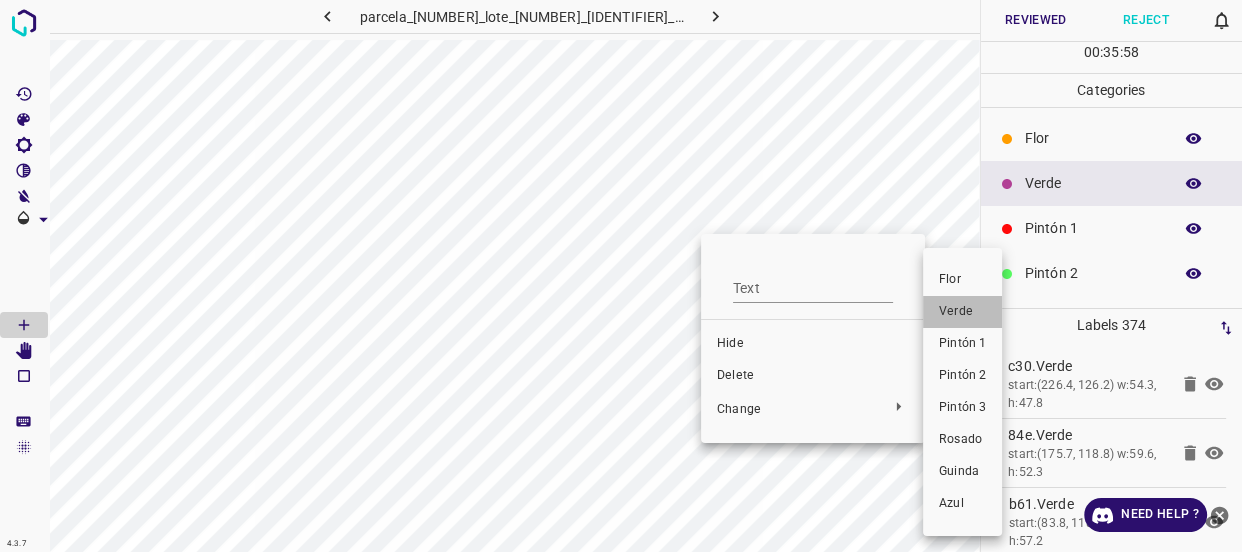 click on "Verde" at bounding box center [962, 312] 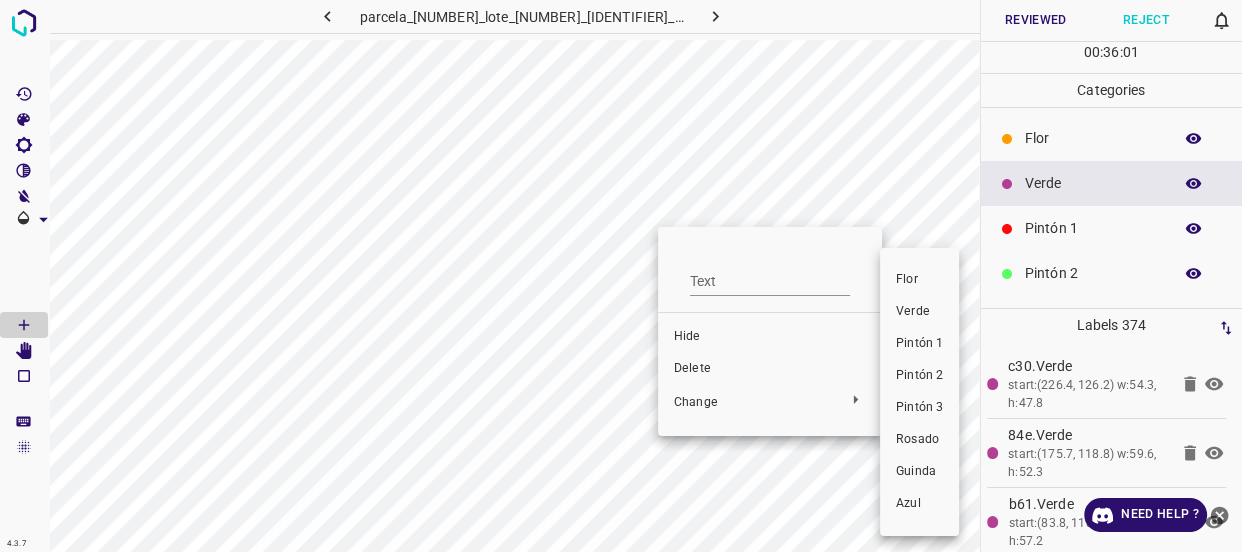 click on "Verde" at bounding box center [919, 312] 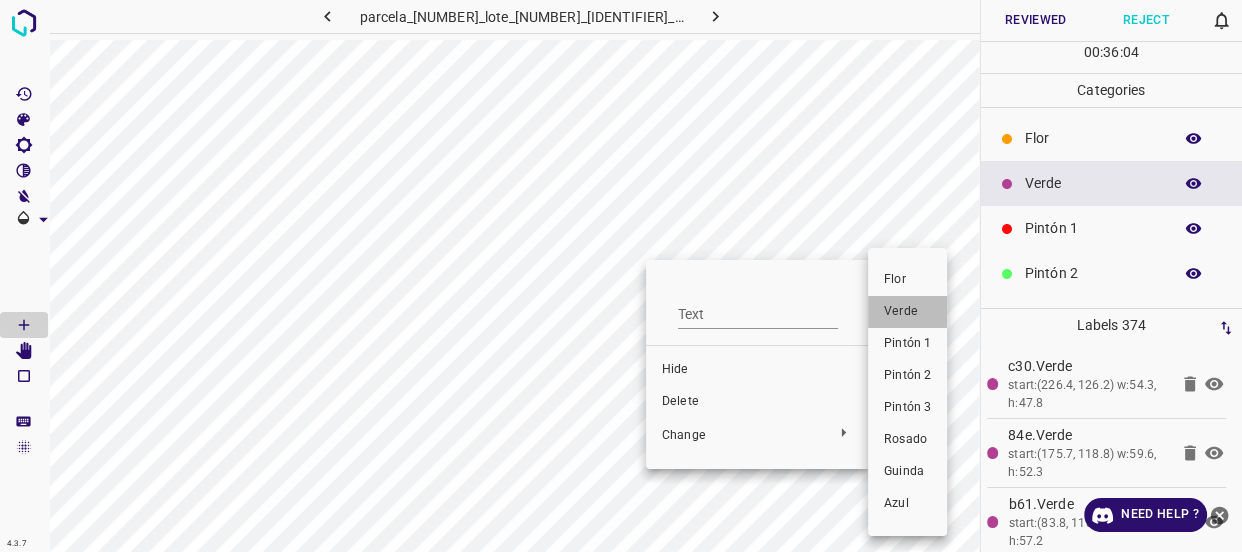click on "Verde" at bounding box center [907, 312] 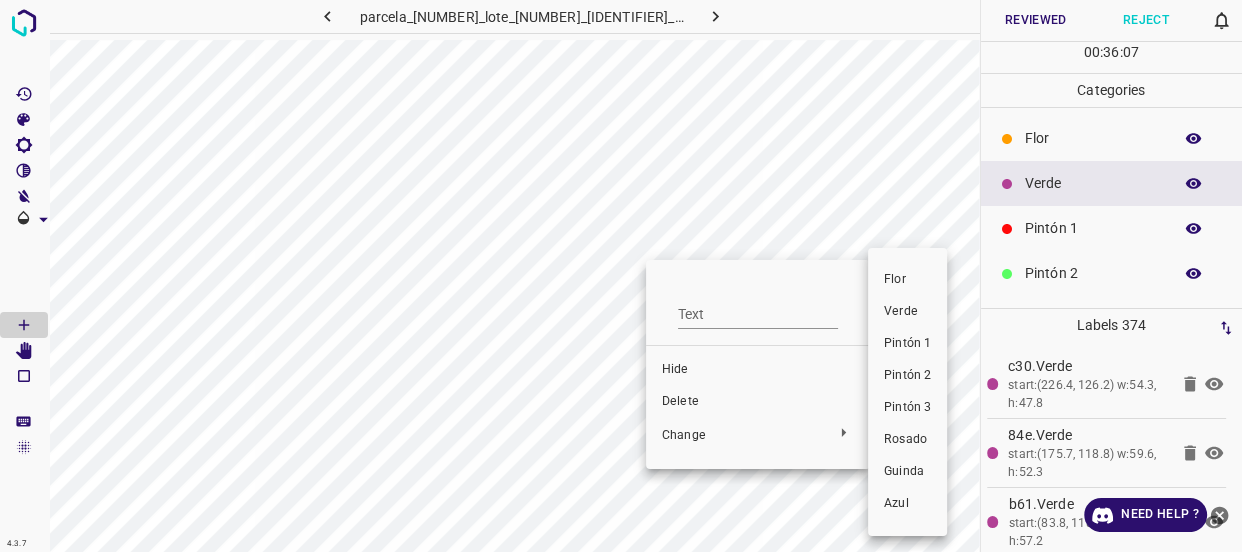 click on "Verde" at bounding box center (907, 312) 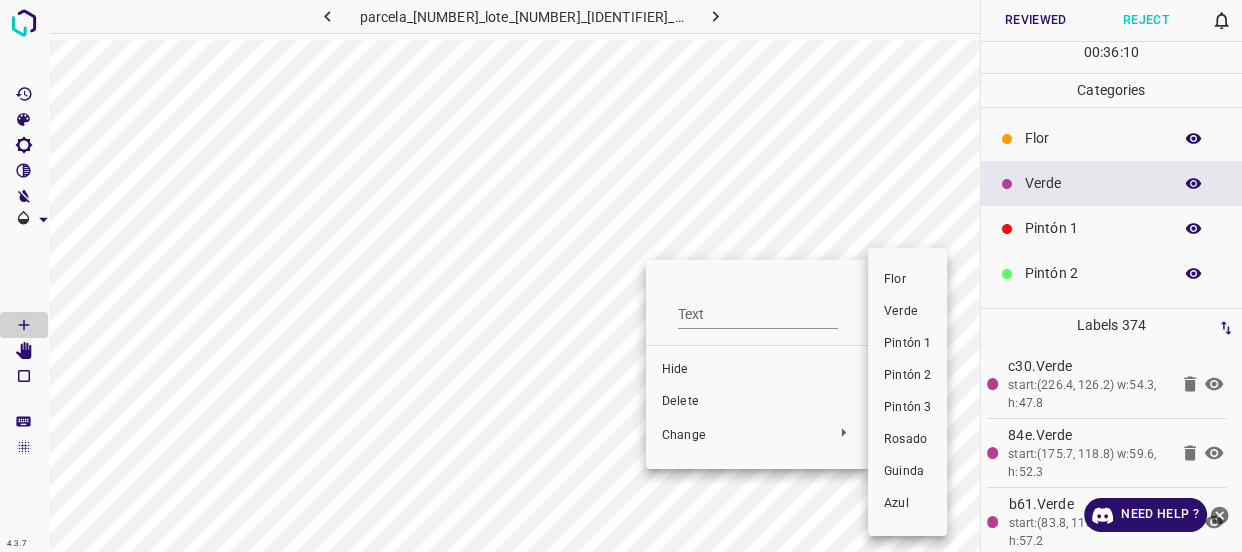 click on "Verde" at bounding box center [907, 312] 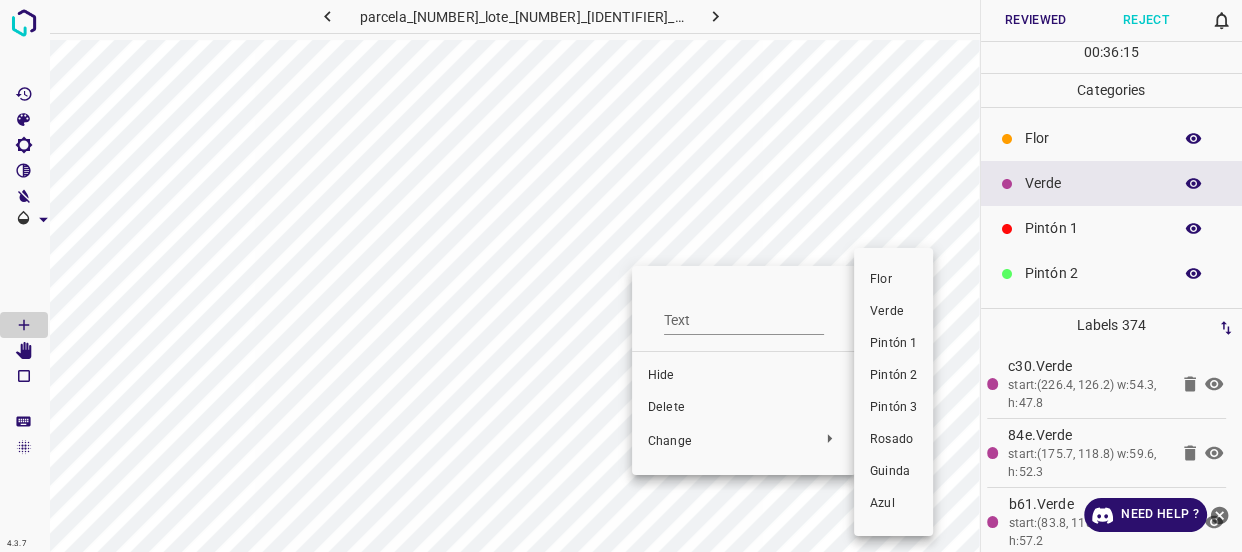 click on "Verde" at bounding box center (893, 312) 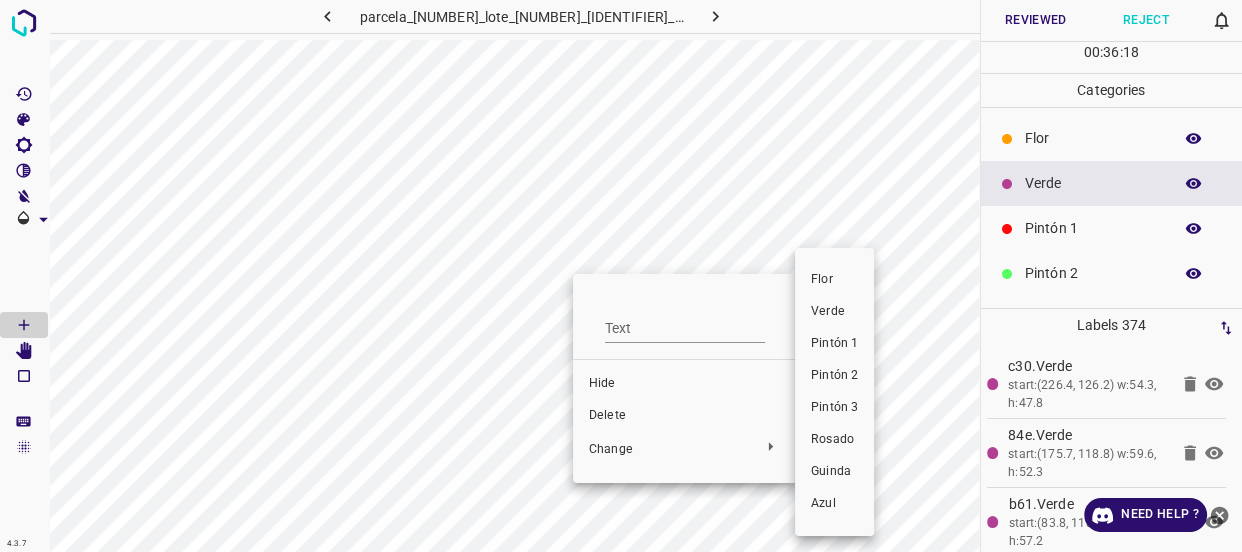 click on "Verde" at bounding box center (834, 312) 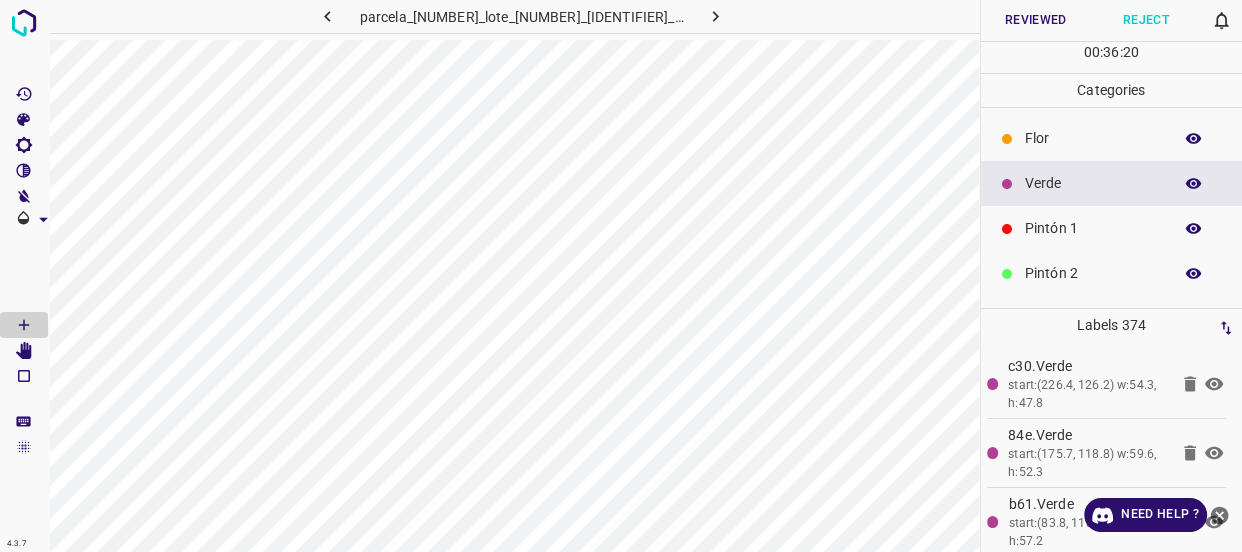 click 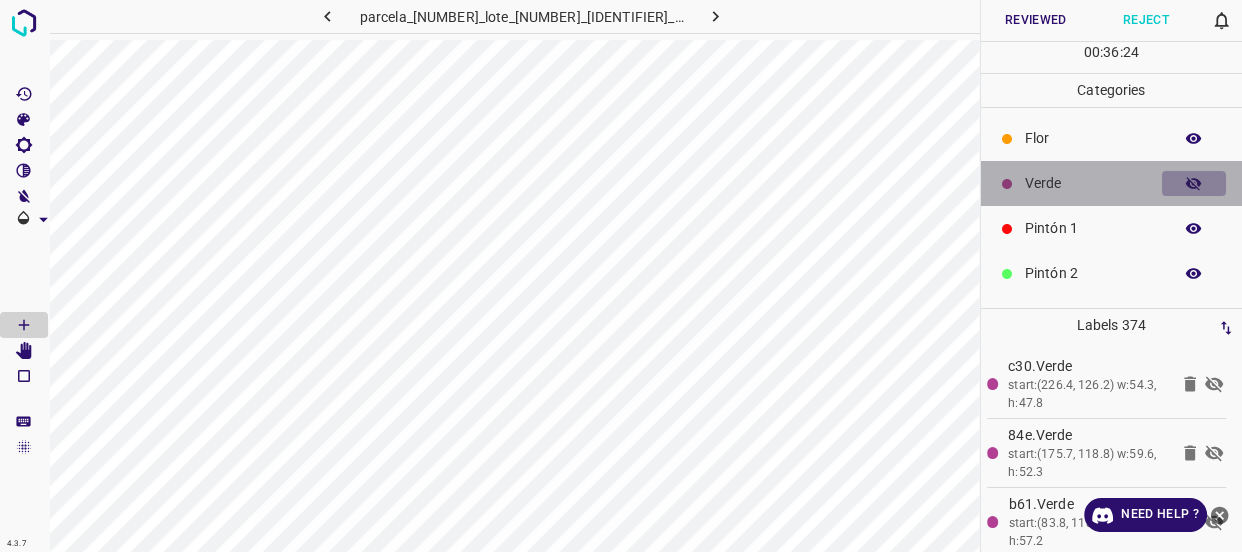 click 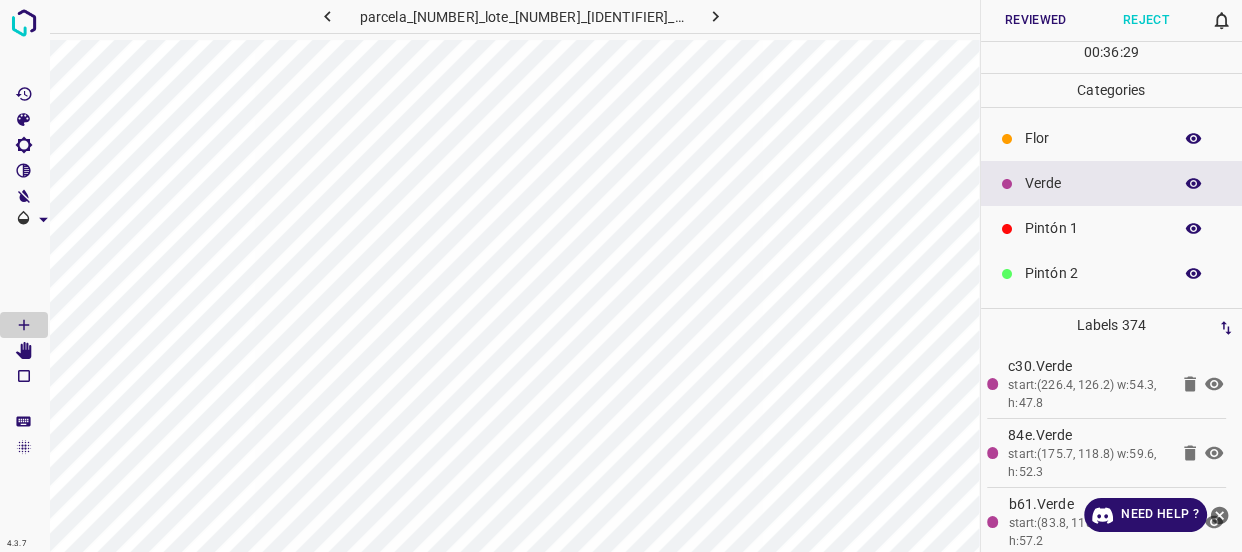 click on "Pintón 1" at bounding box center [1093, 228] 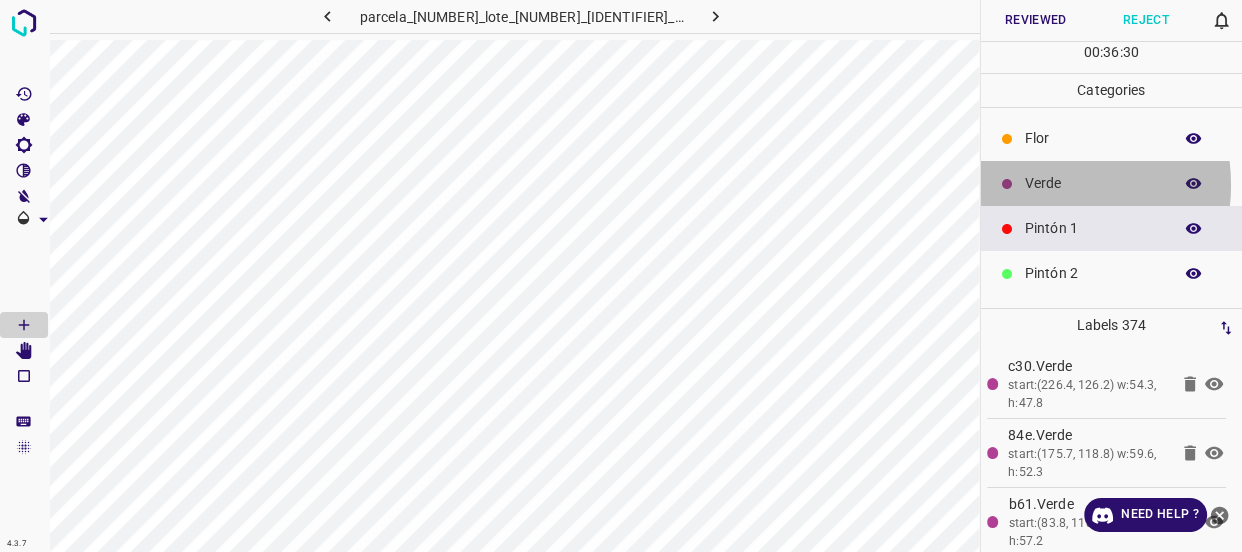 click on "Verde" at bounding box center (1093, 183) 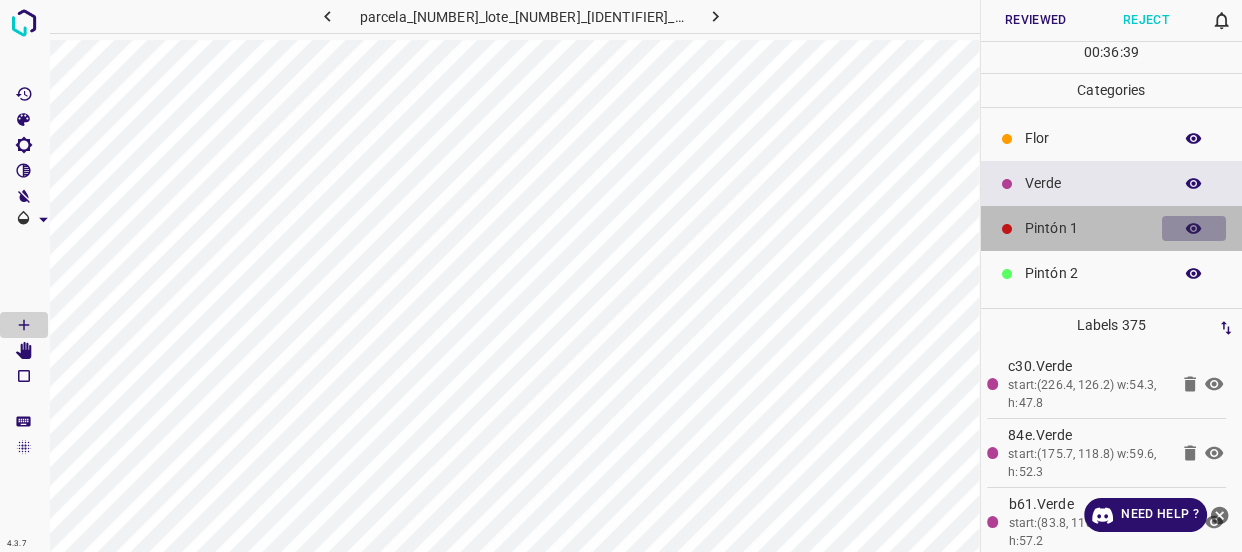 click at bounding box center [1194, 229] 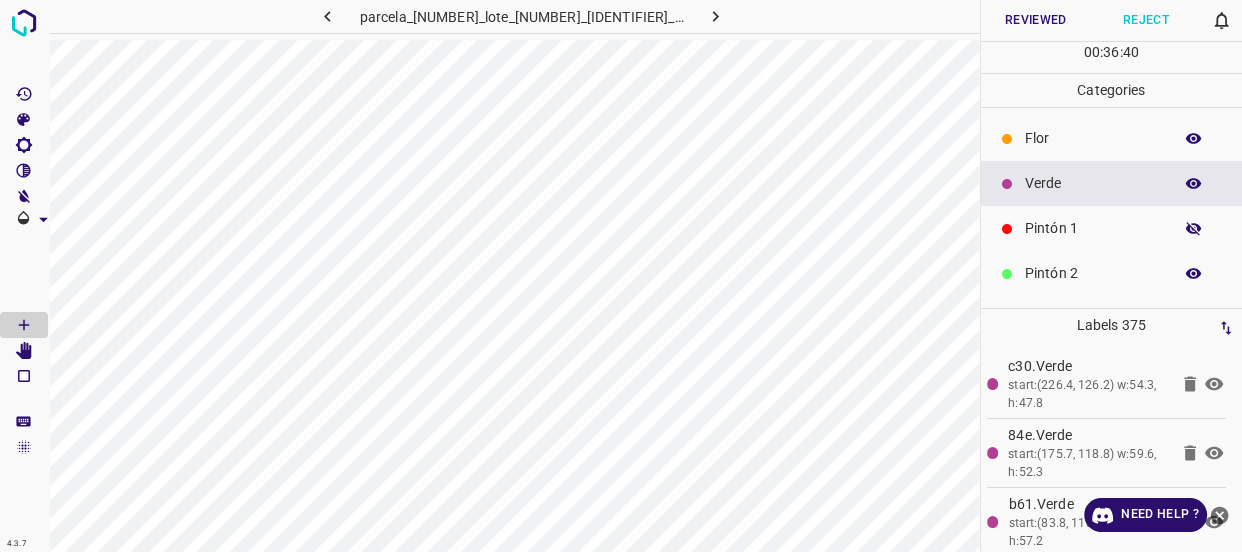 click at bounding box center [1194, 229] 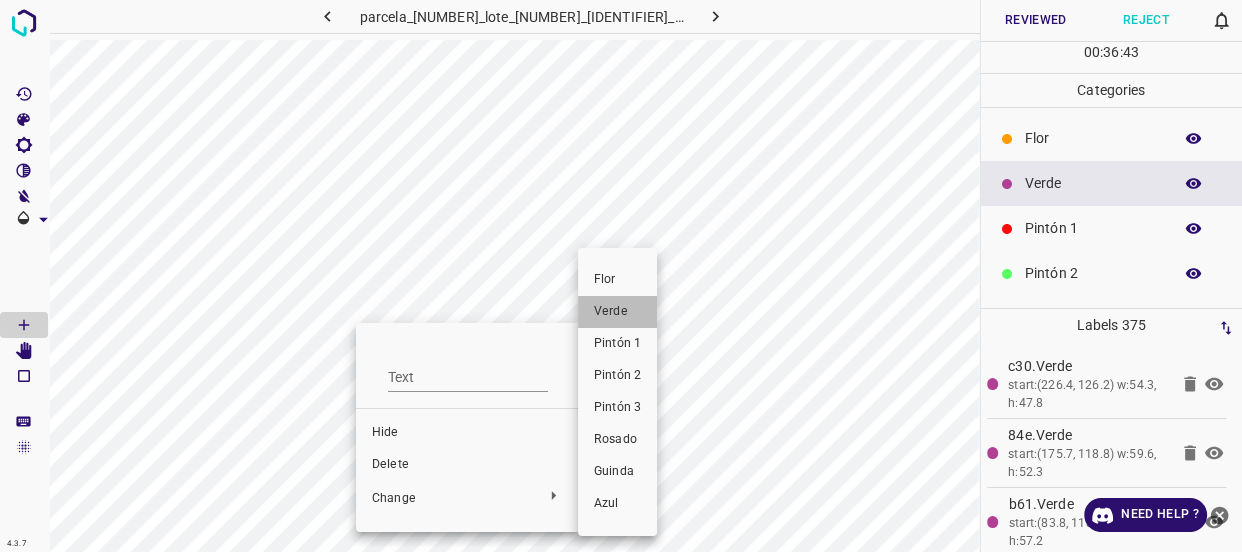 click on "Verde" at bounding box center [617, 312] 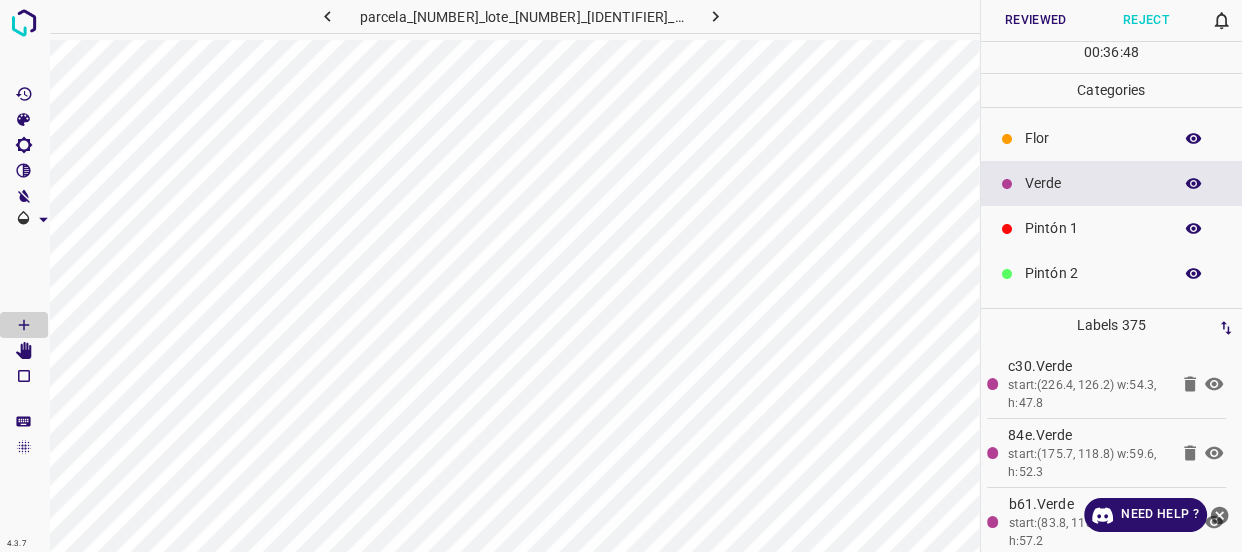 click 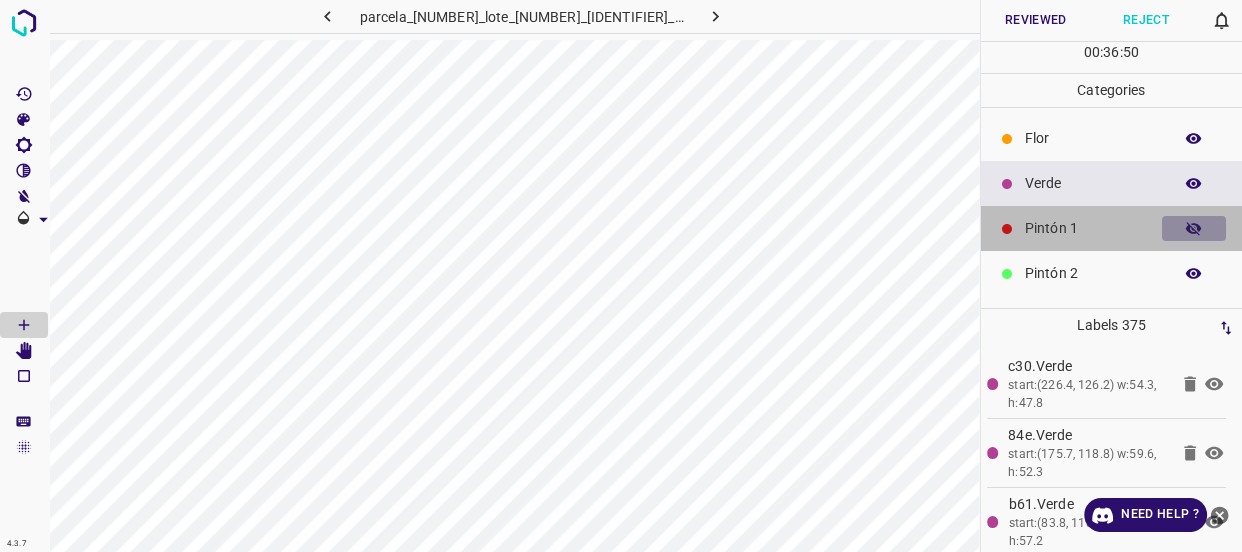 click 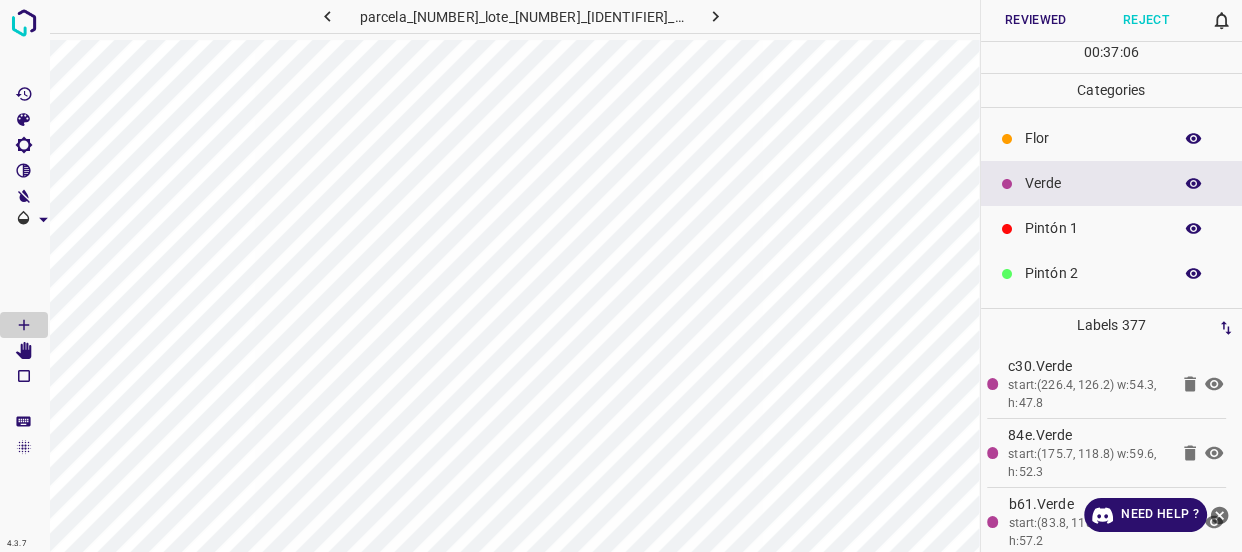 click 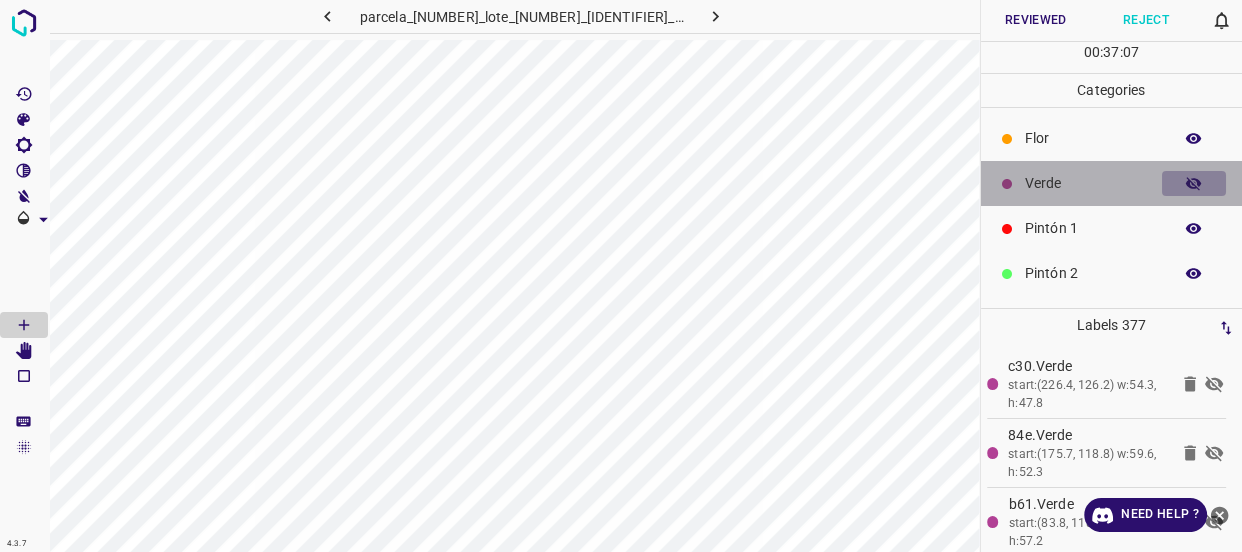 click 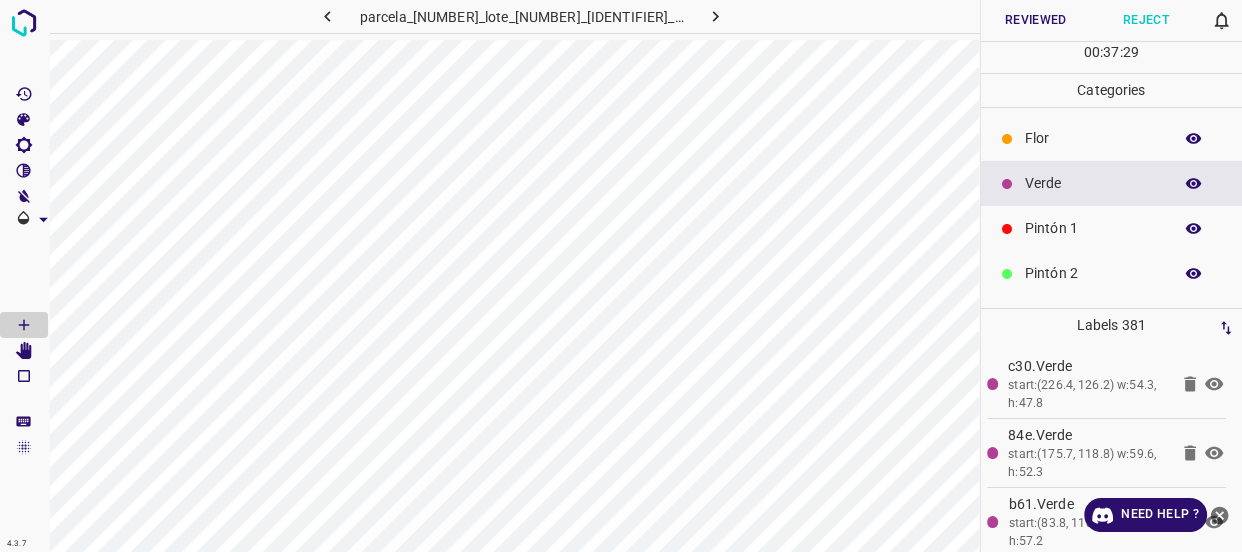 click 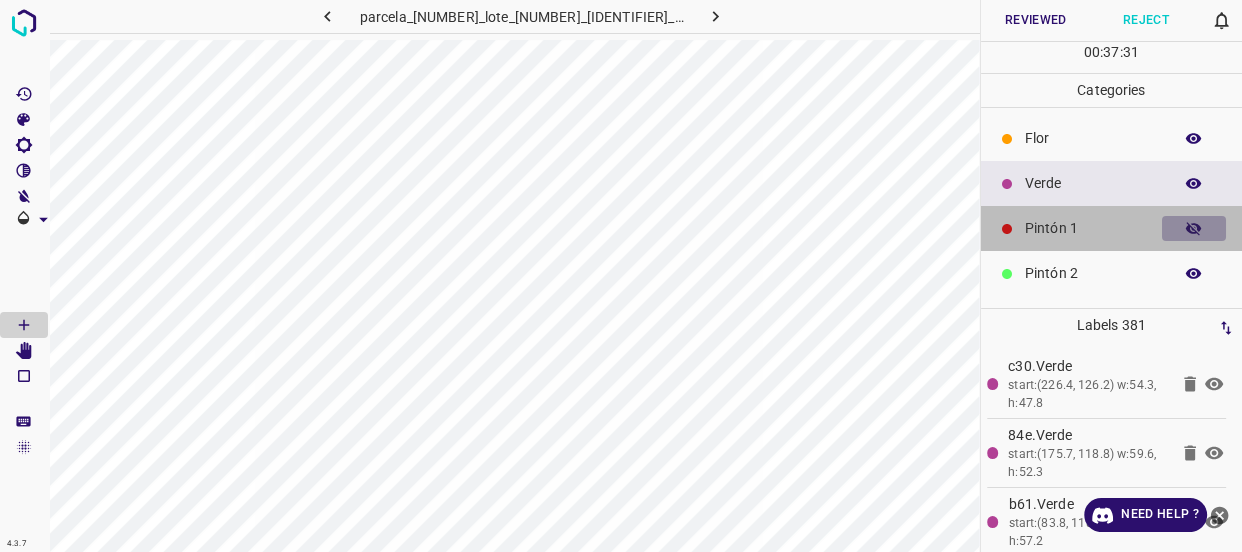 click 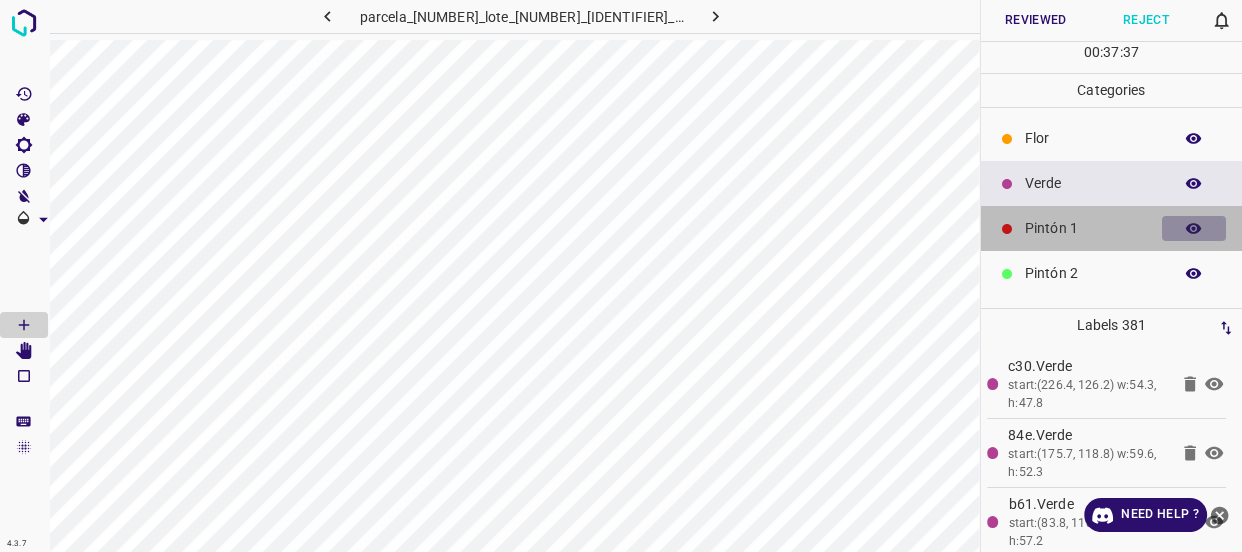 click 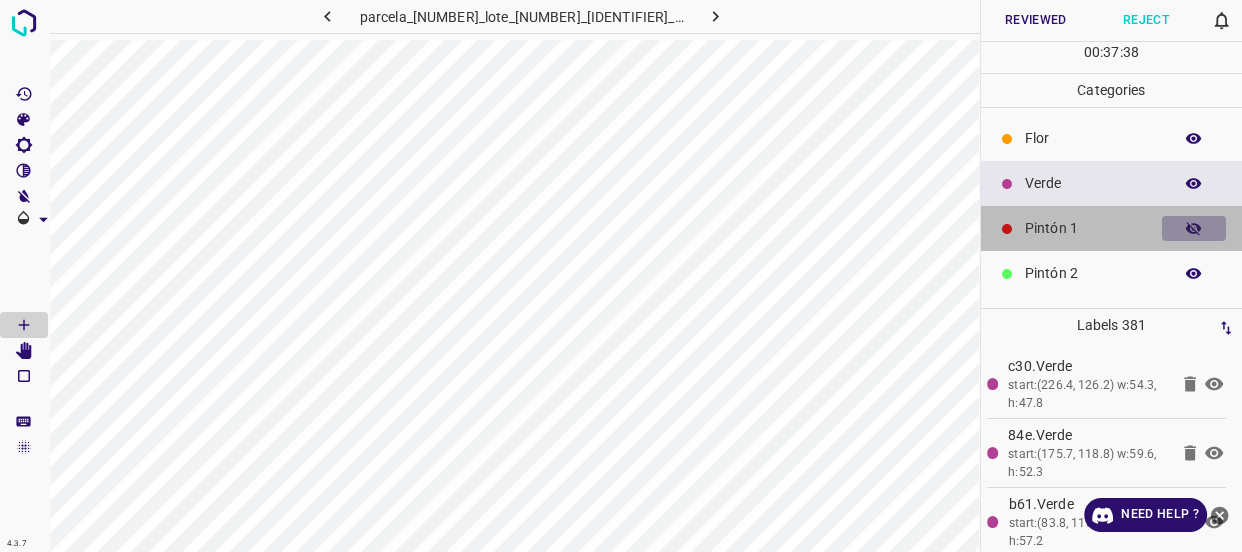 click 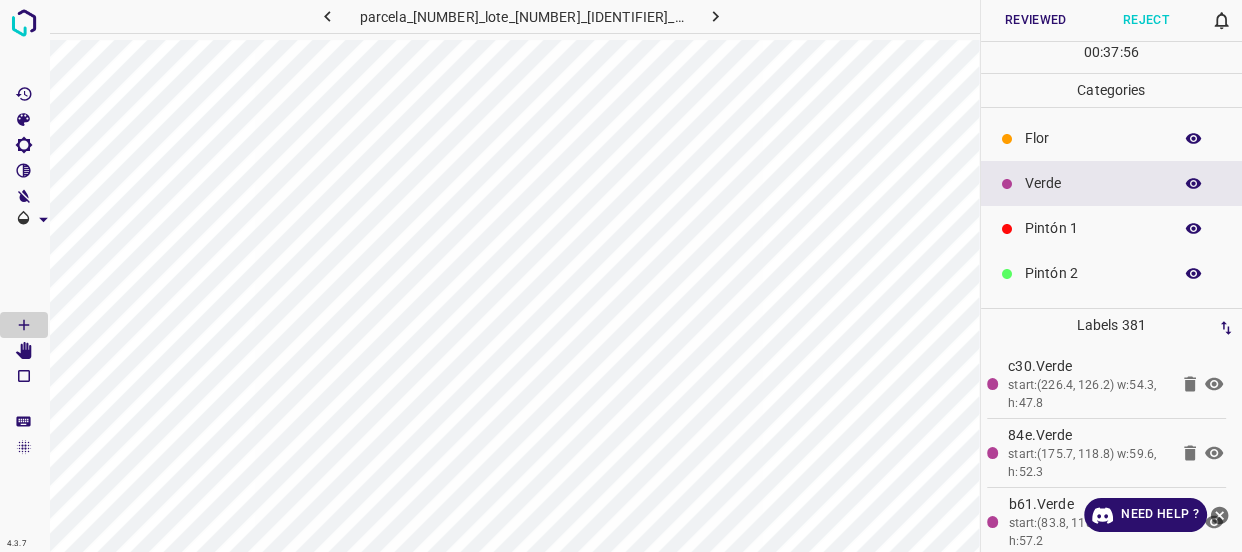 click 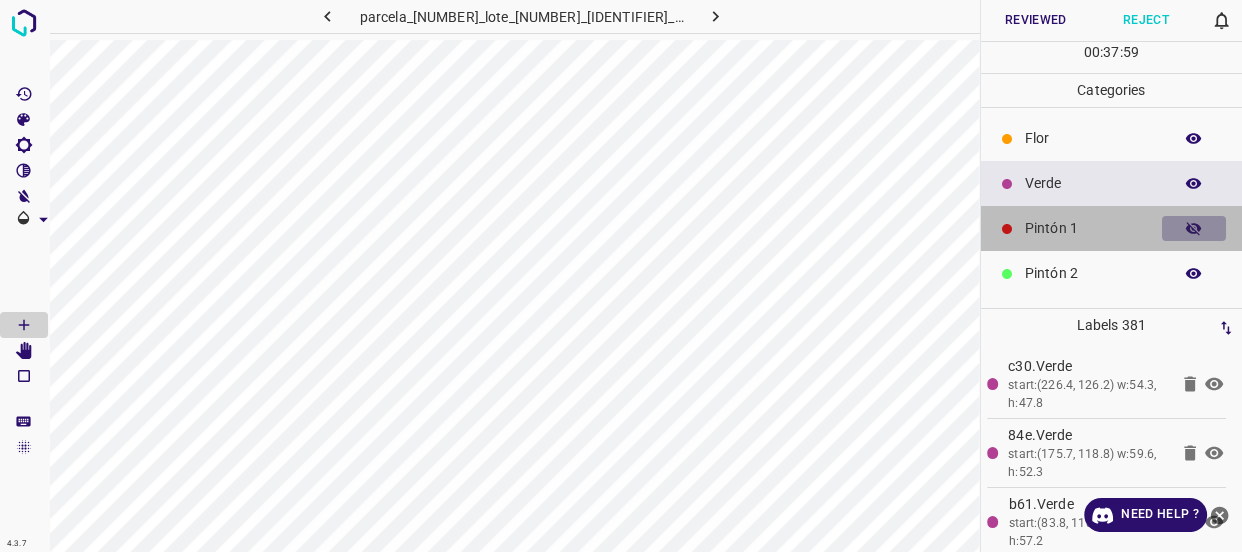 click 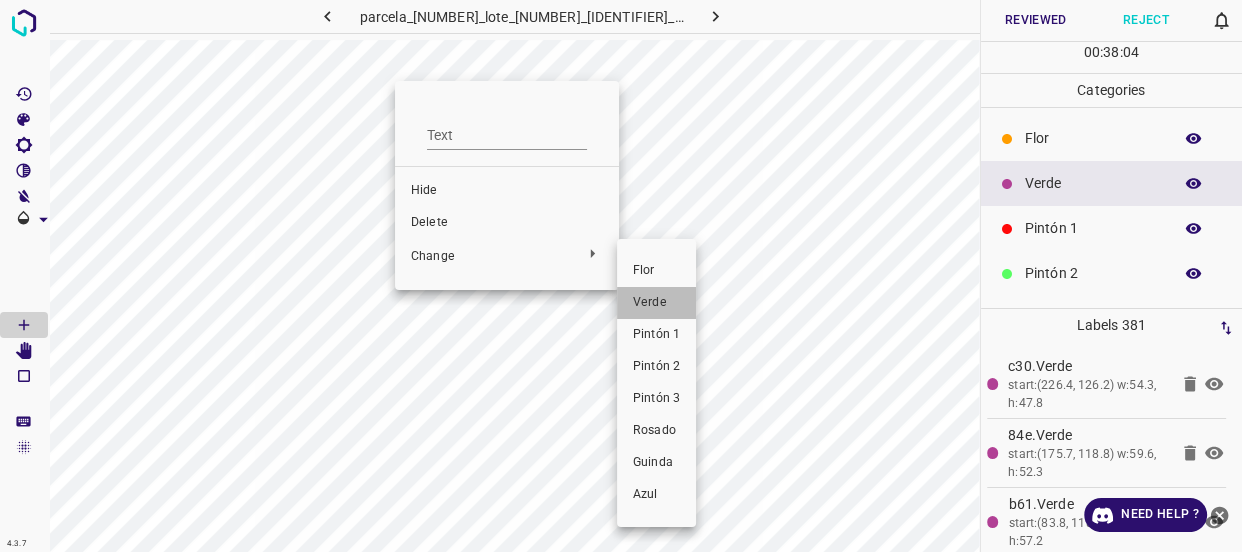 drag, startPoint x: 669, startPoint y: 304, endPoint x: 402, endPoint y: 165, distance: 301.01495 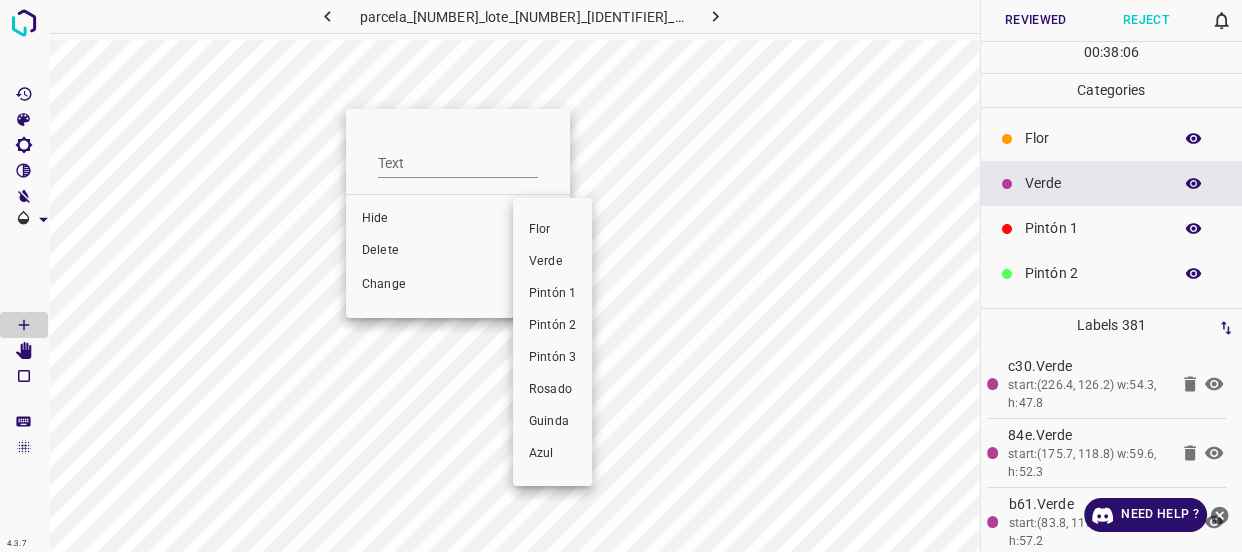click on "Verde" at bounding box center [552, 262] 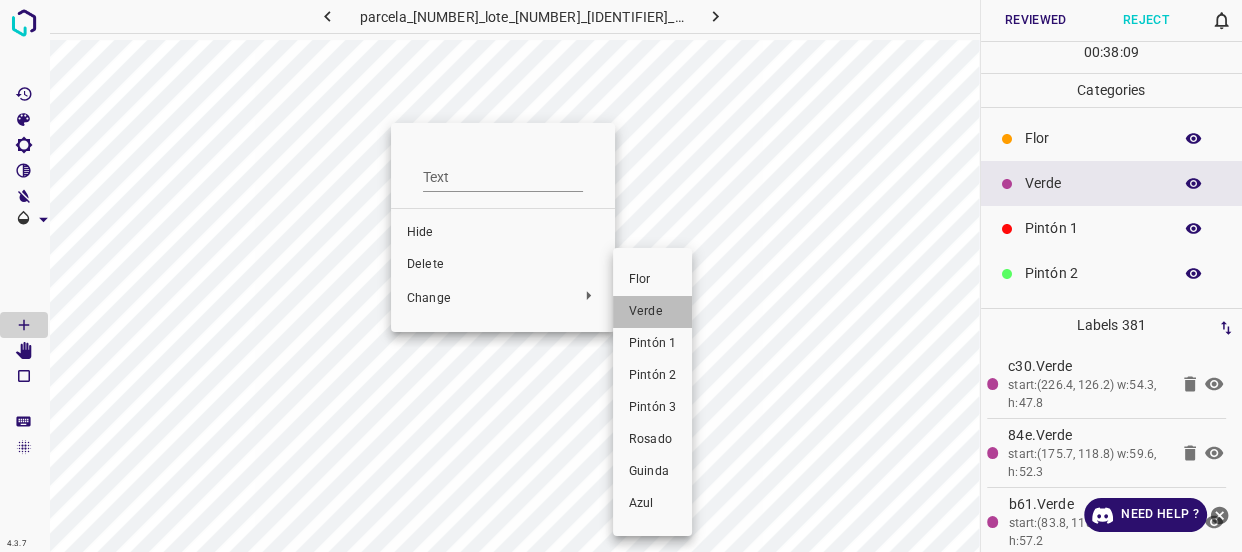 drag, startPoint x: 637, startPoint y: 314, endPoint x: 421, endPoint y: 138, distance: 278.62518 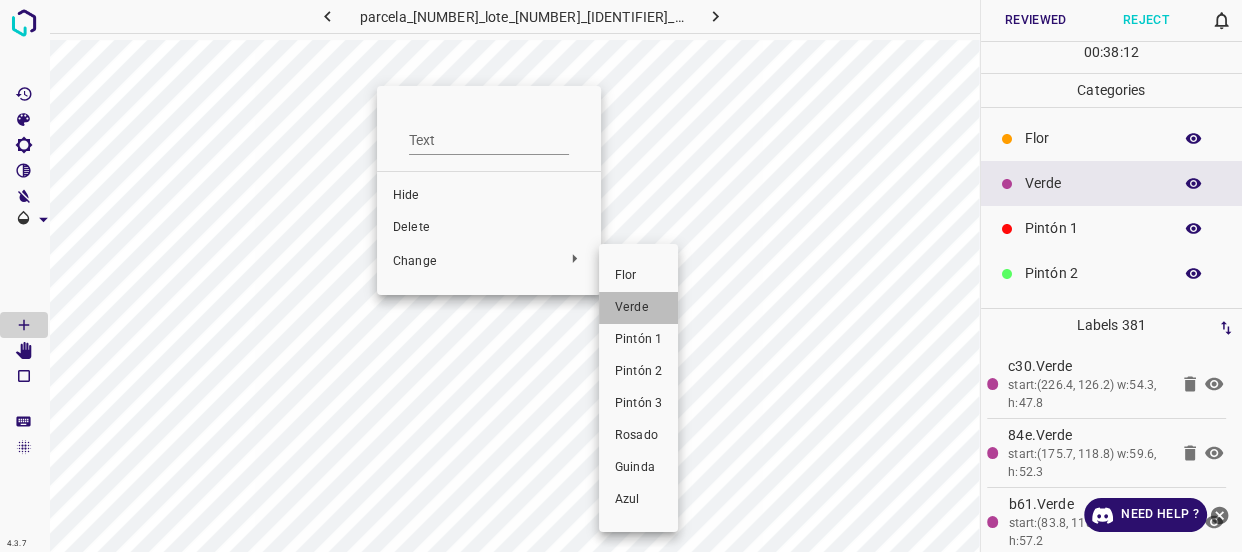 drag, startPoint x: 634, startPoint y: 301, endPoint x: 838, endPoint y: 287, distance: 204.47983 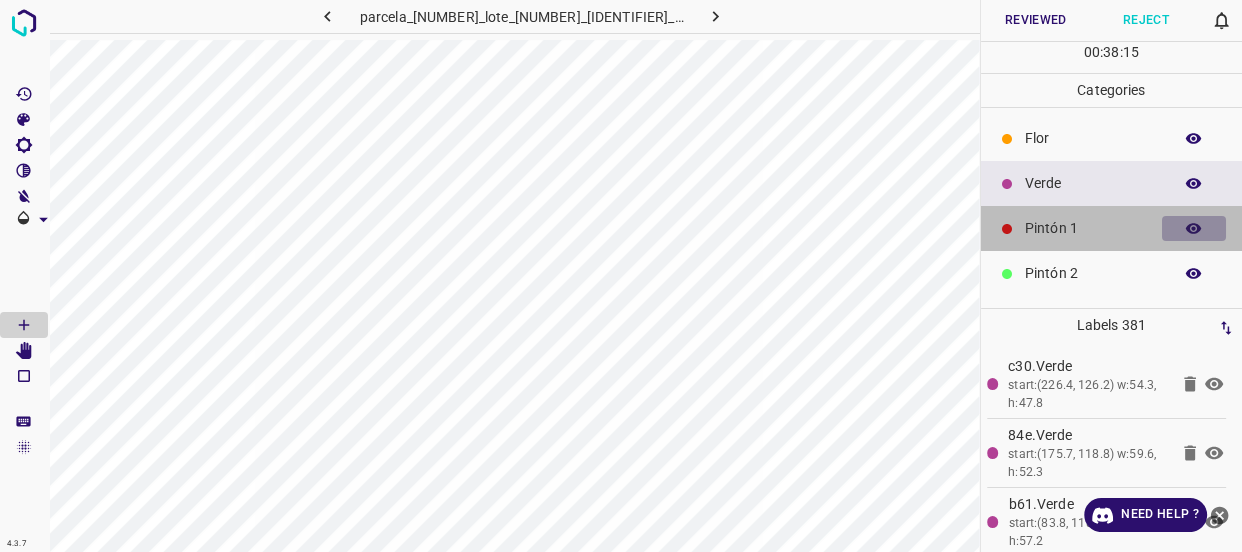 click 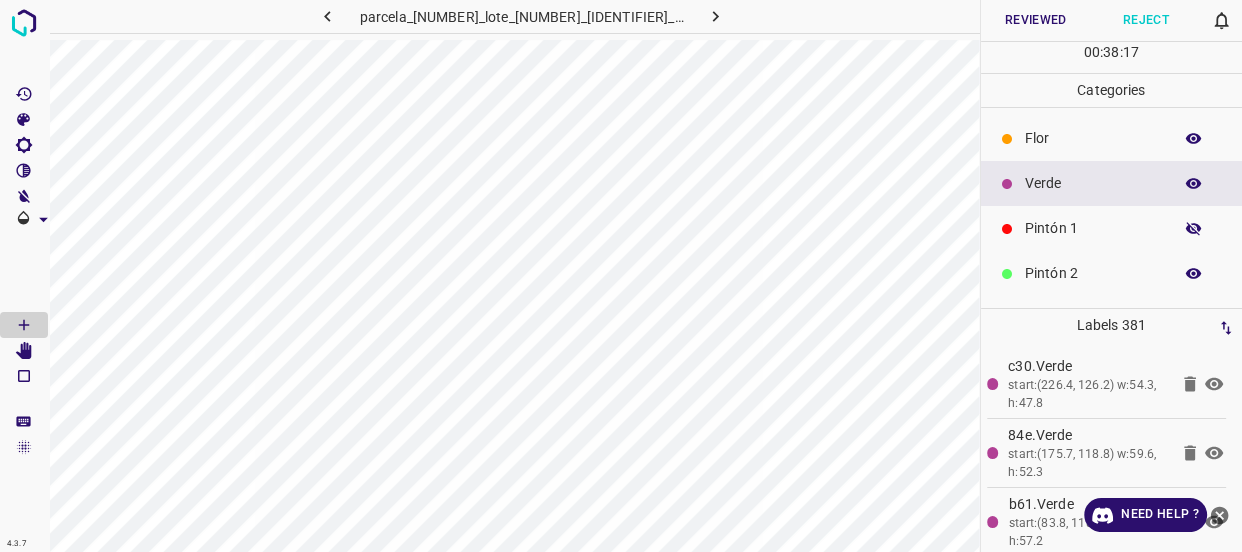 click 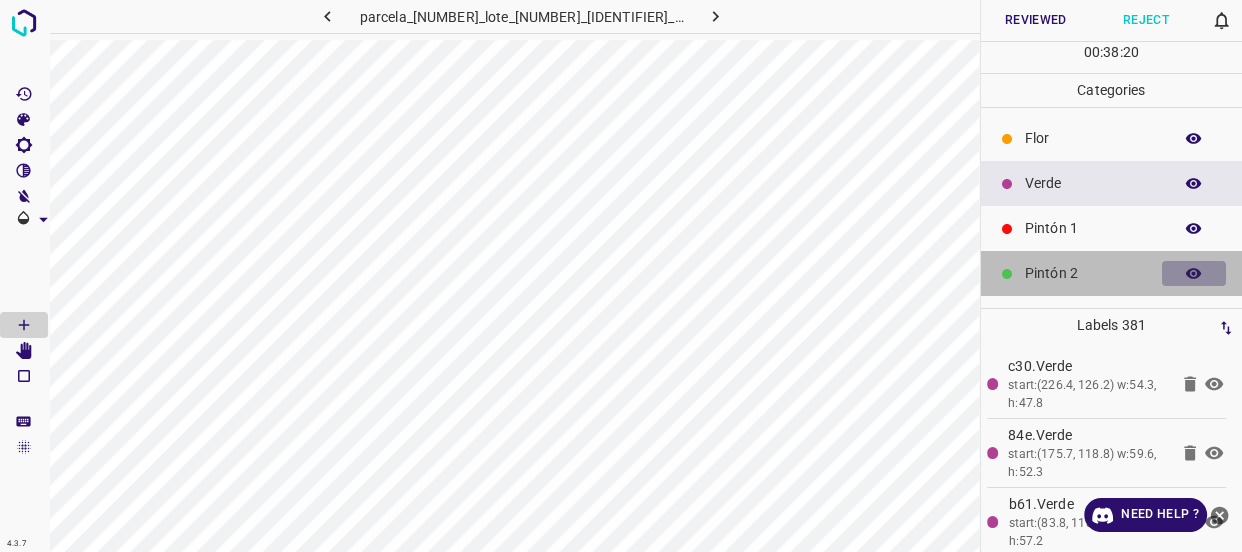 click 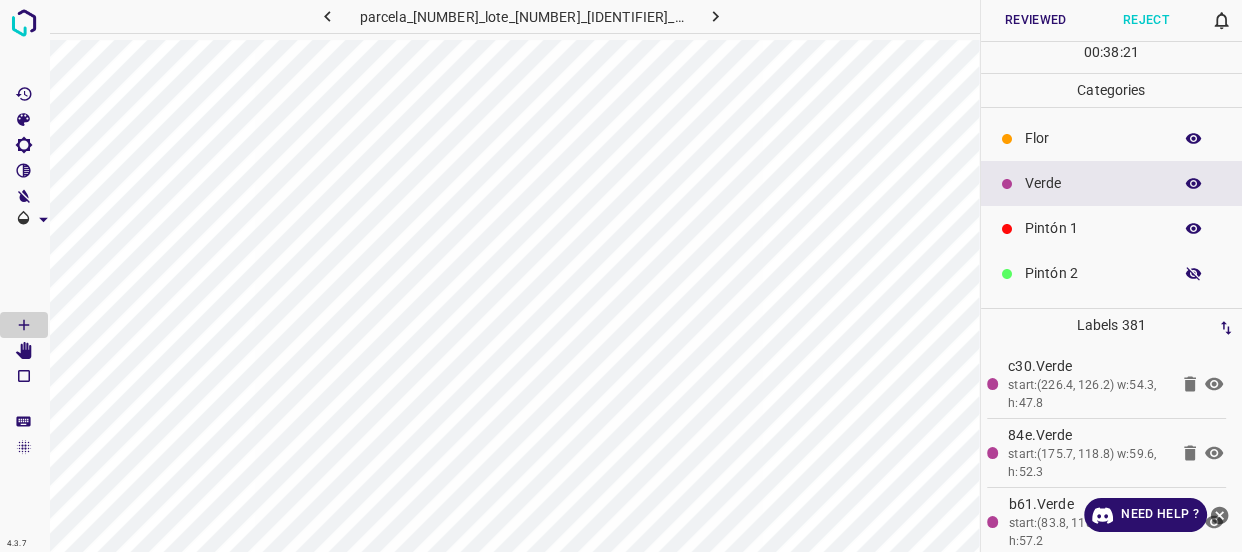 click 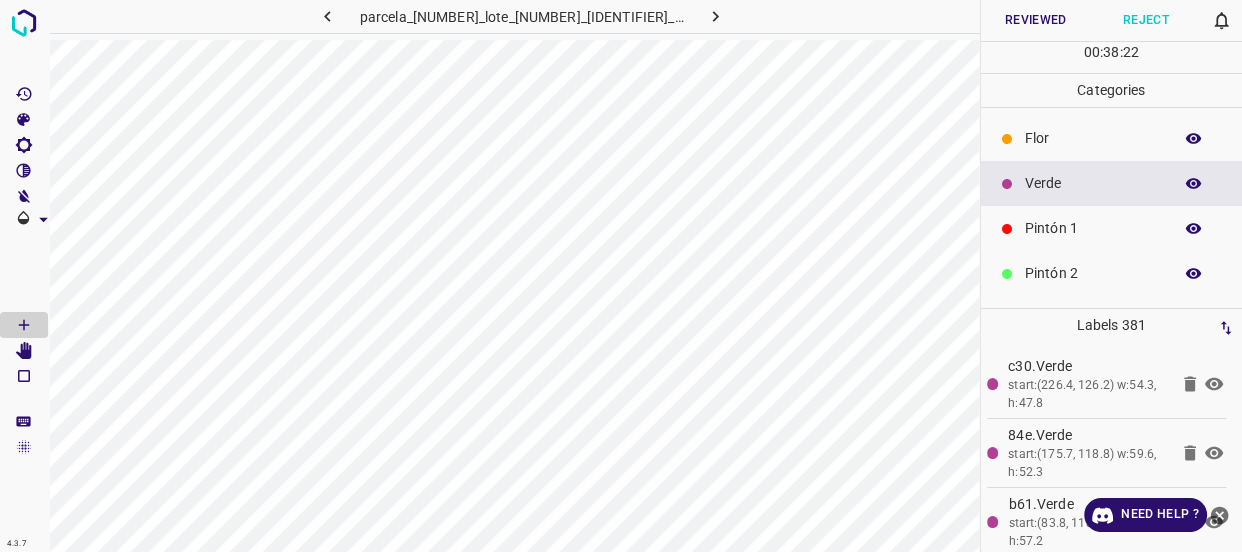 scroll, scrollTop: 175, scrollLeft: 0, axis: vertical 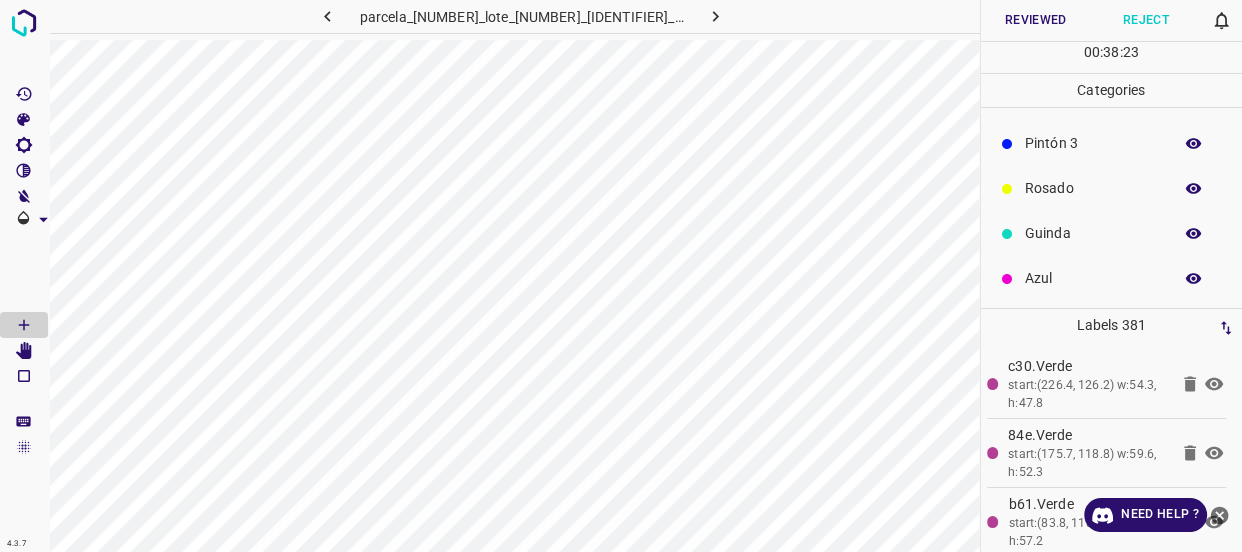 click 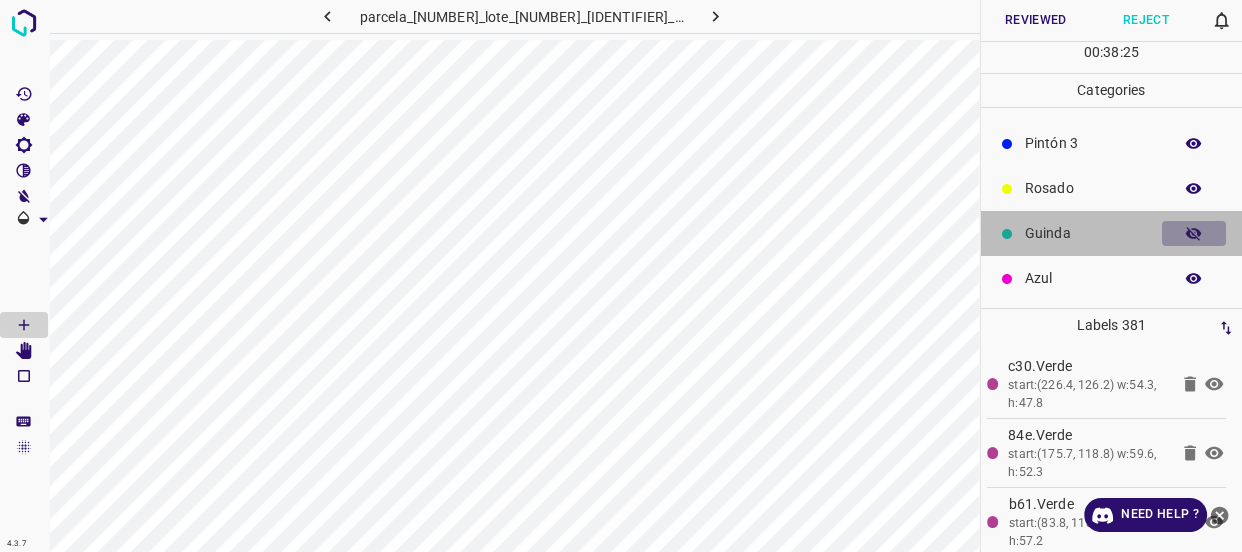 click 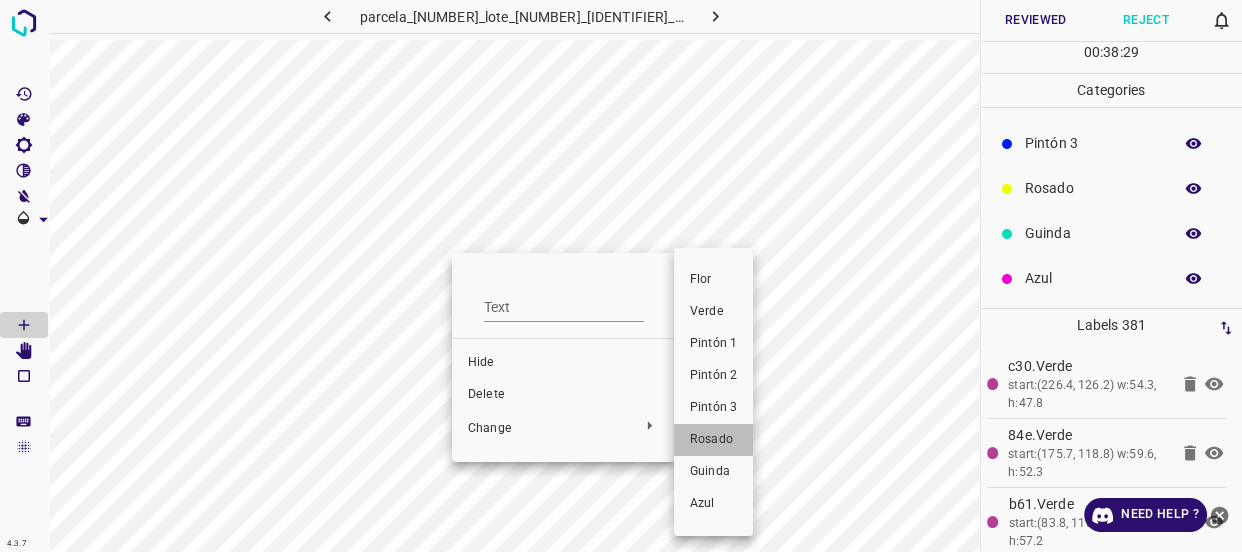 click on "Rosado" at bounding box center (713, 440) 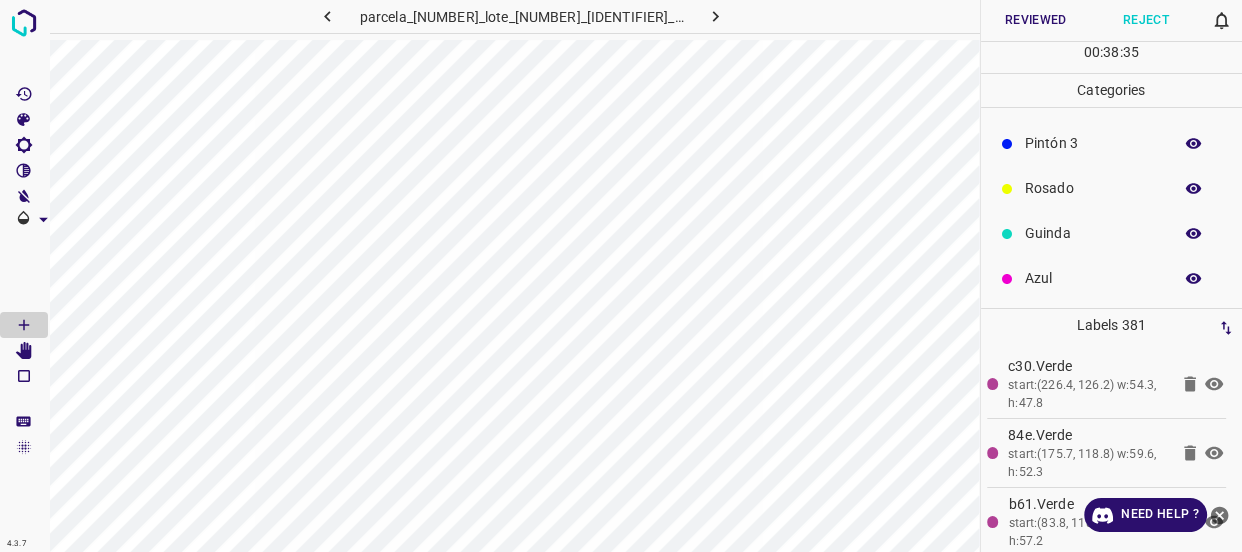 scroll, scrollTop: 0, scrollLeft: 0, axis: both 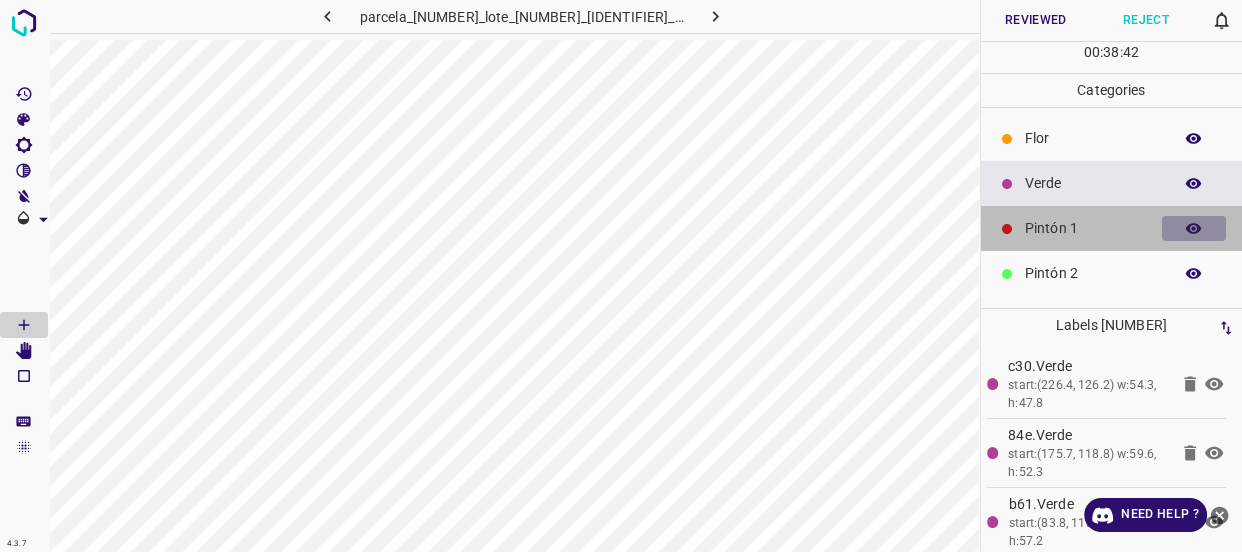 click 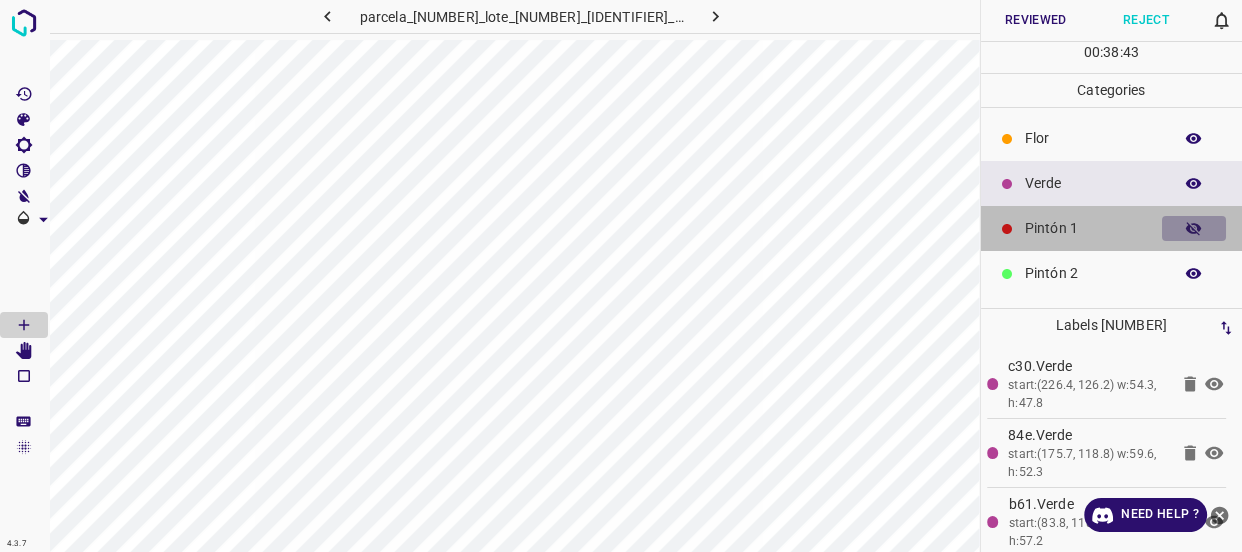 click 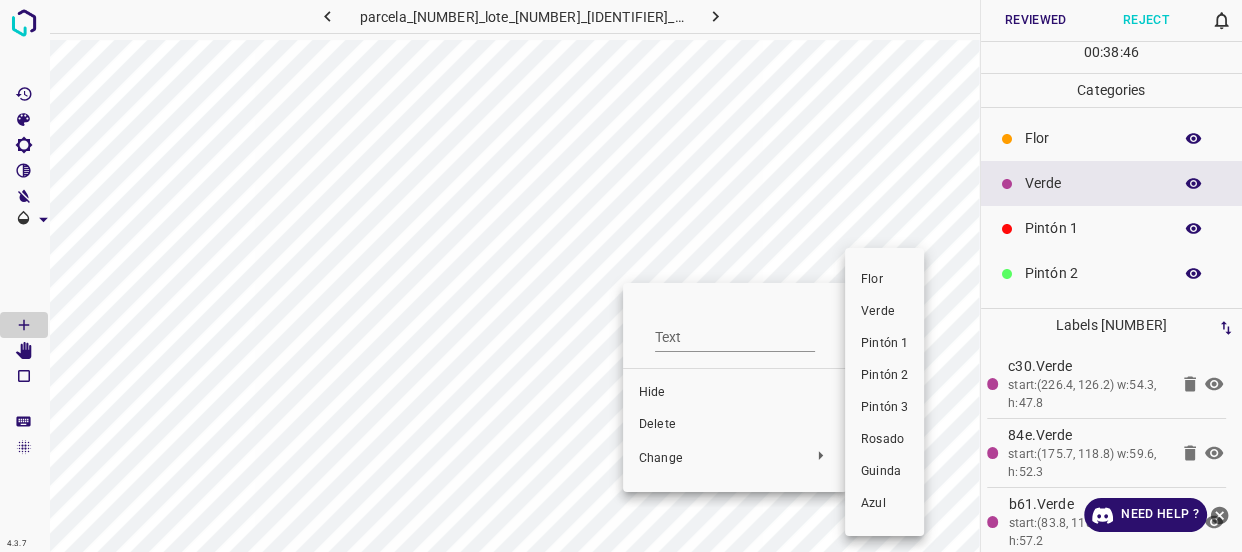 click on "Verde" at bounding box center (884, 312) 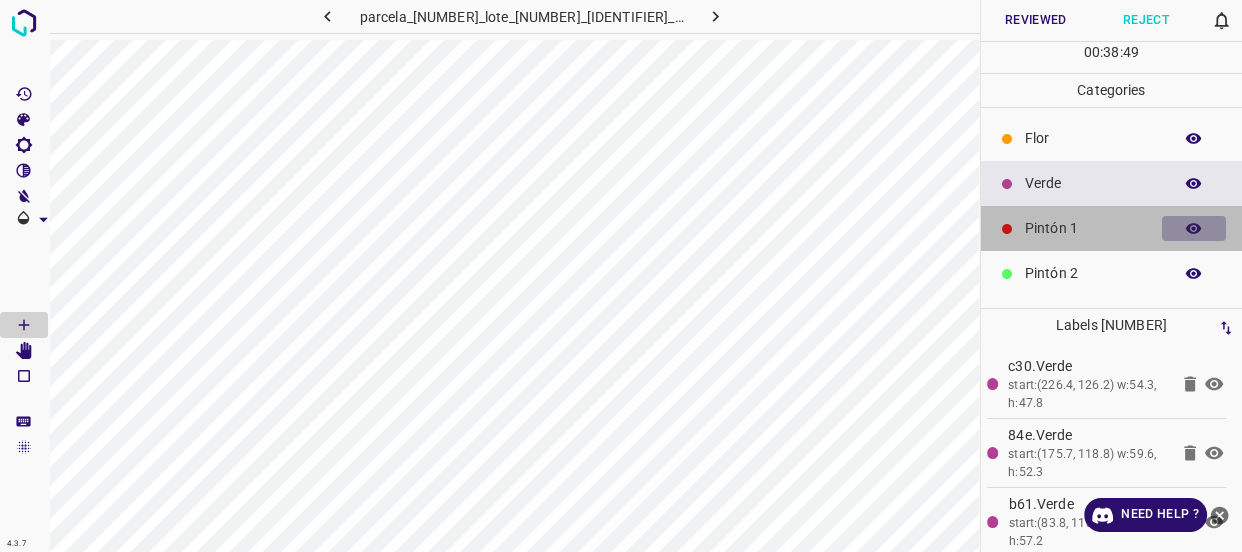 click 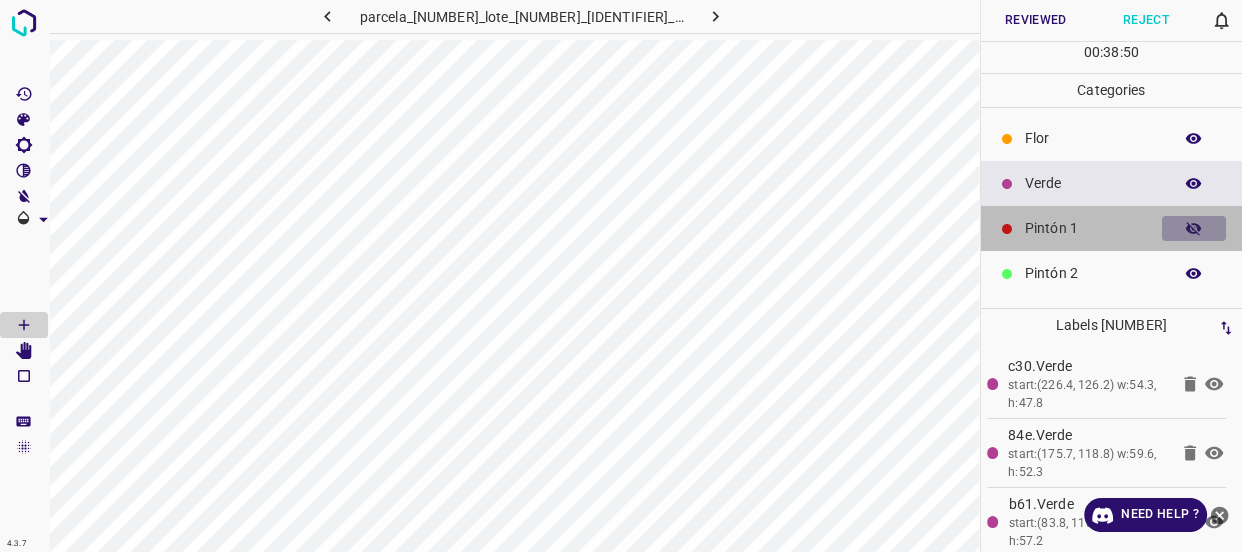 click 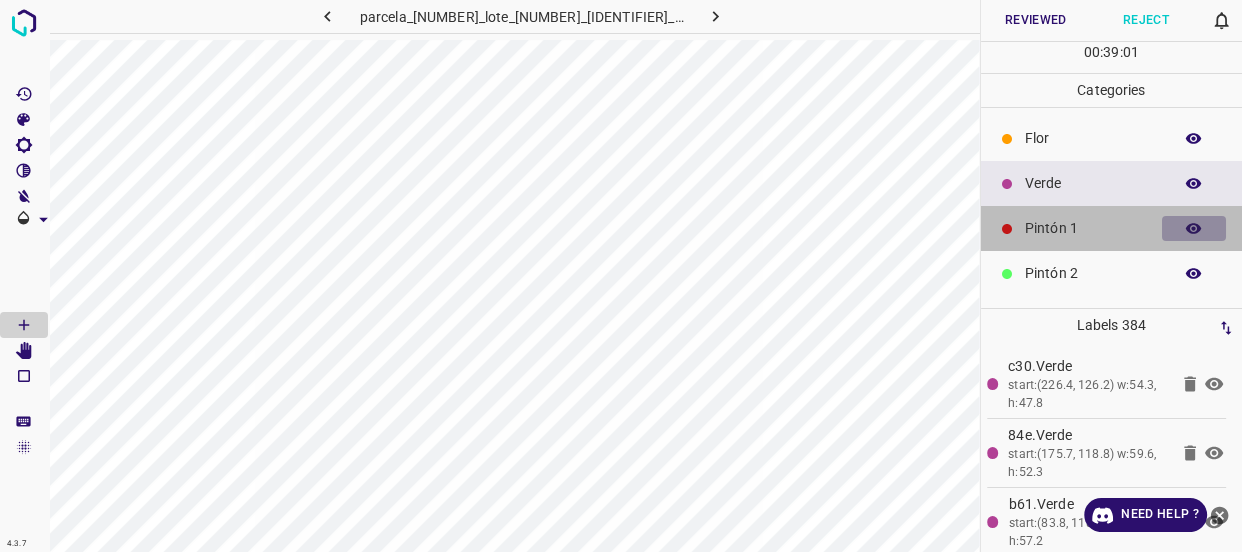 click 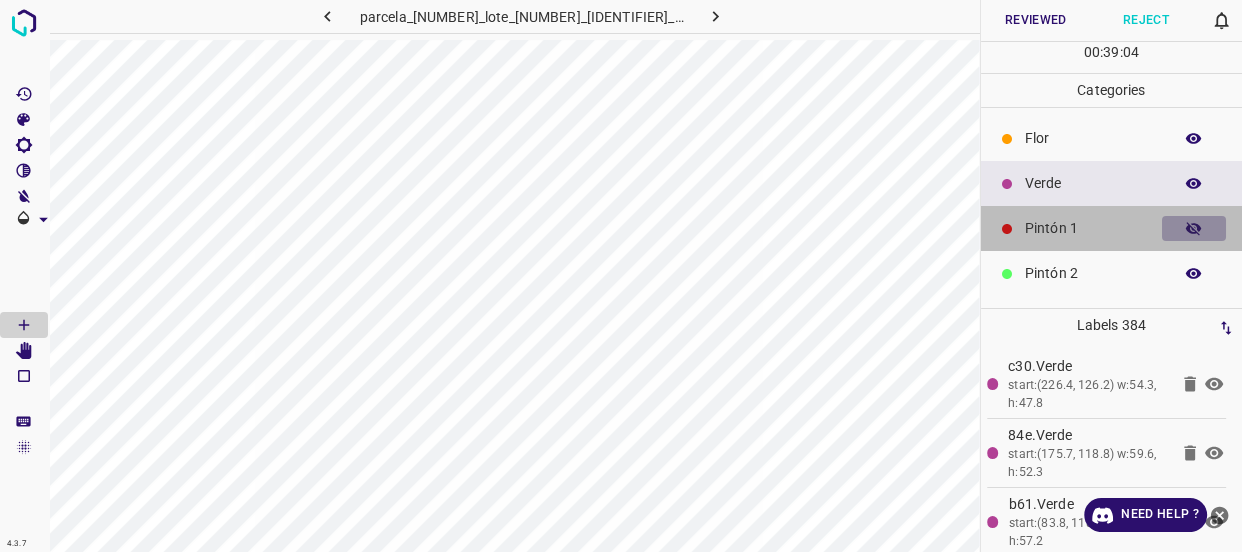 click 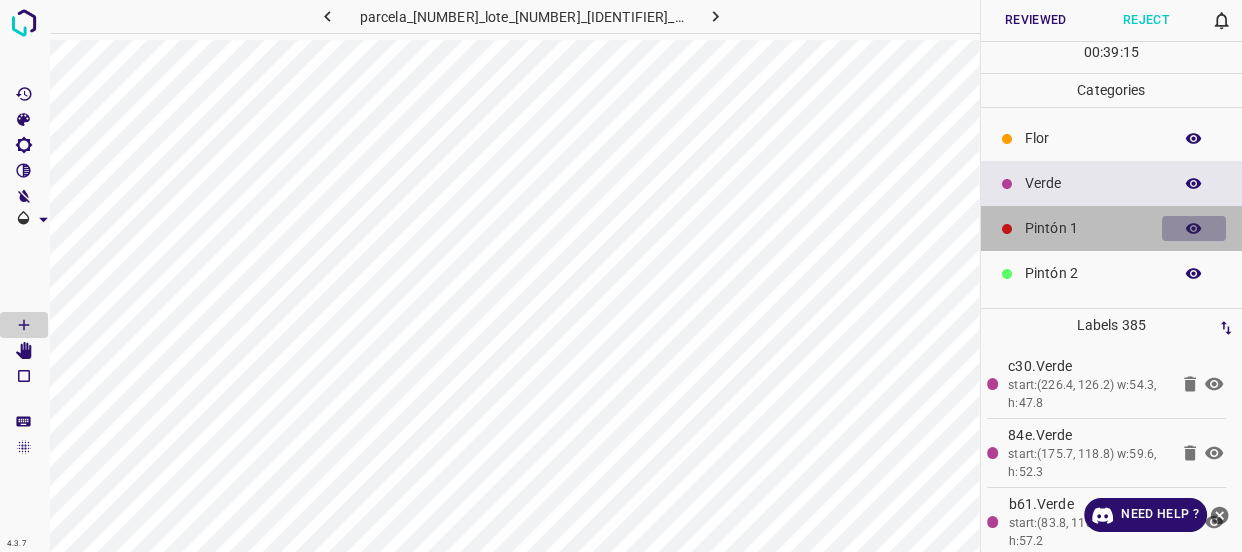 click 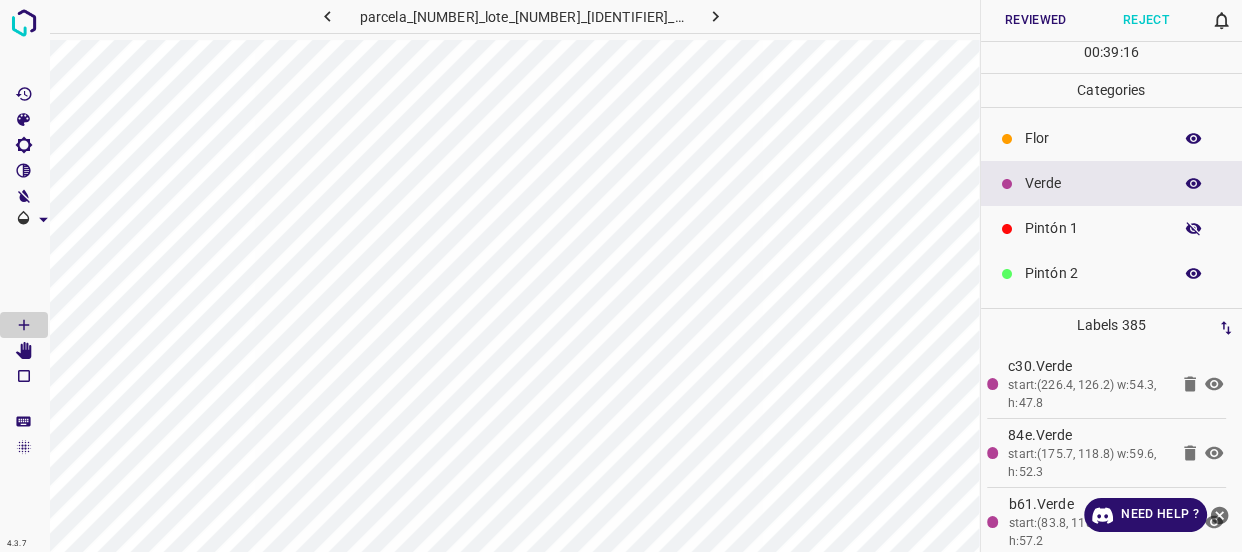 click 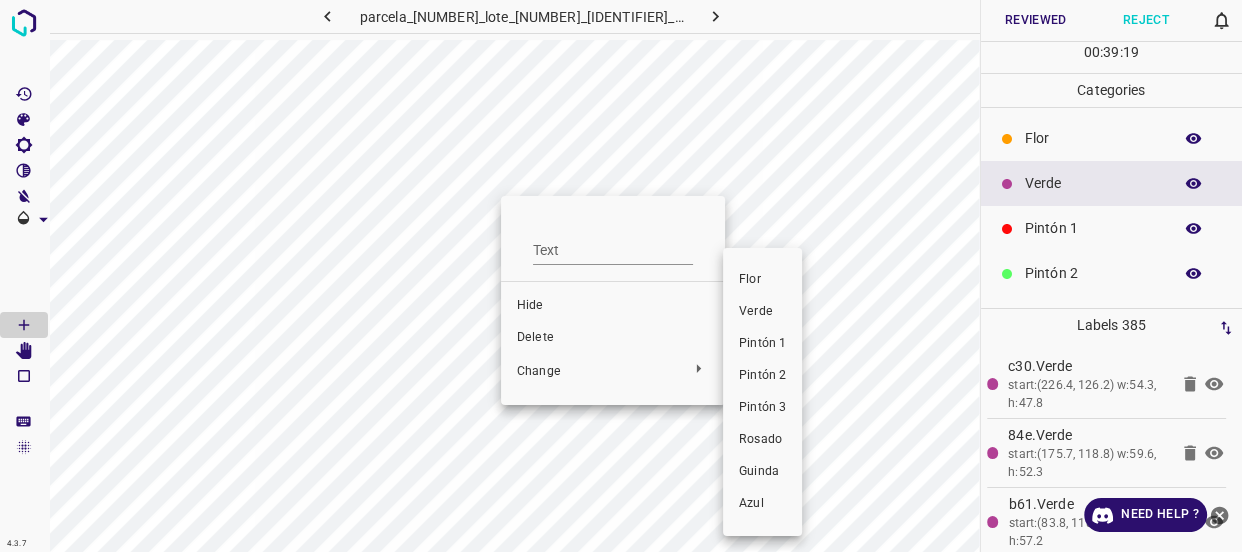 drag, startPoint x: 754, startPoint y: 308, endPoint x: 490, endPoint y: 212, distance: 280.9128 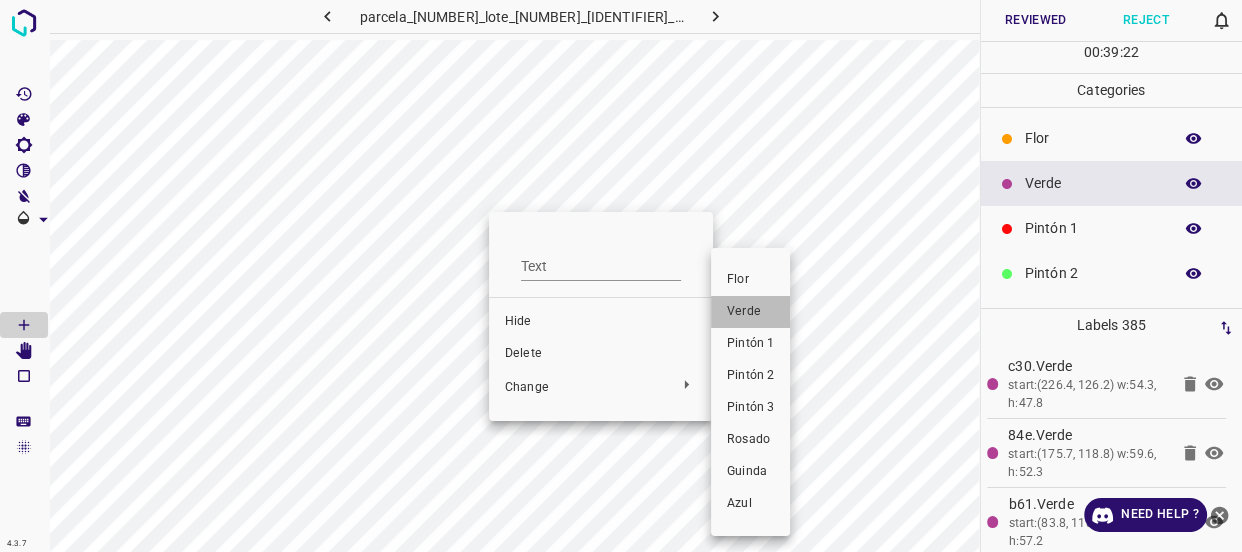 click on "Verde" at bounding box center [750, 312] 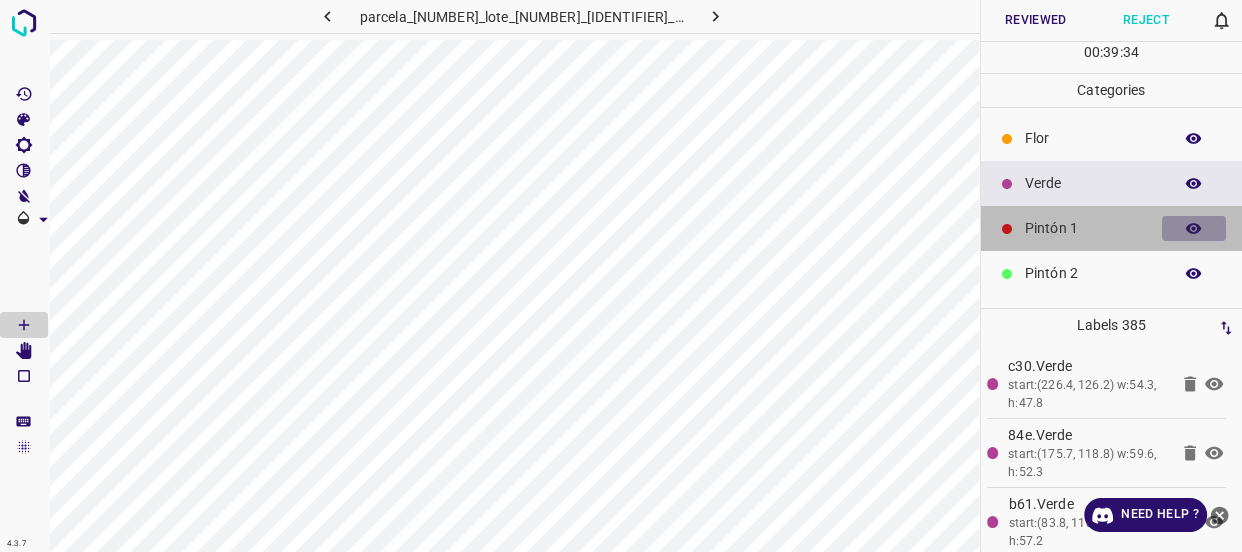 click 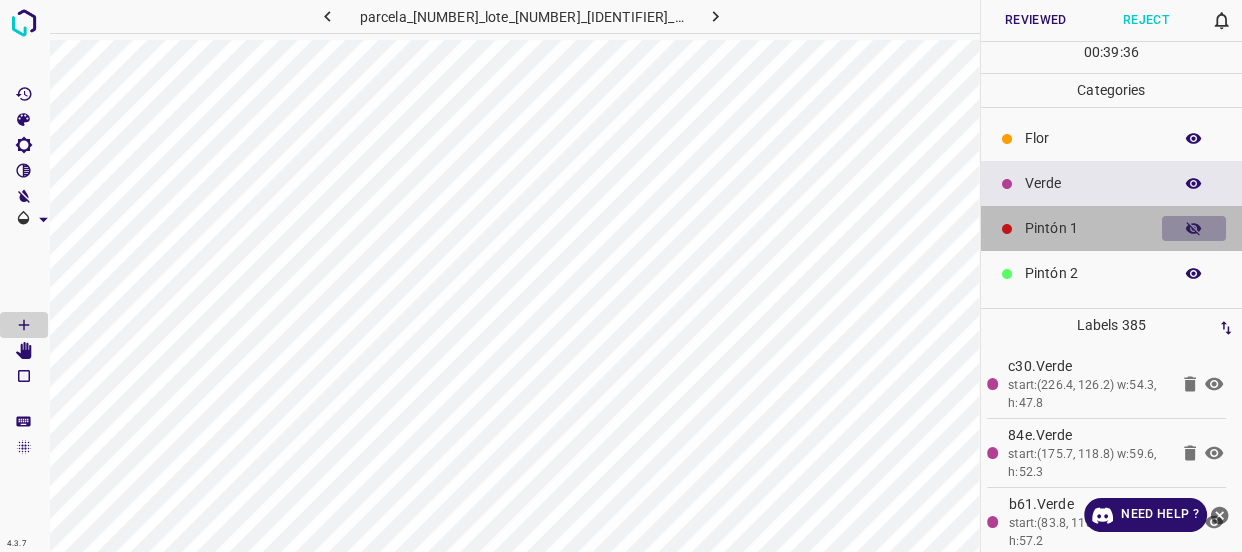 click 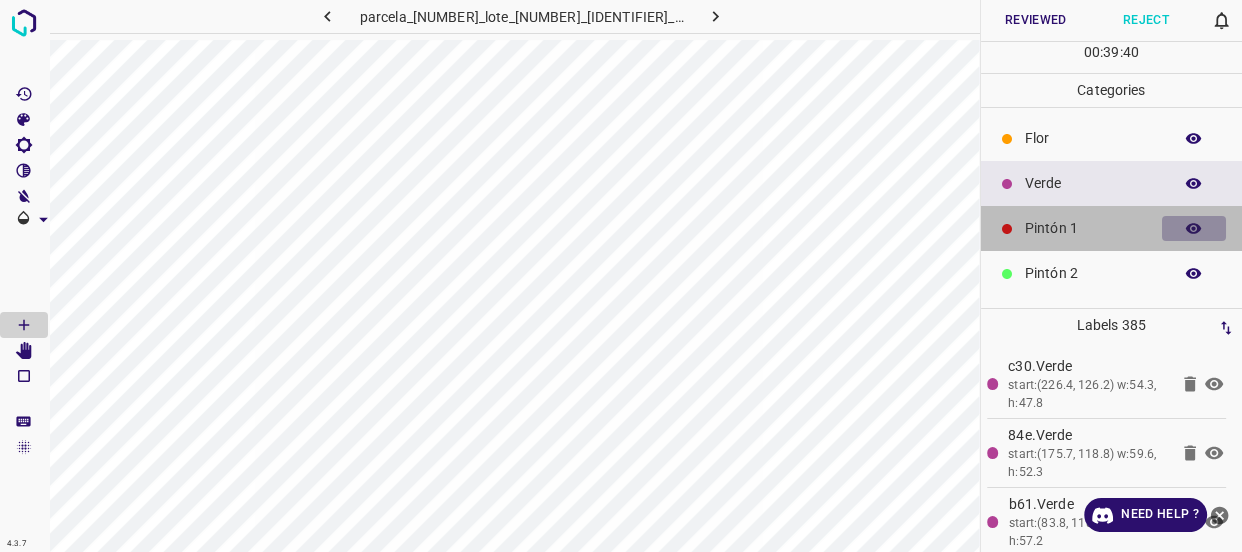 click 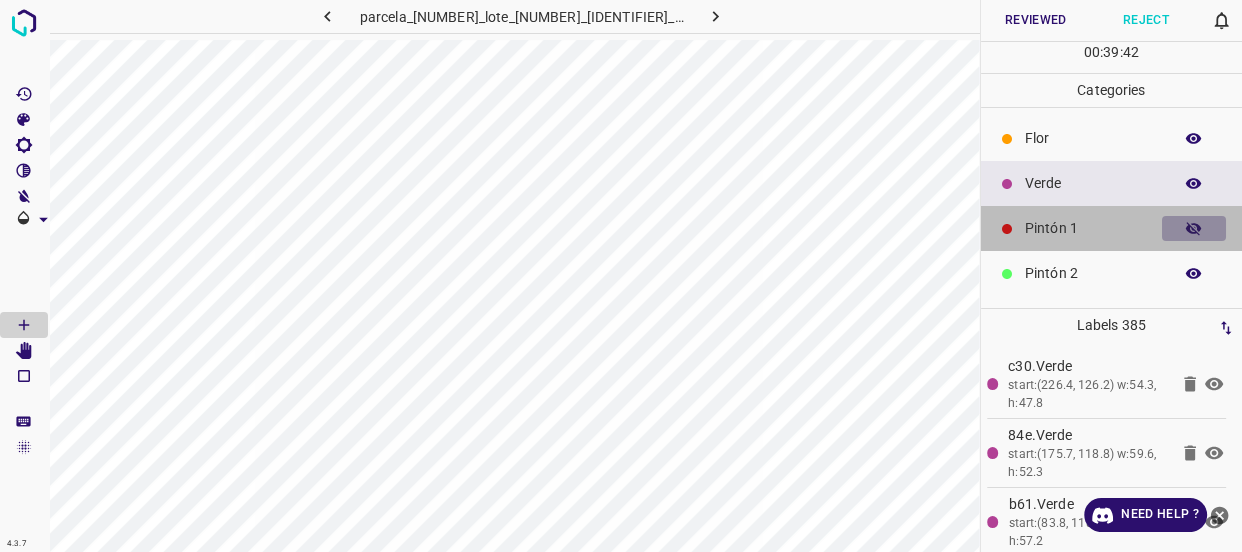 click 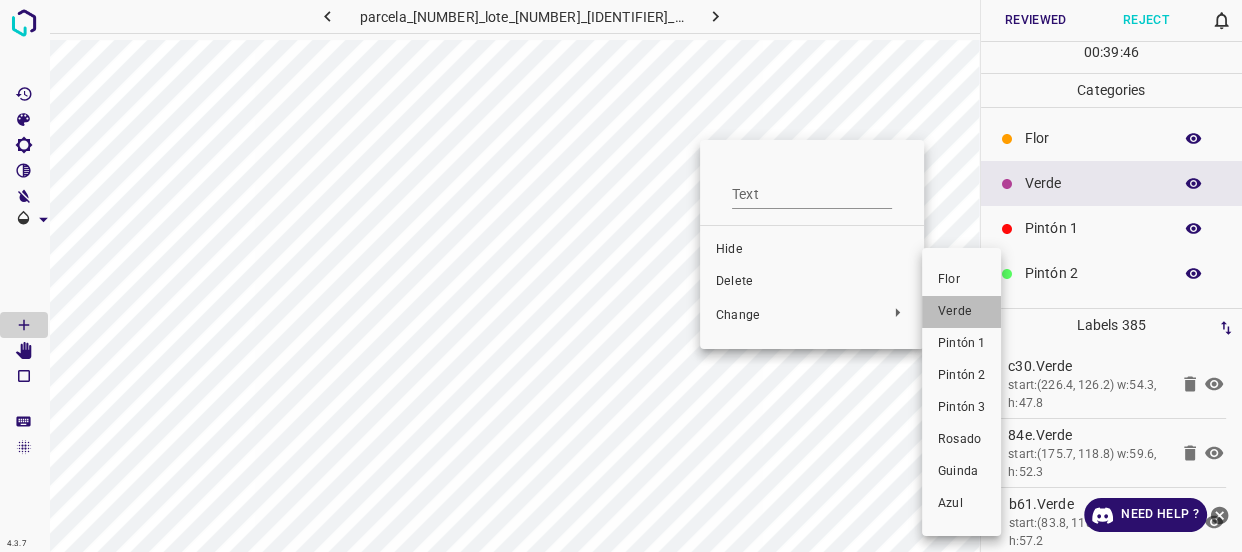 drag, startPoint x: 947, startPoint y: 302, endPoint x: 933, endPoint y: 284, distance: 22.803509 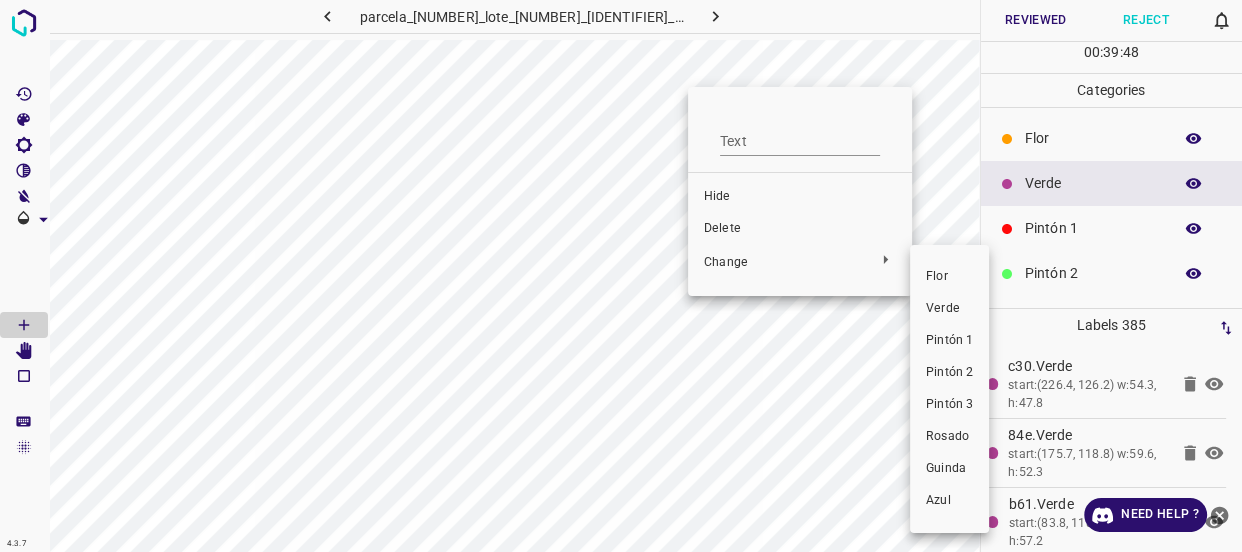 drag, startPoint x: 940, startPoint y: 299, endPoint x: 700, endPoint y: 172, distance: 271.53085 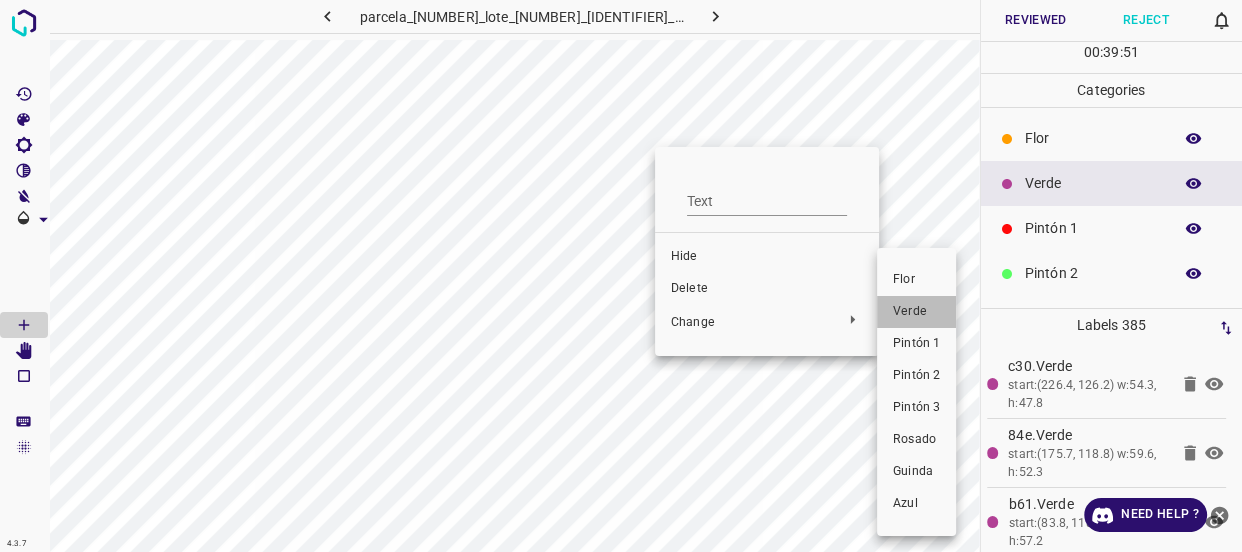 click on "Verde" at bounding box center [916, 312] 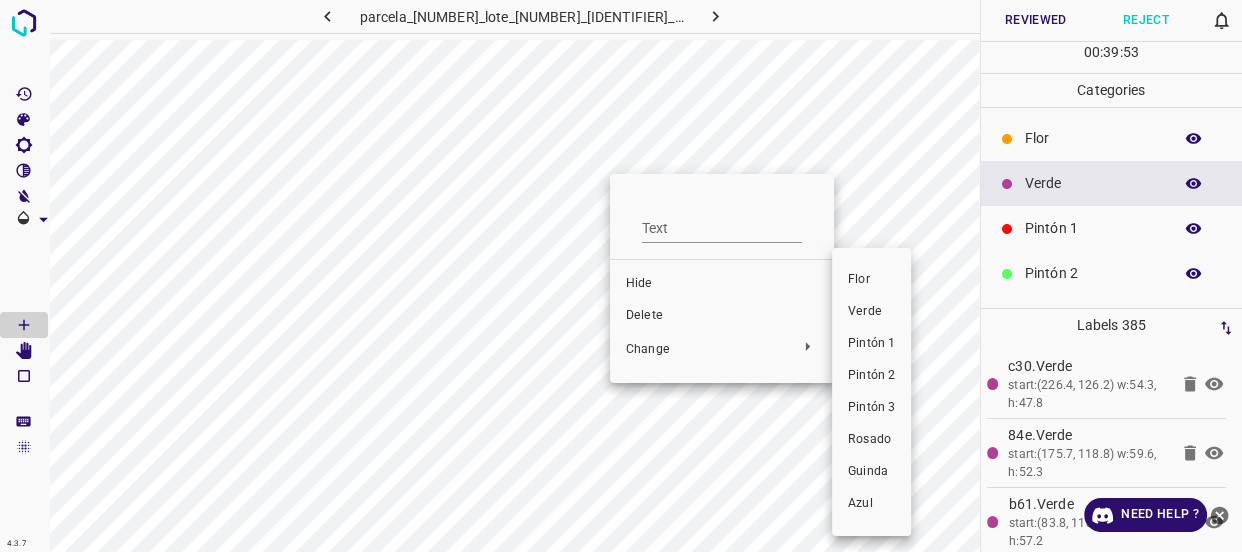 drag, startPoint x: 858, startPoint y: 322, endPoint x: 574, endPoint y: 209, distance: 305.65503 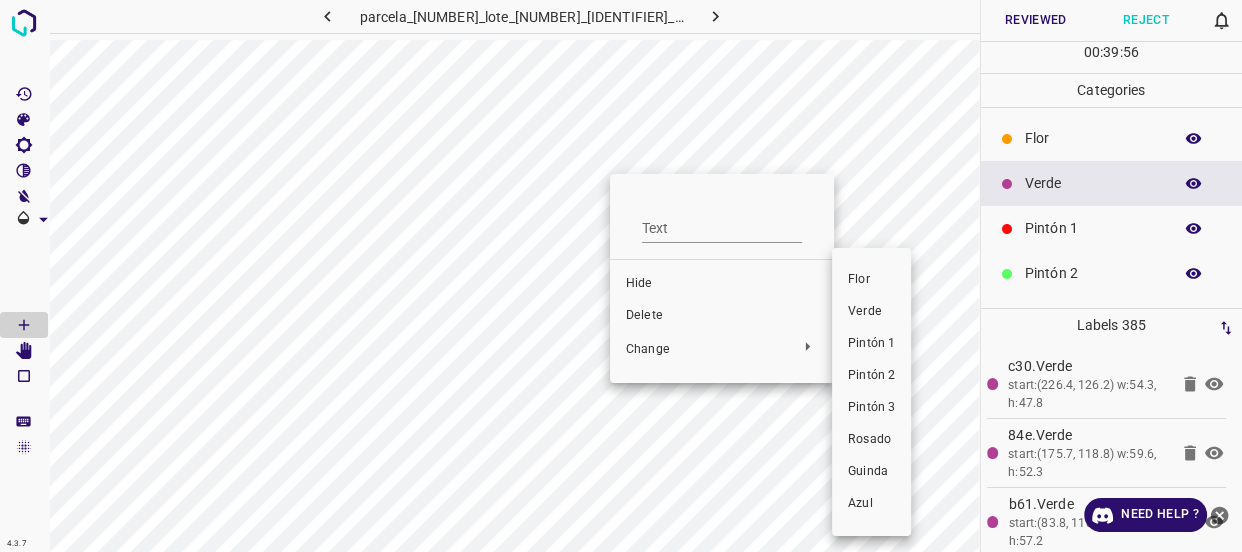 drag, startPoint x: 873, startPoint y: 311, endPoint x: 581, endPoint y: 212, distance: 308.3261 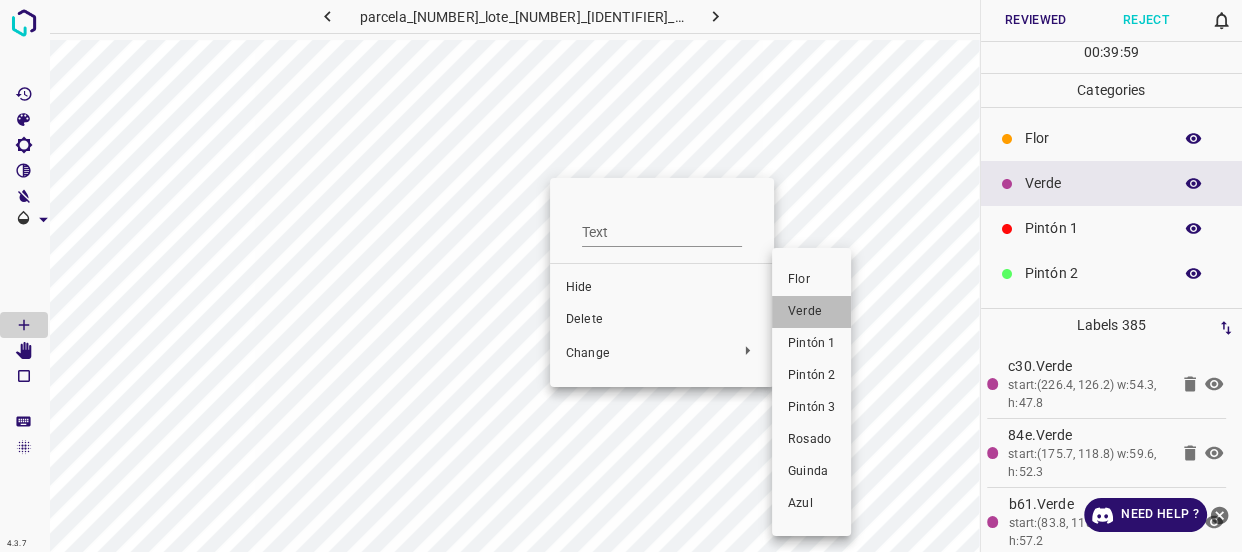 click on "Verde" at bounding box center (811, 312) 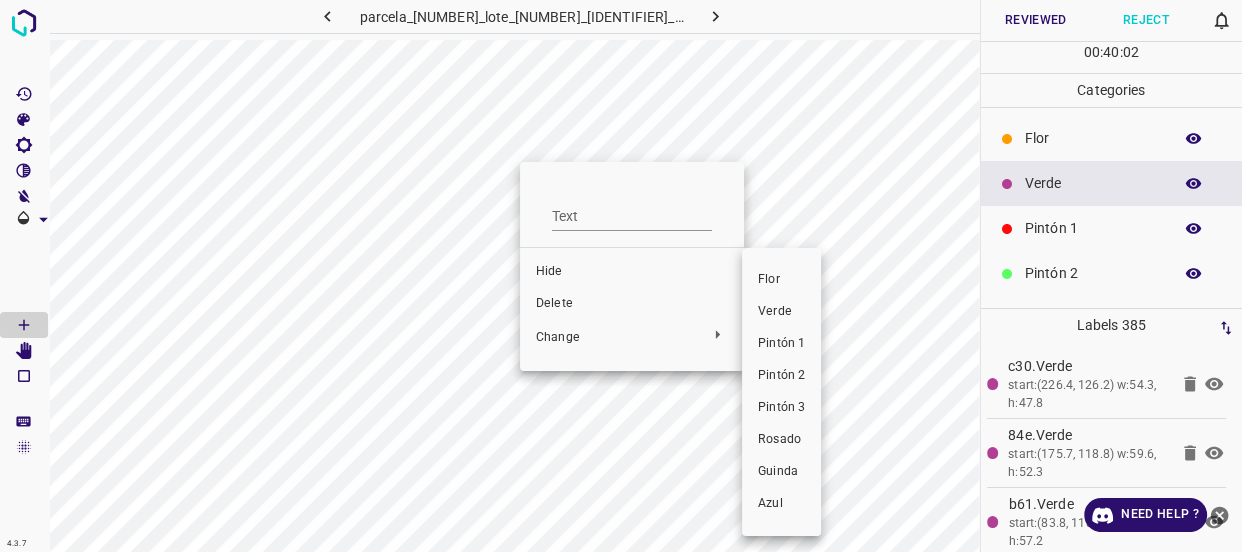 drag, startPoint x: 796, startPoint y: 316, endPoint x: 591, endPoint y: 195, distance: 238.04622 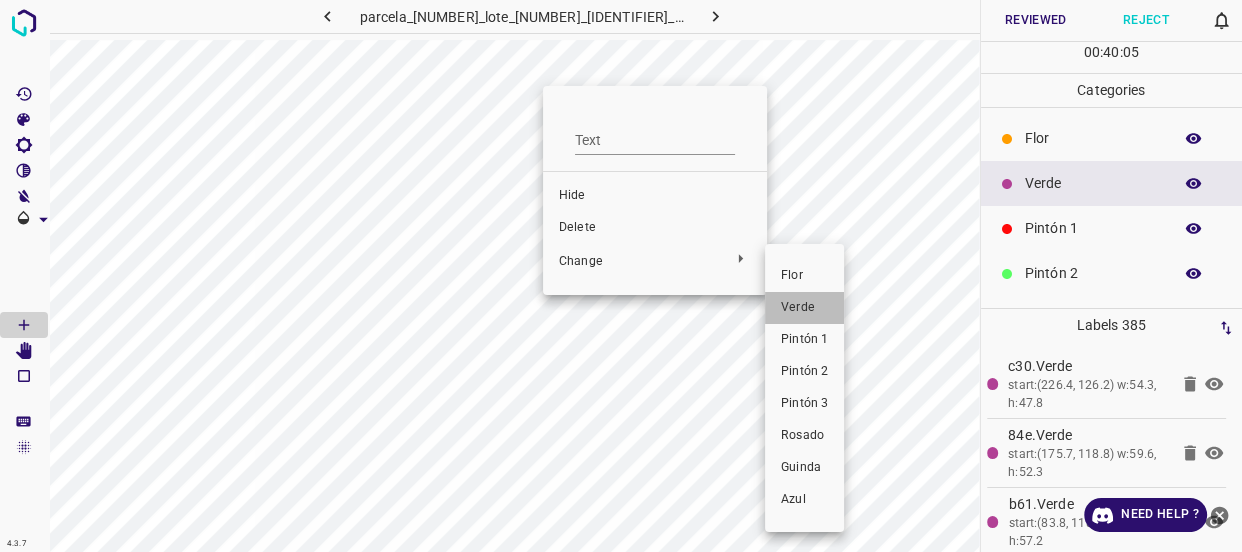 drag, startPoint x: 805, startPoint y: 314, endPoint x: 643, endPoint y: 203, distance: 196.37973 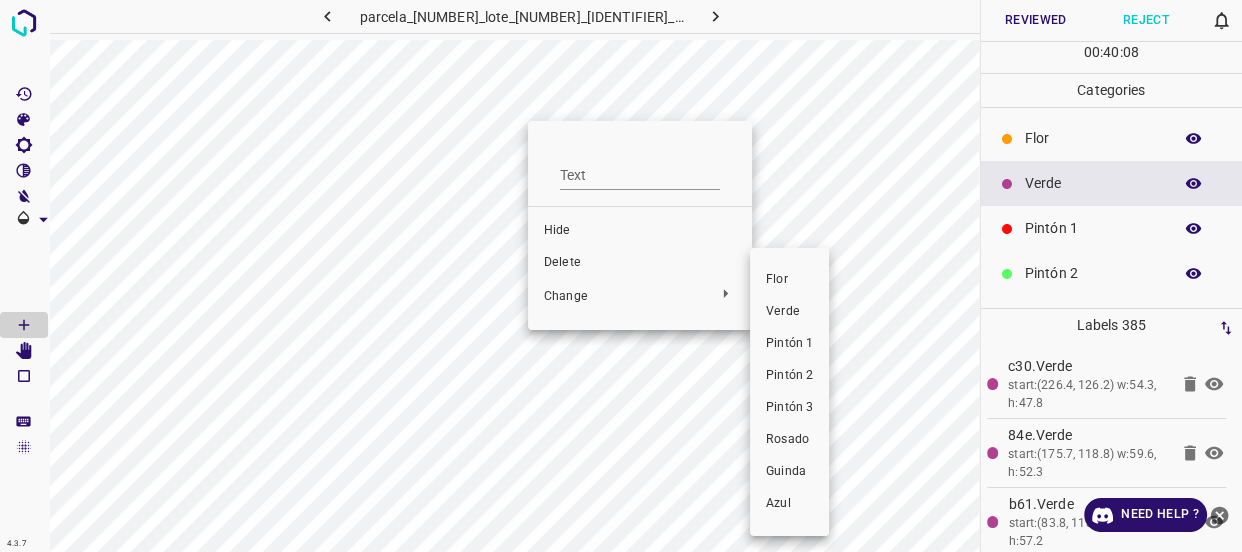 click on "Verde" at bounding box center [789, 312] 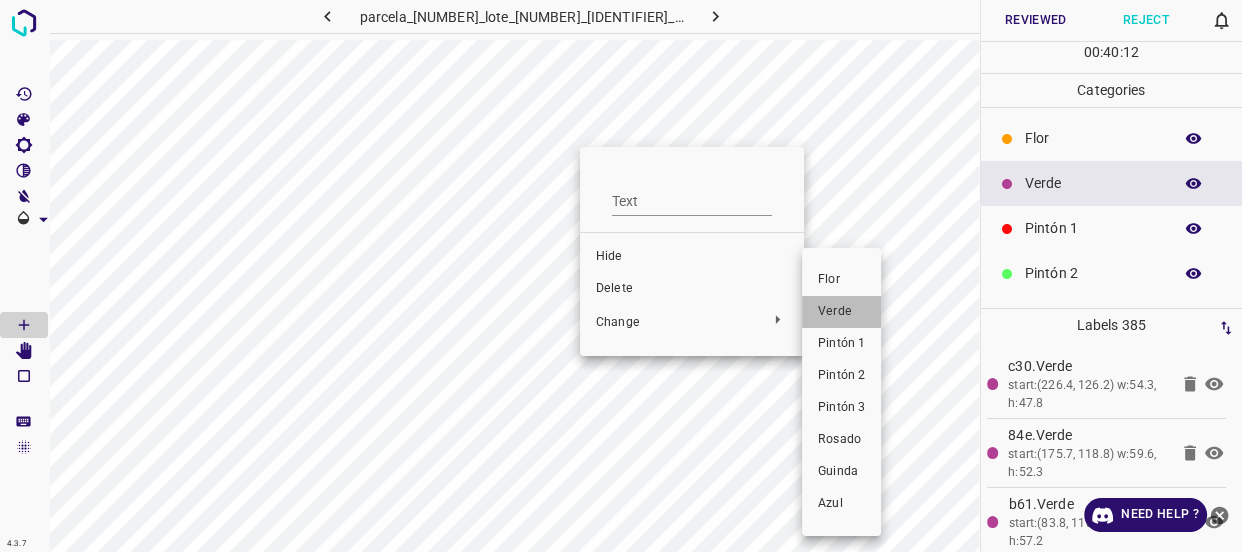 drag, startPoint x: 832, startPoint y: 308, endPoint x: 651, endPoint y: 229, distance: 197.48924 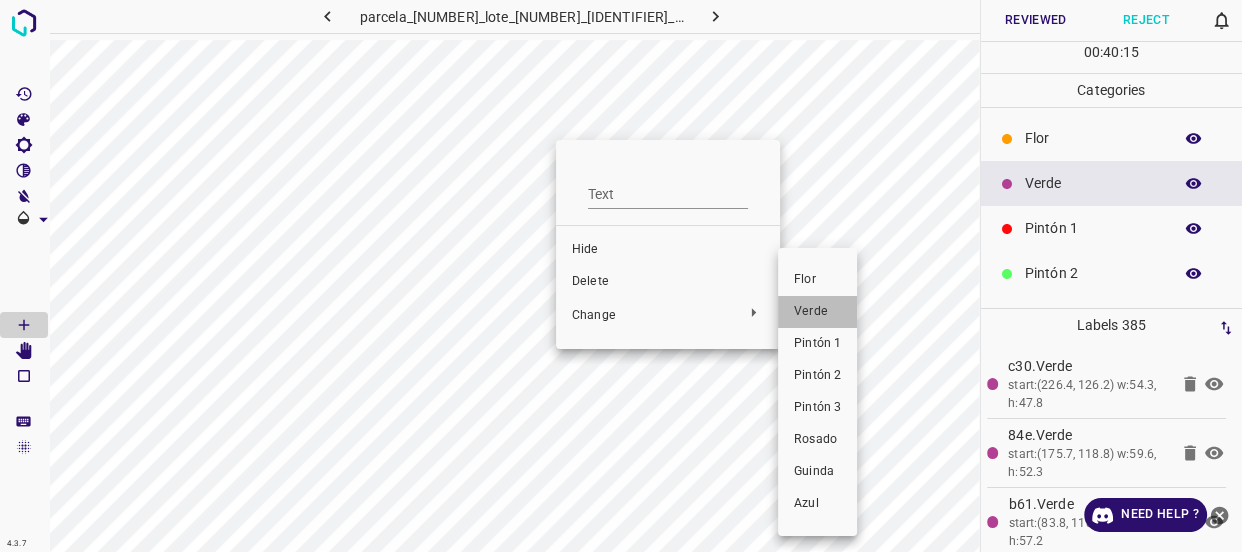 drag, startPoint x: 844, startPoint y: 307, endPoint x: 834, endPoint y: 300, distance: 12.206555 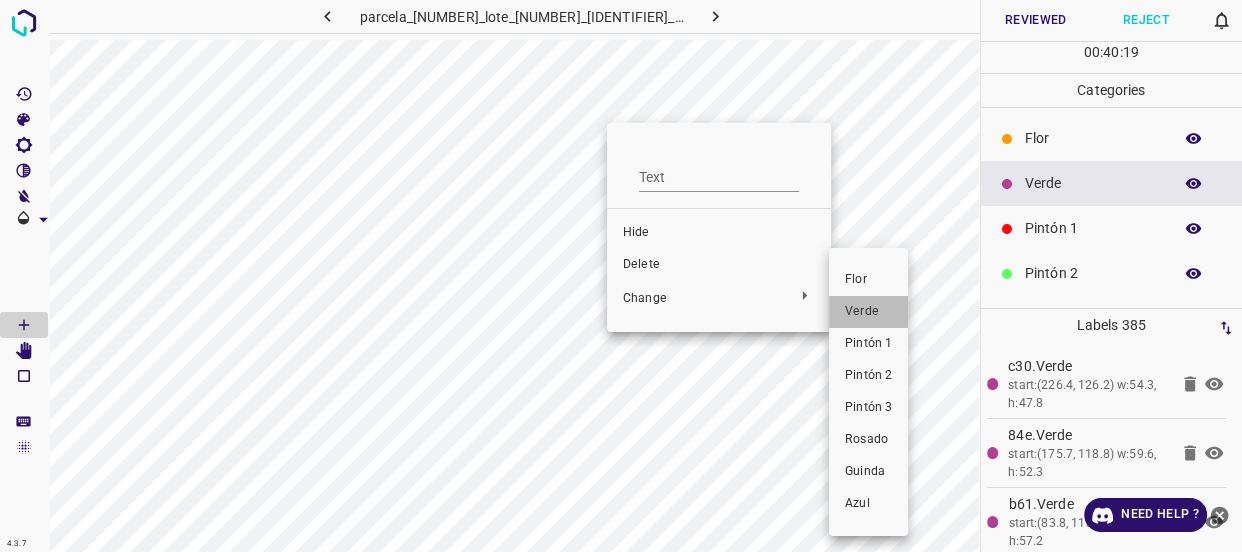 drag, startPoint x: 852, startPoint y: 310, endPoint x: 670, endPoint y: 122, distance: 261.6639 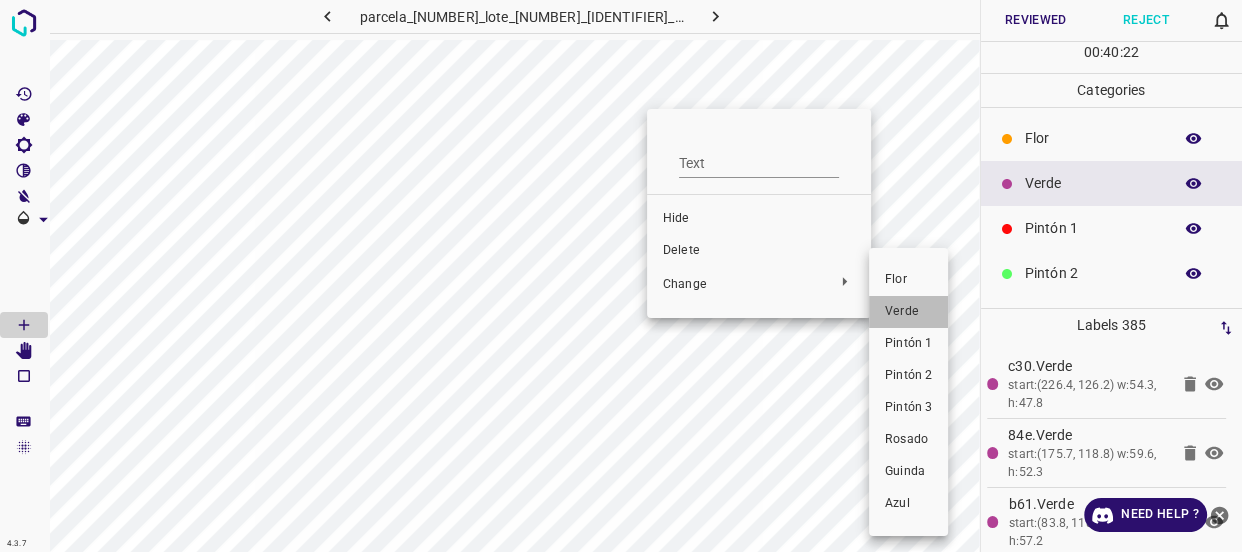 drag, startPoint x: 905, startPoint y: 314, endPoint x: 704, endPoint y: 195, distance: 233.5851 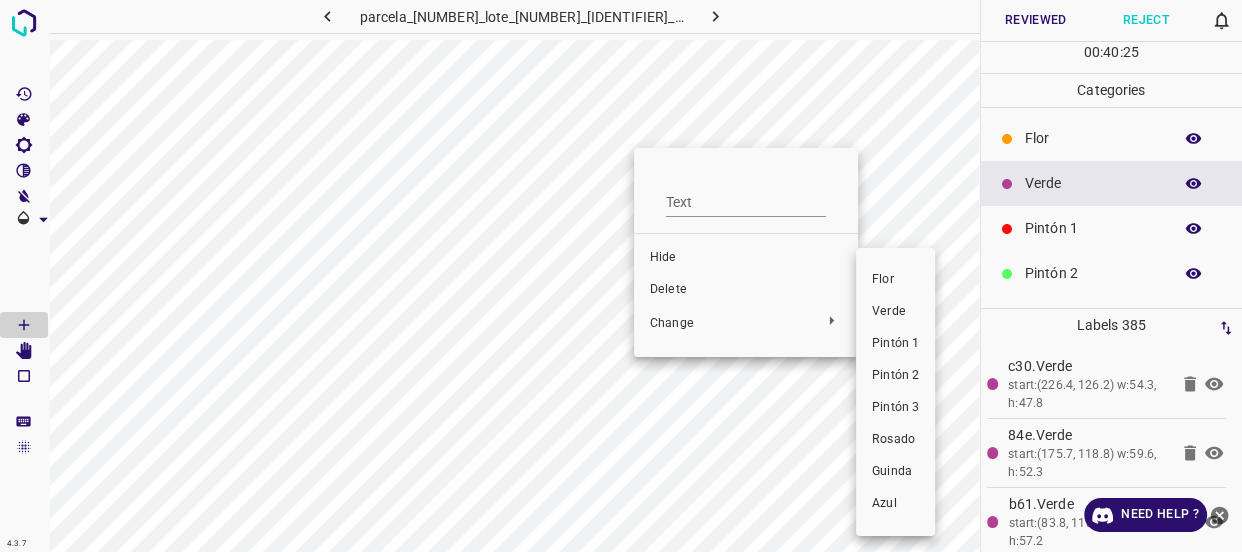 click on "Verde" at bounding box center (895, 312) 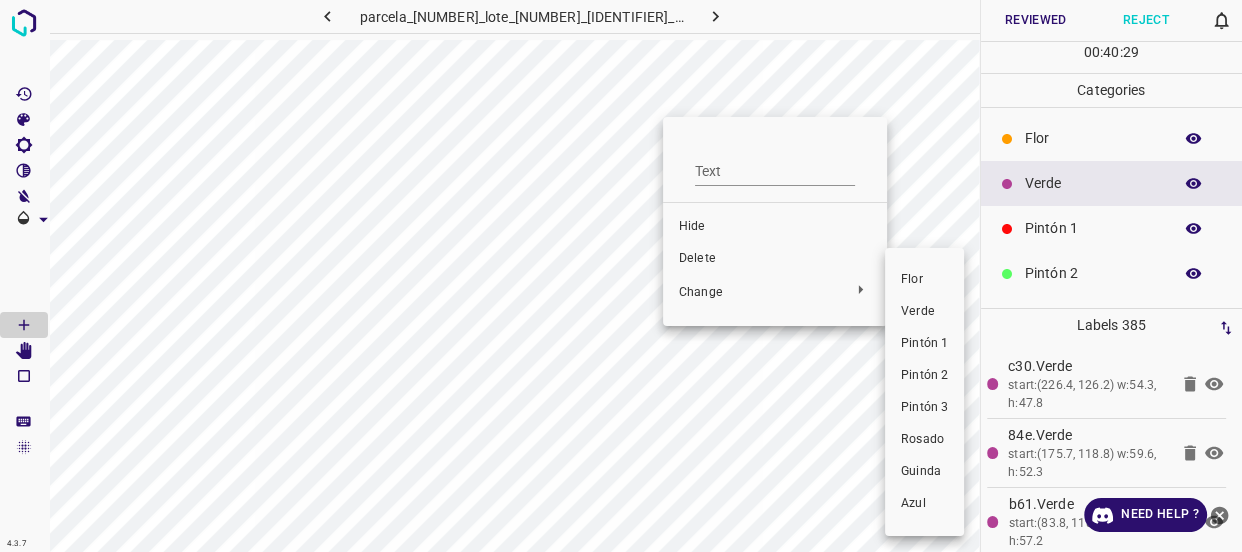 click on "Verde" at bounding box center (924, 312) 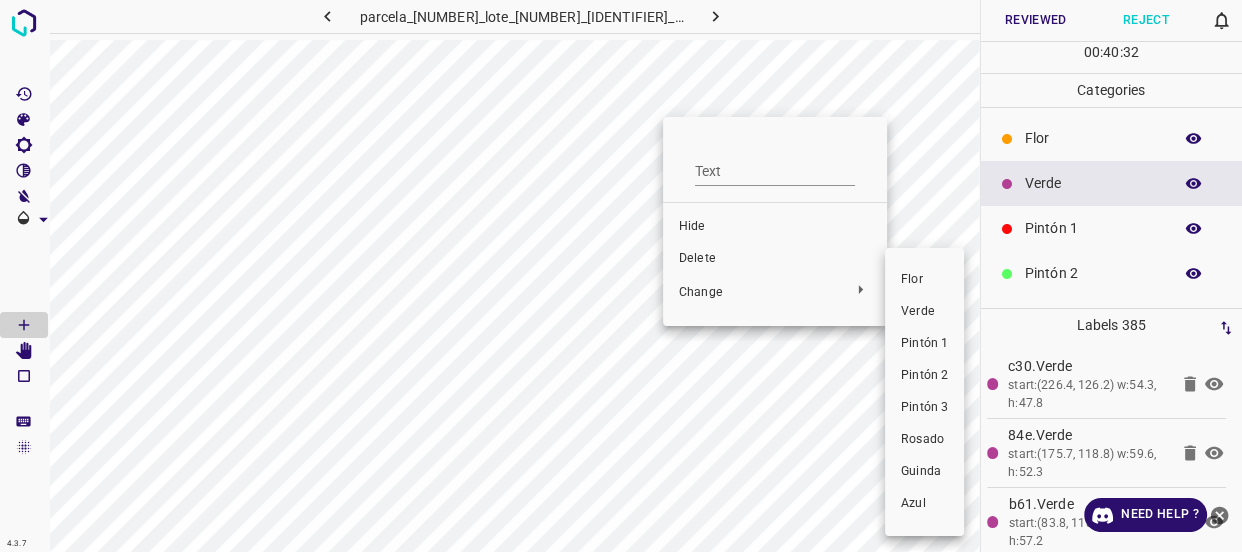 click on "Verde" at bounding box center [924, 312] 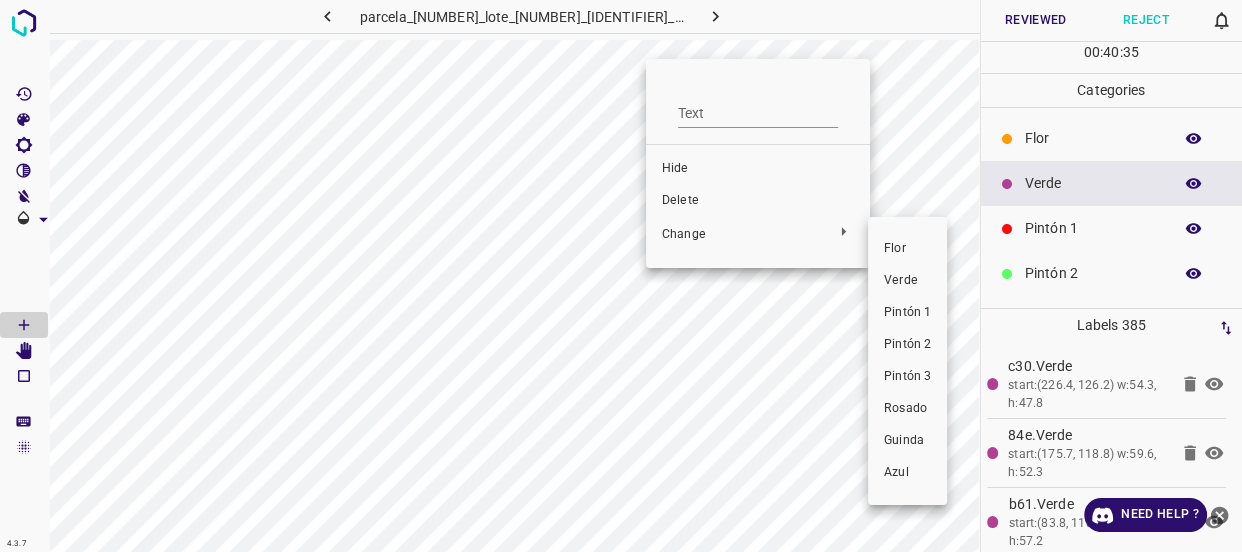 click on "Verde" at bounding box center (907, 281) 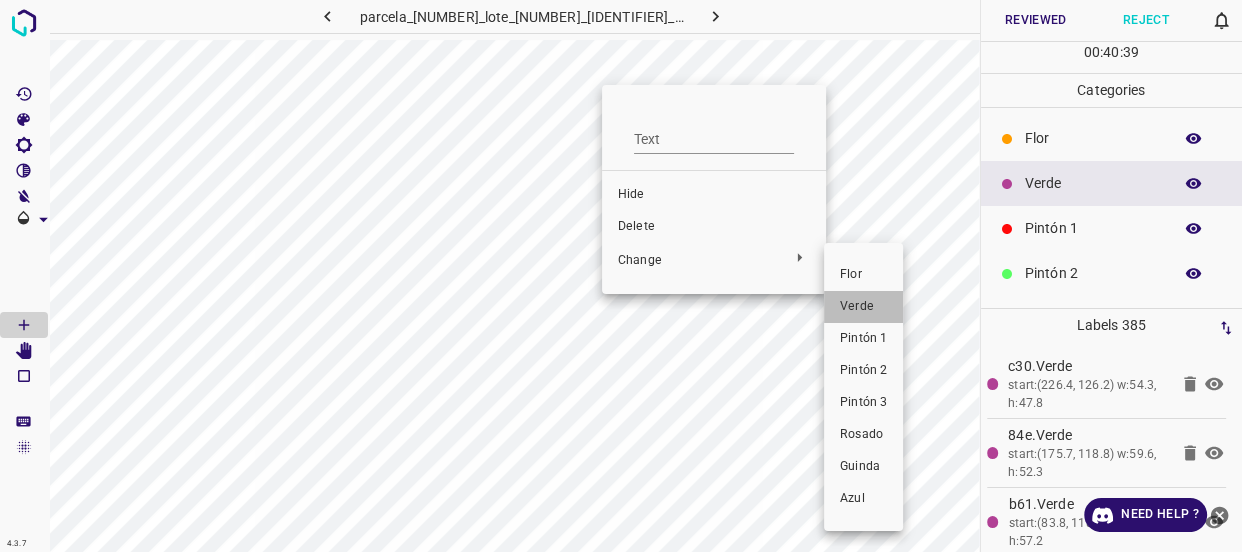 drag, startPoint x: 847, startPoint y: 309, endPoint x: 648, endPoint y: 108, distance: 282.84625 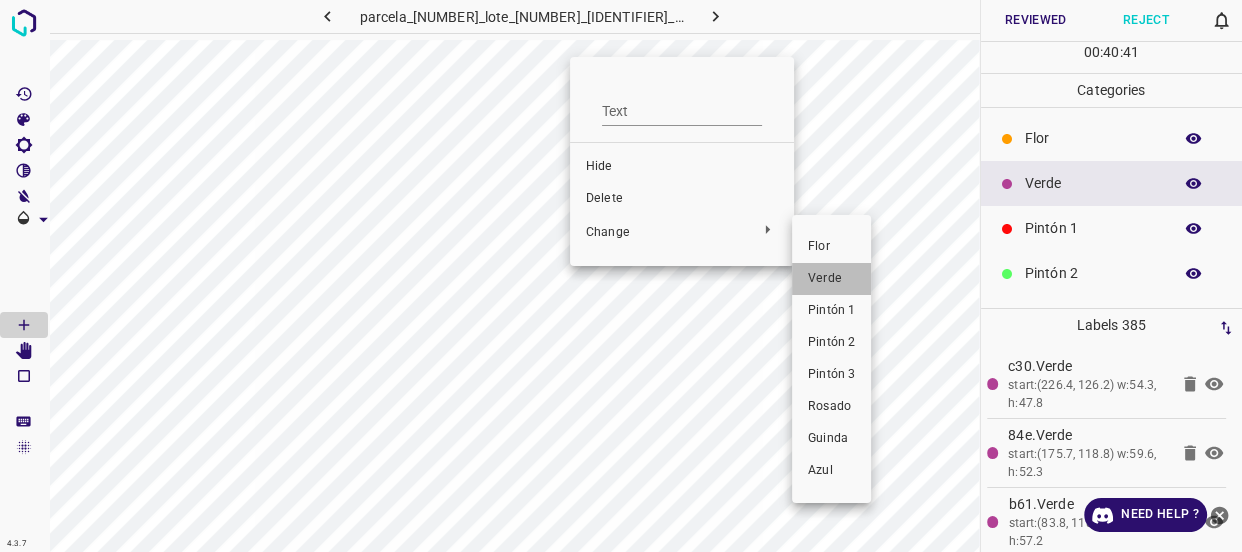 drag, startPoint x: 831, startPoint y: 280, endPoint x: 637, endPoint y: 58, distance: 294.822 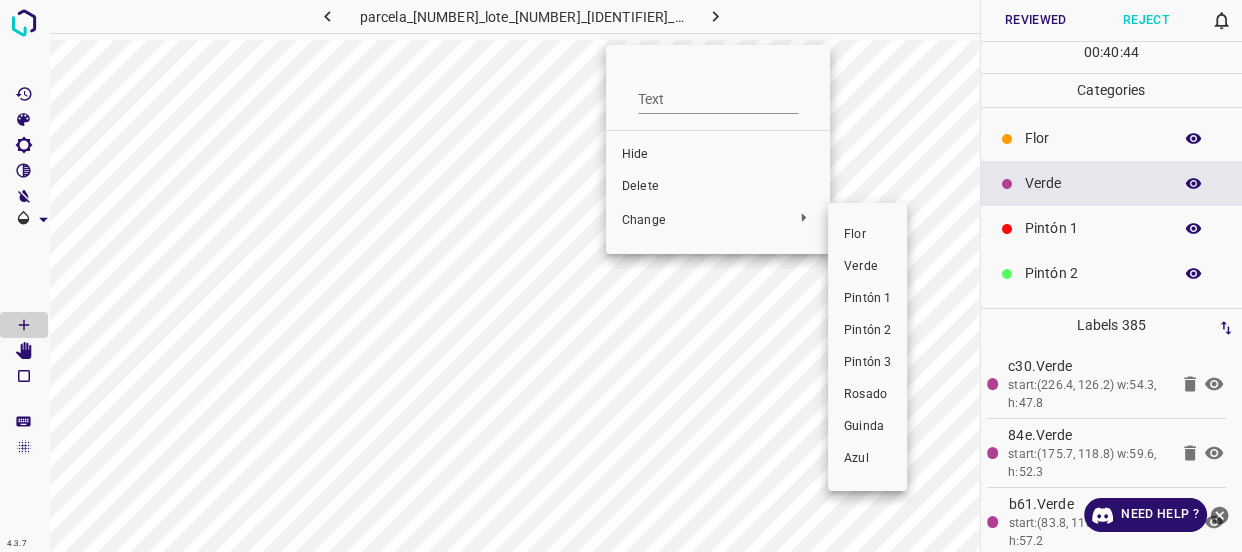 drag, startPoint x: 856, startPoint y: 265, endPoint x: 608, endPoint y: 131, distance: 281.8865 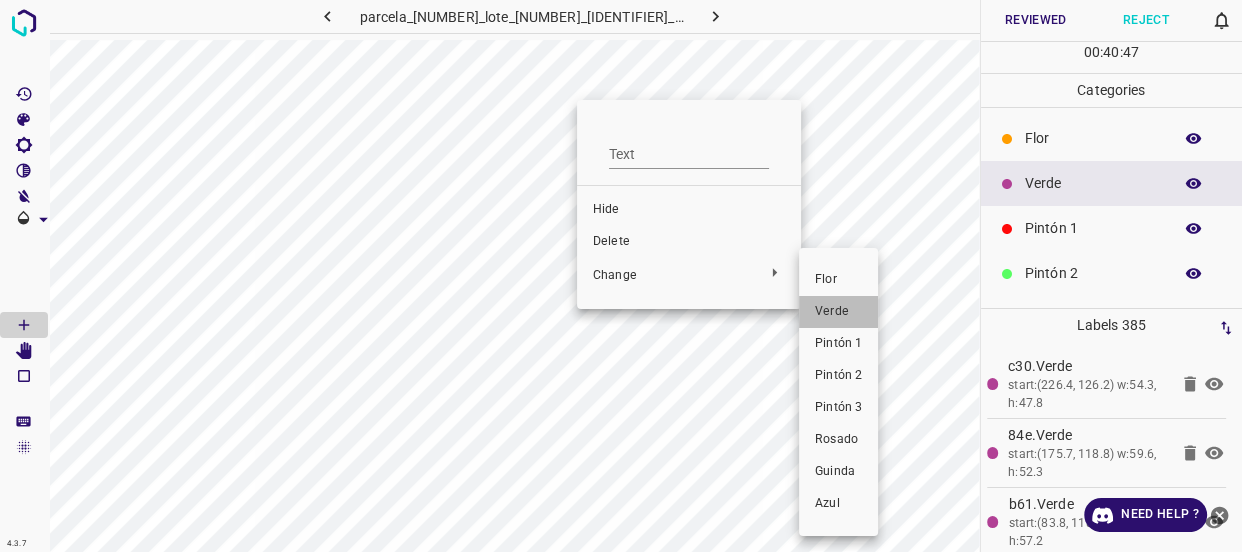 drag, startPoint x: 830, startPoint y: 308, endPoint x: 760, endPoint y: 123, distance: 197.8004 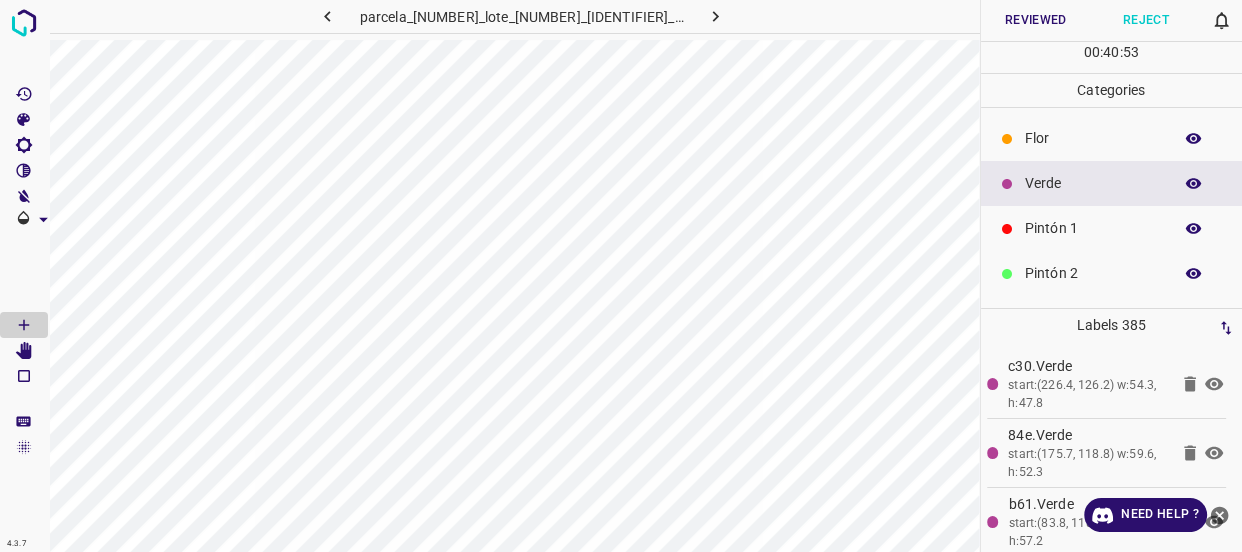 click 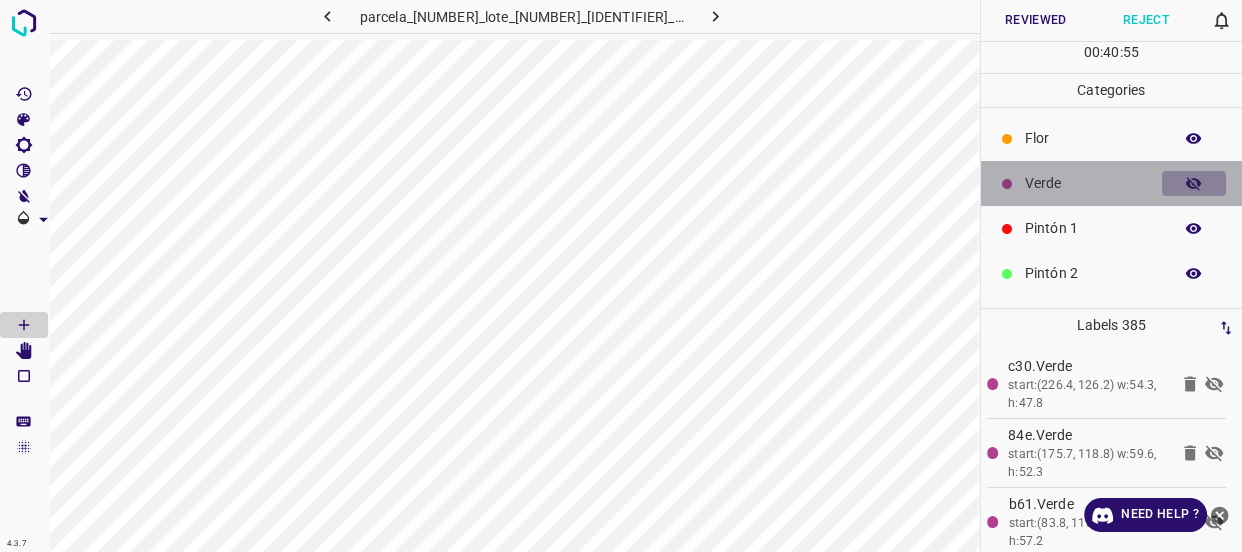 click 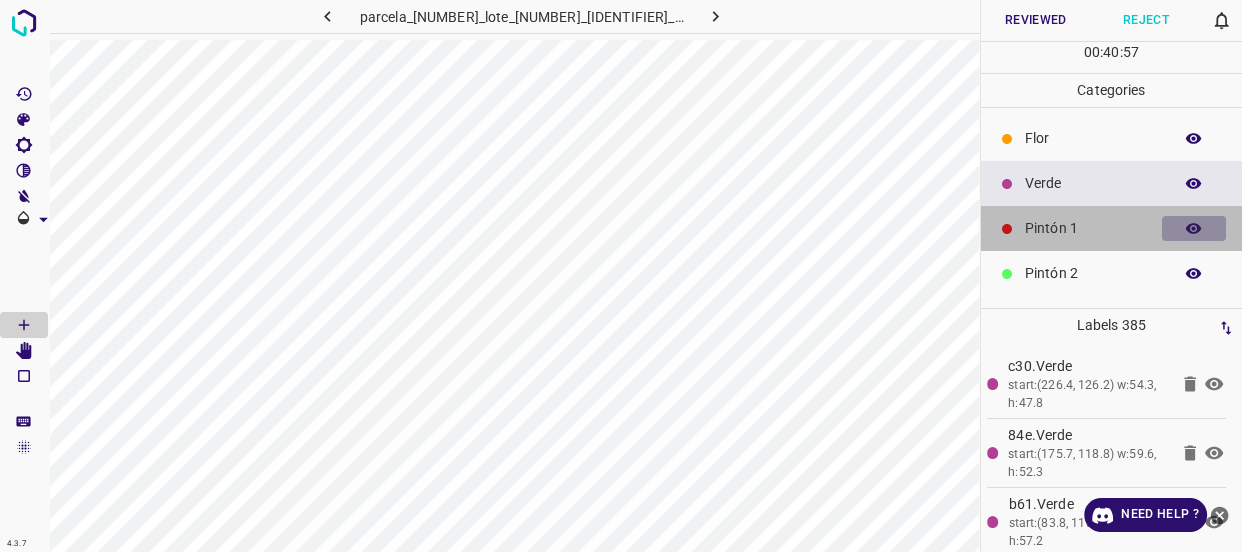 click 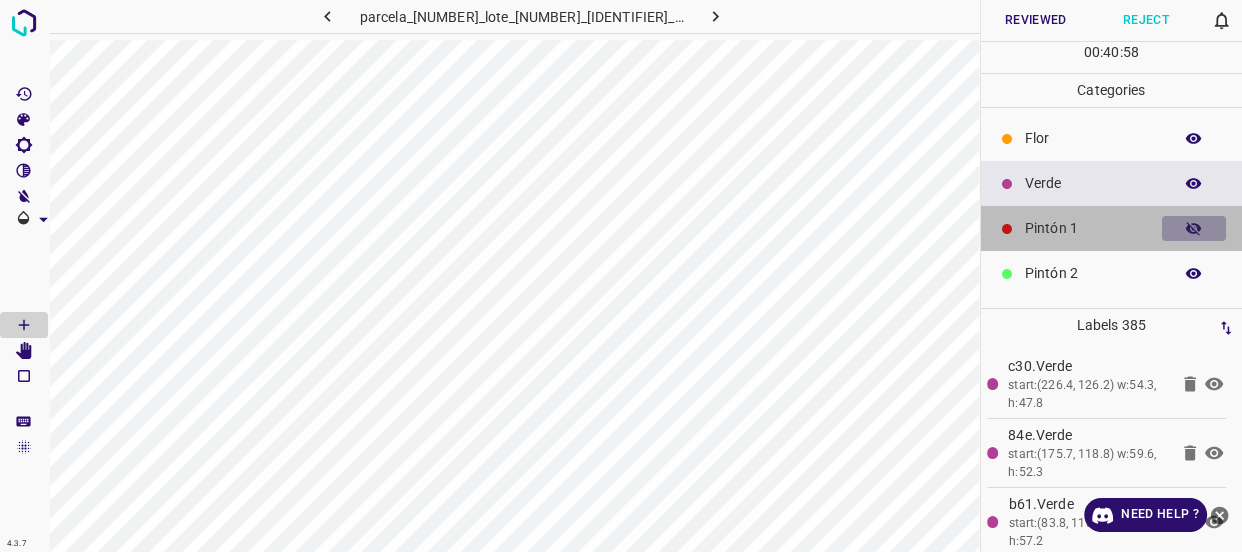 click 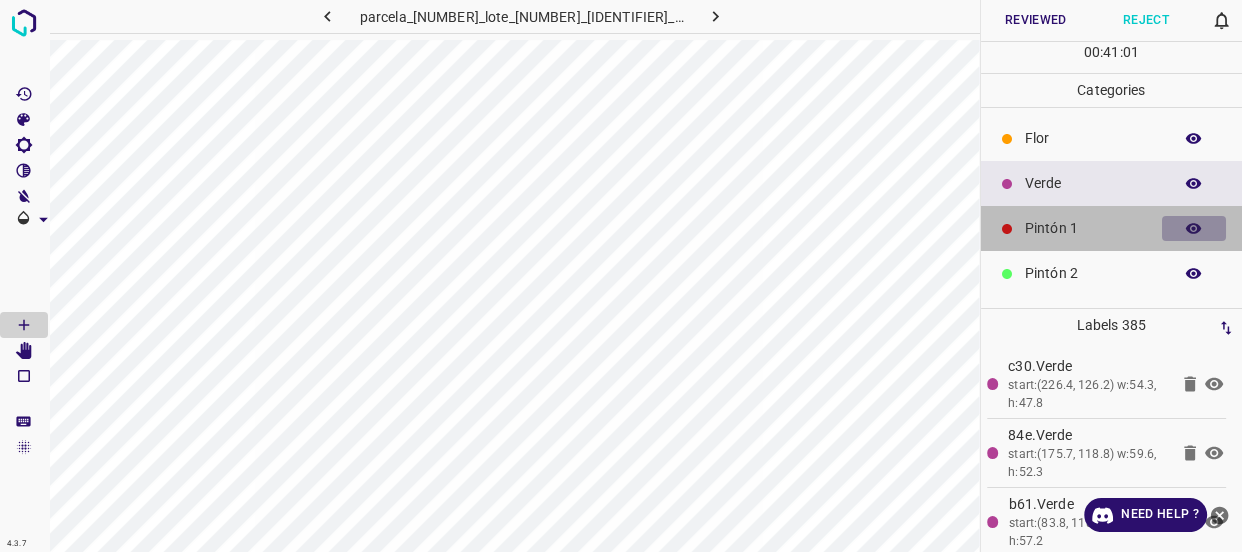 click 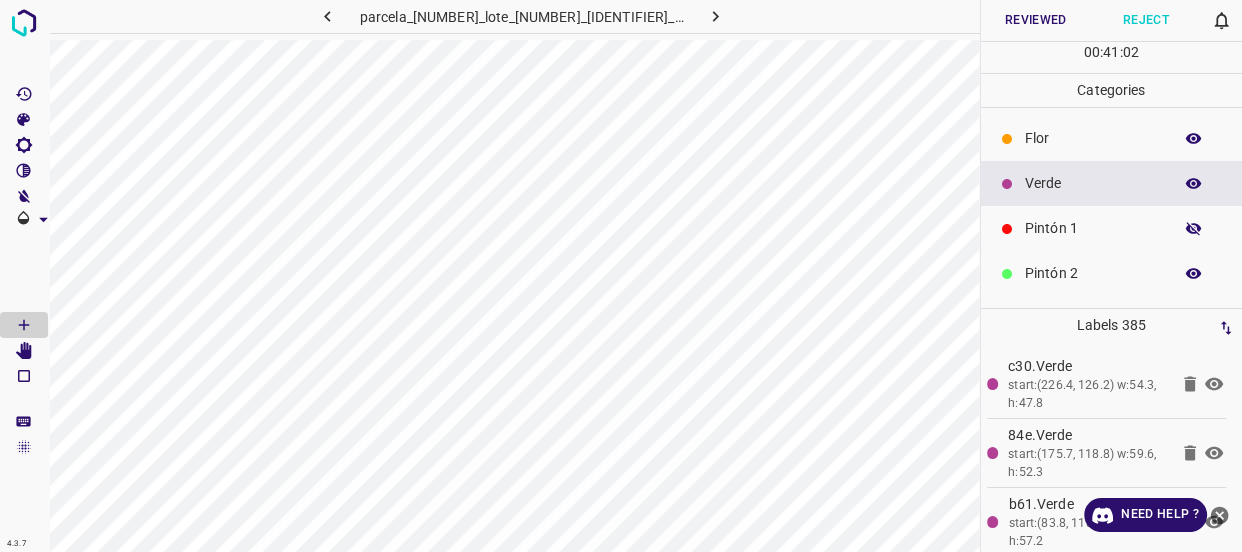 click 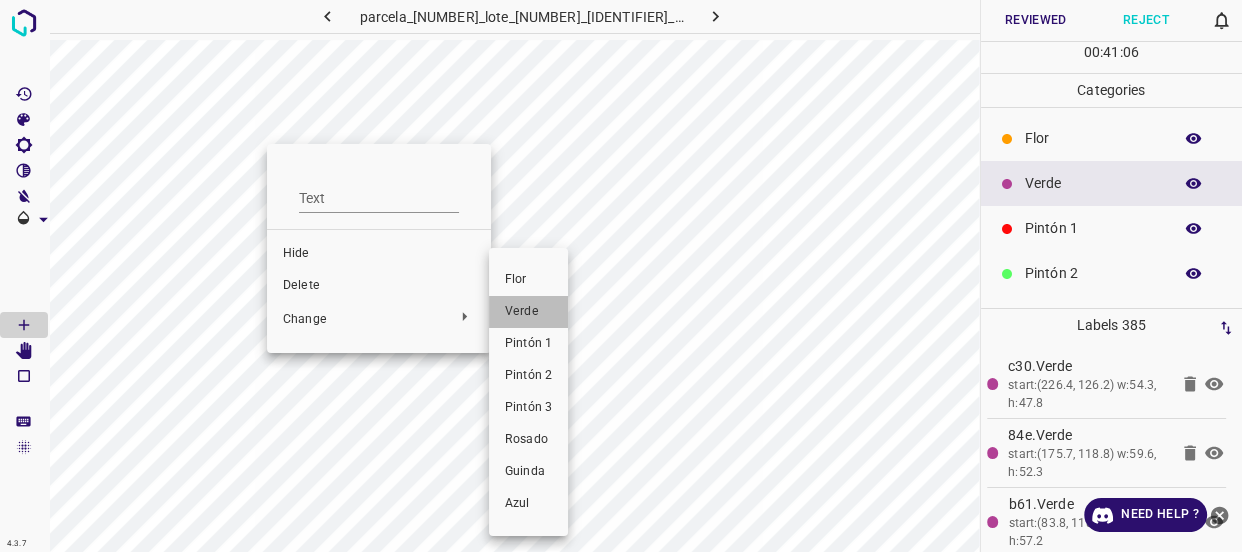 drag, startPoint x: 530, startPoint y: 317, endPoint x: 257, endPoint y: 219, distance: 290.0569 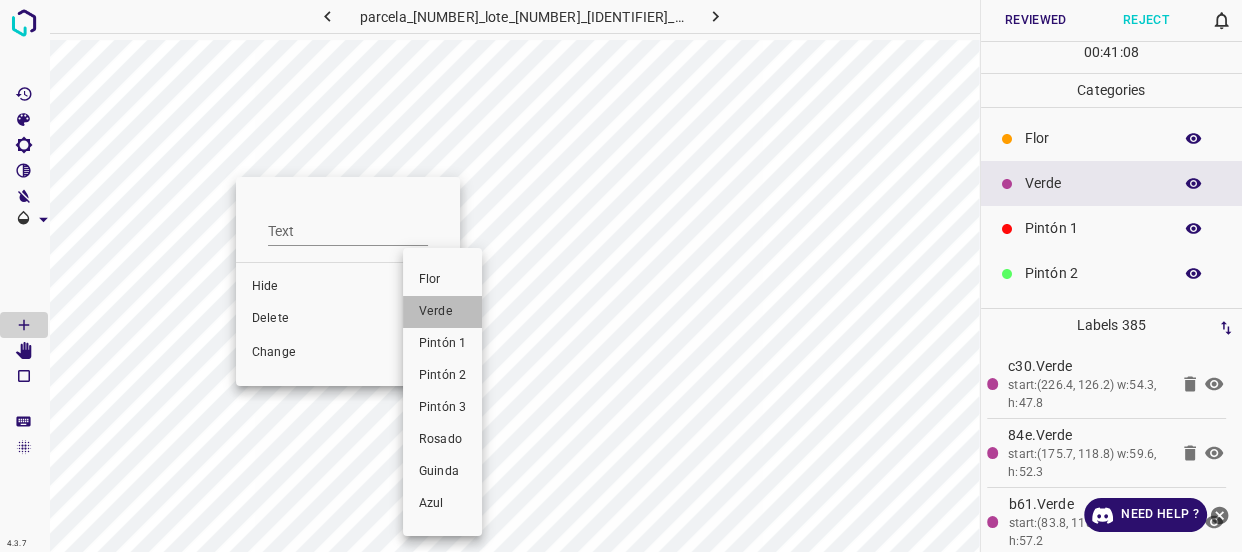 click on "Verde" at bounding box center (442, 312) 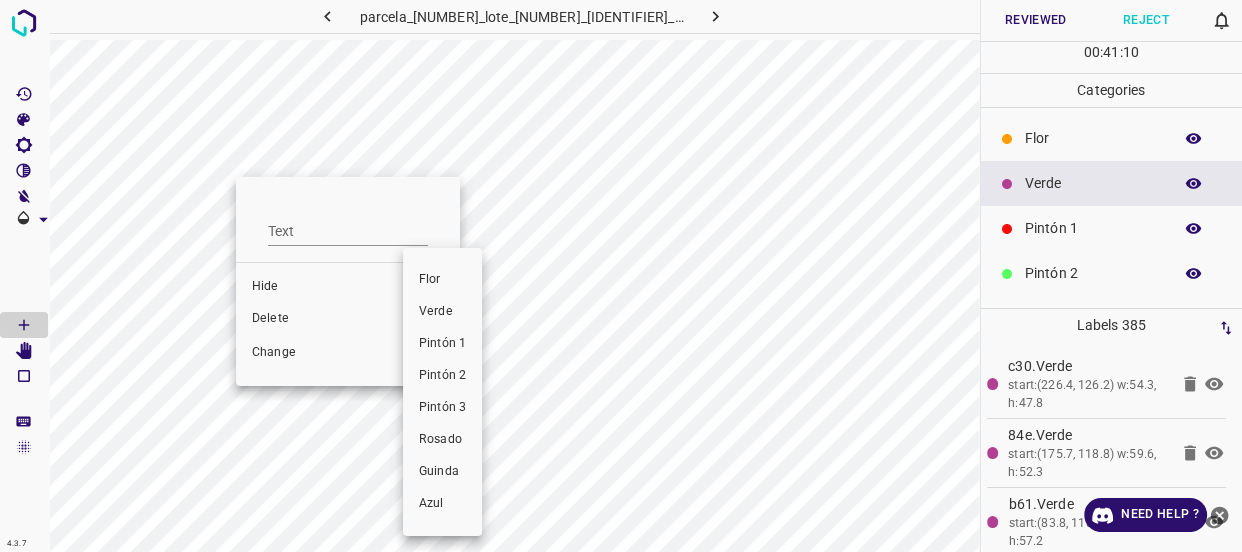 click on "Verde" at bounding box center [442, 312] 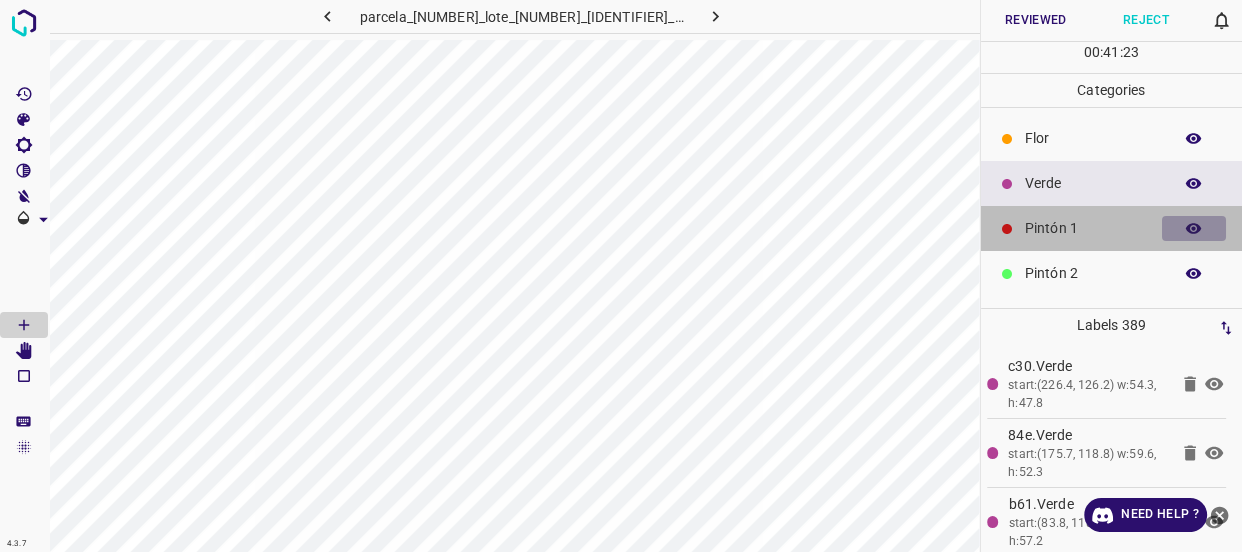 click 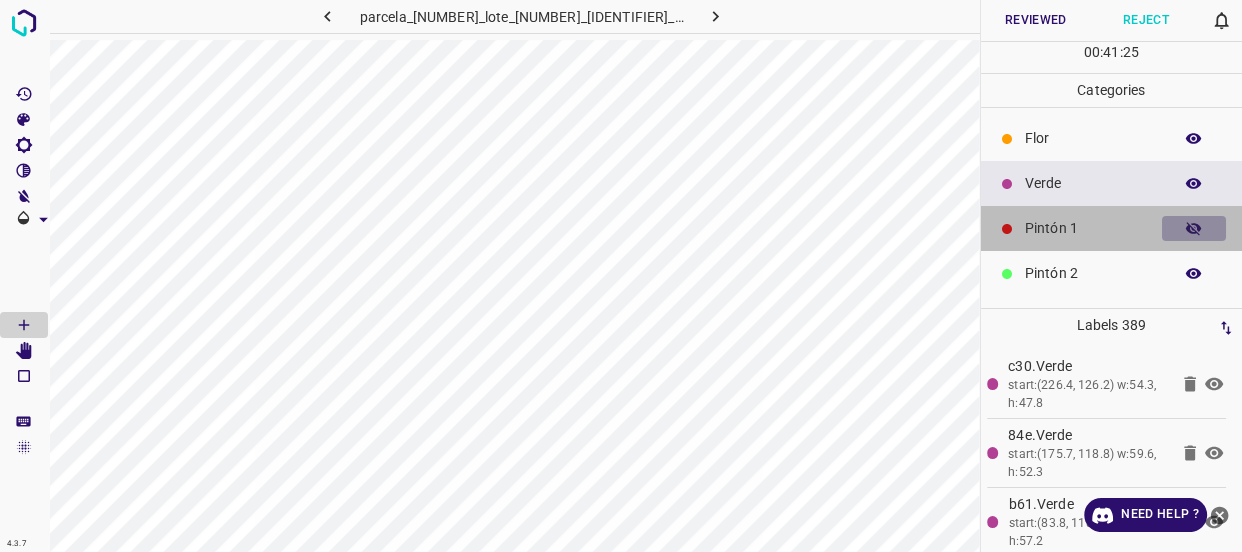 drag, startPoint x: 1175, startPoint y: 226, endPoint x: 1158, endPoint y: 218, distance: 18.788294 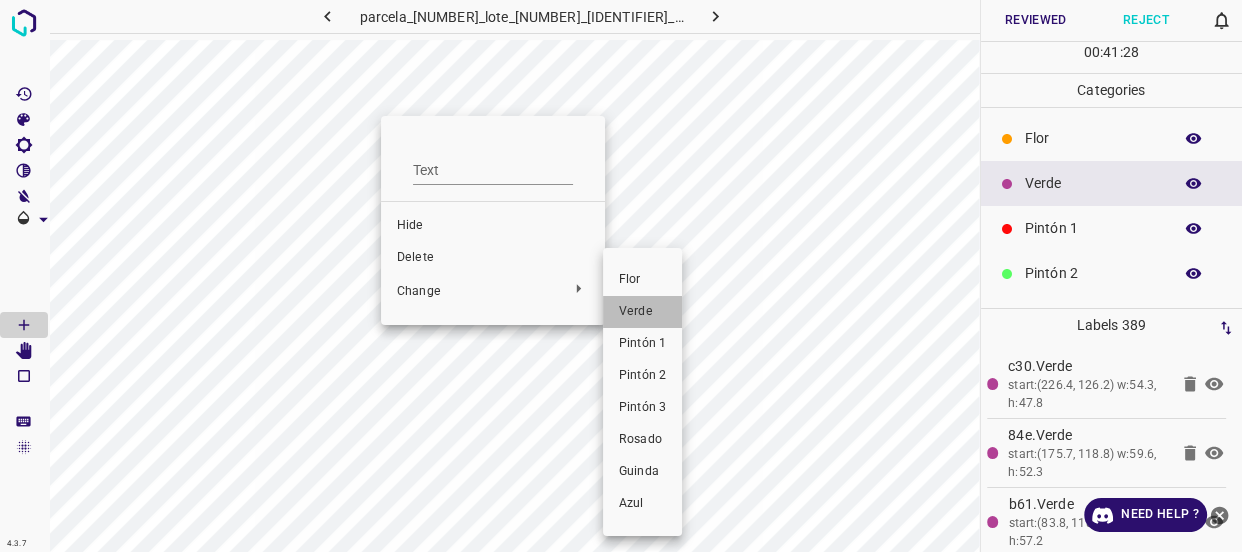click on "Verde" at bounding box center (642, 312) 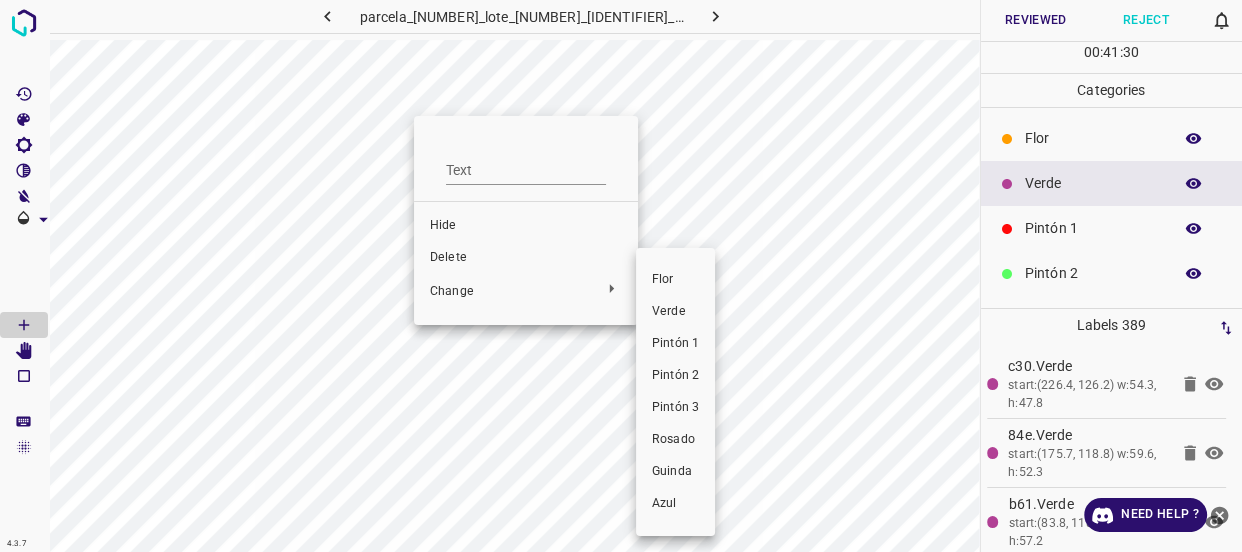 click on "Verde" at bounding box center [675, 312] 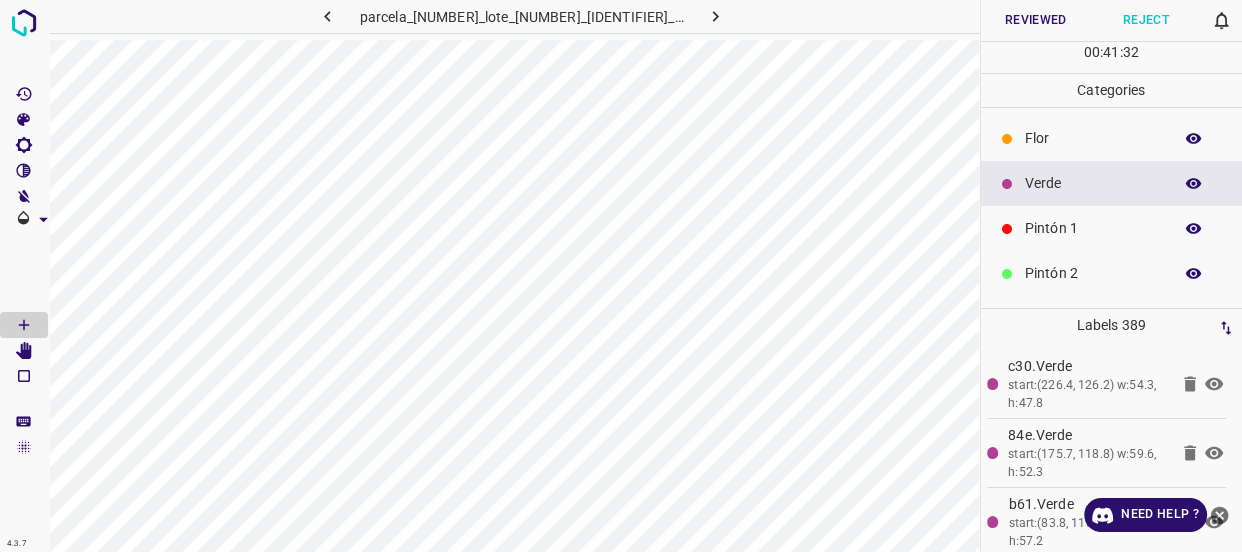 click 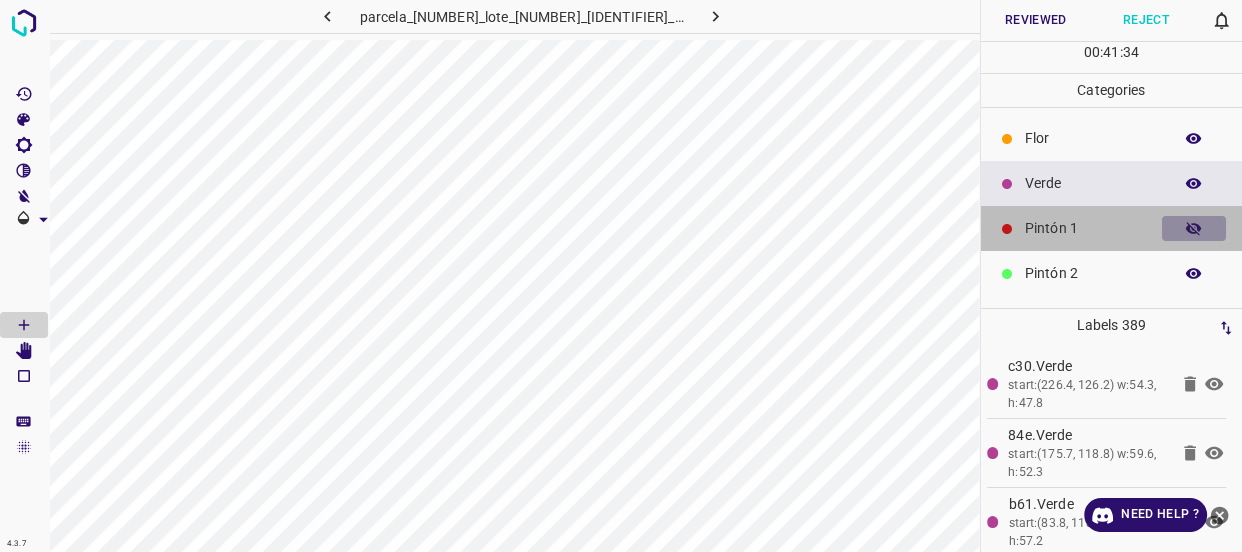click 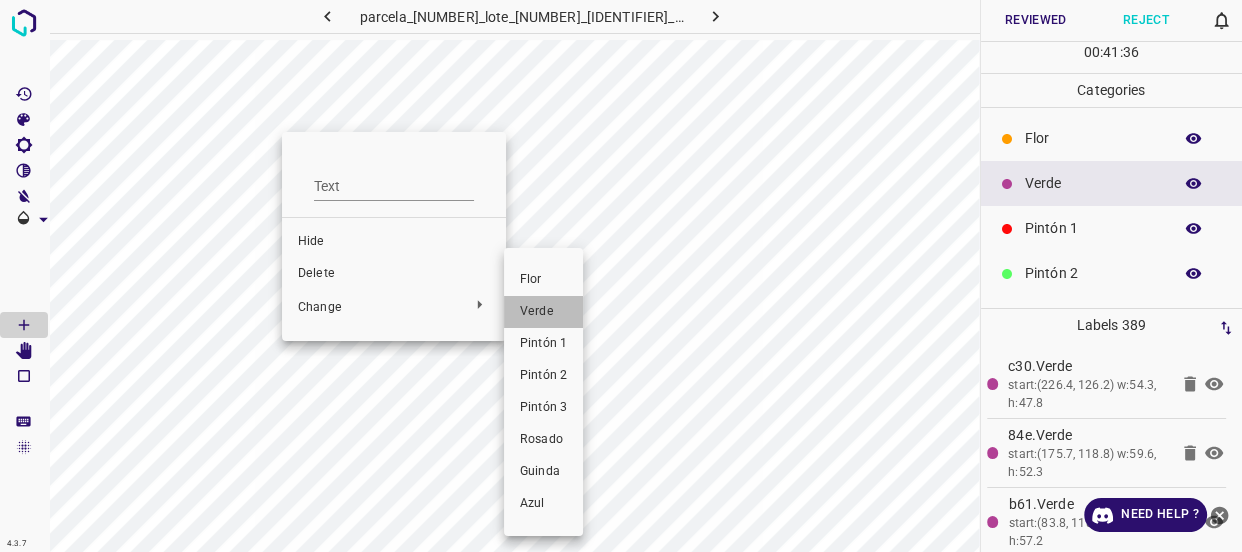 click on "Verde" at bounding box center [543, 312] 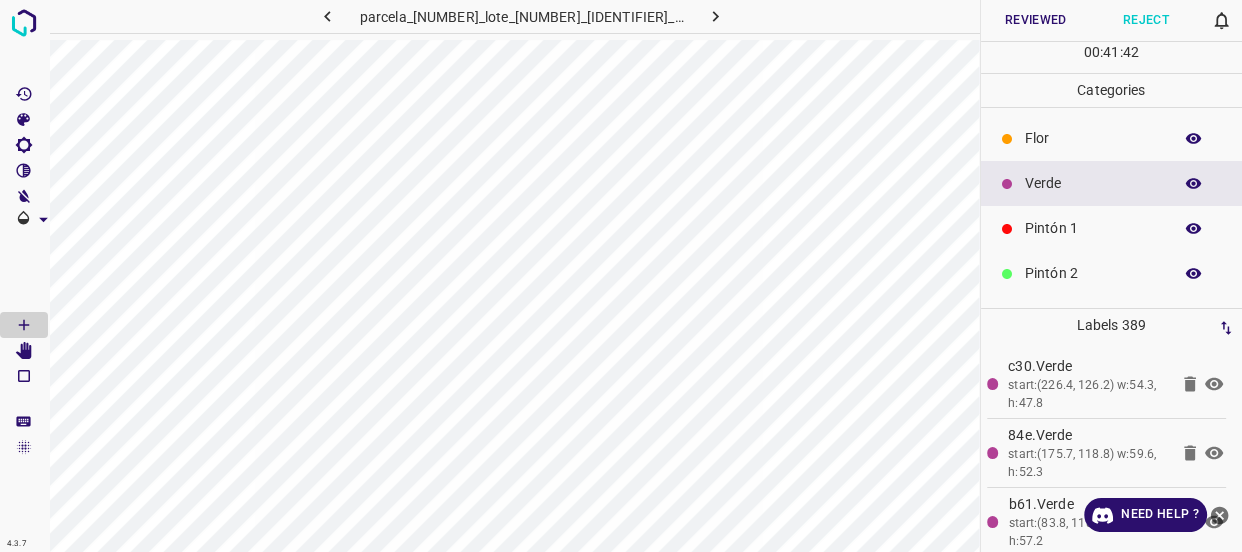 click 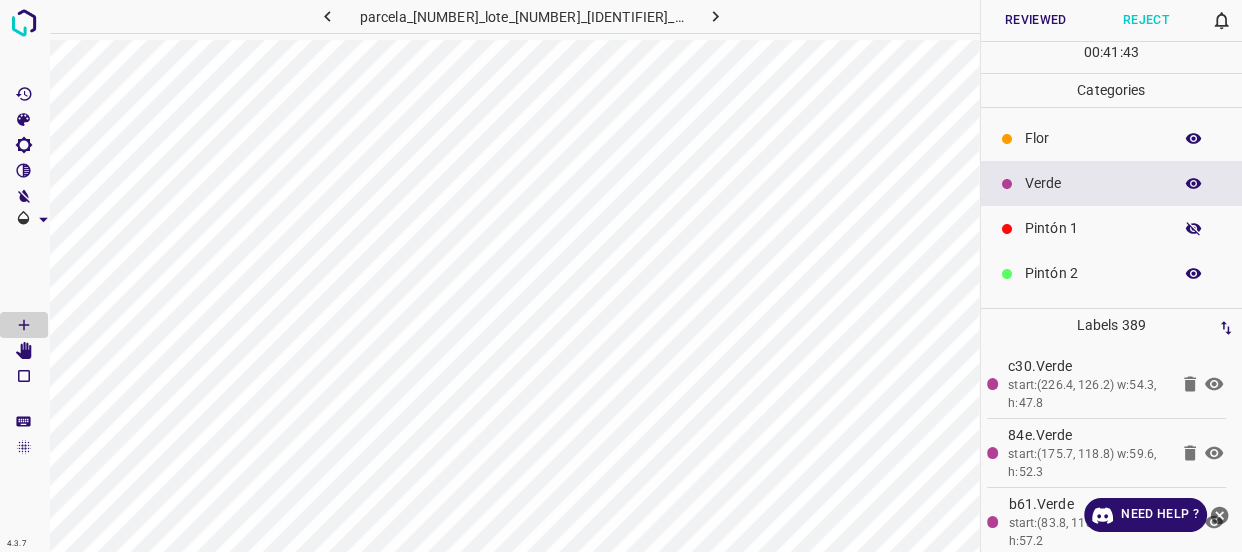 click 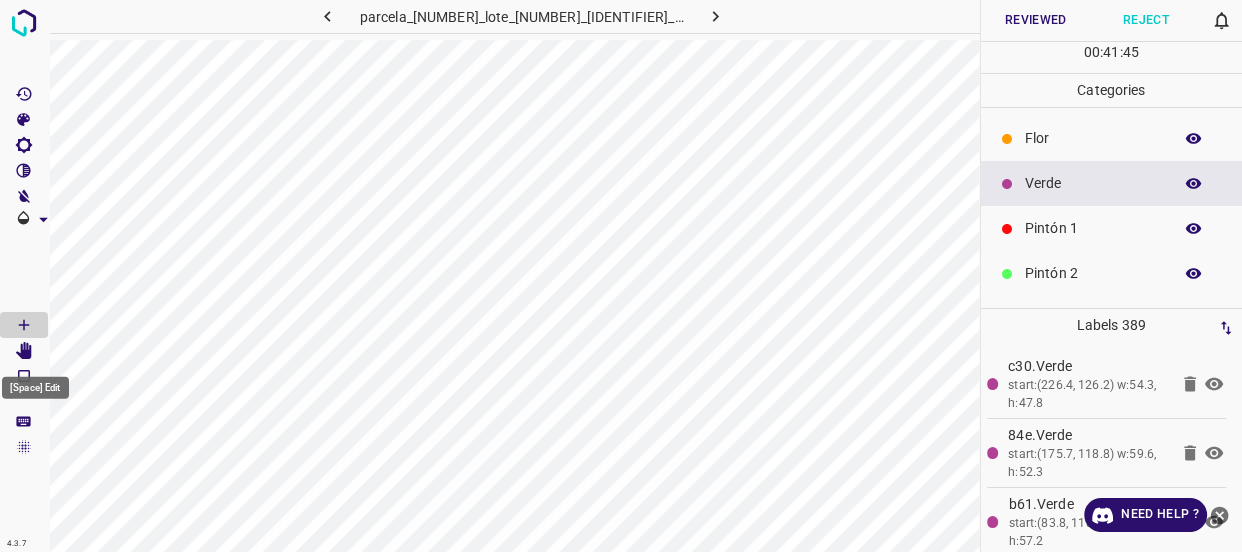 click 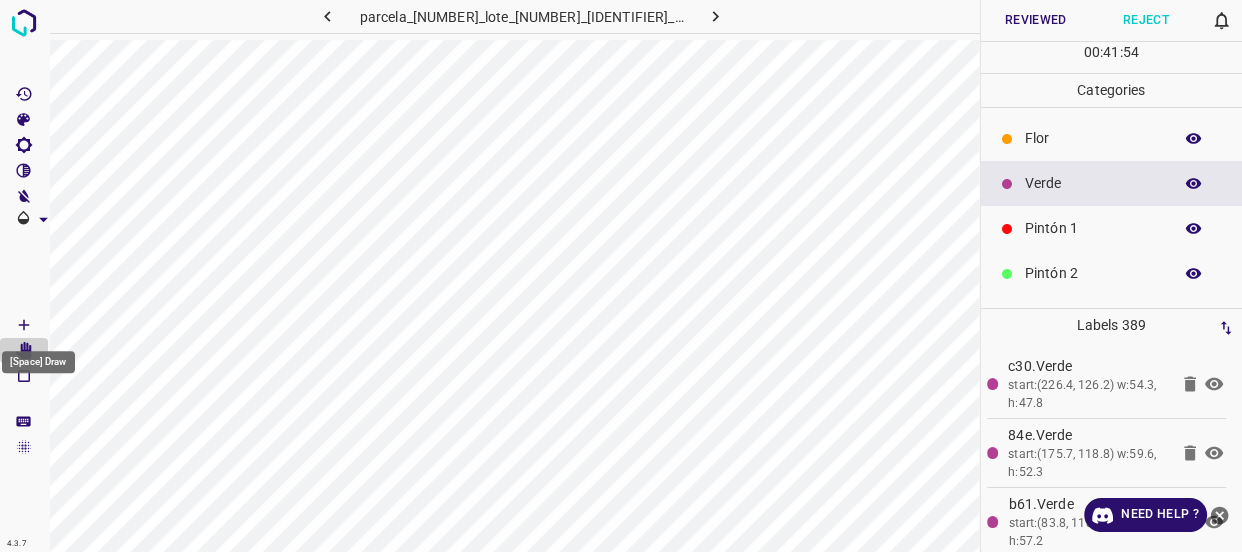 click 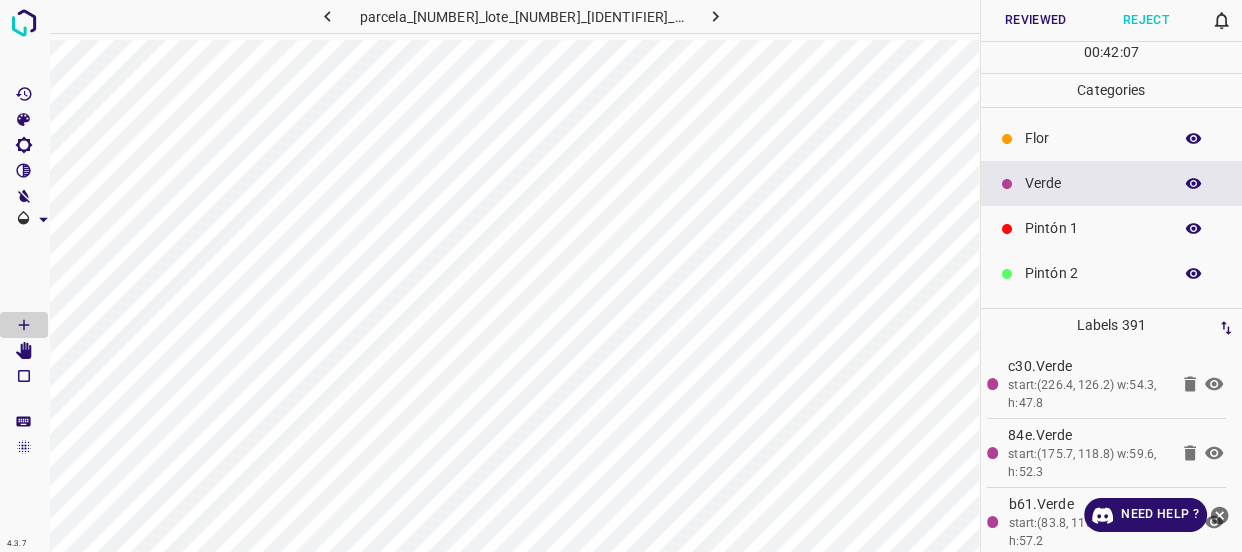 click 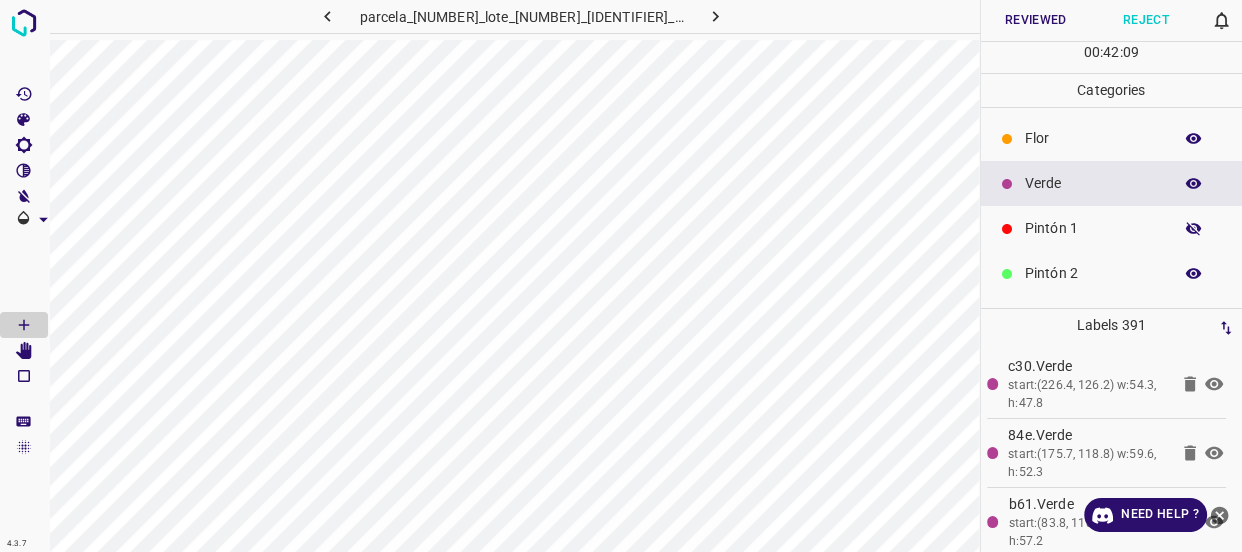 click 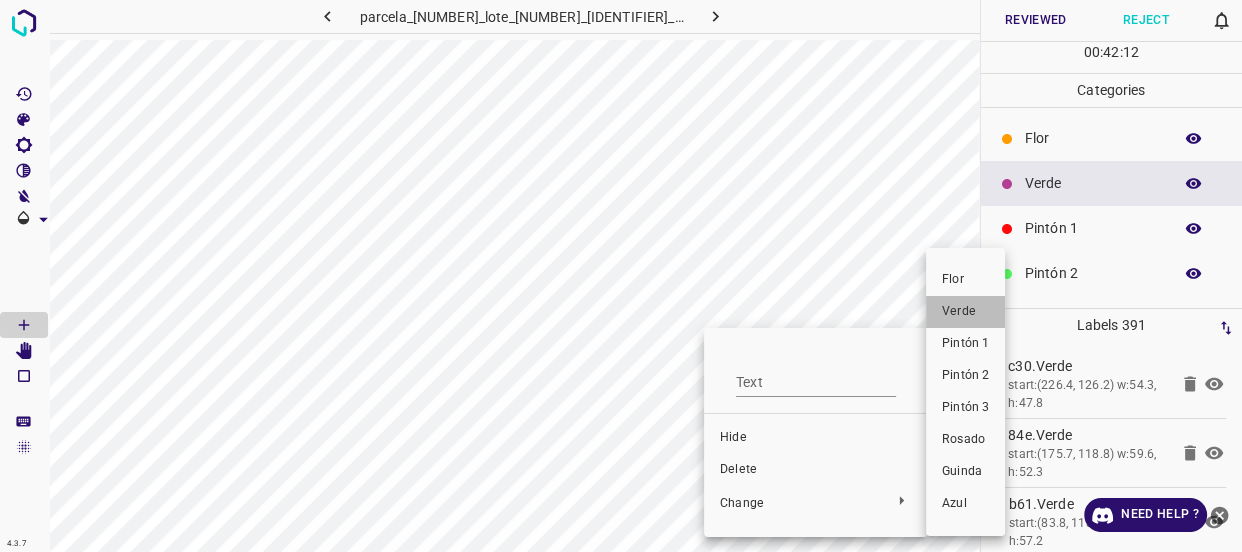drag, startPoint x: 951, startPoint y: 321, endPoint x: 678, endPoint y: 404, distance: 285.3384 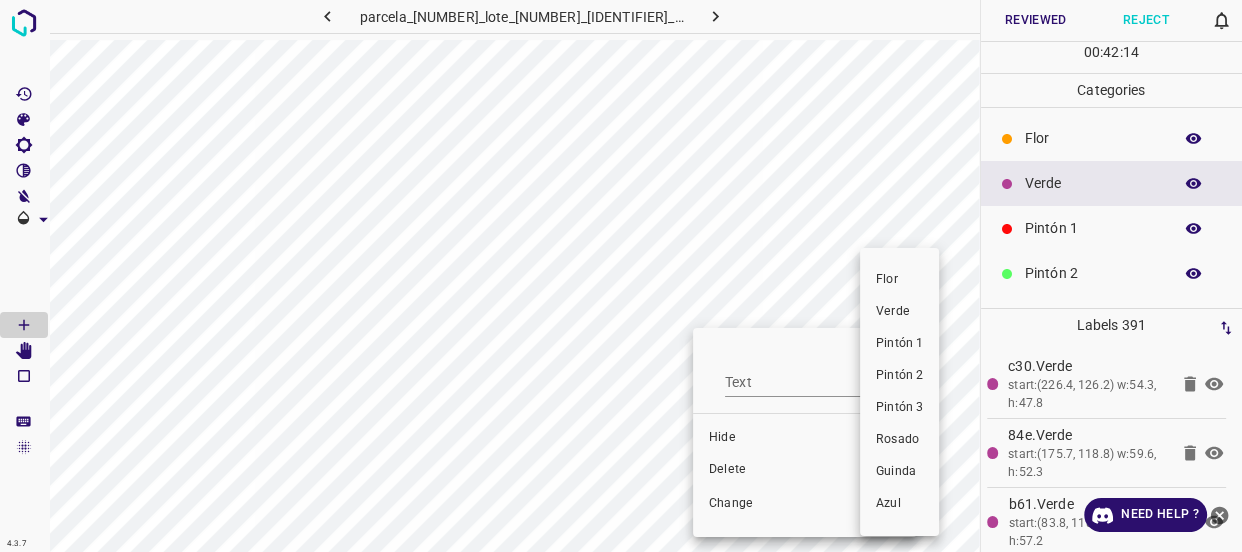 click on "Verde" at bounding box center (899, 312) 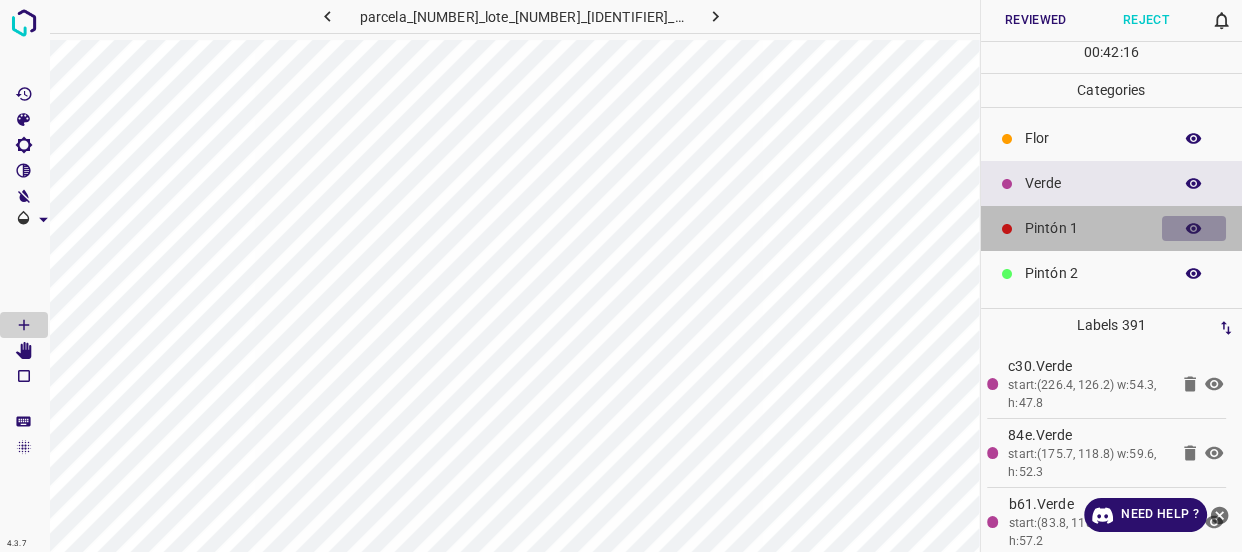 click 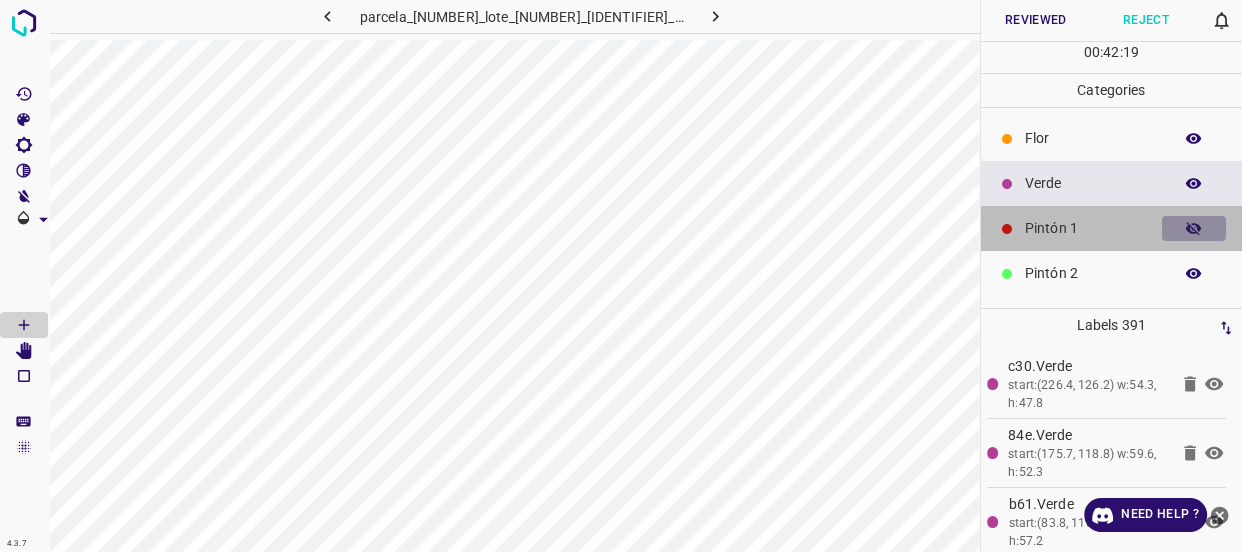 click 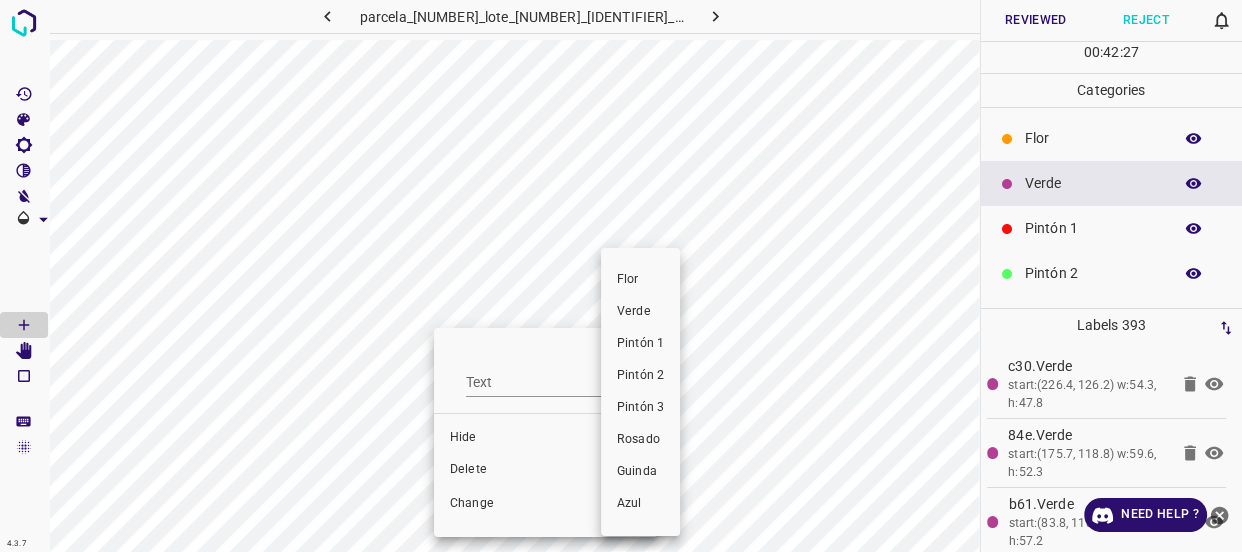 click on "Verde" at bounding box center (640, 312) 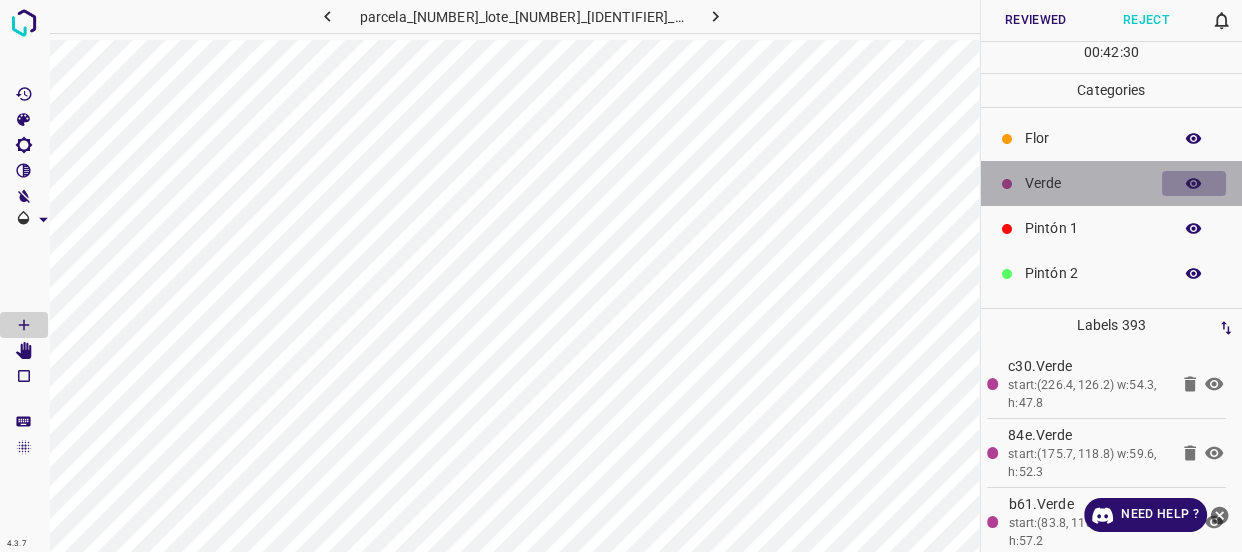 click 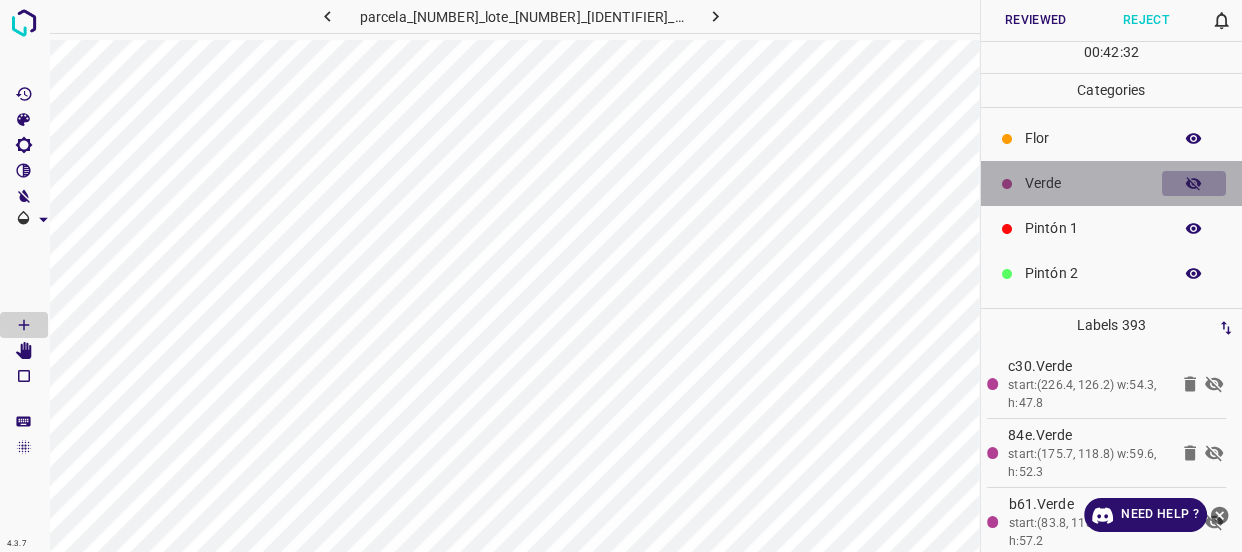 click 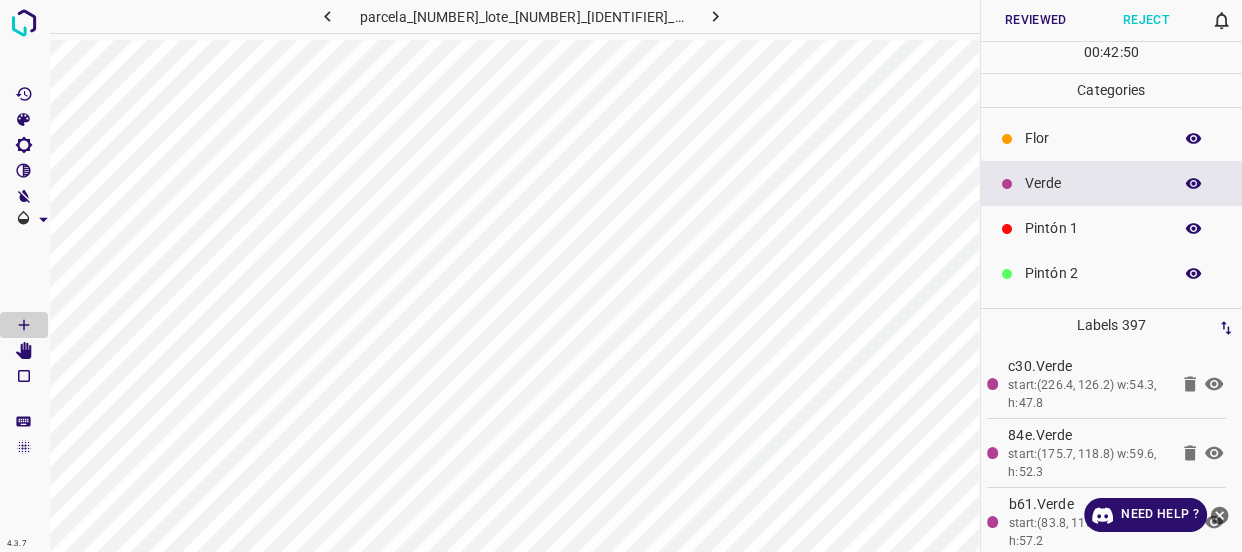 click 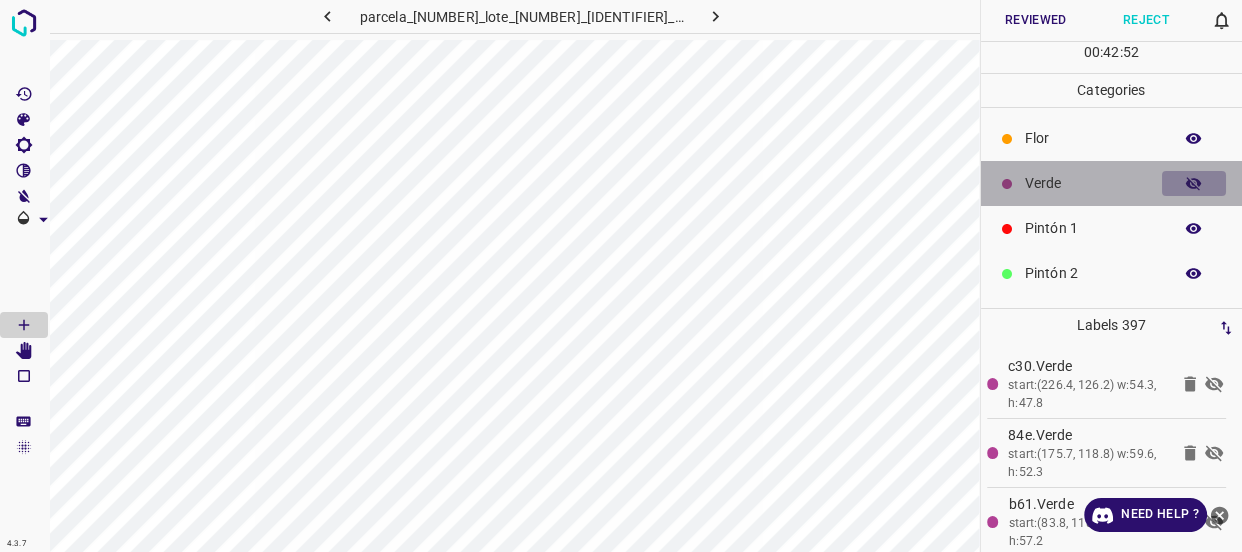 click 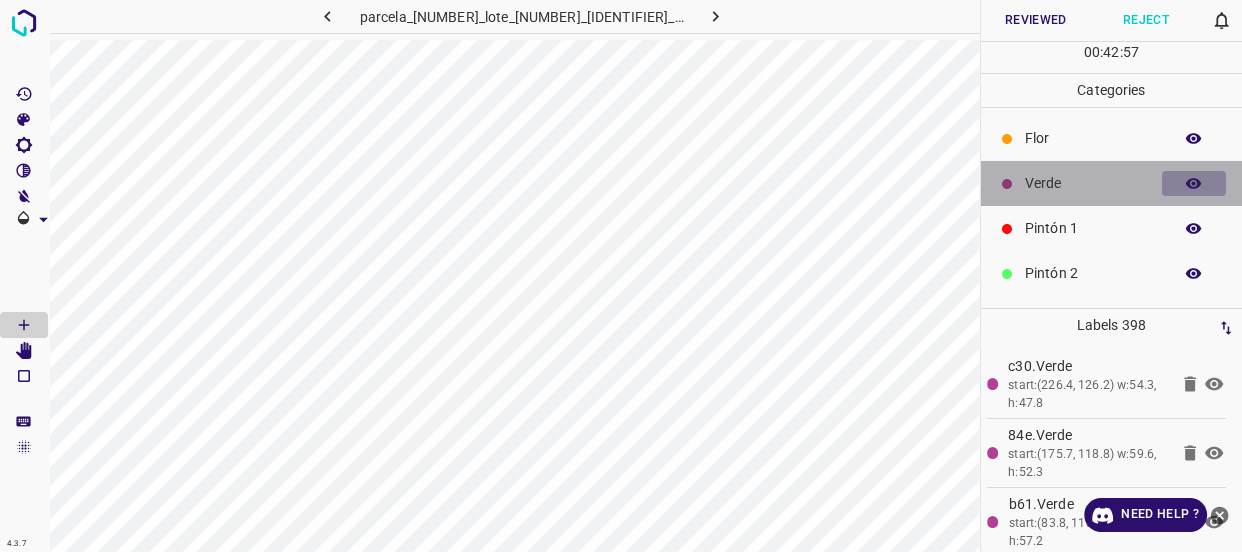 click 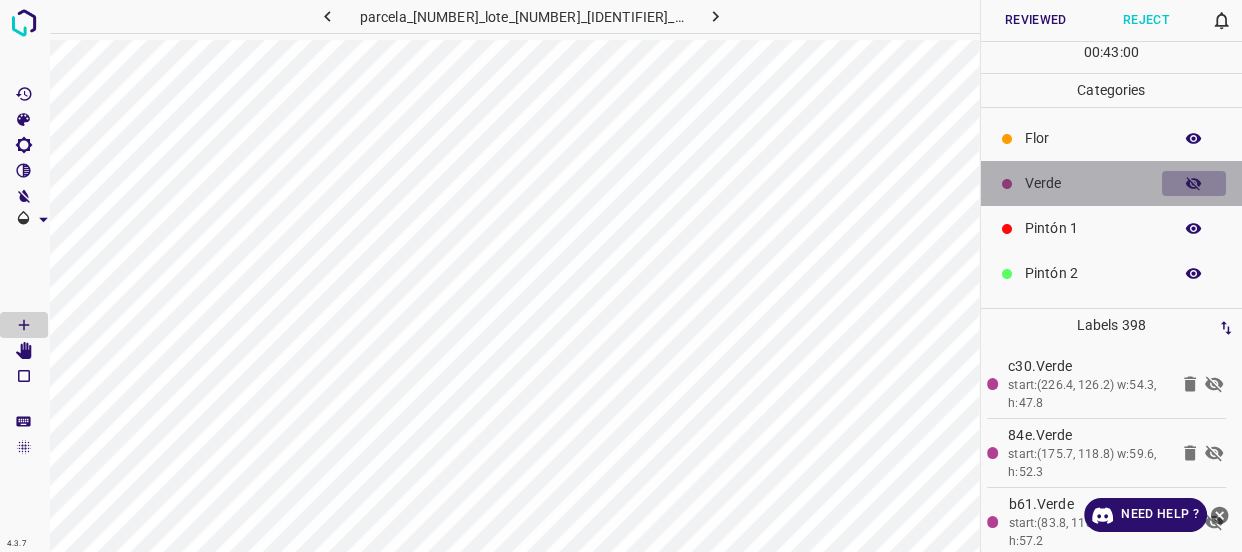 click 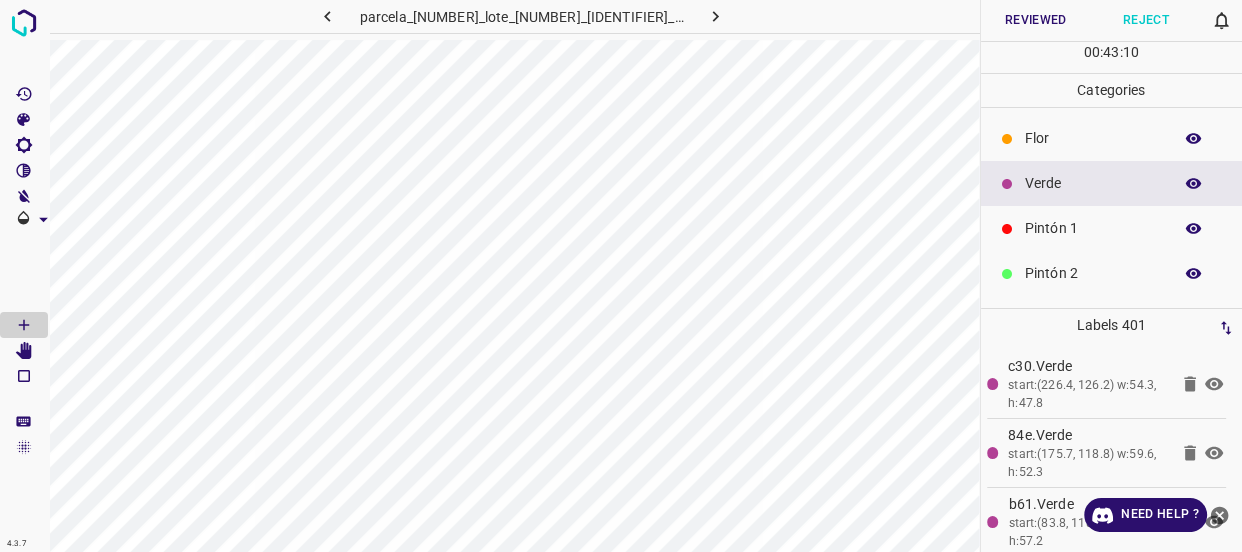 click 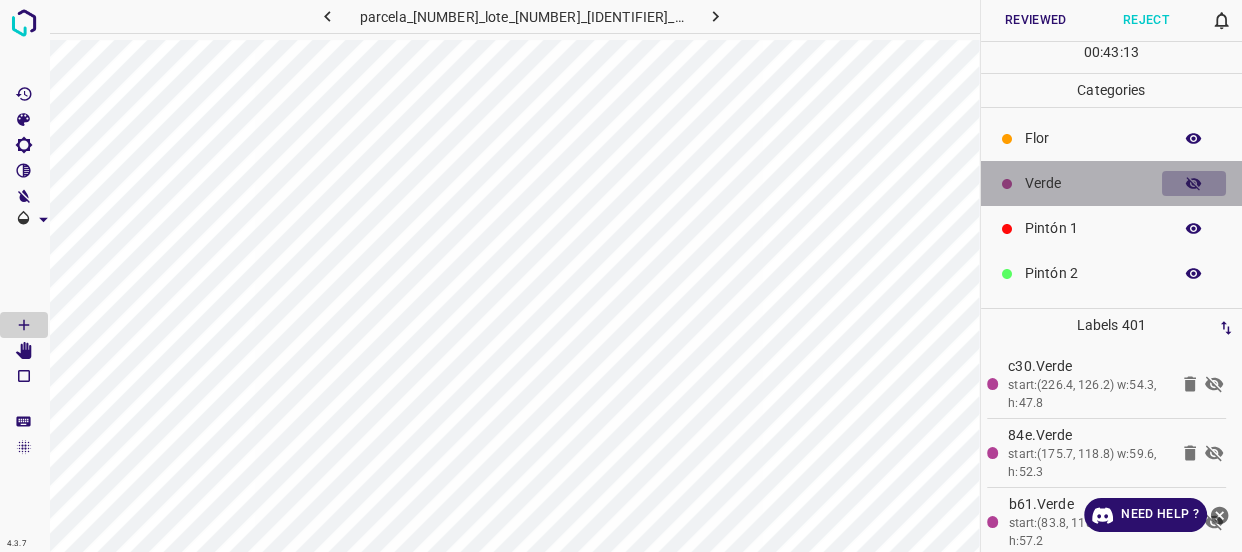 click 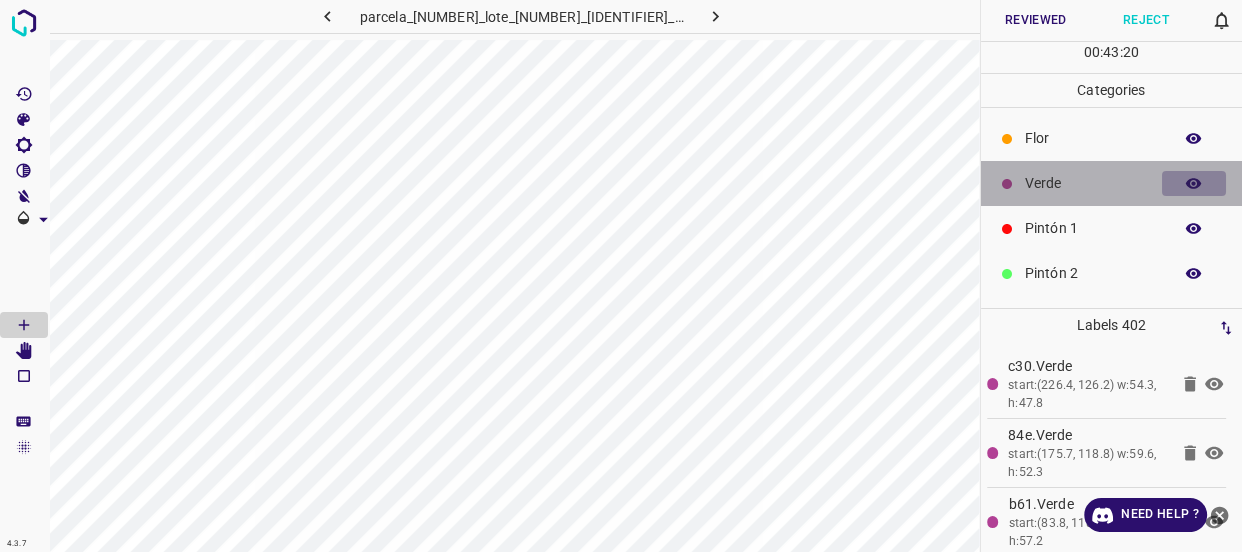 click 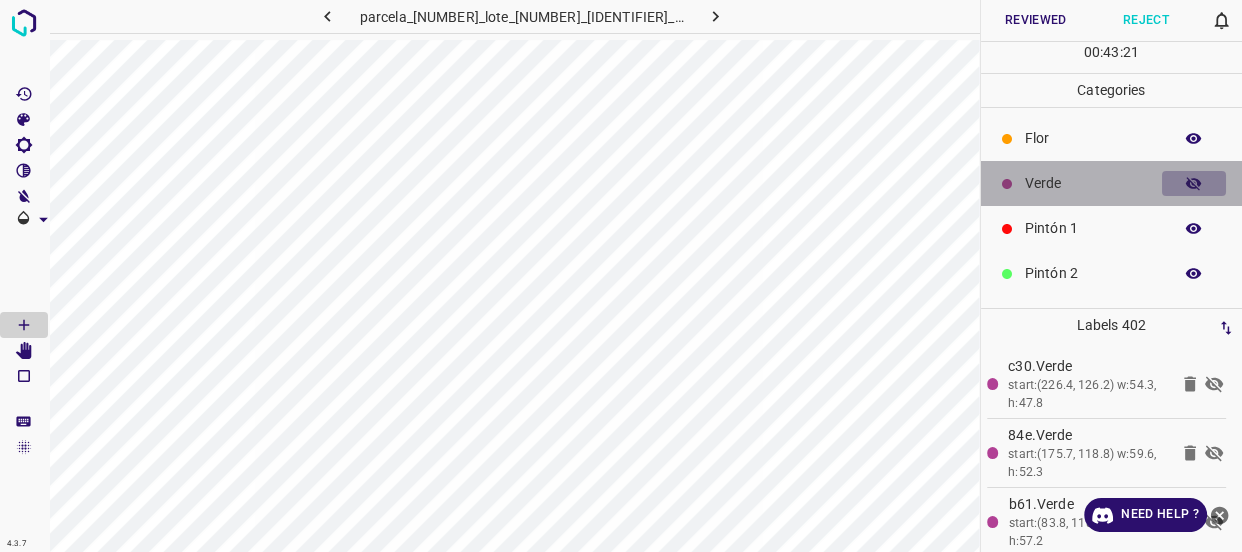 click 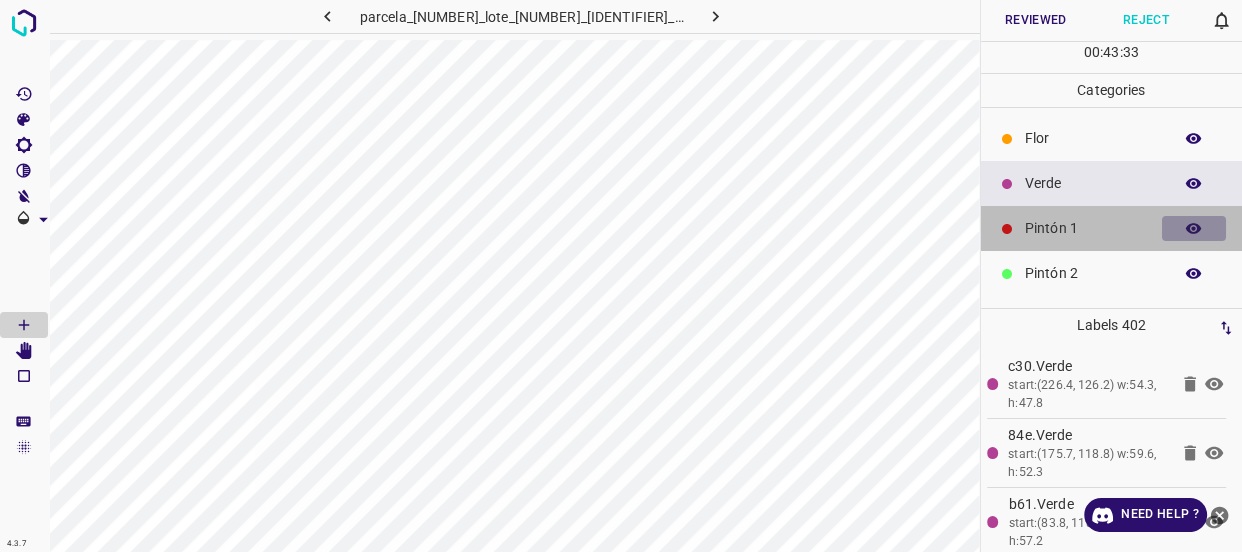 click 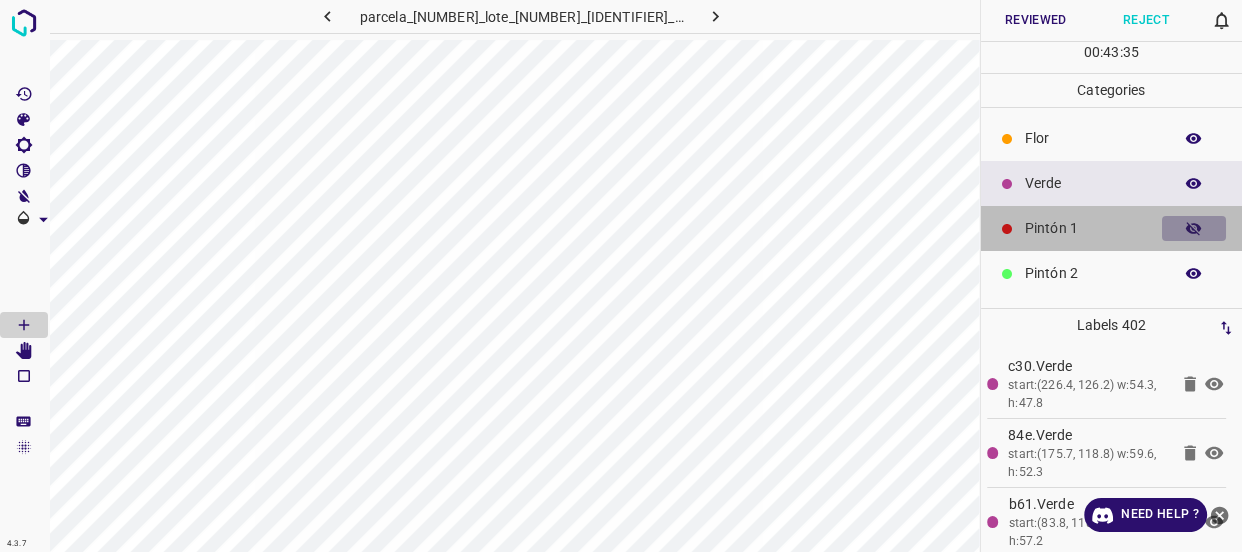 click 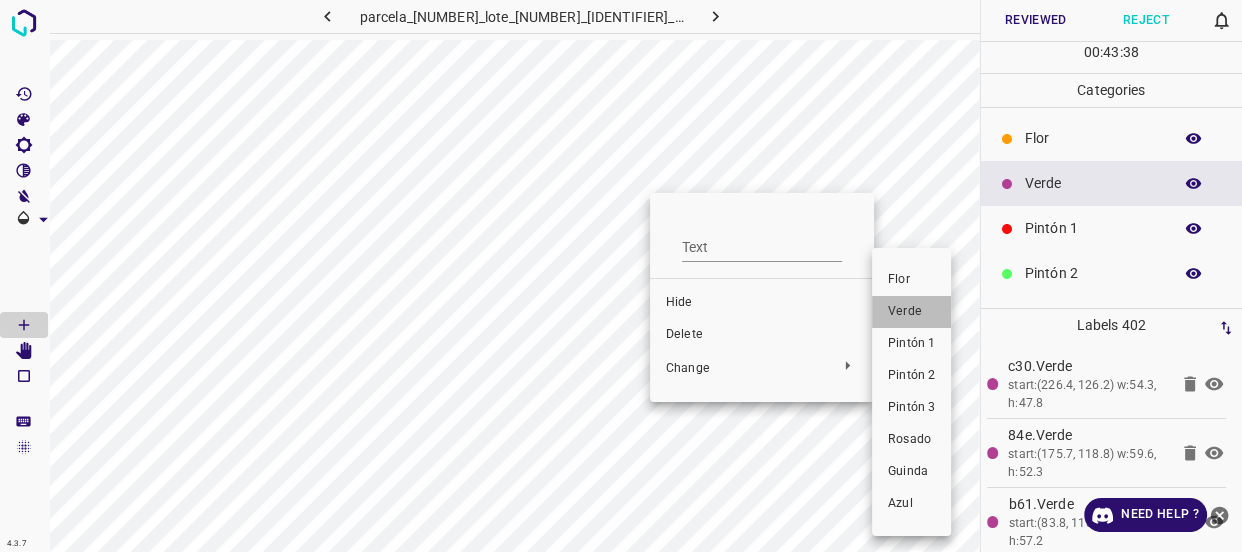 click on "Verde" at bounding box center [911, 312] 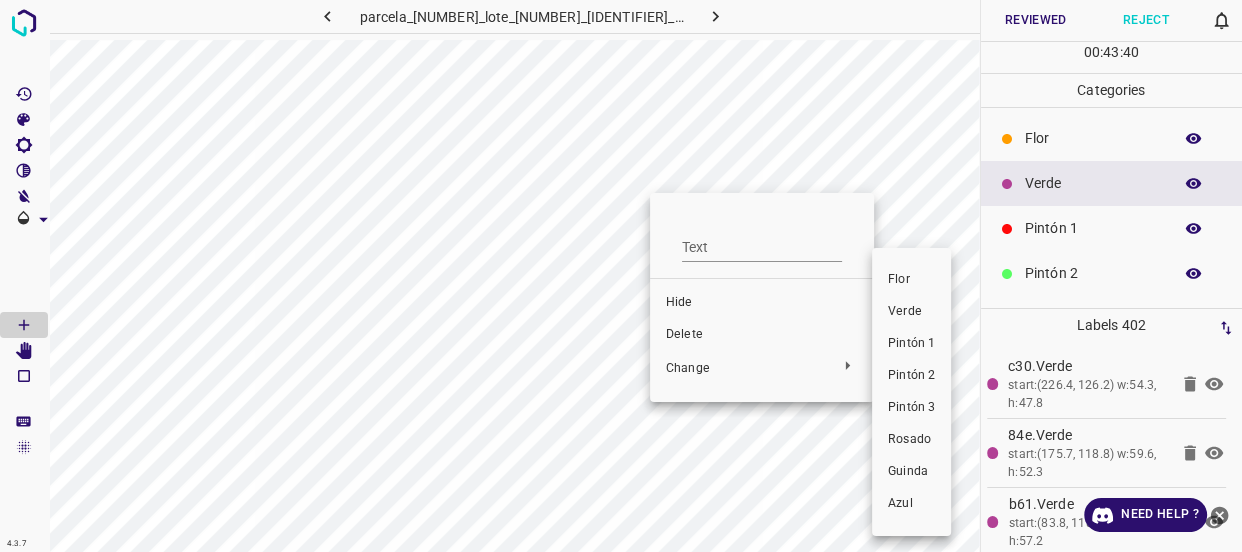 click on "Verde" at bounding box center [911, 312] 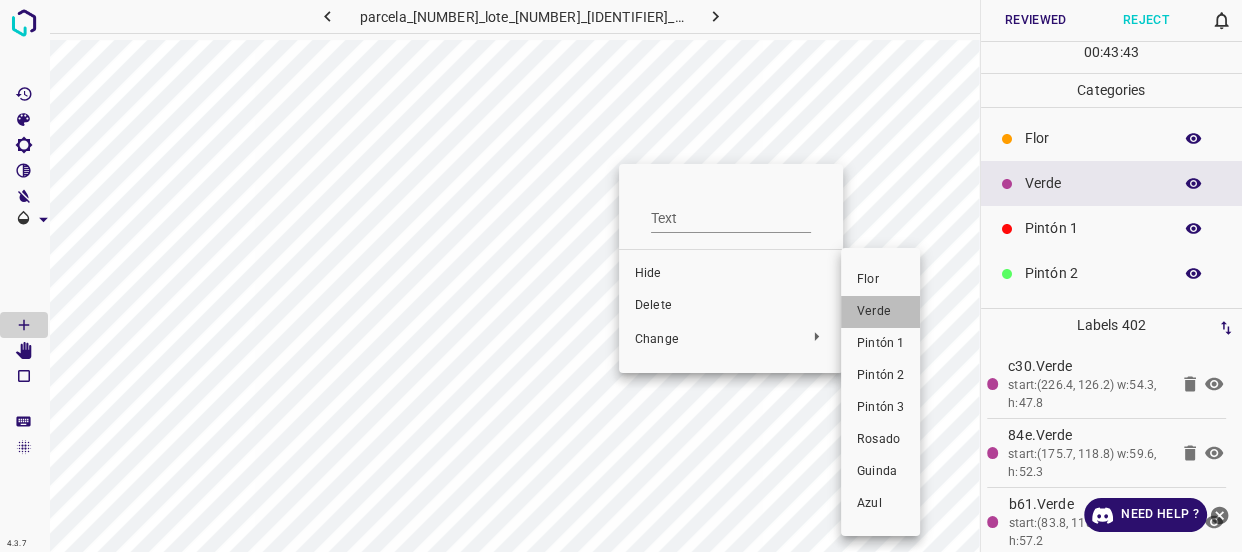 drag, startPoint x: 868, startPoint y: 315, endPoint x: 746, endPoint y: 253, distance: 136.85028 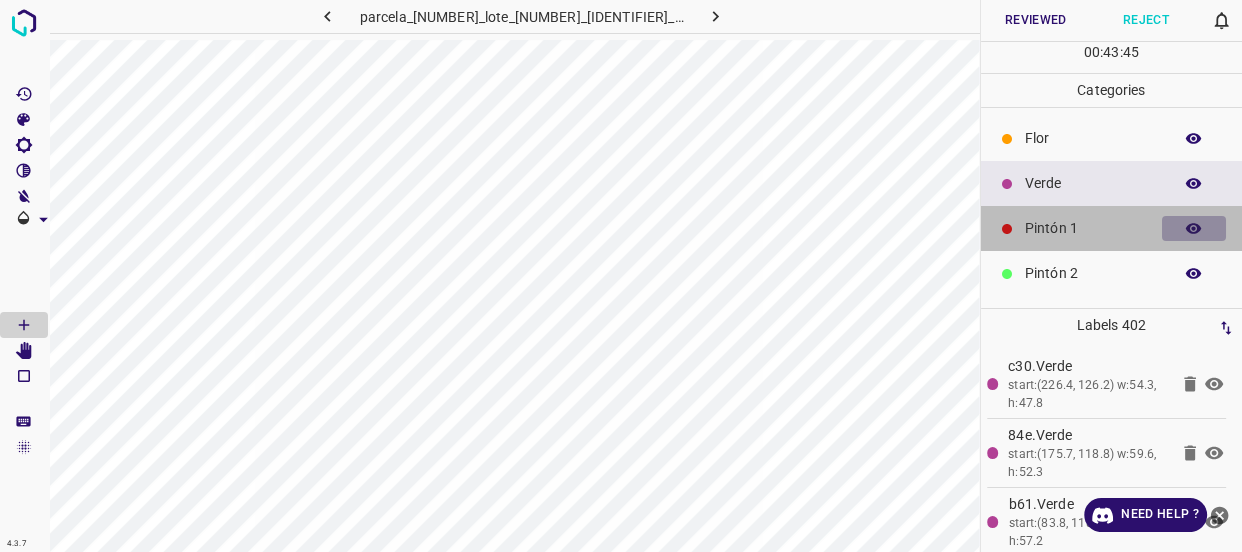 click 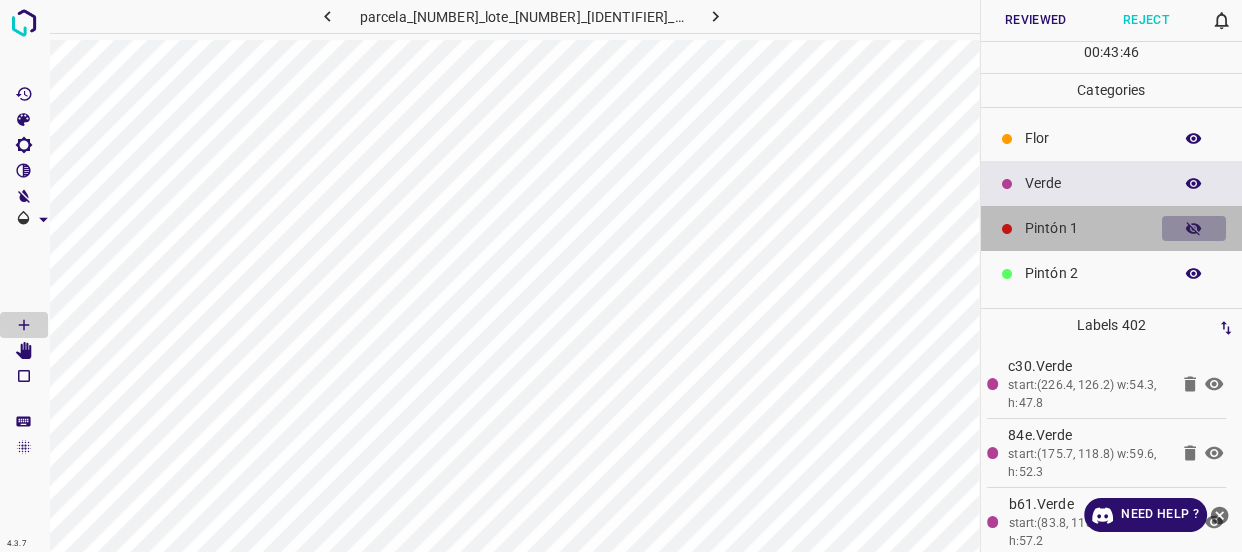 click 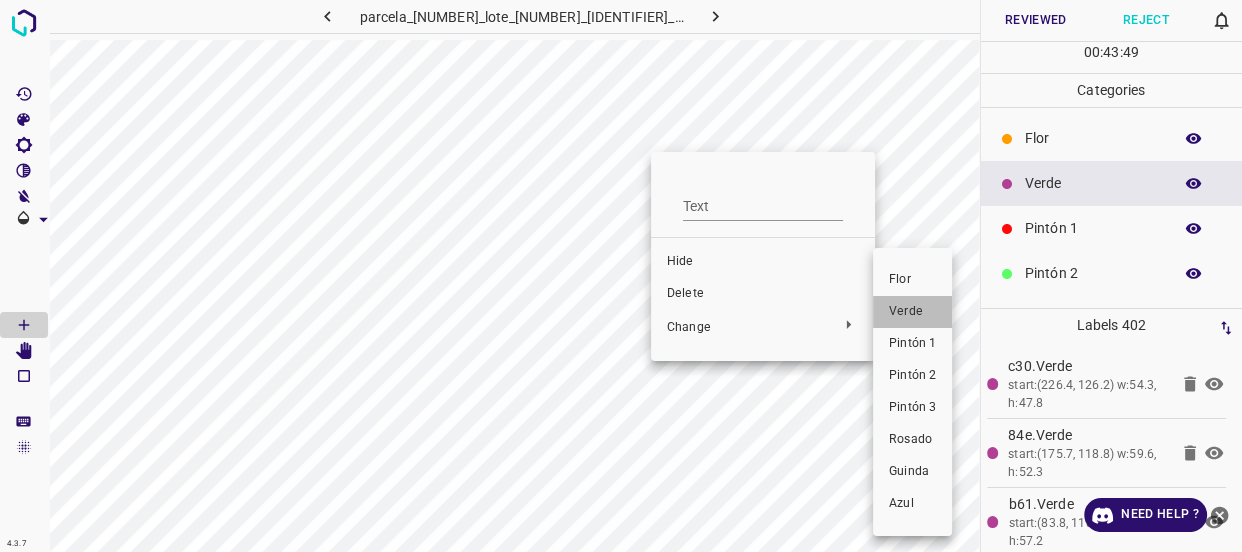 click on "Verde" at bounding box center (912, 312) 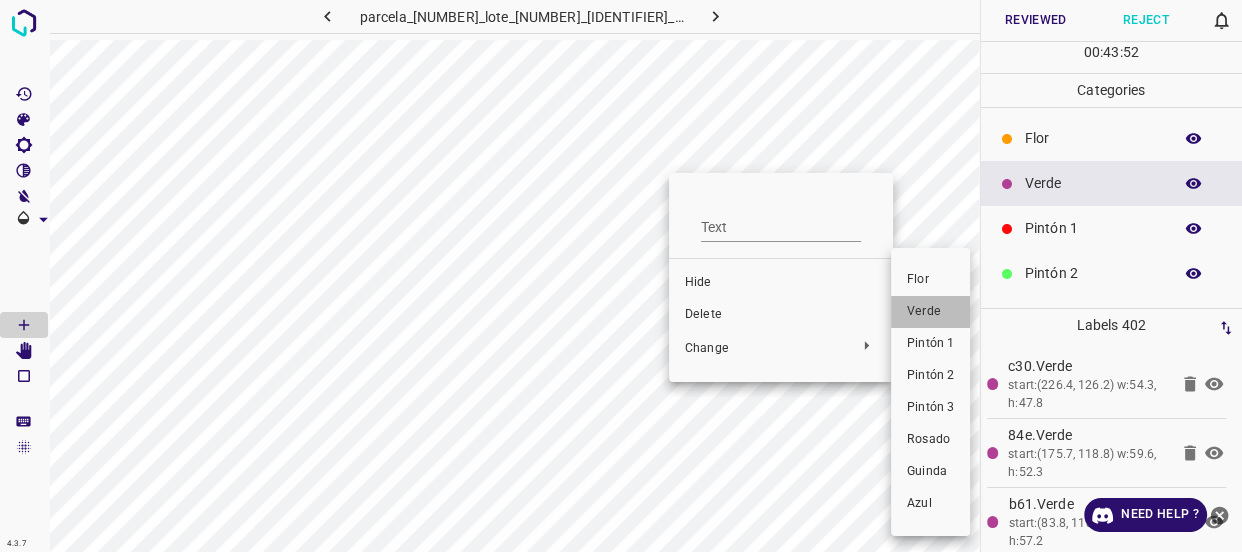 click on "Verde" at bounding box center [930, 312] 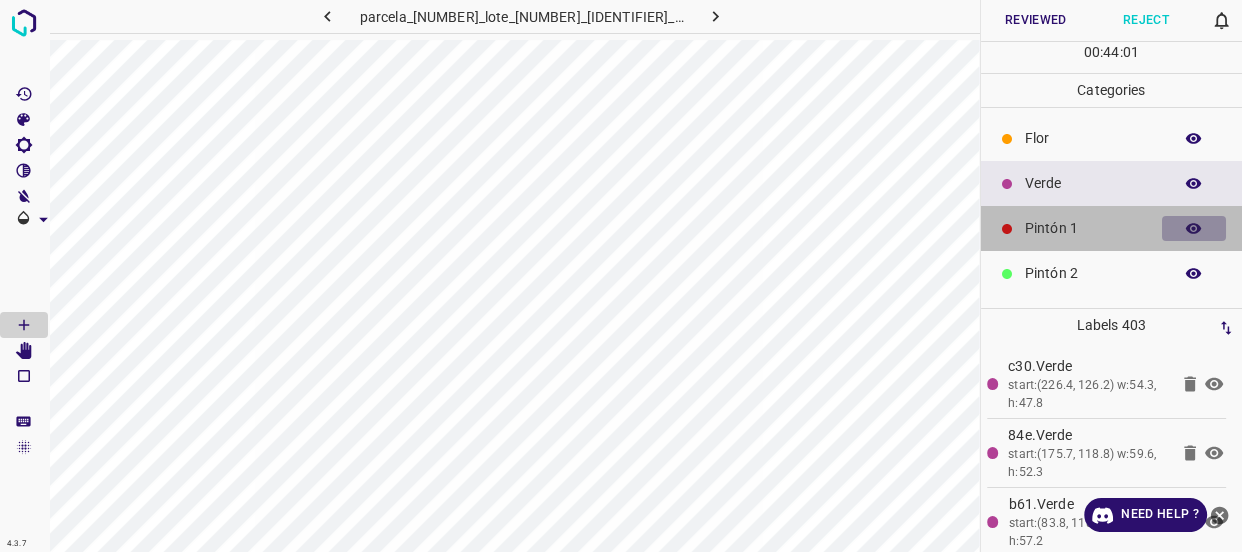 click 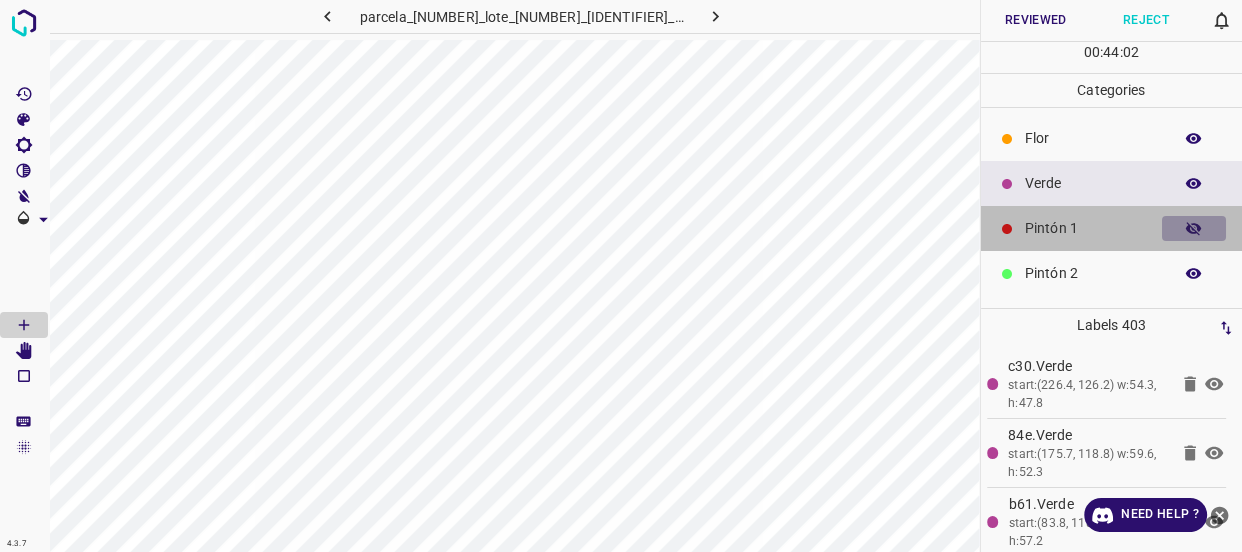 click 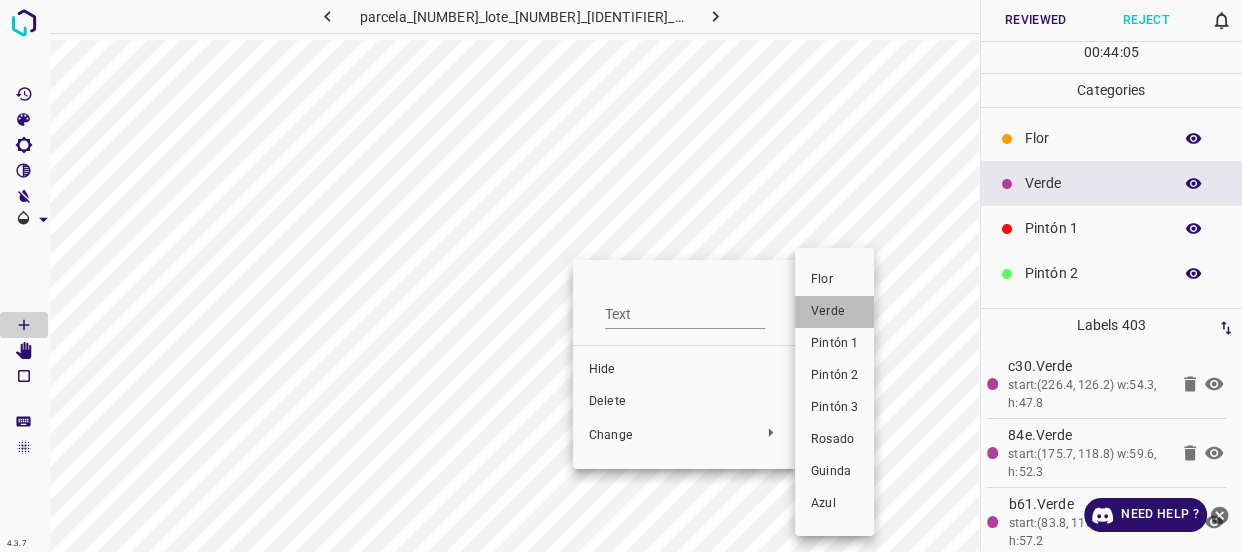 drag, startPoint x: 831, startPoint y: 311, endPoint x: 566, endPoint y: 274, distance: 267.57056 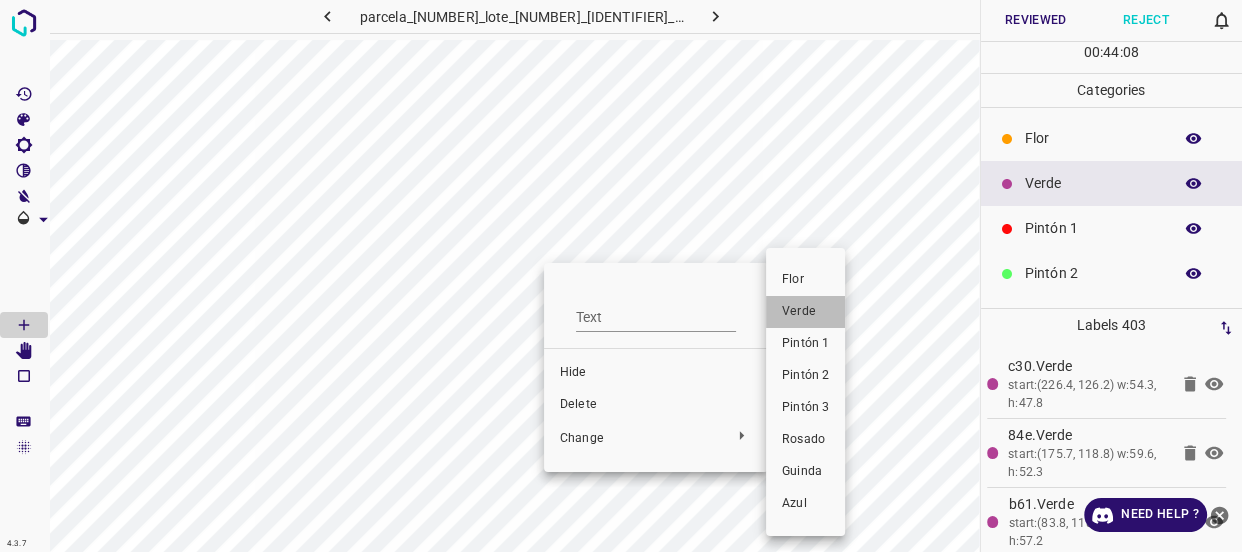 click on "Verde" at bounding box center [805, 312] 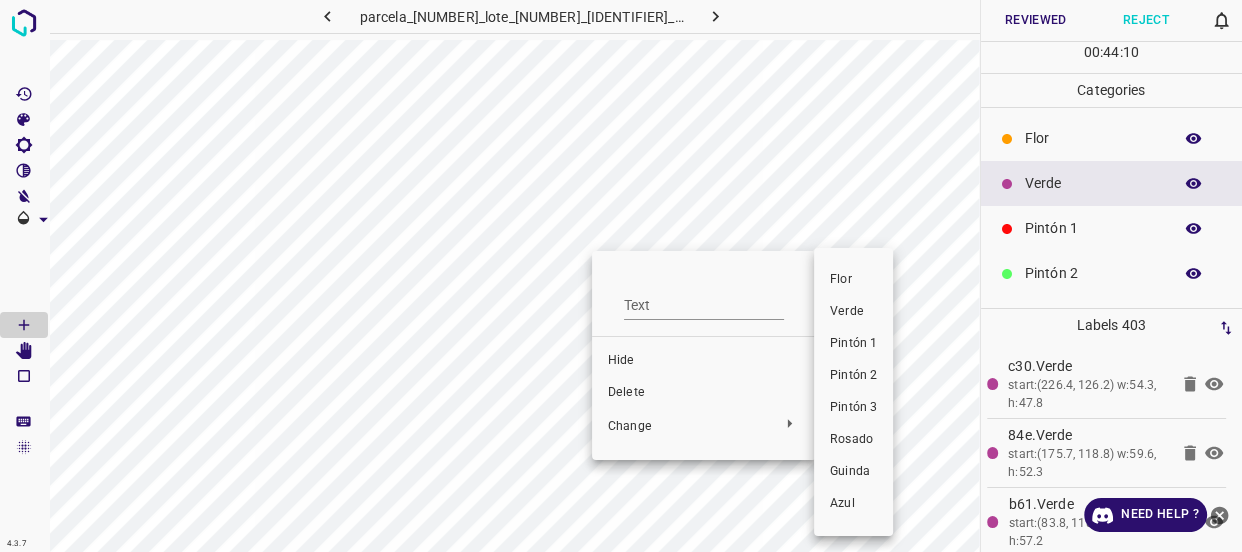 click on "Verde" at bounding box center (853, 312) 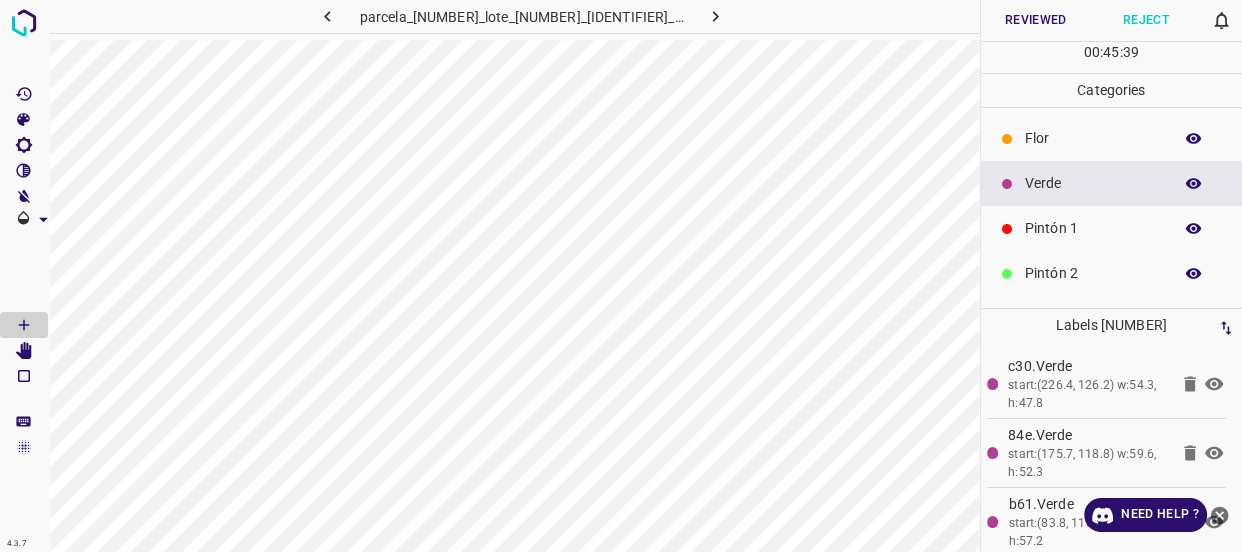 click on "Reviewed" at bounding box center (1036, 20) 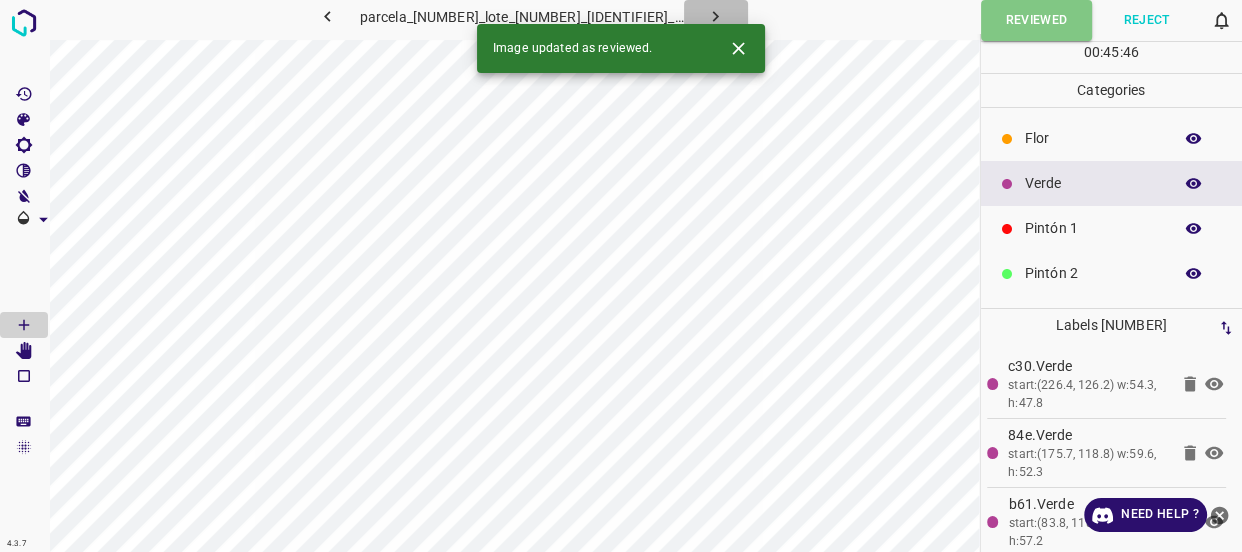click 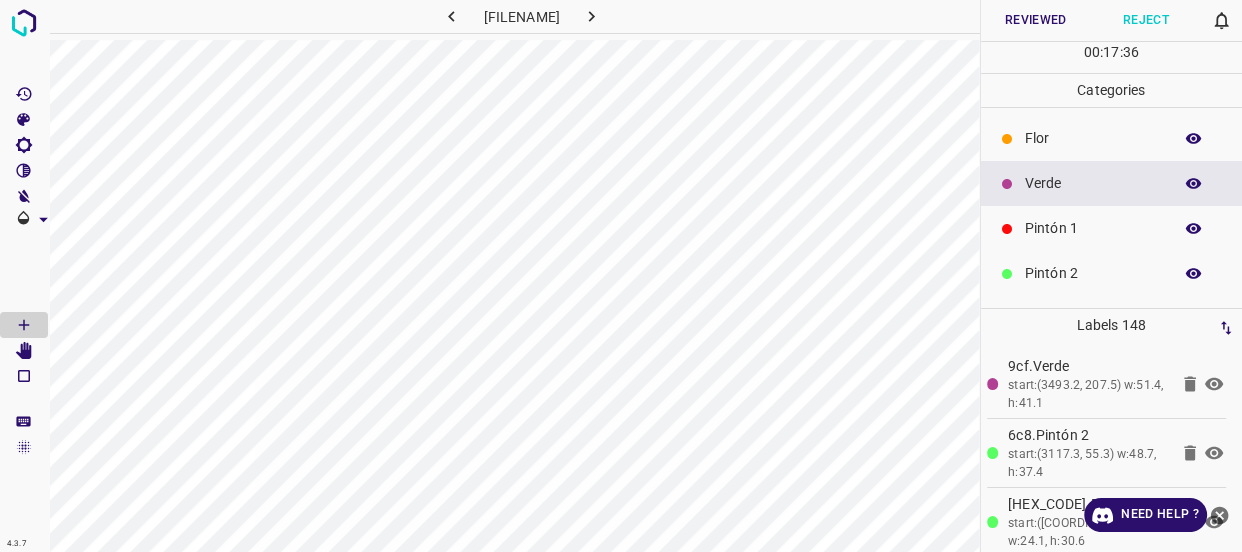 click 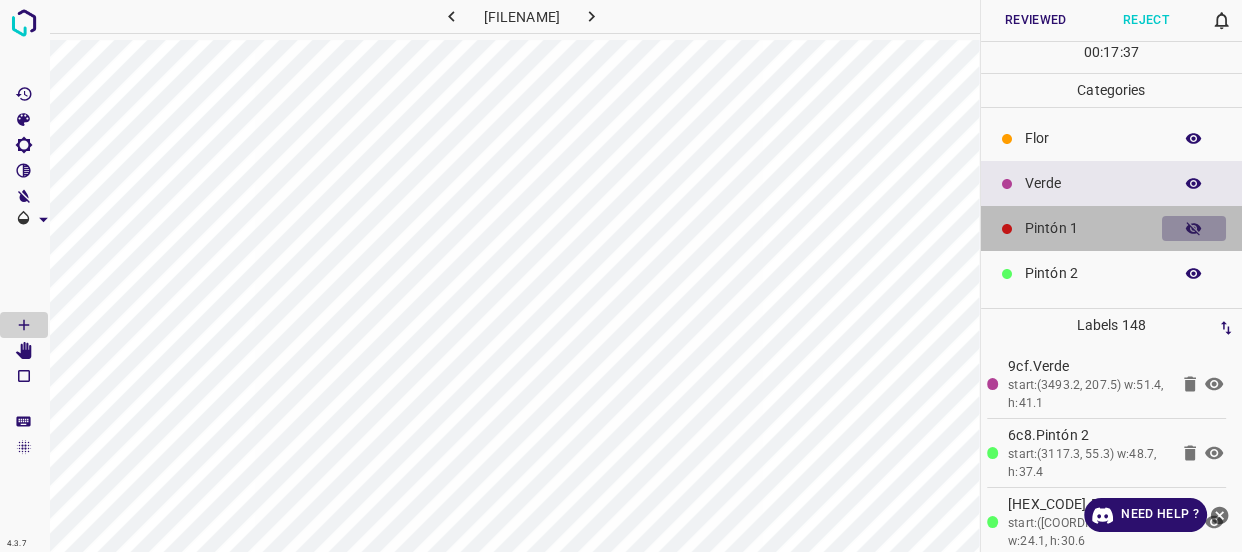 click 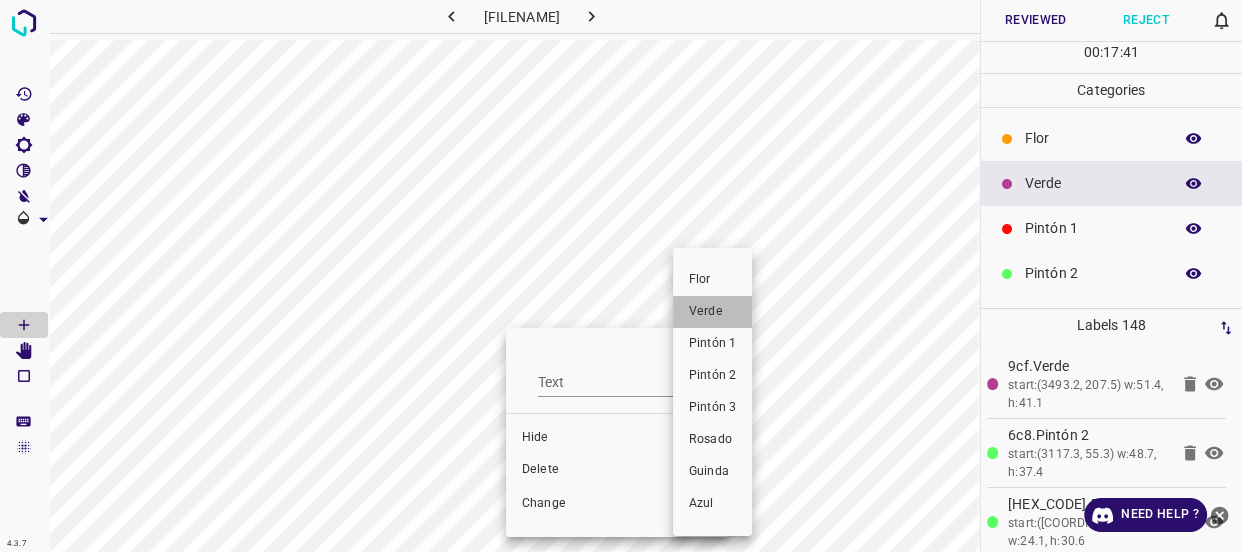 drag, startPoint x: 690, startPoint y: 316, endPoint x: 610, endPoint y: 441, distance: 148.40822 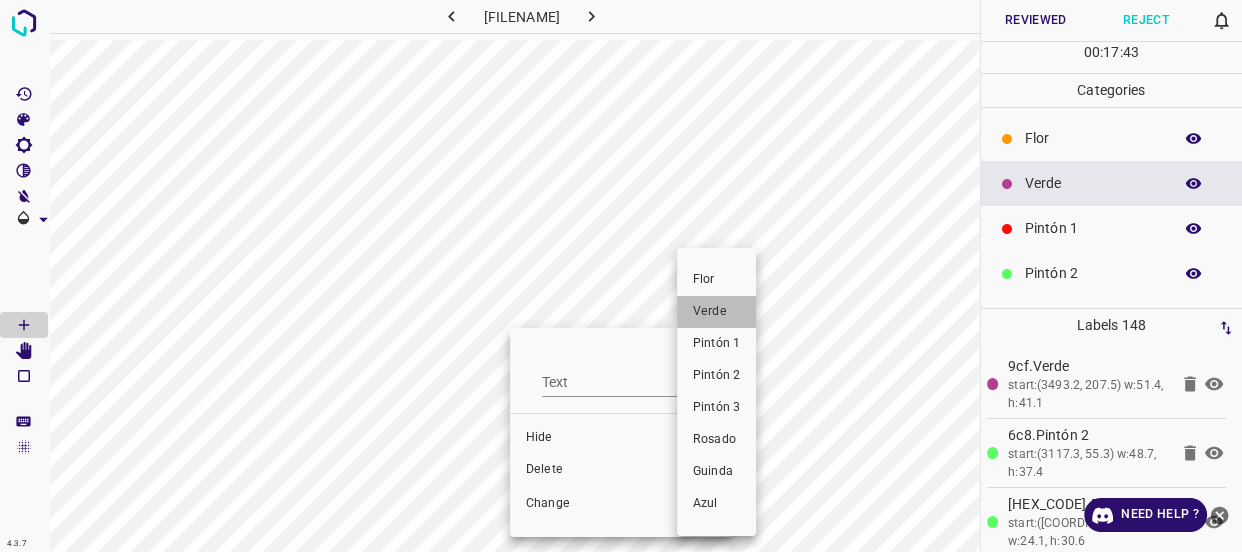 click on "Verde" at bounding box center [716, 312] 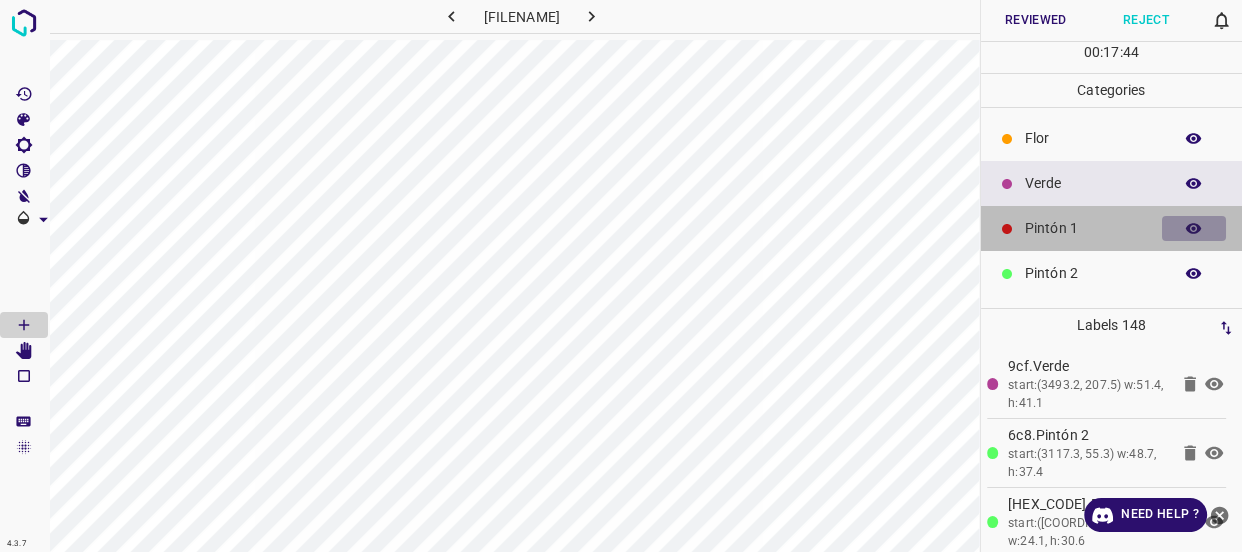 click 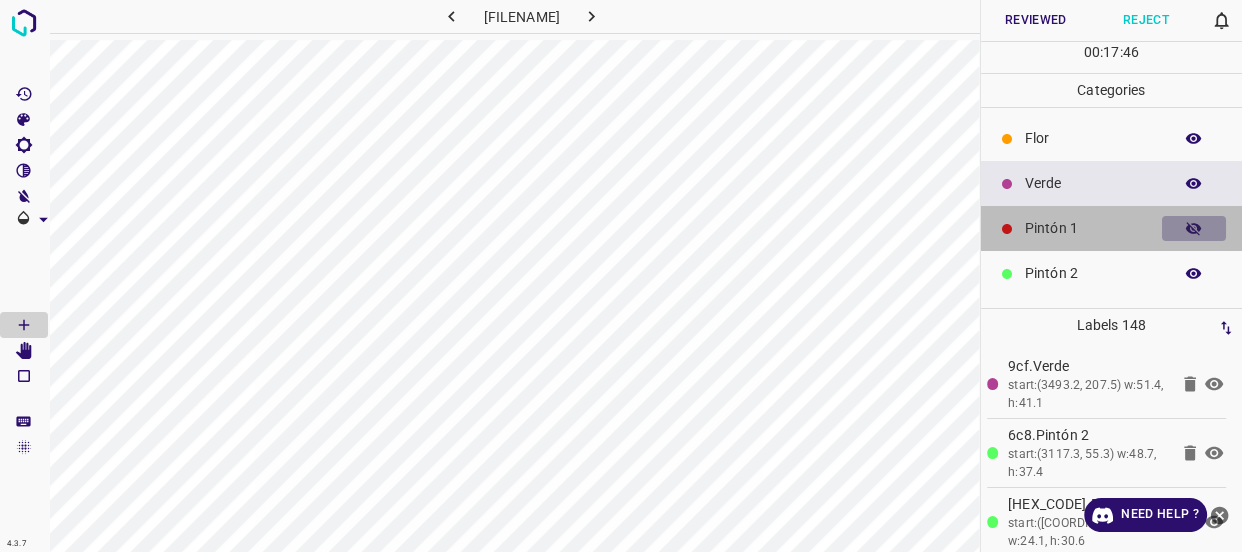 click 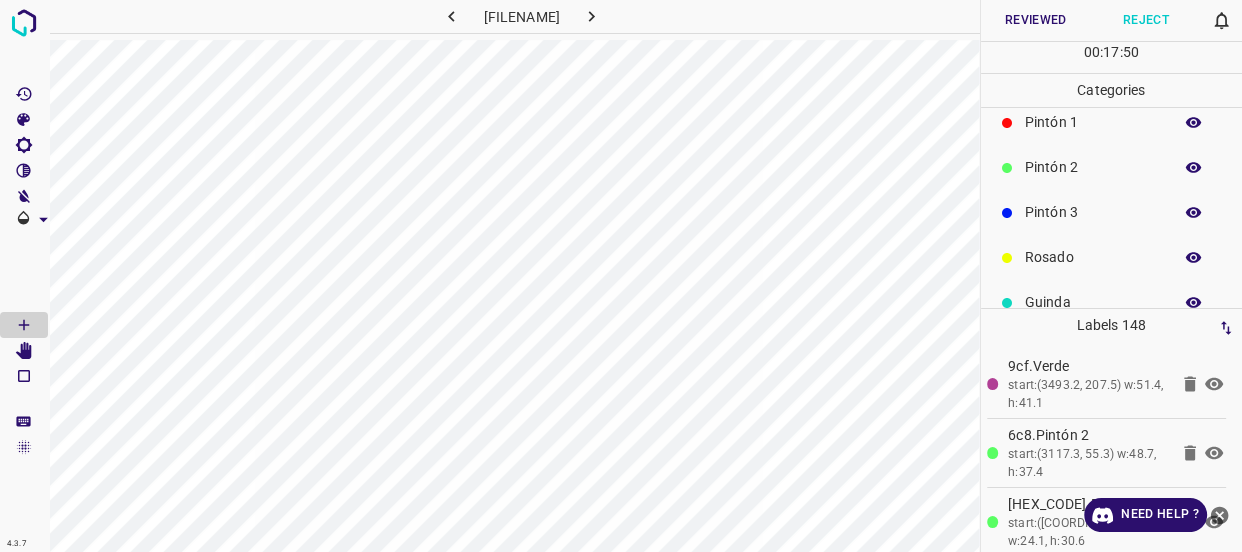 scroll, scrollTop: 175, scrollLeft: 0, axis: vertical 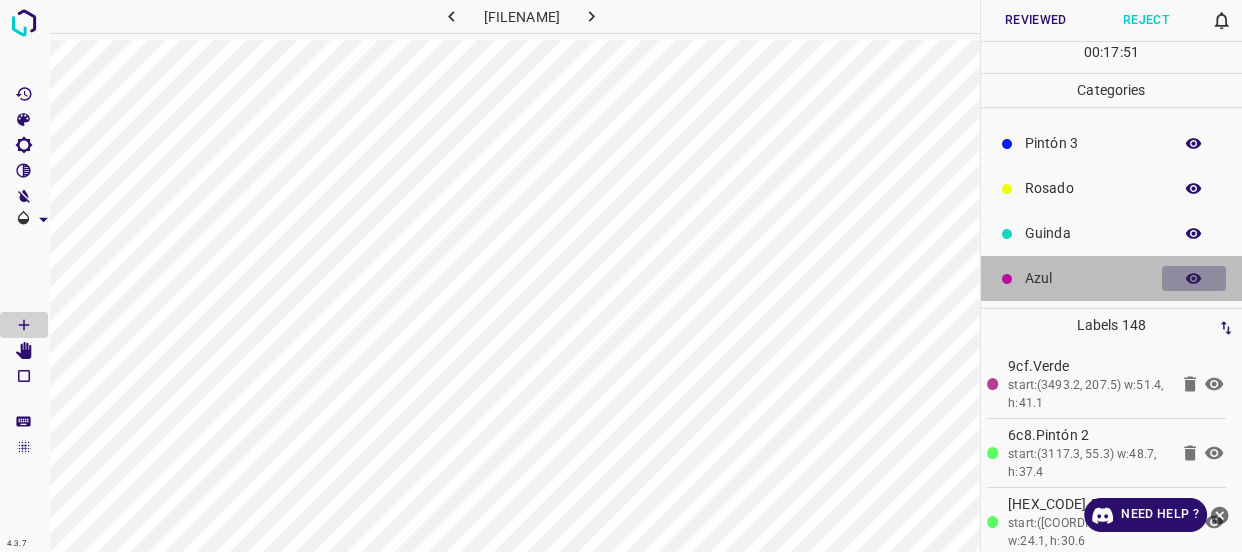 click 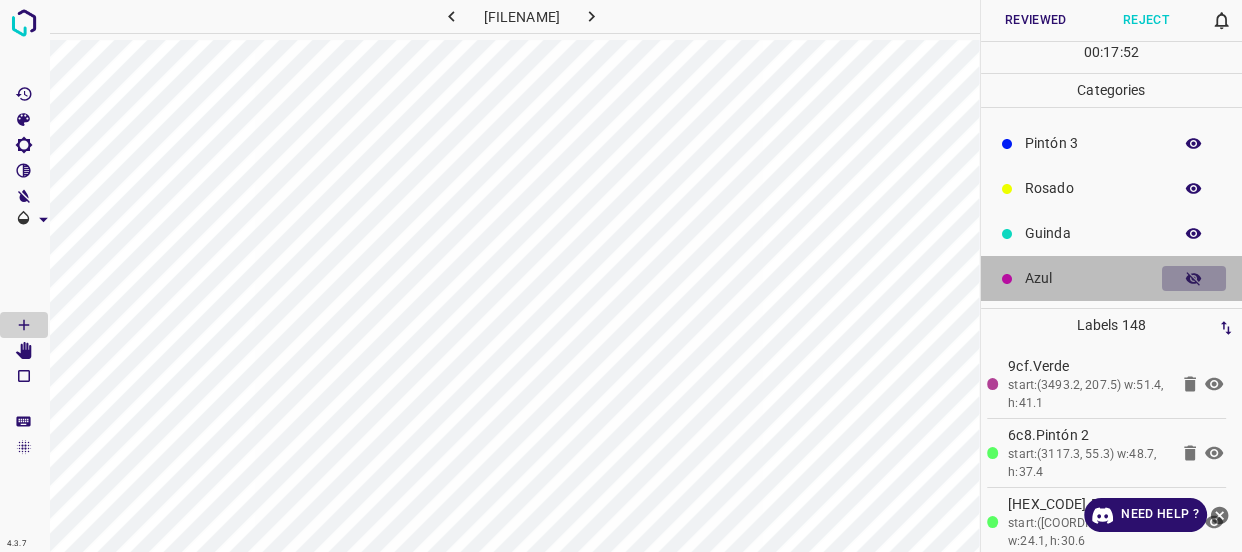 click 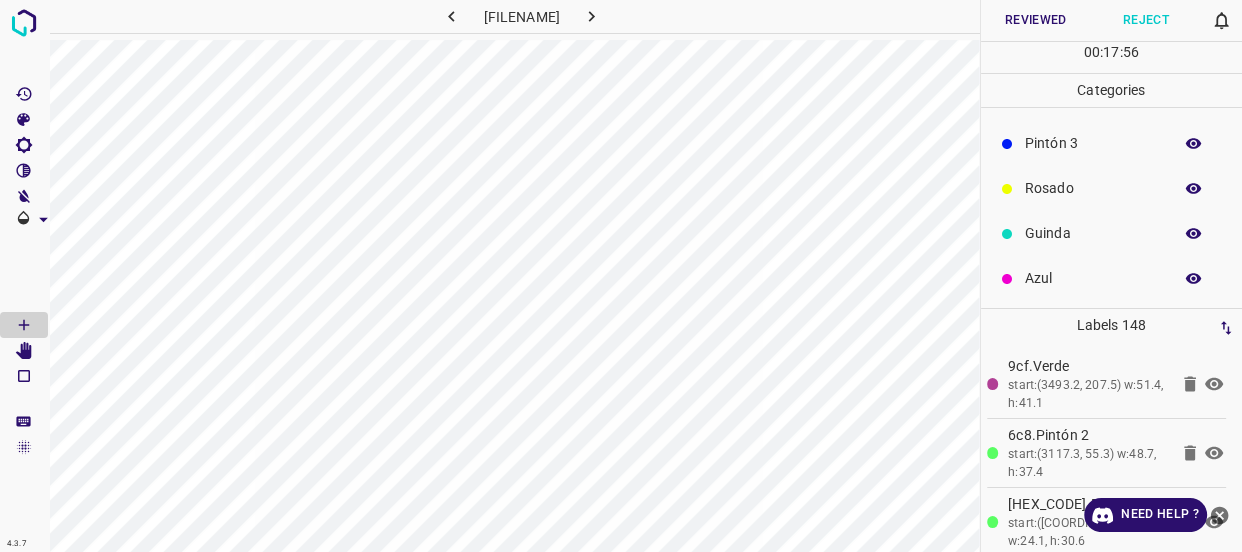 scroll, scrollTop: 84, scrollLeft: 0, axis: vertical 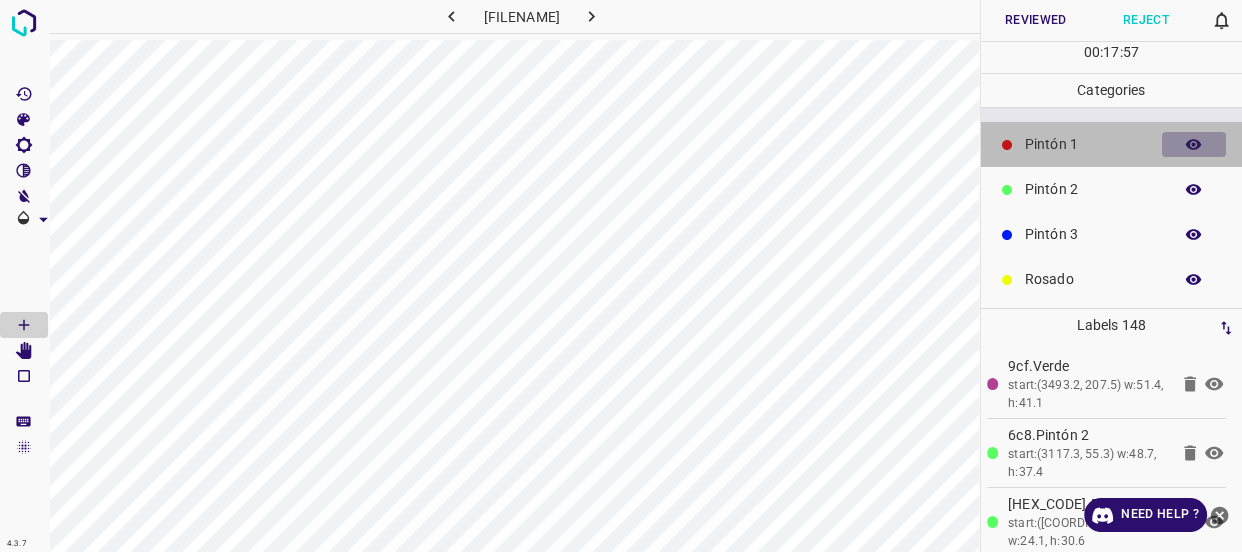 click 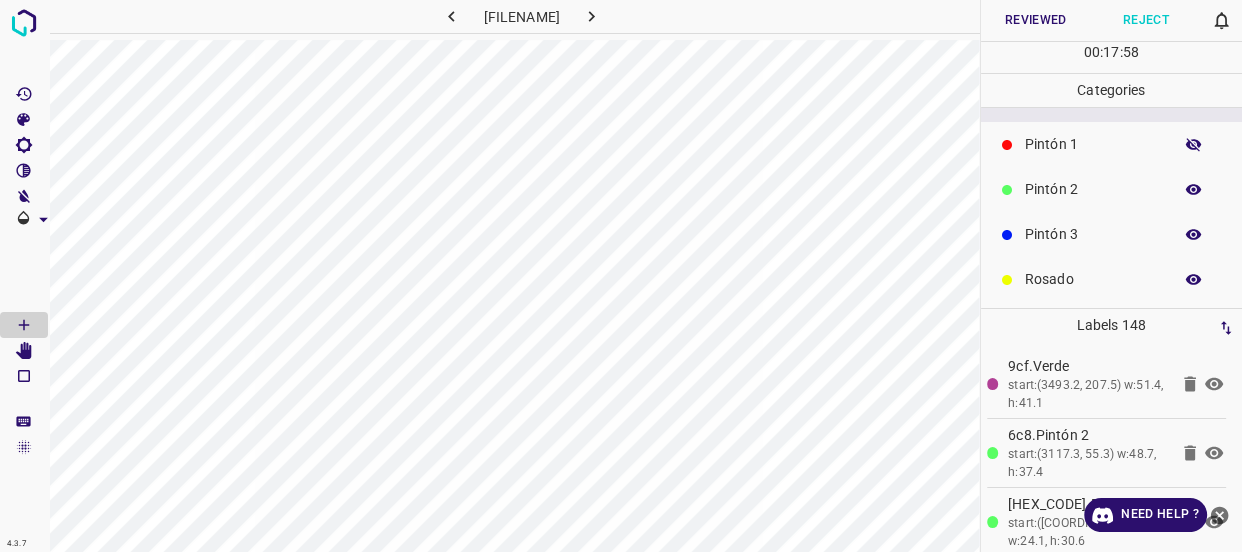 click 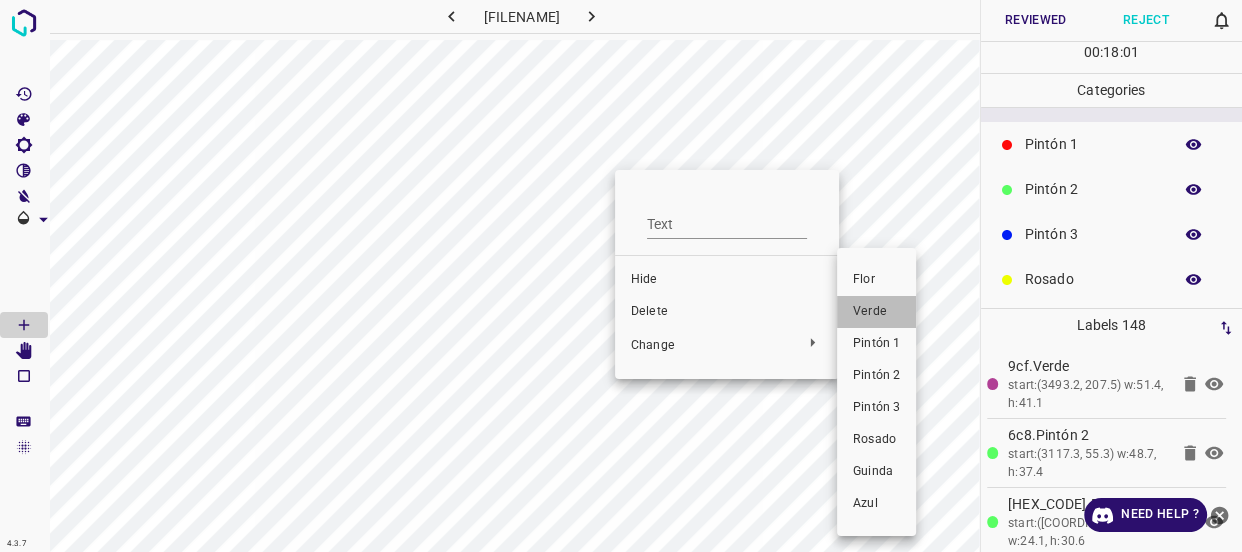 click on "Verde" at bounding box center [876, 312] 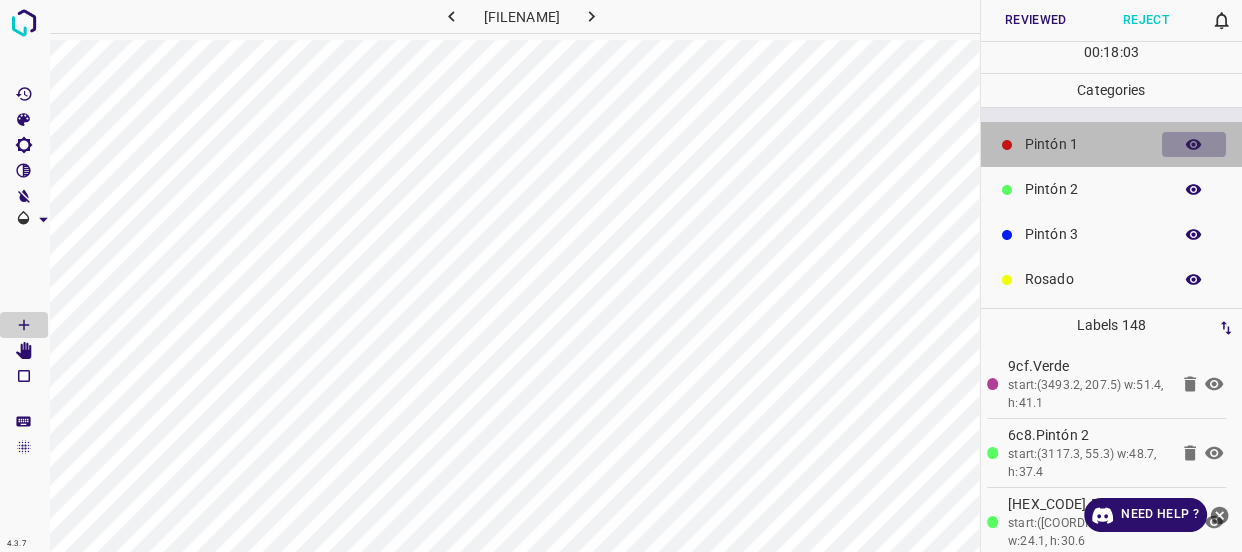 click 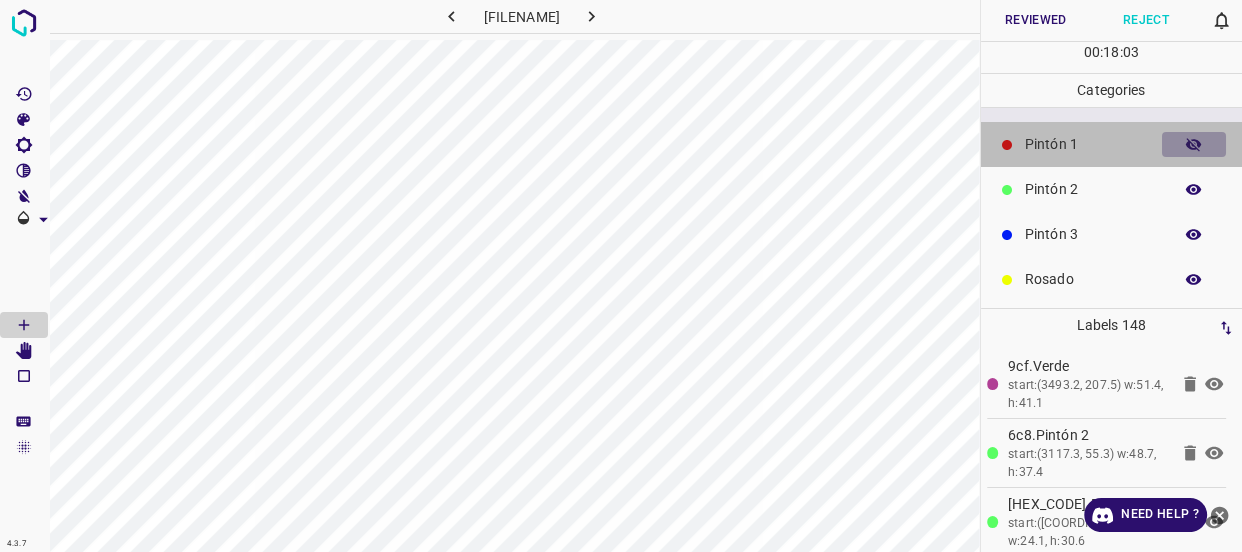 click 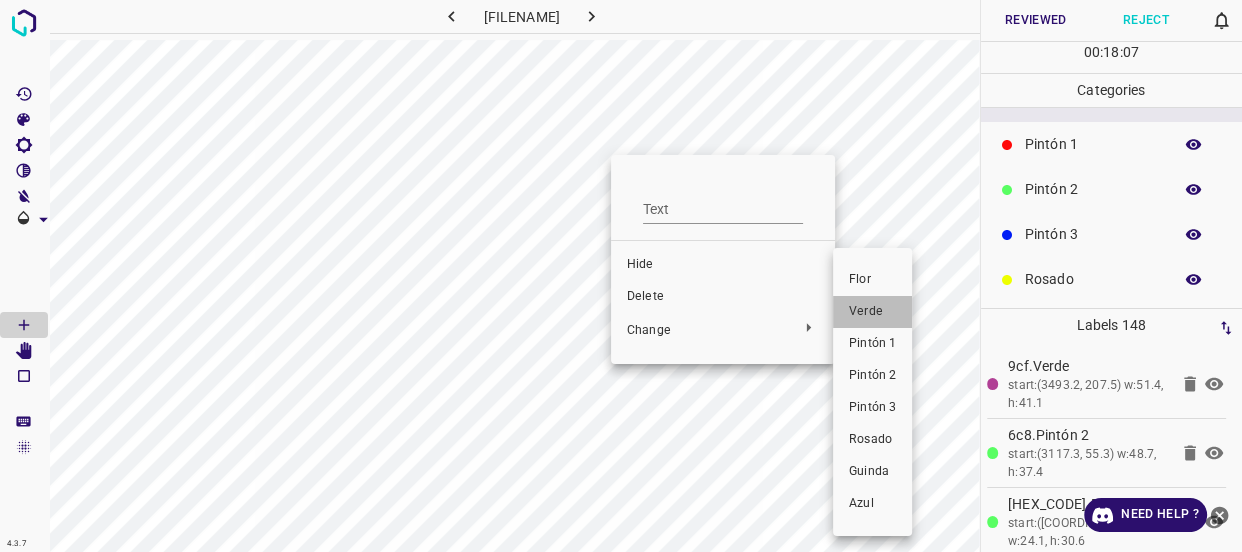 click on "Verde" at bounding box center [872, 312] 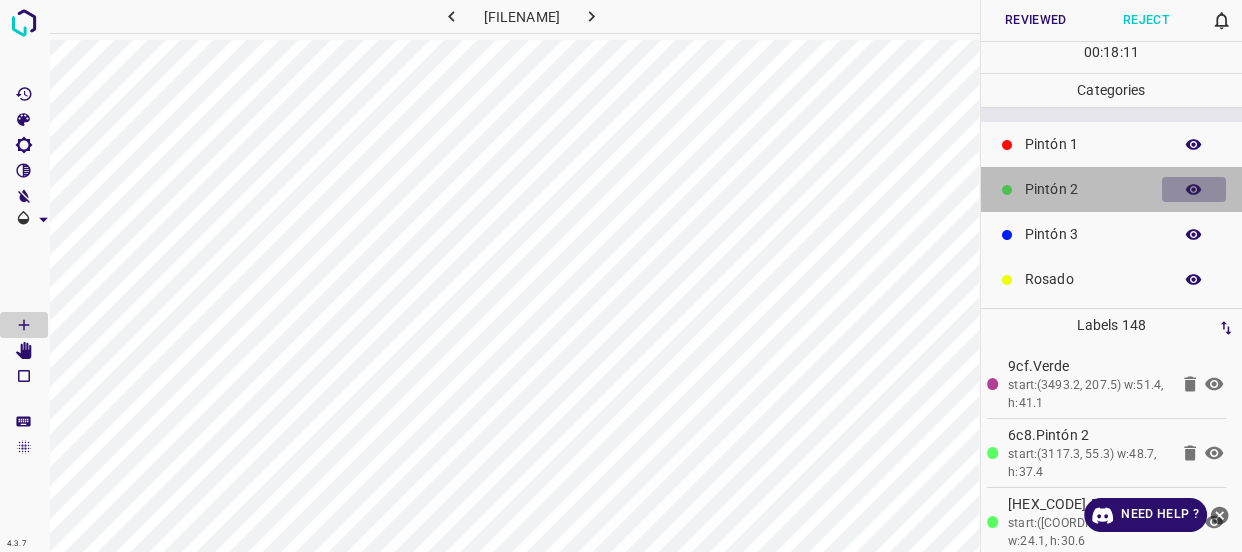 click 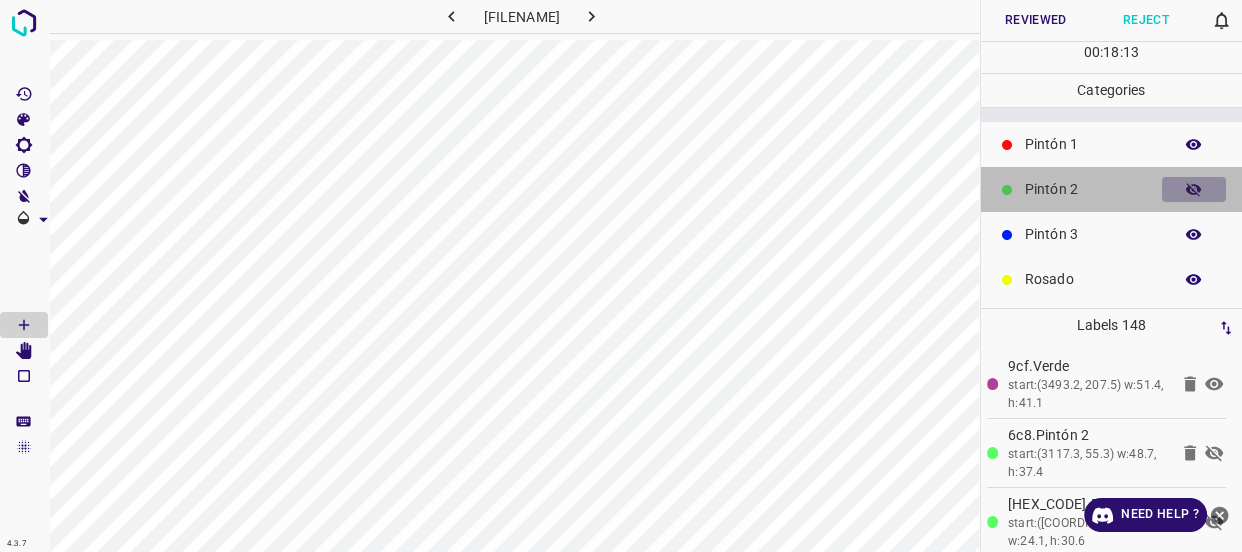 click 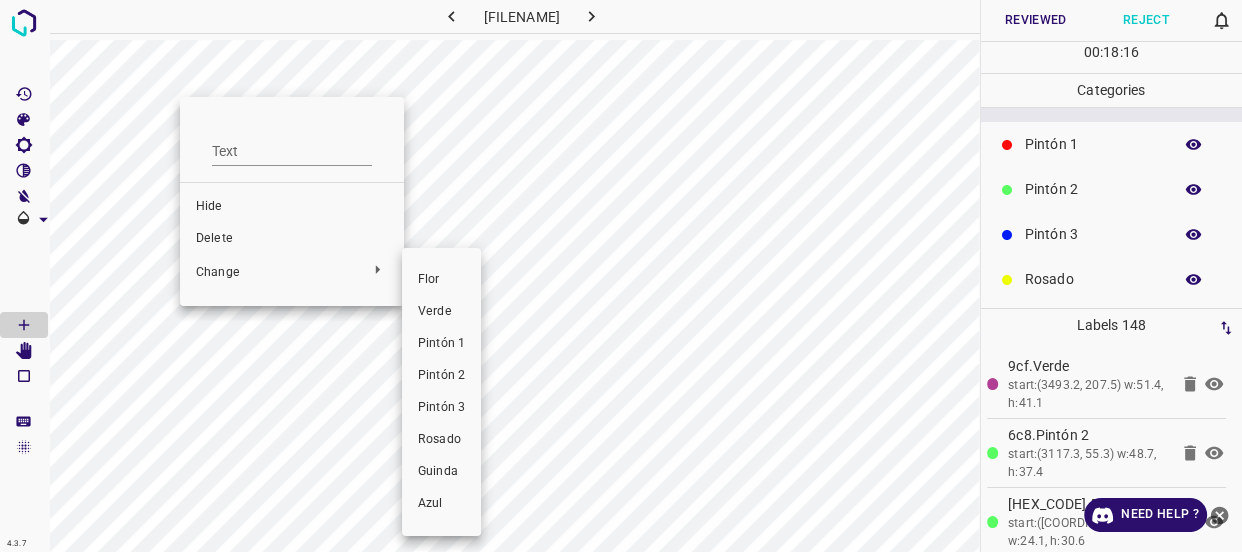 drag, startPoint x: 446, startPoint y: 311, endPoint x: 135, endPoint y: 170, distance: 341.47034 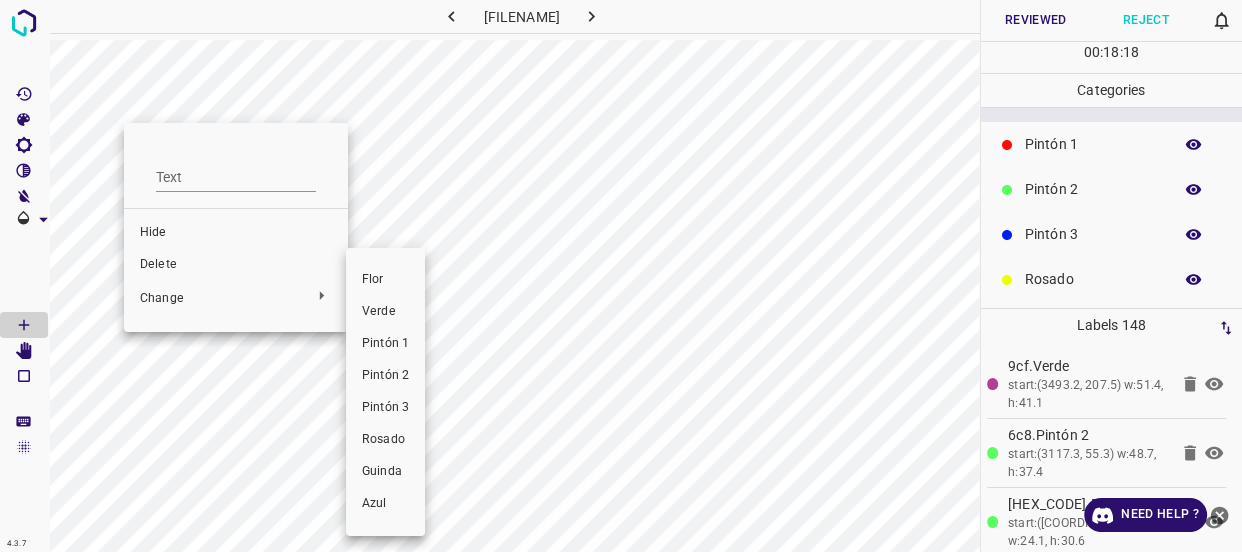 click on "Verde" at bounding box center [385, 312] 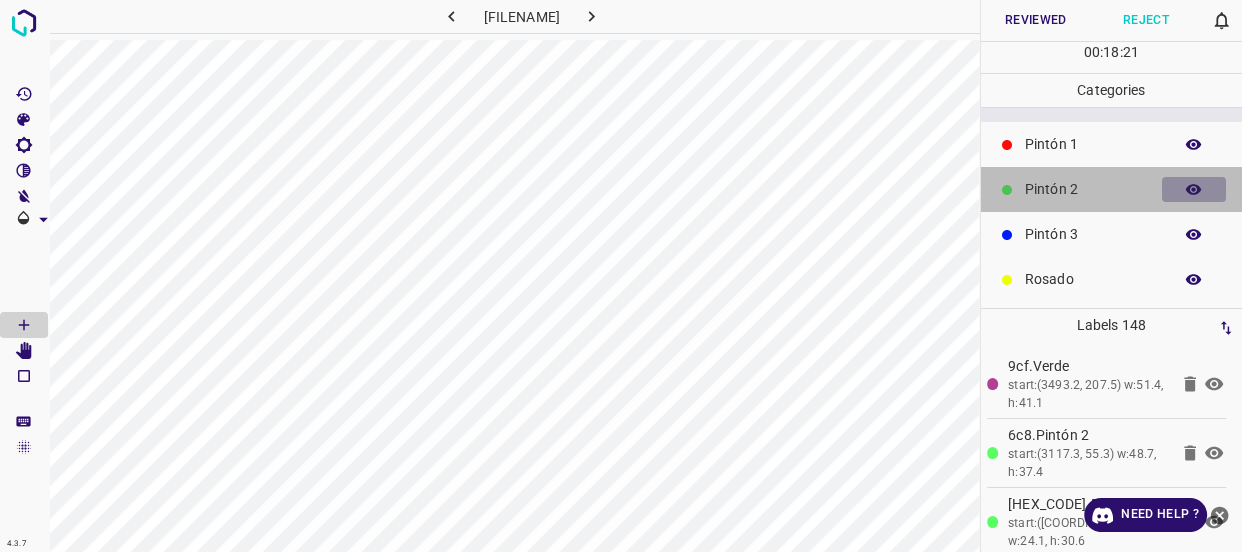 click 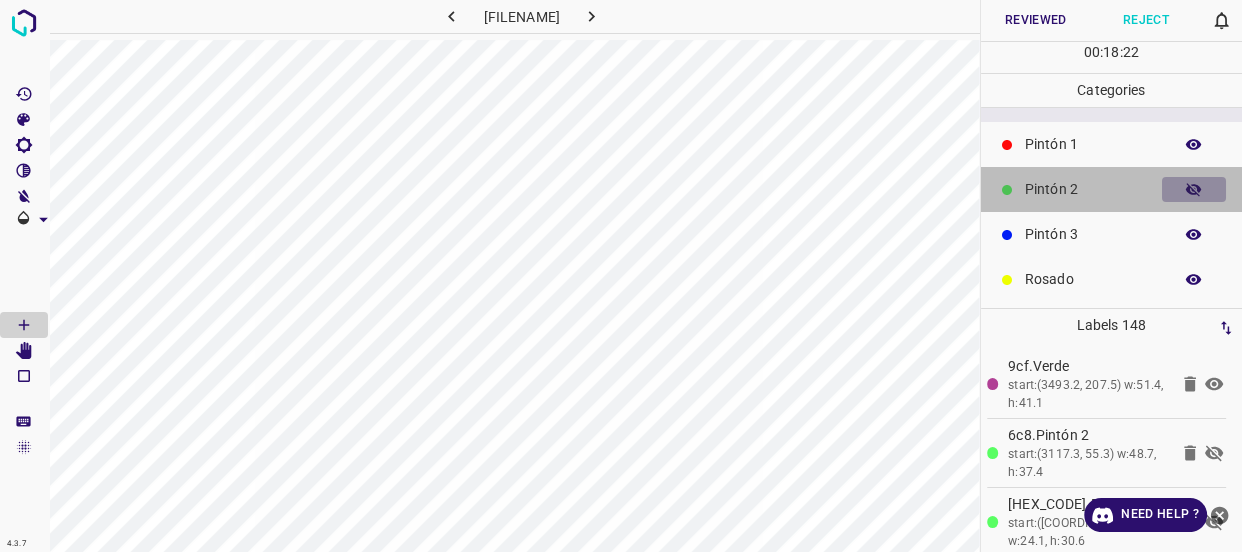 click 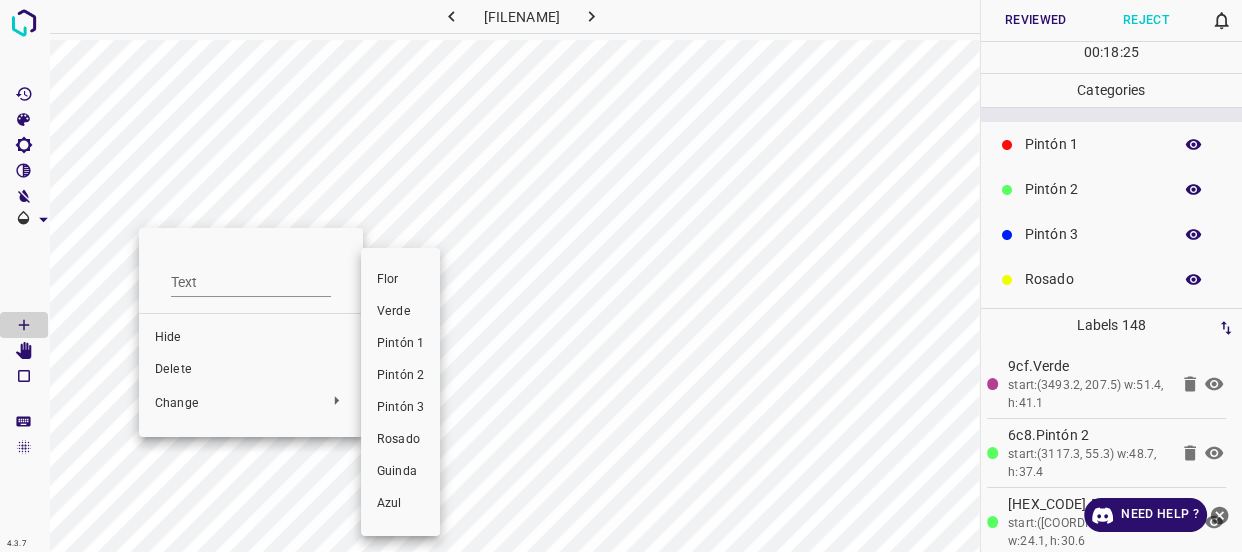 click on "Verde" at bounding box center (400, 312) 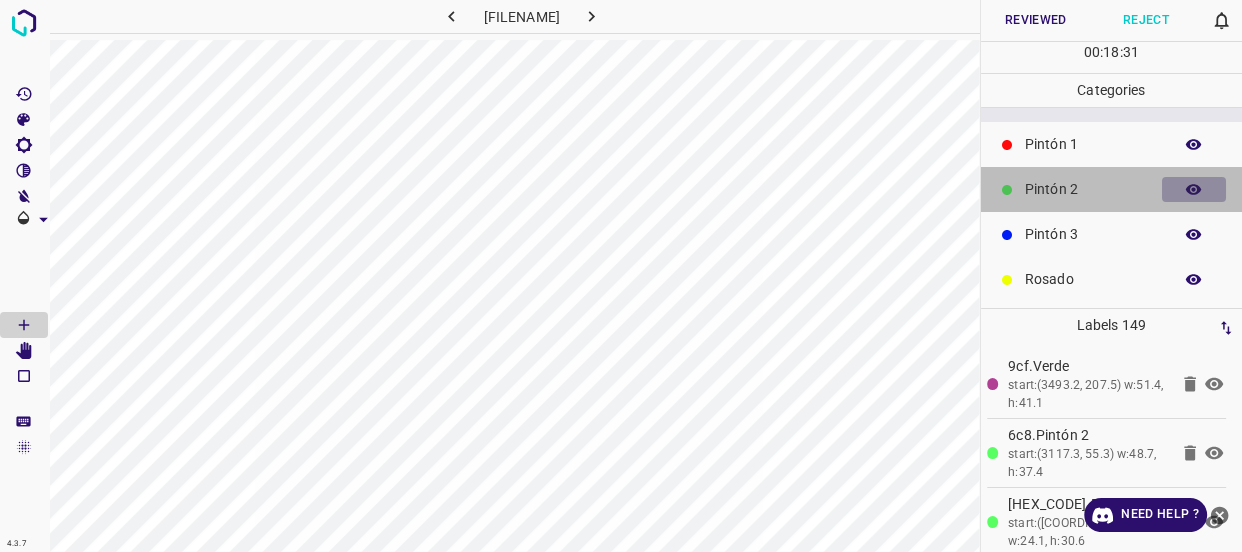 click 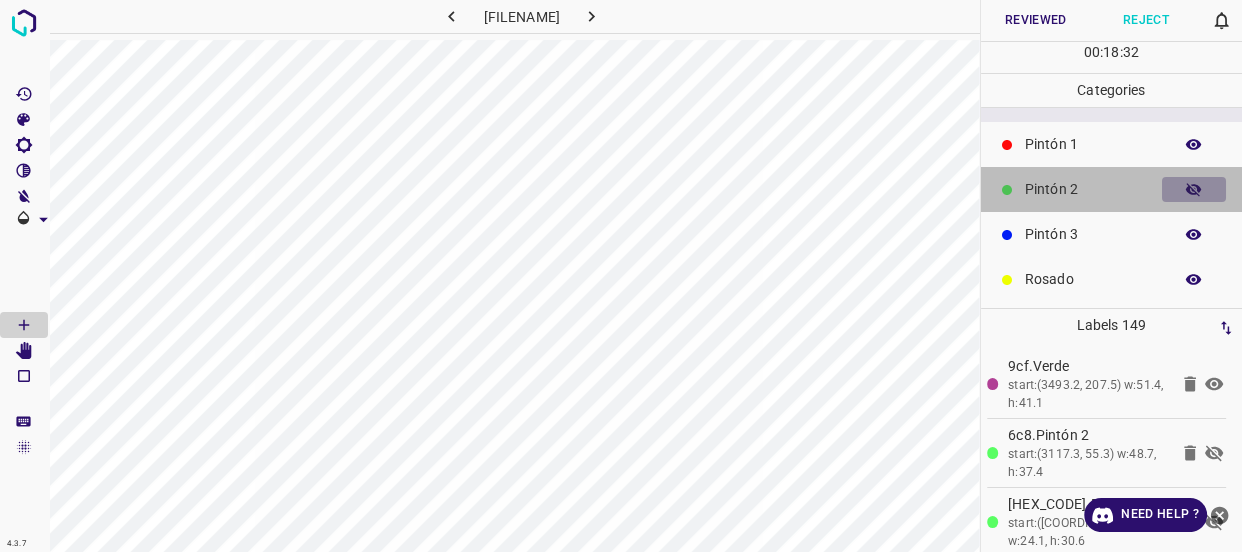 click 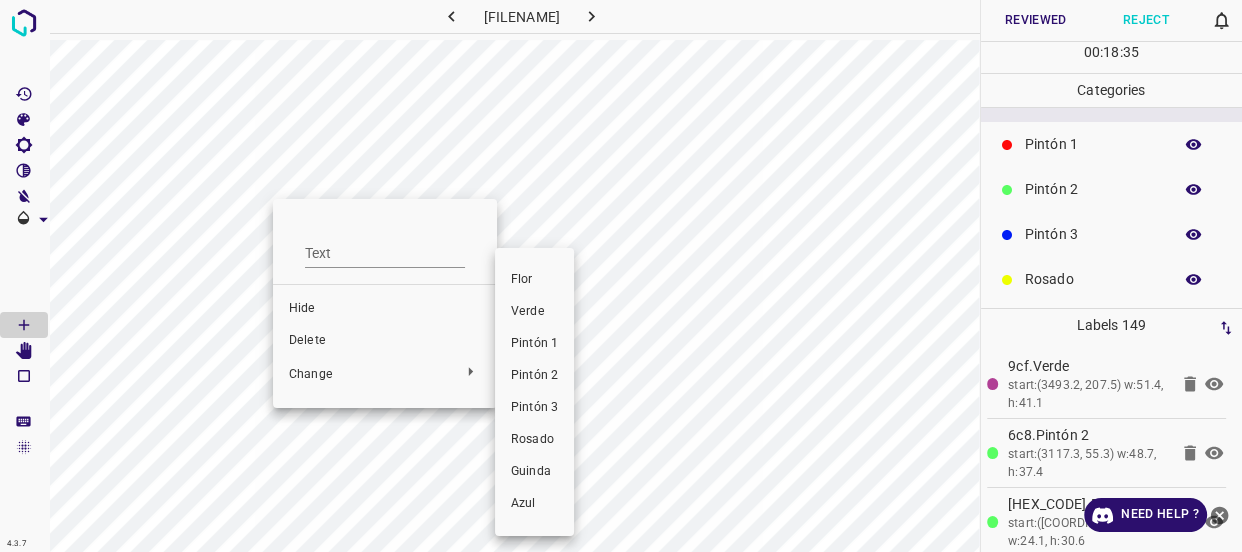 click on "Verde" at bounding box center [534, 312] 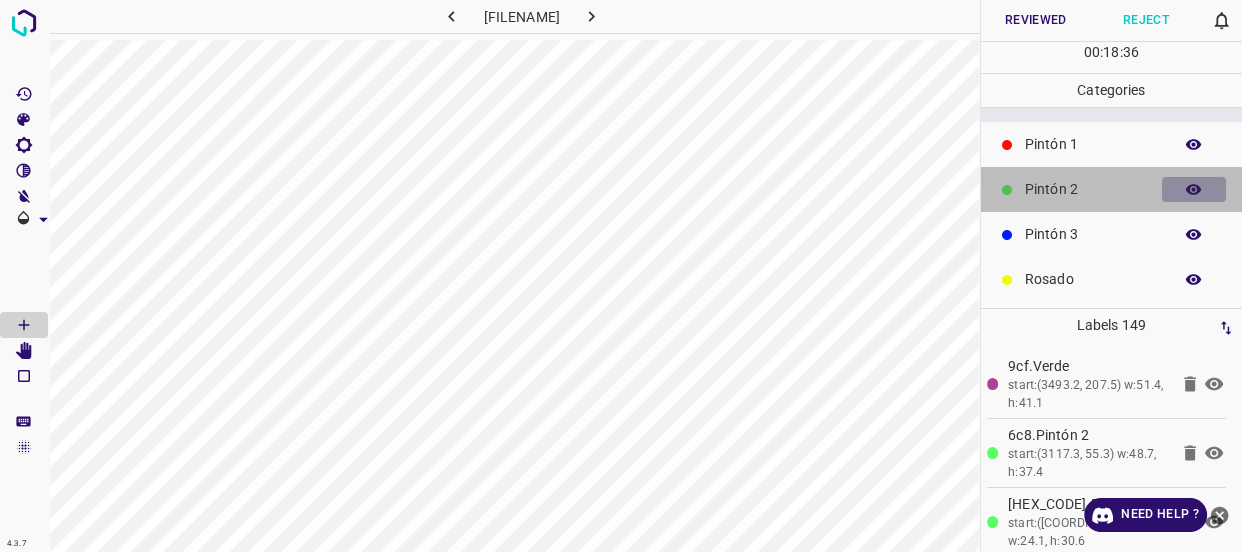 click 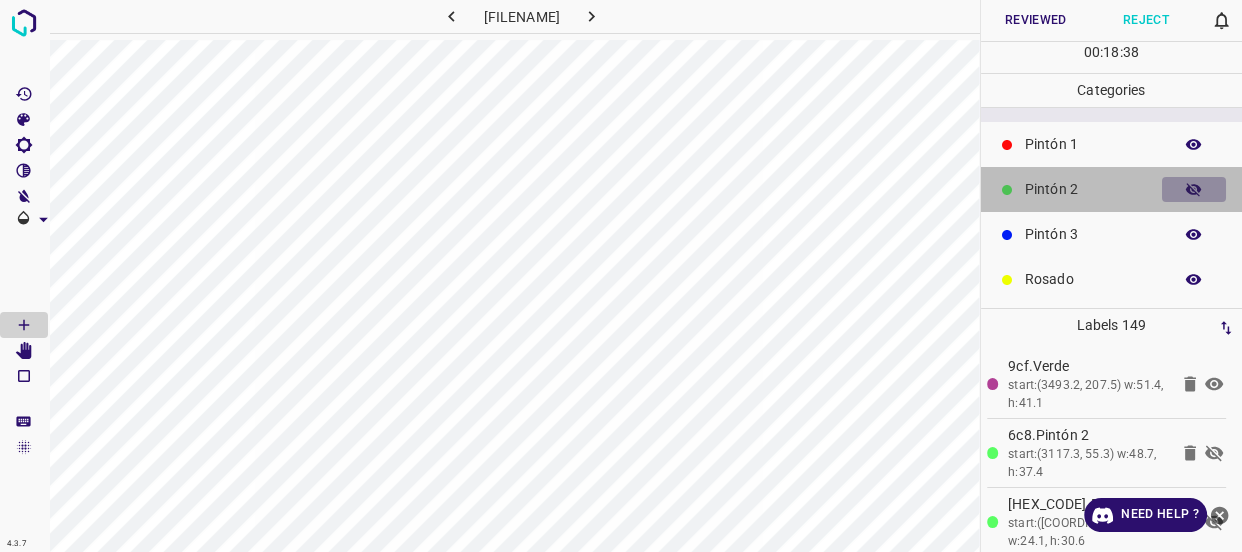 drag, startPoint x: 1185, startPoint y: 190, endPoint x: 1131, endPoint y: 175, distance: 56.044624 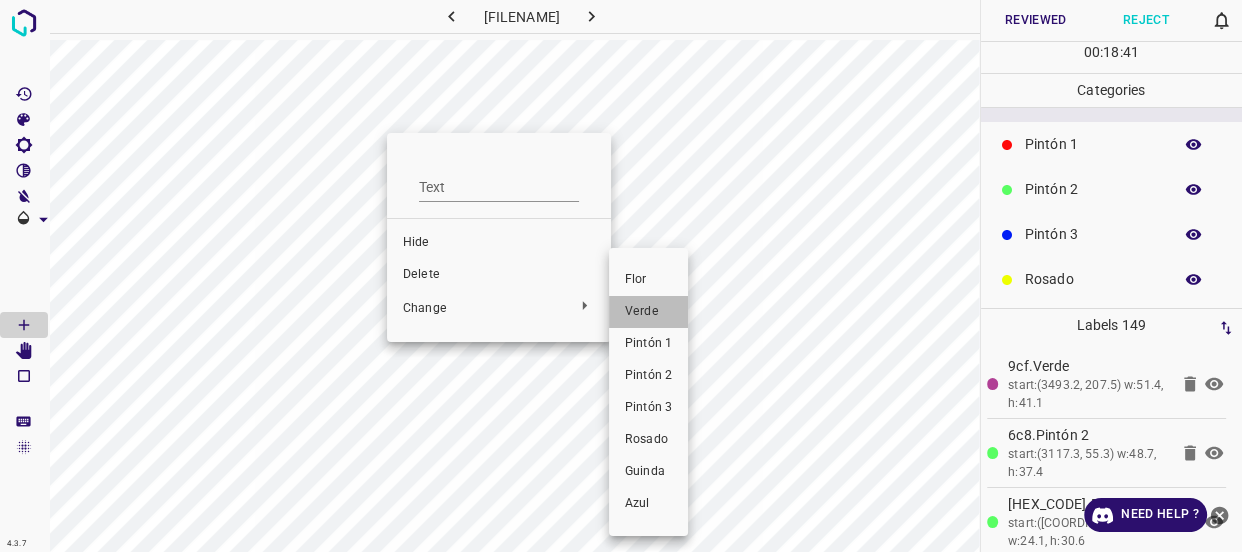 click on "Verde" at bounding box center [648, 312] 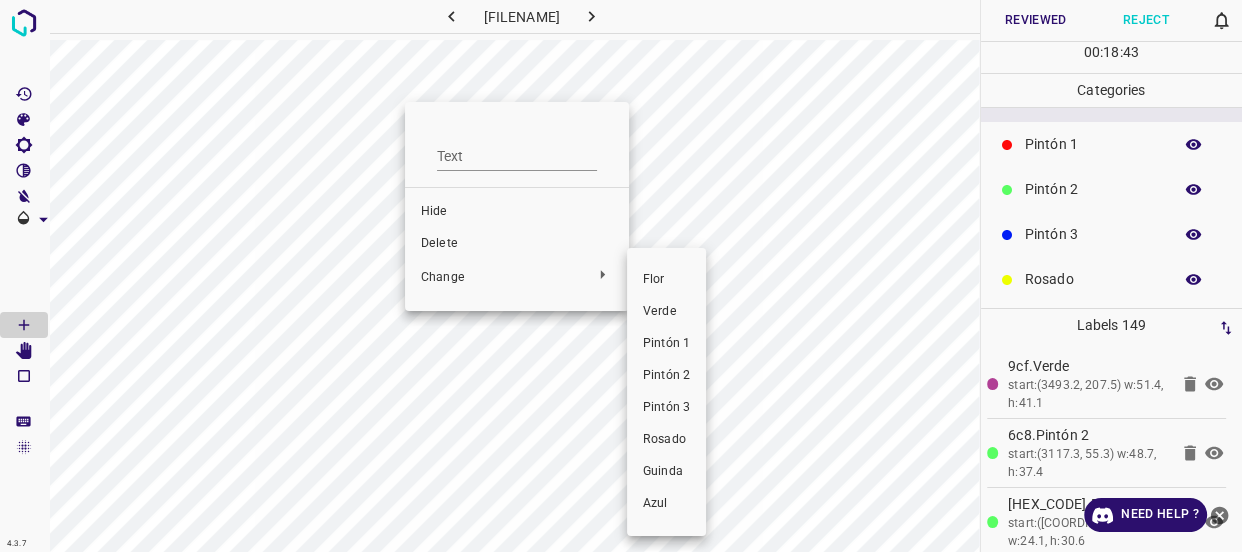 drag, startPoint x: 662, startPoint y: 310, endPoint x: 375, endPoint y: 130, distance: 338.77573 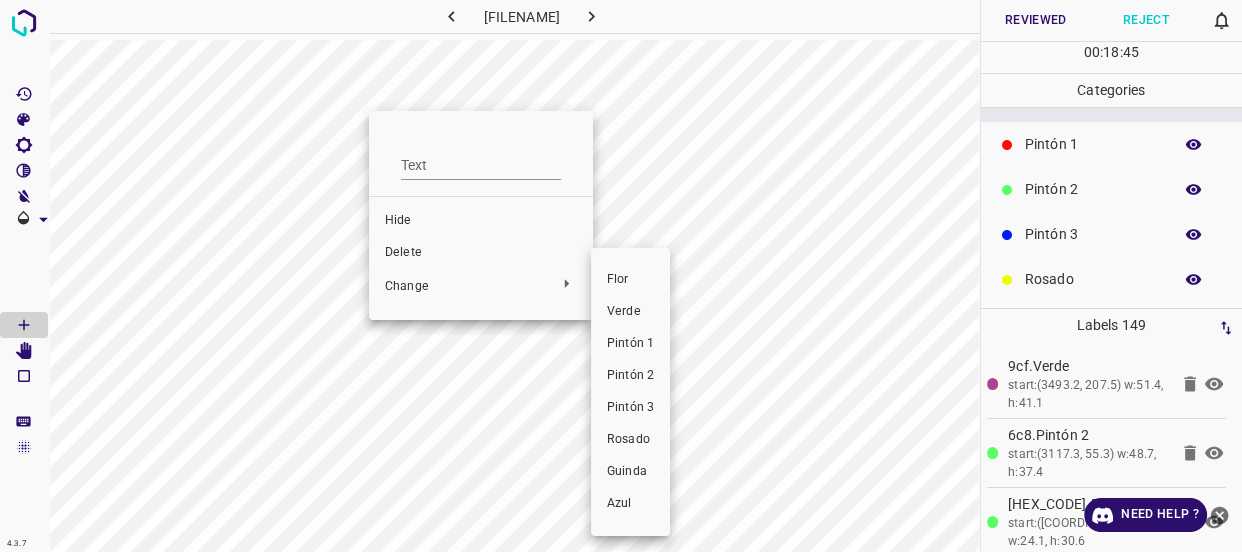 drag, startPoint x: 617, startPoint y: 309, endPoint x: 374, endPoint y: 140, distance: 295.98987 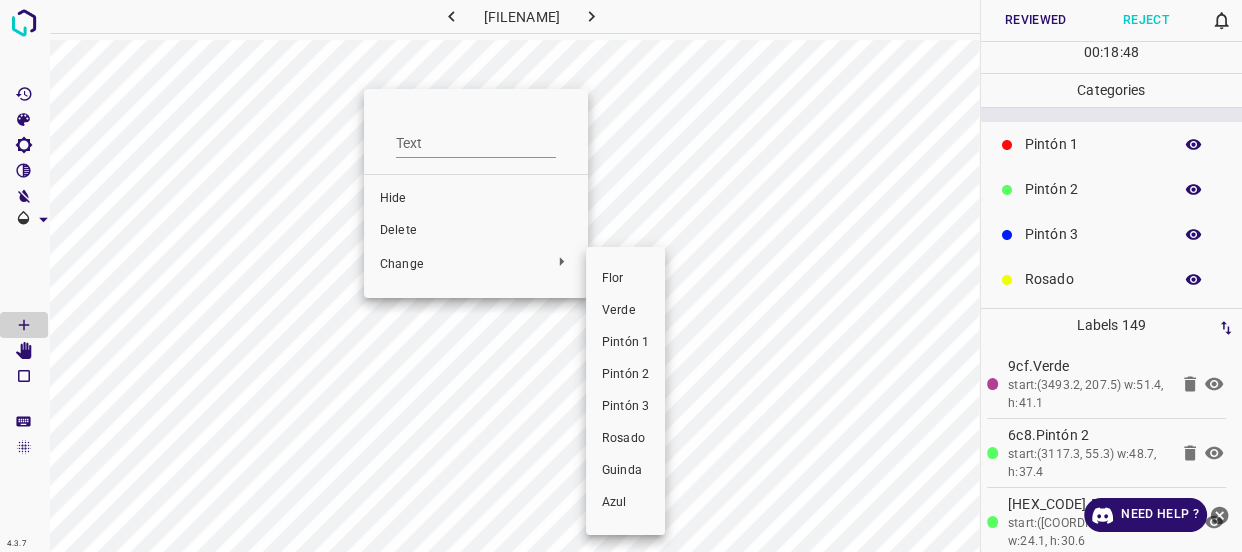 click on "Verde" at bounding box center [625, 311] 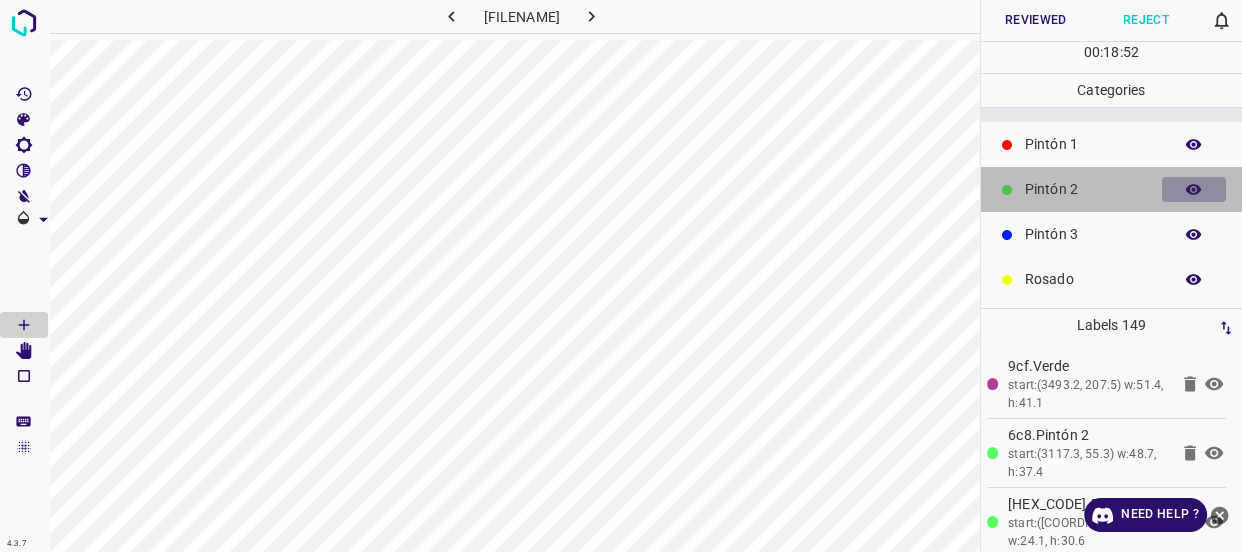 click 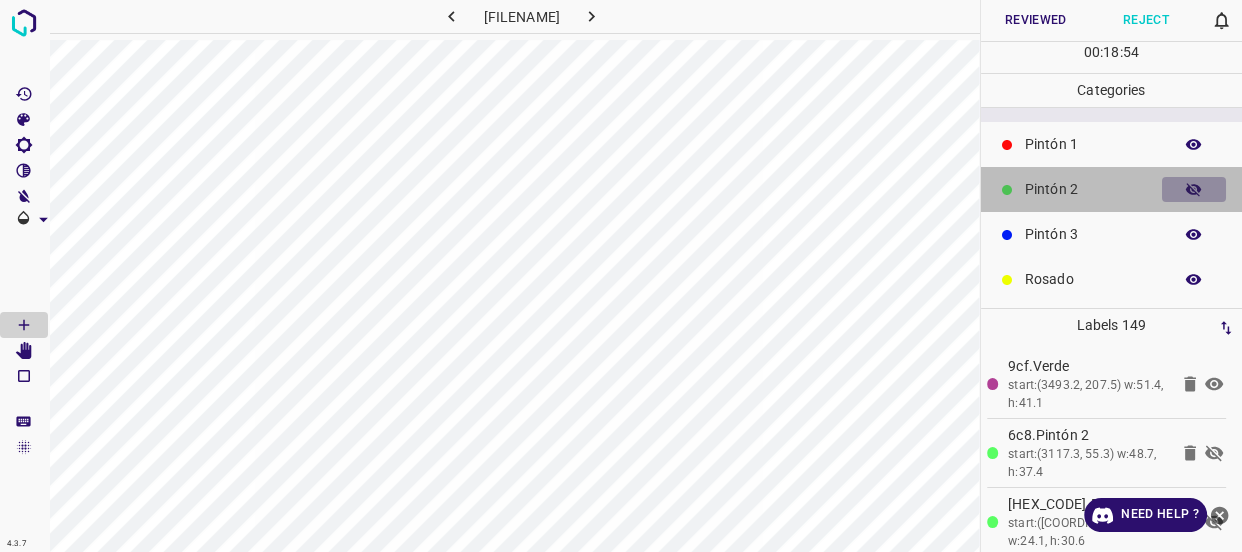 click 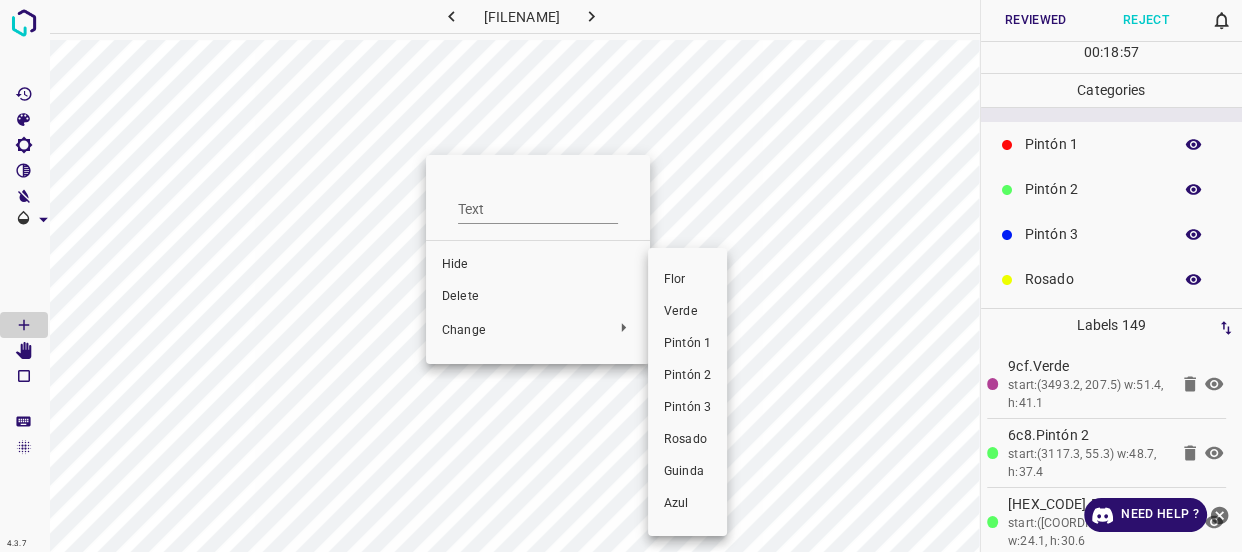 drag, startPoint x: 689, startPoint y: 310, endPoint x: 483, endPoint y: 220, distance: 224.80214 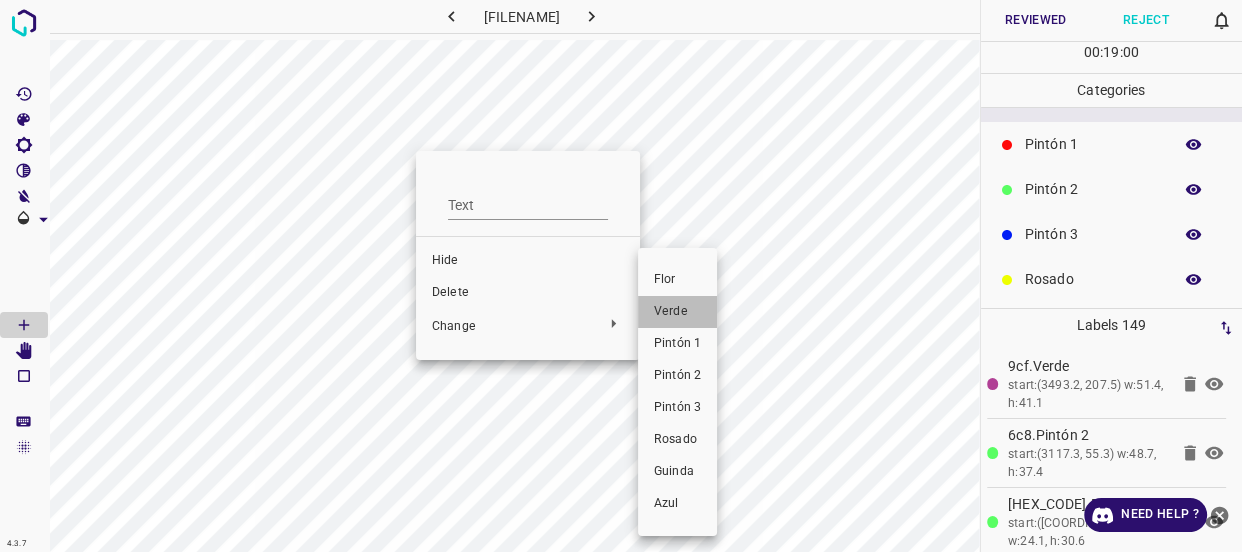 click on "Verde" at bounding box center (677, 312) 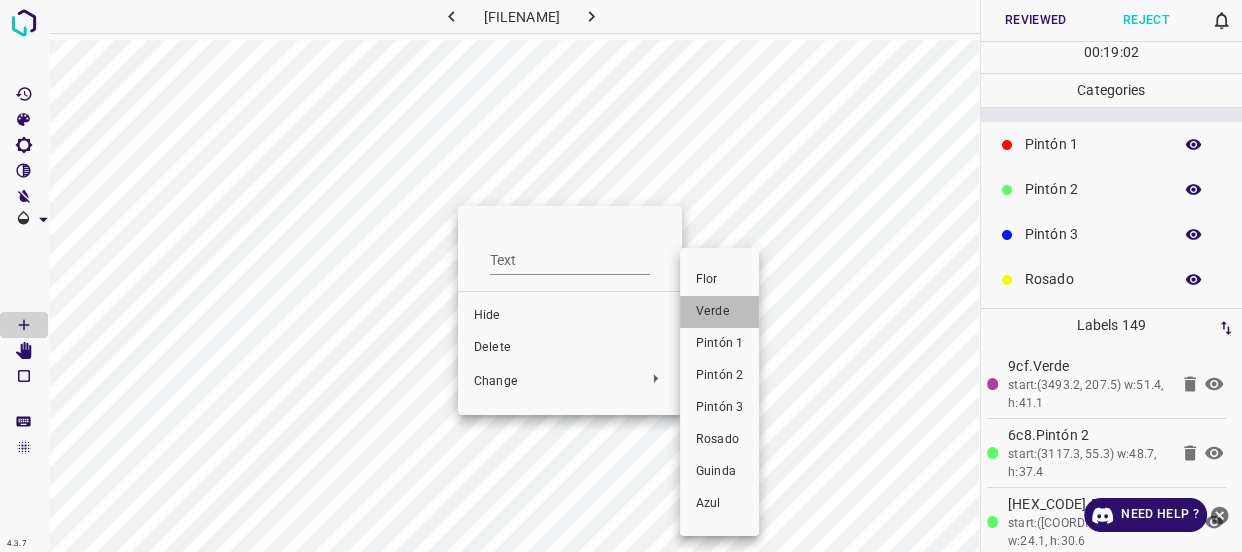 drag, startPoint x: 709, startPoint y: 309, endPoint x: 541, endPoint y: 233, distance: 184.39088 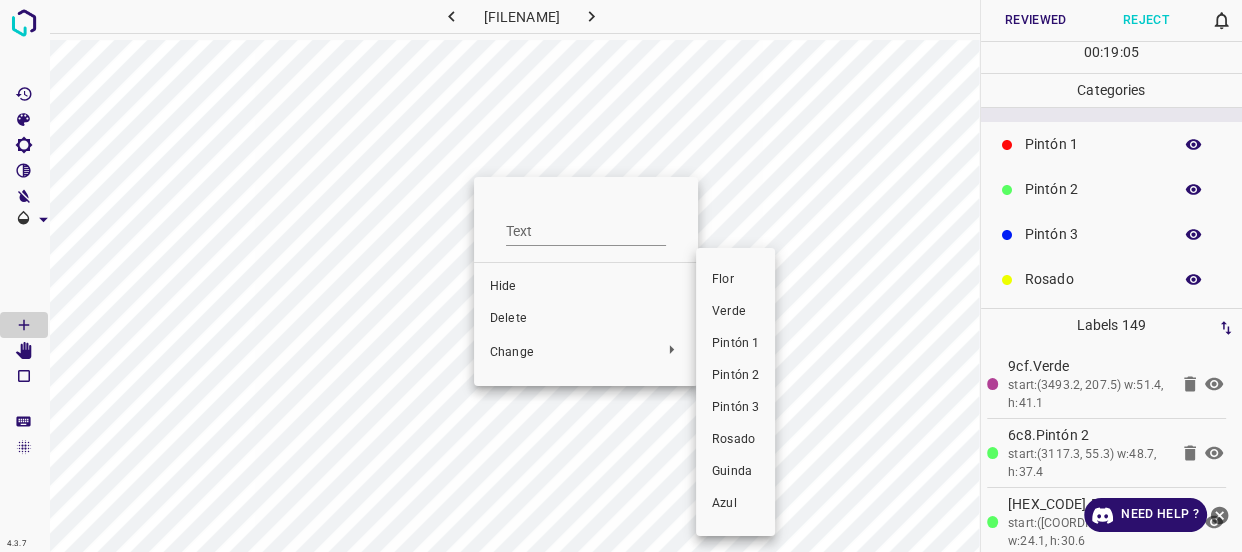 drag, startPoint x: 726, startPoint y: 317, endPoint x: 582, endPoint y: 241, distance: 162.82506 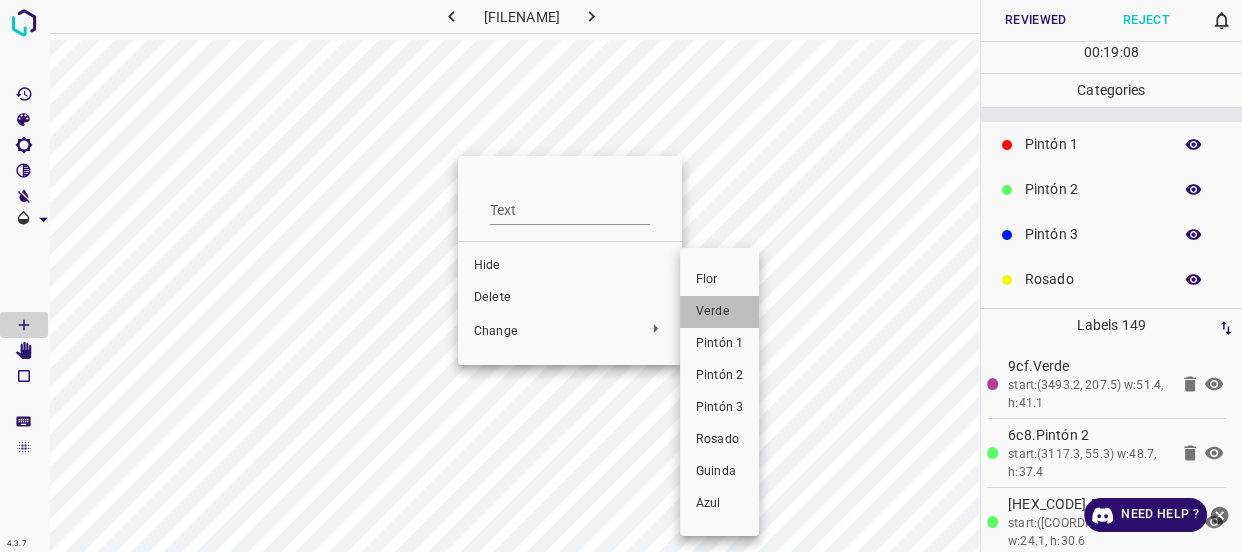 drag, startPoint x: 730, startPoint y: 306, endPoint x: 530, endPoint y: 209, distance: 222.28136 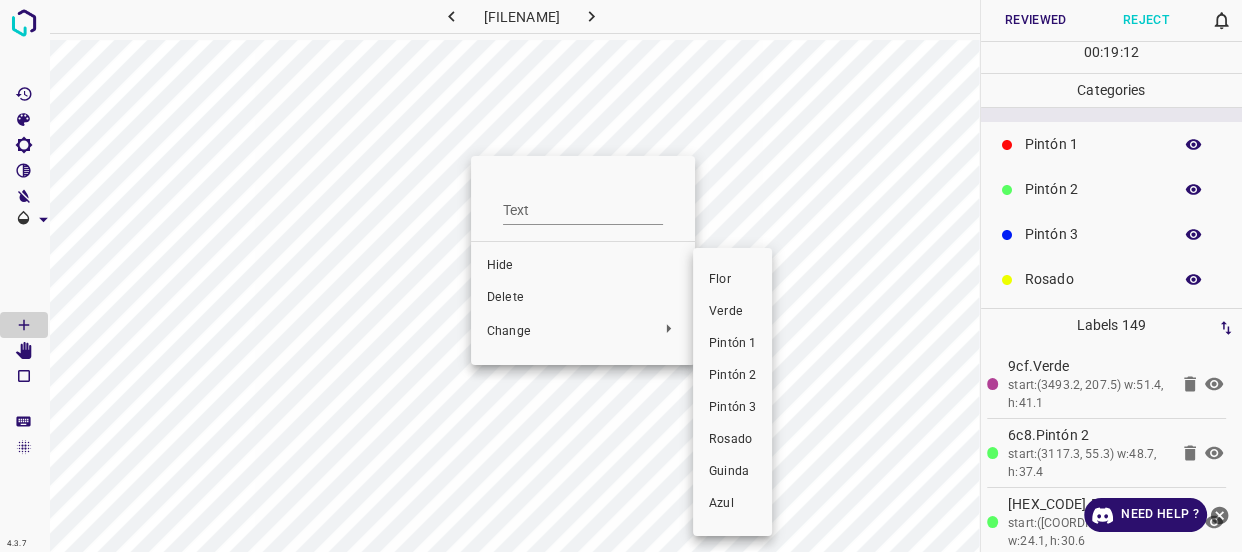 drag, startPoint x: 730, startPoint y: 314, endPoint x: 605, endPoint y: 274, distance: 131.24405 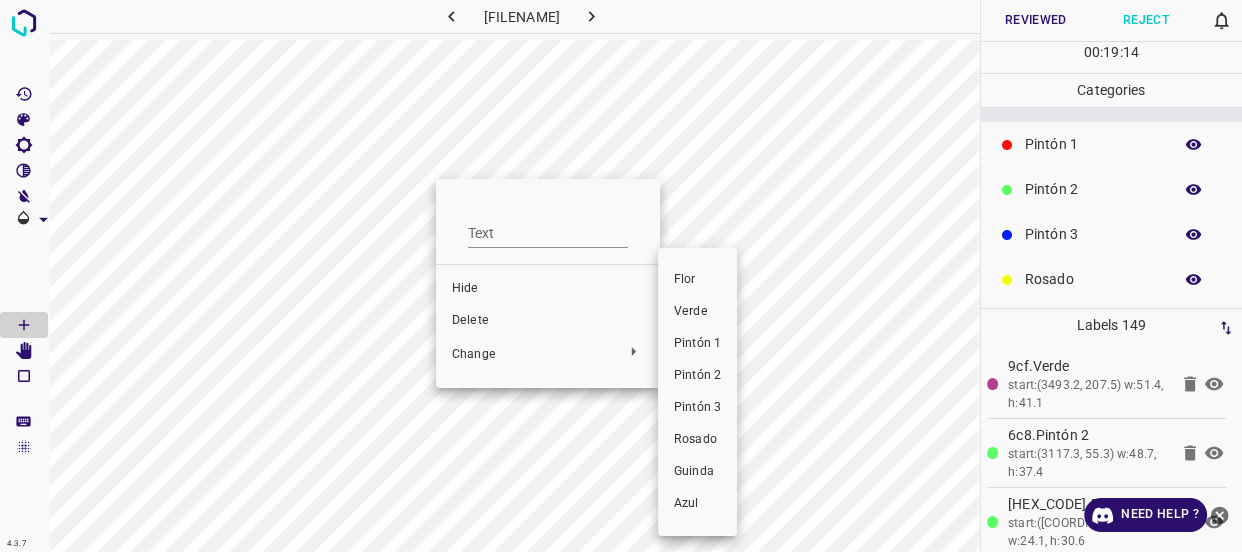 drag, startPoint x: 690, startPoint y: 314, endPoint x: 478, endPoint y: 238, distance: 225.21101 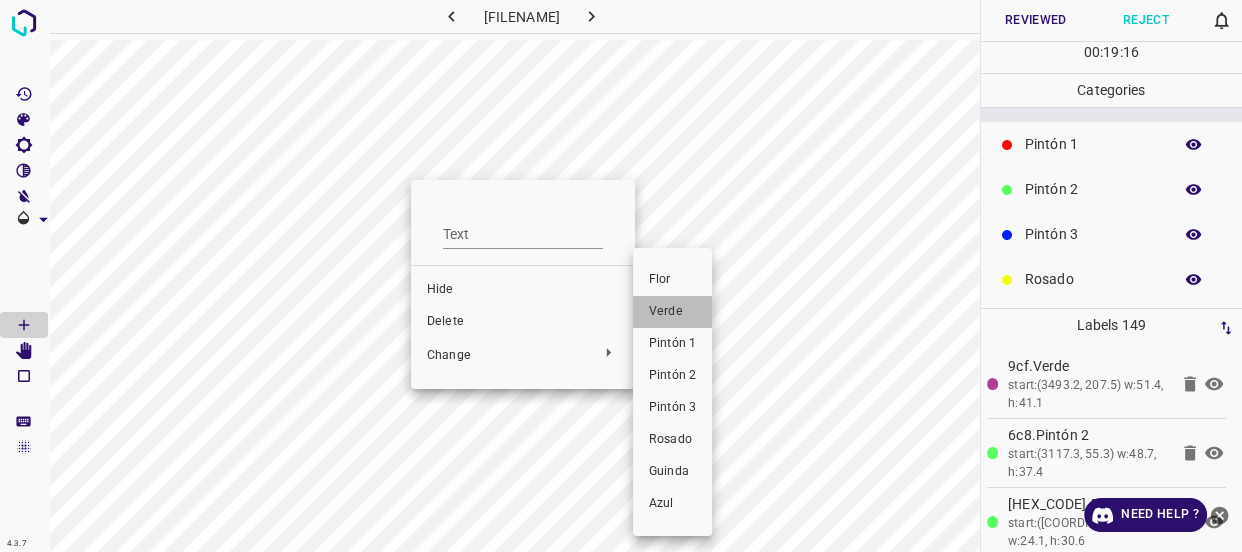 drag, startPoint x: 668, startPoint y: 312, endPoint x: 21, endPoint y: 355, distance: 648.4273 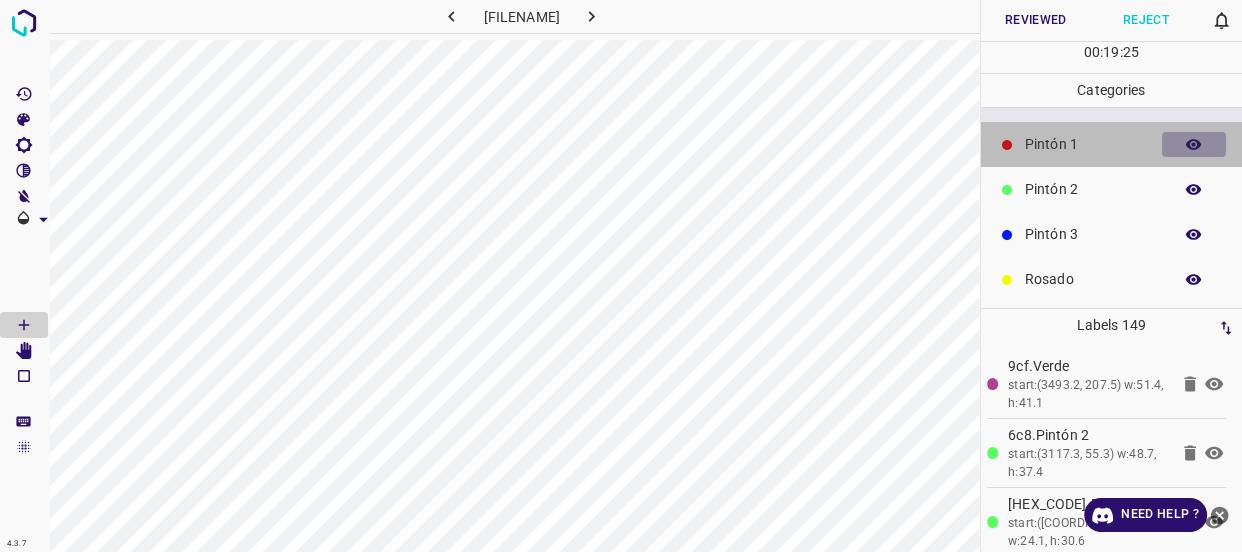click 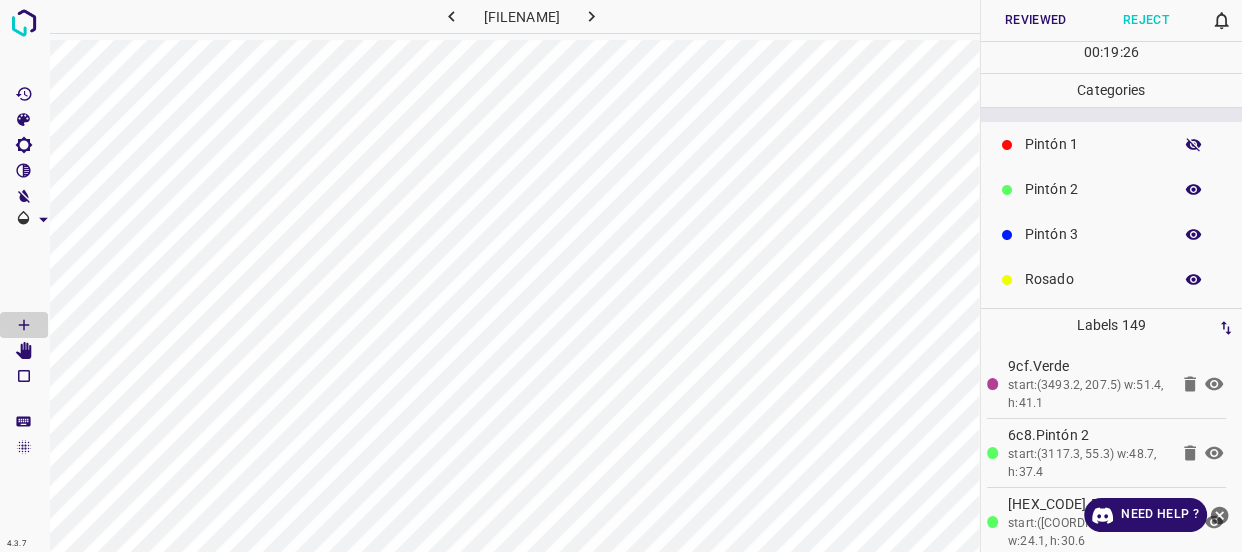 drag, startPoint x: 1178, startPoint y: 144, endPoint x: 1167, endPoint y: 159, distance: 18.601076 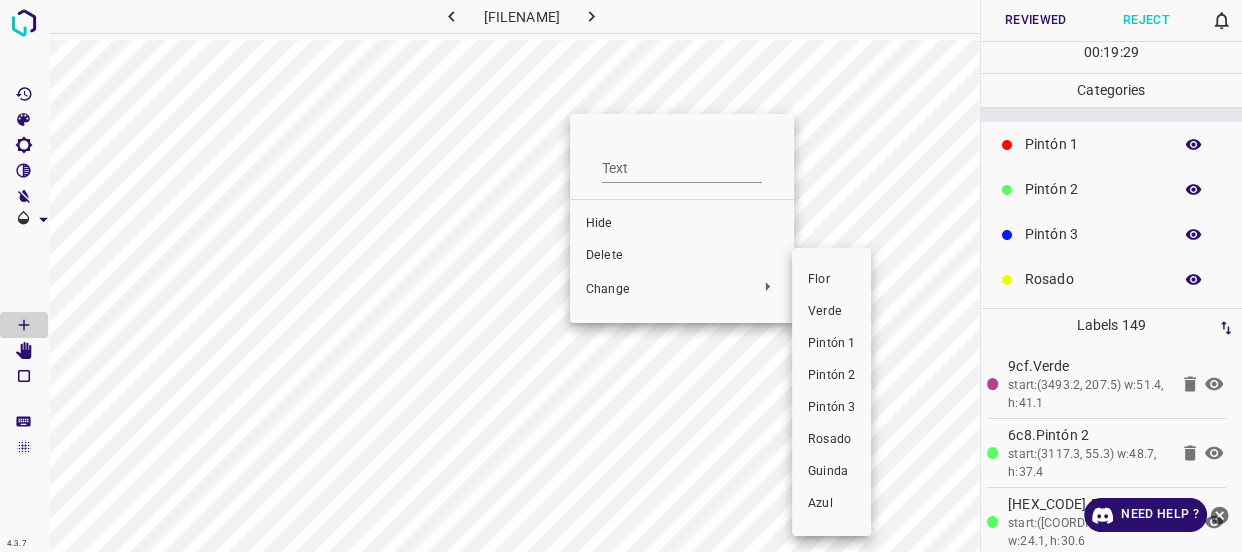 drag, startPoint x: 820, startPoint y: 313, endPoint x: 722, endPoint y: 225, distance: 131.7118 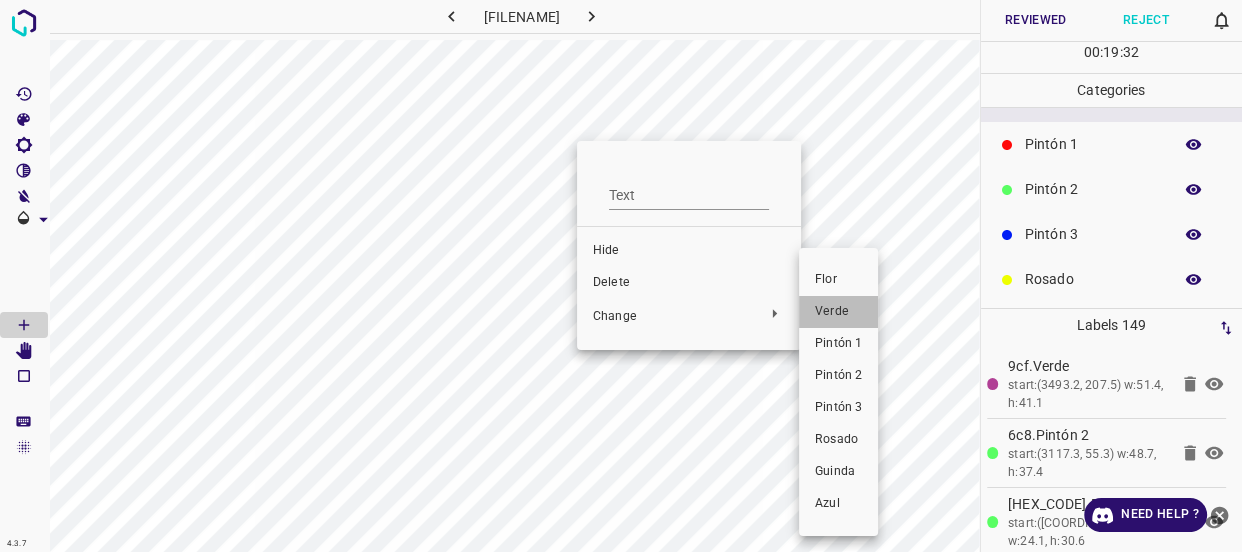 drag, startPoint x: 835, startPoint y: 310, endPoint x: 690, endPoint y: 240, distance: 161.01242 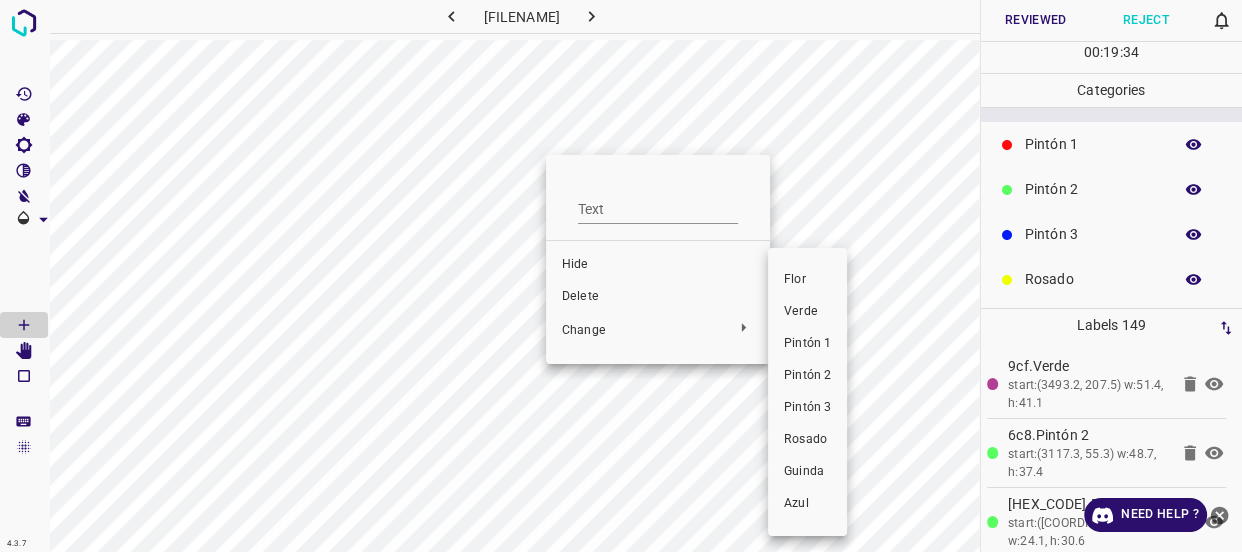 click on "Verde" at bounding box center [807, 312] 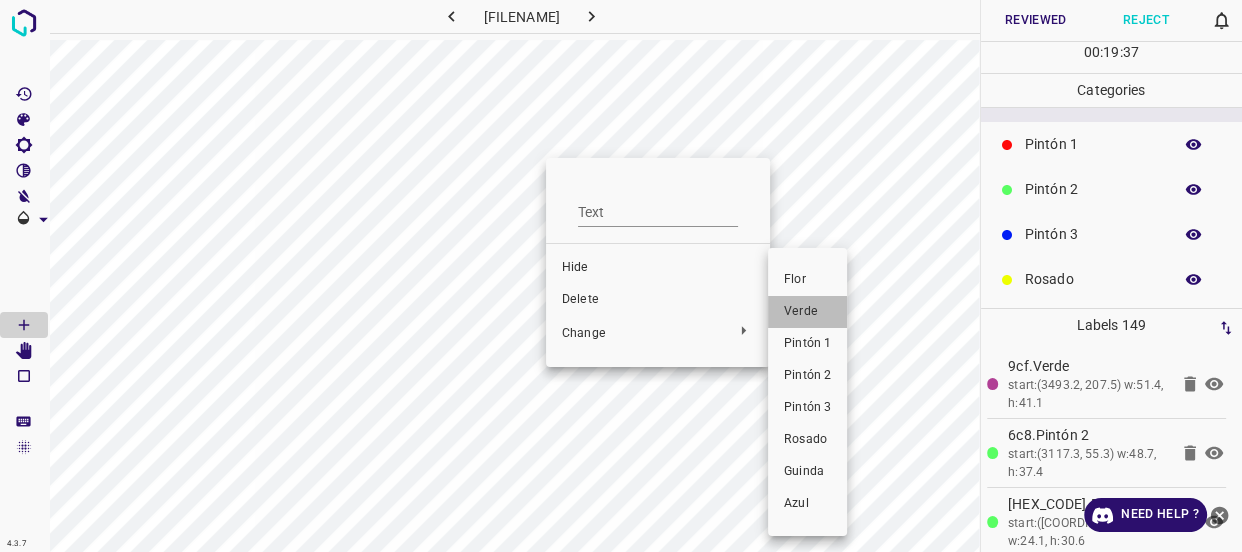 click on "Verde" at bounding box center [807, 312] 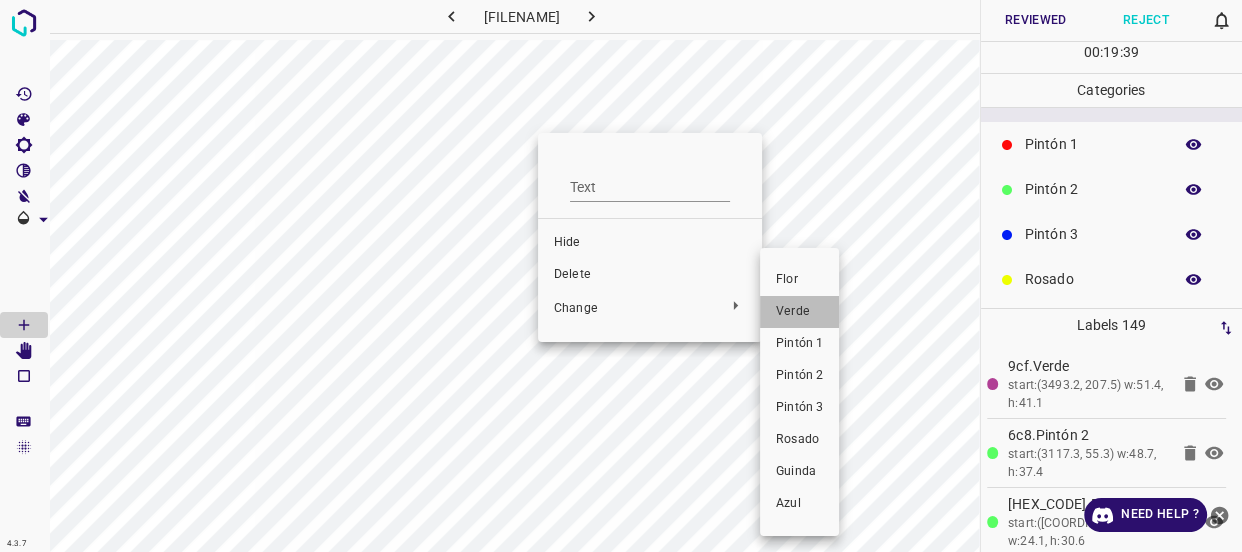 click on "Verde" at bounding box center [799, 312] 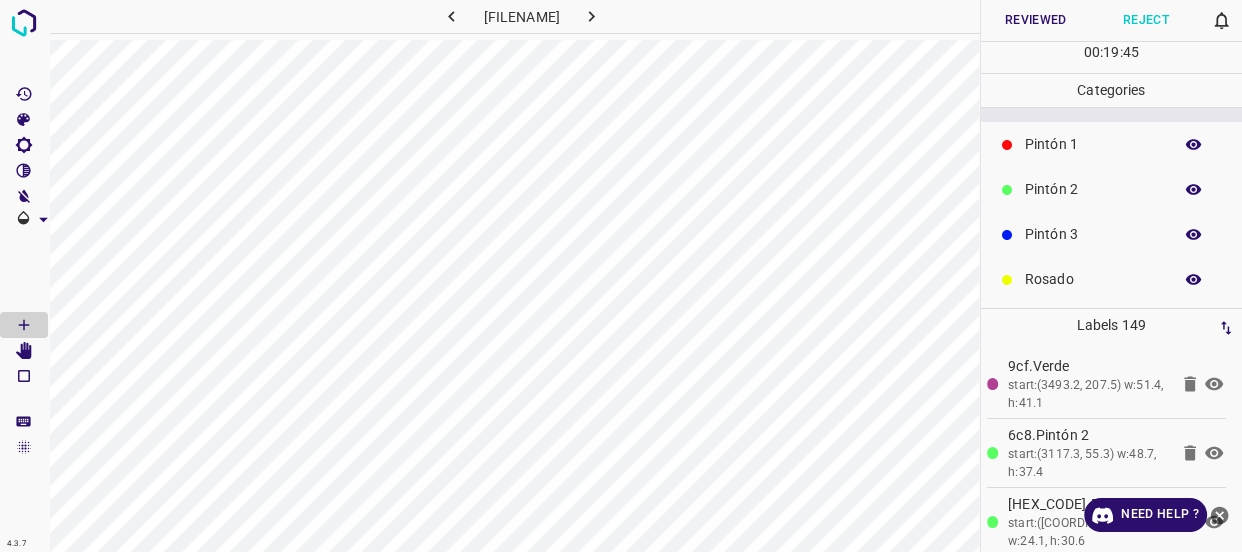 click 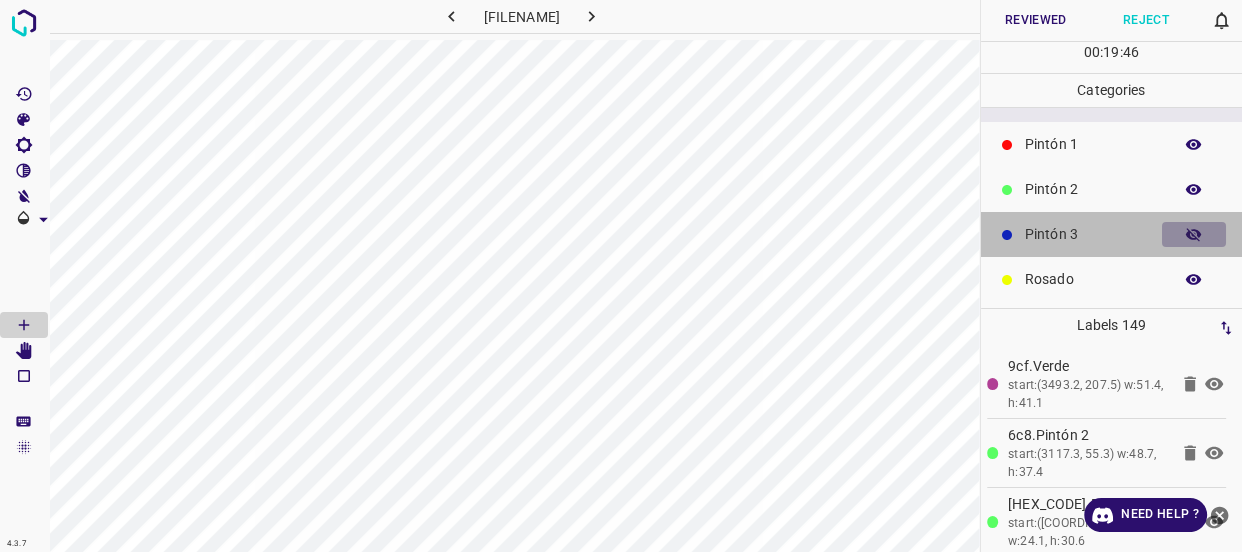 drag, startPoint x: 1176, startPoint y: 229, endPoint x: 1004, endPoint y: 229, distance: 172 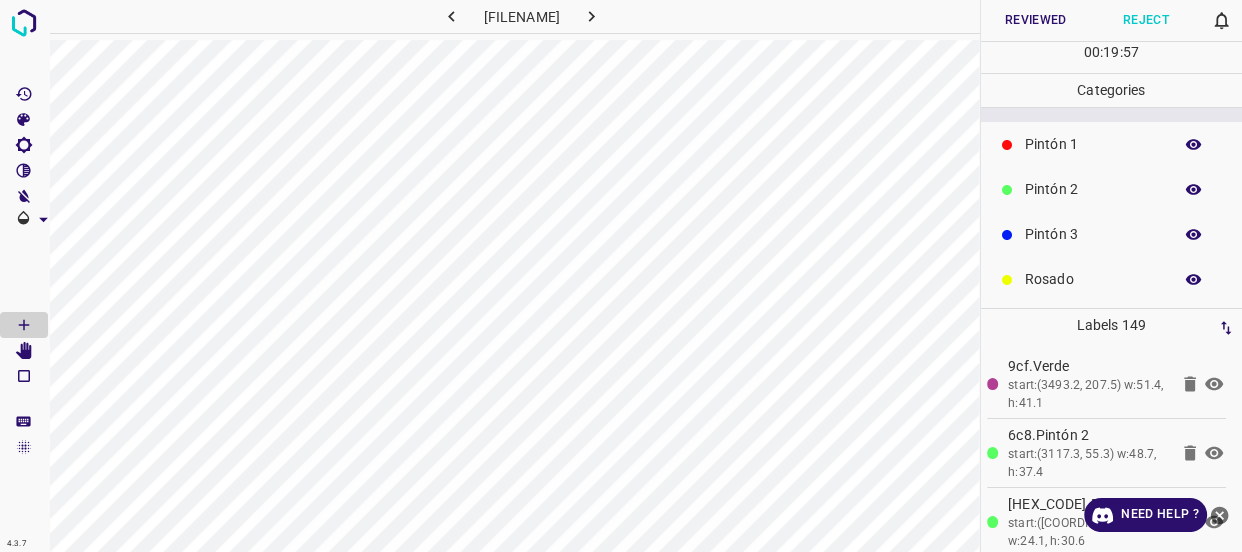 click 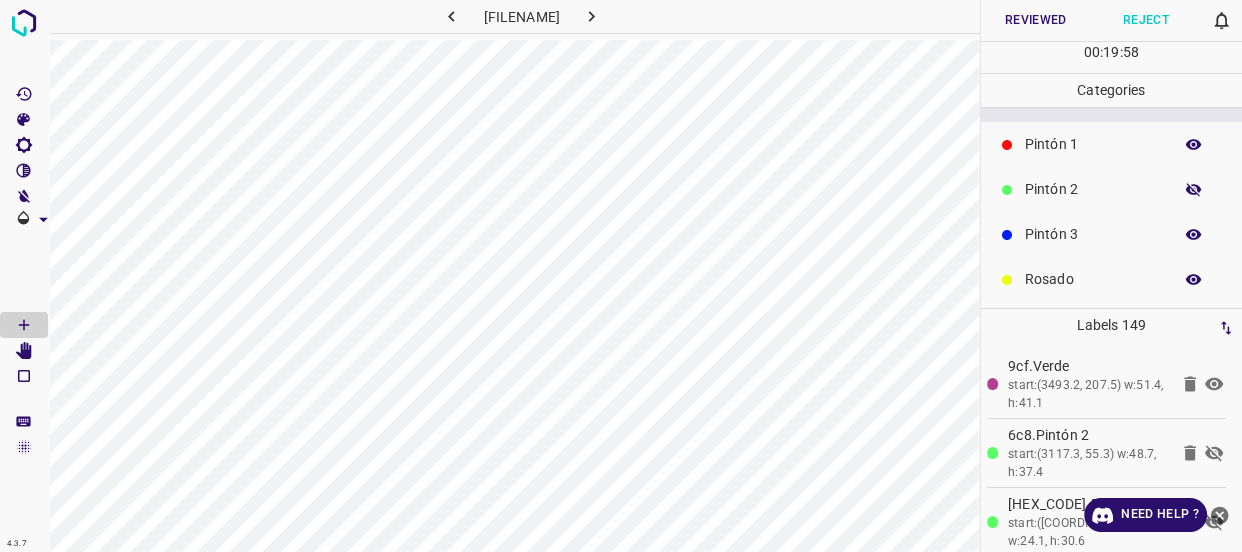 click 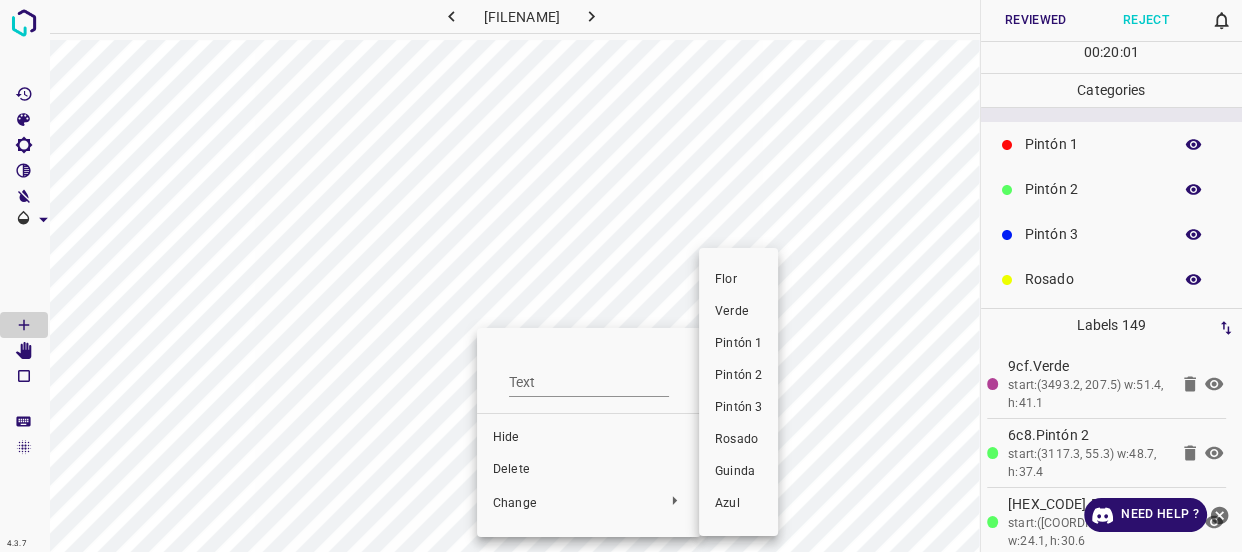 drag, startPoint x: 739, startPoint y: 305, endPoint x: 495, endPoint y: 380, distance: 255.26653 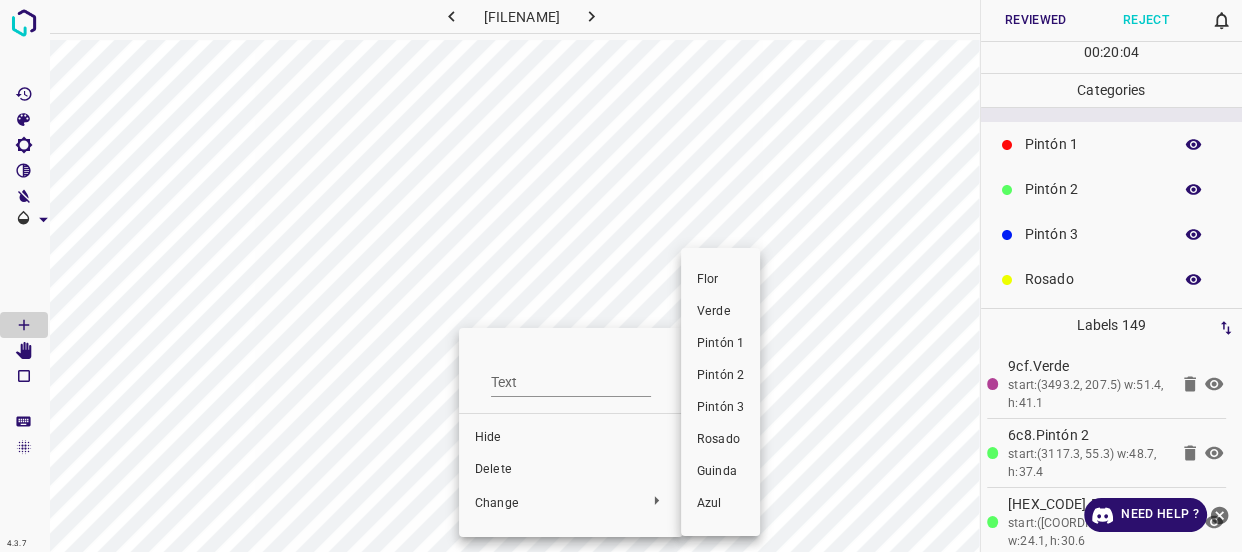 click on "Verde" at bounding box center (720, 312) 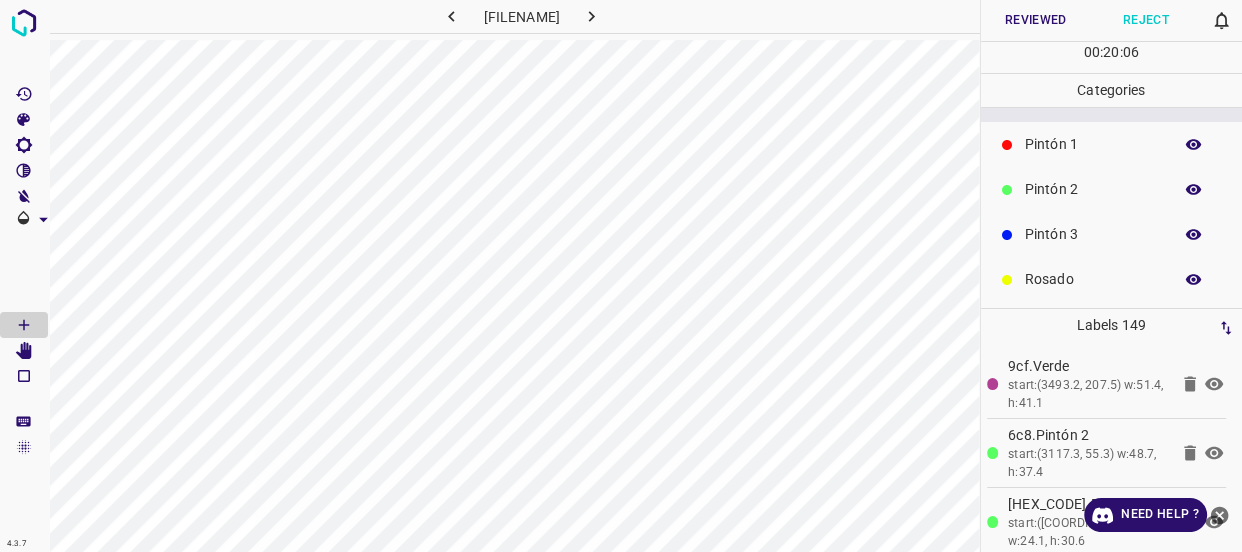 click 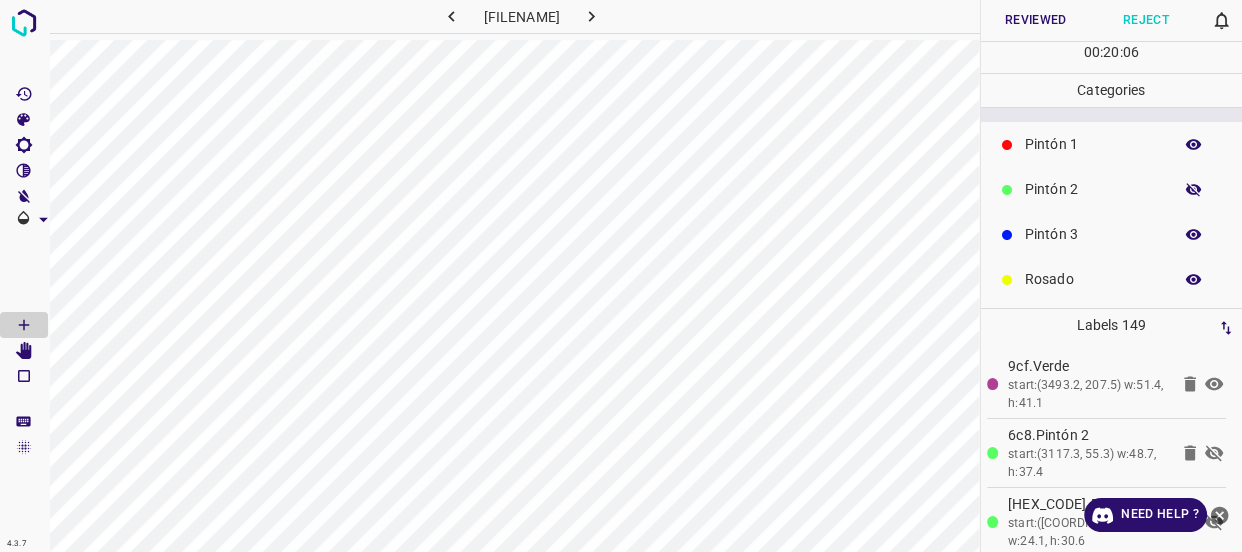 click 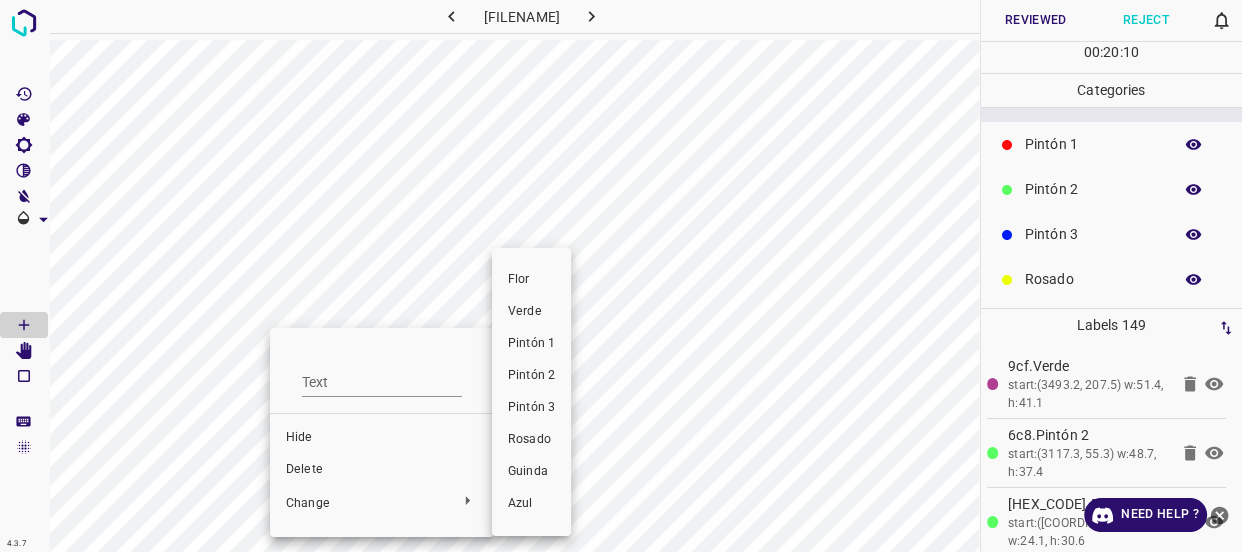 click on "Verde" at bounding box center (531, 312) 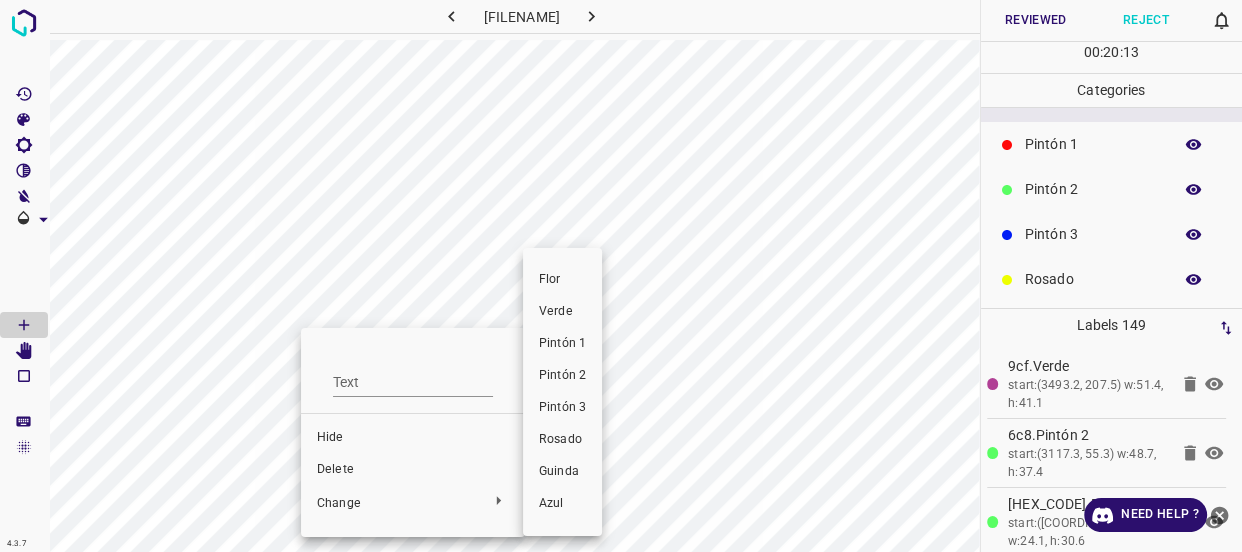 click on "Verde" at bounding box center [562, 312] 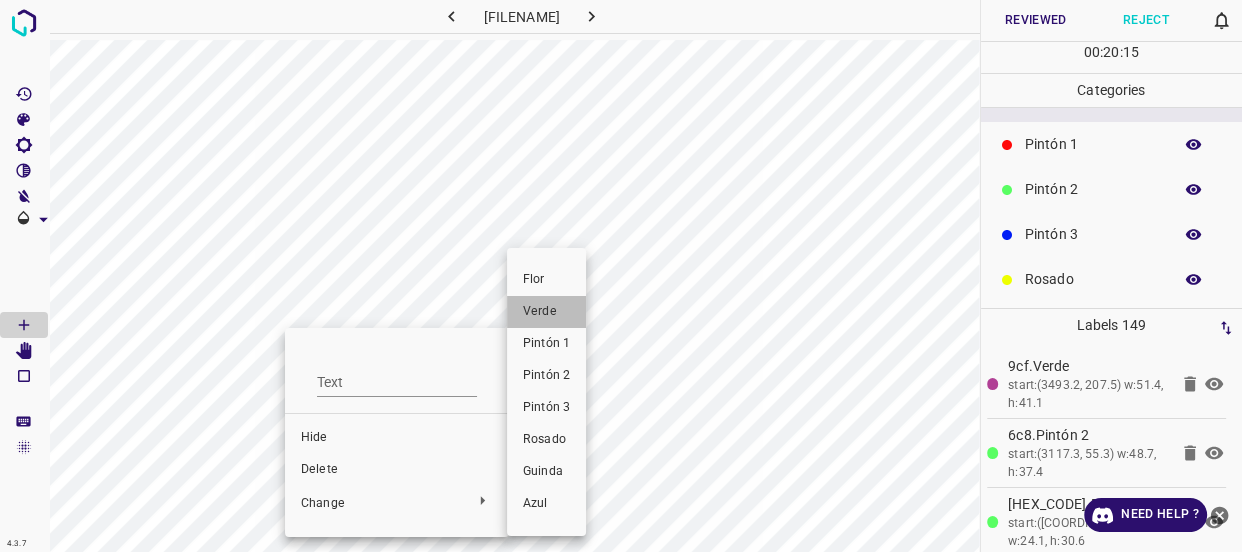 click on "Verde" at bounding box center (546, 312) 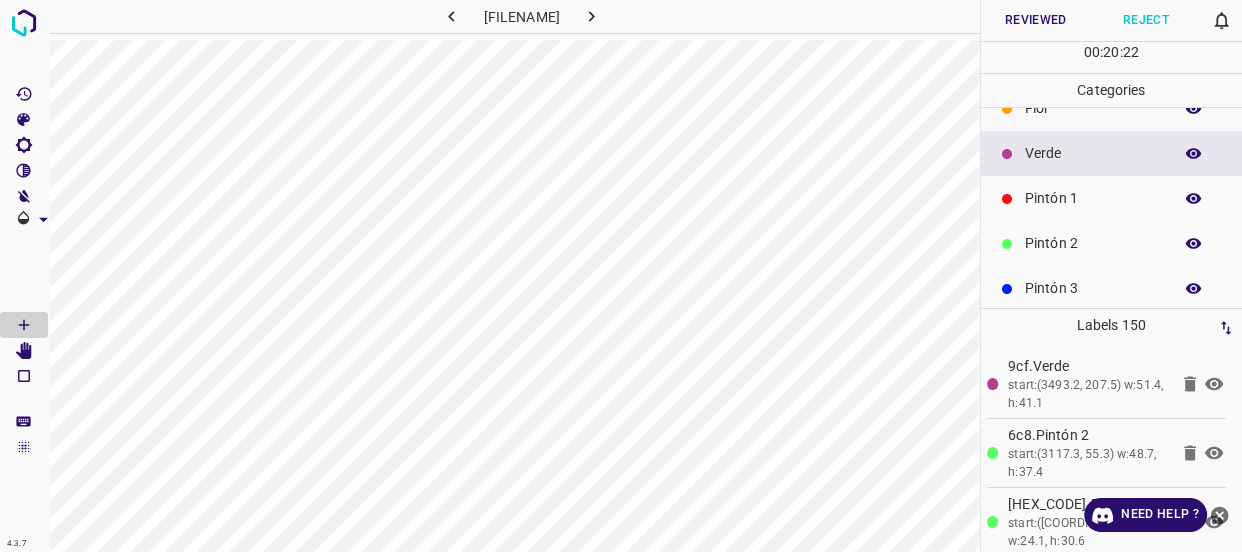 scroll, scrollTop: 0, scrollLeft: 0, axis: both 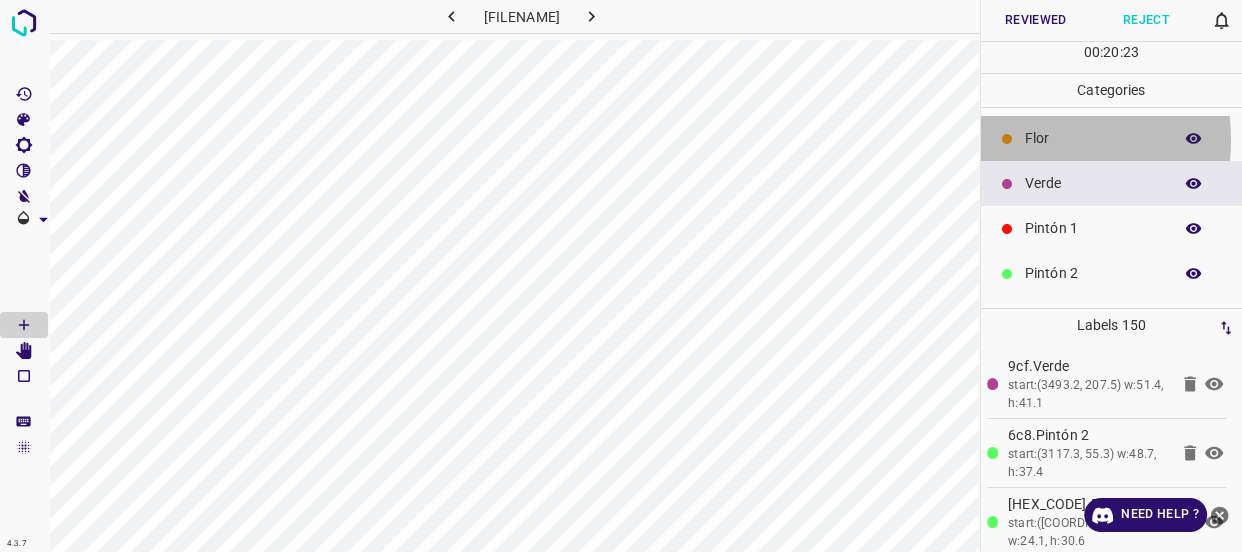 click on "Flor" at bounding box center [1093, 138] 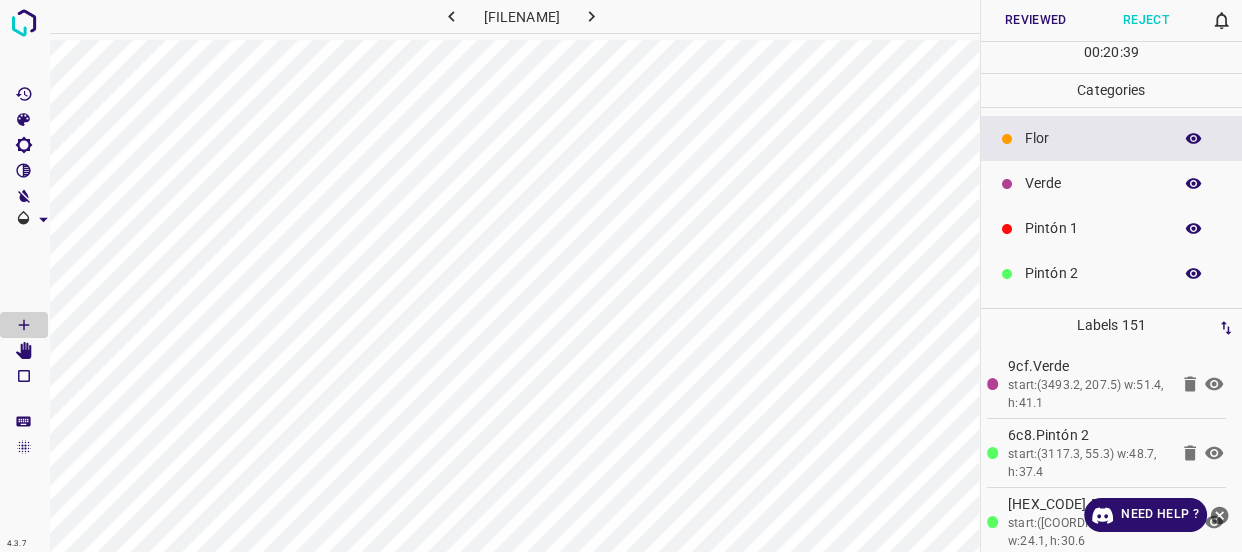 click 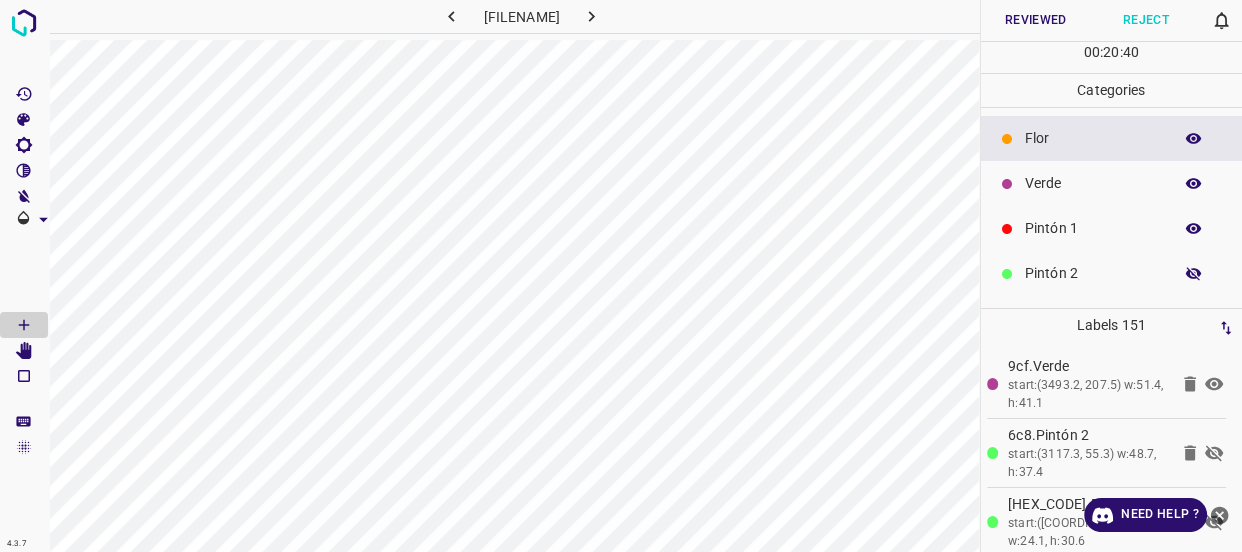 click 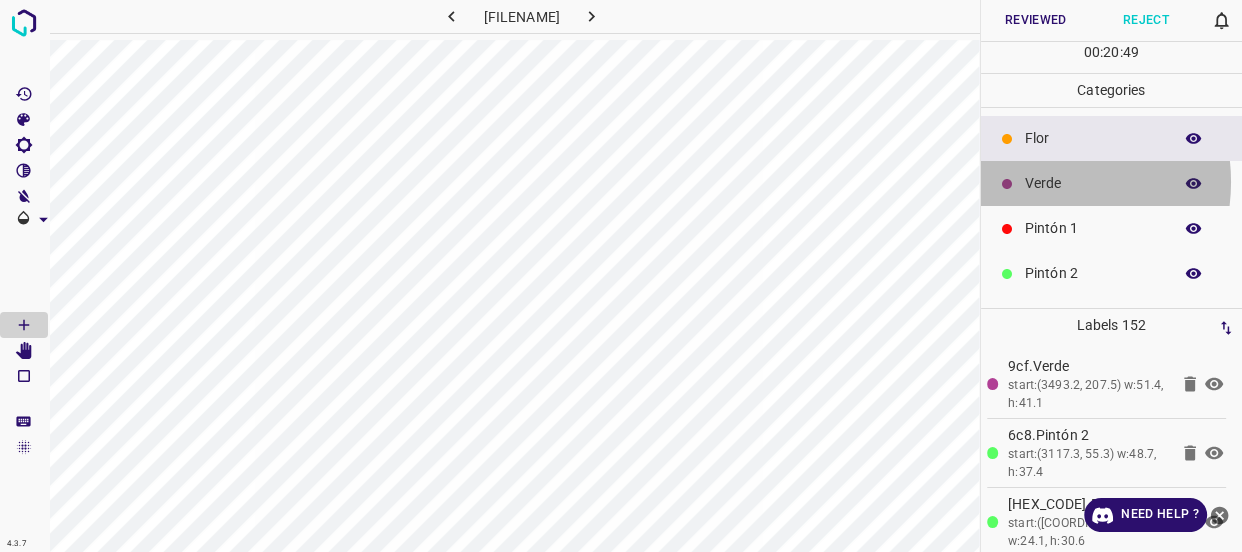 click on "Verde" at bounding box center [1093, 183] 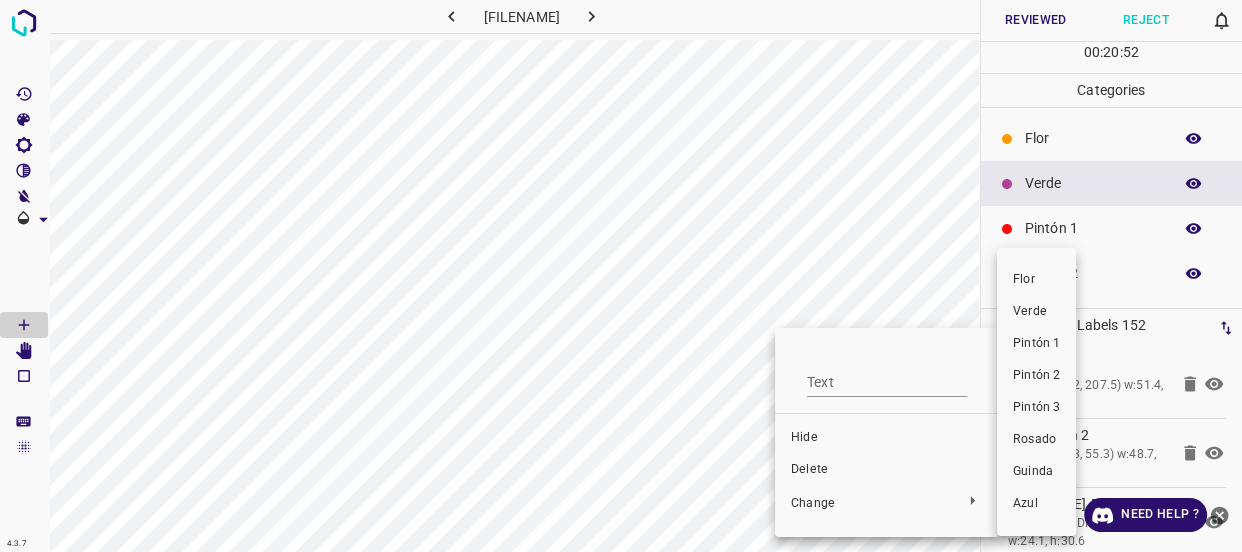 click on "Verde" at bounding box center [1036, 312] 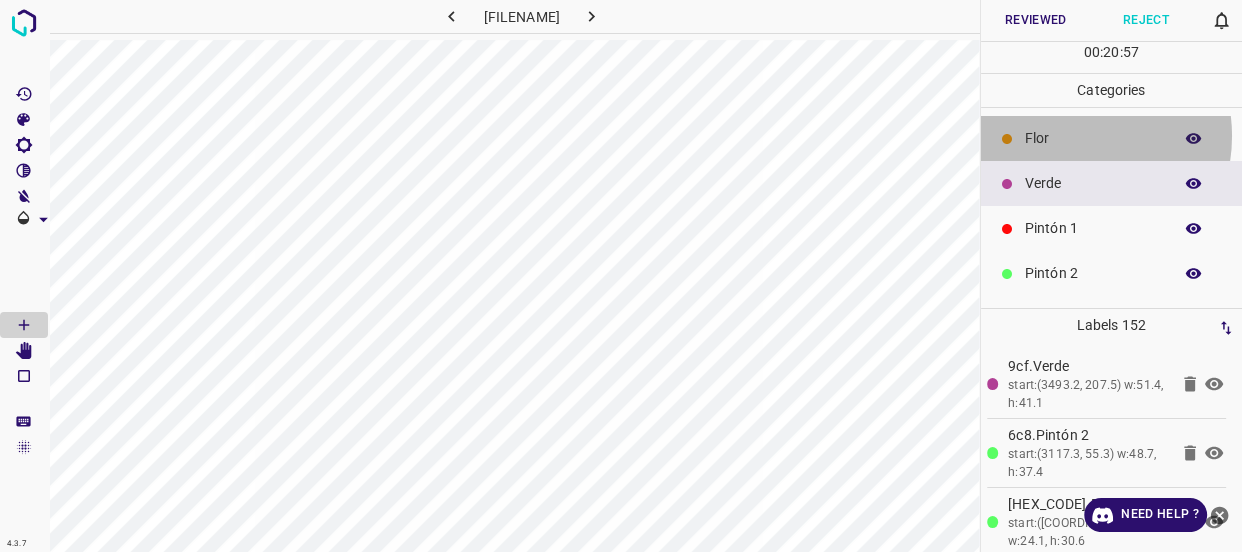 click on "Flor" at bounding box center [1093, 138] 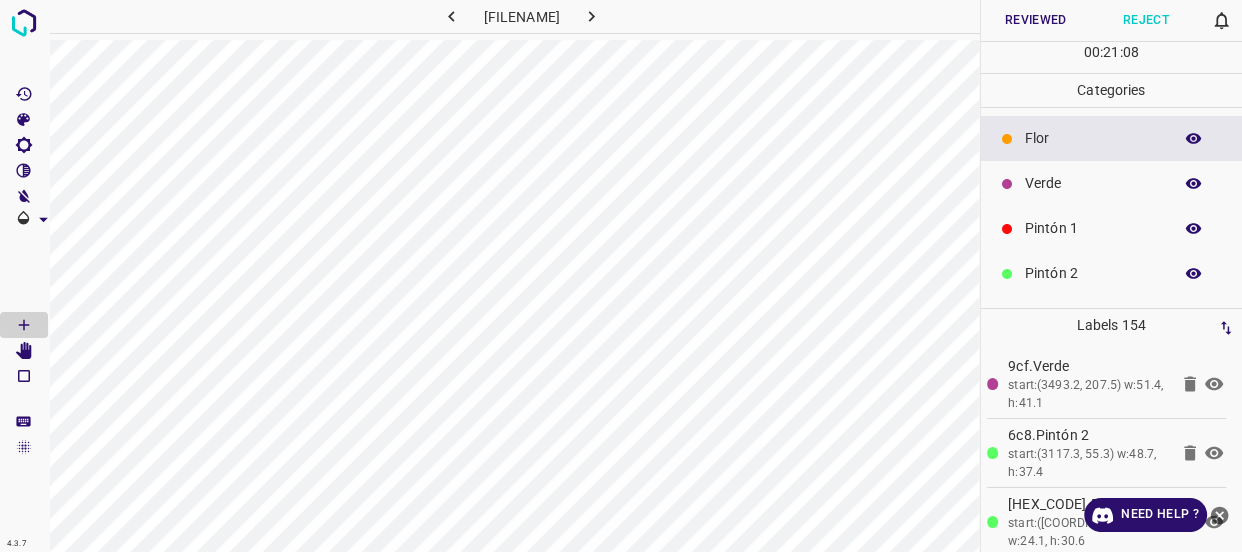 click 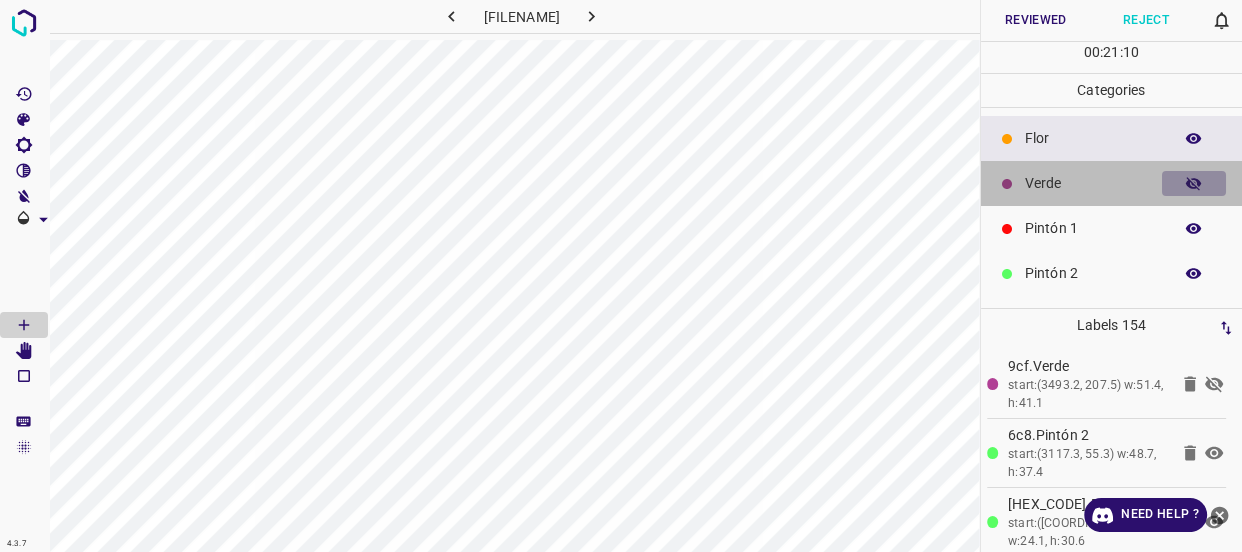 click 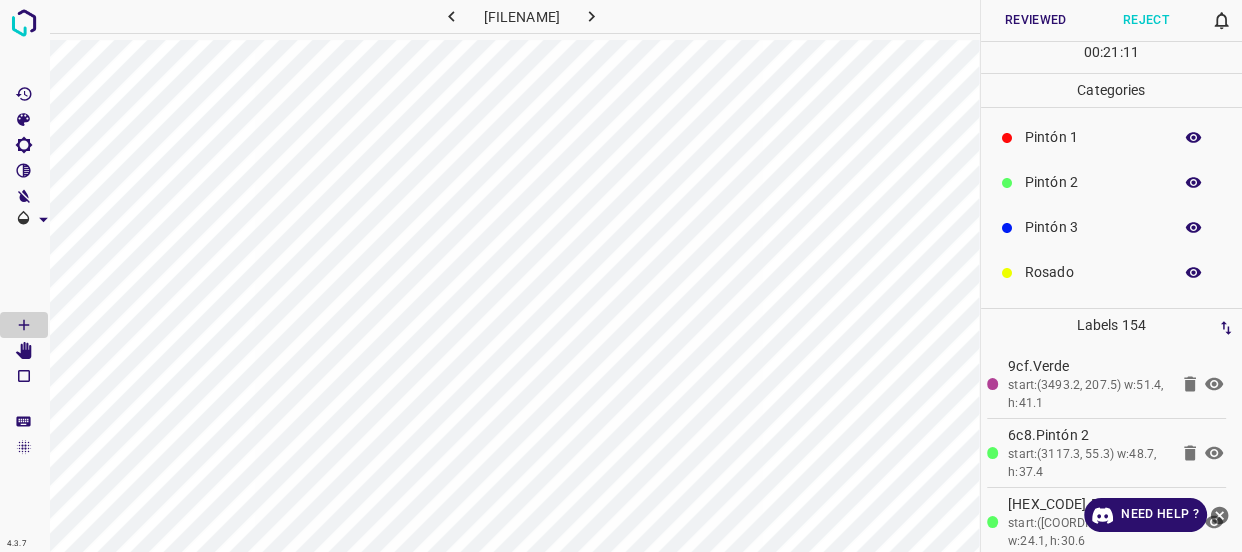 scroll, scrollTop: 175, scrollLeft: 0, axis: vertical 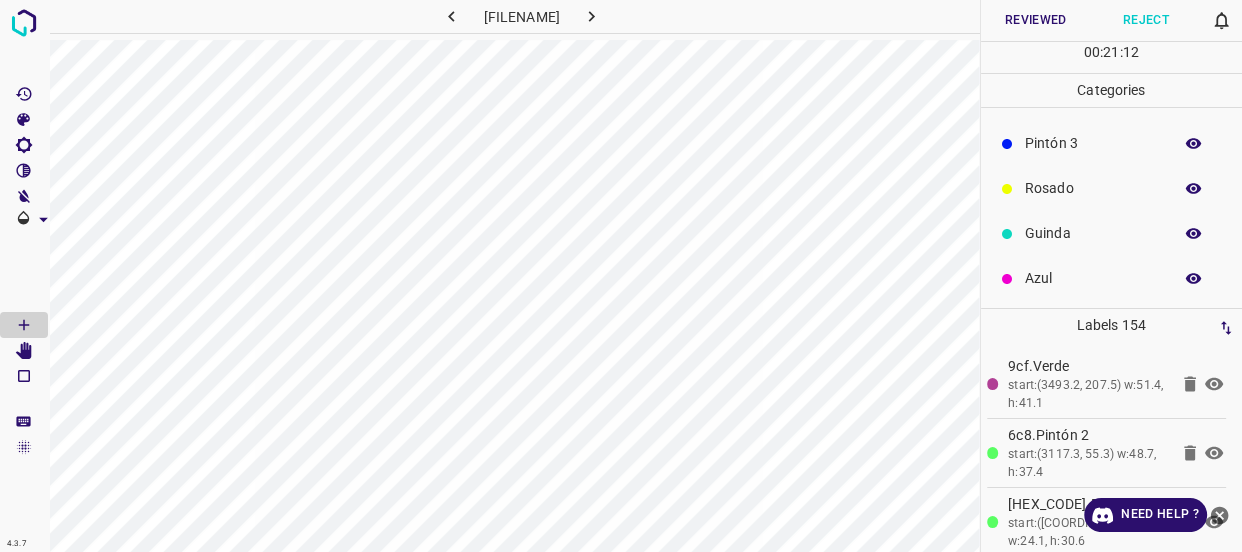 click 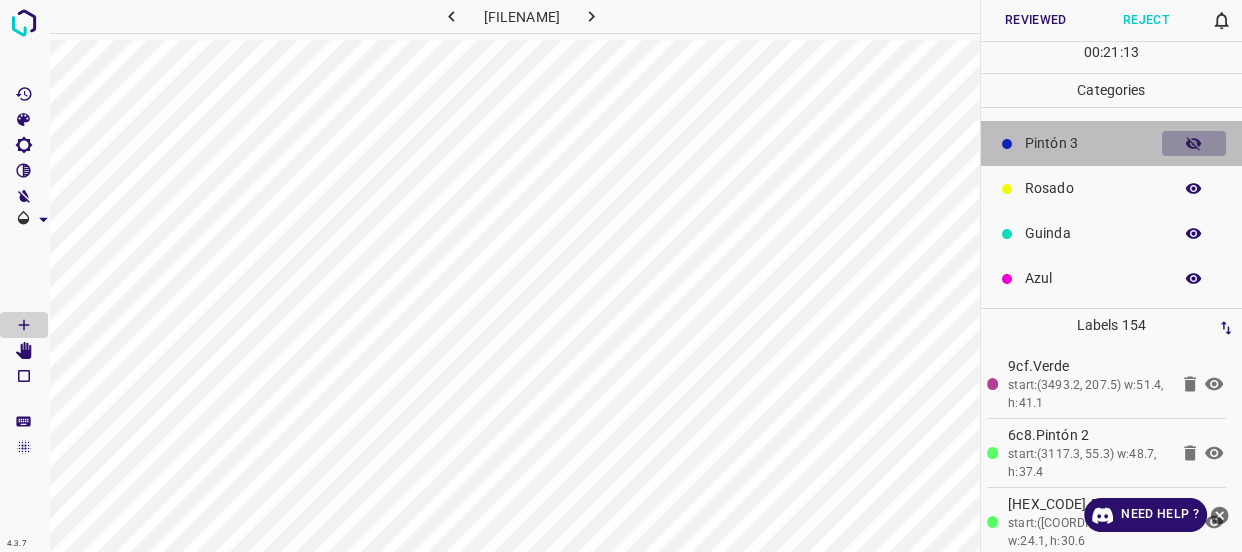 click 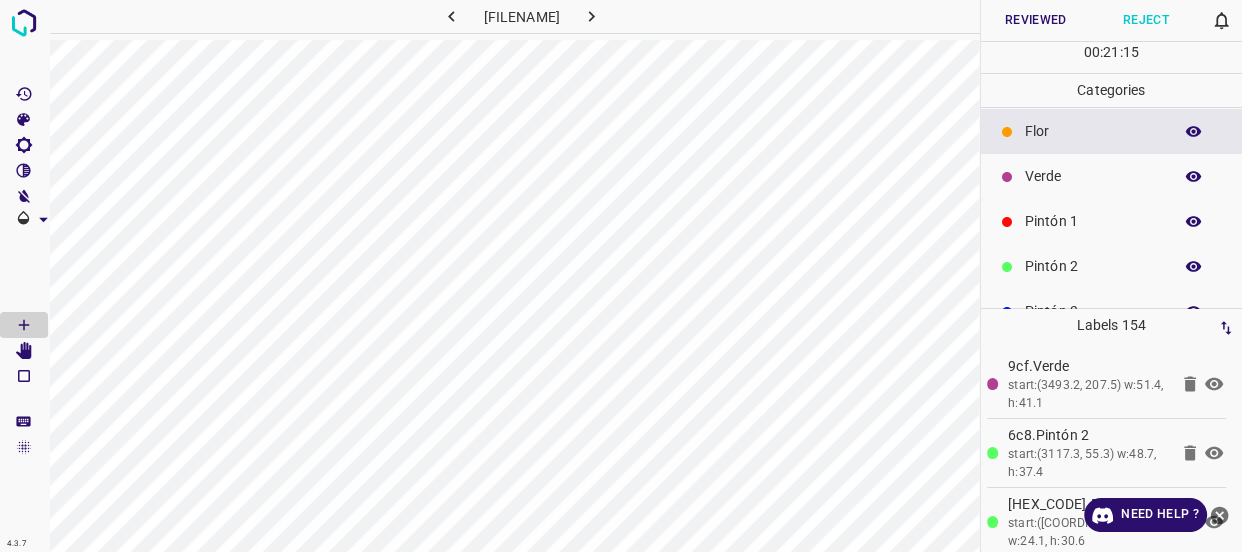 scroll, scrollTop: 0, scrollLeft: 0, axis: both 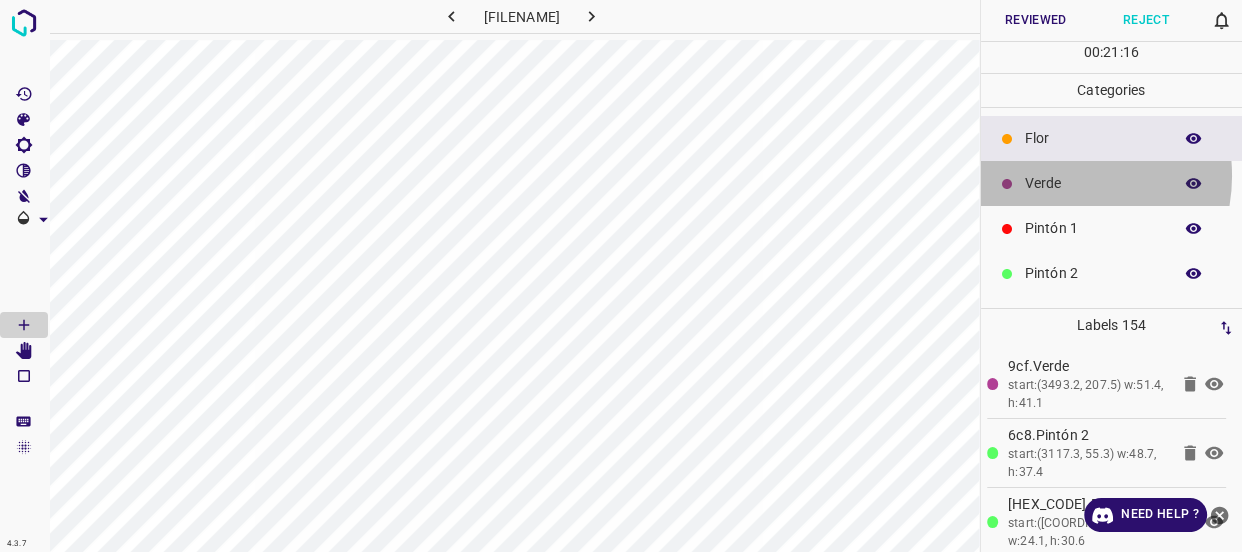 click on "Verde" at bounding box center [1093, 183] 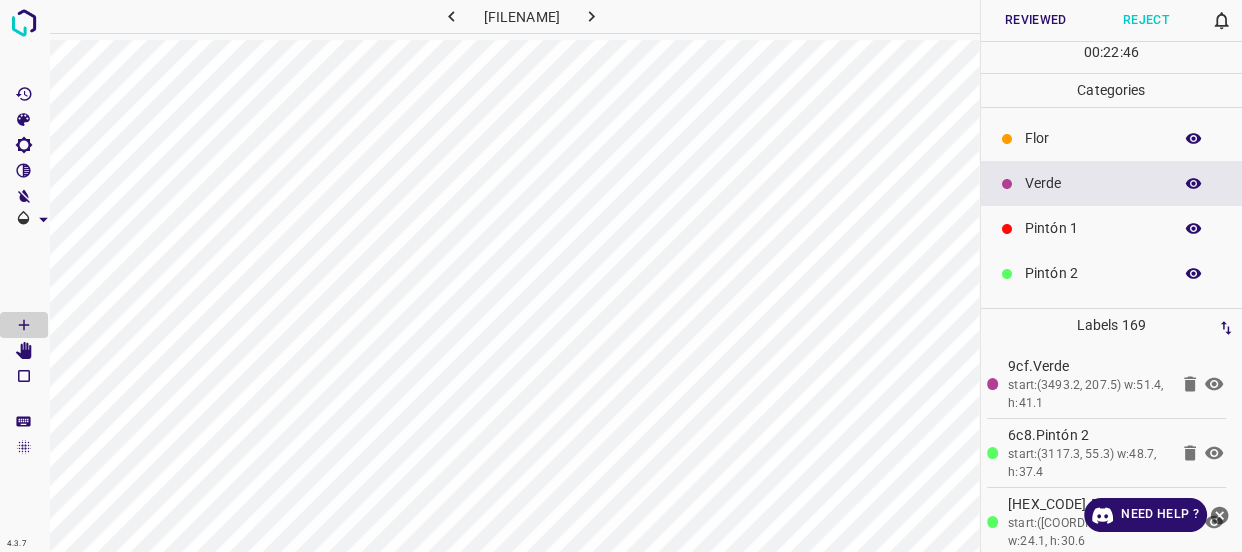 scroll, scrollTop: 90, scrollLeft: 0, axis: vertical 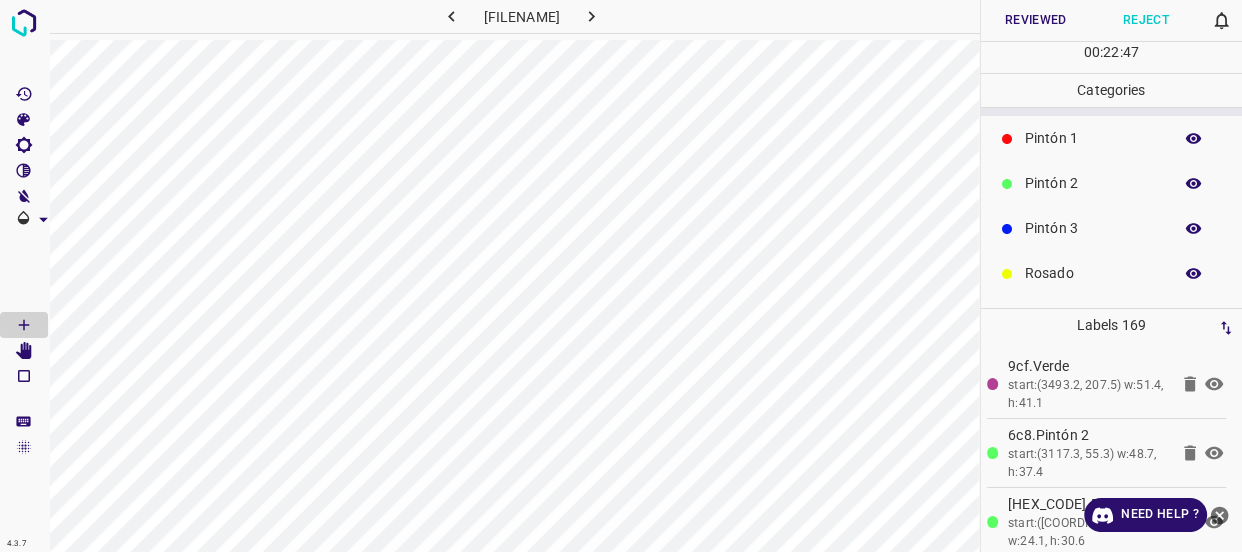 click 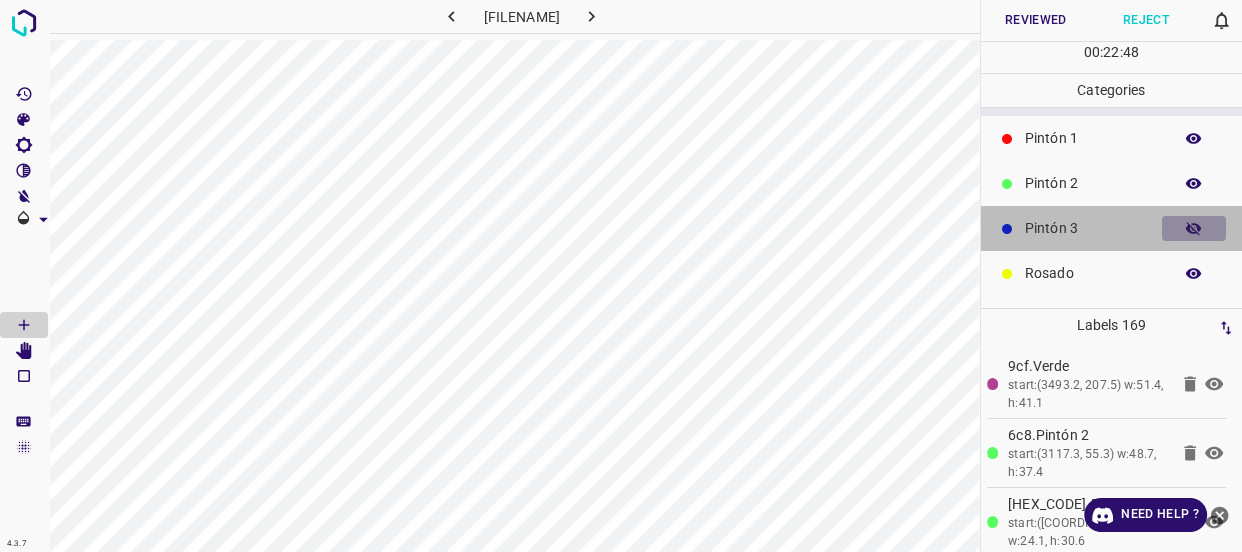 click 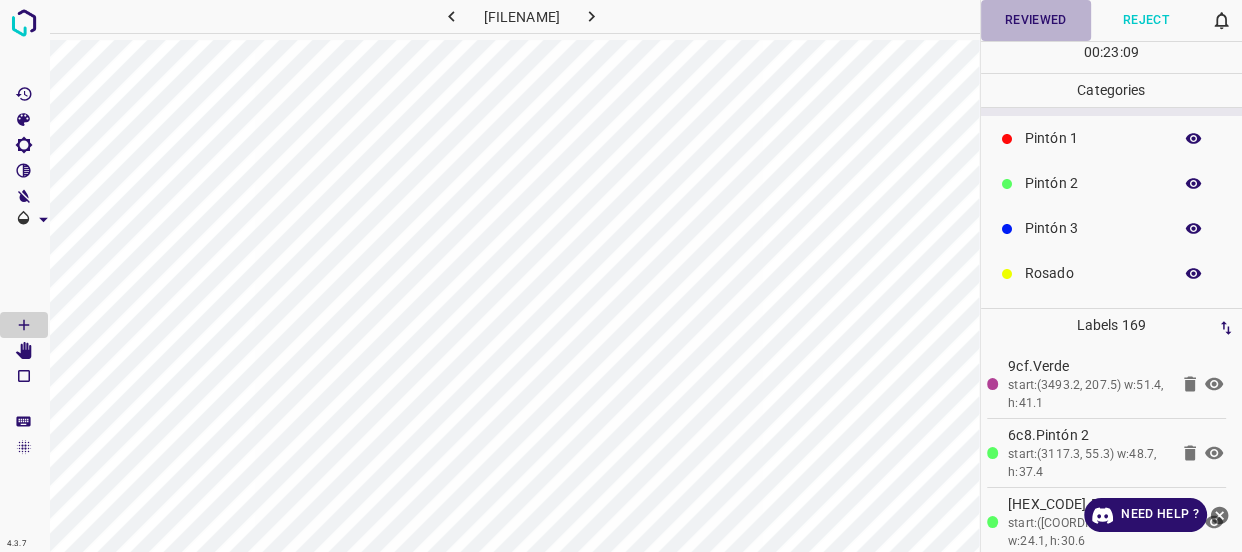 click on "Reviewed" at bounding box center (1036, 20) 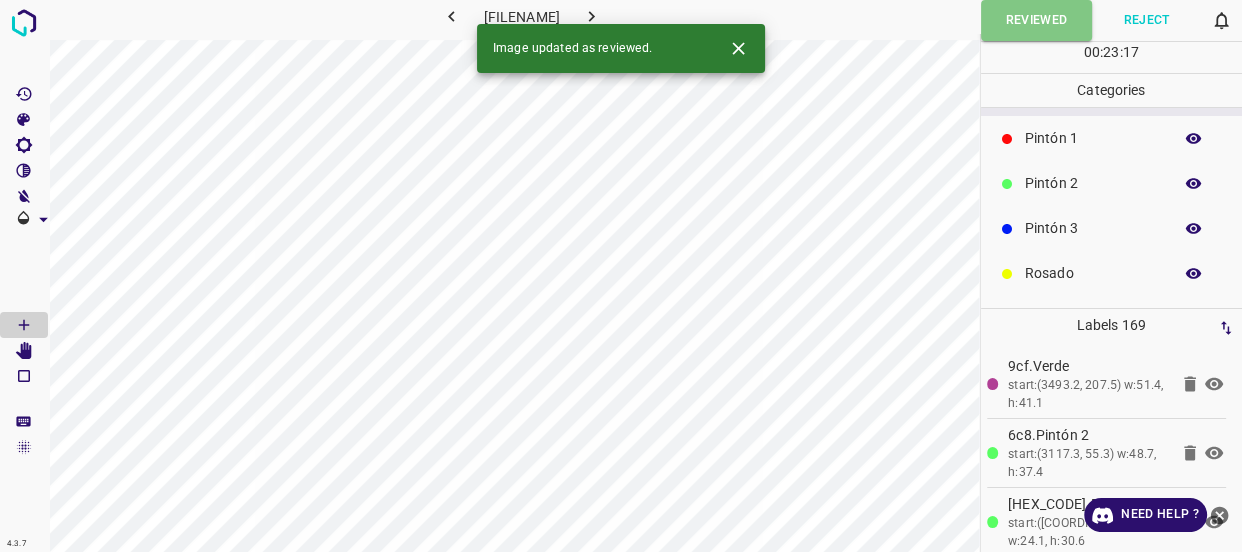 click 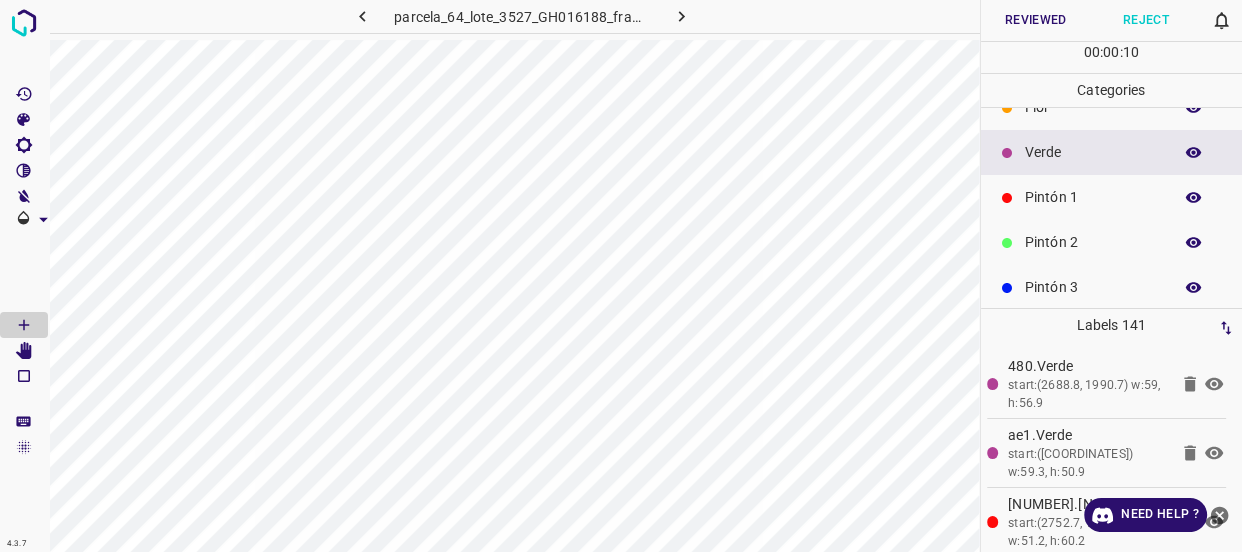 scroll, scrollTop: 0, scrollLeft: 0, axis: both 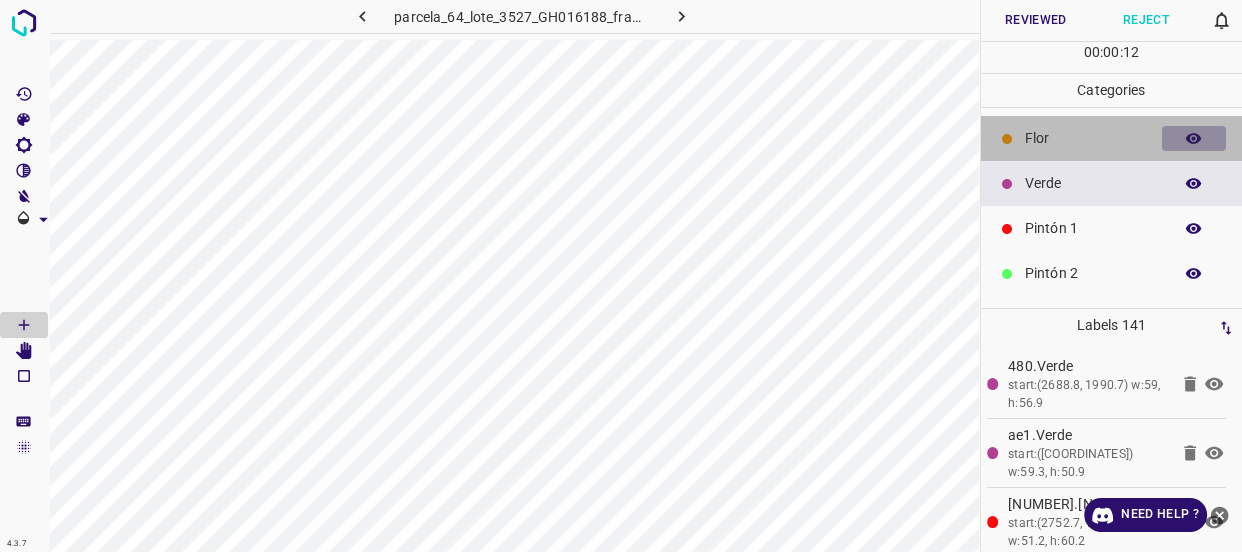 click 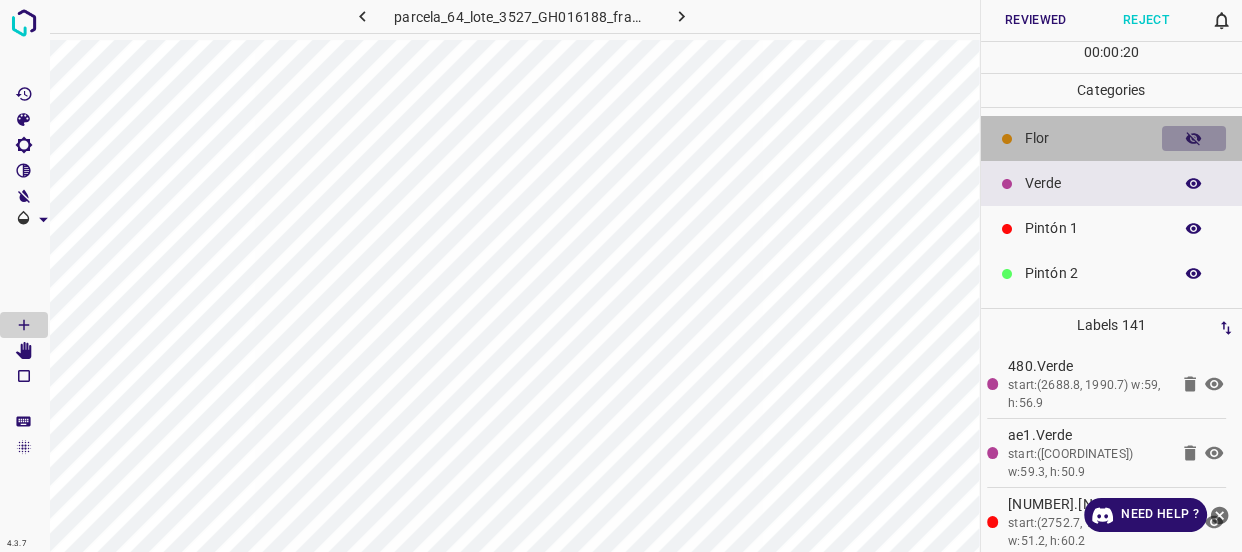 click 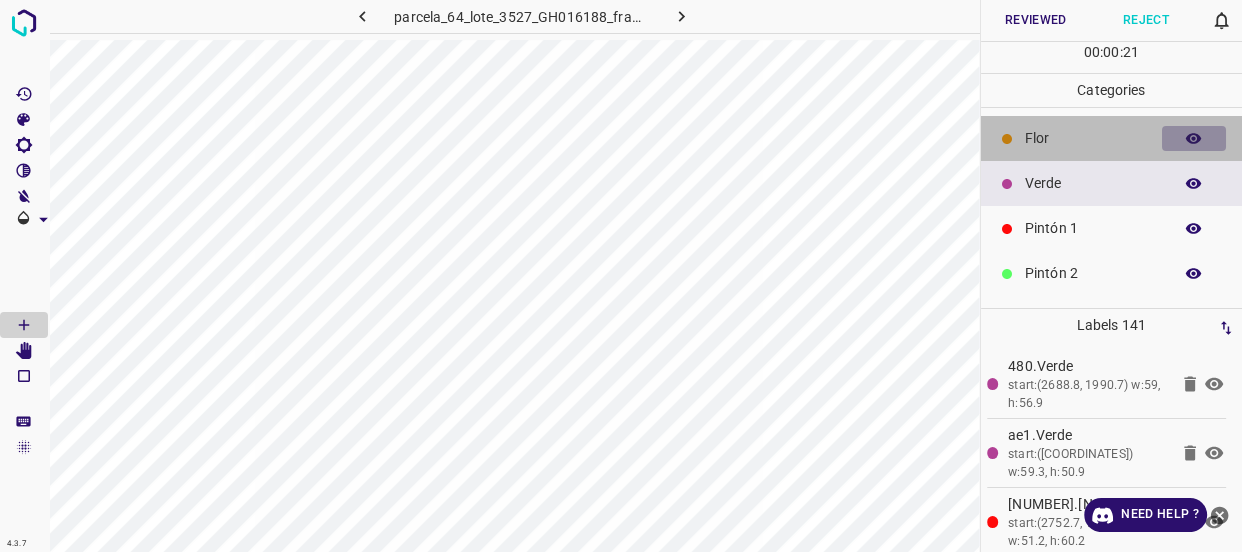 click 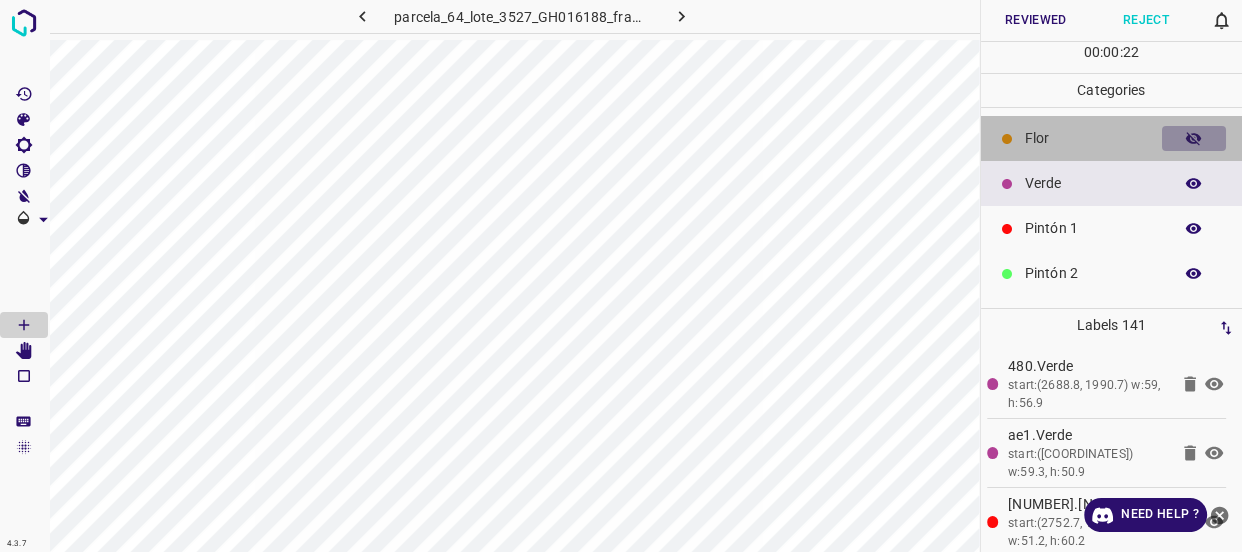 click 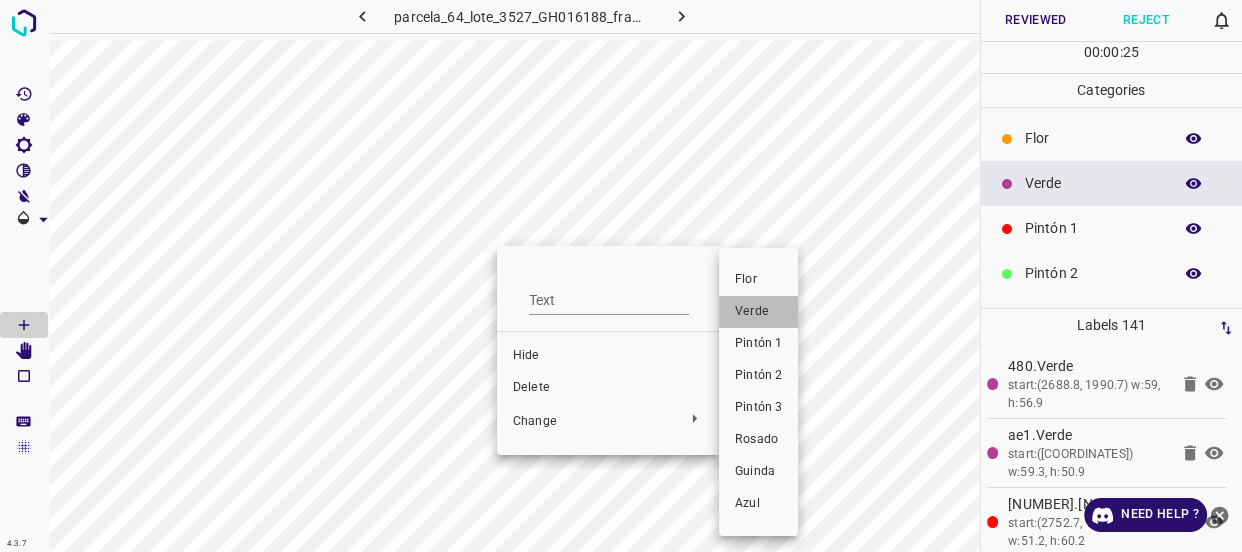 click on "Verde" at bounding box center (758, 312) 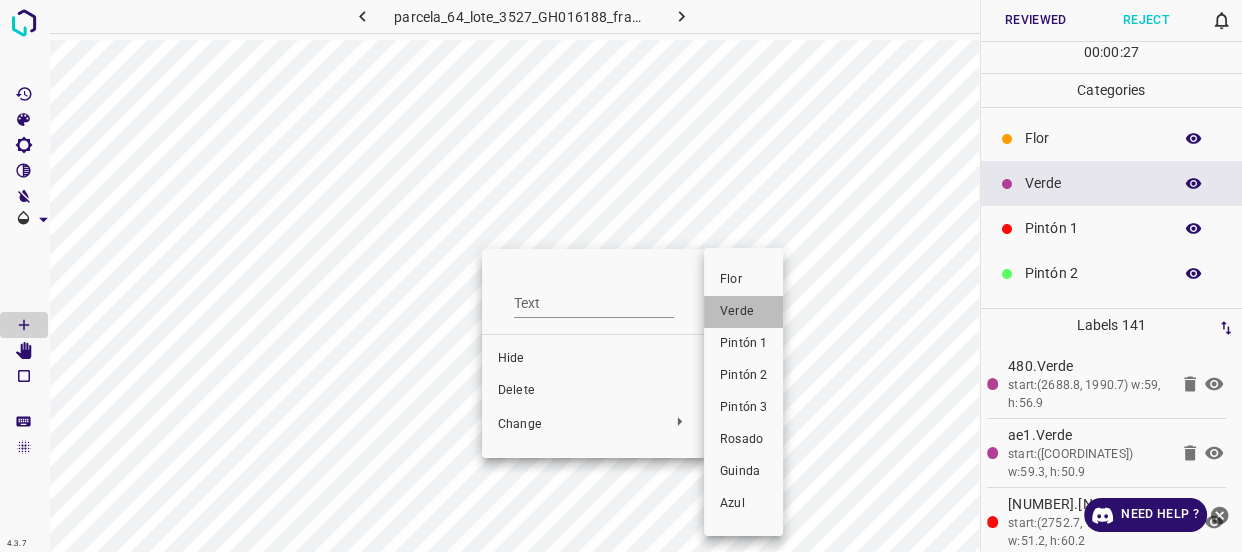 click on "Verde" at bounding box center [743, 312] 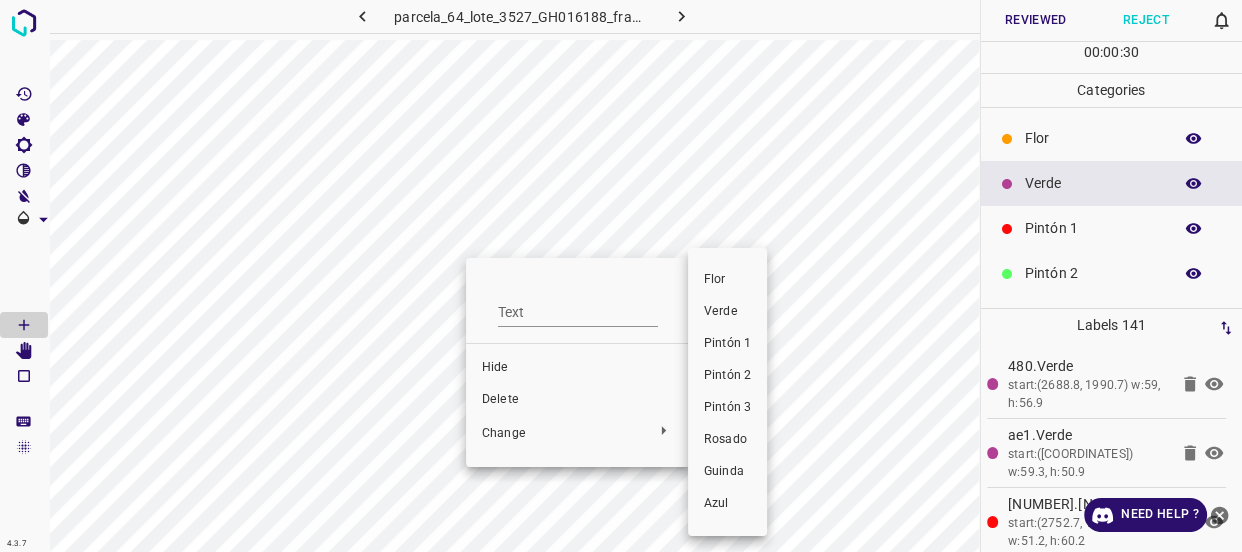 click on "Verde" at bounding box center (727, 312) 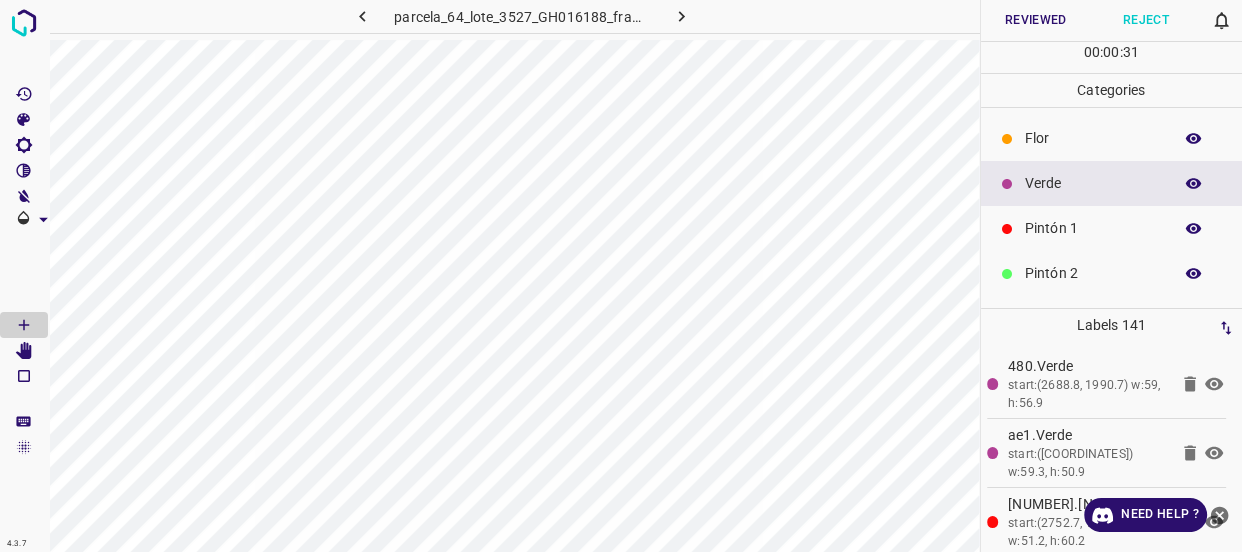 click 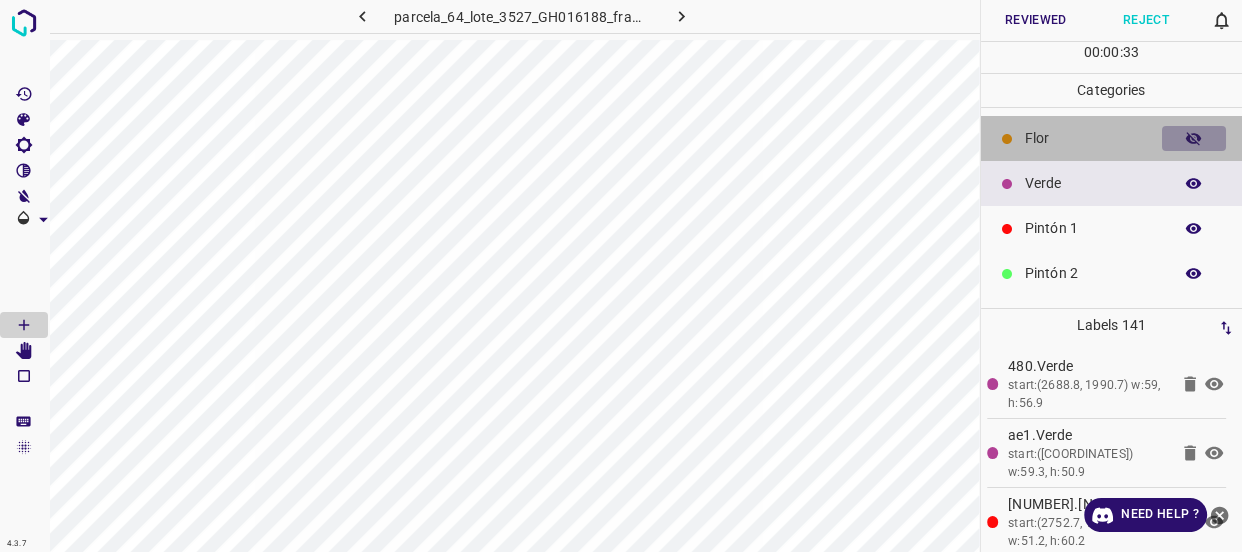 click 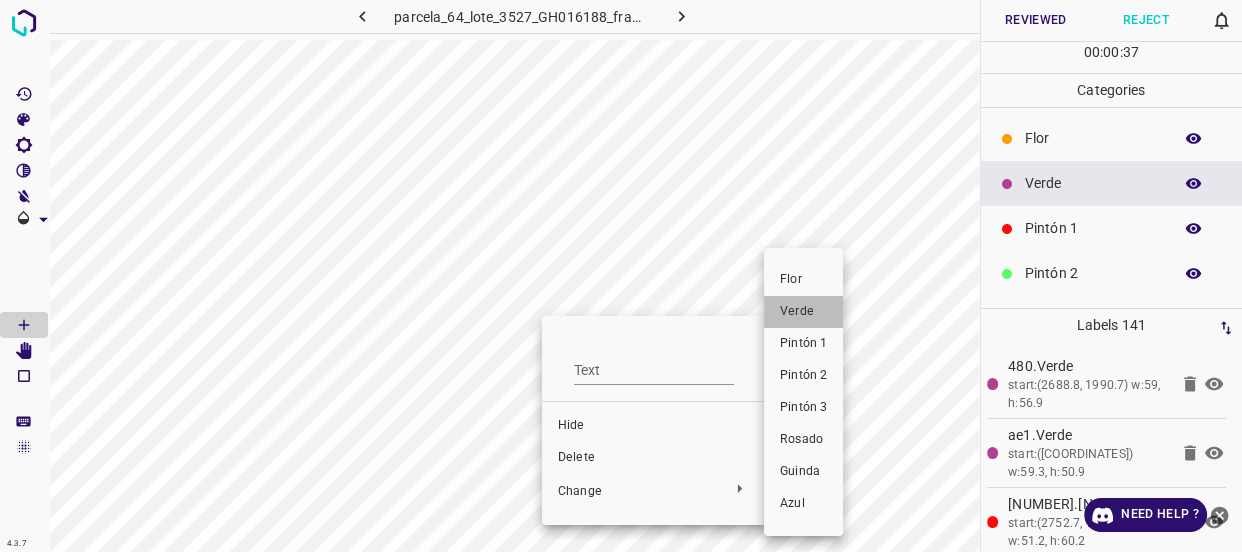 drag, startPoint x: 790, startPoint y: 316, endPoint x: 690, endPoint y: 350, distance: 105.62197 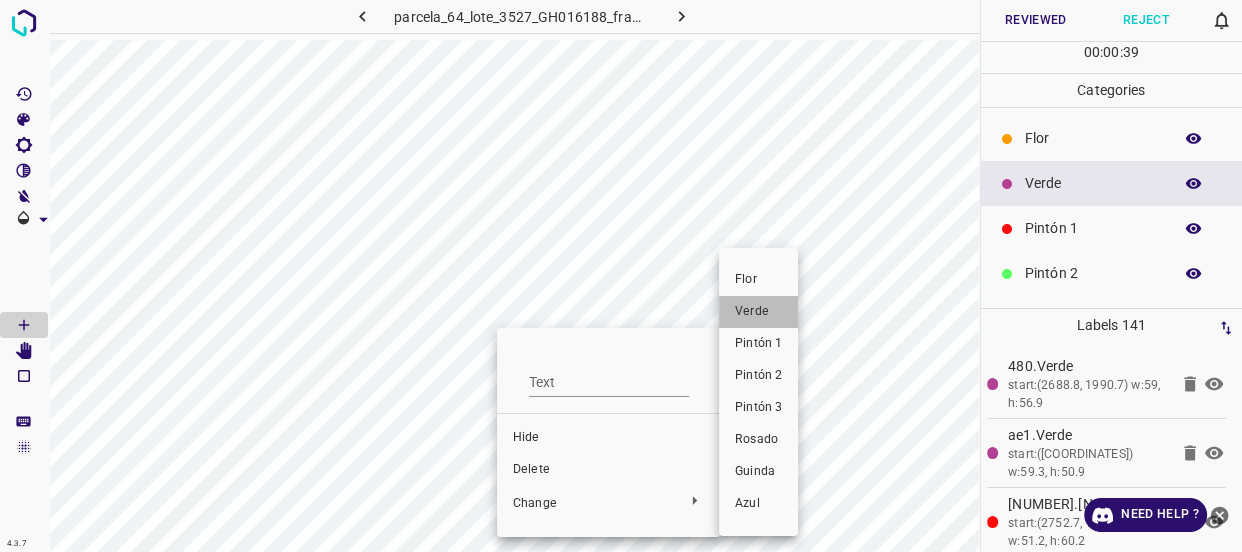 click on "Verde" at bounding box center [758, 312] 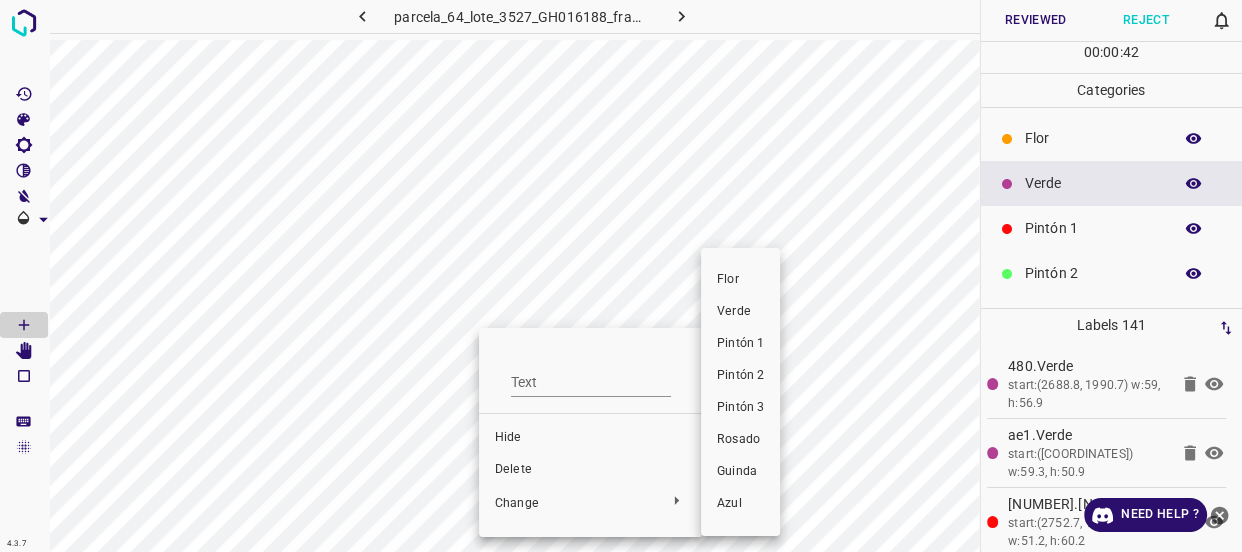 click on "Verde" at bounding box center [740, 312] 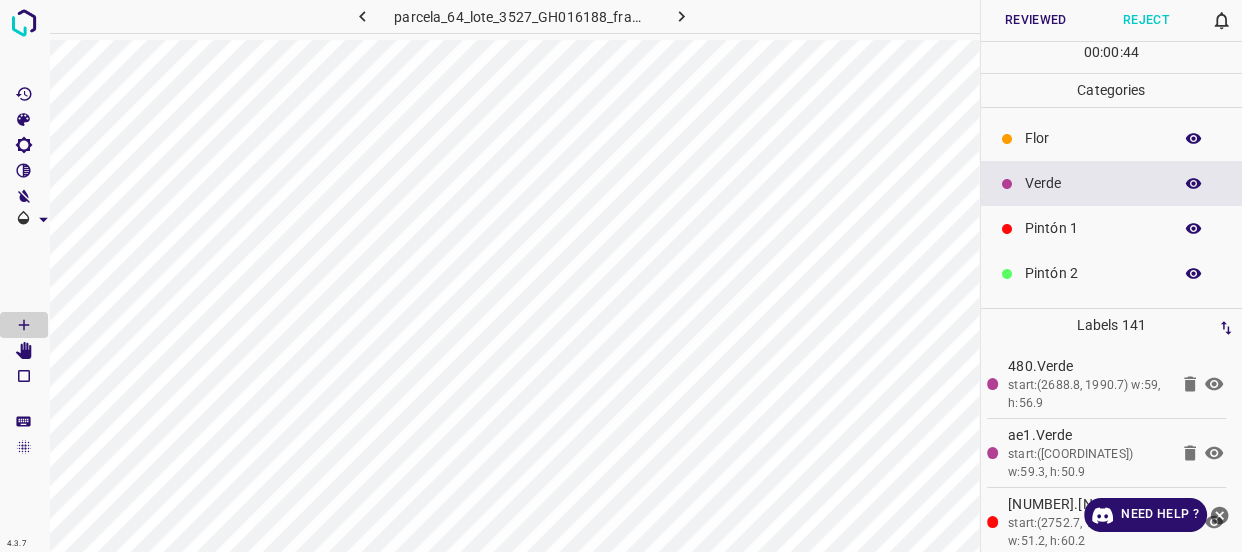 click 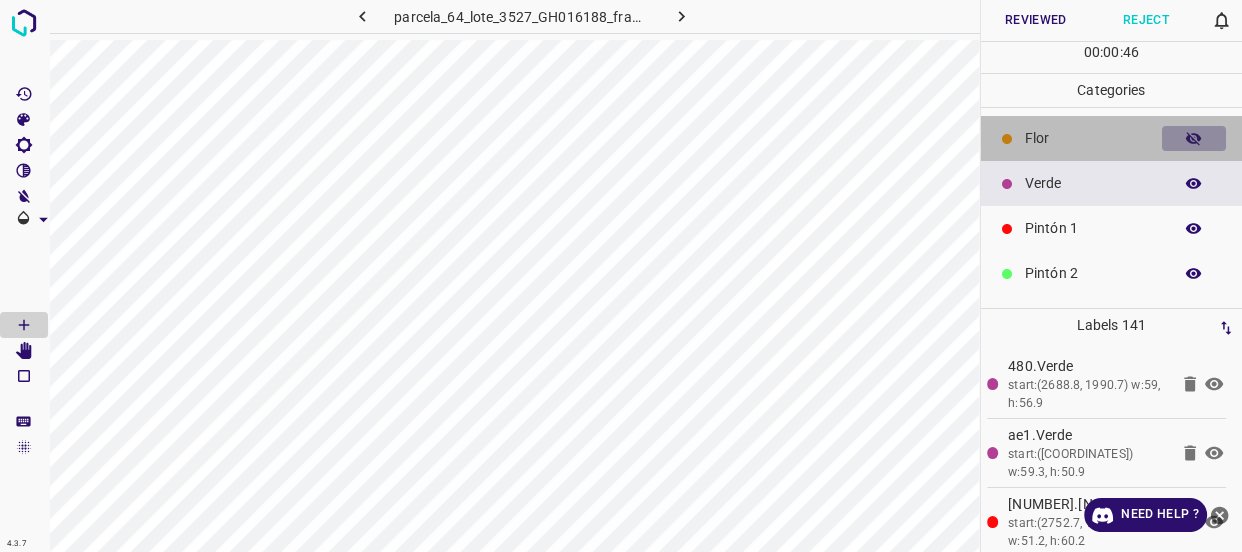 click 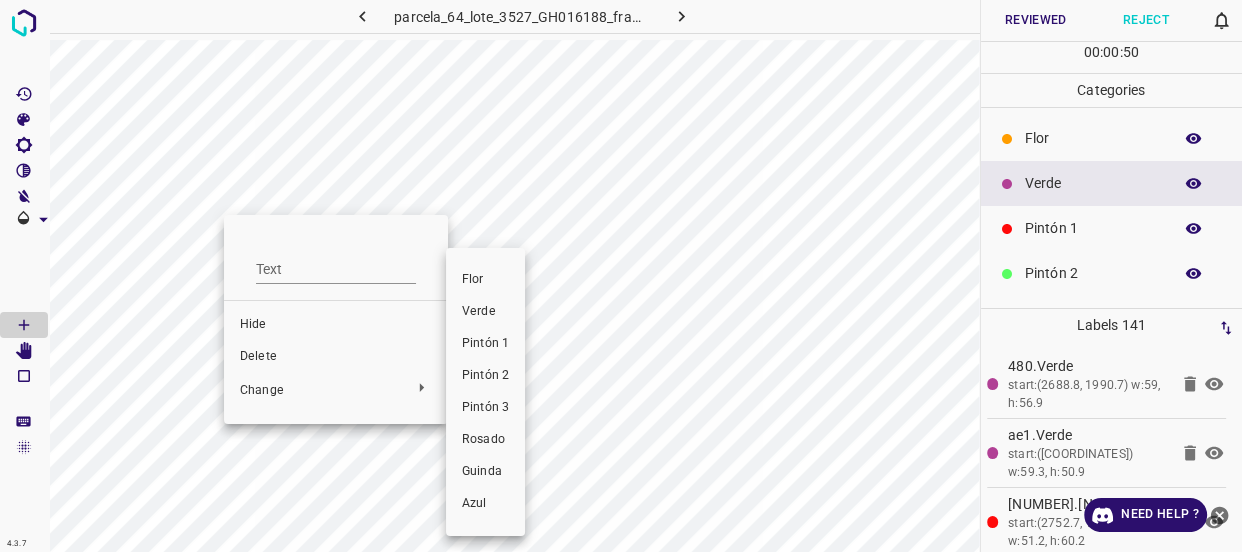drag, startPoint x: 493, startPoint y: 313, endPoint x: 468, endPoint y: 362, distance: 55.00909 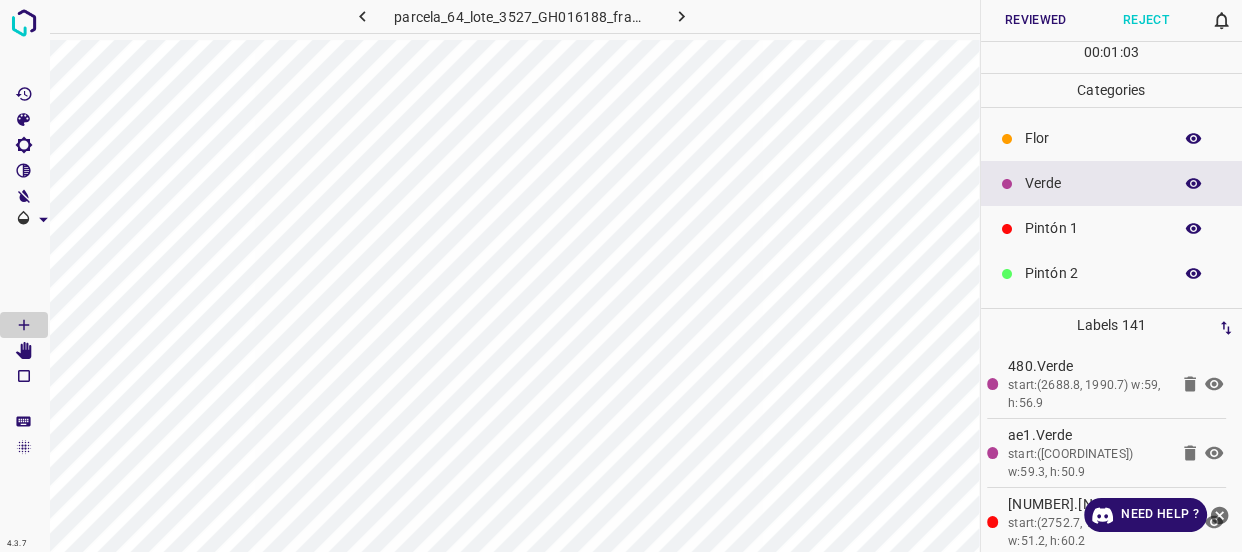 click 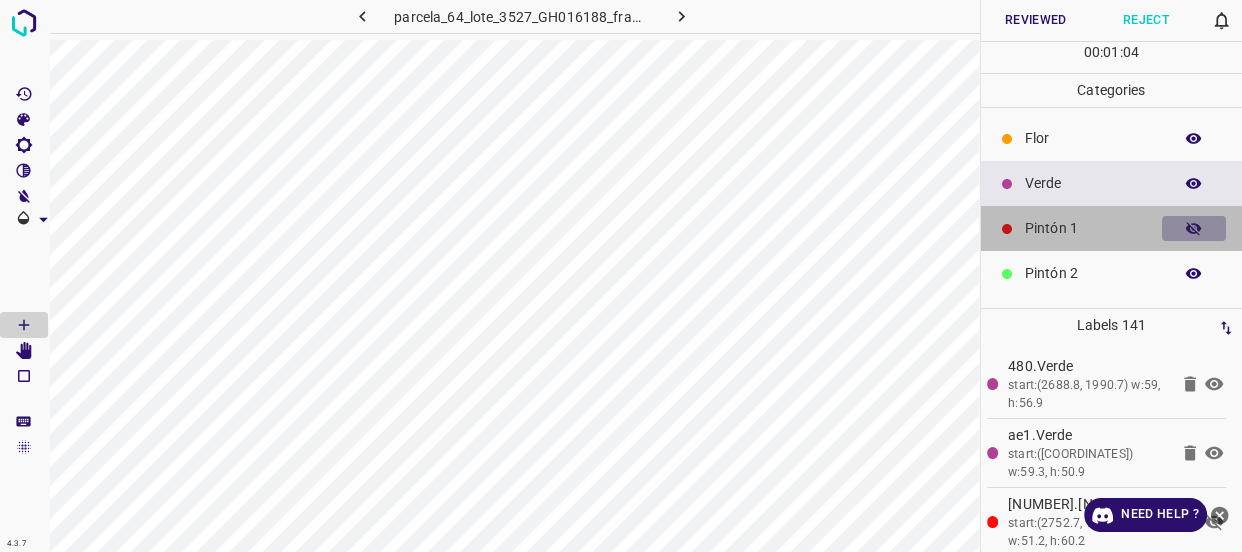 click 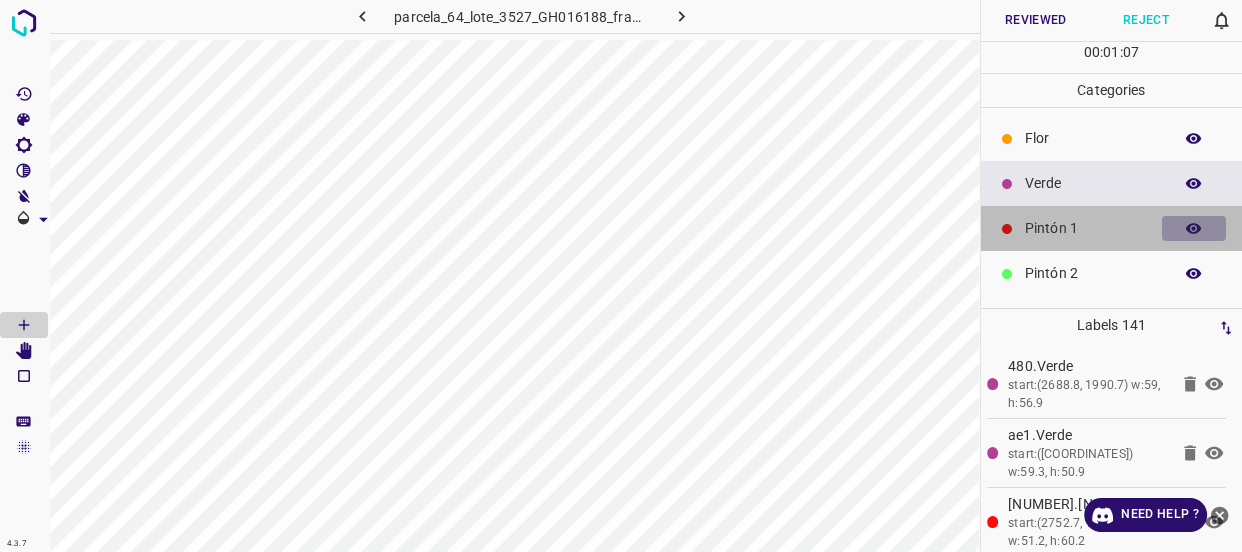 click 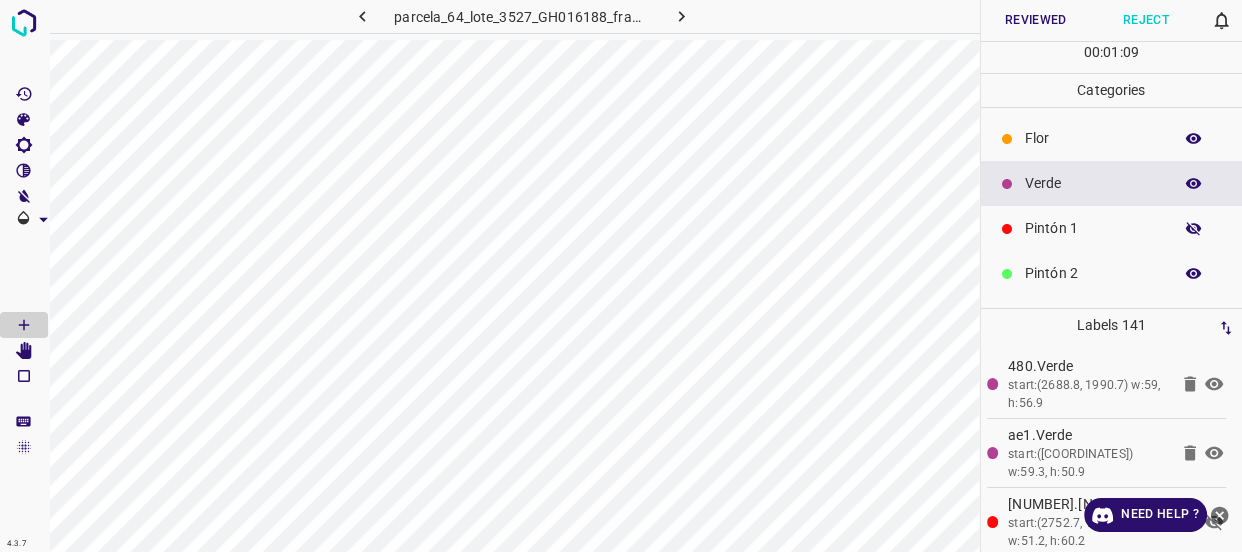 click 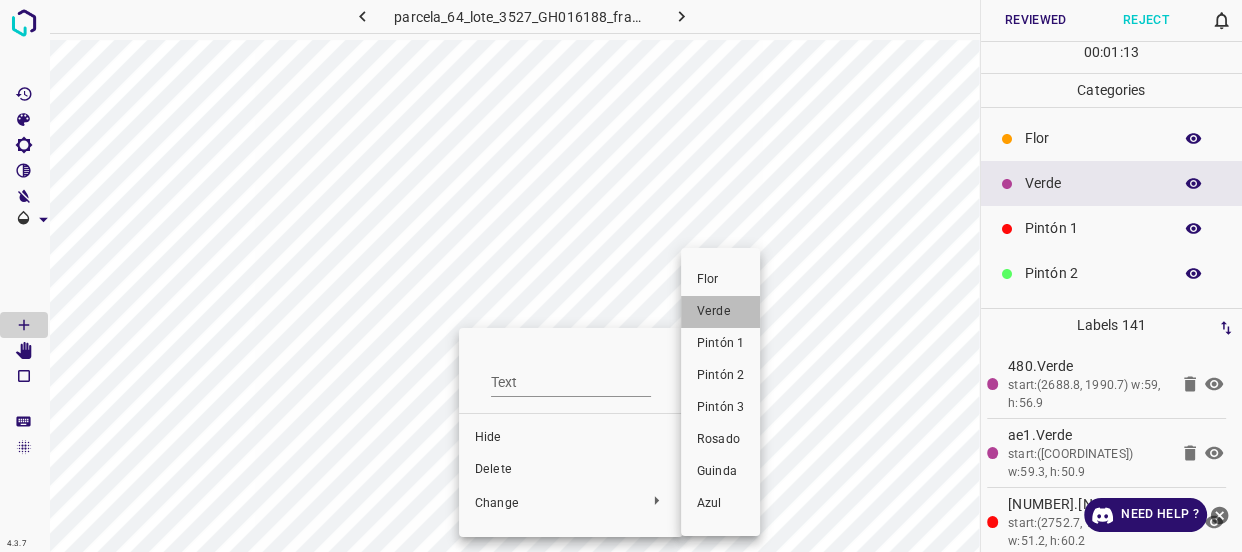 click on "Verde" at bounding box center (720, 312) 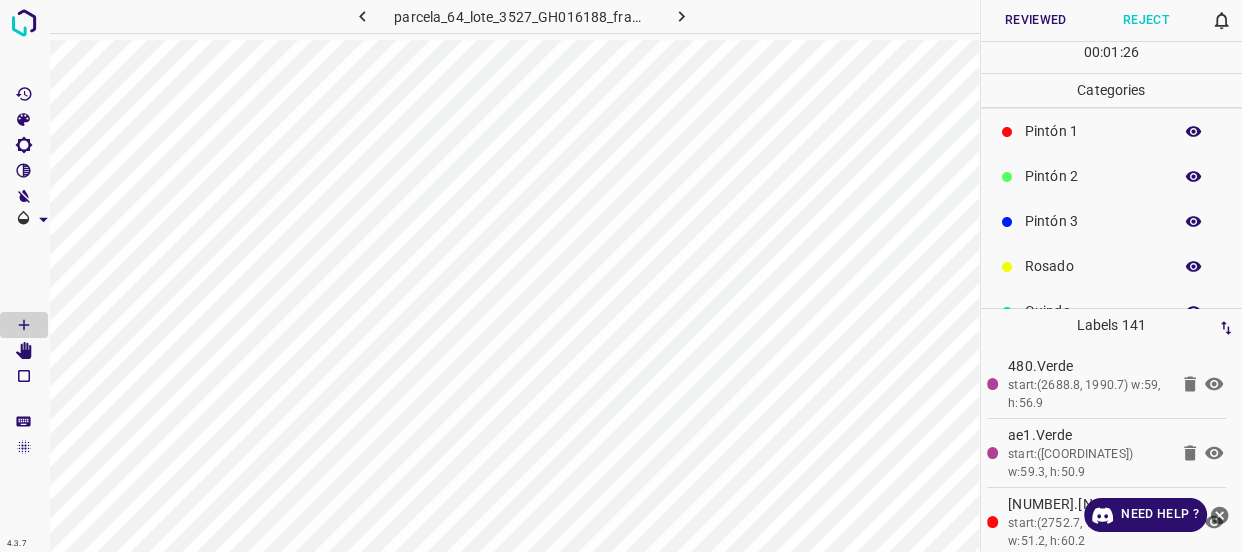 scroll, scrollTop: 175, scrollLeft: 0, axis: vertical 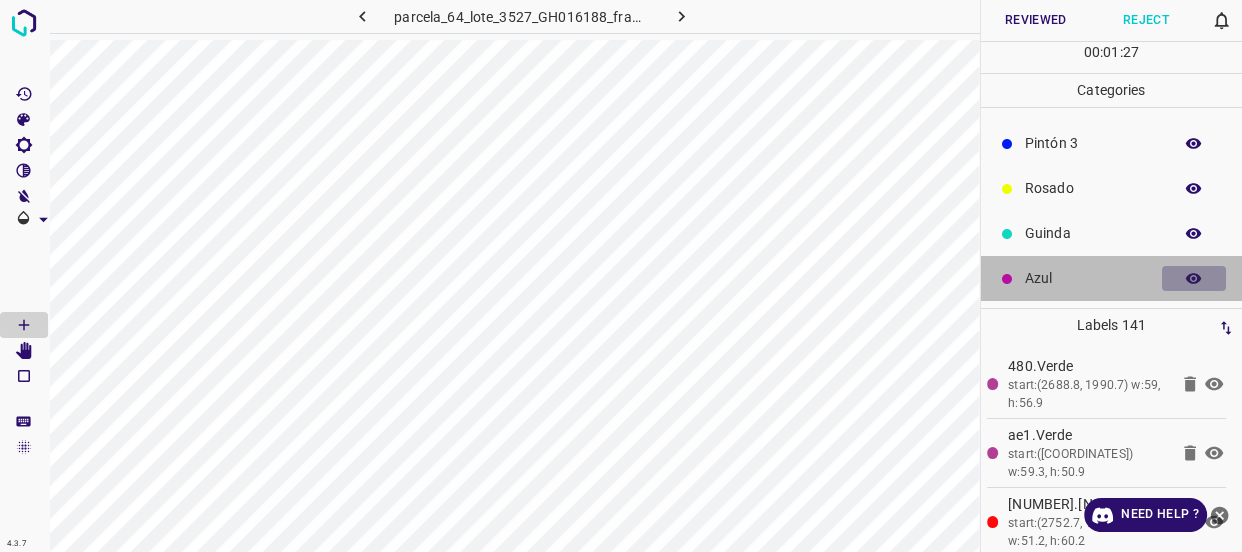 click 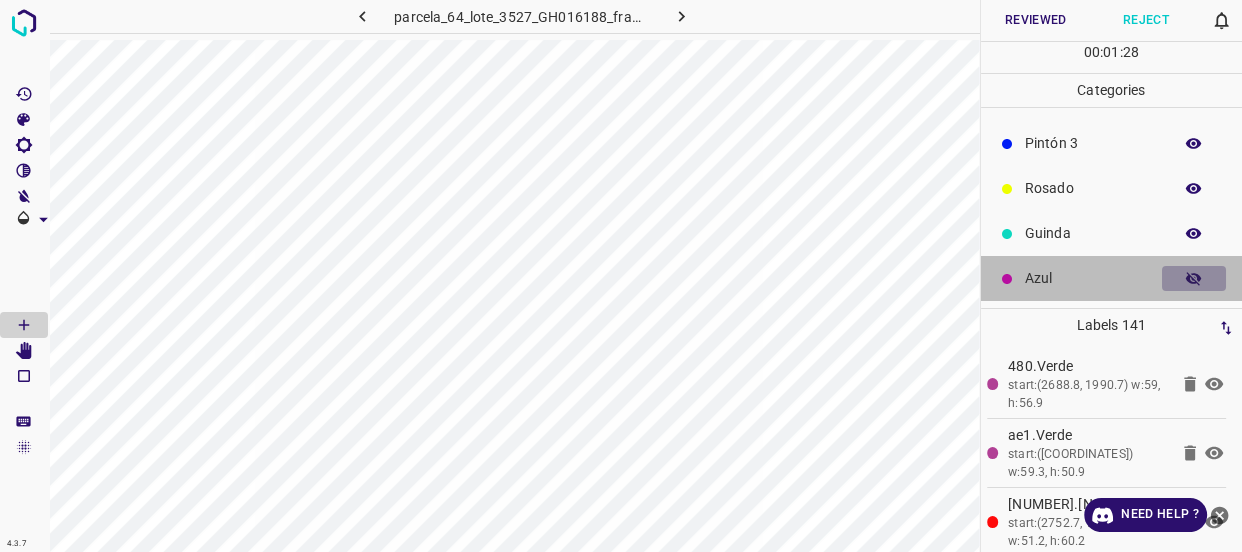 click 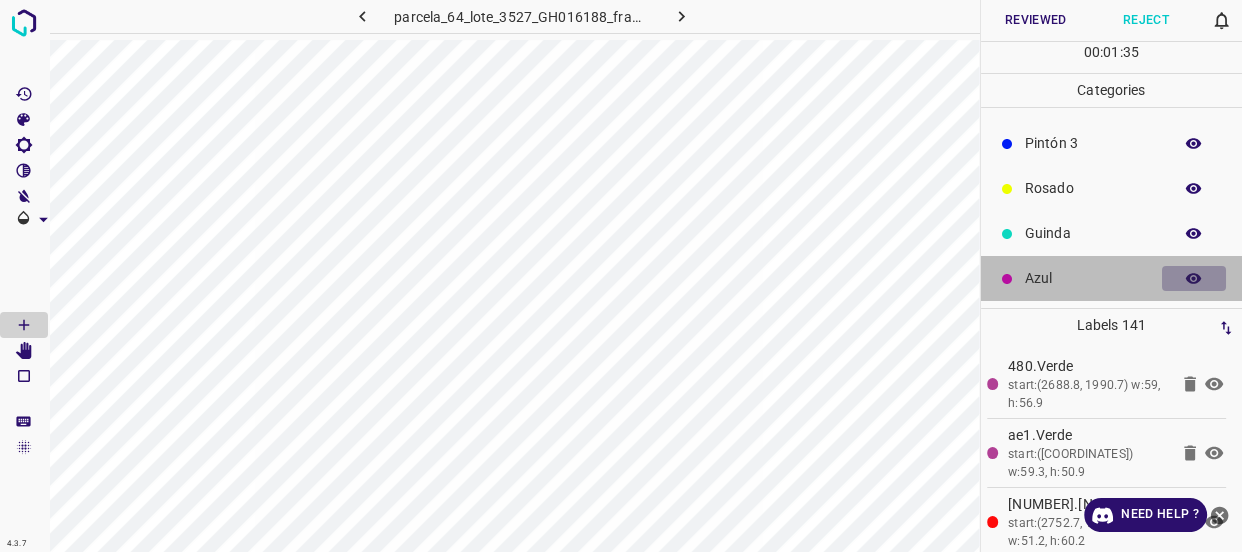 click 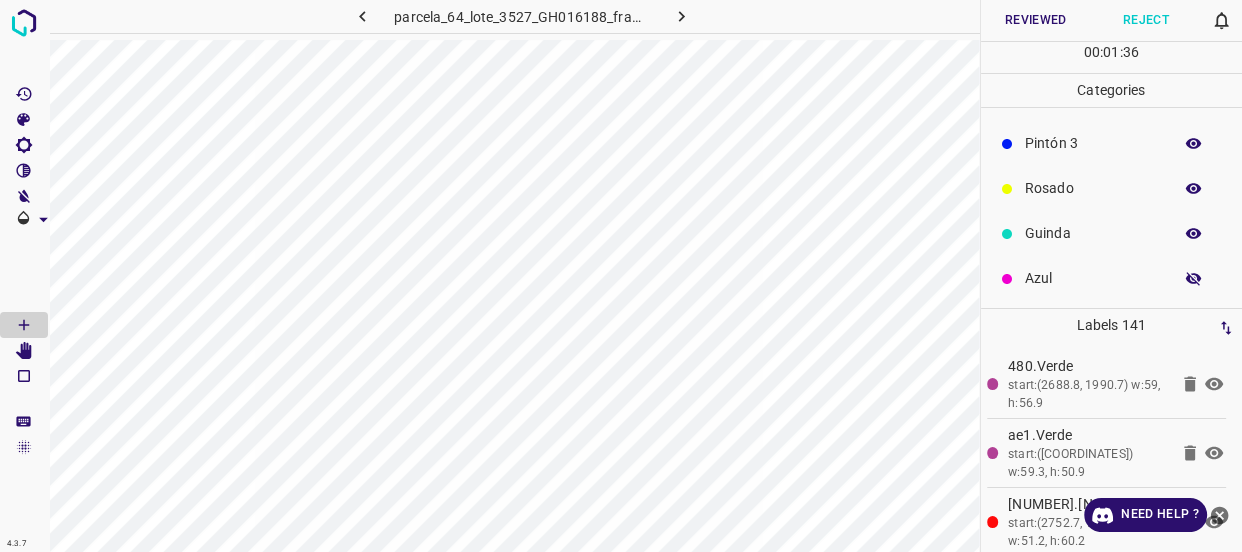 click 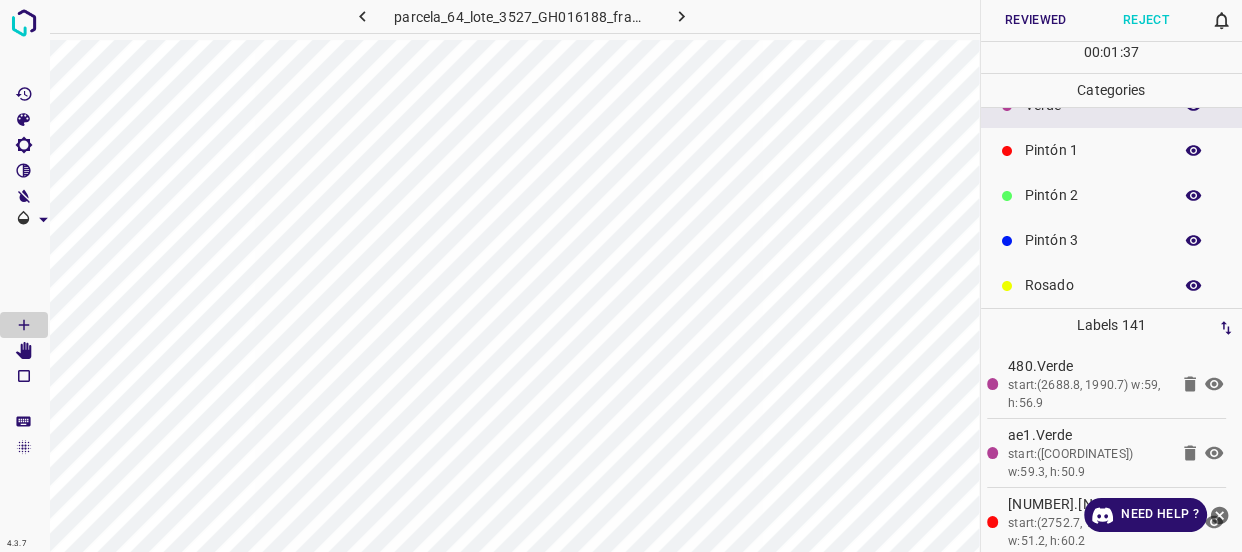 scroll, scrollTop: 0, scrollLeft: 0, axis: both 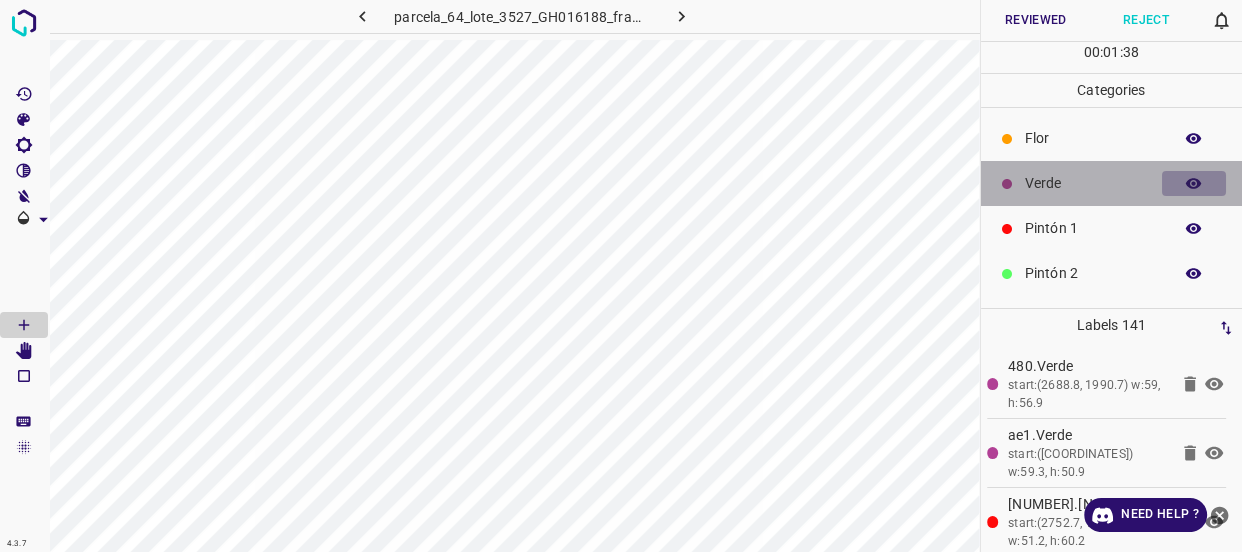 click 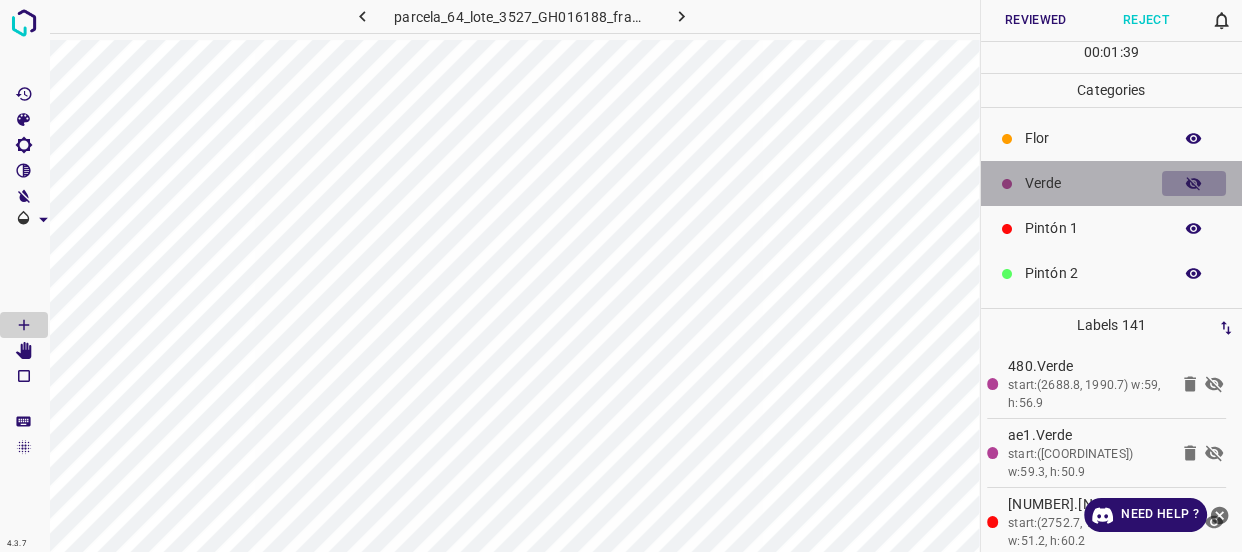 click 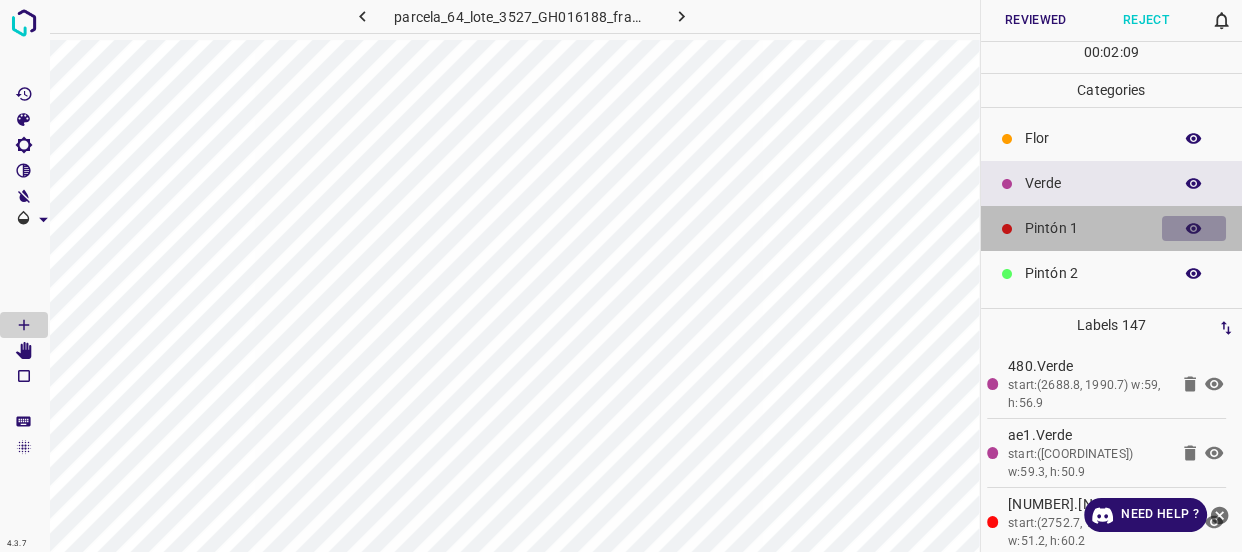 click 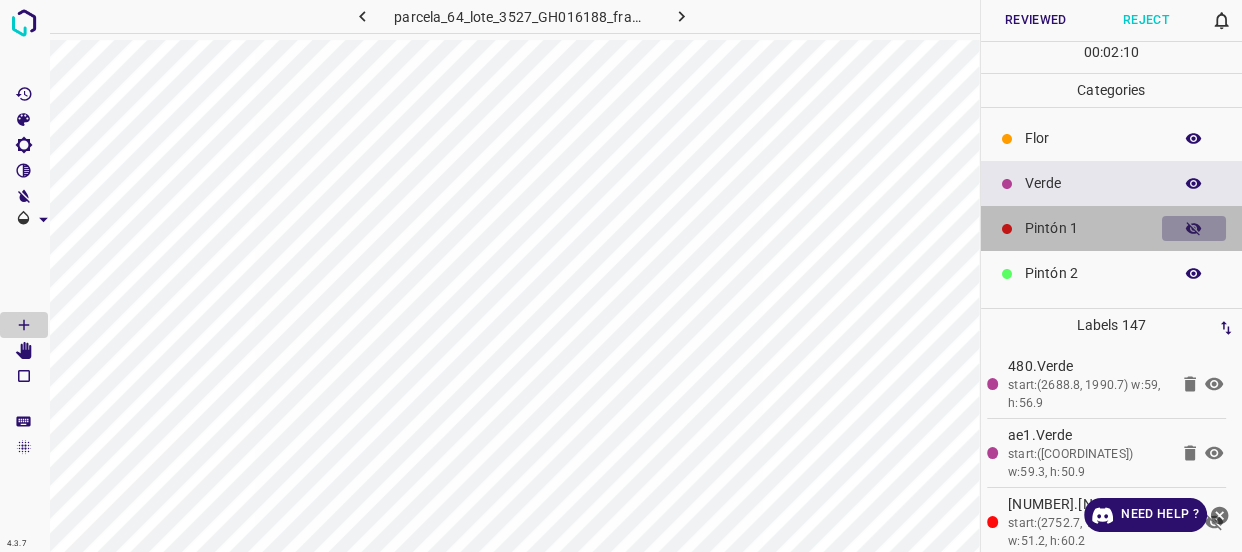 click 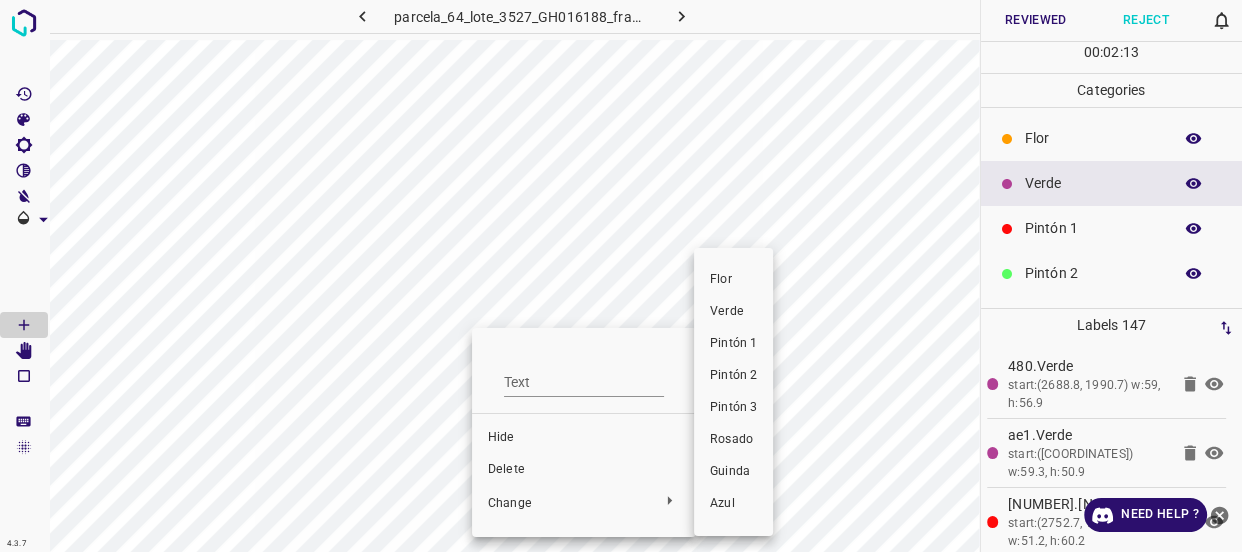 drag, startPoint x: 757, startPoint y: 305, endPoint x: 573, endPoint y: 371, distance: 195.4789 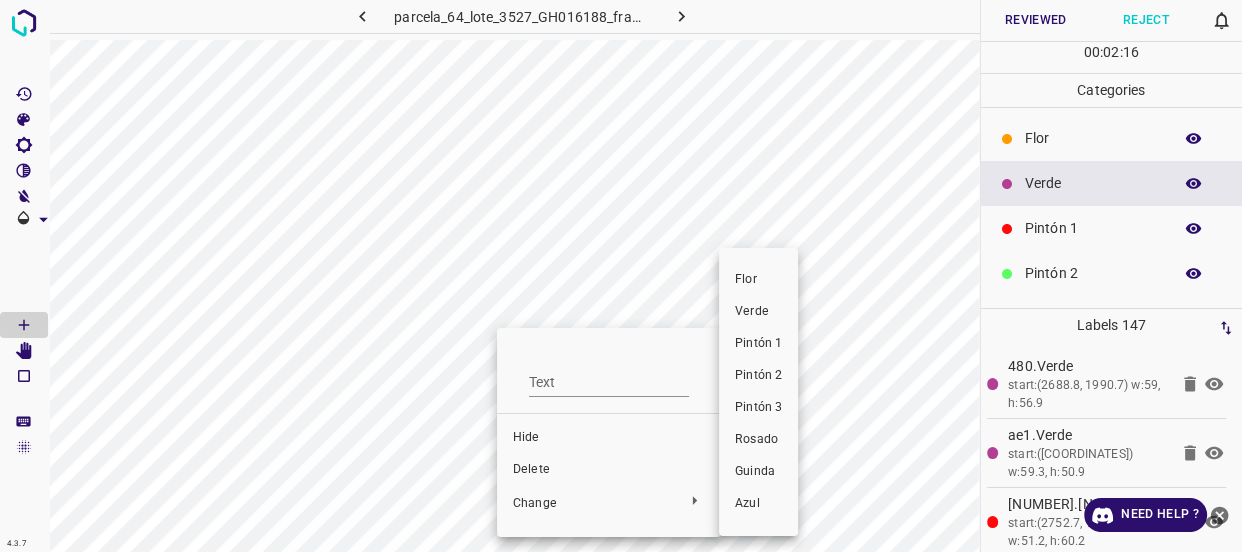 click on "Verde" at bounding box center (758, 312) 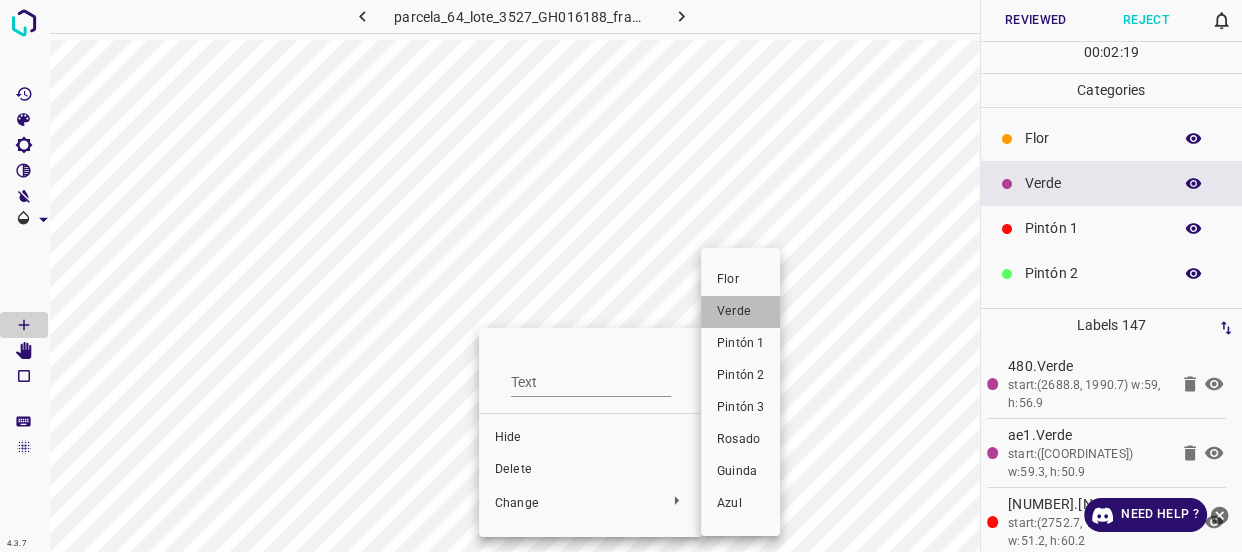 drag, startPoint x: 734, startPoint y: 309, endPoint x: 823, endPoint y: 326, distance: 90.60905 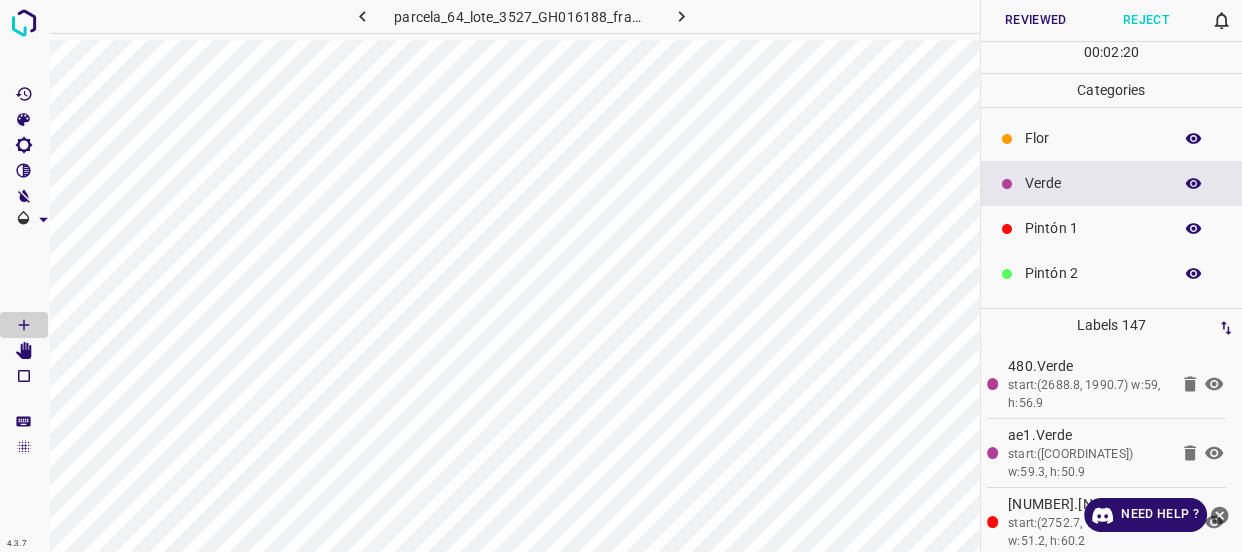click 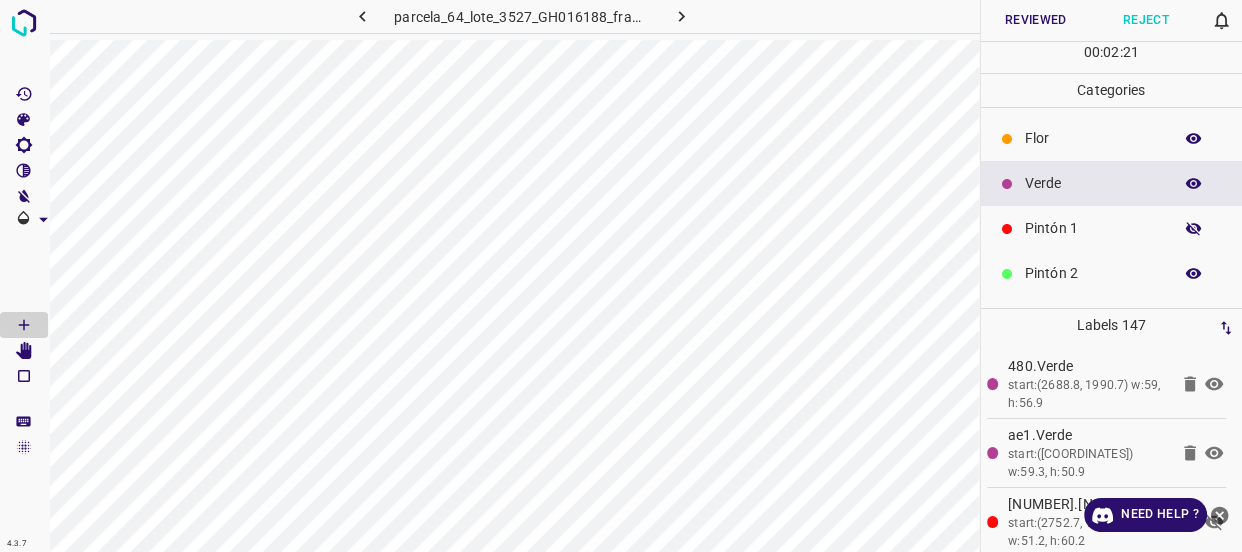 drag, startPoint x: 1179, startPoint y: 229, endPoint x: 984, endPoint y: 261, distance: 197.6082 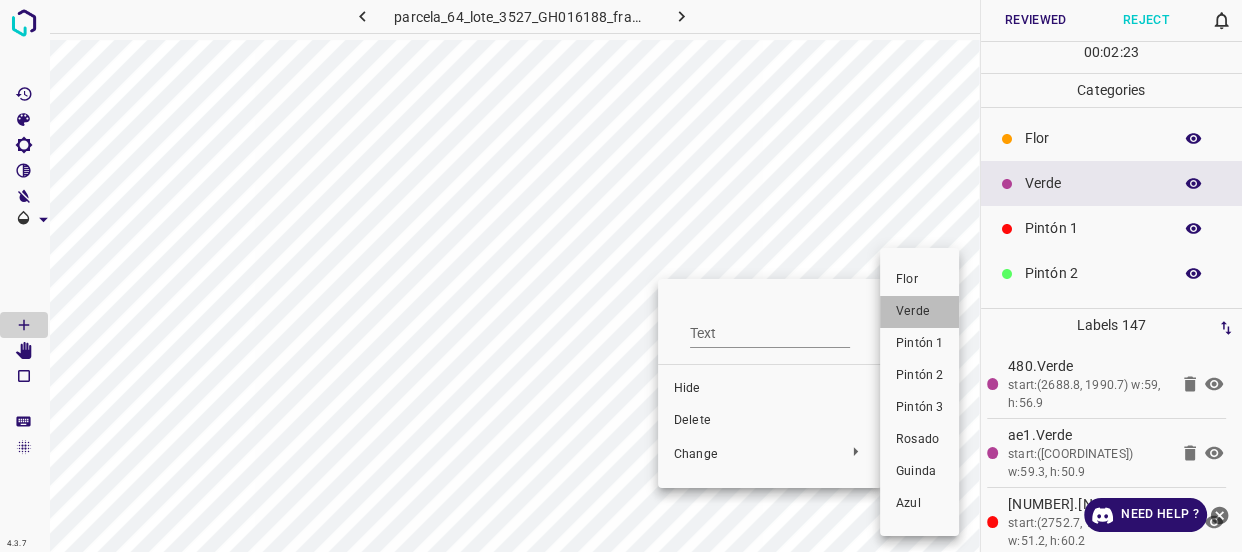 click on "Verde" at bounding box center [919, 312] 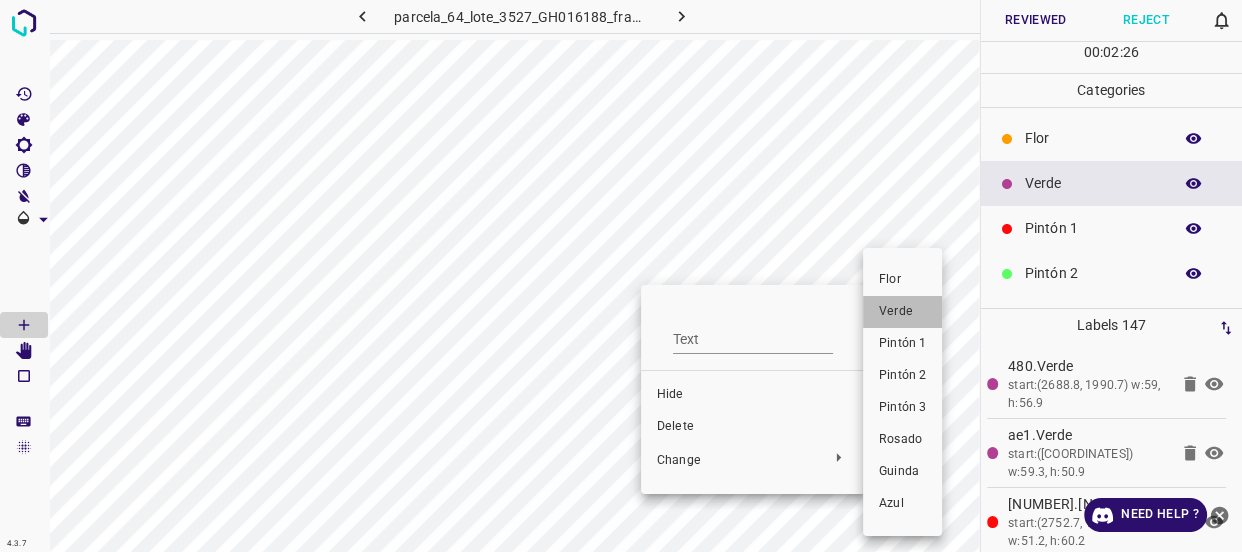click on "Verde" at bounding box center [902, 312] 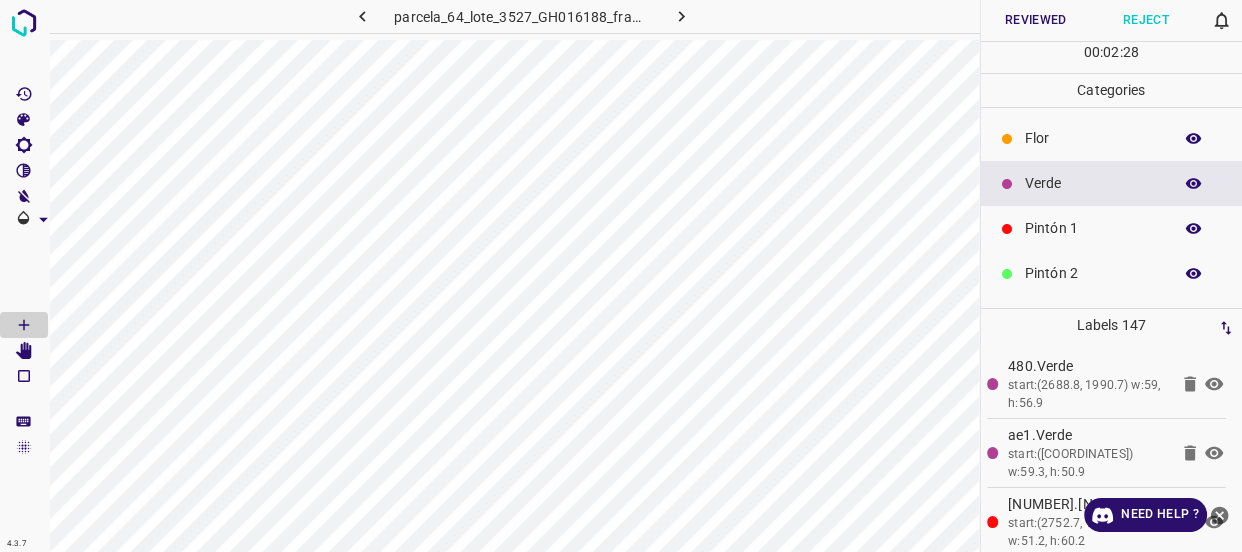 click 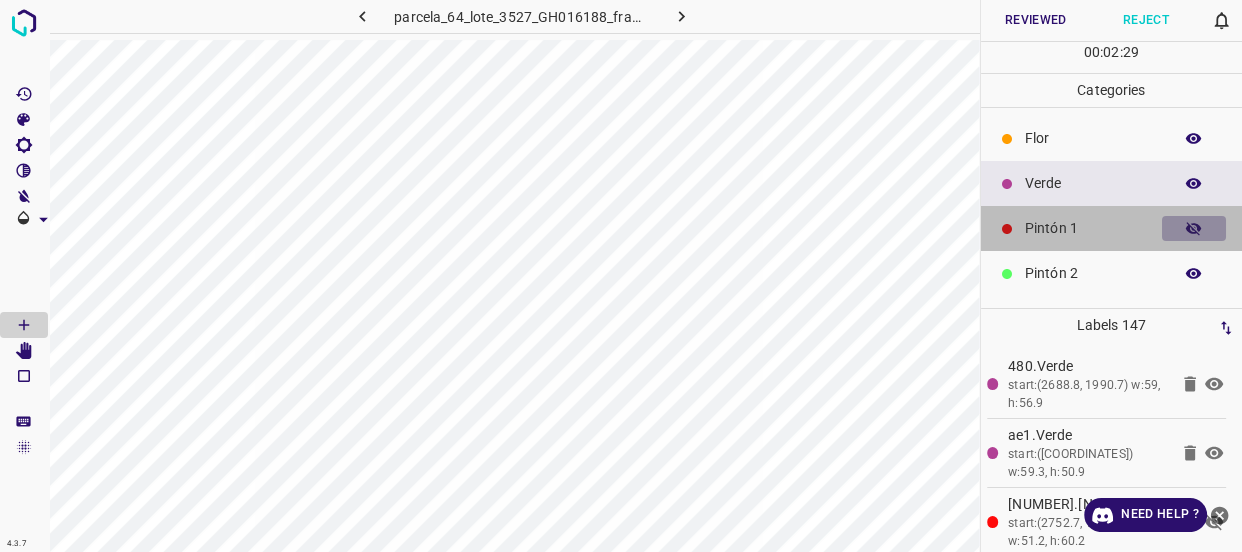 click 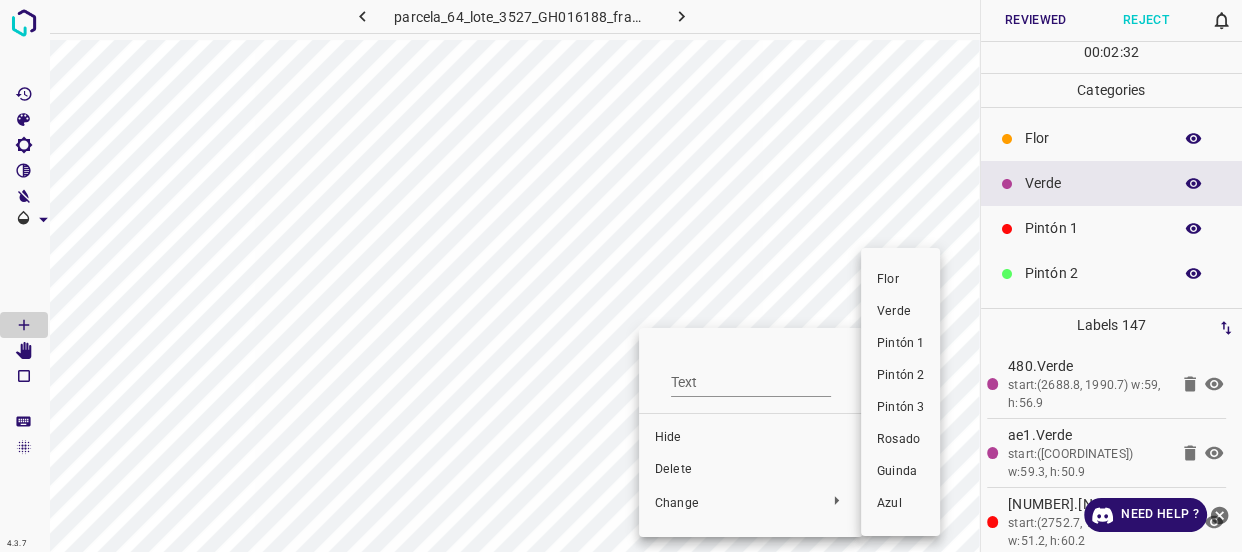 click on "Verde" at bounding box center (900, 312) 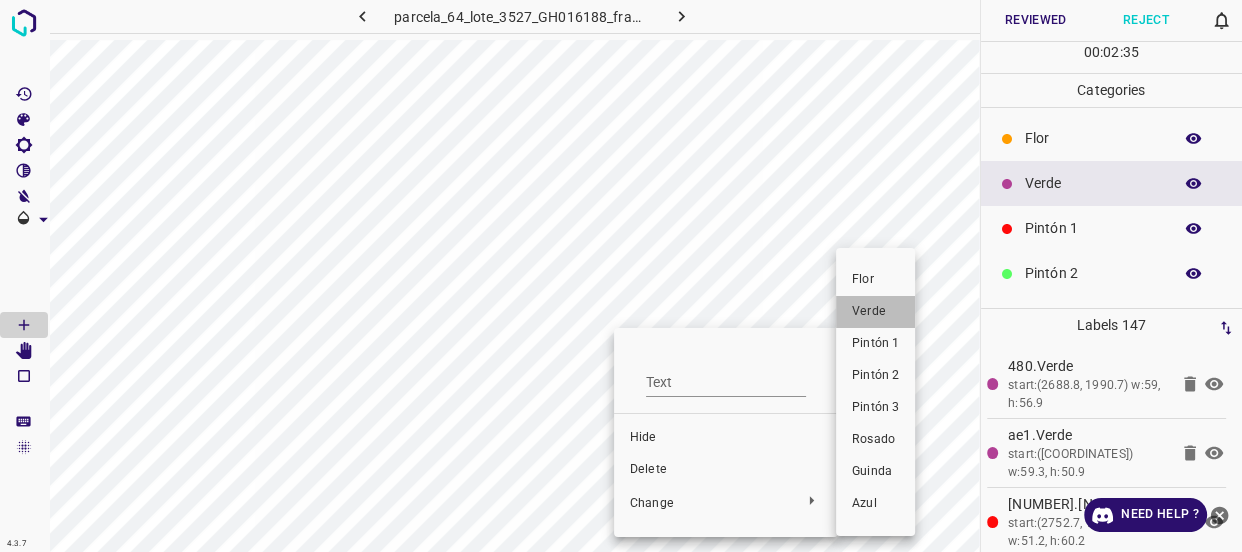 click on "Verde" at bounding box center [875, 312] 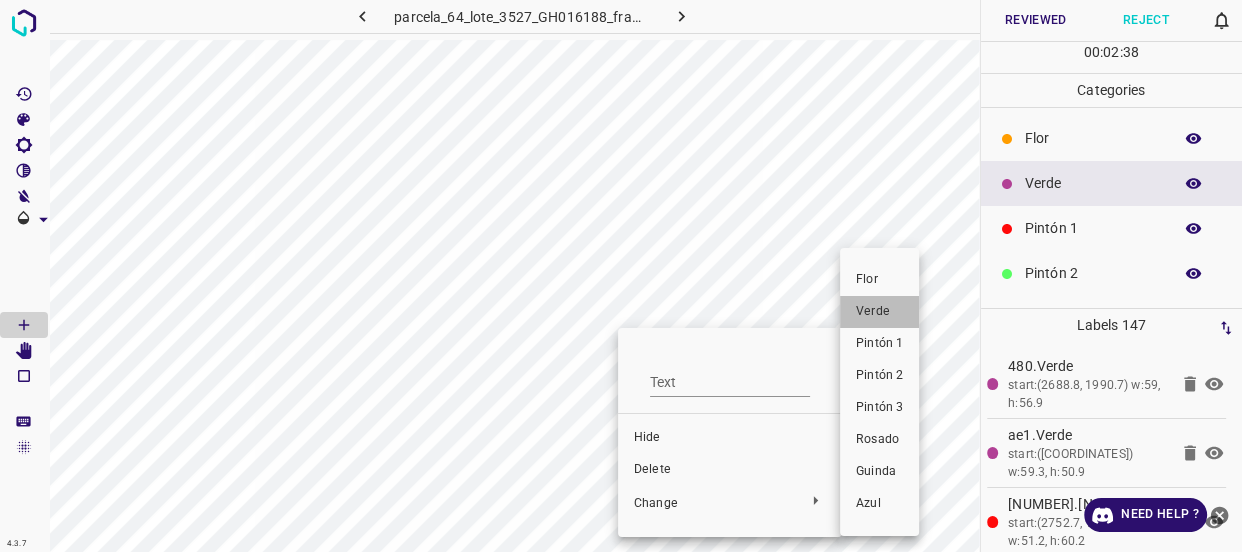 drag, startPoint x: 884, startPoint y: 316, endPoint x: 757, endPoint y: 329, distance: 127.66362 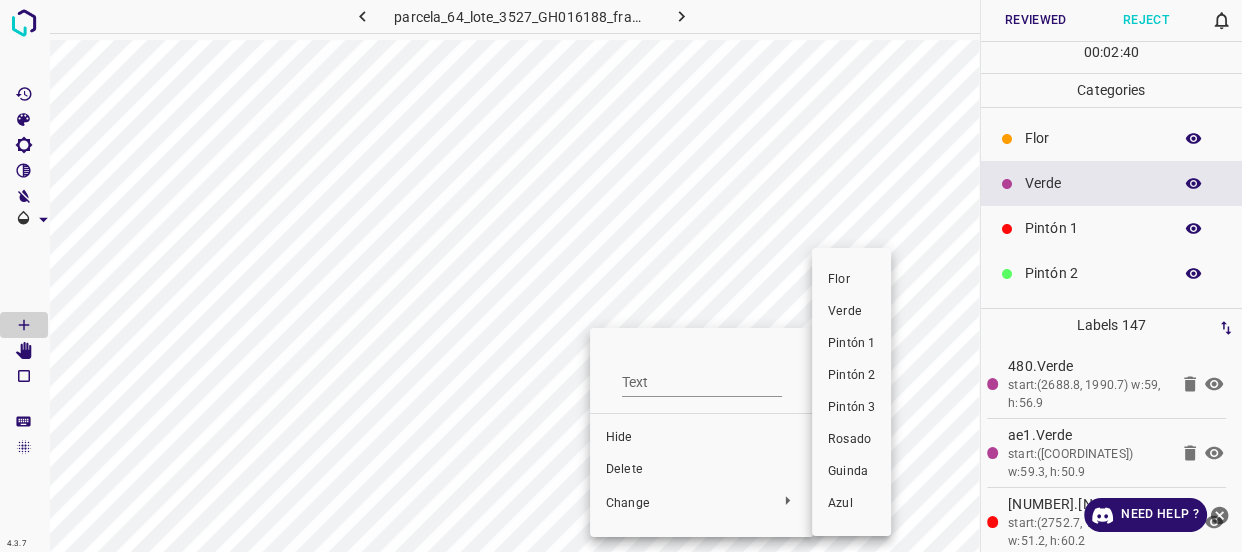 drag, startPoint x: 852, startPoint y: 310, endPoint x: 870, endPoint y: 370, distance: 62.641838 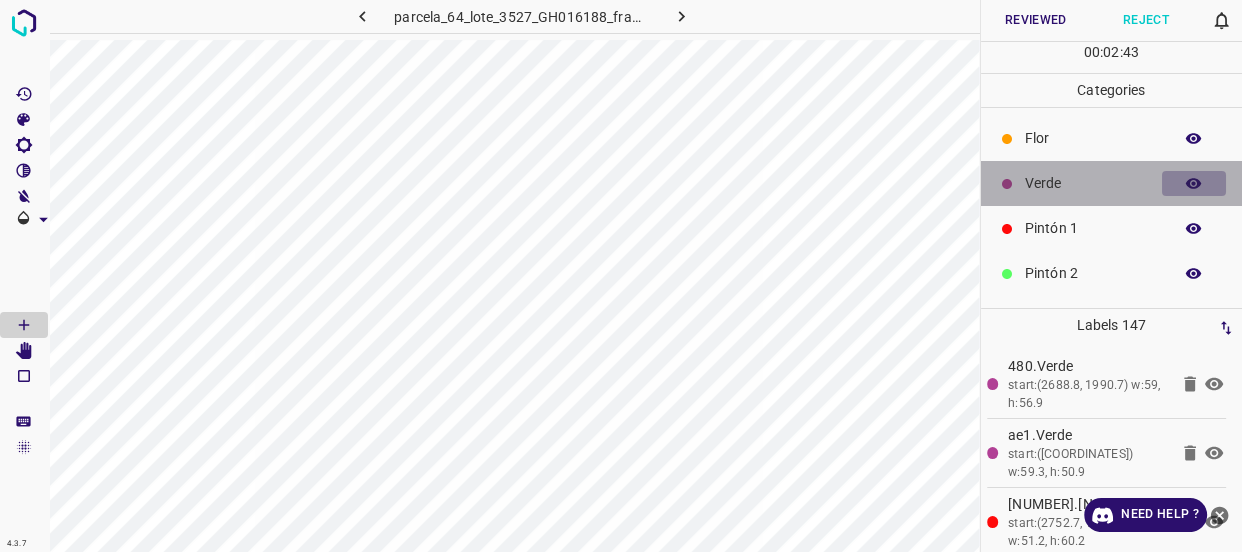 click 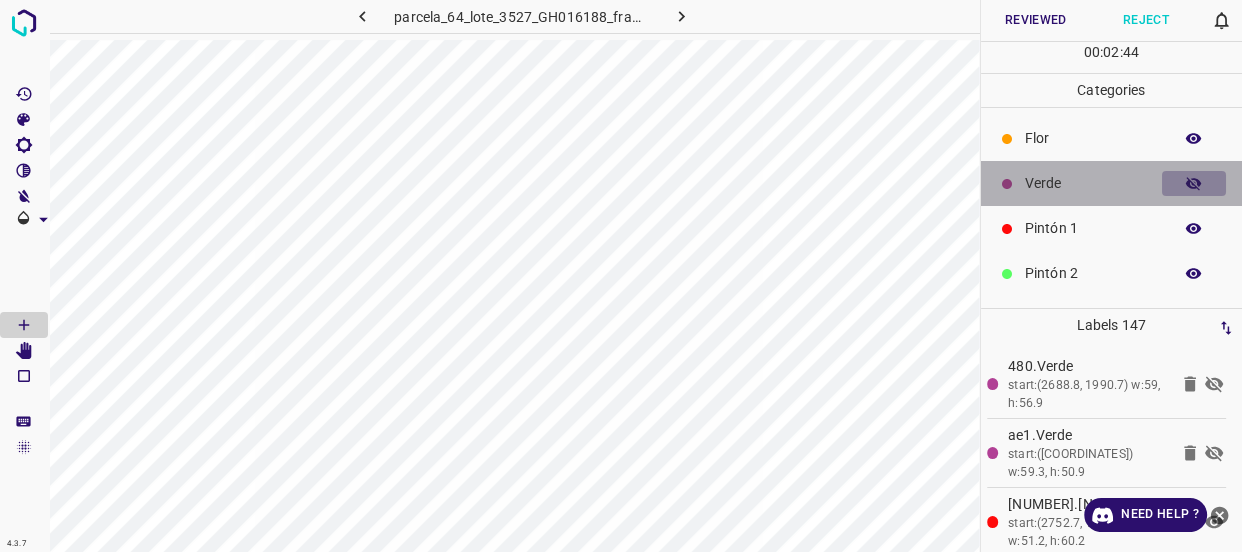 click 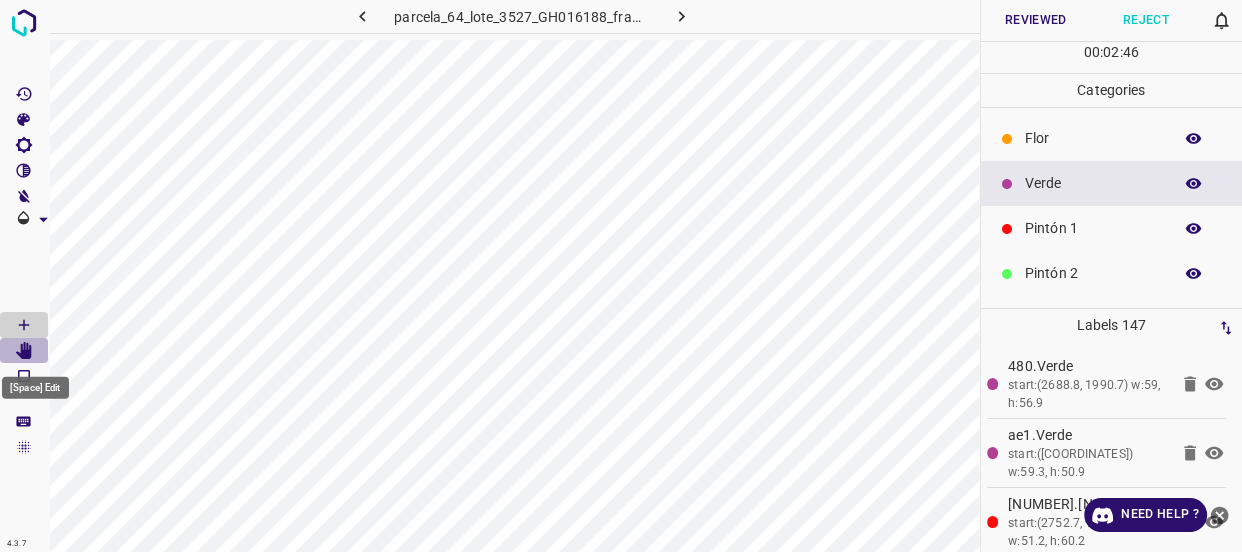 click 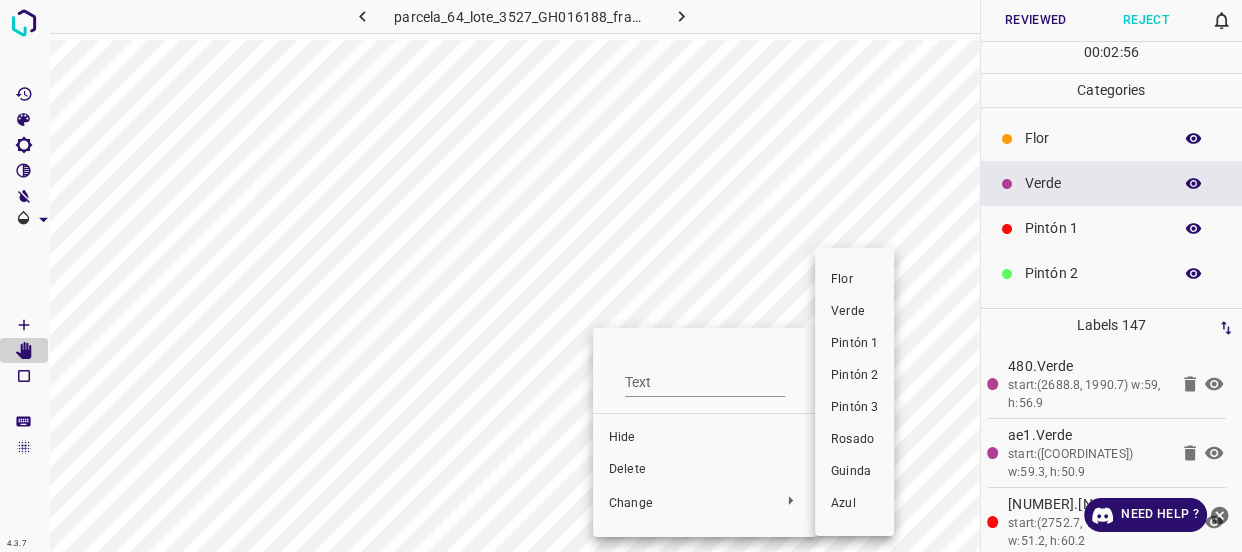 drag, startPoint x: 850, startPoint y: 307, endPoint x: 746, endPoint y: 320, distance: 104.80935 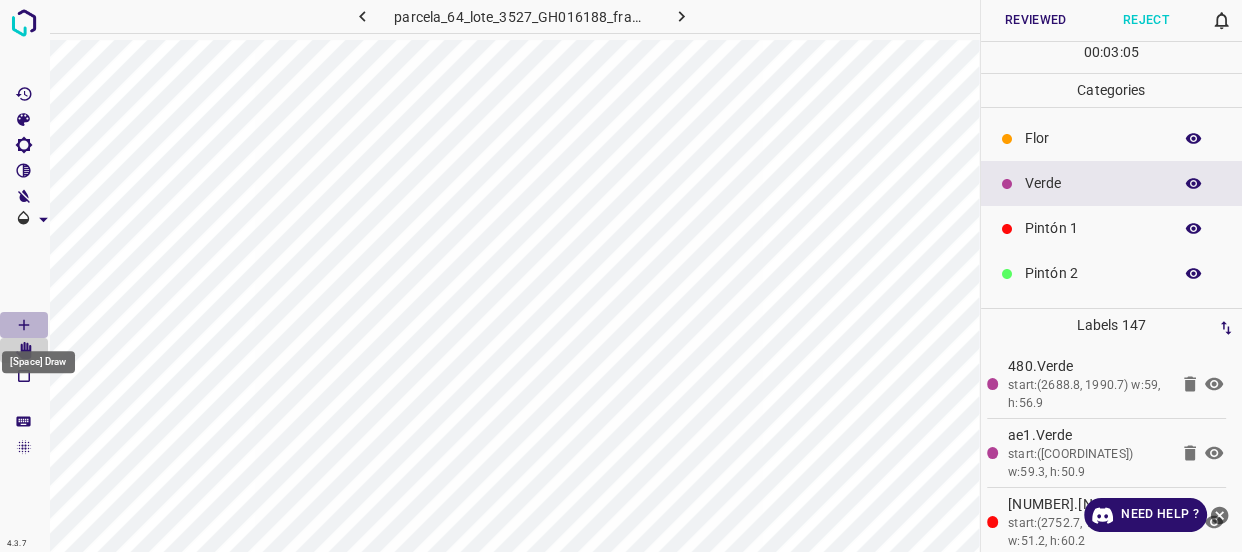 click 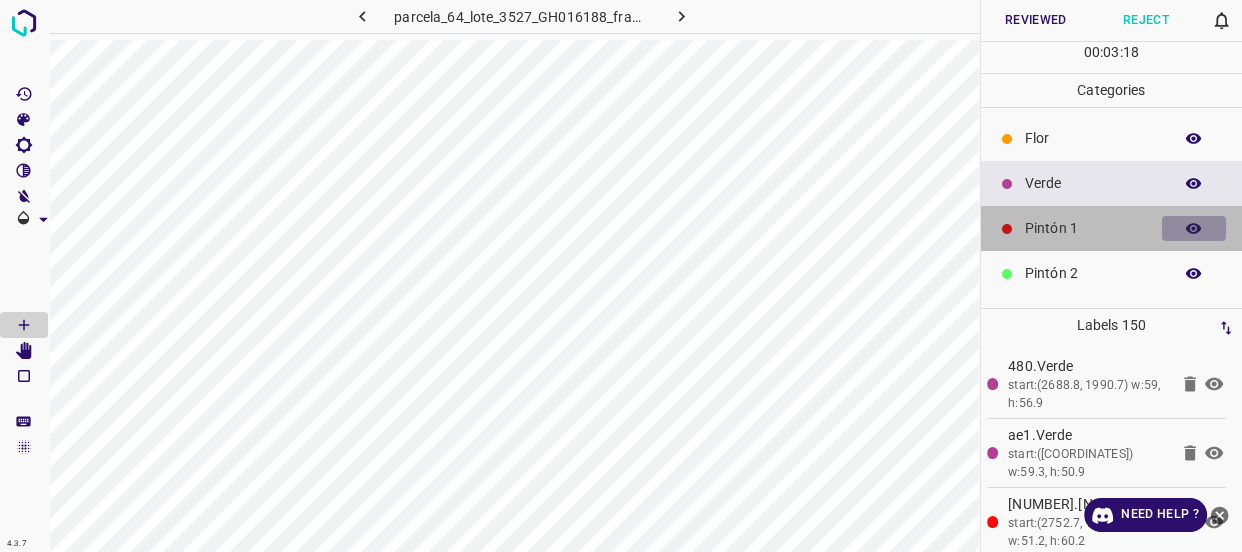 click 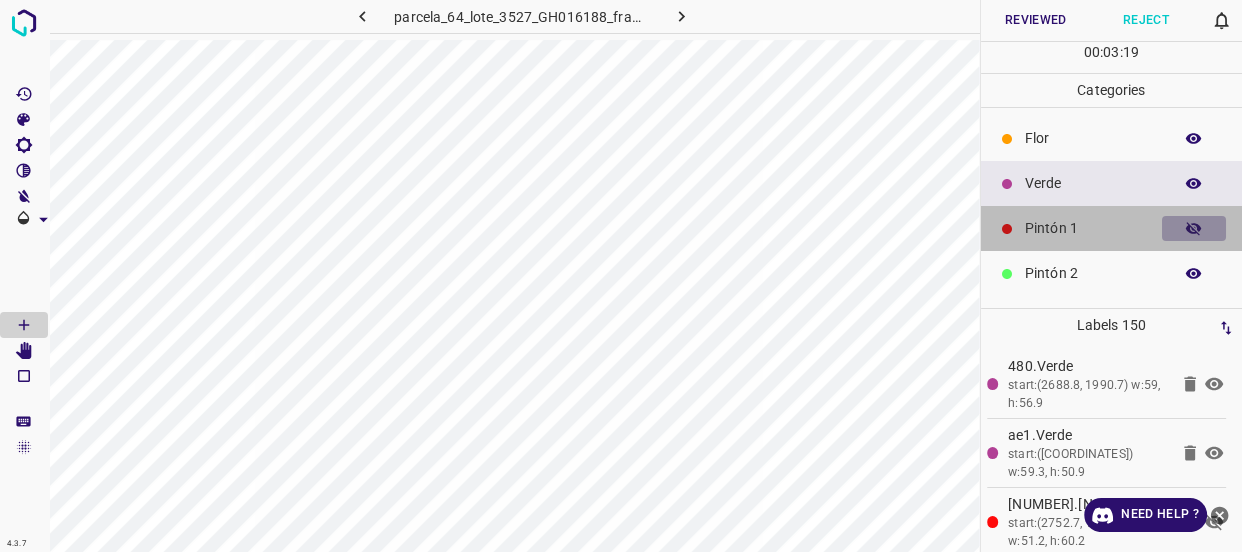 click 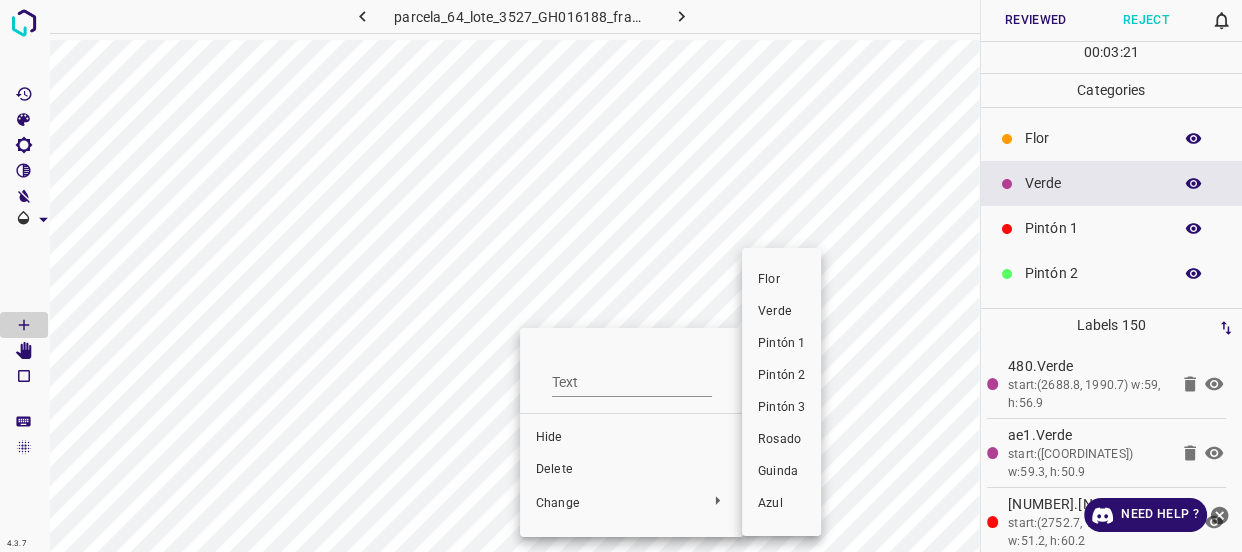 click on "Verde" at bounding box center [781, 312] 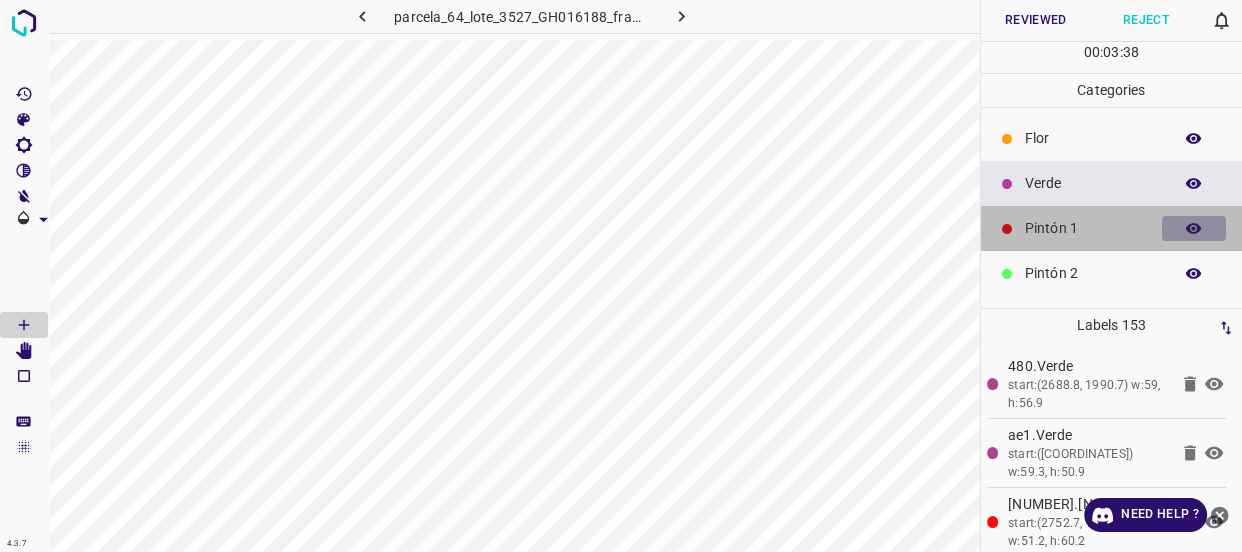 click 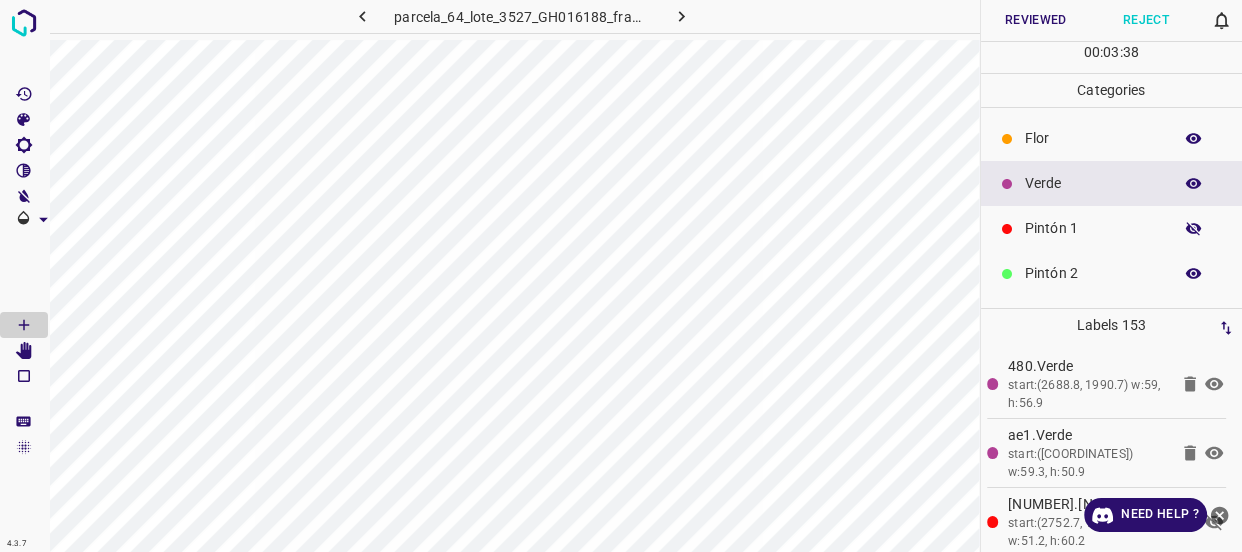 click 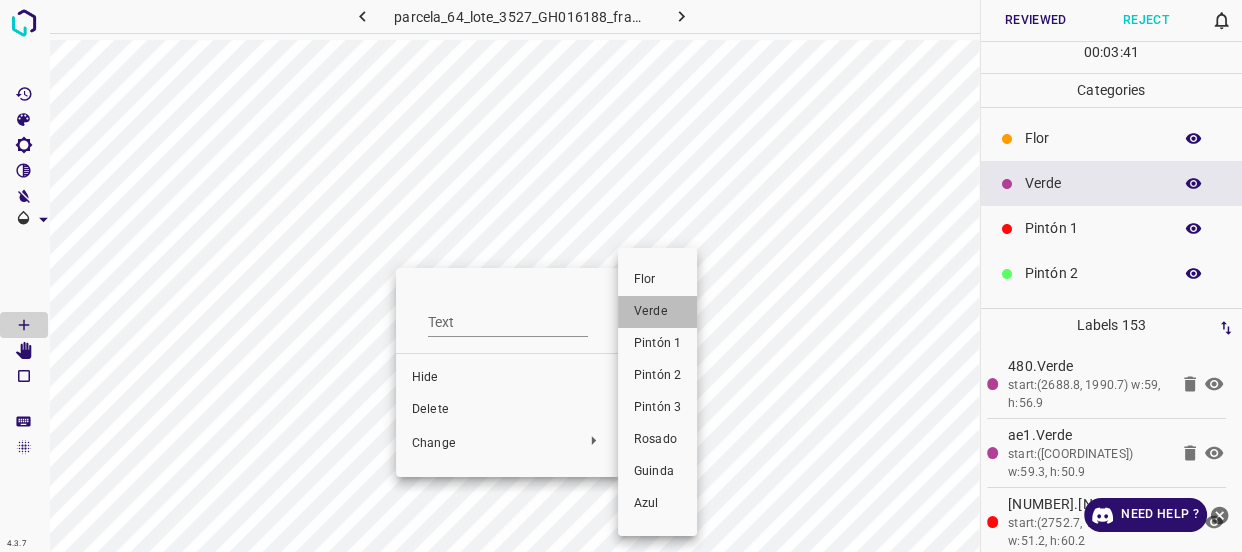 click on "Verde" at bounding box center [657, 312] 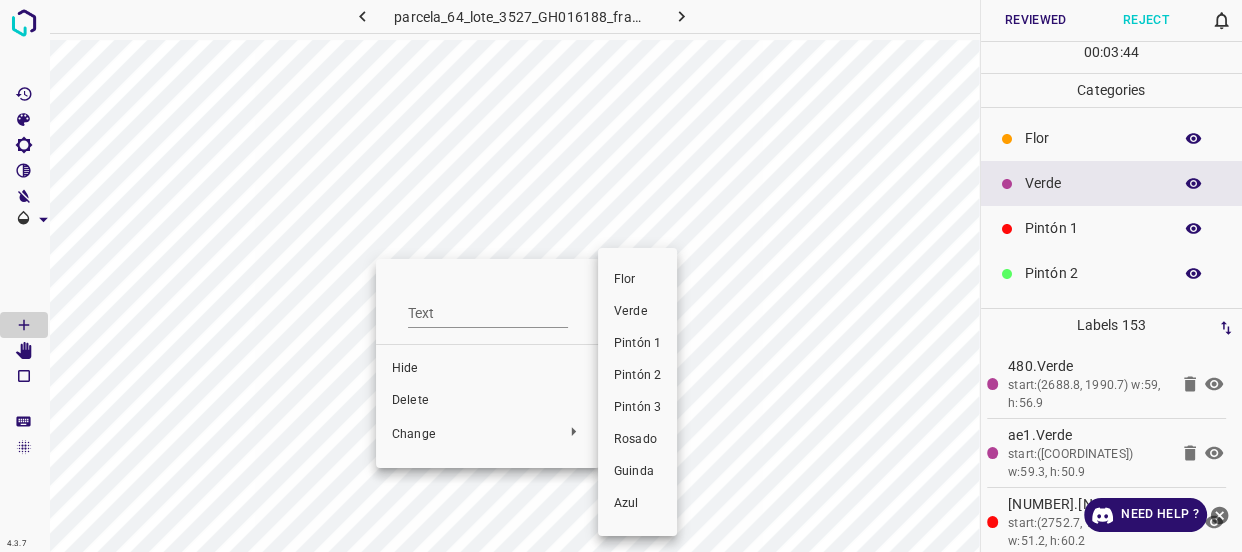 click on "Verde" at bounding box center (637, 312) 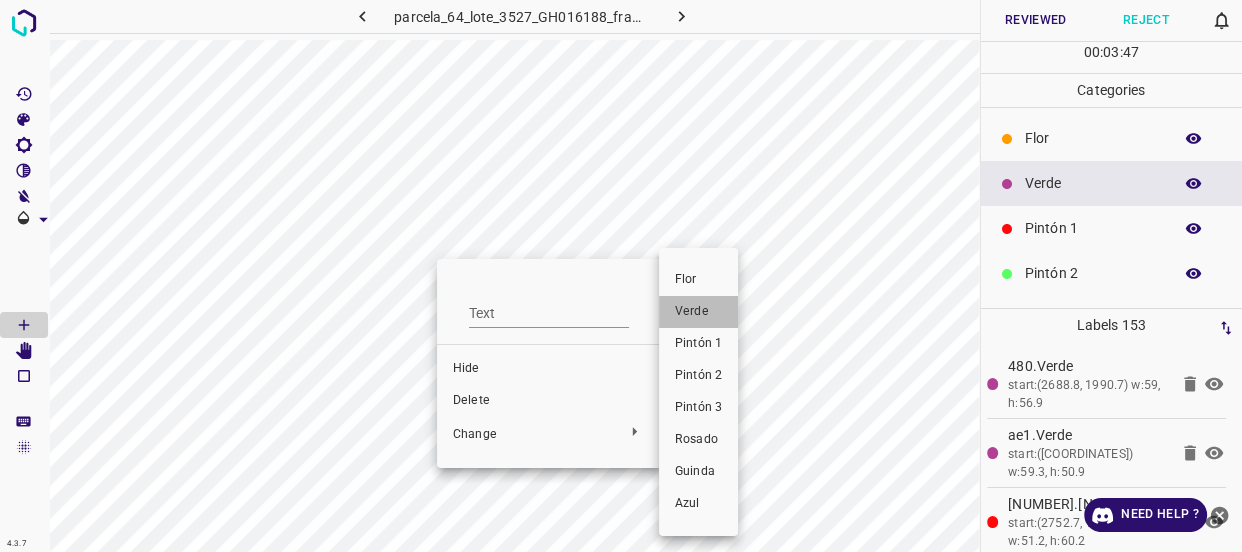 click on "Verde" at bounding box center [698, 312] 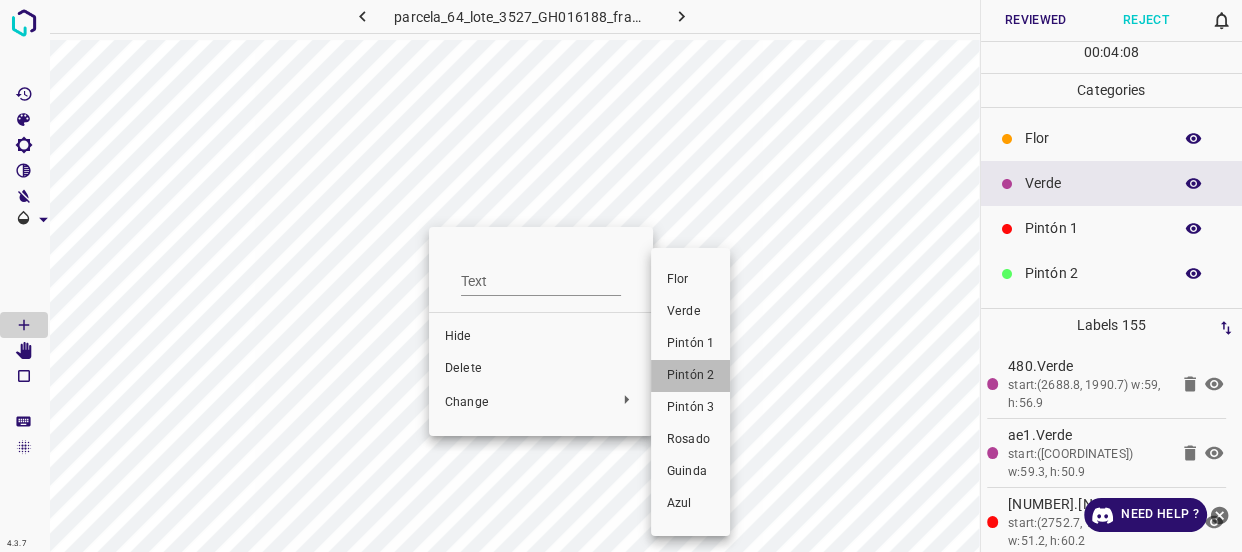 drag, startPoint x: 690, startPoint y: 374, endPoint x: 553, endPoint y: 357, distance: 138.05072 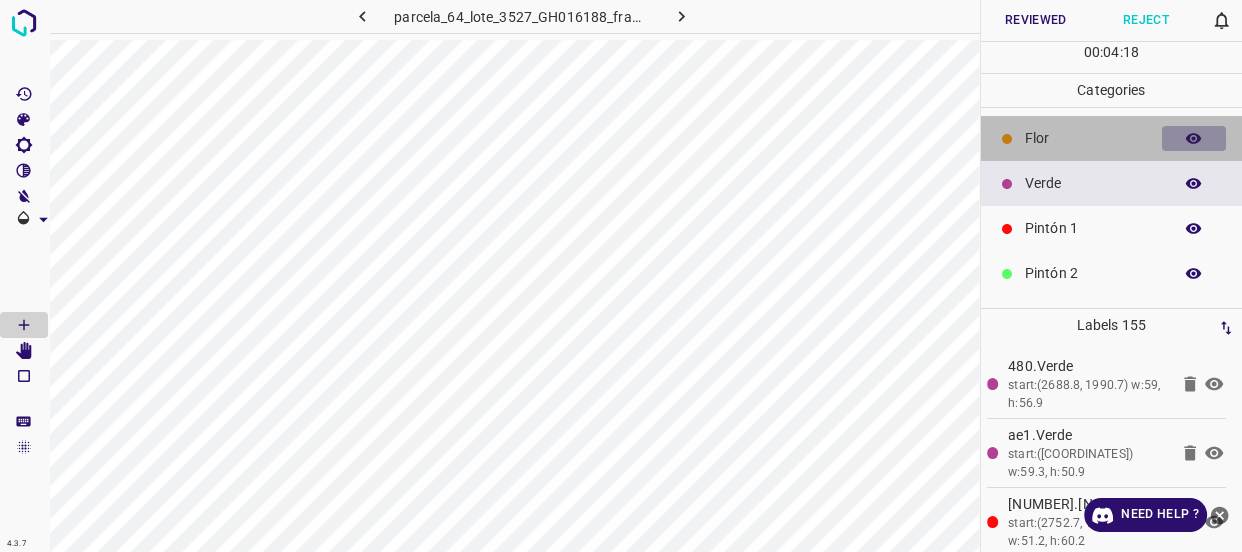 click 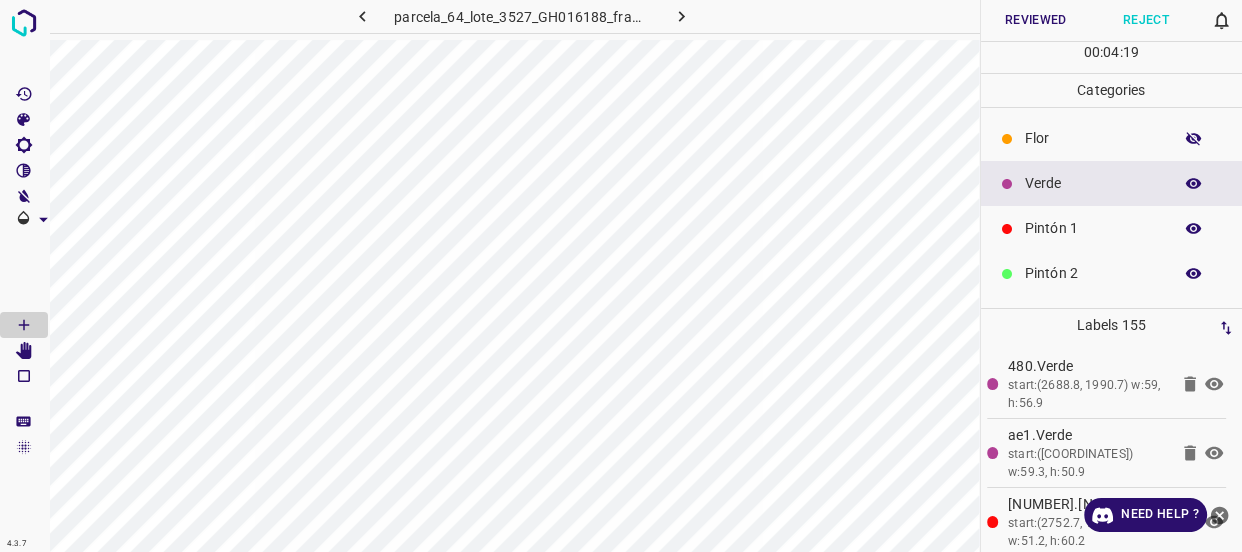 click 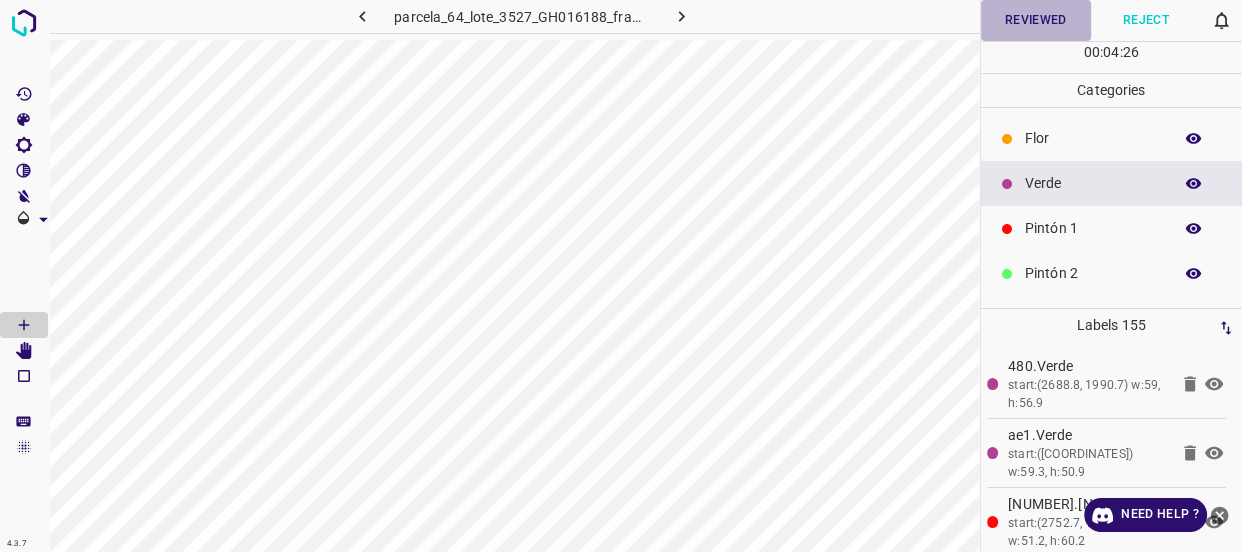 click on "Reviewed" at bounding box center [1036, 20] 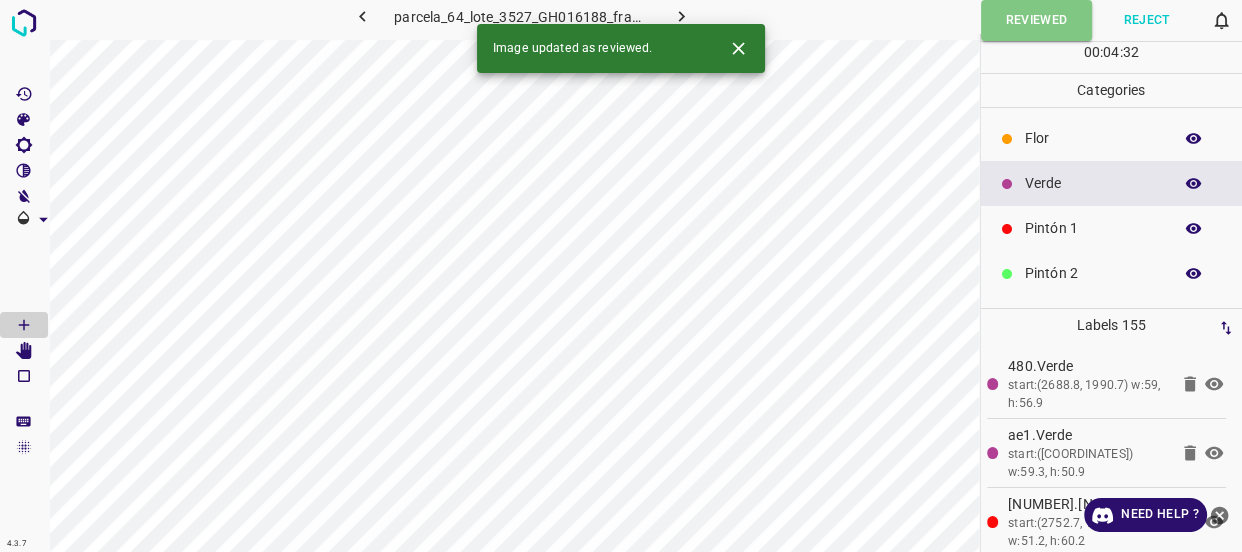 click 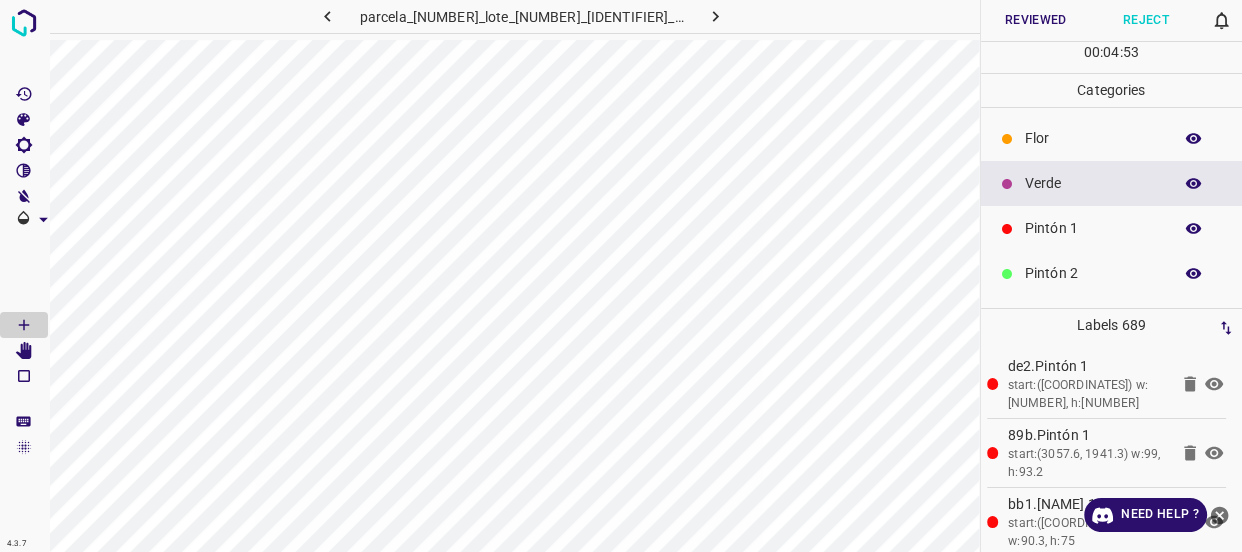 click 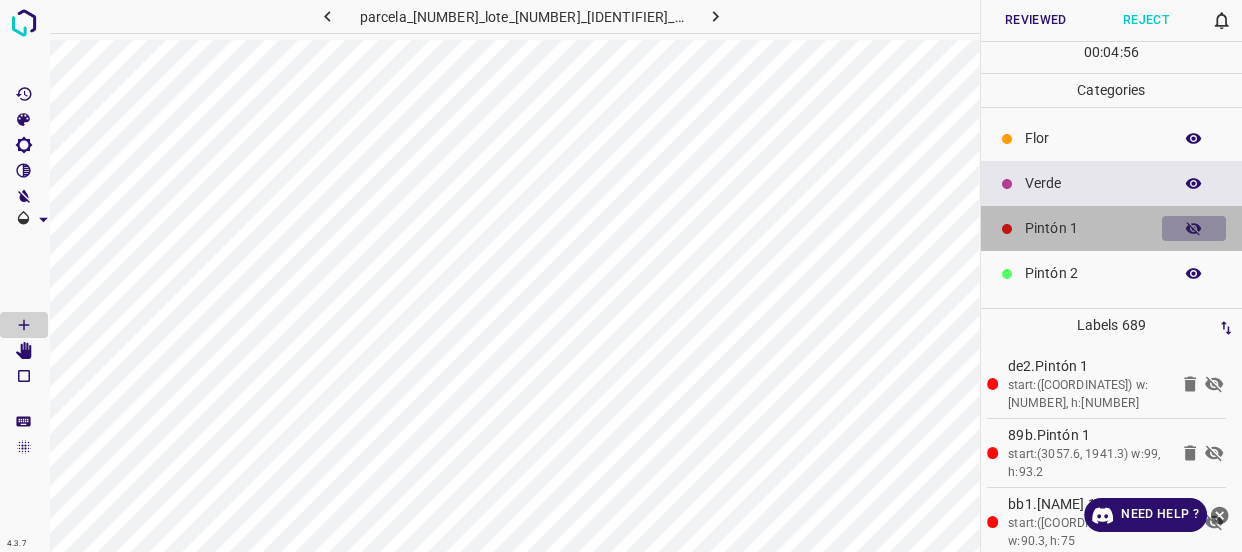 click 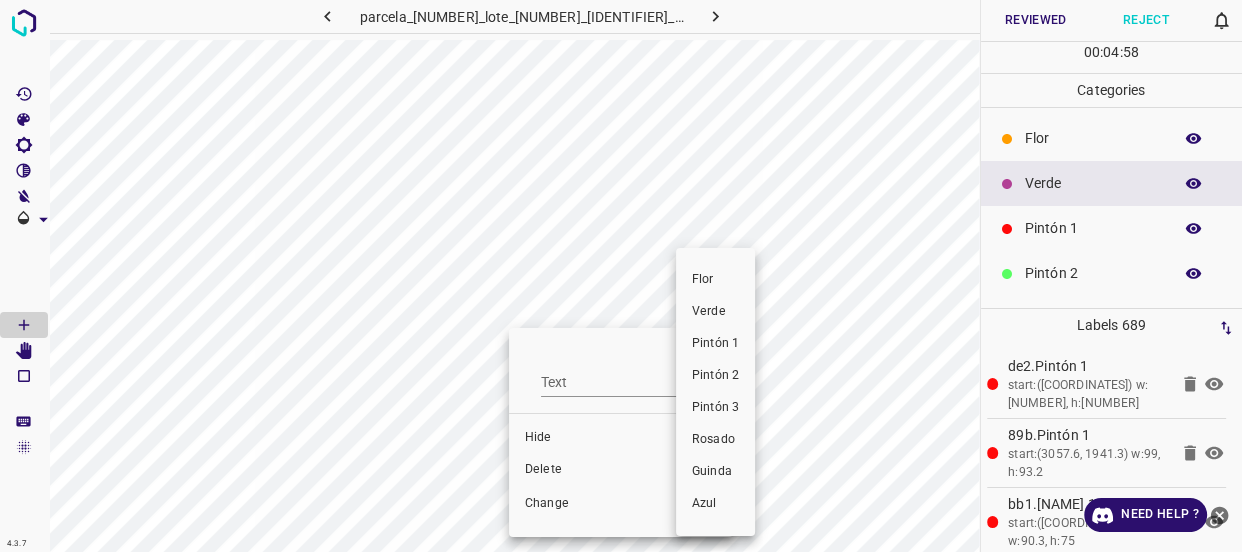 click on "Verde" at bounding box center [715, 312] 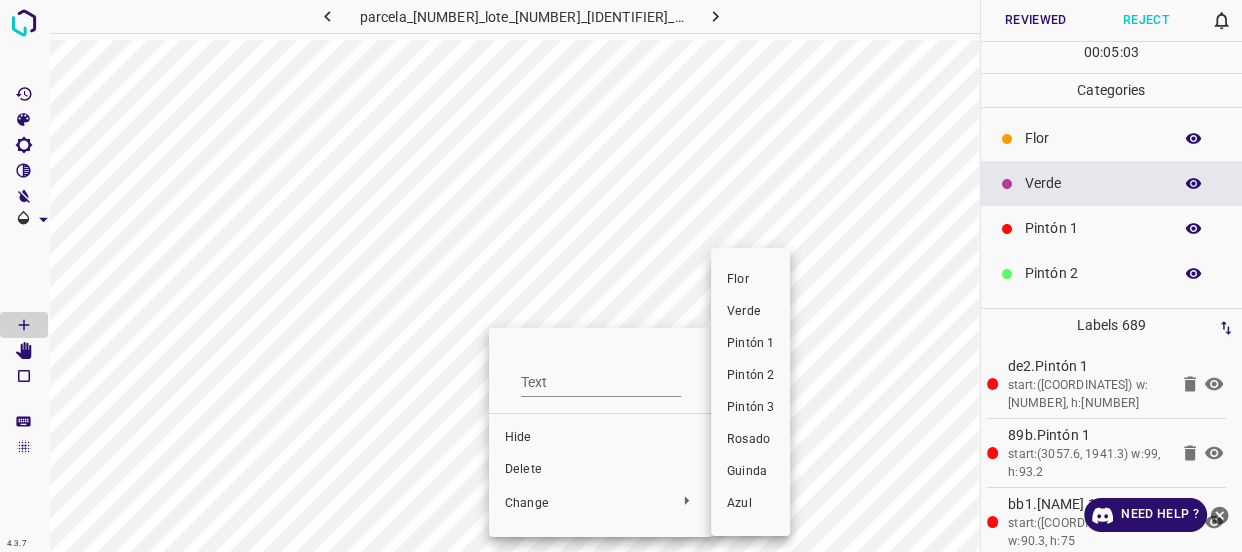 click on "Verde" at bounding box center (750, 312) 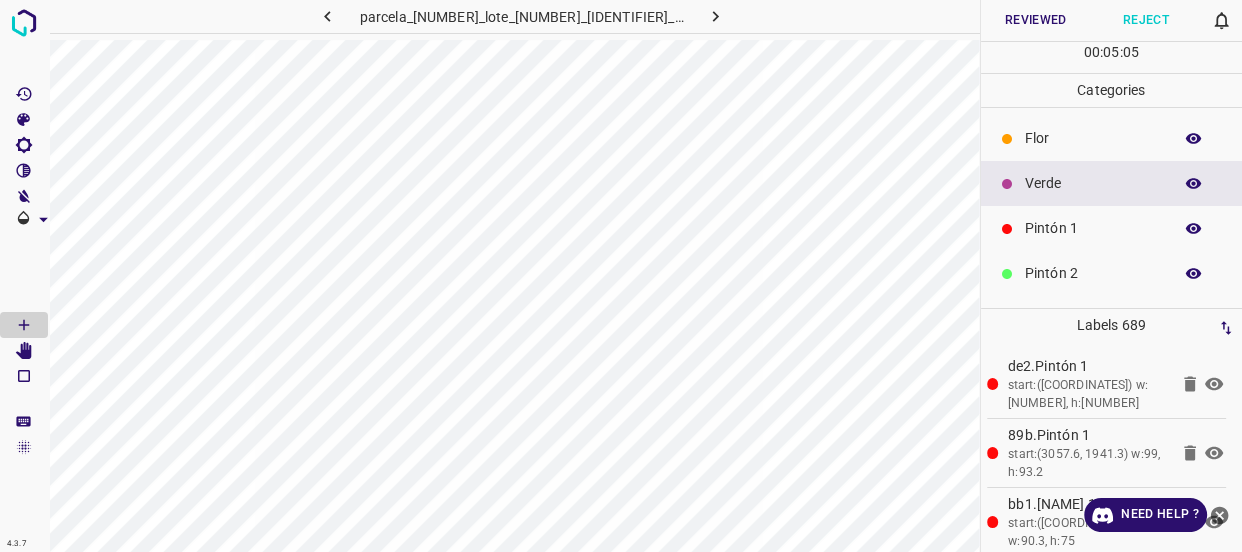 click 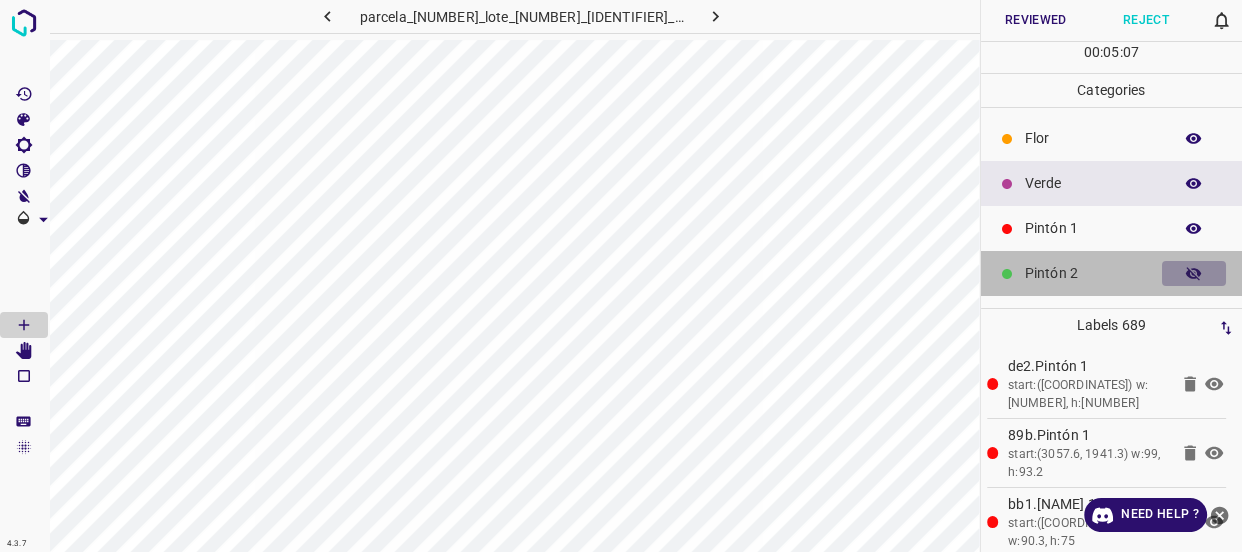 click 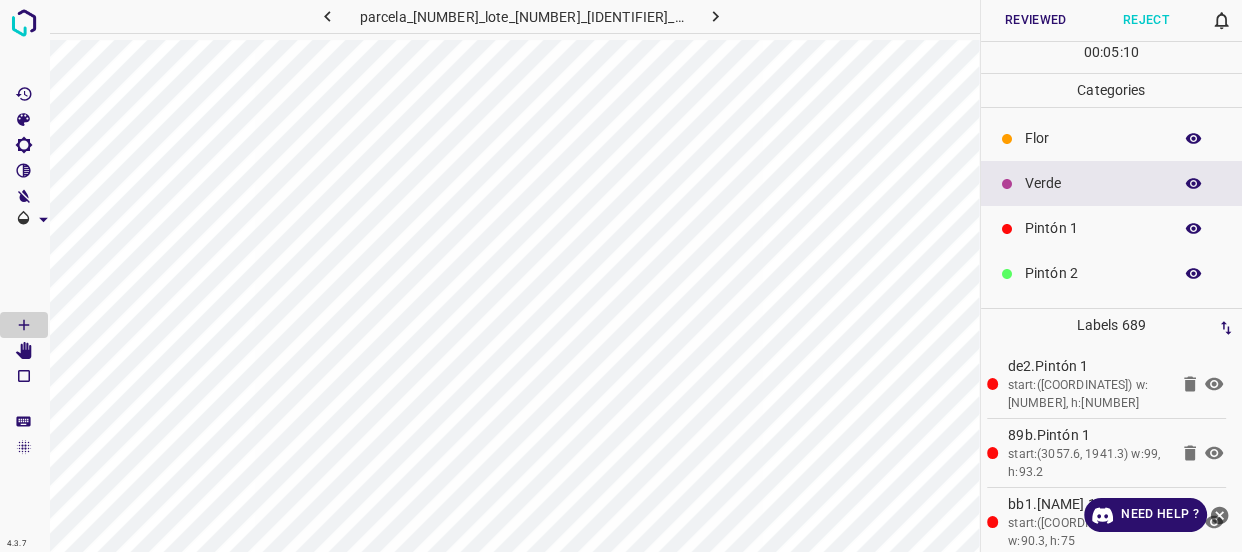 scroll, scrollTop: 175, scrollLeft: 0, axis: vertical 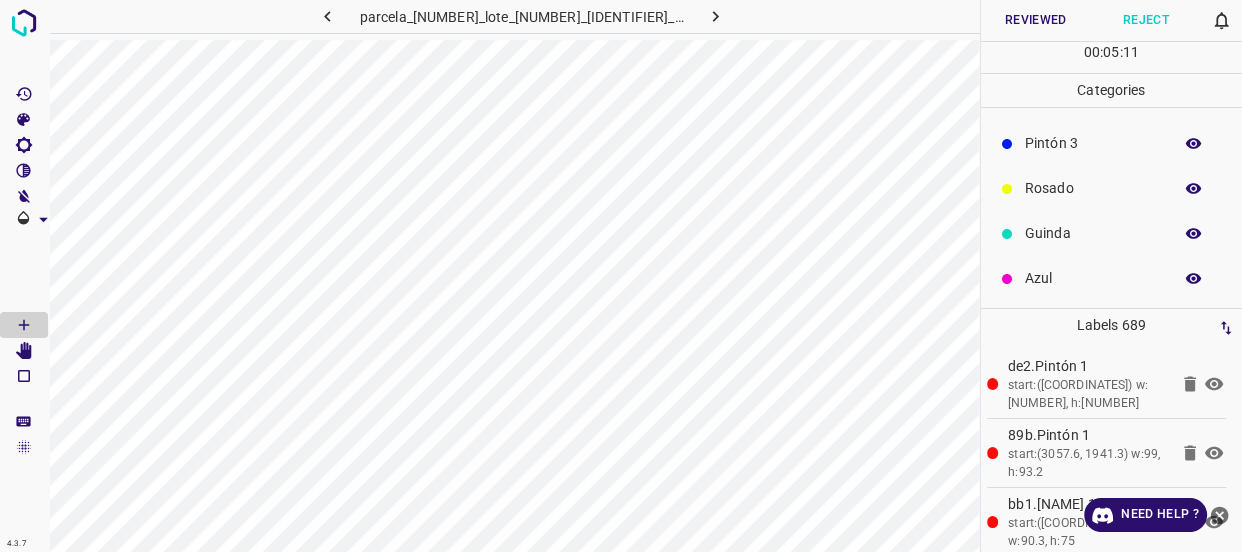 click 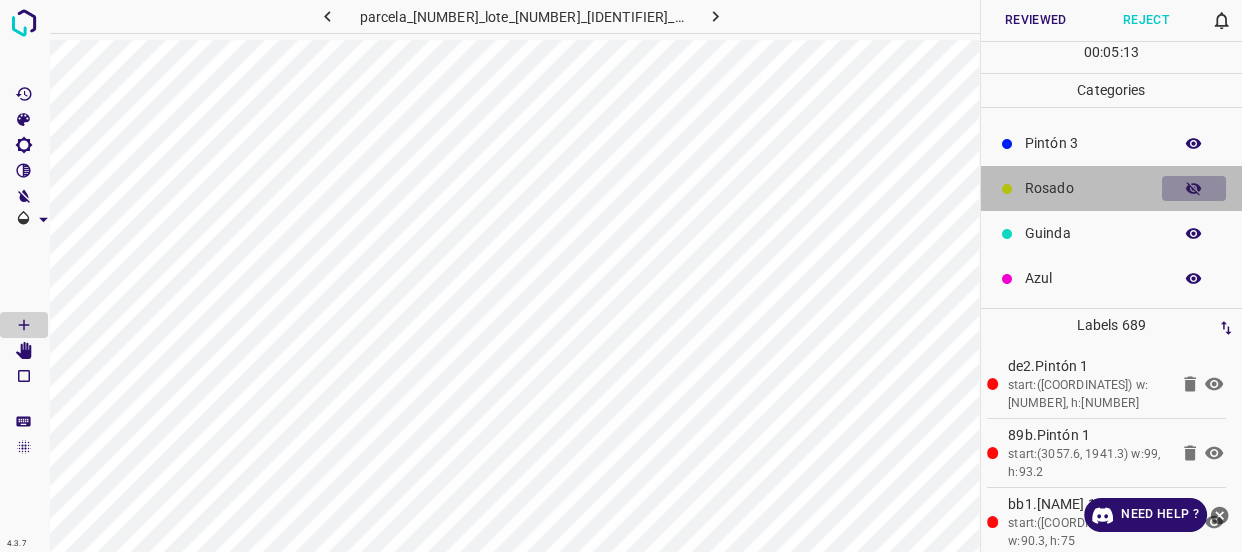 click 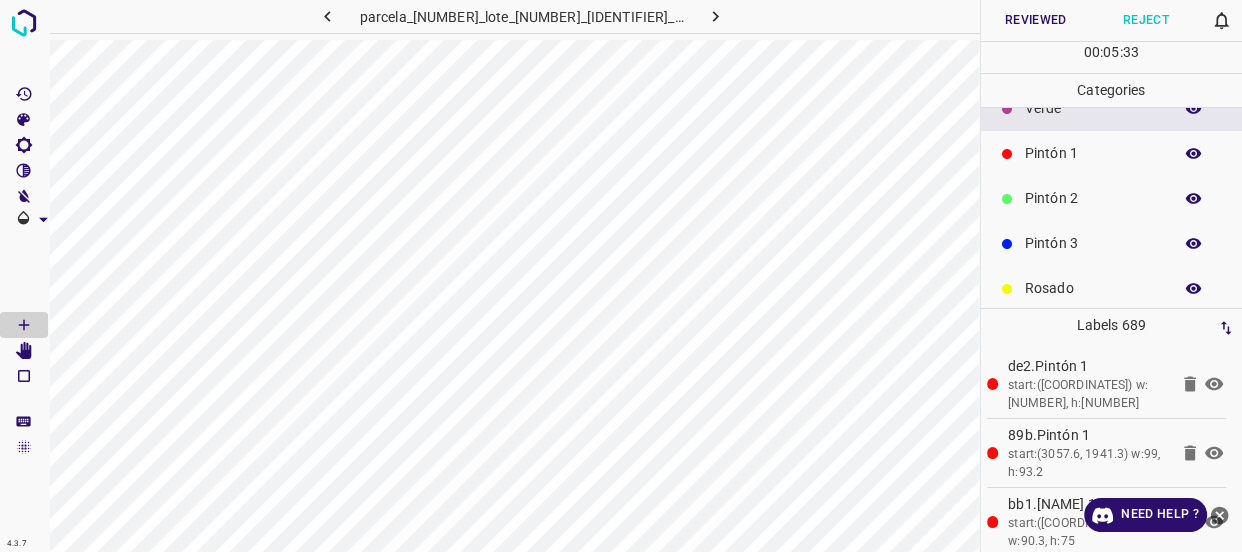 scroll, scrollTop: 0, scrollLeft: 0, axis: both 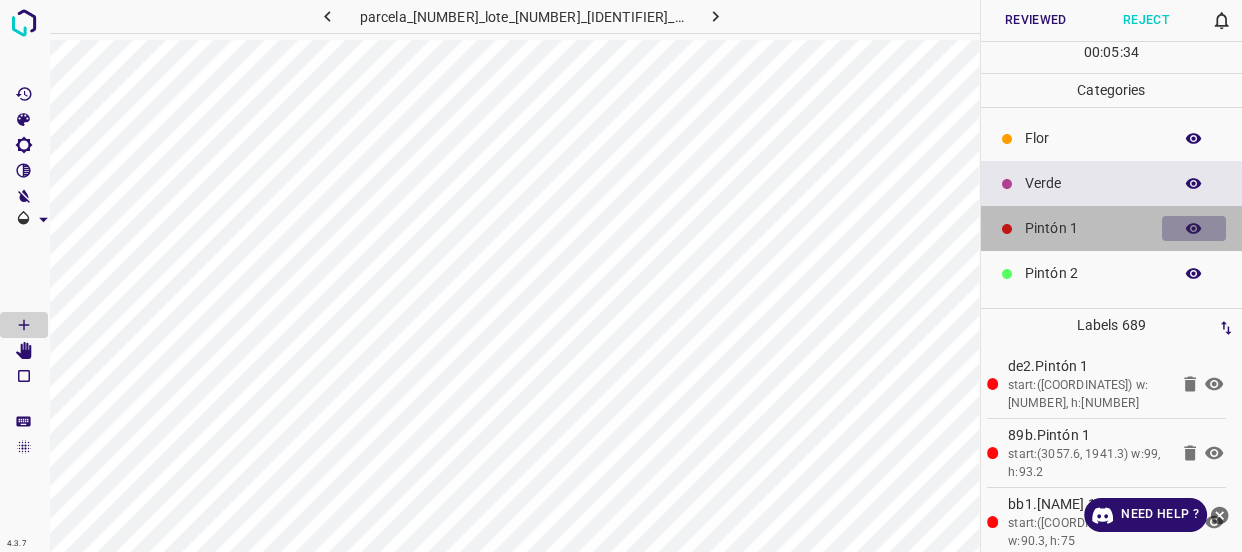click 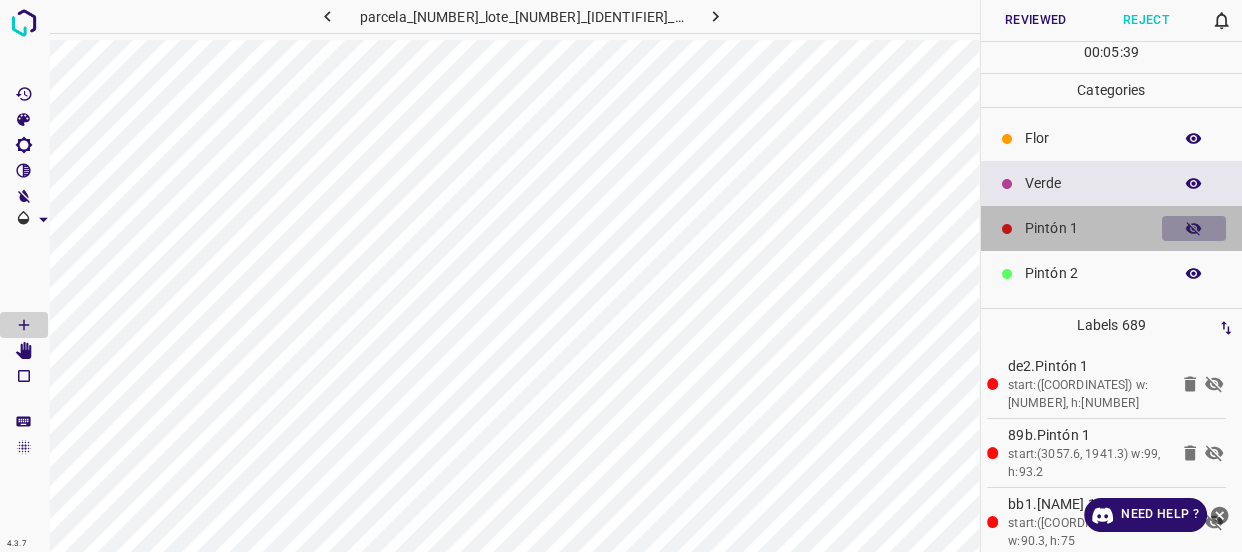 click 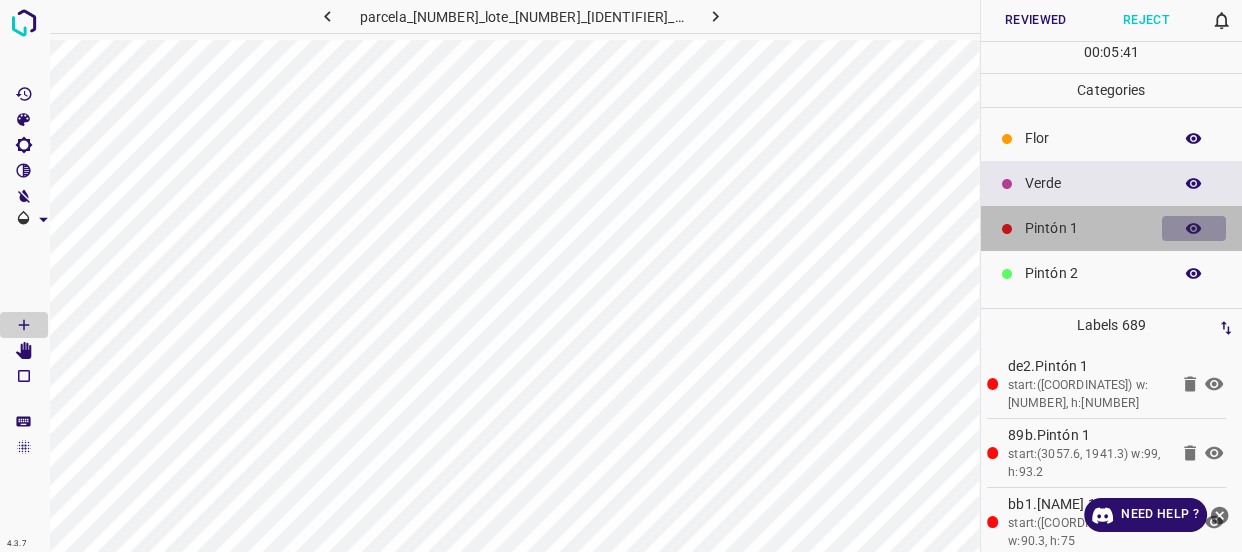 click 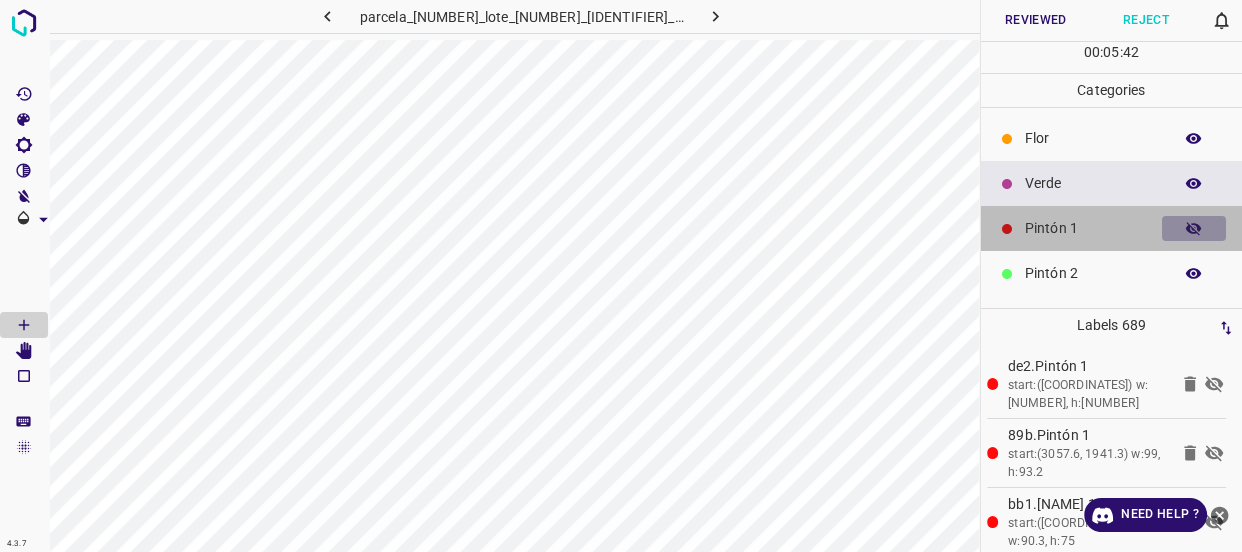 click 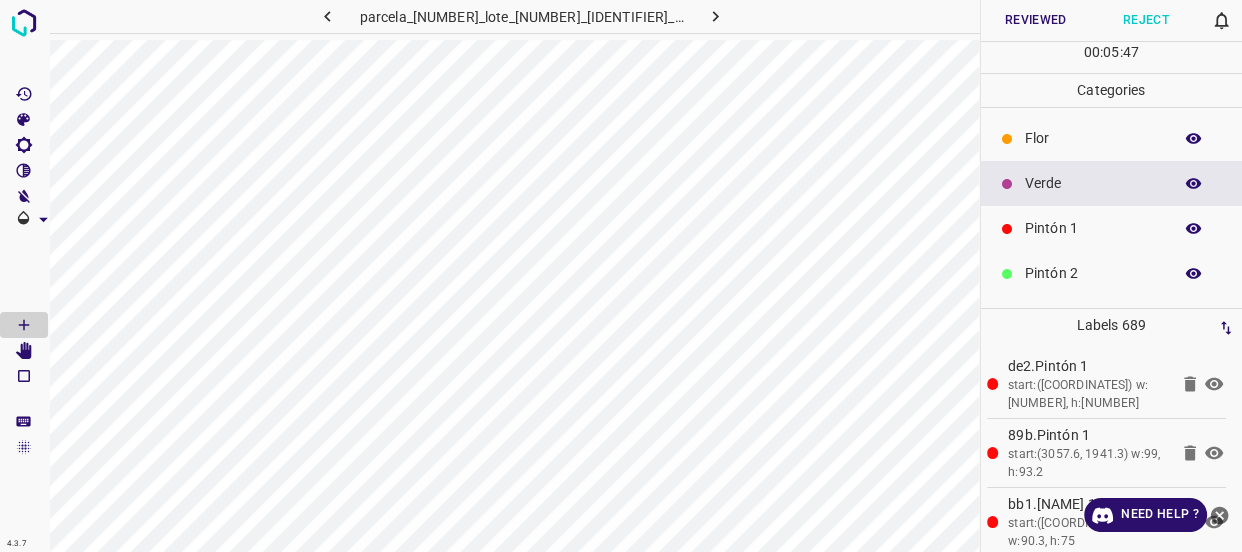 click 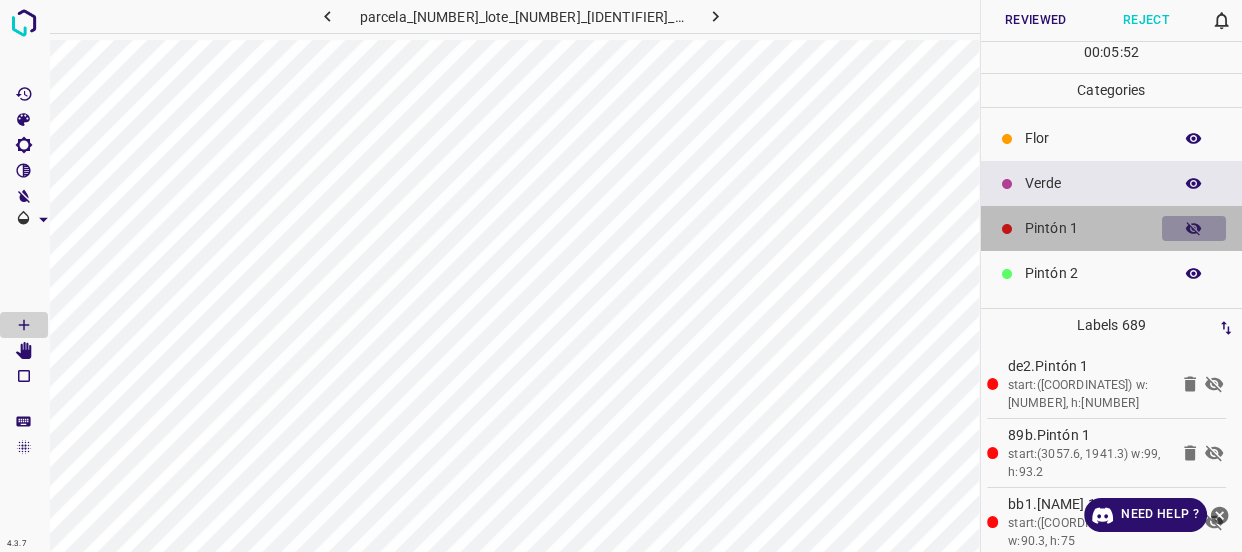click 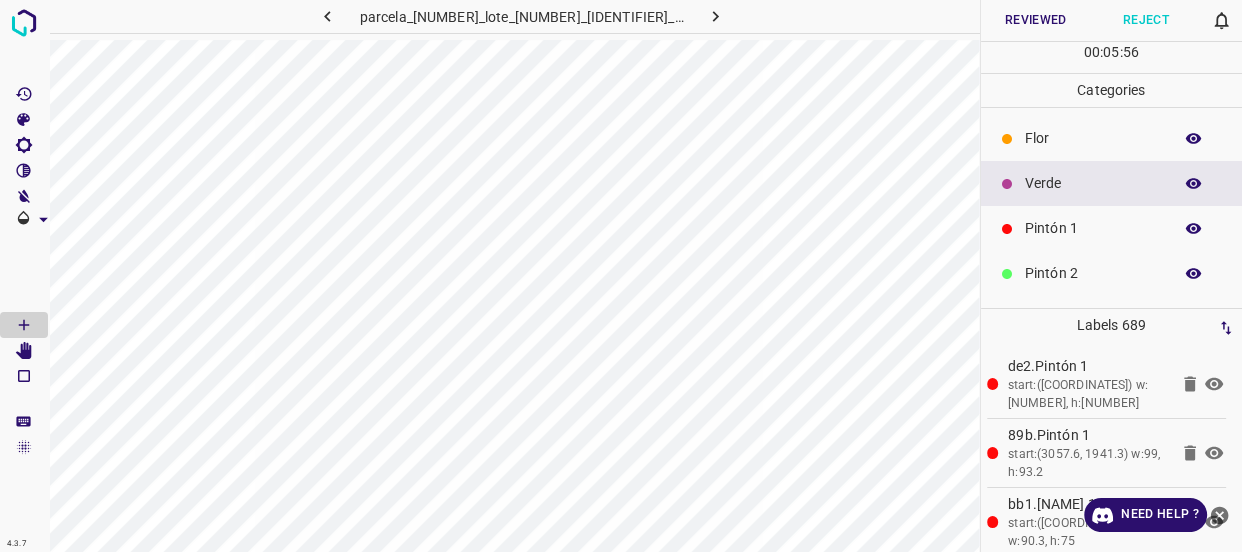 click 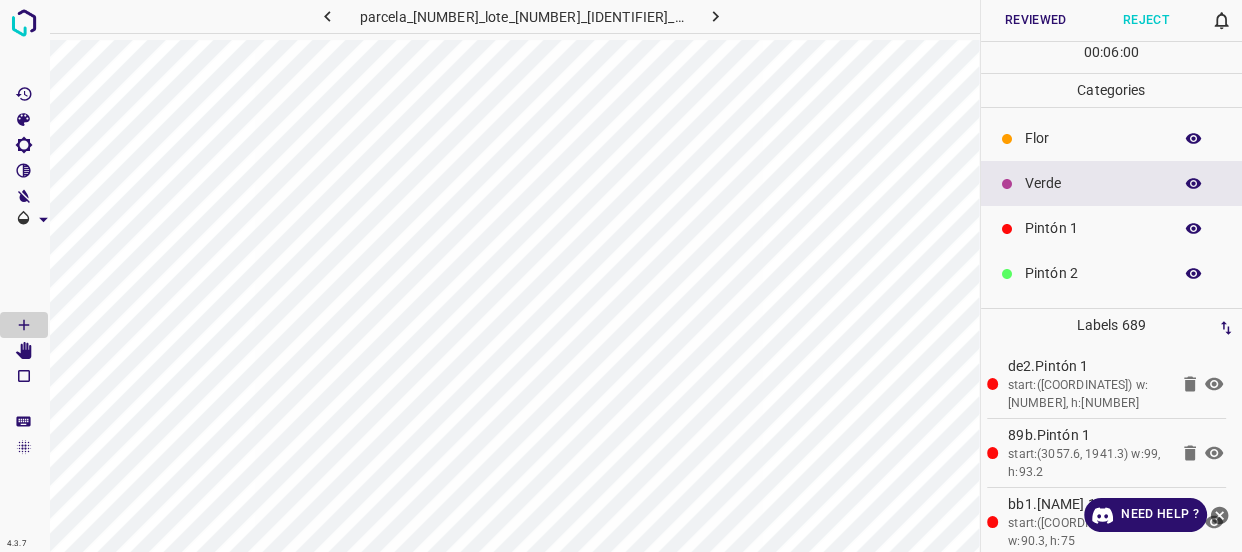 click 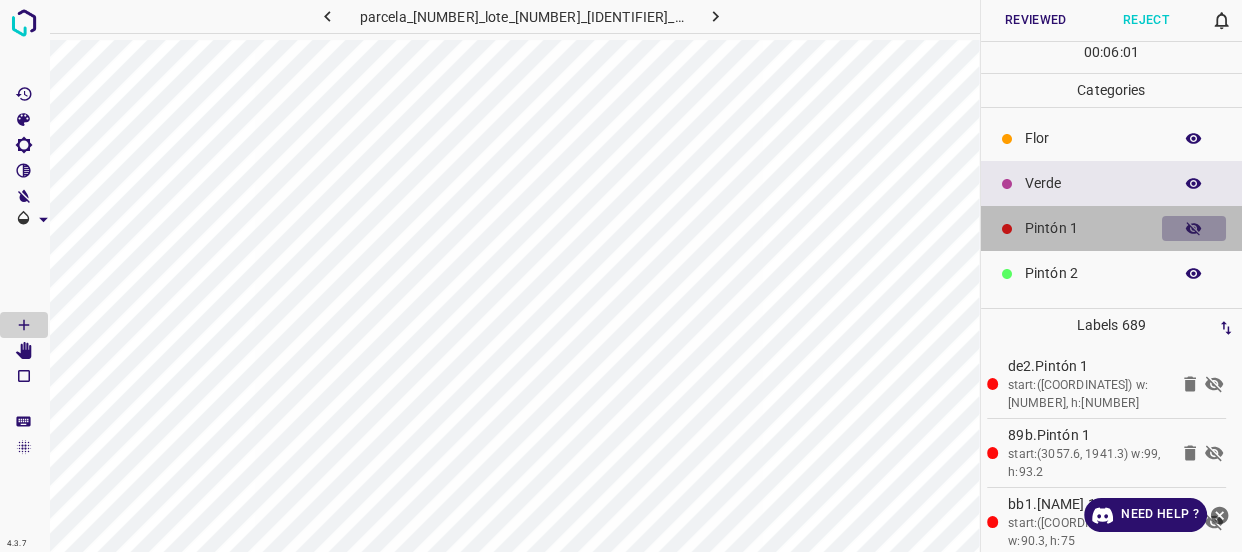 click 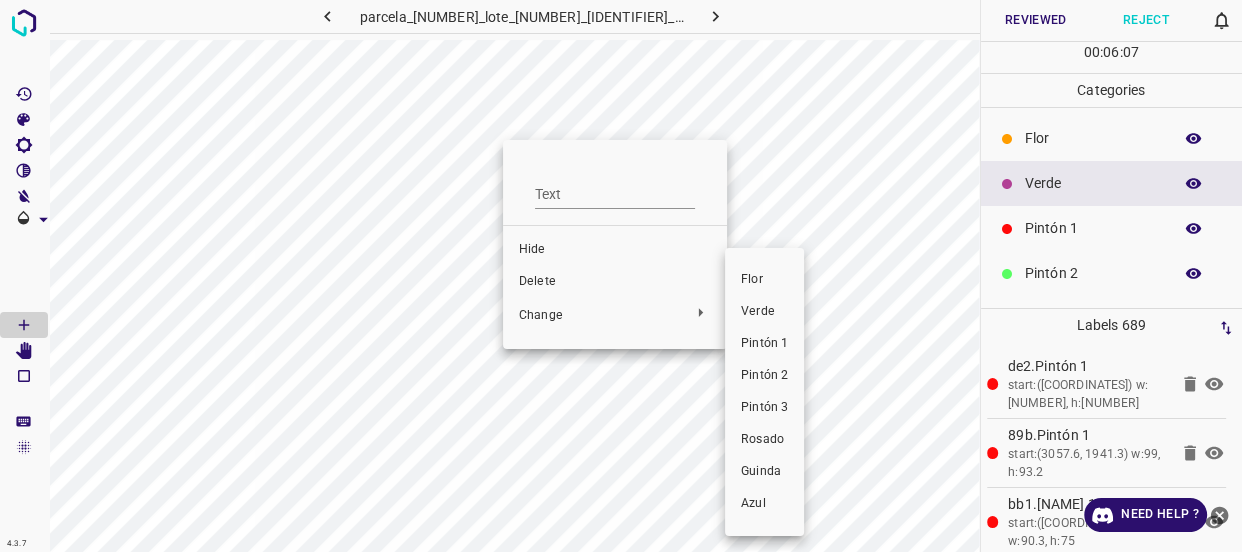 drag, startPoint x: 767, startPoint y: 311, endPoint x: 530, endPoint y: 176, distance: 272.75262 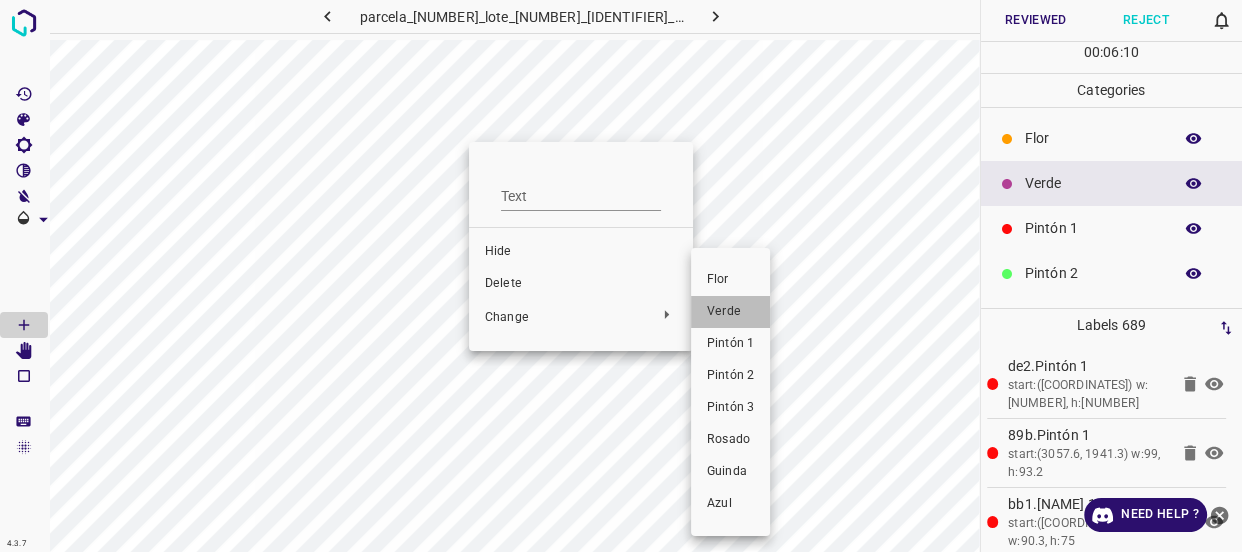 click on "Verde" at bounding box center (730, 312) 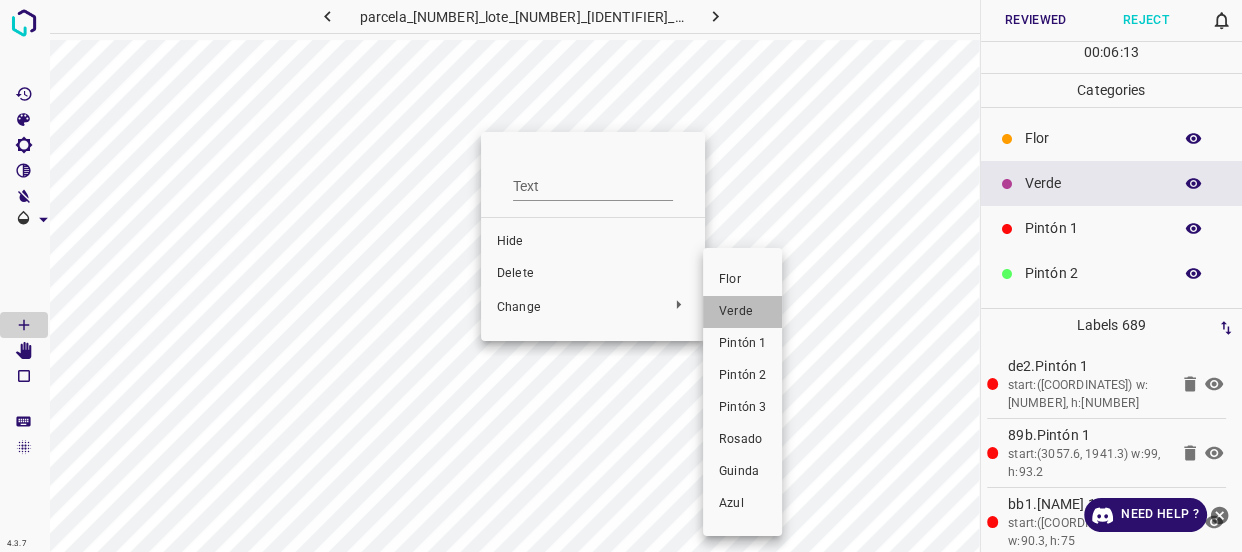 drag, startPoint x: 740, startPoint y: 314, endPoint x: 499, endPoint y: 185, distance: 273.35324 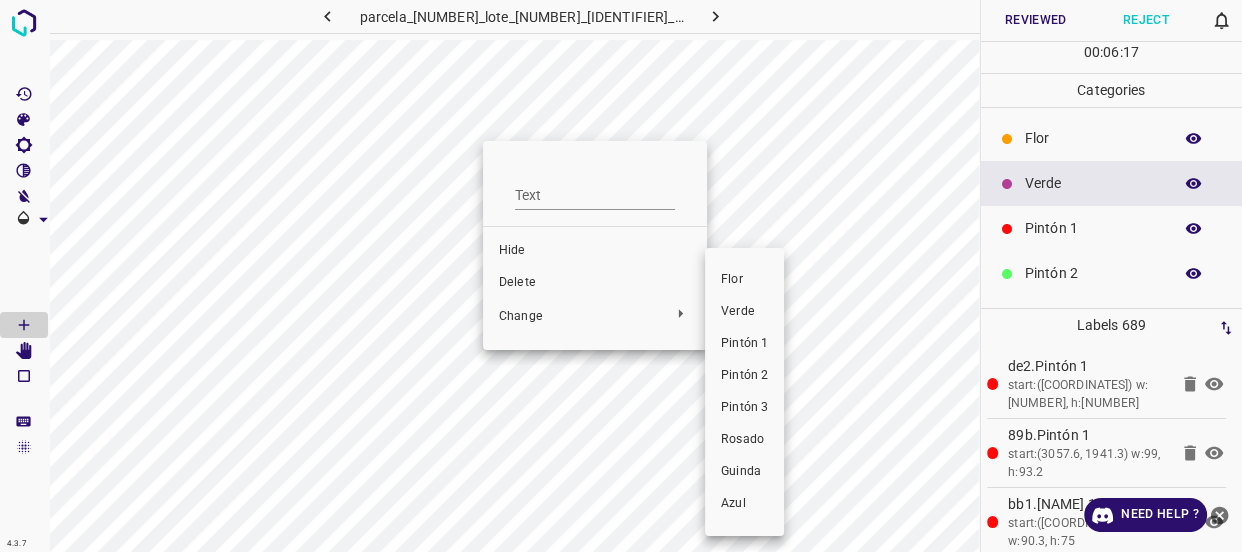 click on "Verde" at bounding box center (744, 312) 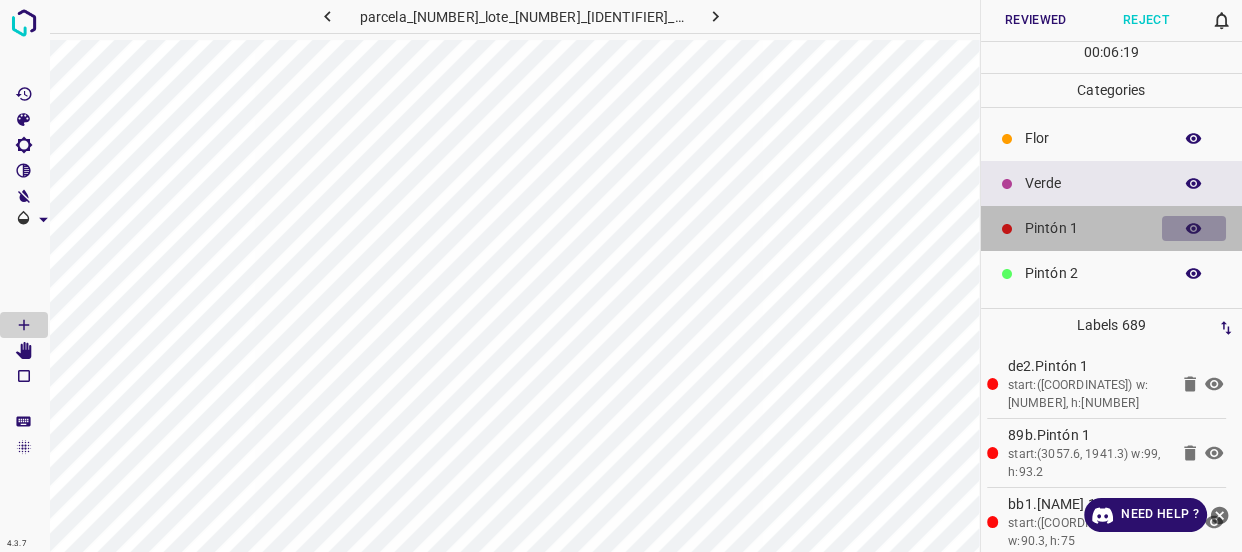 click 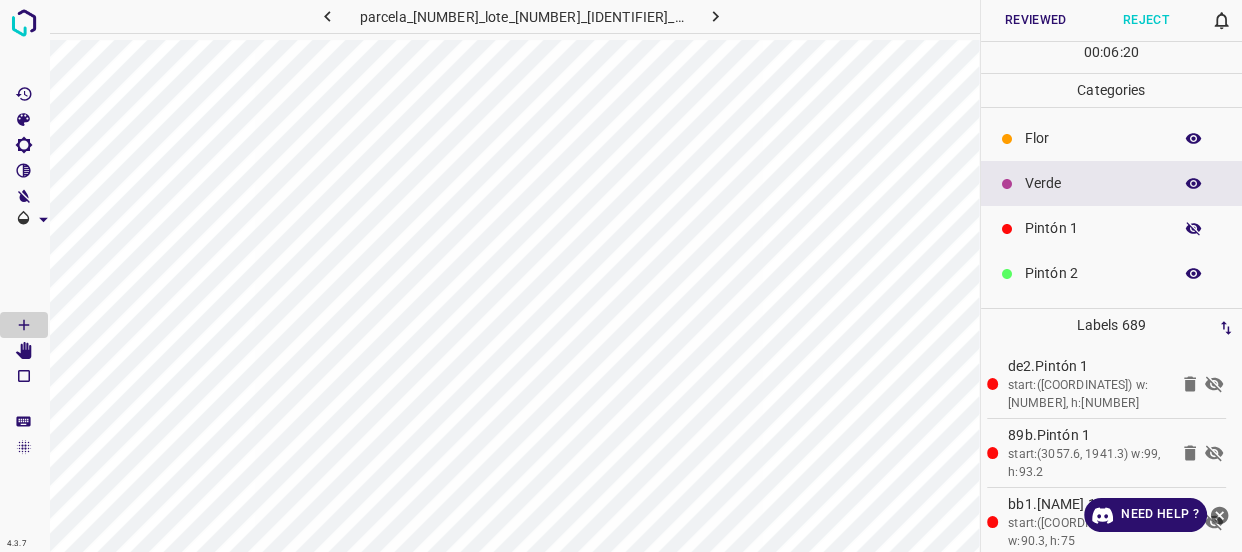 click 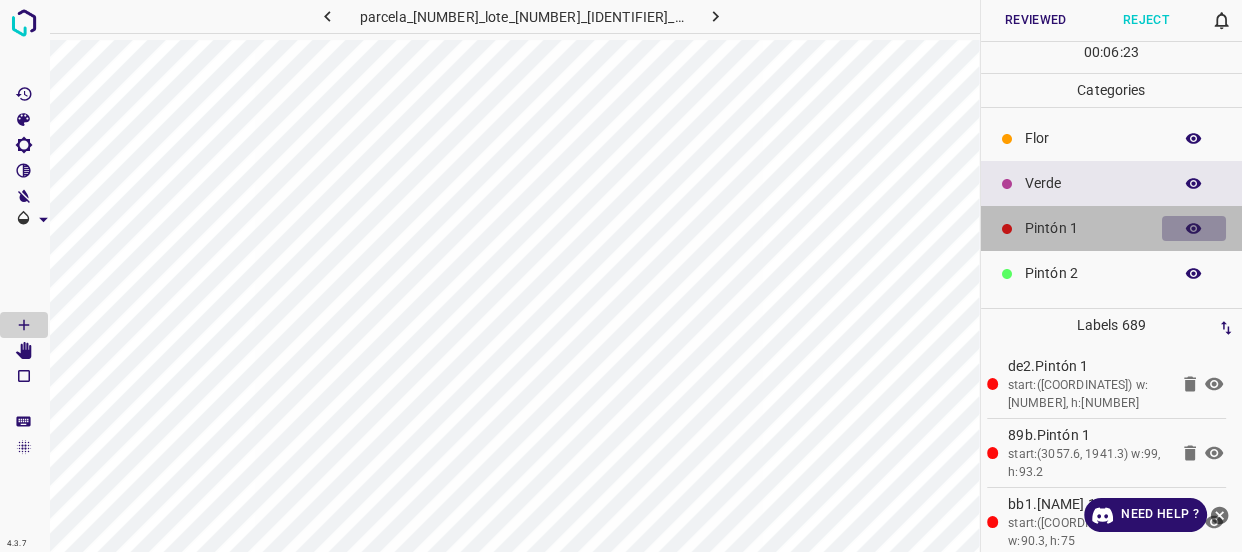 click 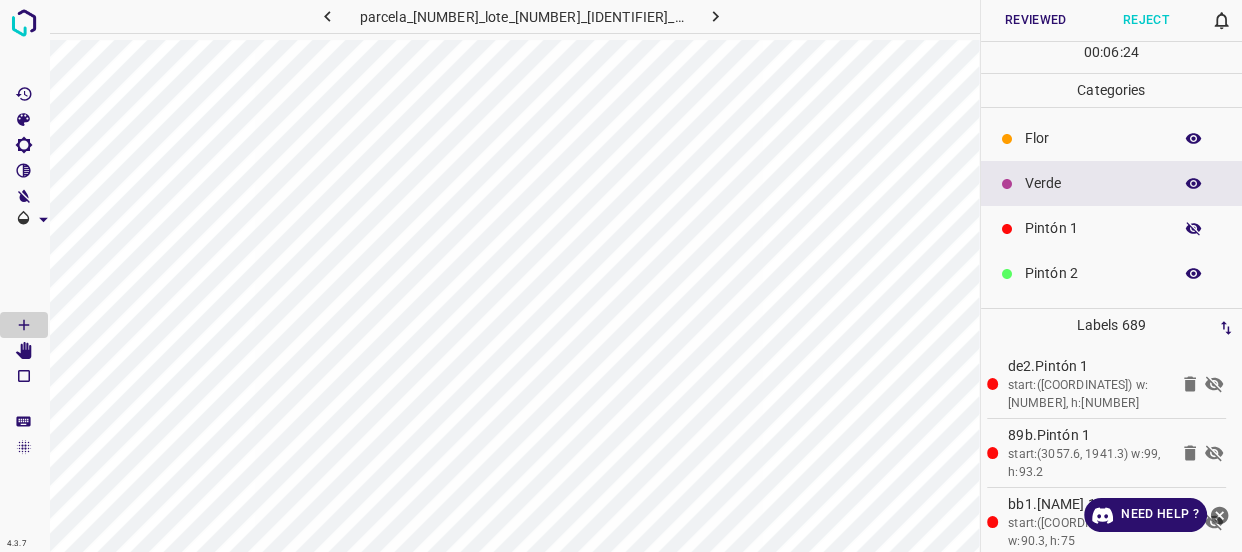 click 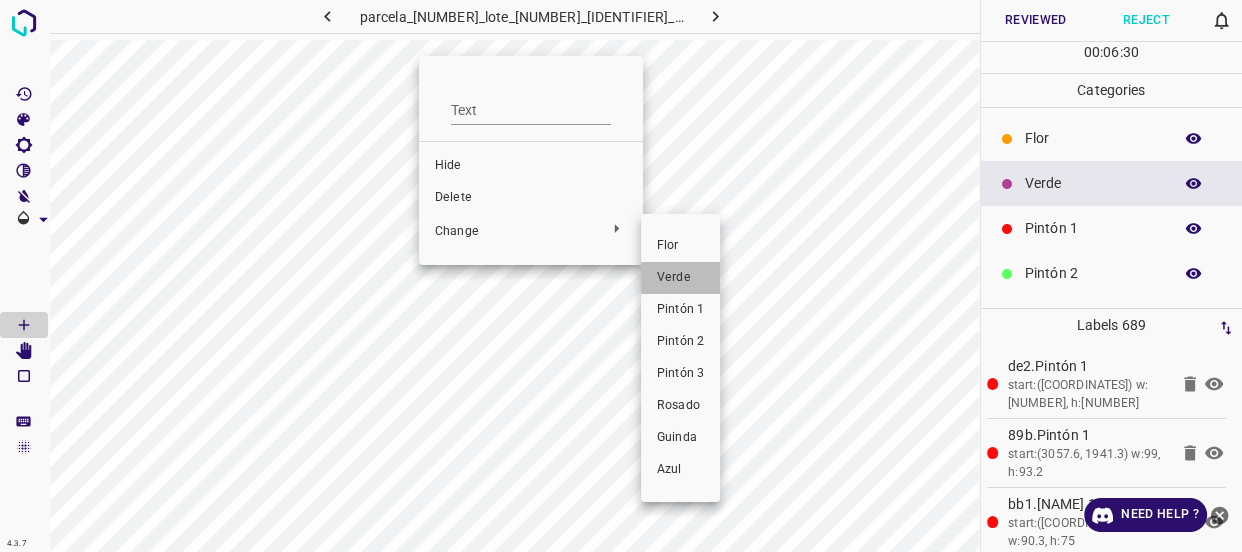 drag, startPoint x: 680, startPoint y: 275, endPoint x: 417, endPoint y: 110, distance: 310.47385 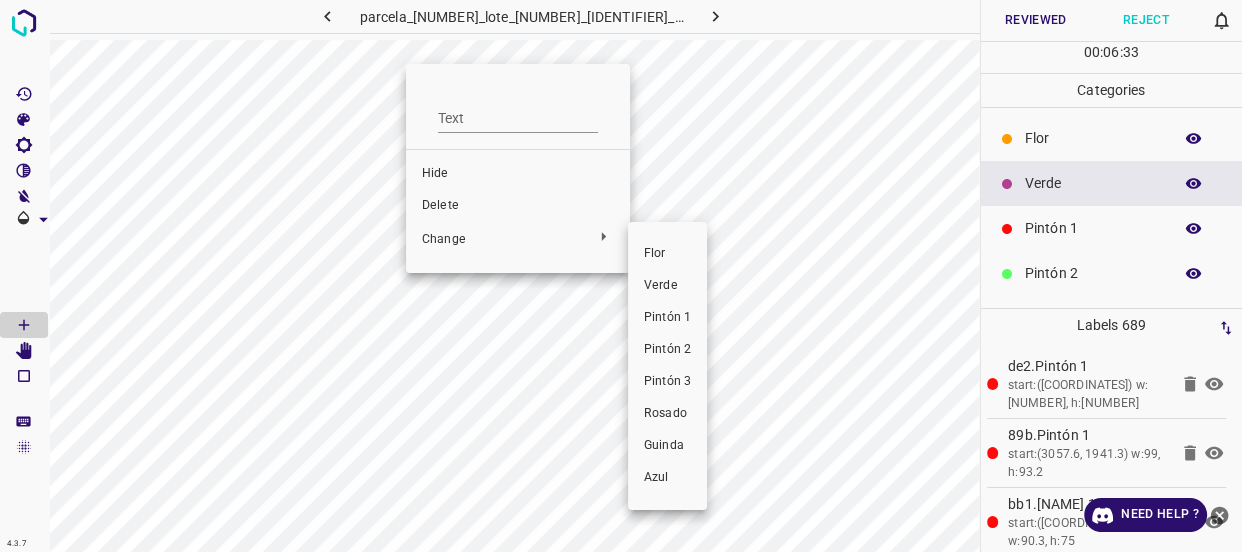 click on "Verde" at bounding box center (667, 286) 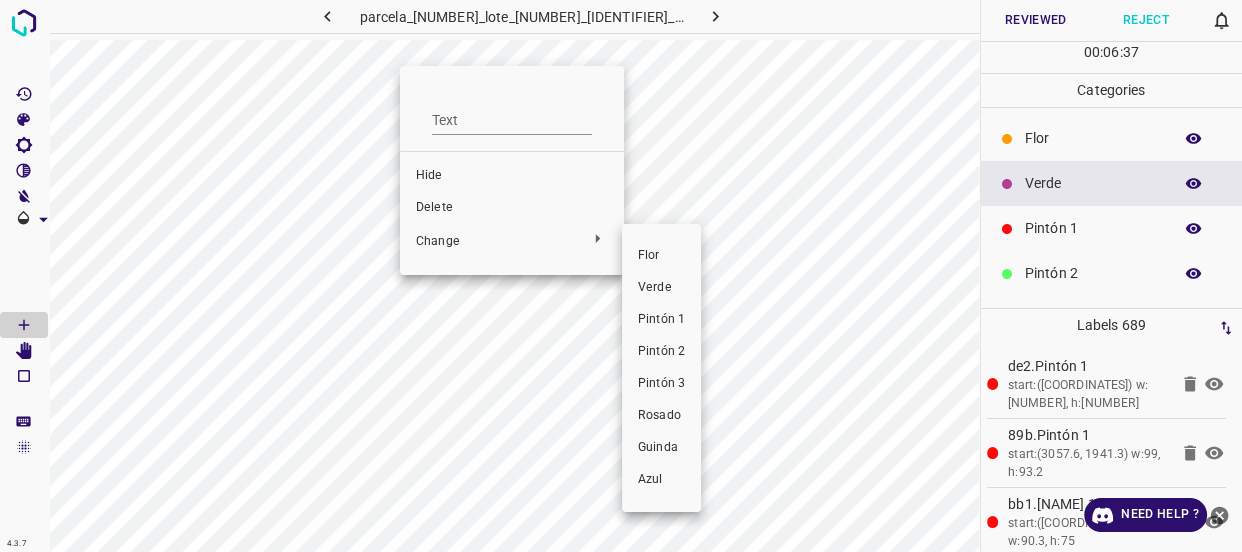 drag, startPoint x: 660, startPoint y: 286, endPoint x: 435, endPoint y: 134, distance: 271.53085 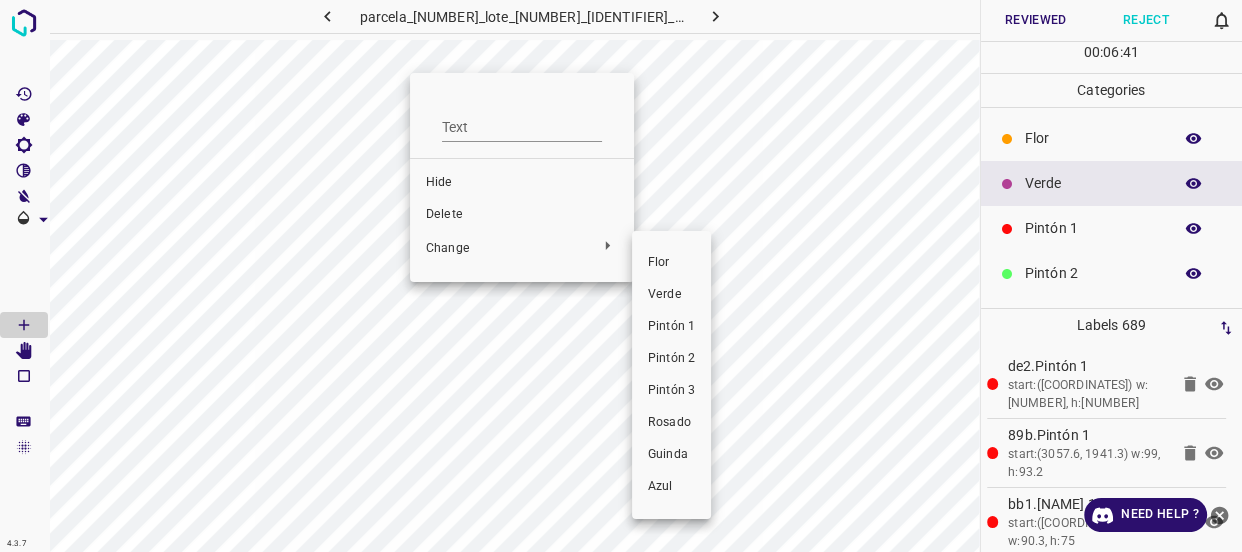 drag, startPoint x: 672, startPoint y: 297, endPoint x: 410, endPoint y: 77, distance: 342.11694 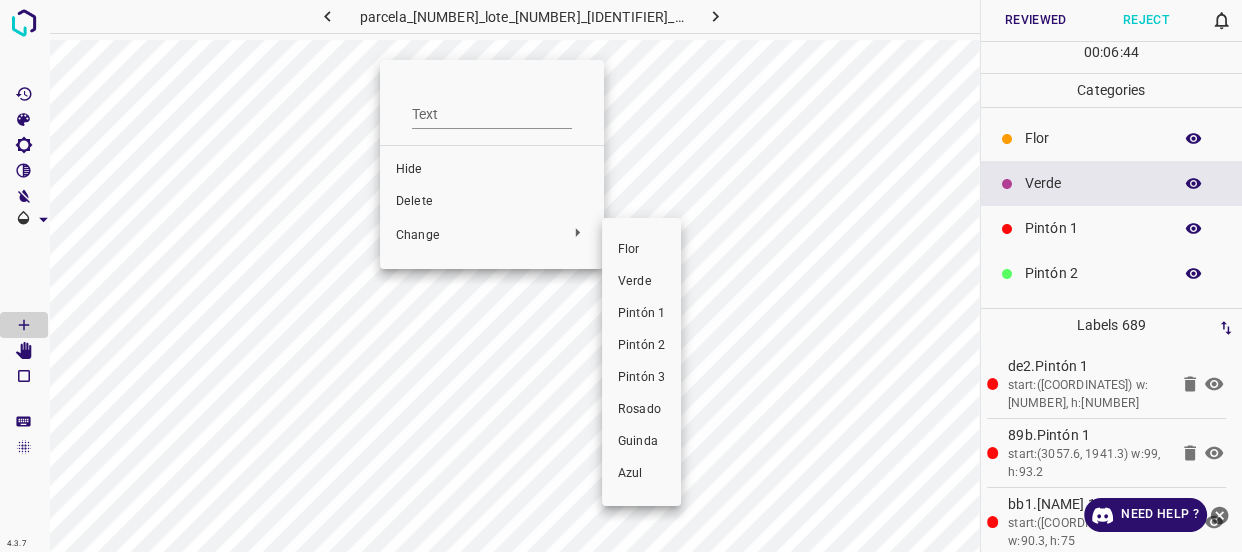 click on "Verde" at bounding box center [641, 282] 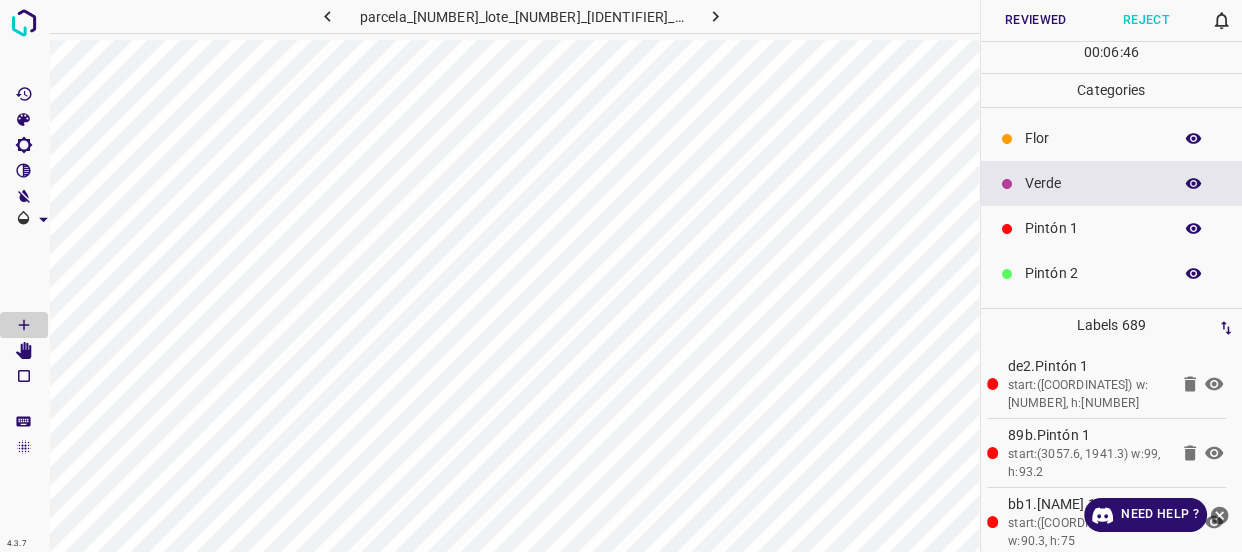 click 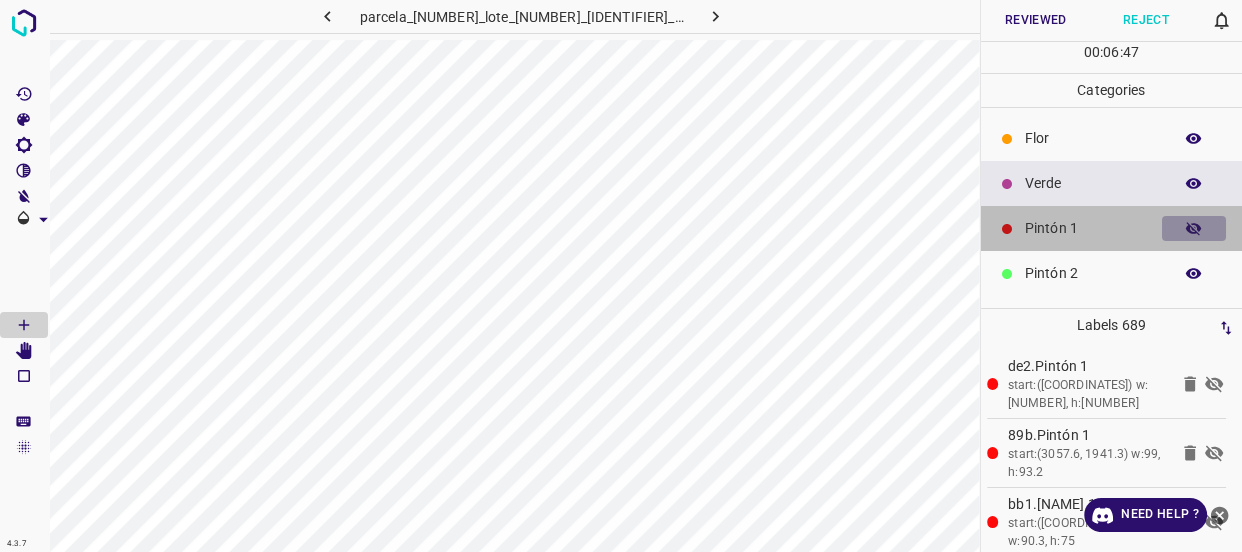 click 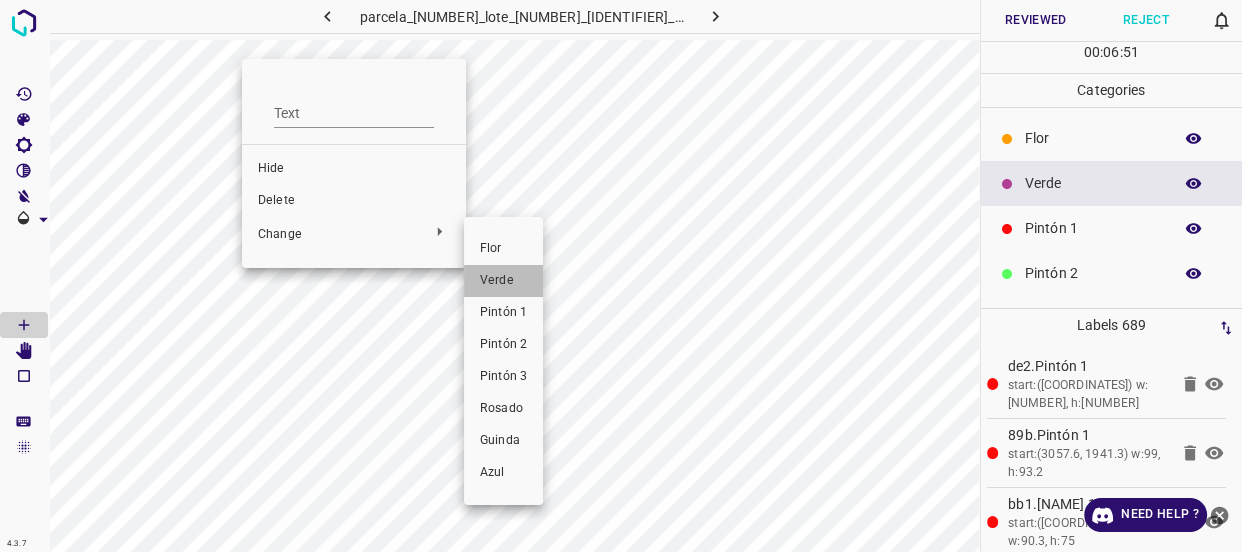 click on "Verde" at bounding box center [503, 281] 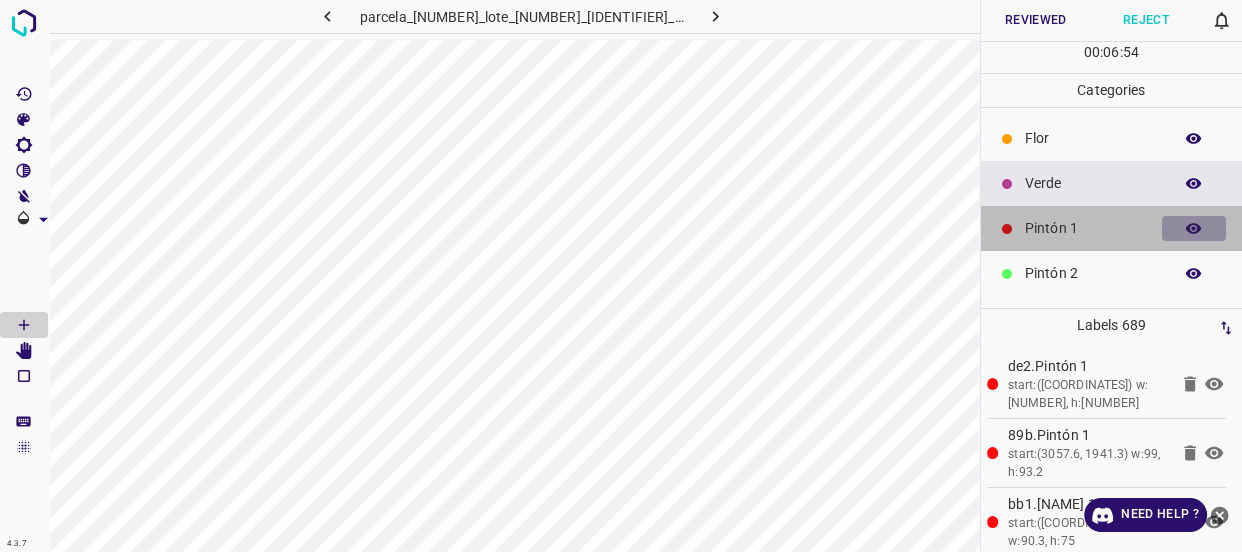 click 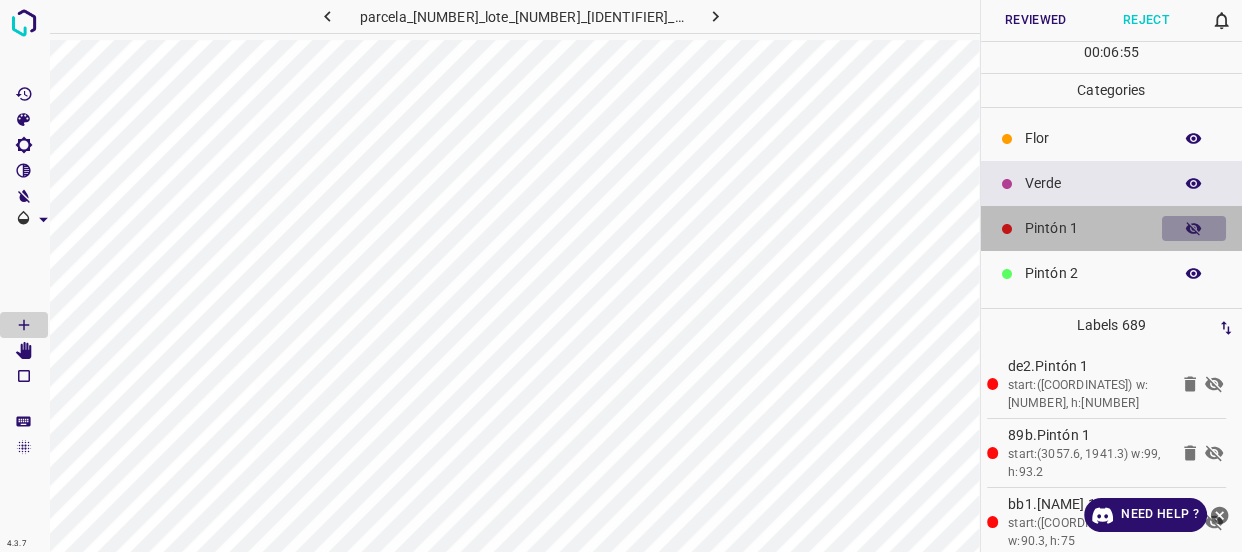 click 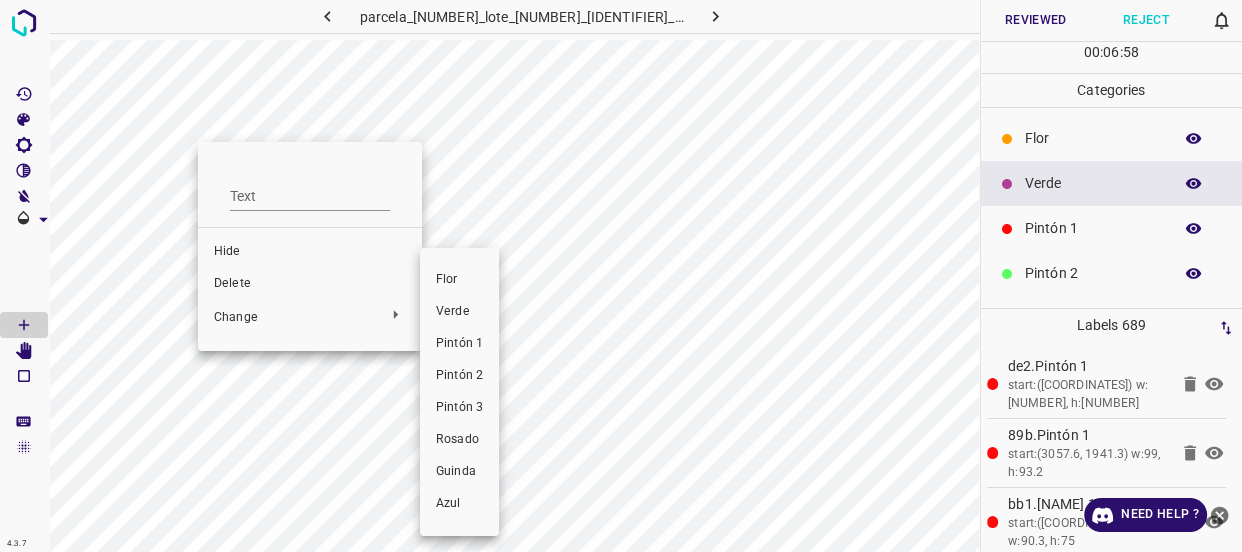 drag, startPoint x: 465, startPoint y: 318, endPoint x: 156, endPoint y: 140, distance: 356.60202 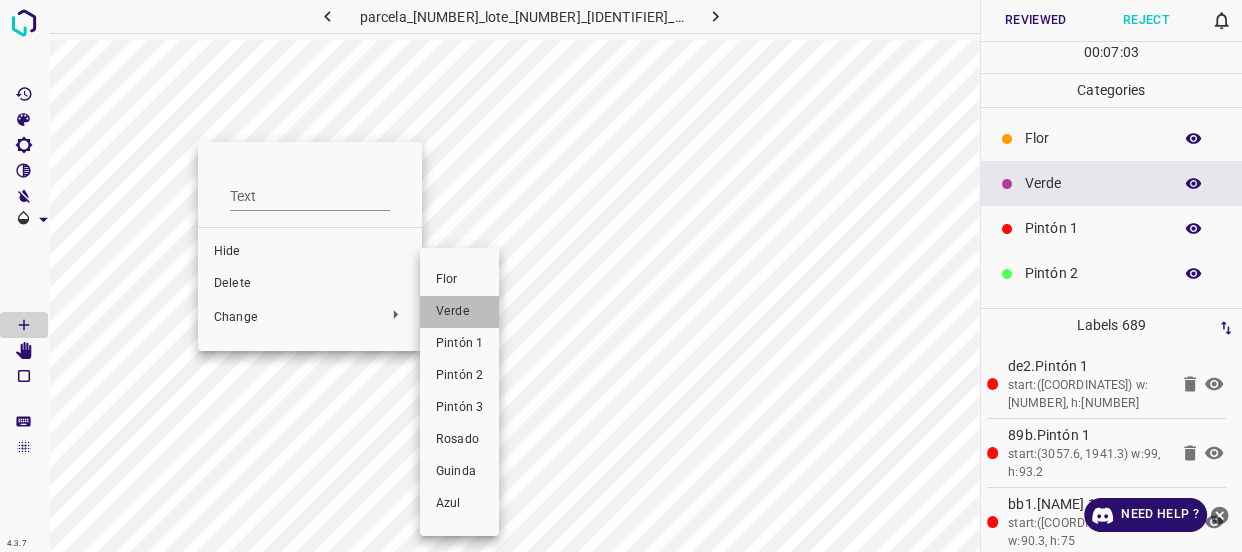 click on "Verde" at bounding box center [459, 312] 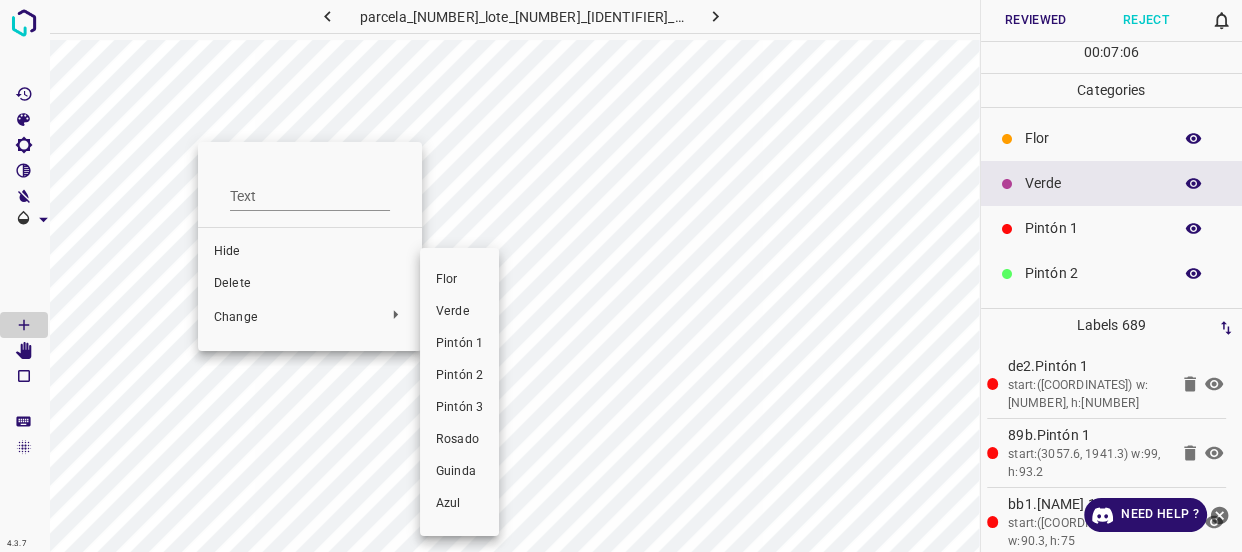 drag, startPoint x: 455, startPoint y: 311, endPoint x: 170, endPoint y: 146, distance: 329.31747 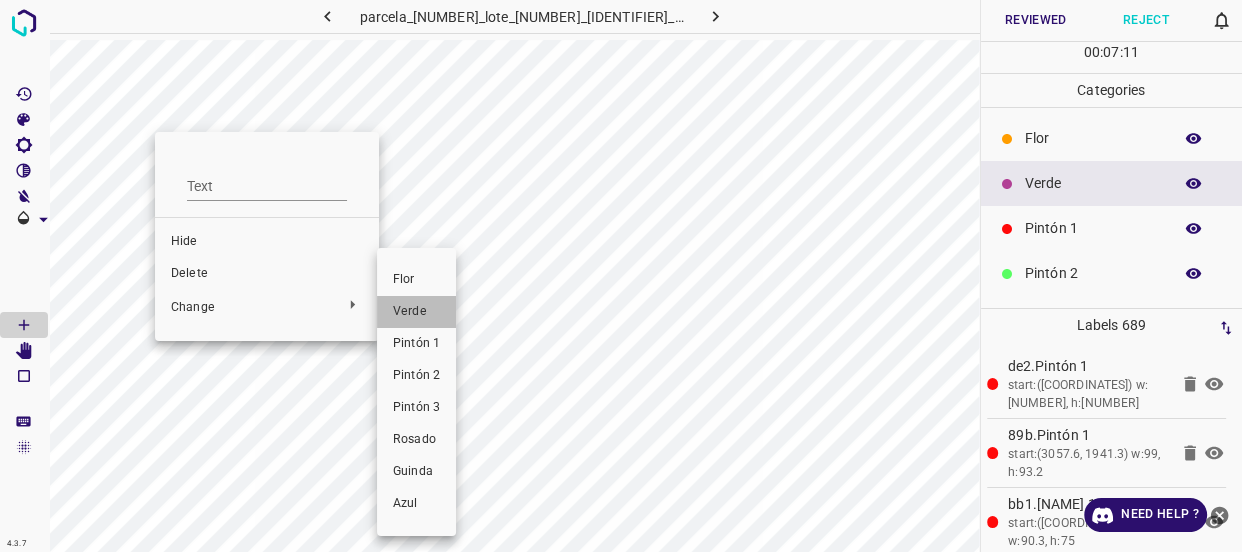 drag, startPoint x: 412, startPoint y: 311, endPoint x: 429, endPoint y: 286, distance: 30.232433 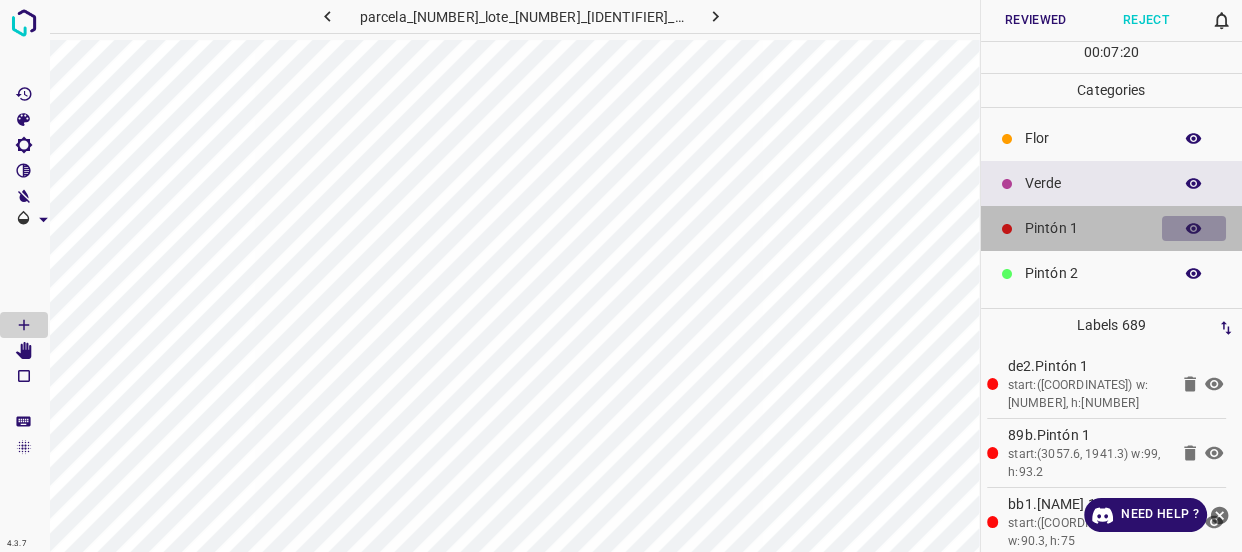 click 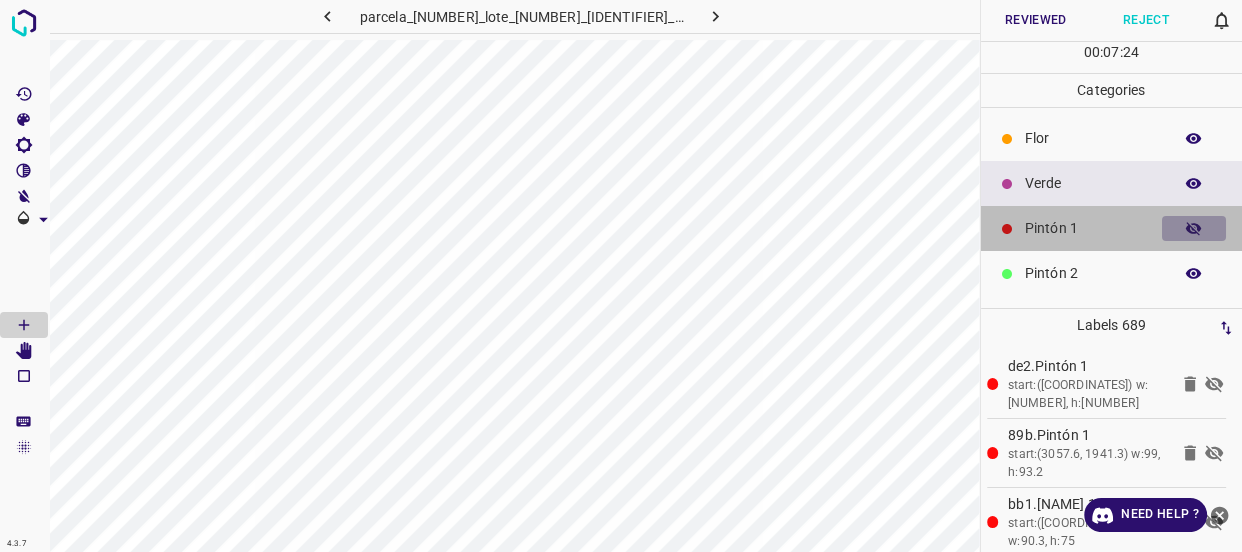click 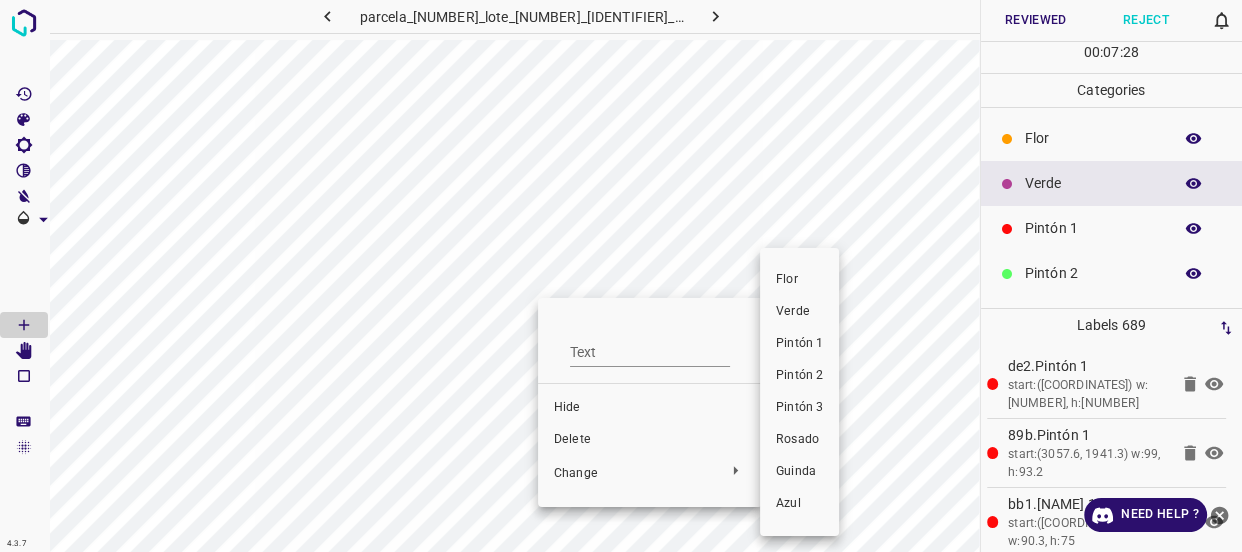 click on "Verde" at bounding box center (799, 312) 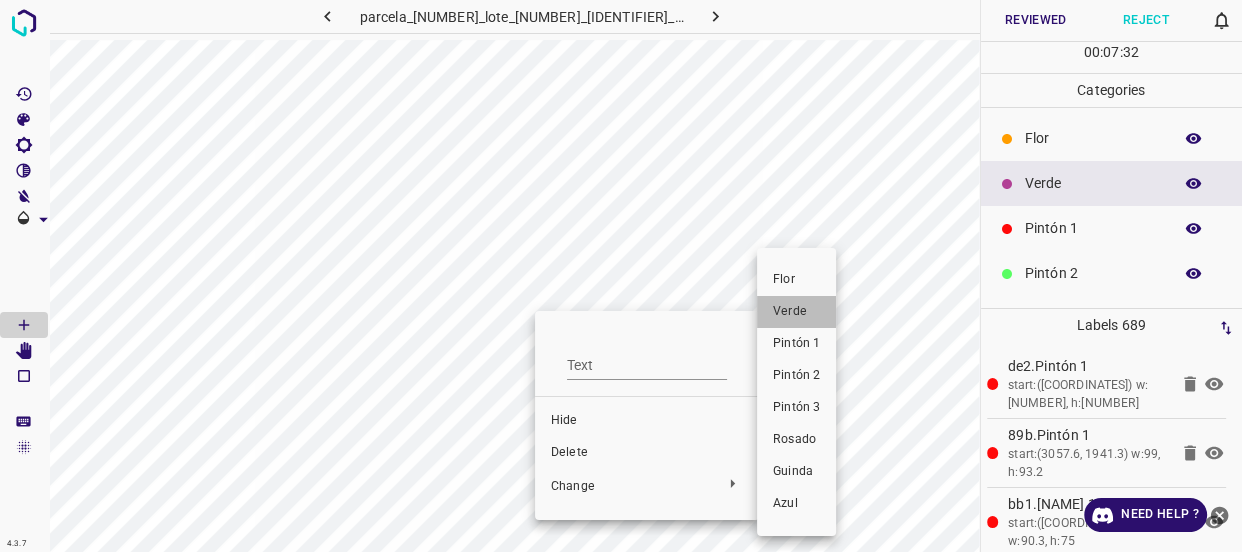 click on "Verde" at bounding box center [796, 312] 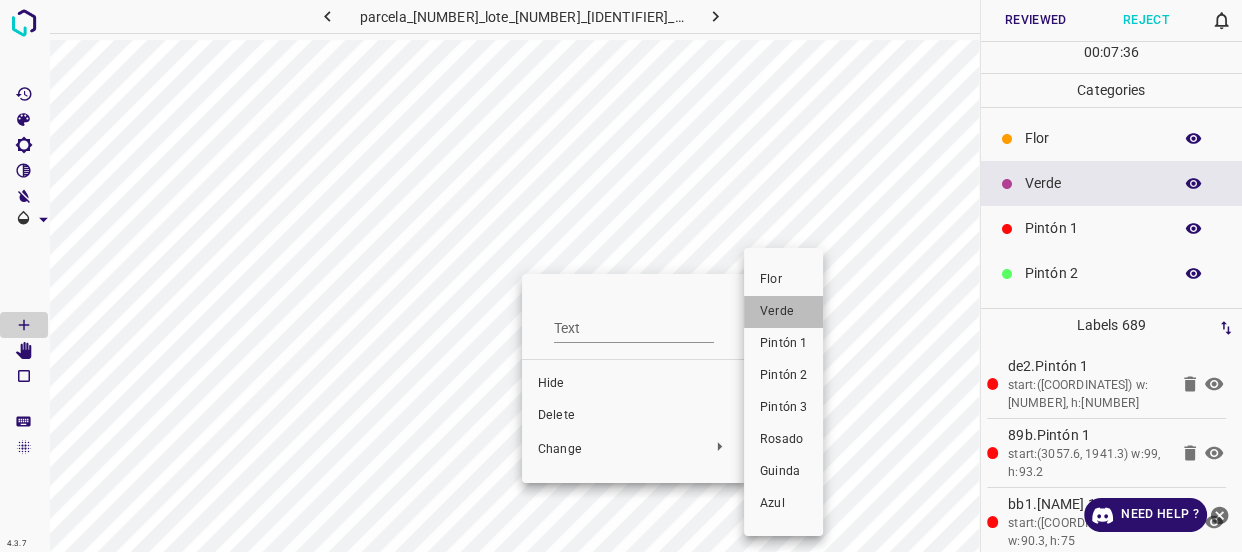 click on "Verde" at bounding box center [783, 312] 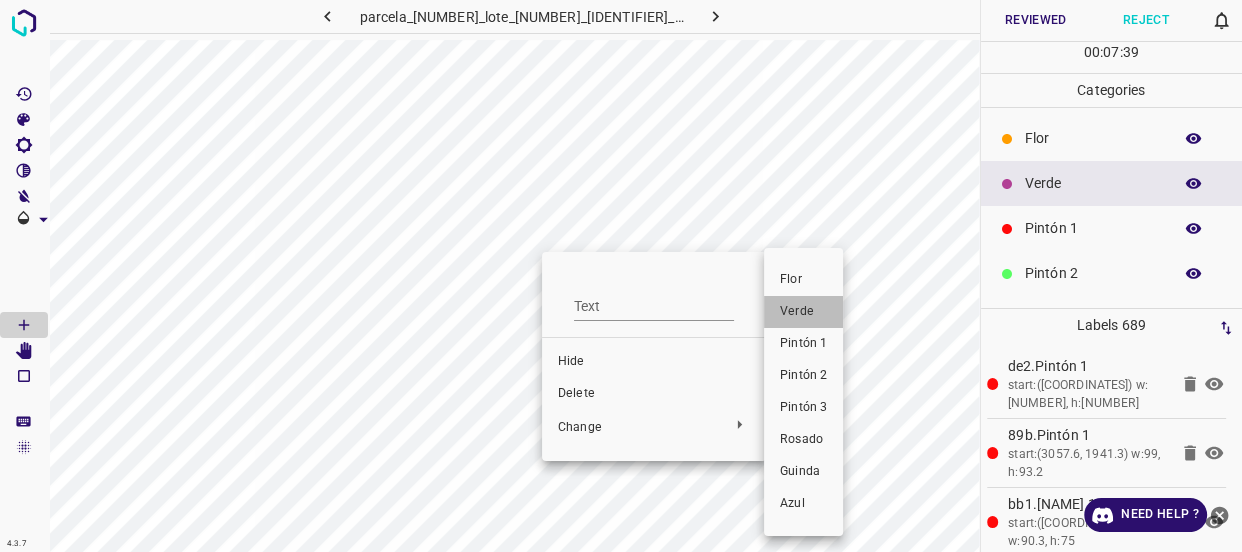 drag, startPoint x: 784, startPoint y: 316, endPoint x: 571, endPoint y: 241, distance: 225.81851 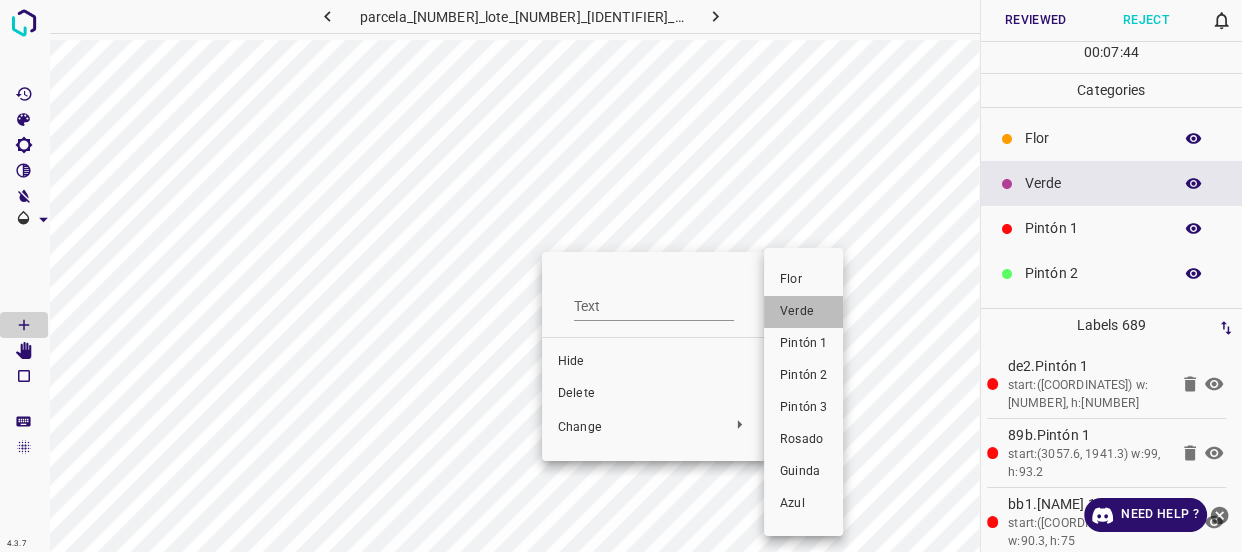 click on "Verde" at bounding box center [803, 312] 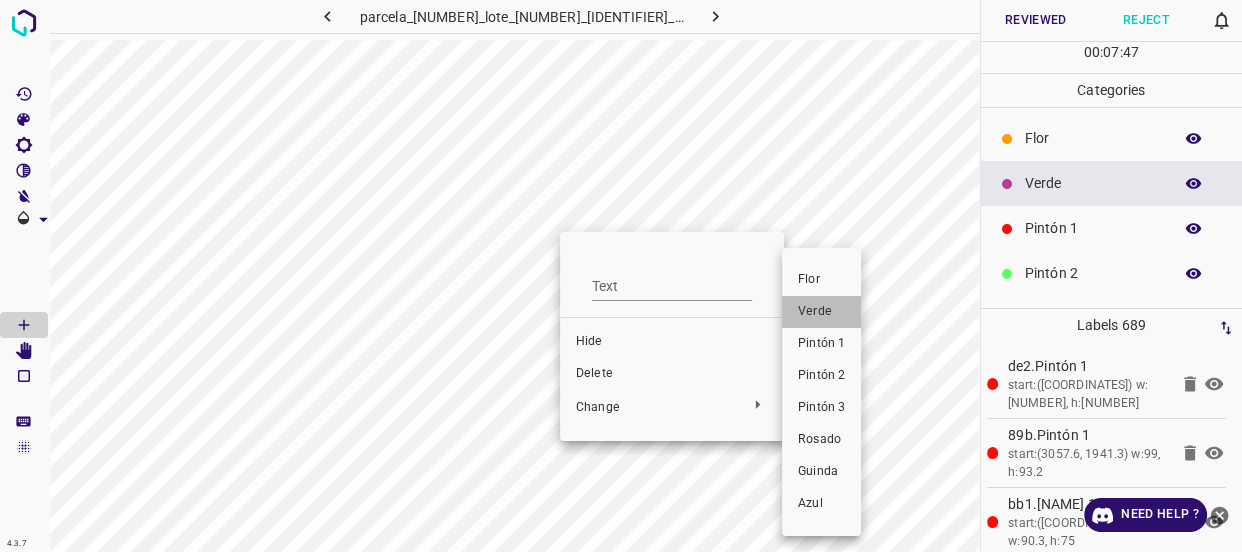 click on "Verde" at bounding box center (821, 312) 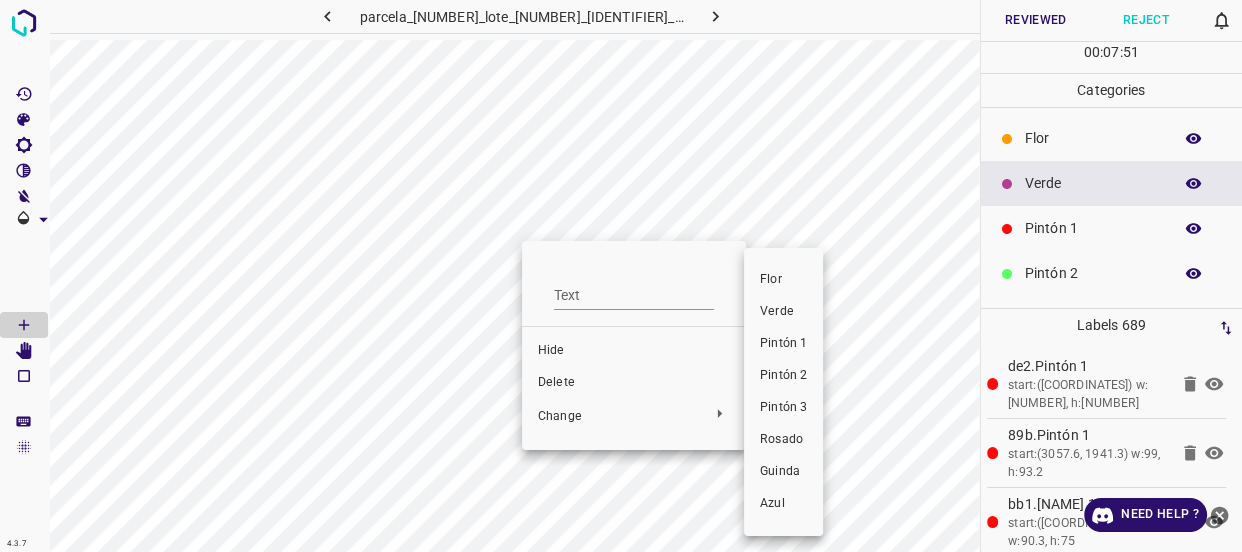 click on "Verde" at bounding box center [783, 312] 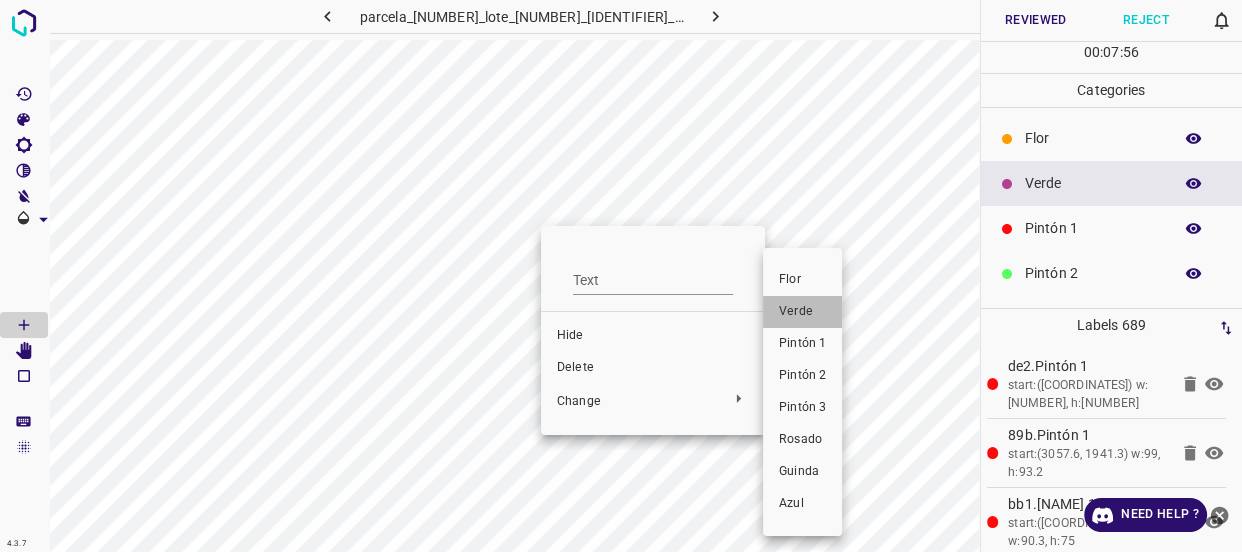 click on "Verde" at bounding box center [802, 312] 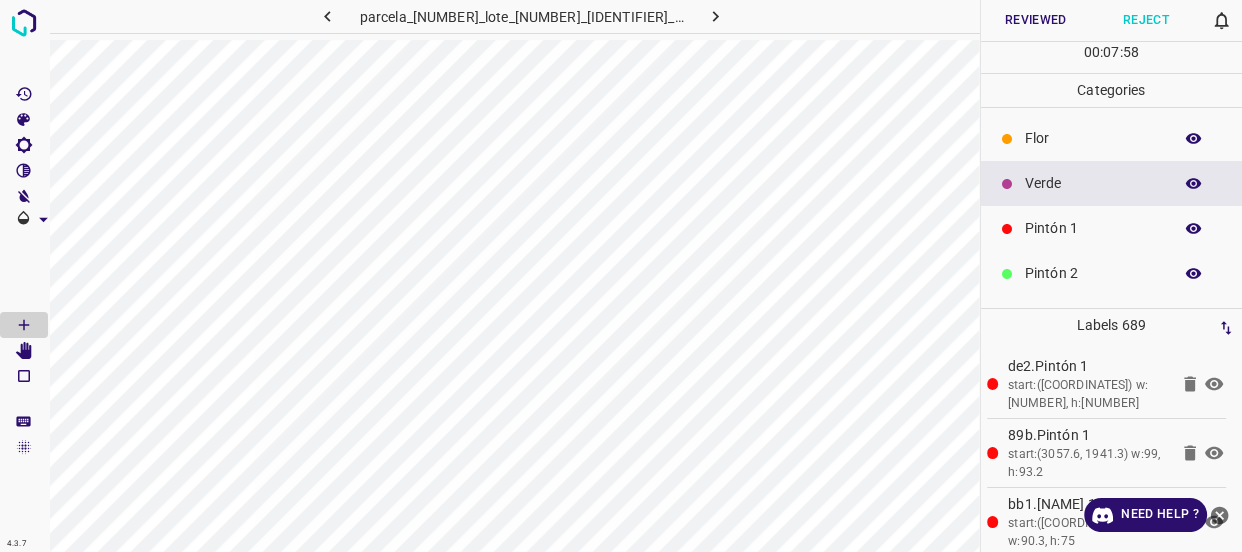 click 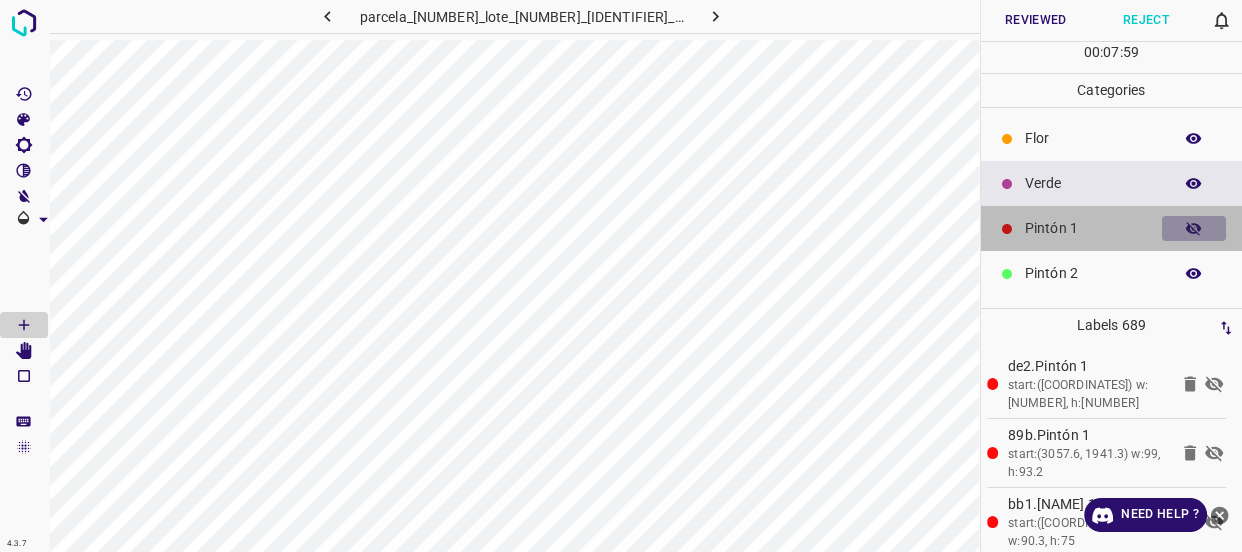 click 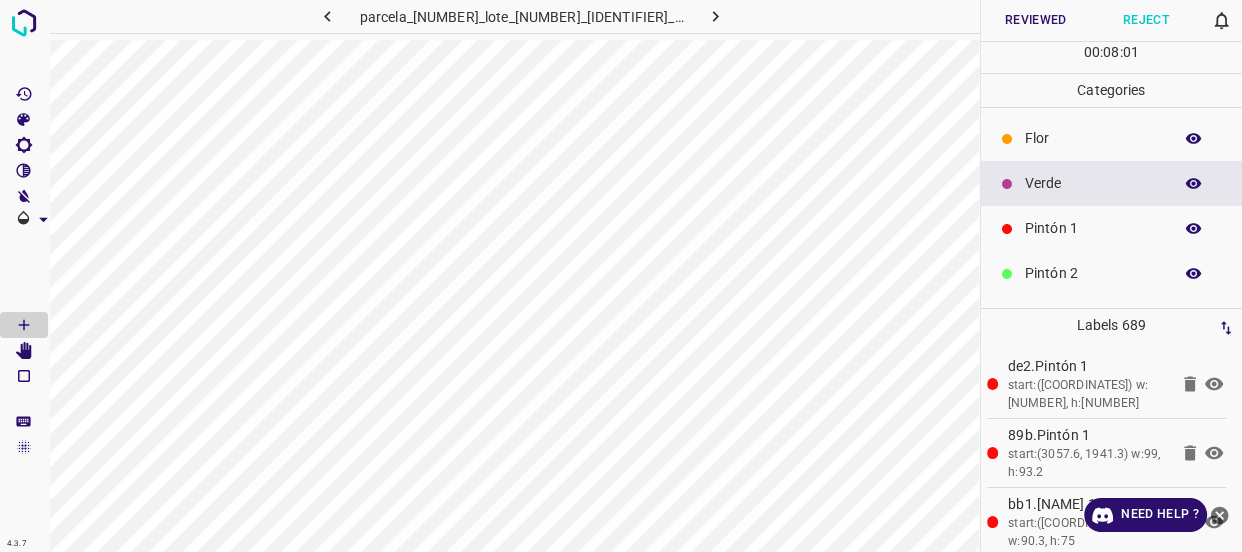 click 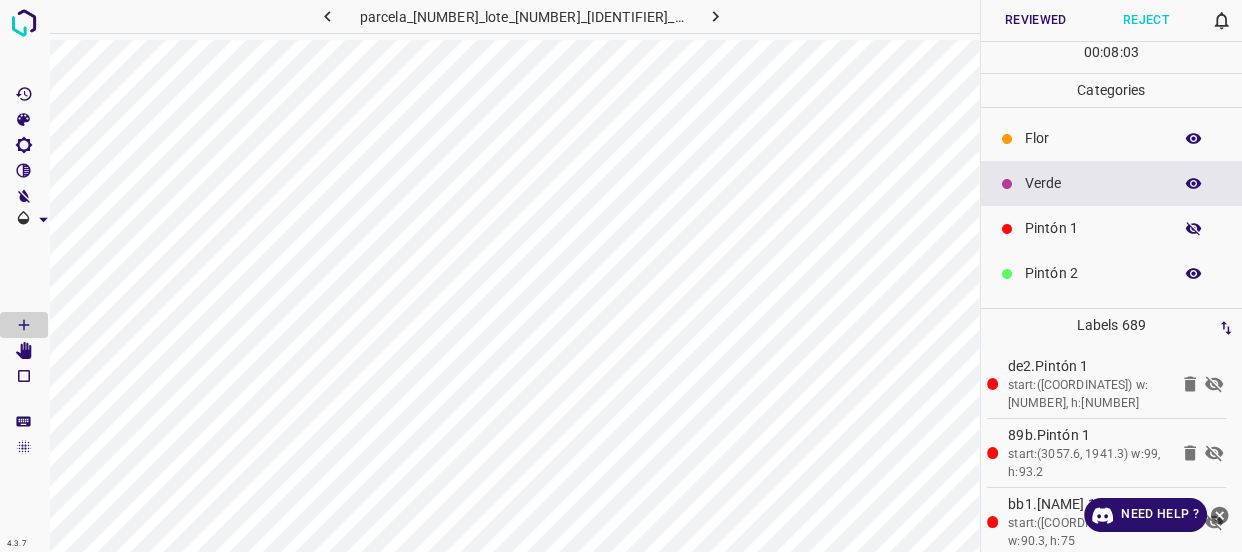 click 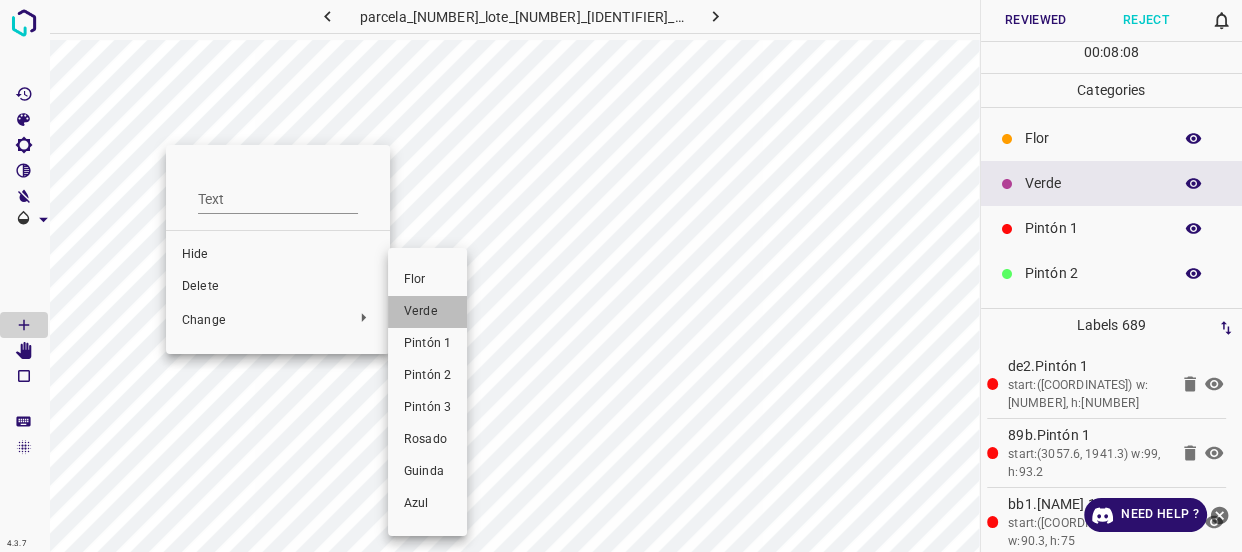 click on "Verde" at bounding box center [427, 312] 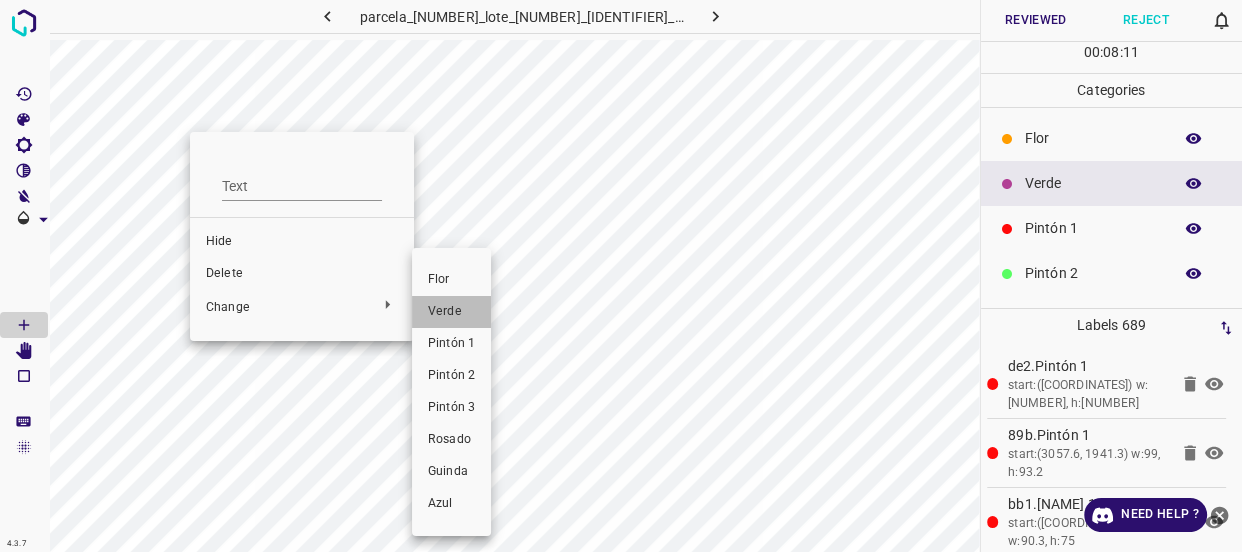 click on "Verde" at bounding box center (451, 312) 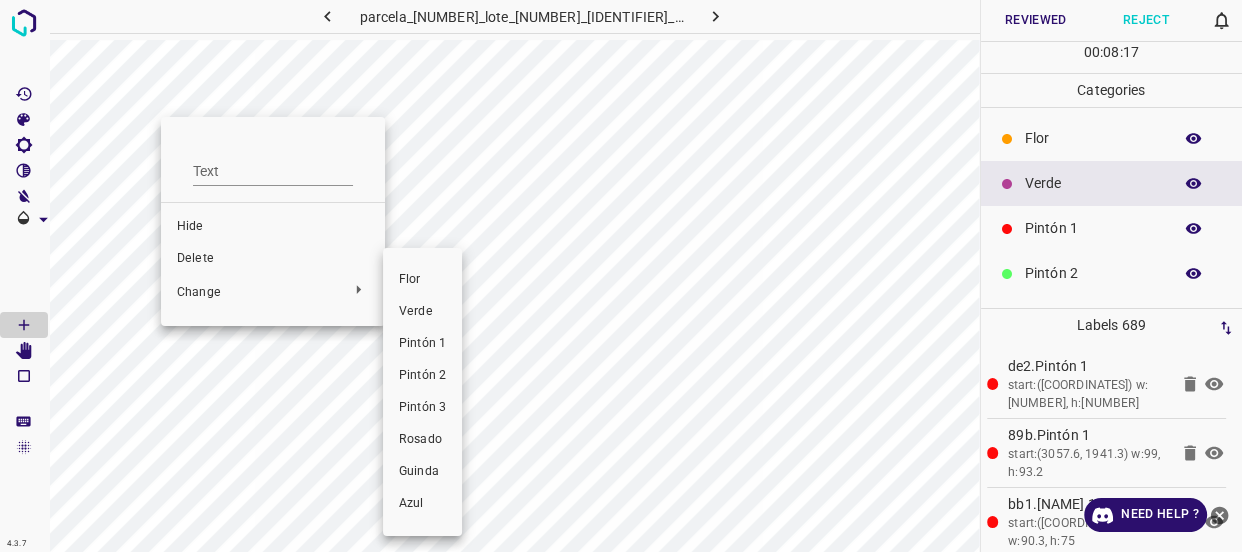 click on "Verde" at bounding box center (422, 312) 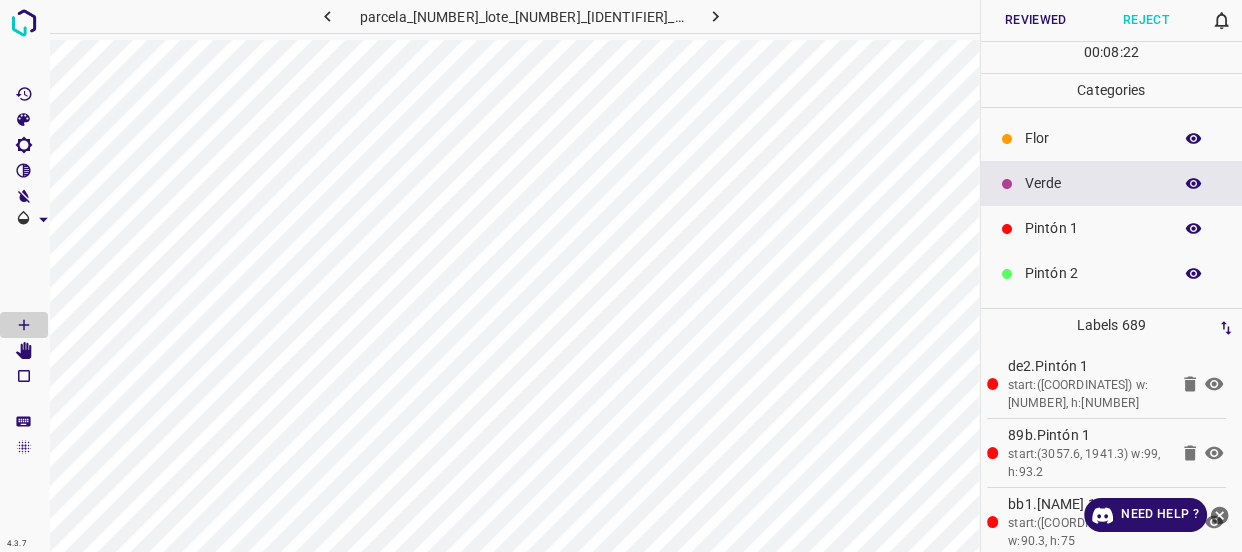 click 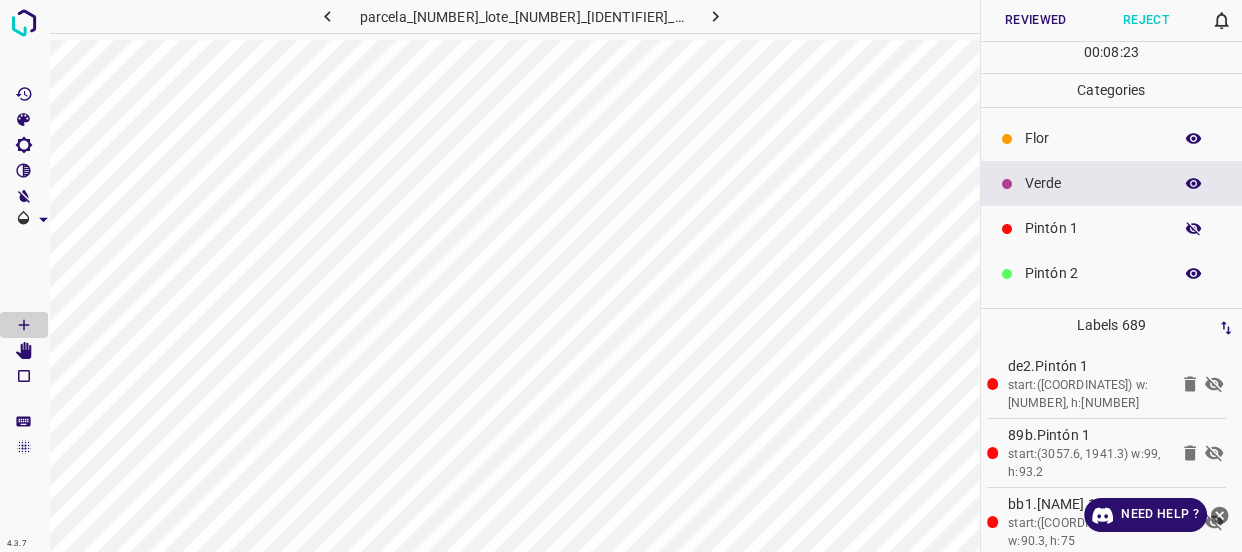 click 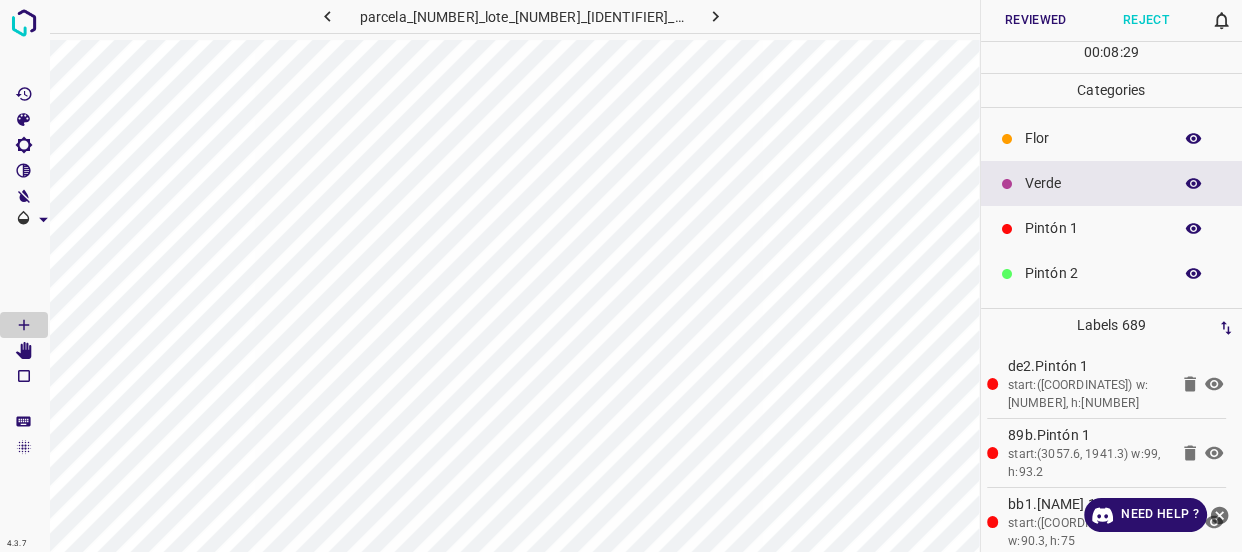 click 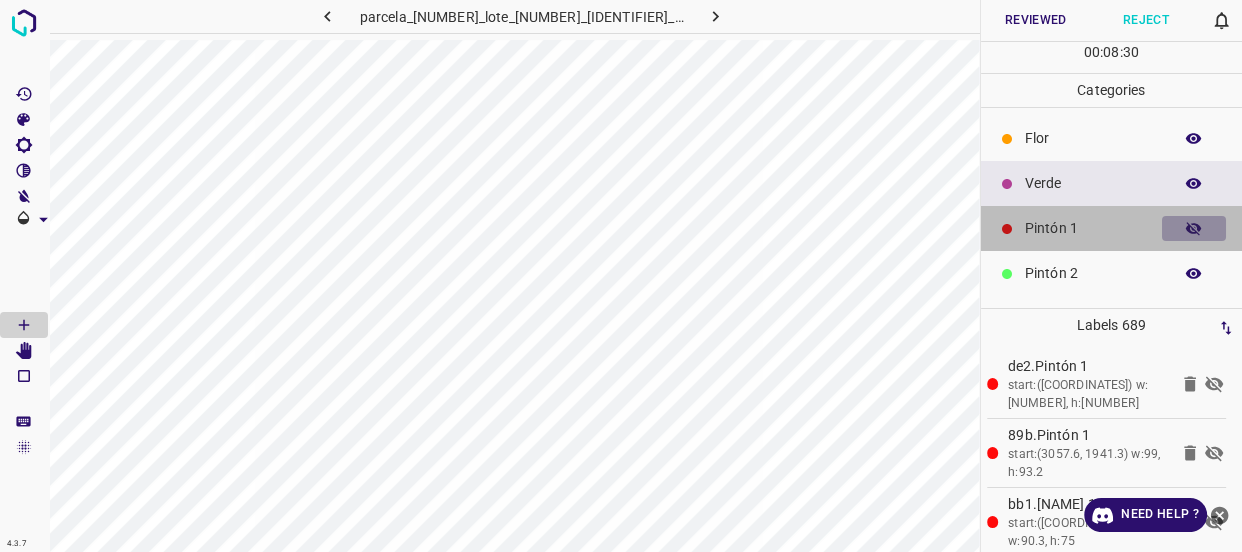 drag, startPoint x: 1178, startPoint y: 234, endPoint x: 1159, endPoint y: 238, distance: 19.416489 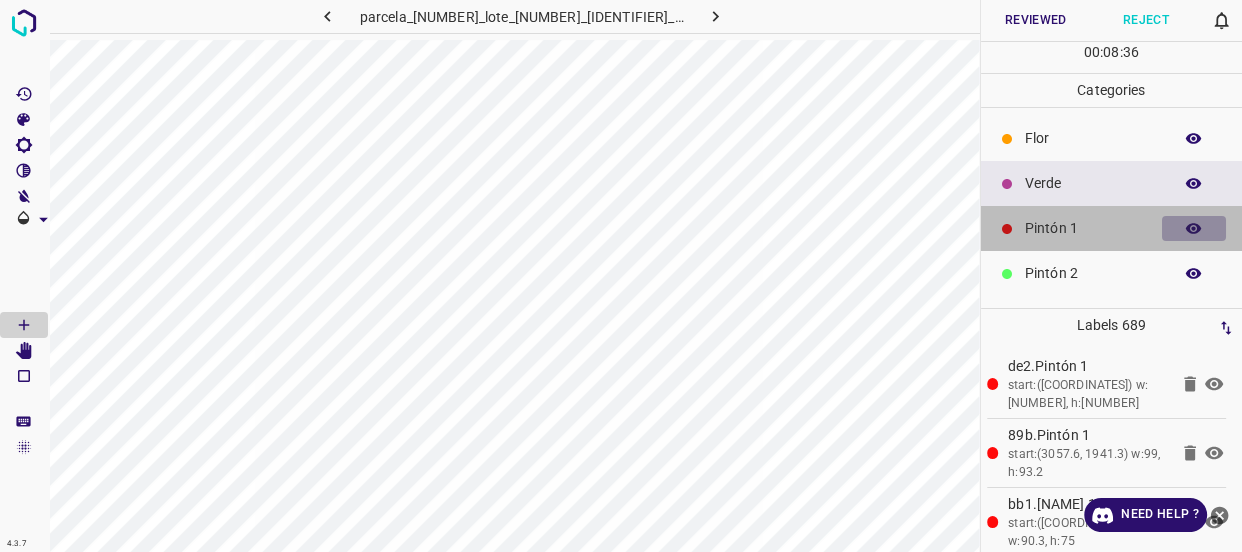 click 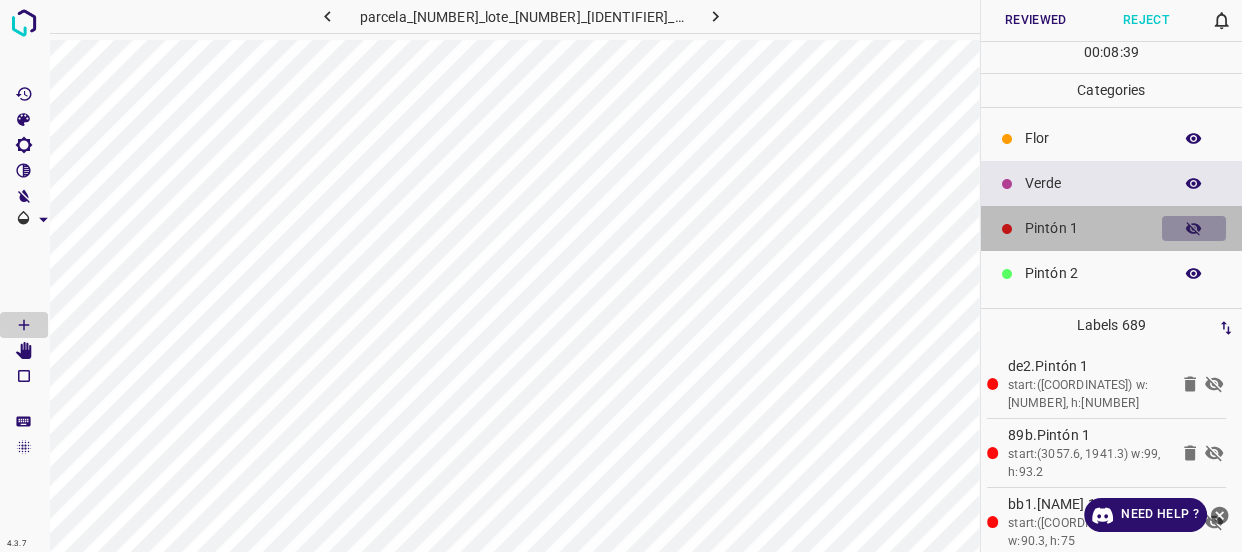 click 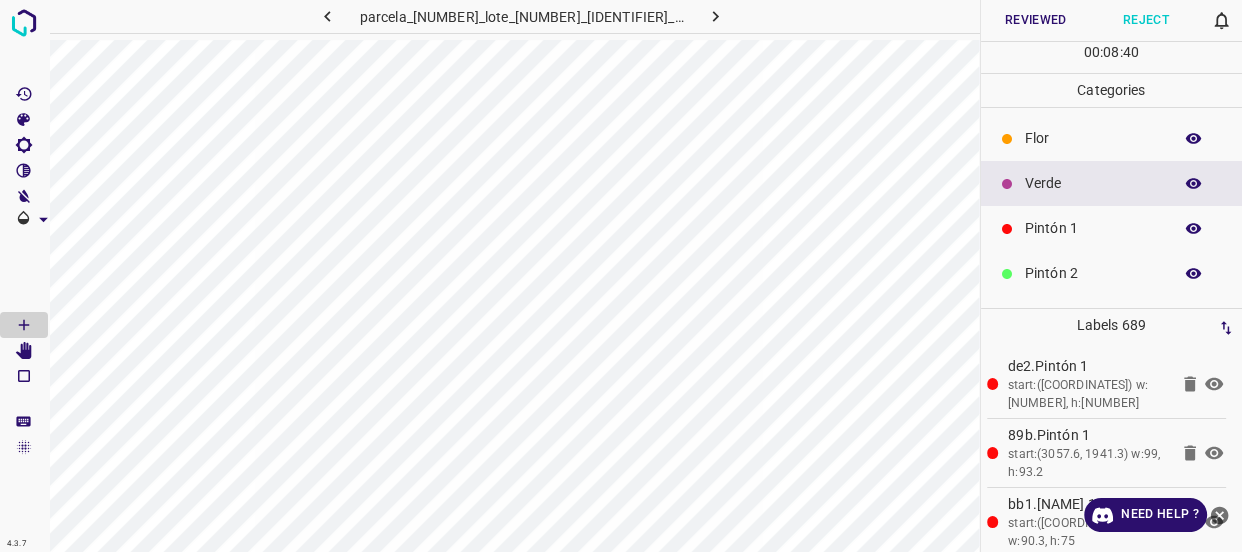 click 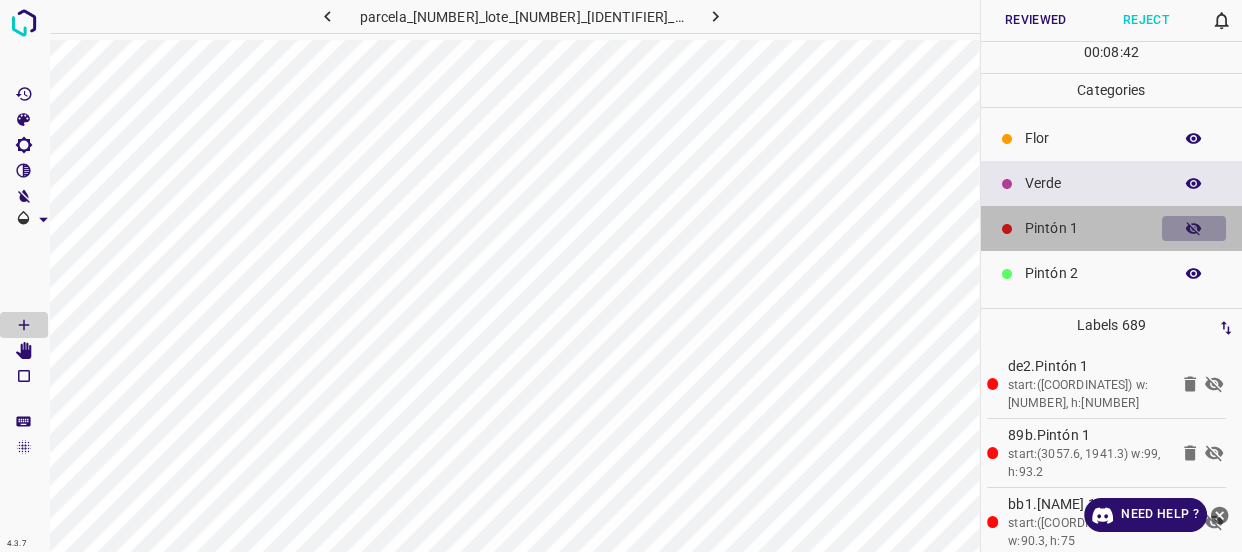 click 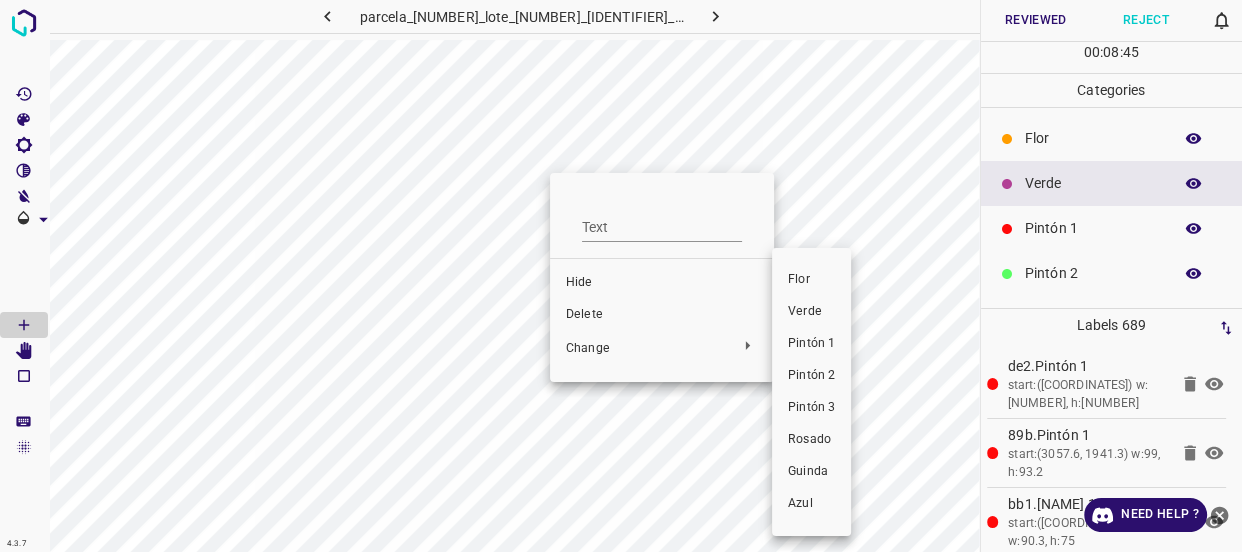 click on "Verde" at bounding box center [811, 312] 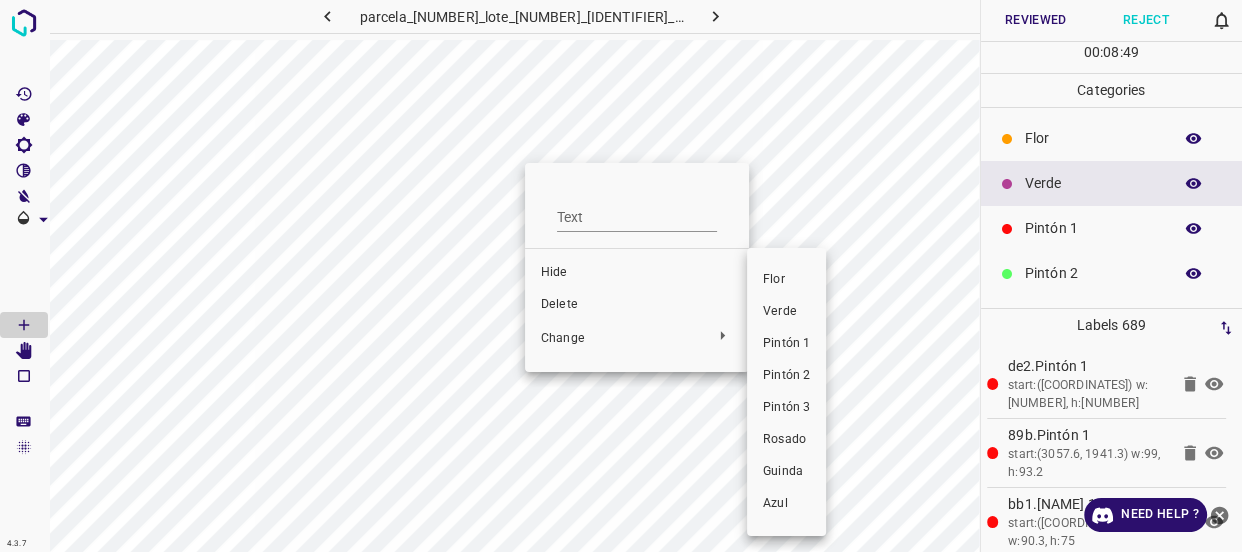 click on "Verde" at bounding box center [786, 312] 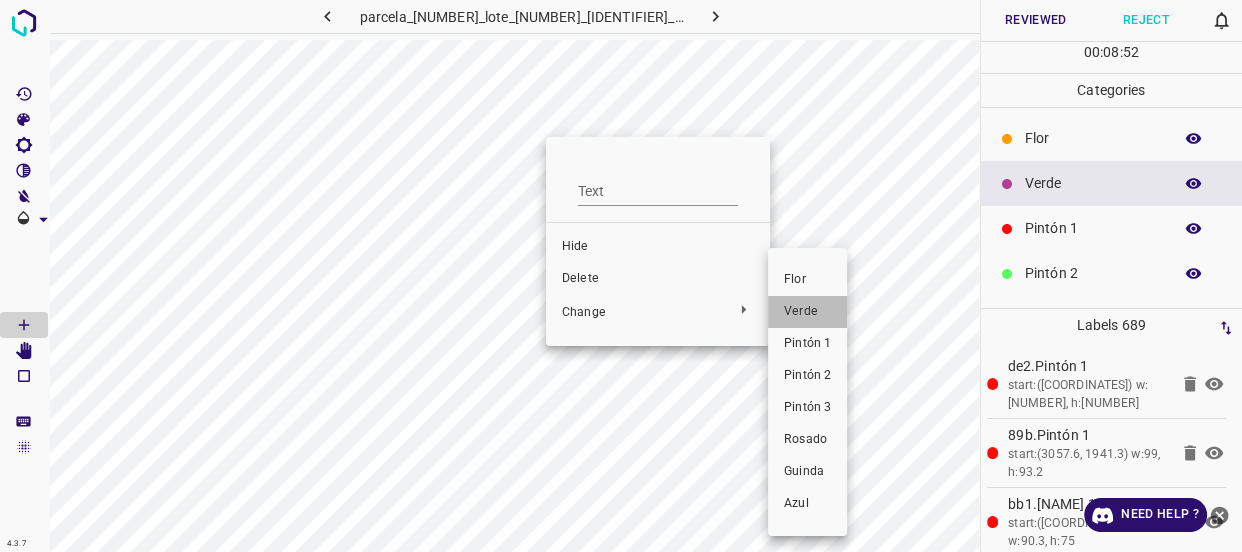 drag, startPoint x: 801, startPoint y: 315, endPoint x: 565, endPoint y: 187, distance: 268.47717 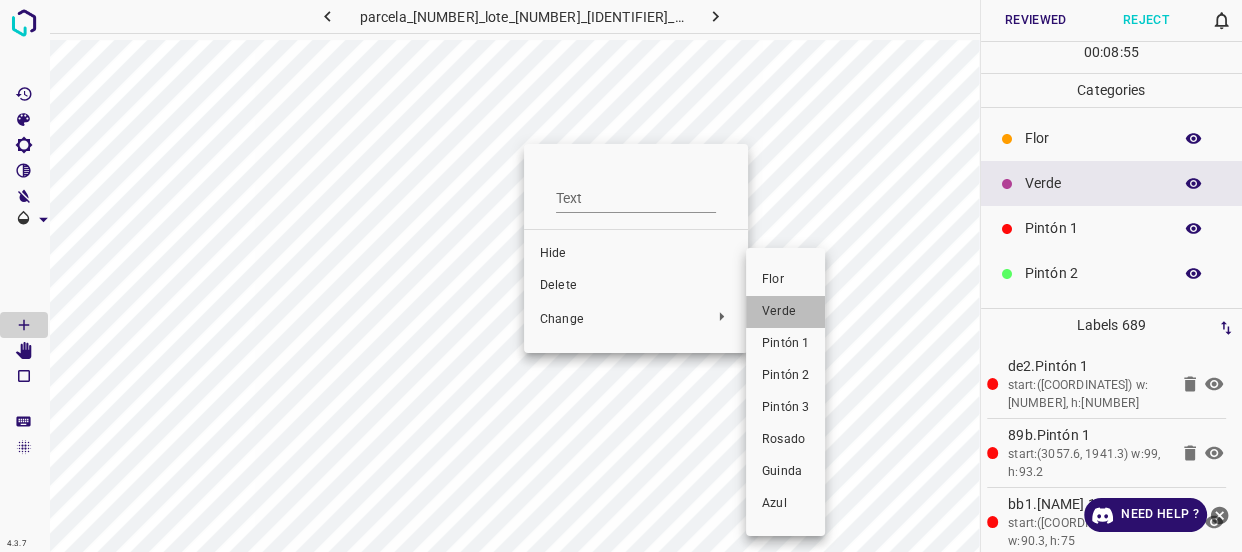 drag, startPoint x: 764, startPoint y: 312, endPoint x: 556, endPoint y: 187, distance: 242.67056 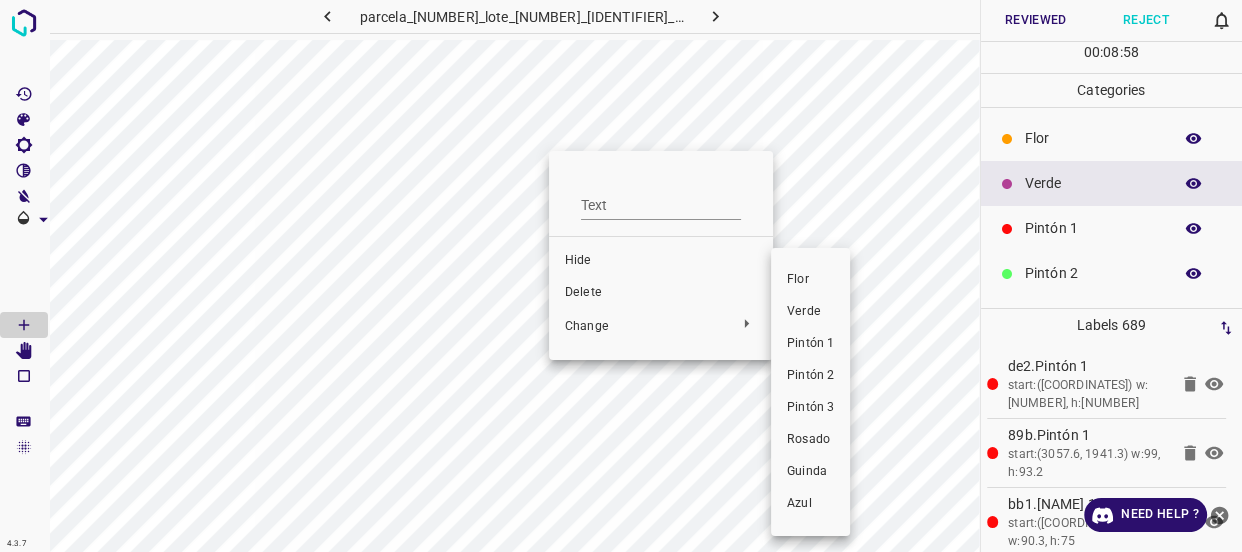 click on "Verde" at bounding box center [810, 312] 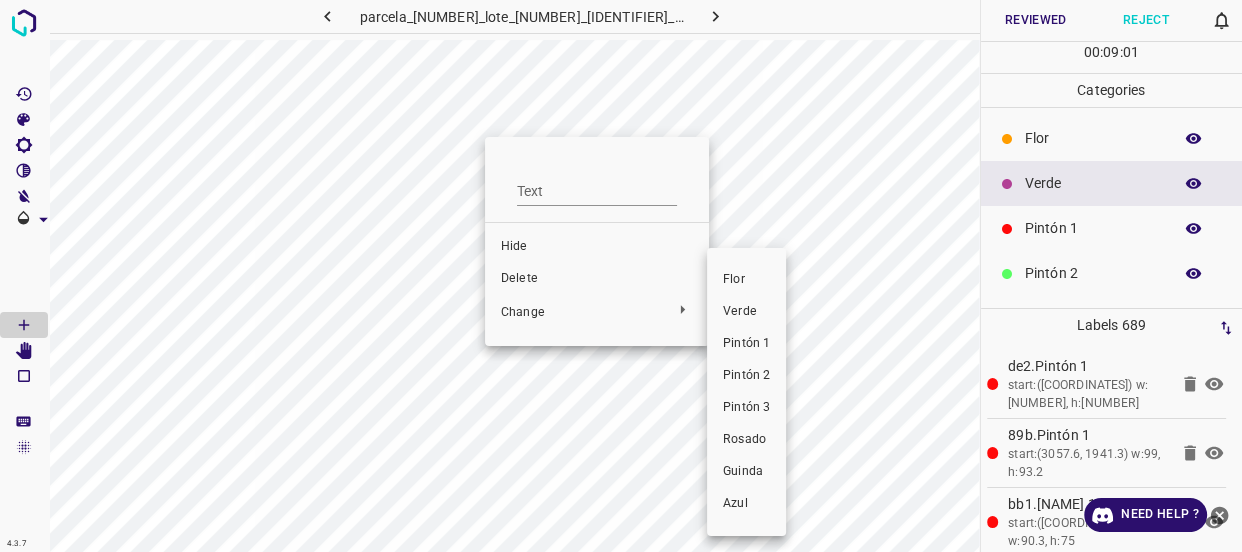 click on "Verde" at bounding box center (746, 312) 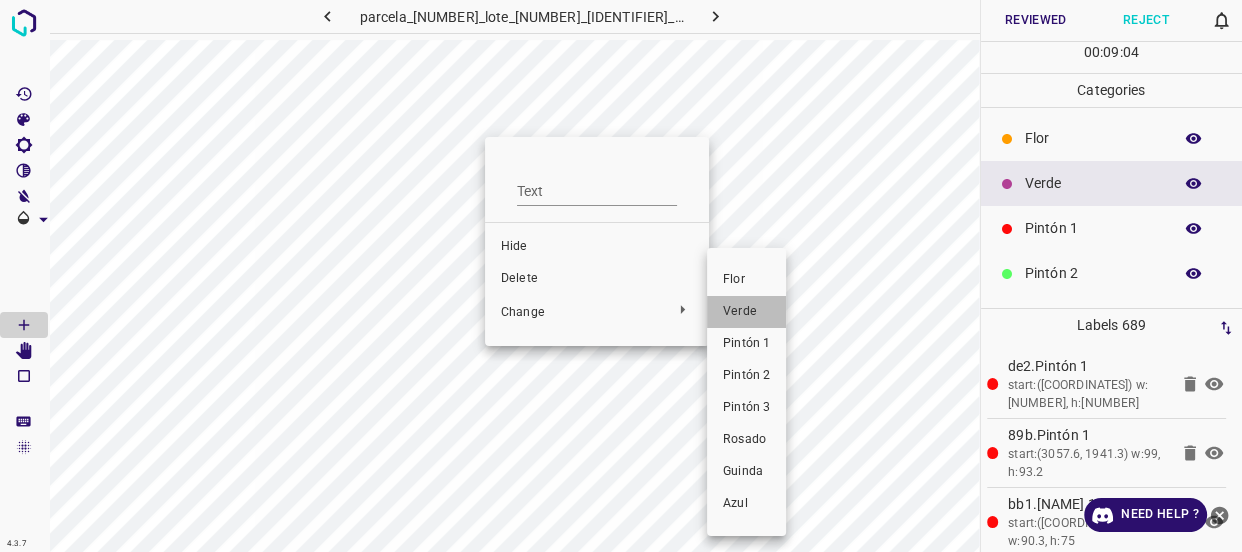 click on "Verde" at bounding box center (746, 312) 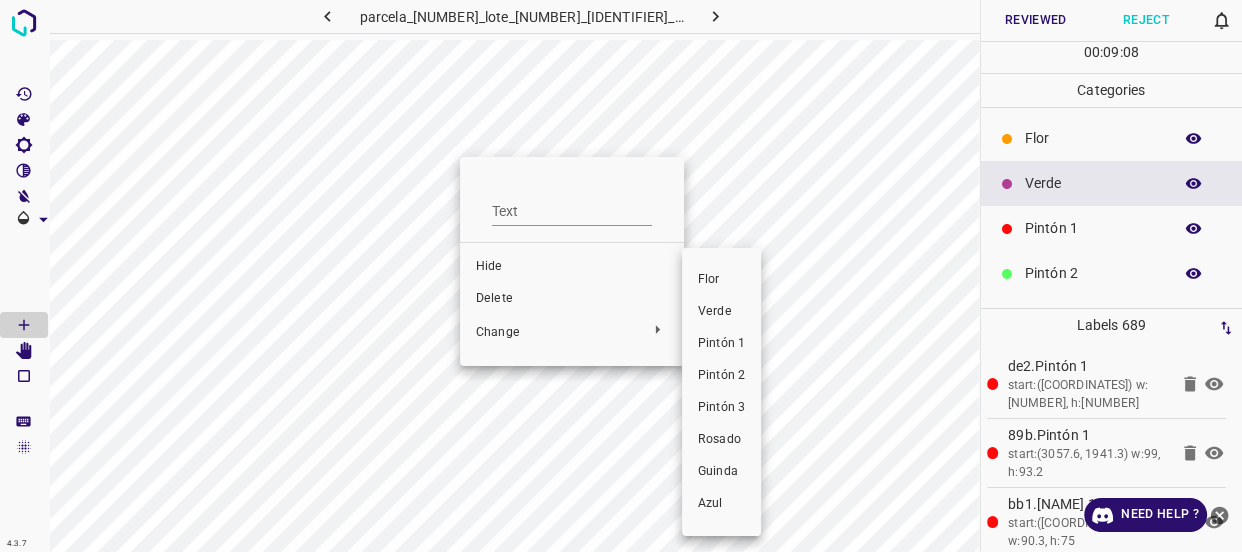 click on "Verde" at bounding box center (721, 312) 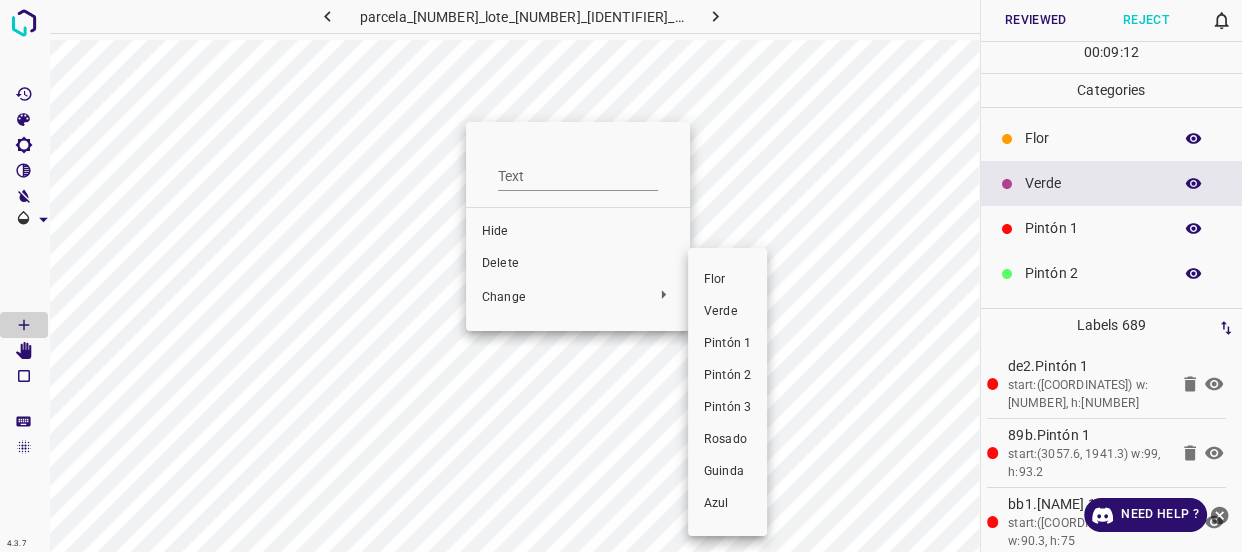 click on "Verde" at bounding box center (727, 312) 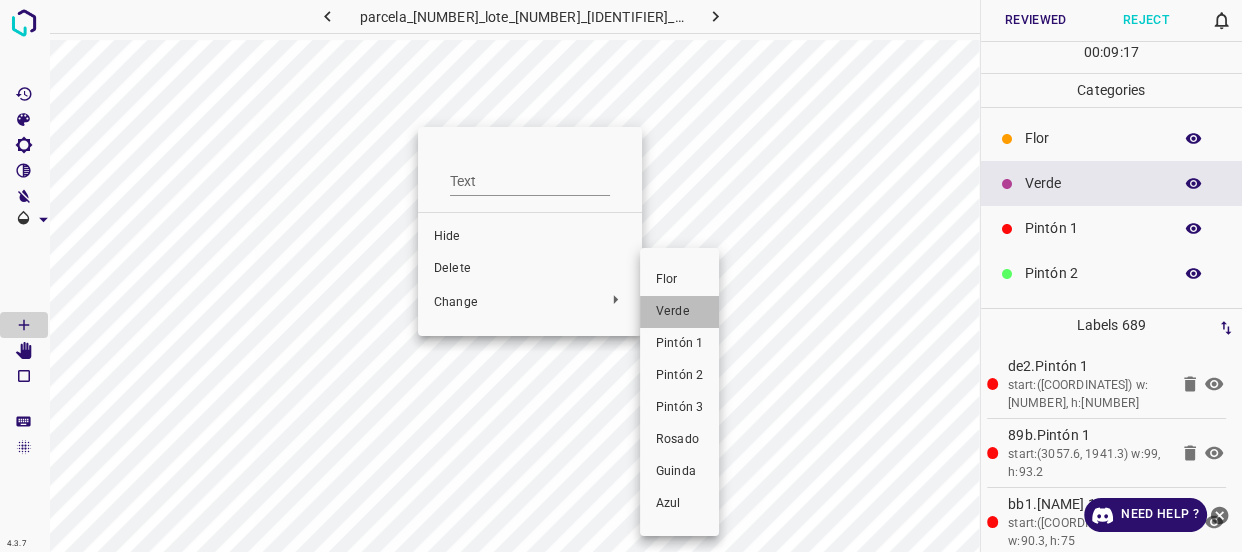 drag, startPoint x: 671, startPoint y: 308, endPoint x: 393, endPoint y: 176, distance: 307.74664 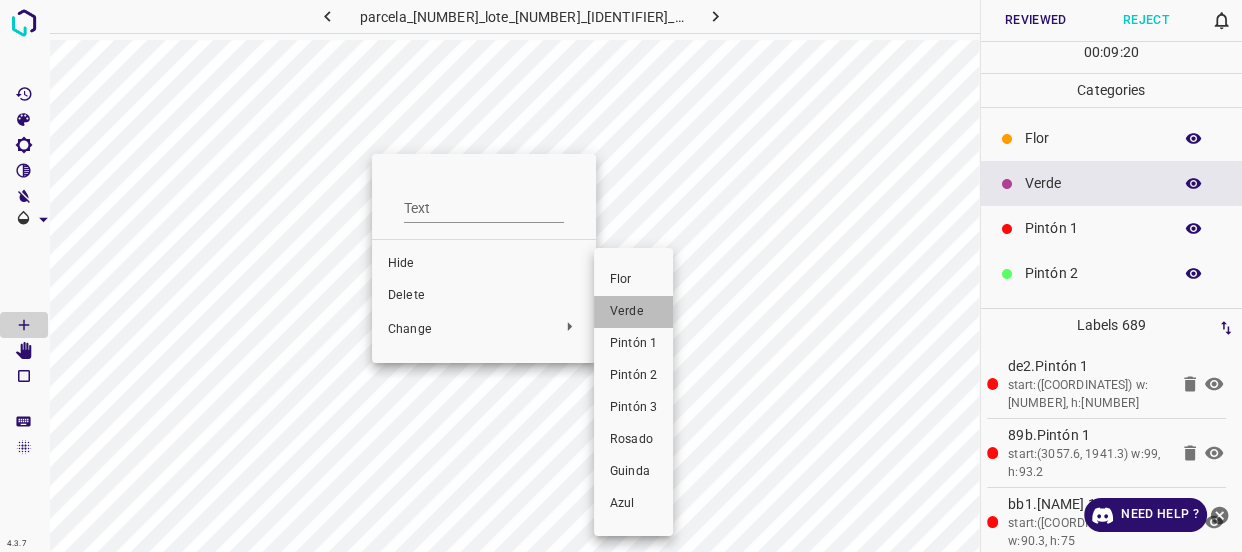 drag, startPoint x: 614, startPoint y: 308, endPoint x: 600, endPoint y: 310, distance: 14.142136 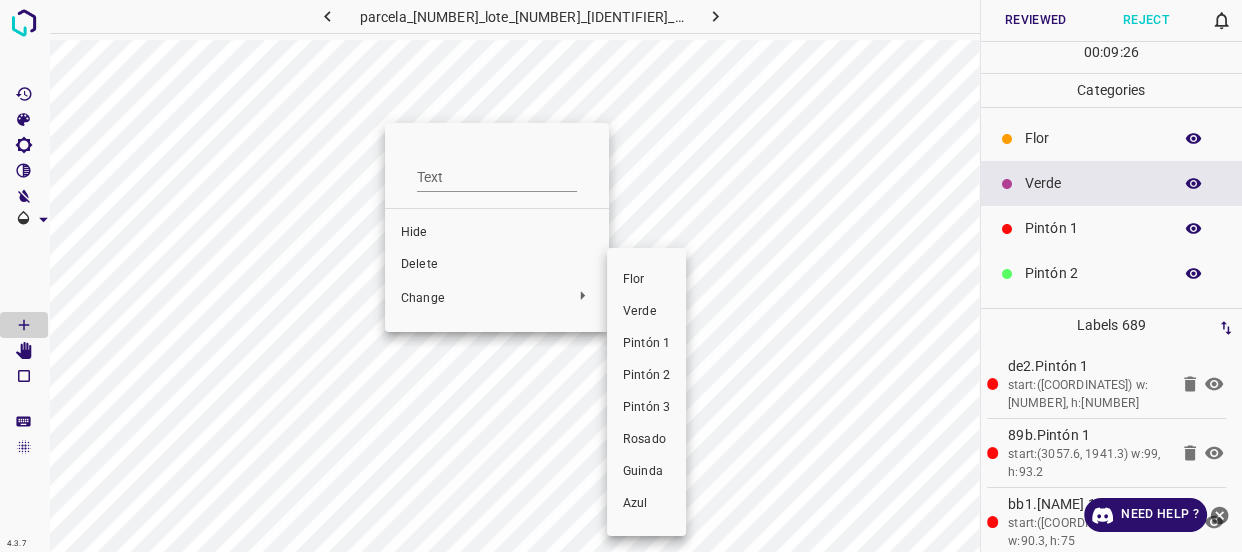 drag, startPoint x: 646, startPoint y: 309, endPoint x: 650, endPoint y: 264, distance: 45.17743 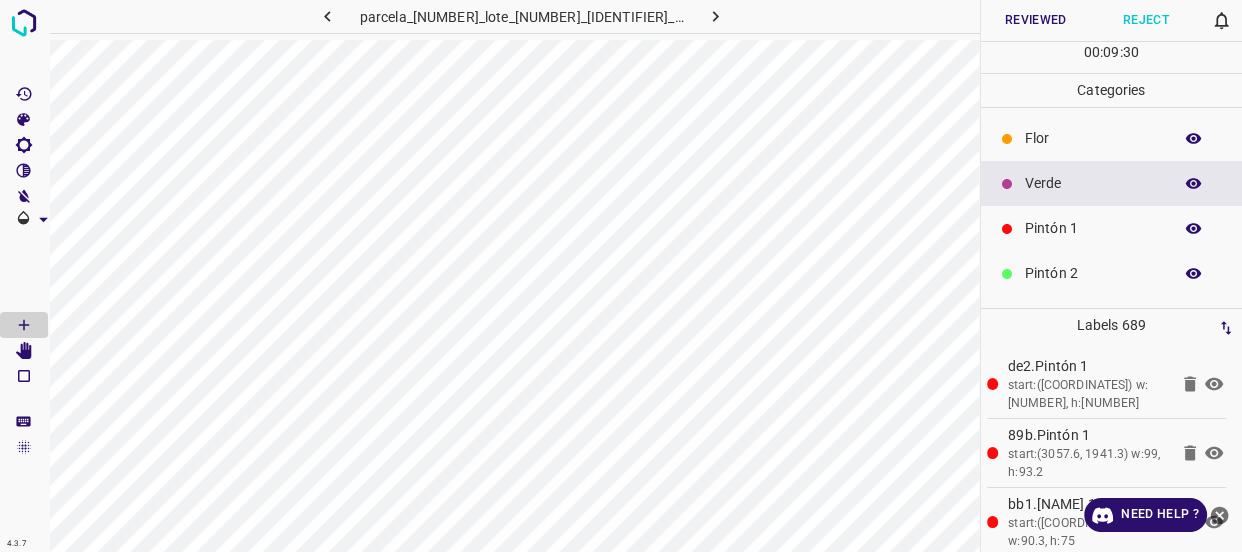 click 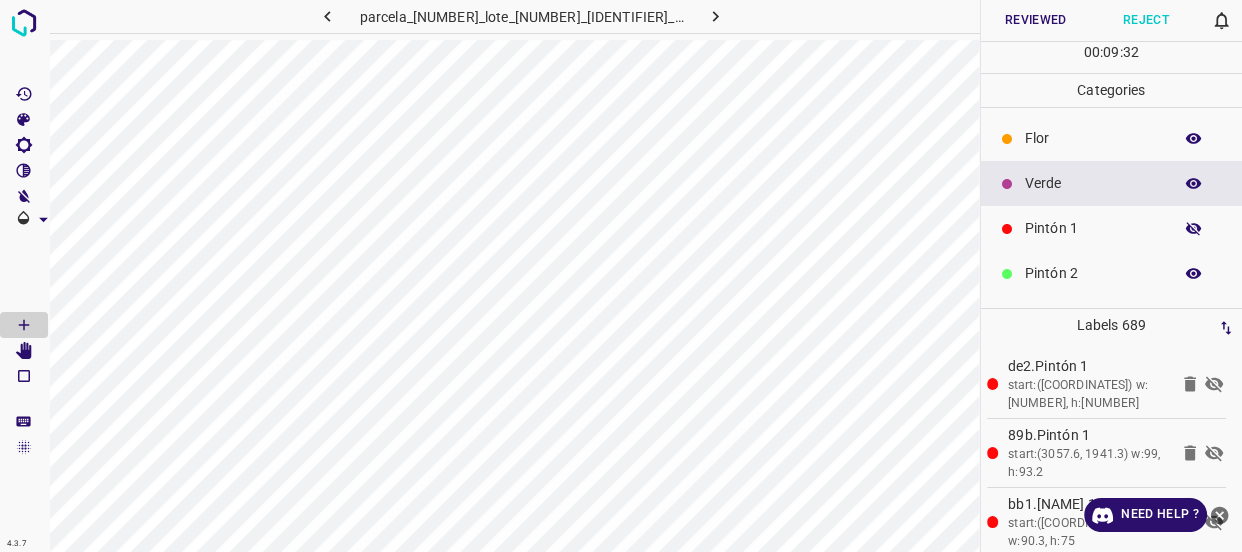 click 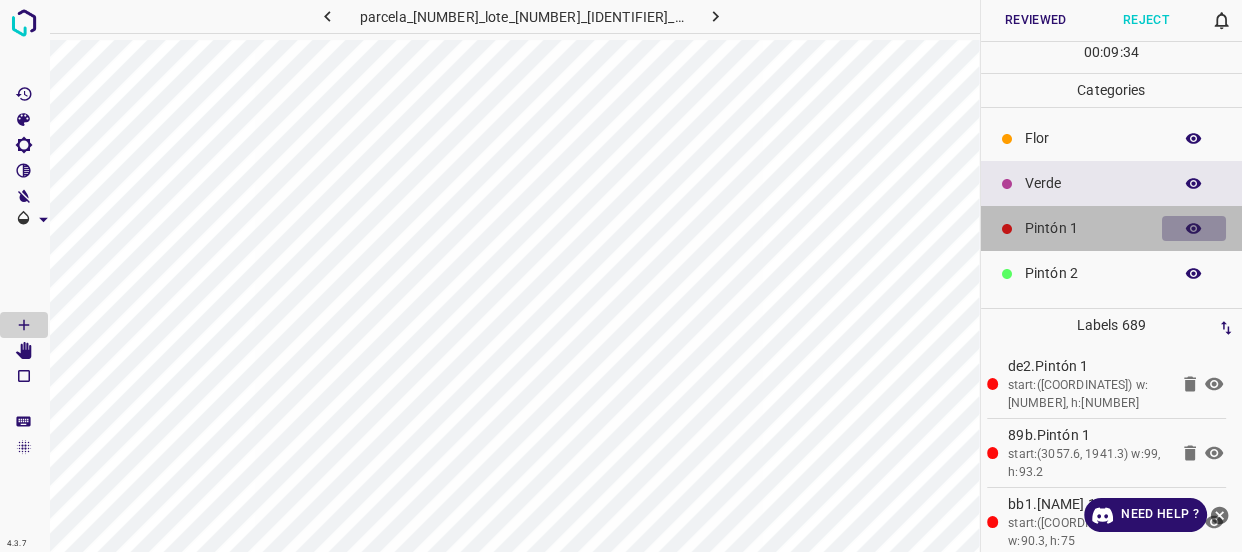 click 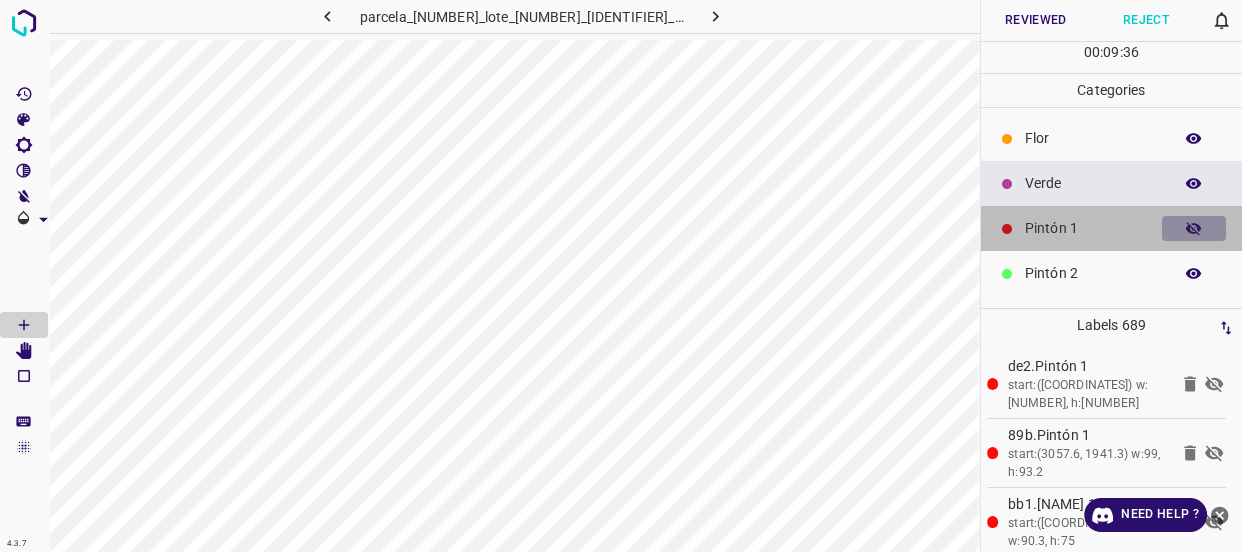 click 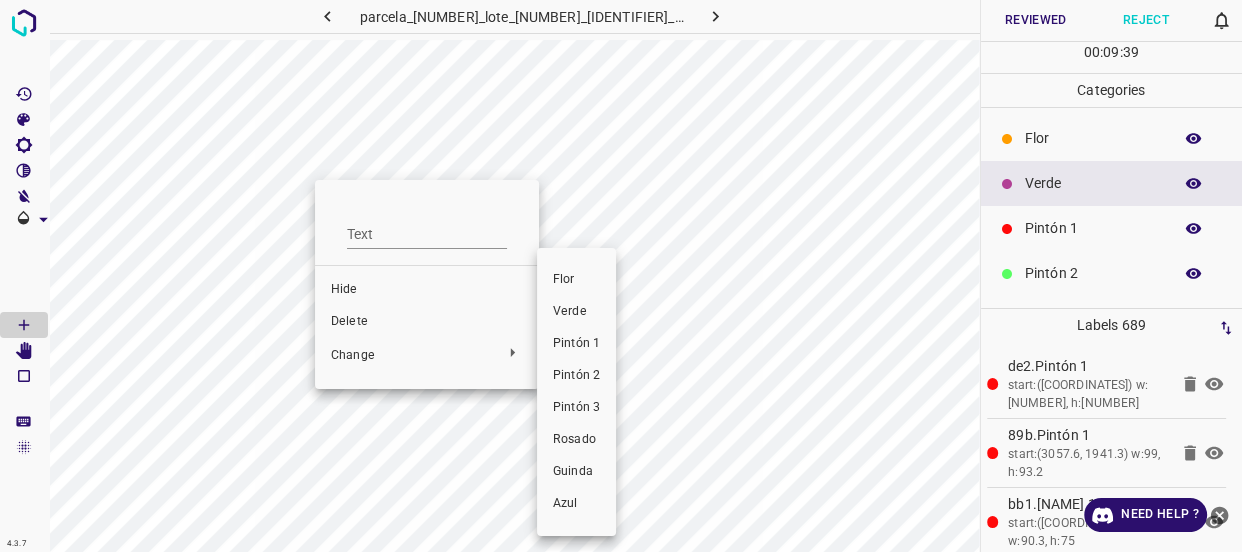 click on "Verde" at bounding box center (576, 312) 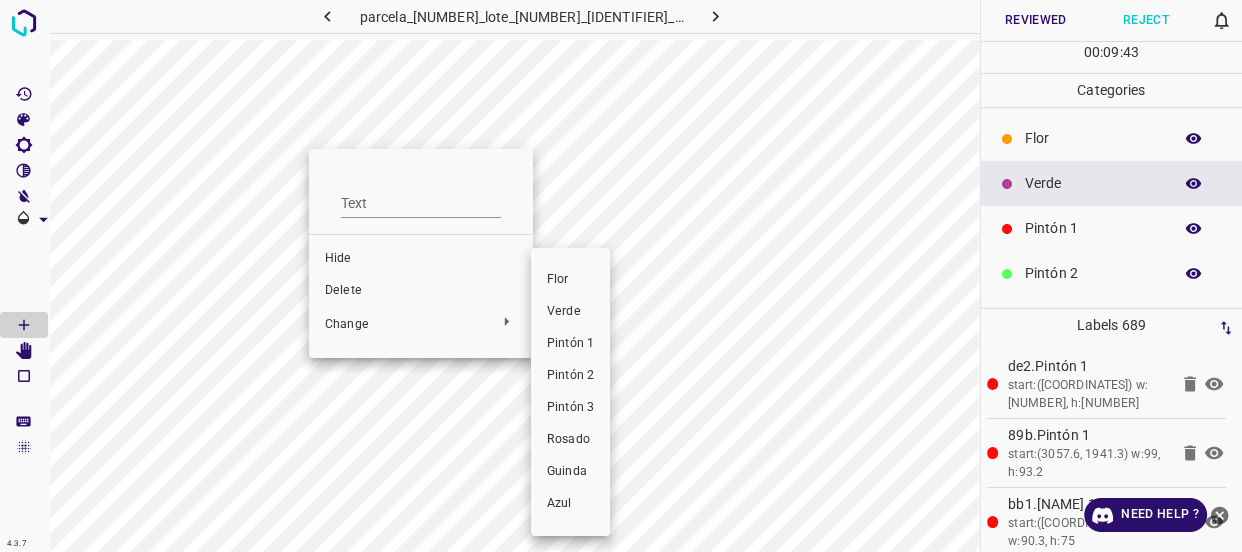 drag, startPoint x: 570, startPoint y: 315, endPoint x: 284, endPoint y: 142, distance: 334.2529 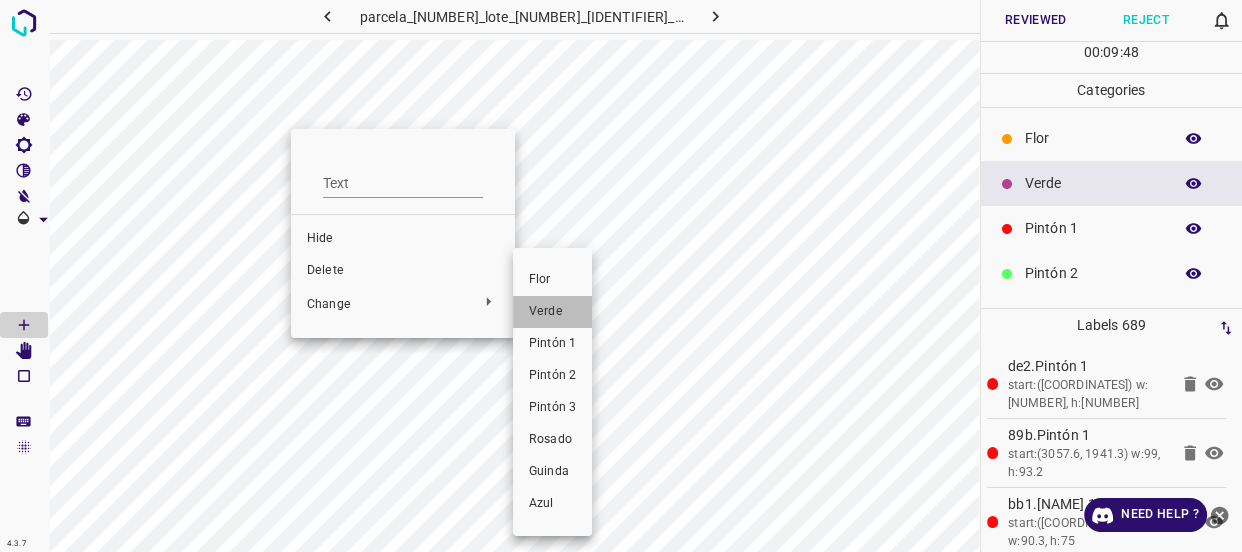 drag, startPoint x: 564, startPoint y: 311, endPoint x: 262, endPoint y: 200, distance: 321.75302 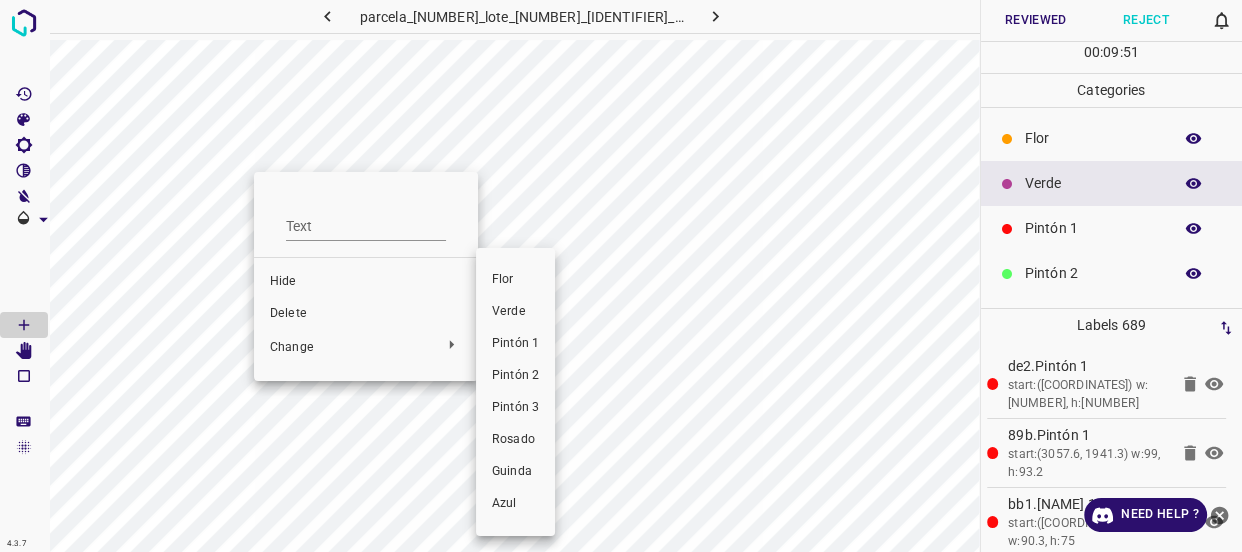 drag, startPoint x: 499, startPoint y: 313, endPoint x: 561, endPoint y: 357, distance: 76.02631 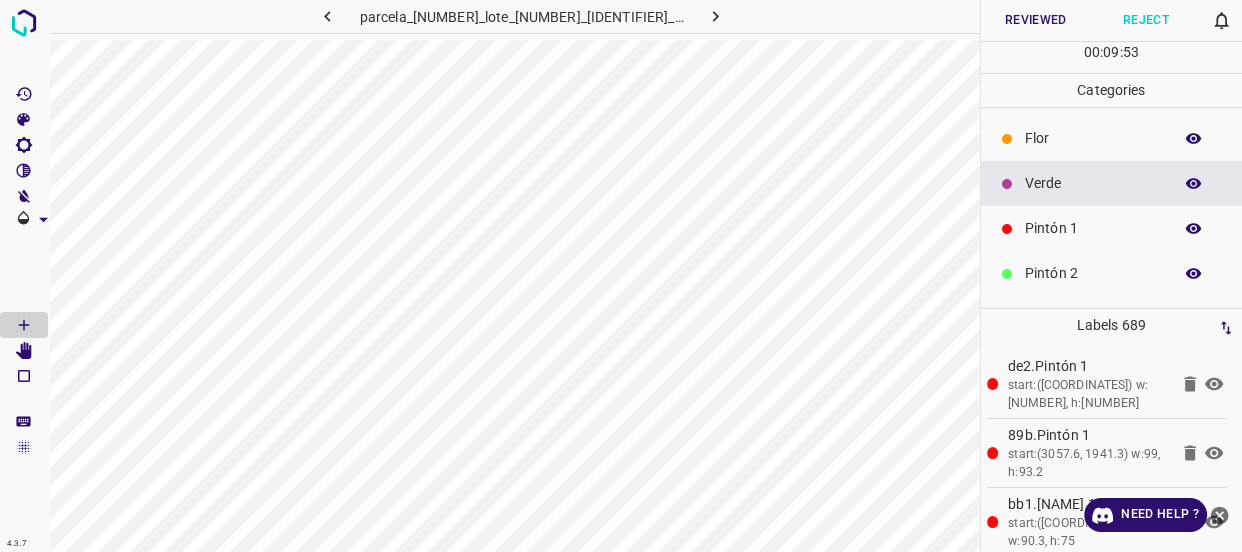click 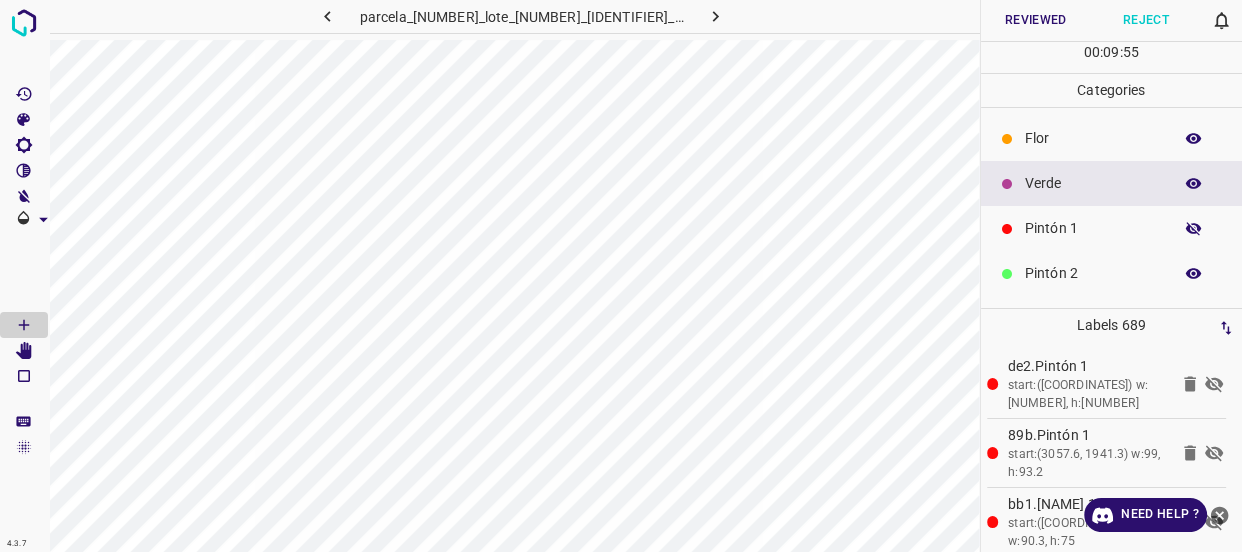 click 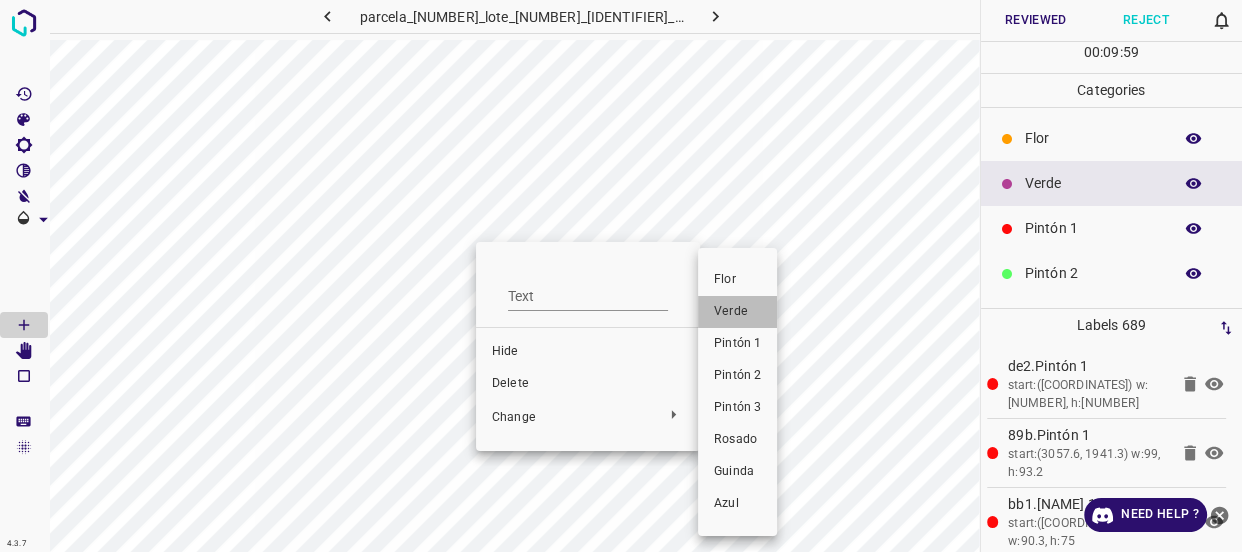 click on "Verde" at bounding box center [737, 312] 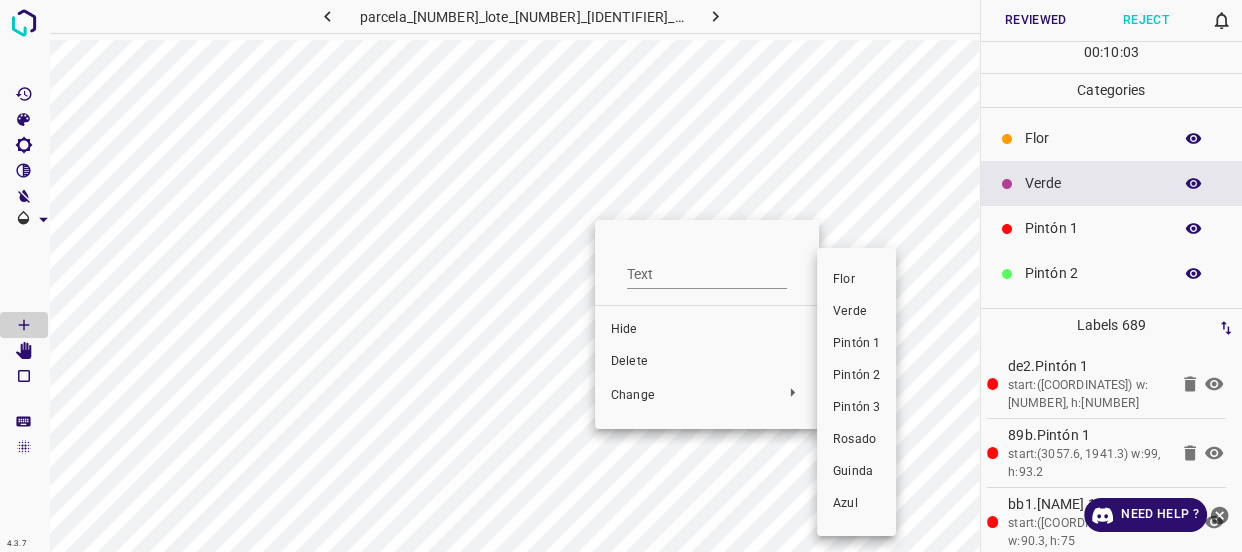 click on "Verde" at bounding box center (856, 312) 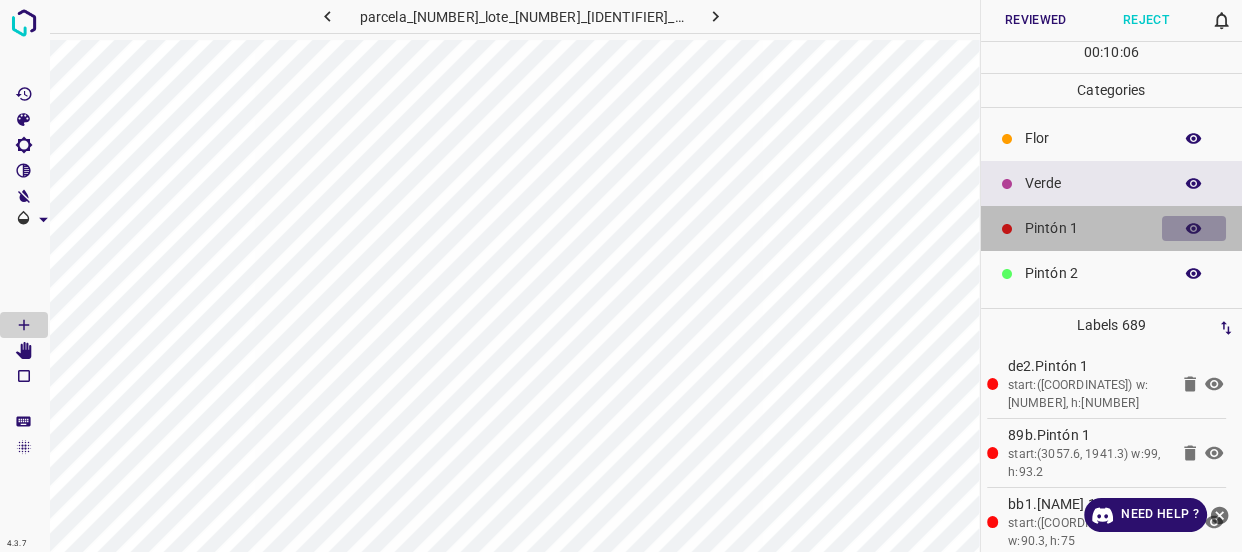 click 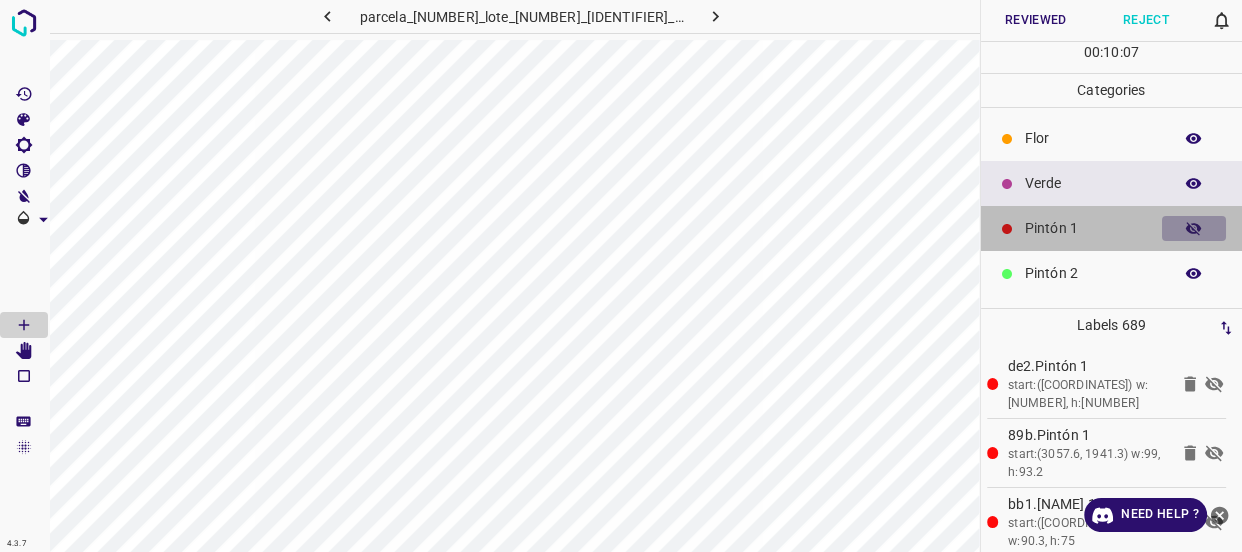 click 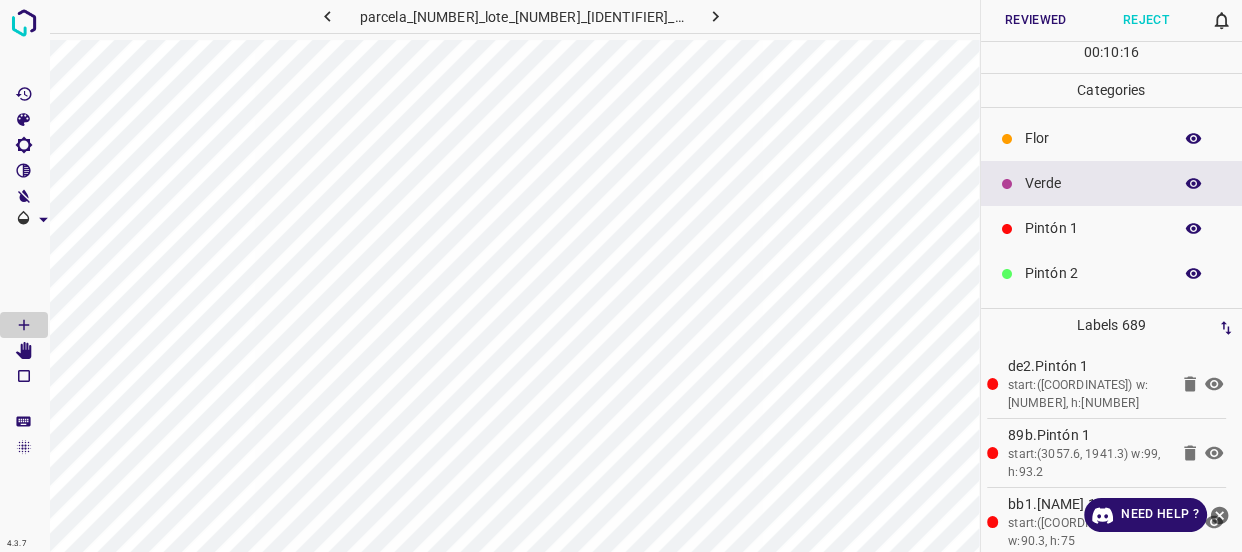 click 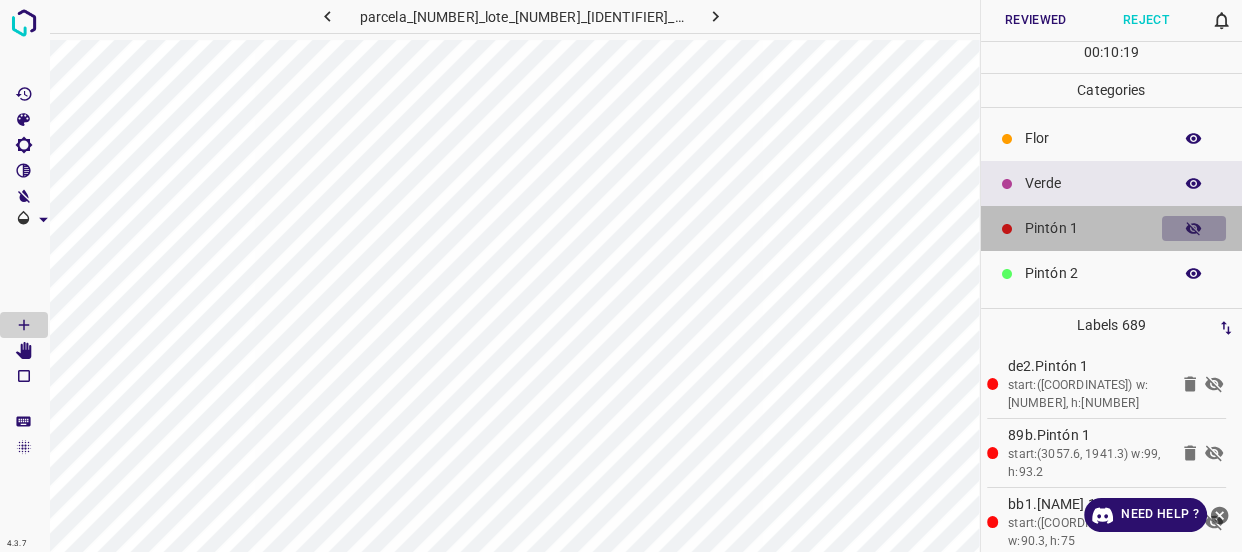 click 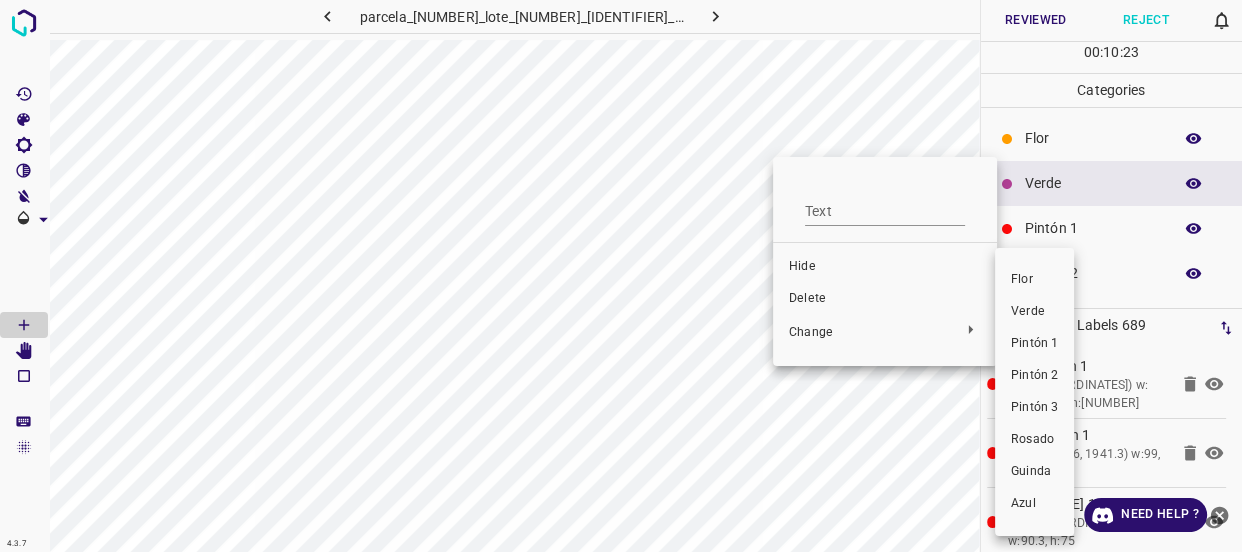 drag, startPoint x: 1031, startPoint y: 314, endPoint x: 810, endPoint y: 165, distance: 266.53705 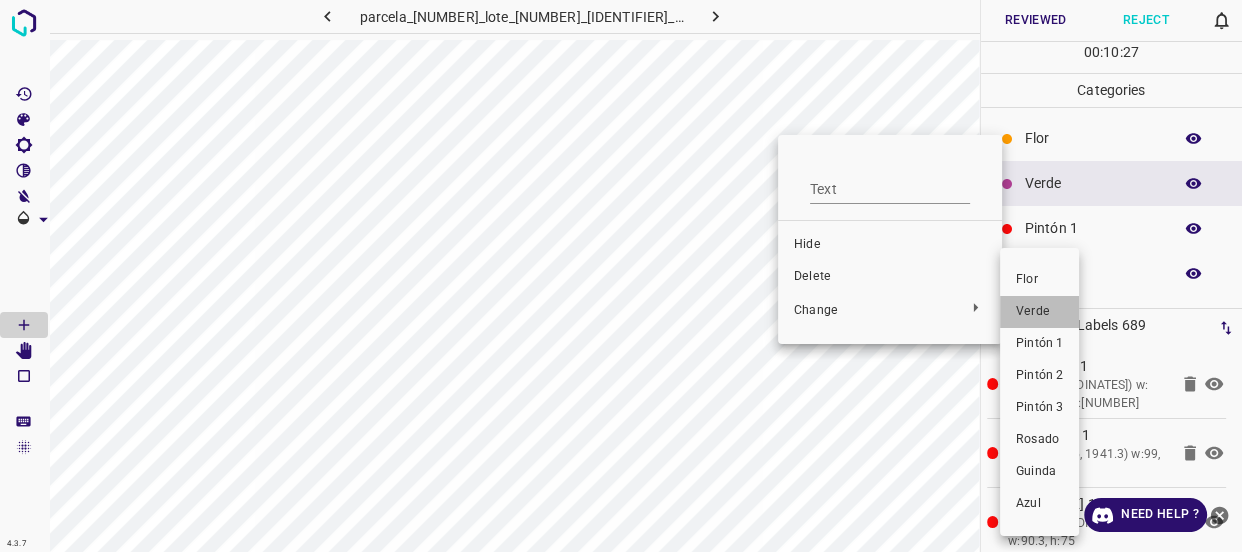 drag, startPoint x: 1046, startPoint y: 312, endPoint x: 776, endPoint y: 145, distance: 317.47284 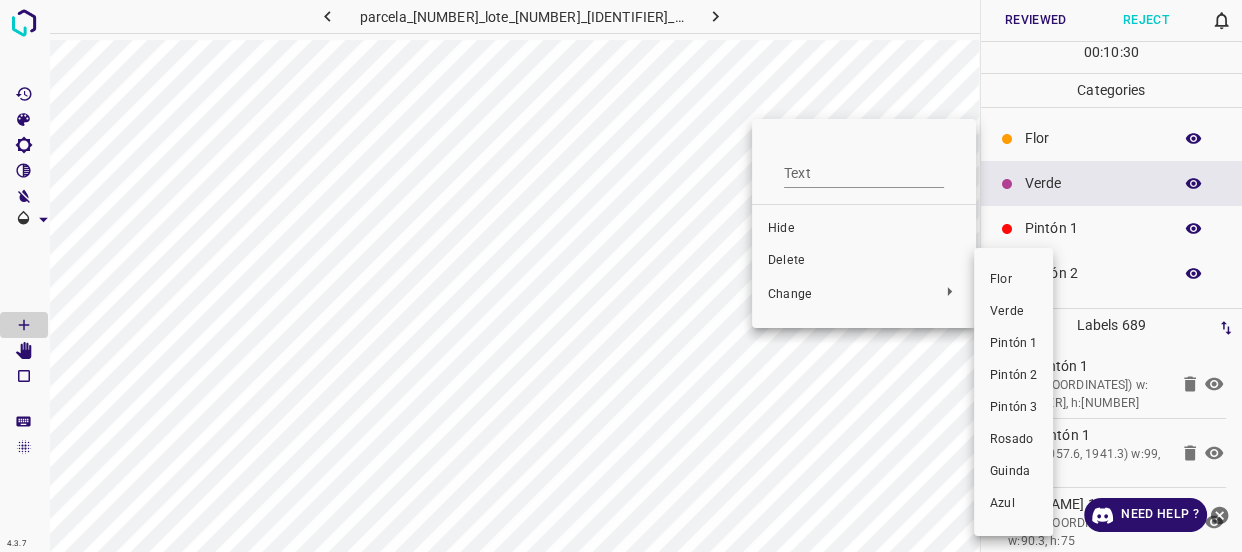 click on "Verde" at bounding box center [1013, 312] 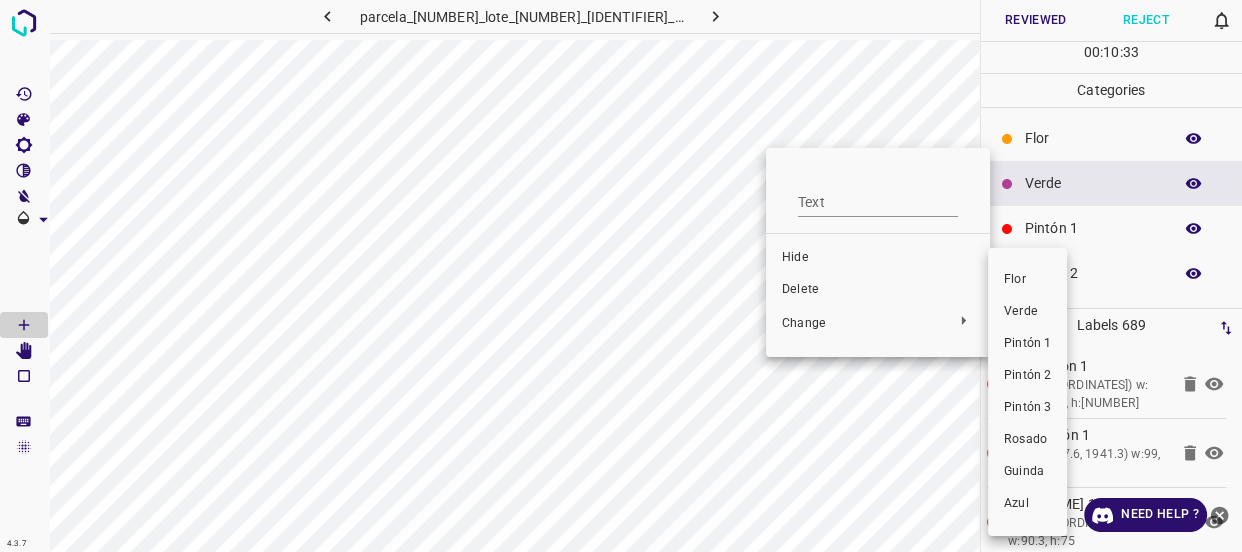 click on "Verde" at bounding box center [1027, 312] 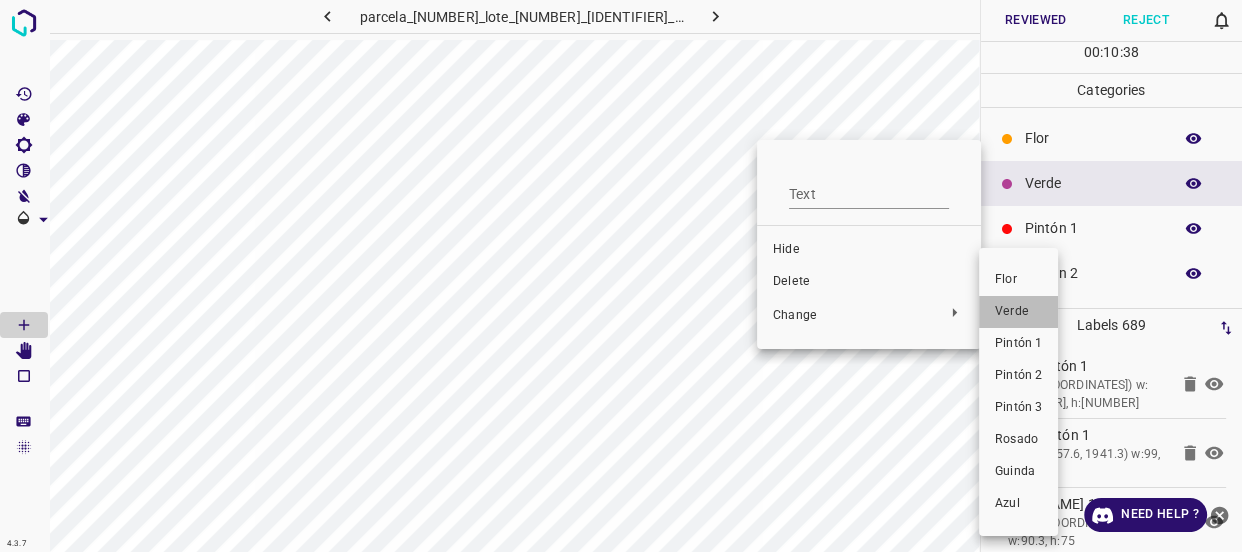 click on "Verde" at bounding box center (1018, 312) 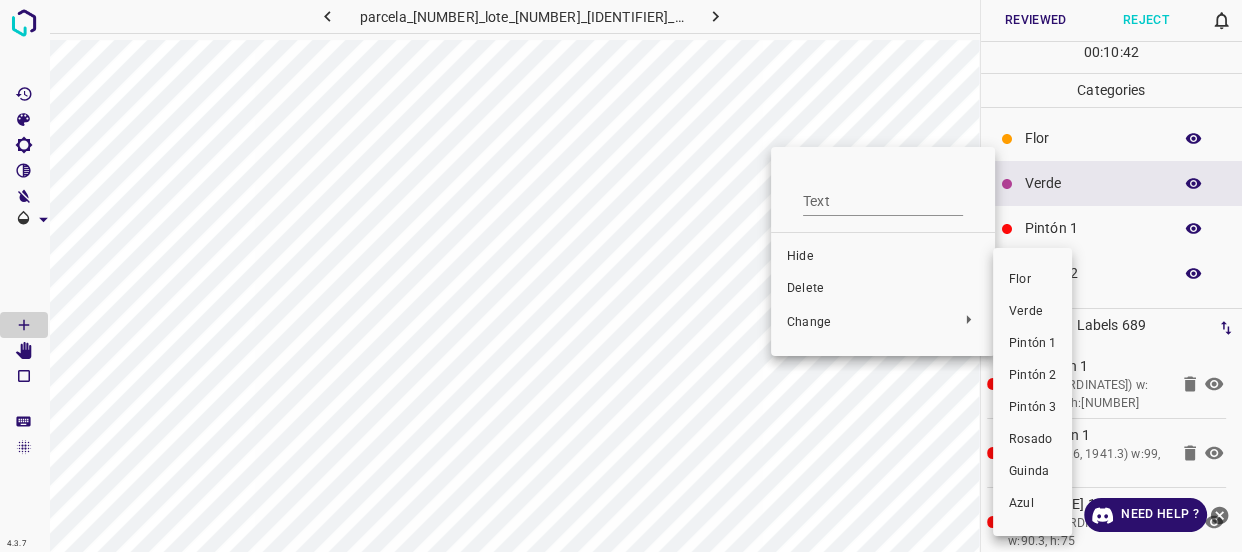 click on "Verde" at bounding box center [1032, 312] 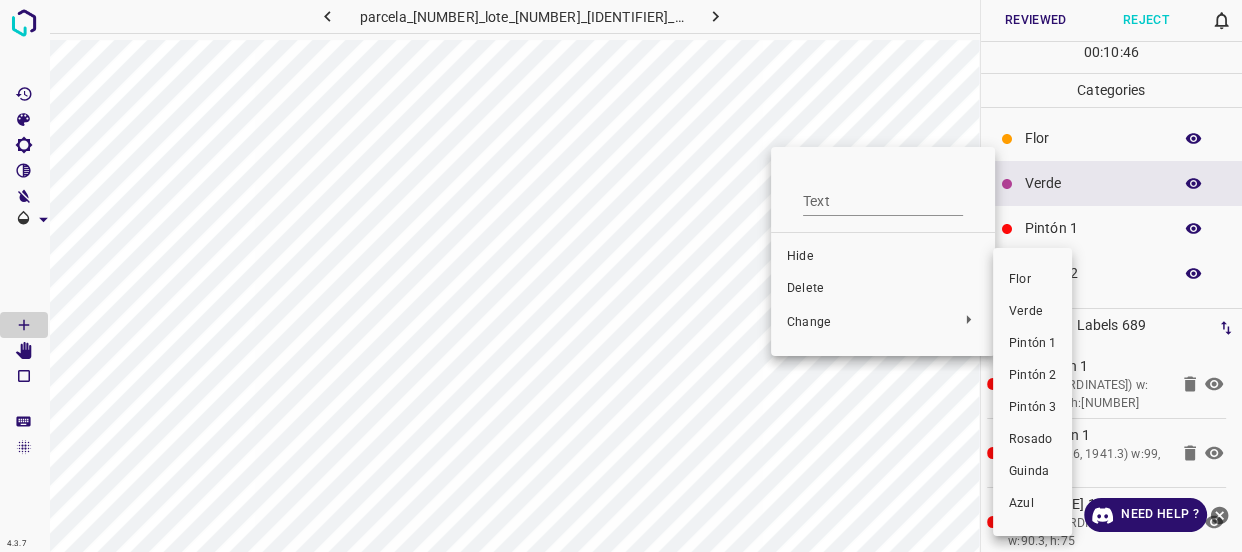 click on "Verde" at bounding box center [1032, 312] 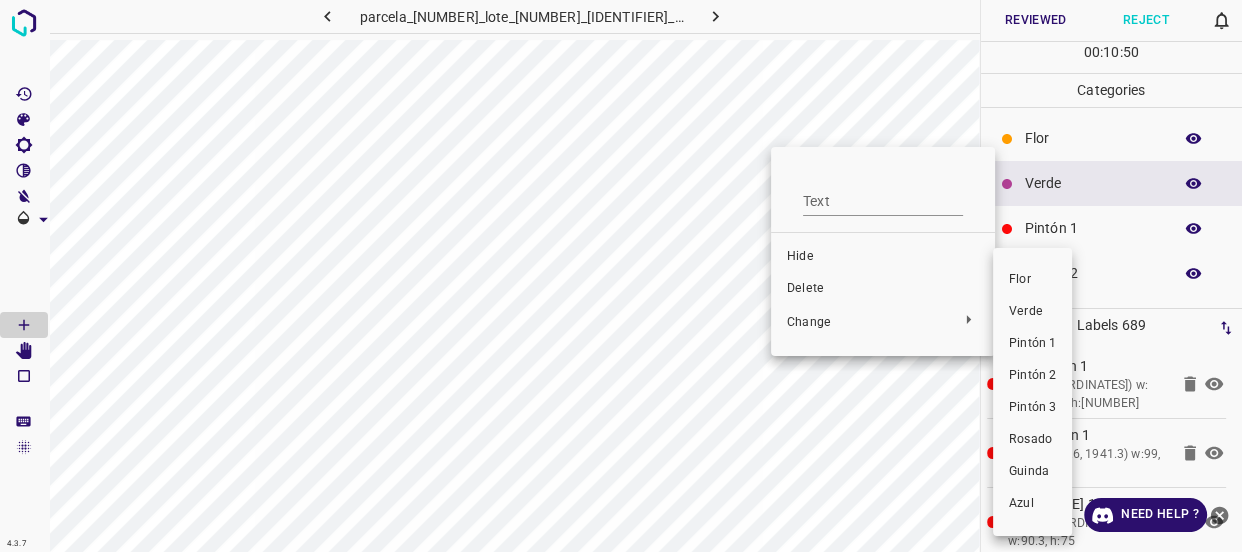 click on "Verde" at bounding box center [1032, 312] 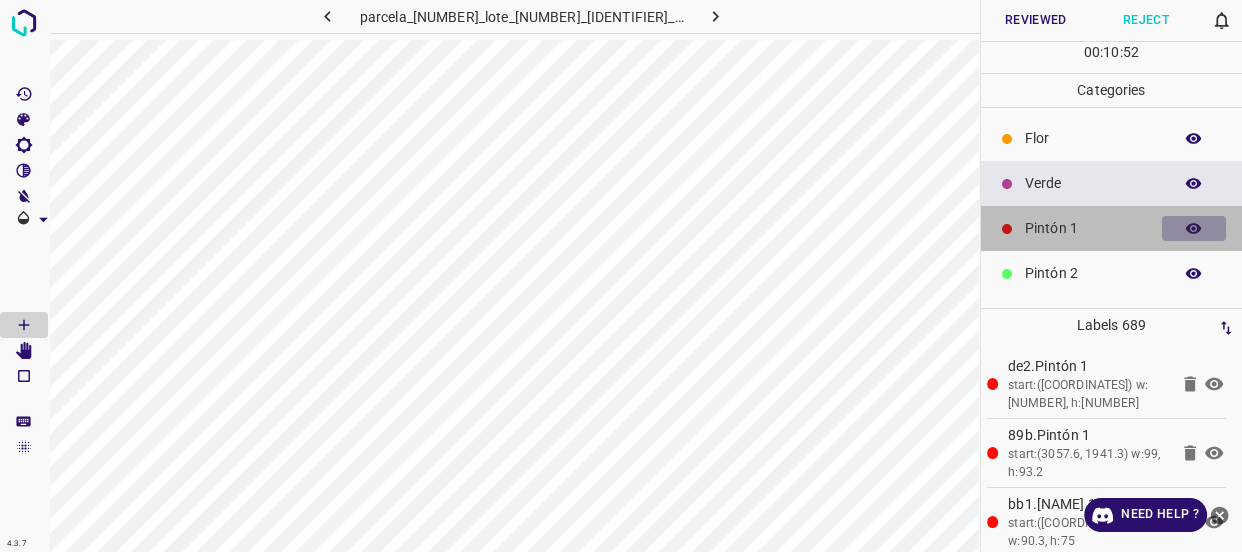 click 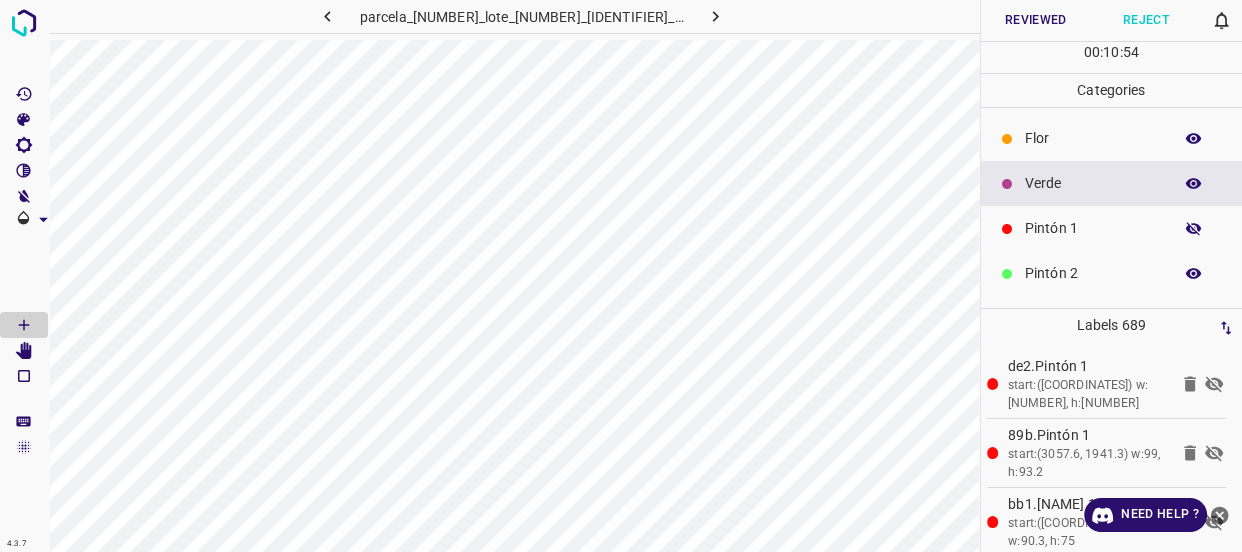 click 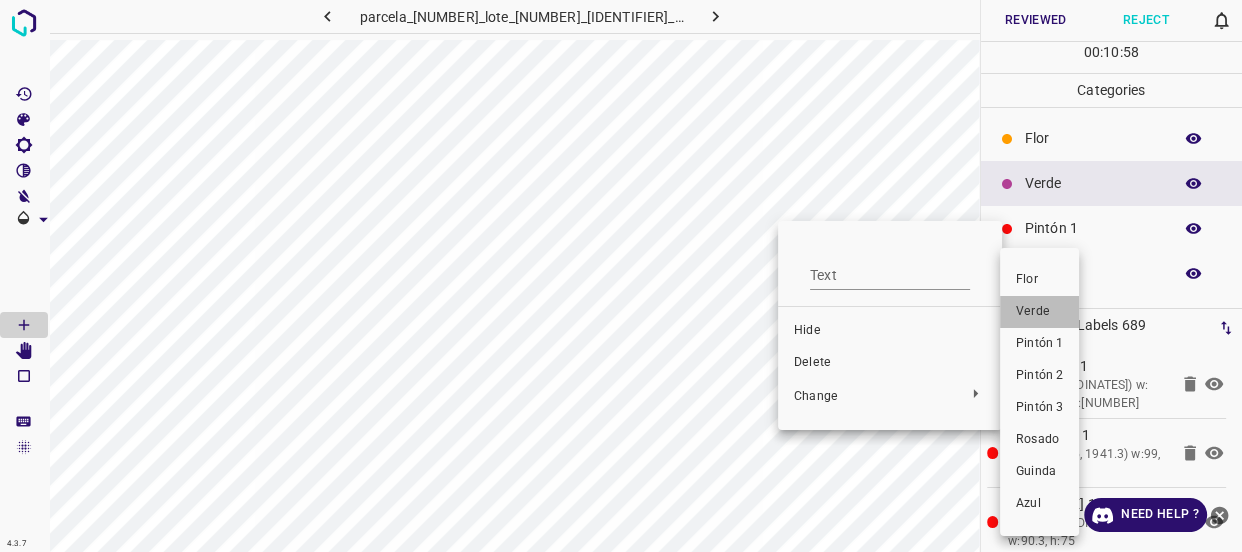 drag, startPoint x: 1017, startPoint y: 306, endPoint x: 792, endPoint y: 251, distance: 231.6247 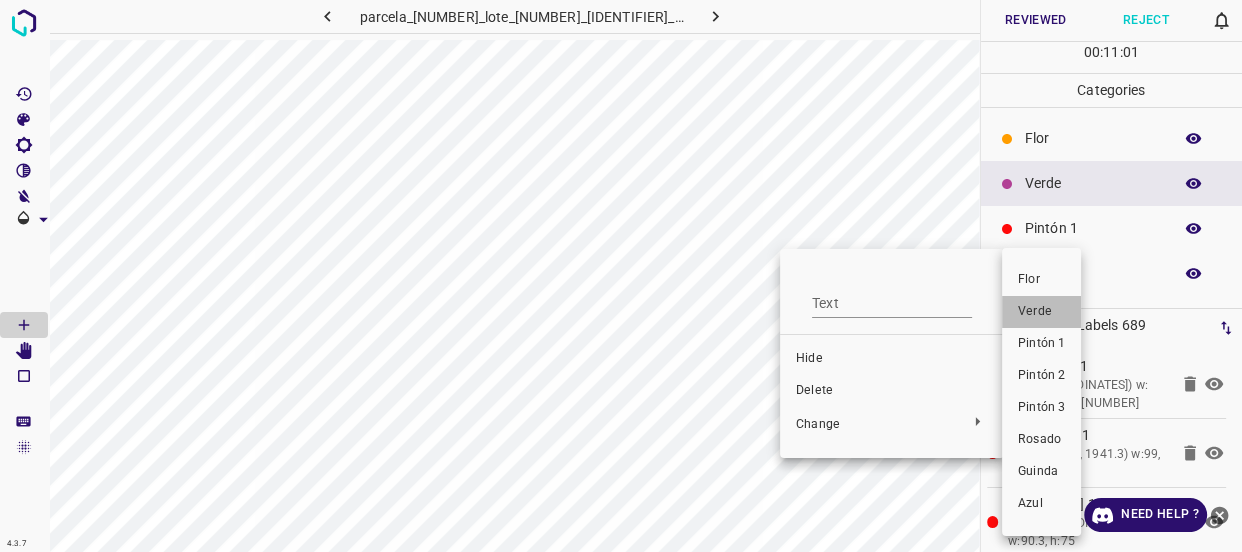 click on "Verde" at bounding box center [1041, 312] 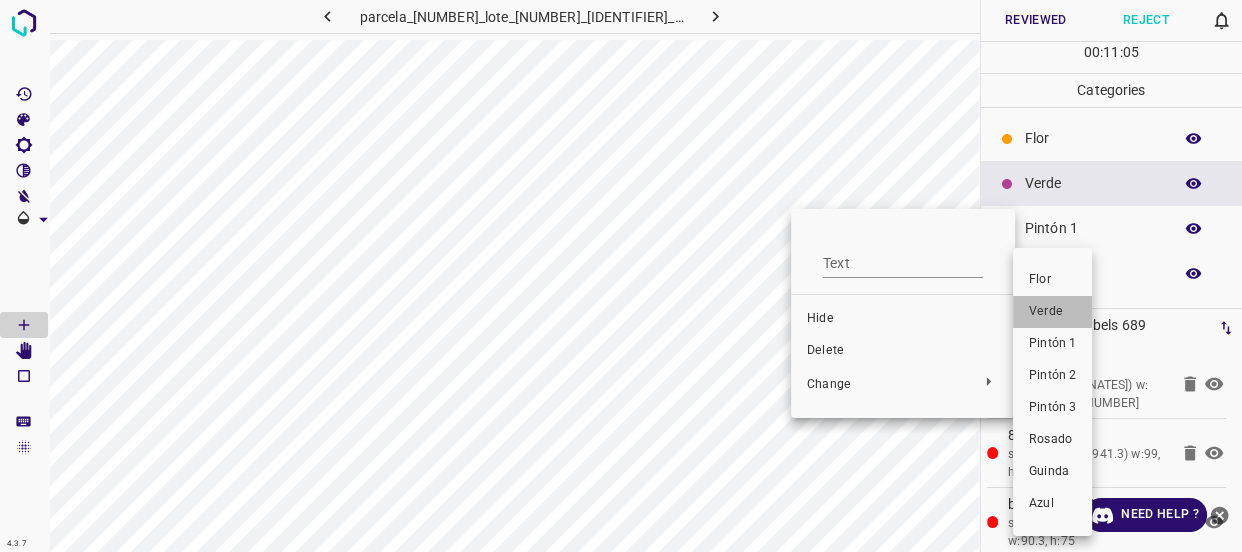 drag, startPoint x: 1049, startPoint y: 320, endPoint x: 790, endPoint y: 283, distance: 261.62952 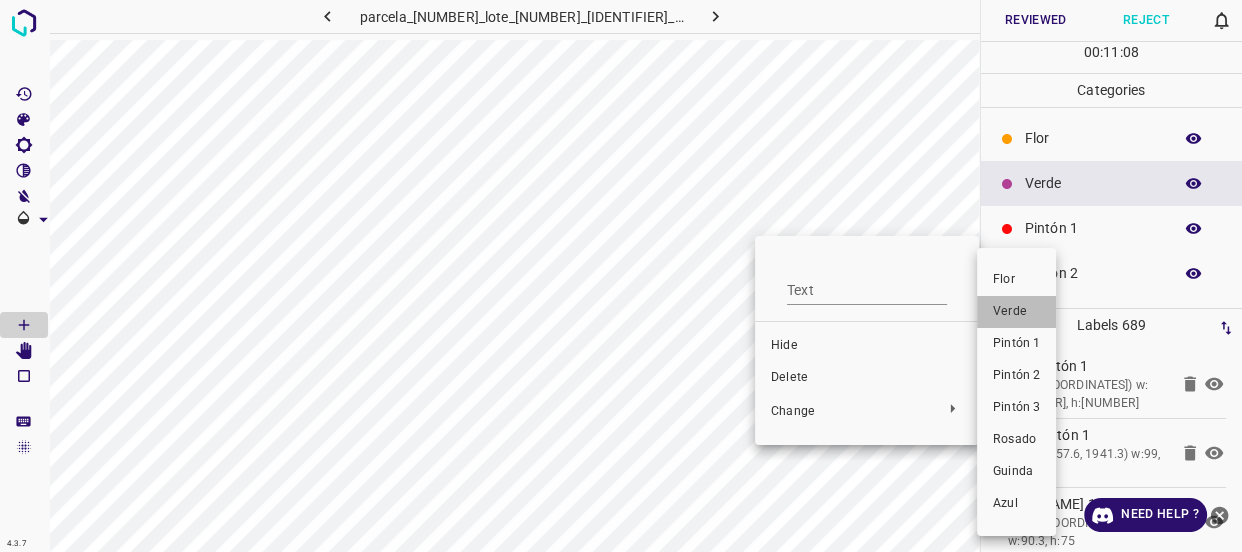 click on "Verde" at bounding box center (1016, 312) 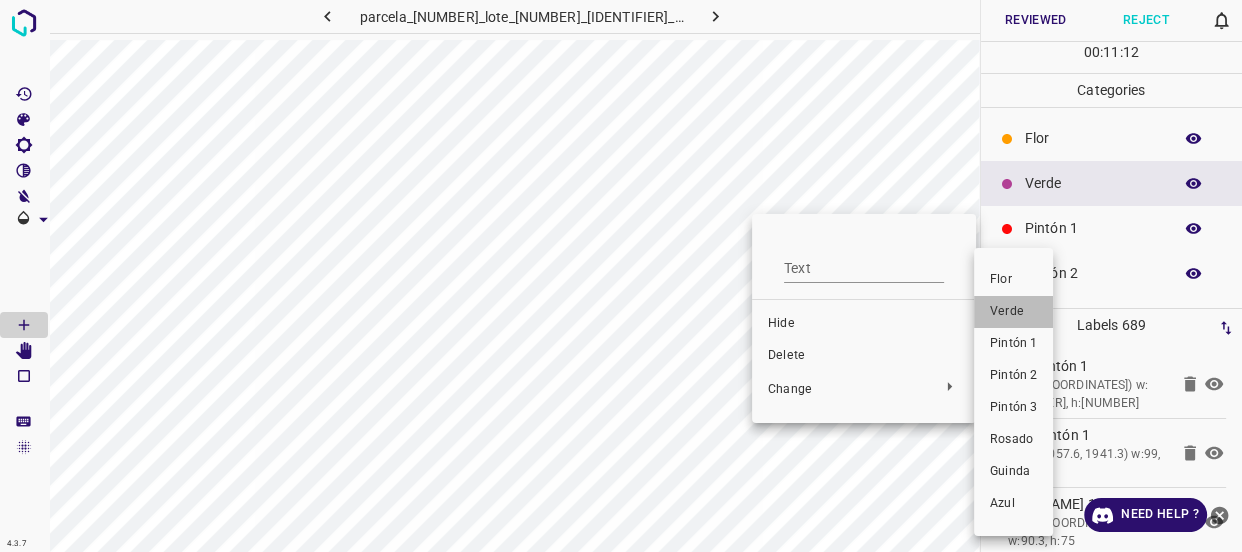 click on "Verde" at bounding box center (1013, 312) 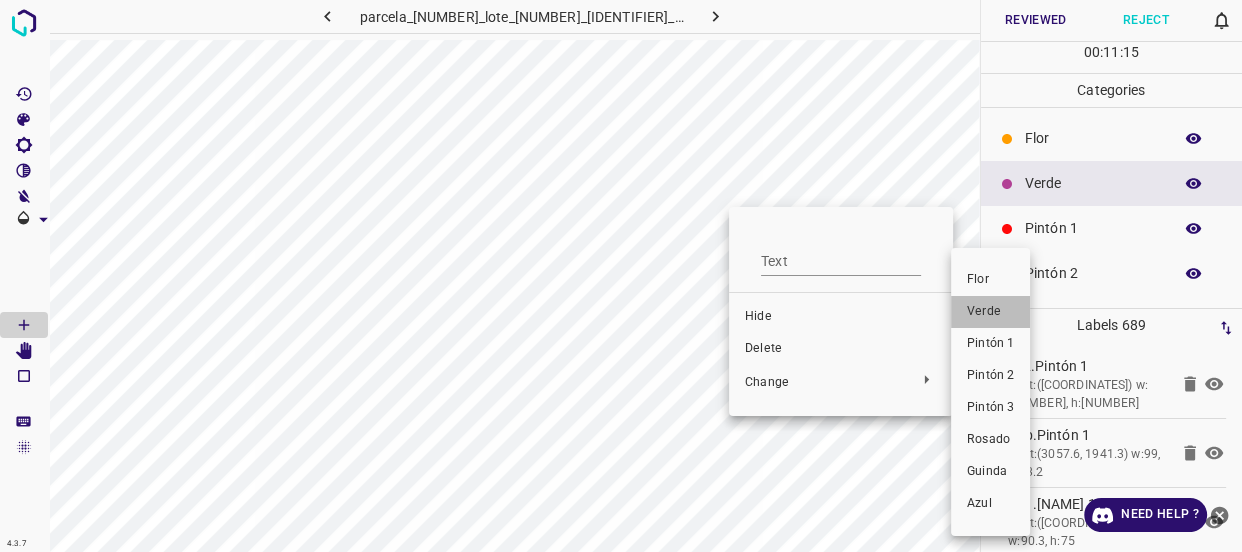 drag, startPoint x: 976, startPoint y: 301, endPoint x: 758, endPoint y: 280, distance: 219.00912 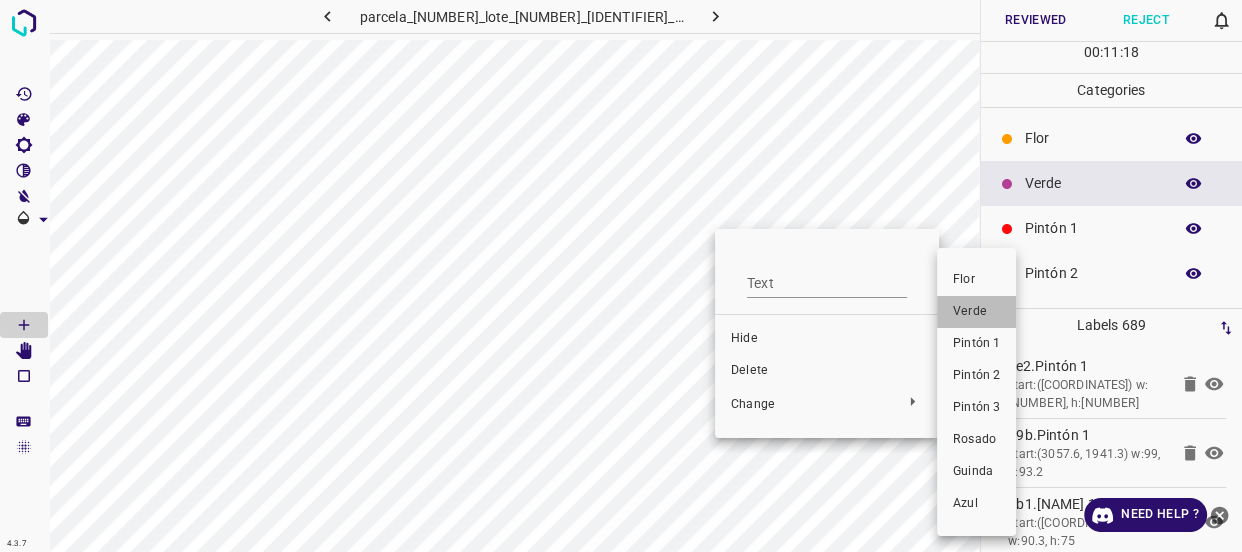 click on "Verde" at bounding box center (976, 312) 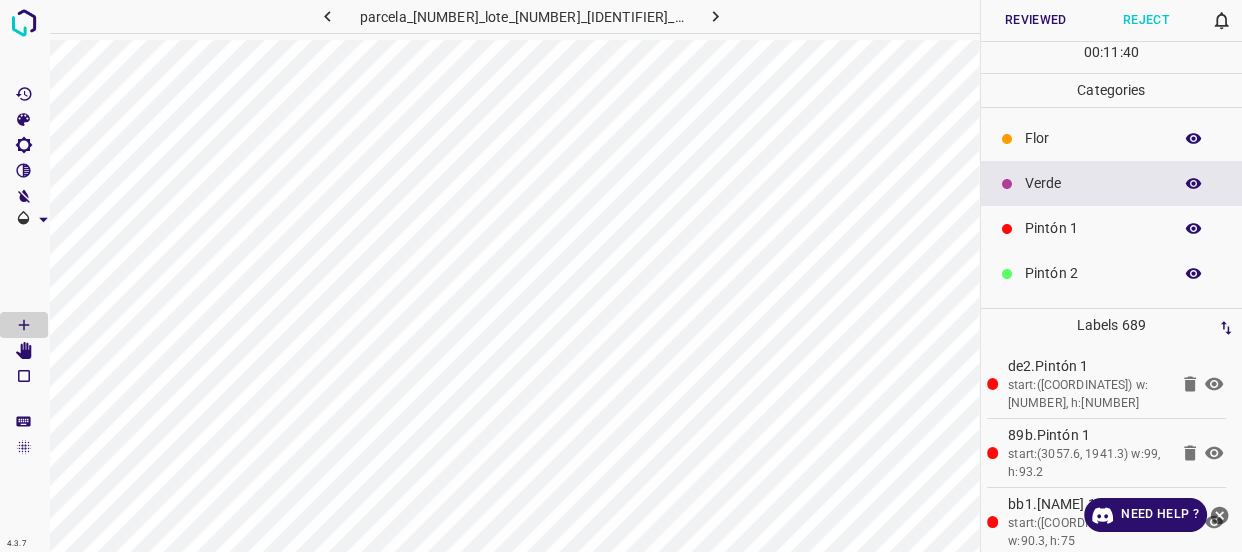 click on "Pintón 1" at bounding box center (1093, 228) 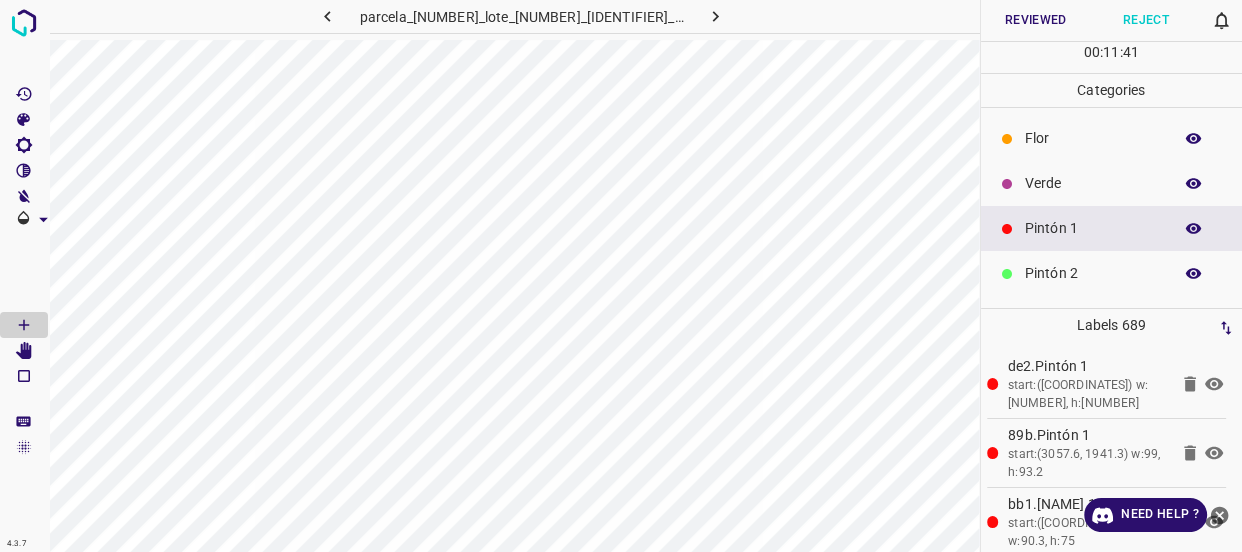 click on "Verde" at bounding box center (1093, 183) 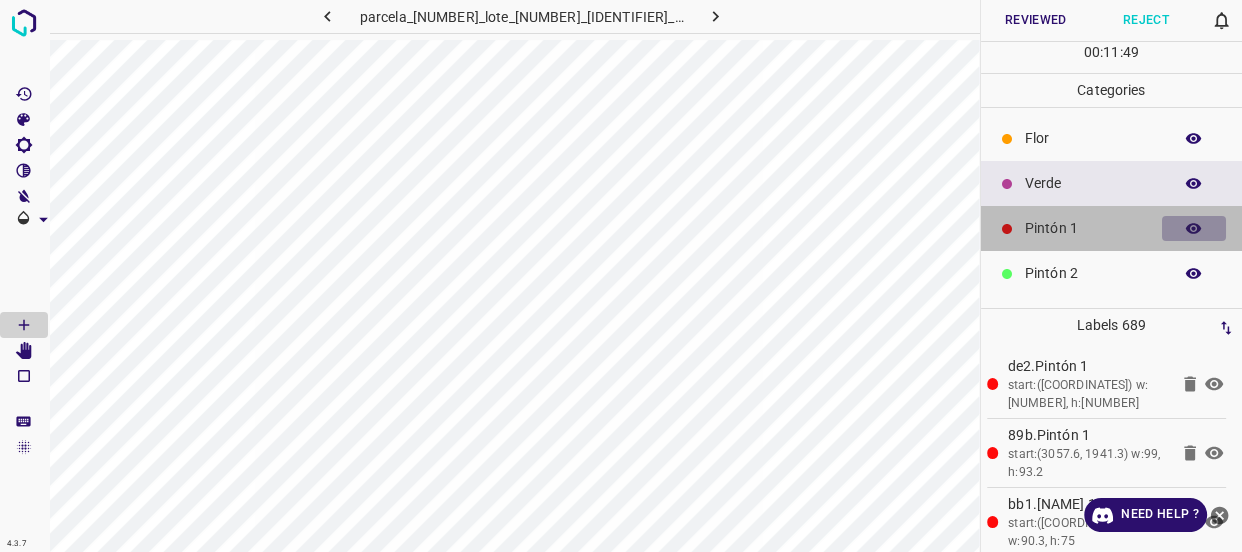 click 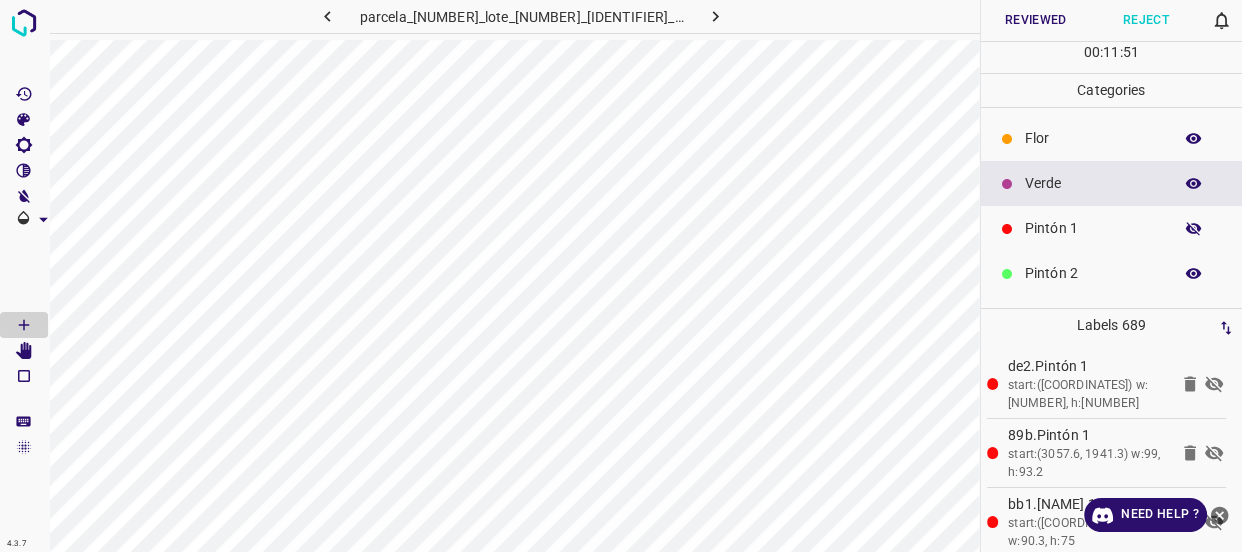 click 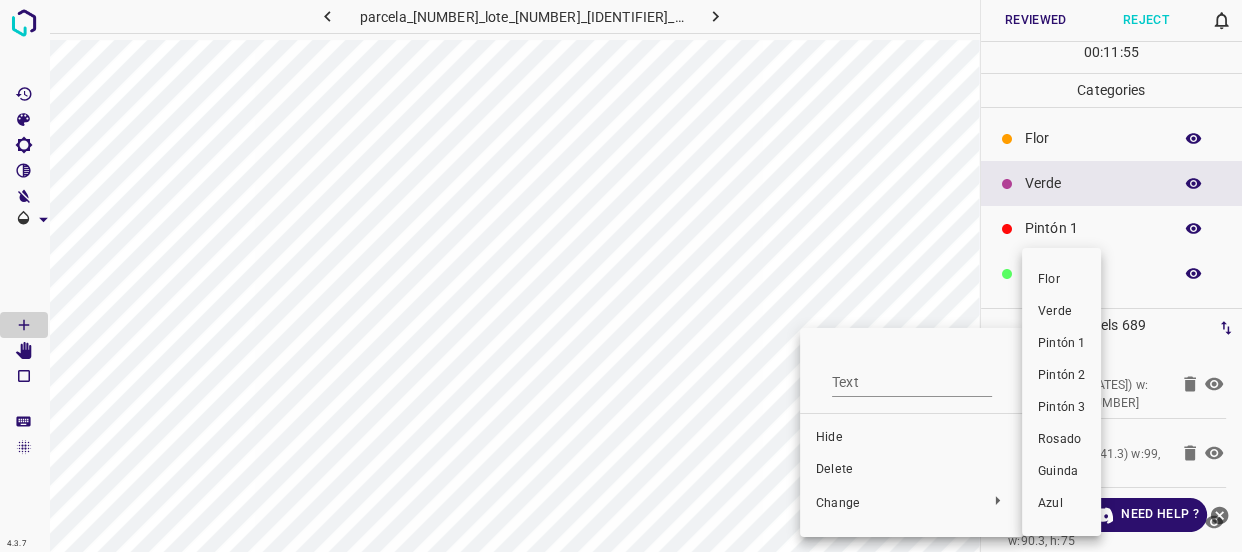 click on "Pintón 2" at bounding box center (1061, 376) 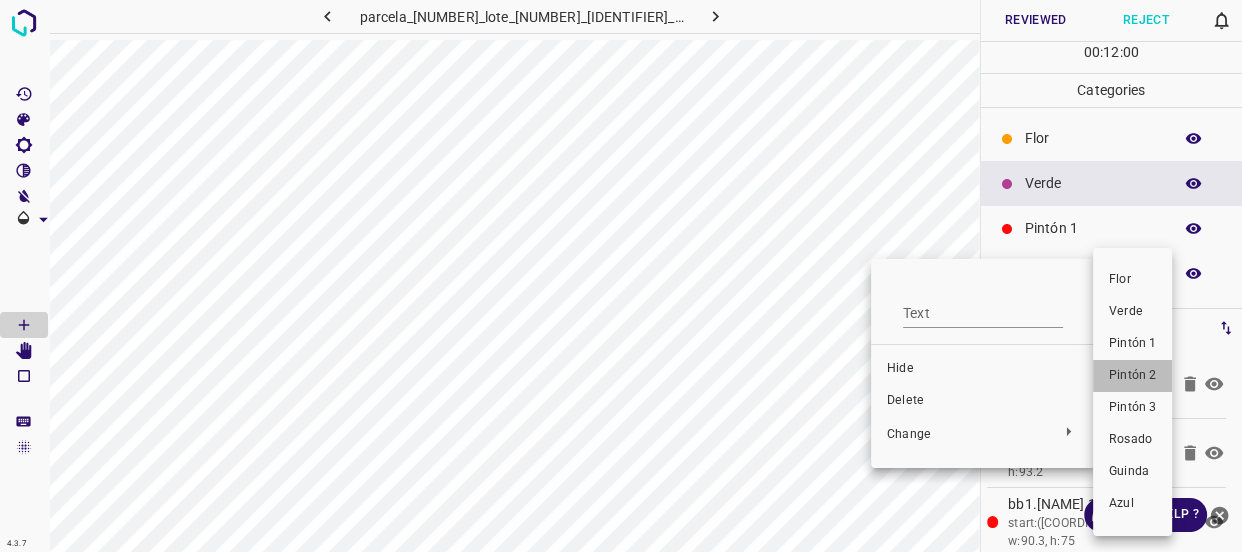 click on "Pintón 2" at bounding box center [1132, 376] 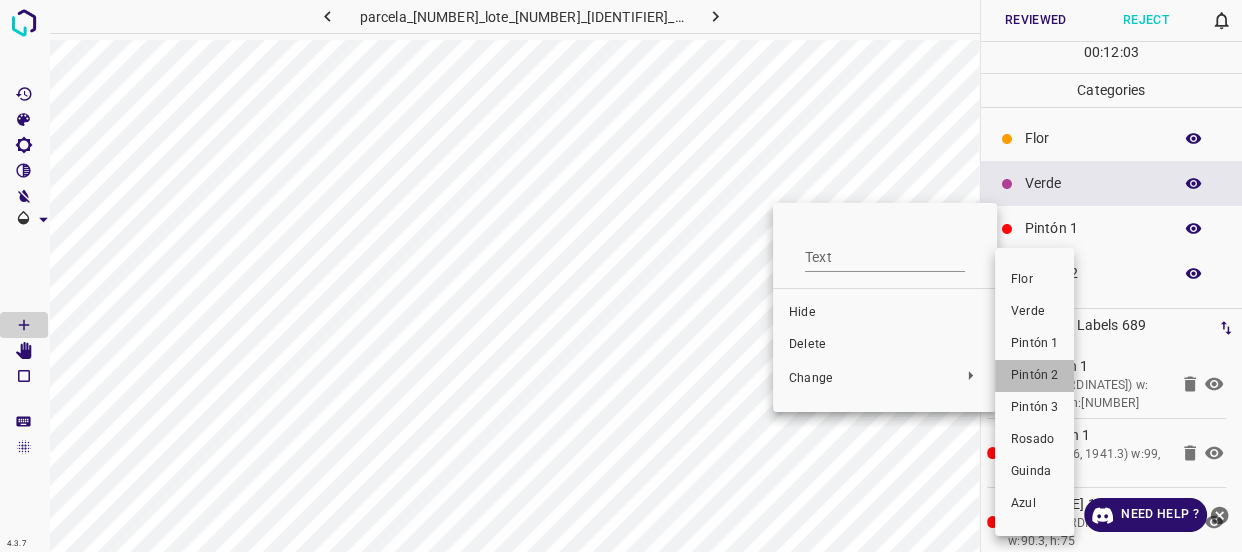 drag, startPoint x: 1039, startPoint y: 376, endPoint x: 700, endPoint y: 203, distance: 380.59164 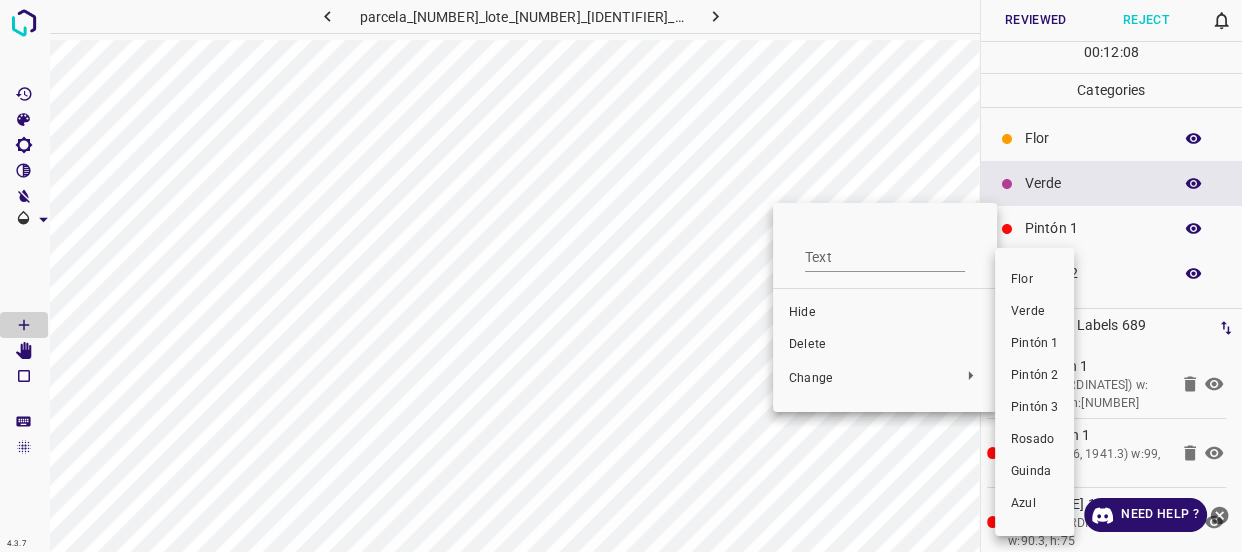 click on "Pintón 2" at bounding box center [1034, 376] 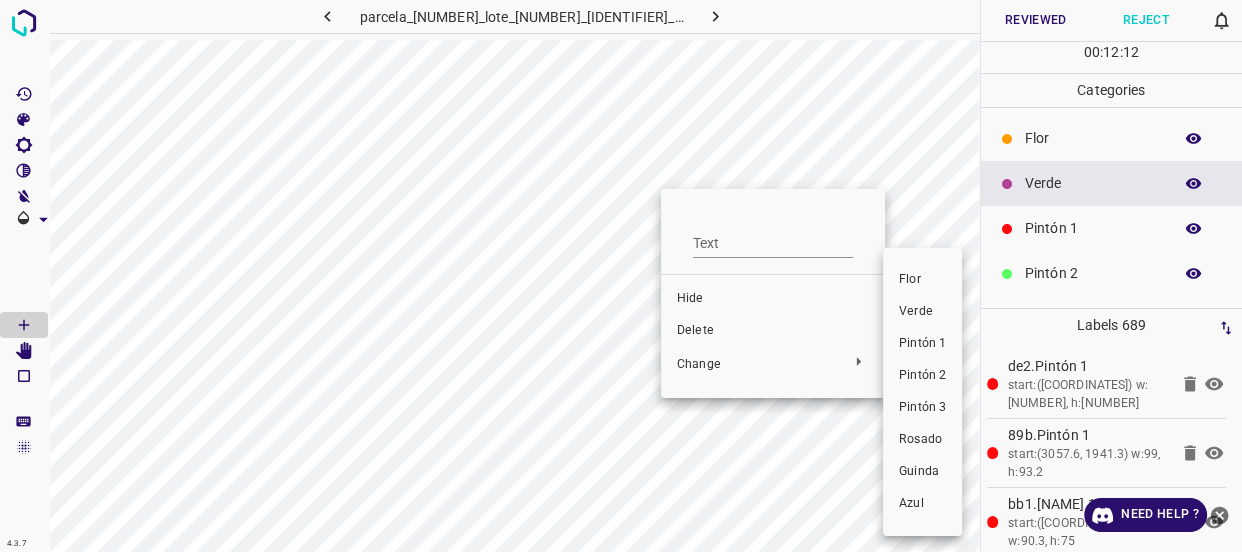 click on "Pintón 2" at bounding box center [922, 376] 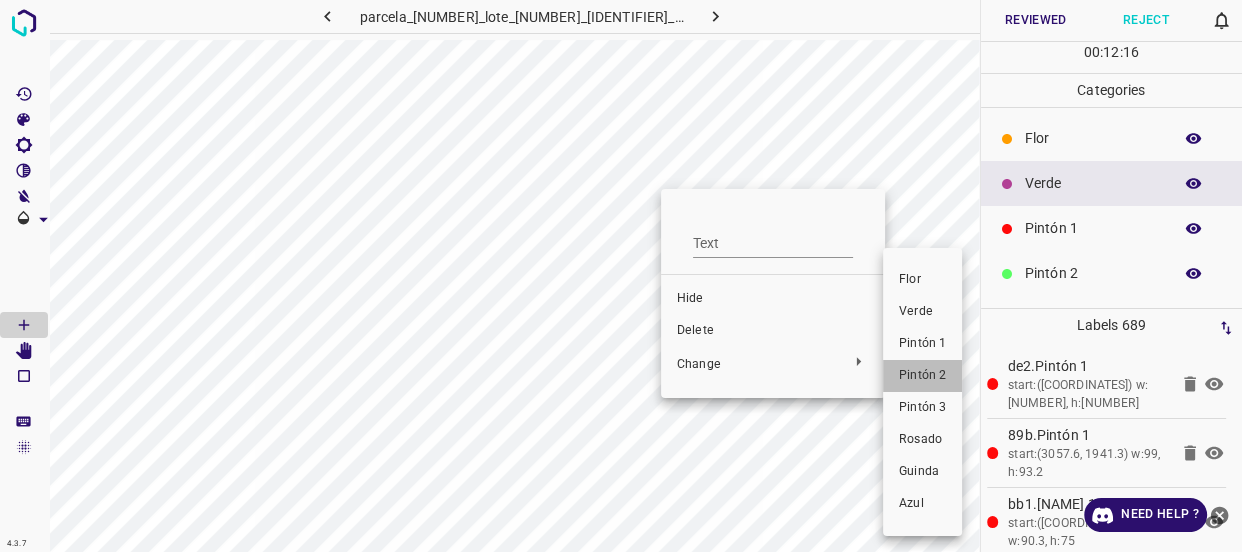 click on "Pintón 2" at bounding box center [922, 376] 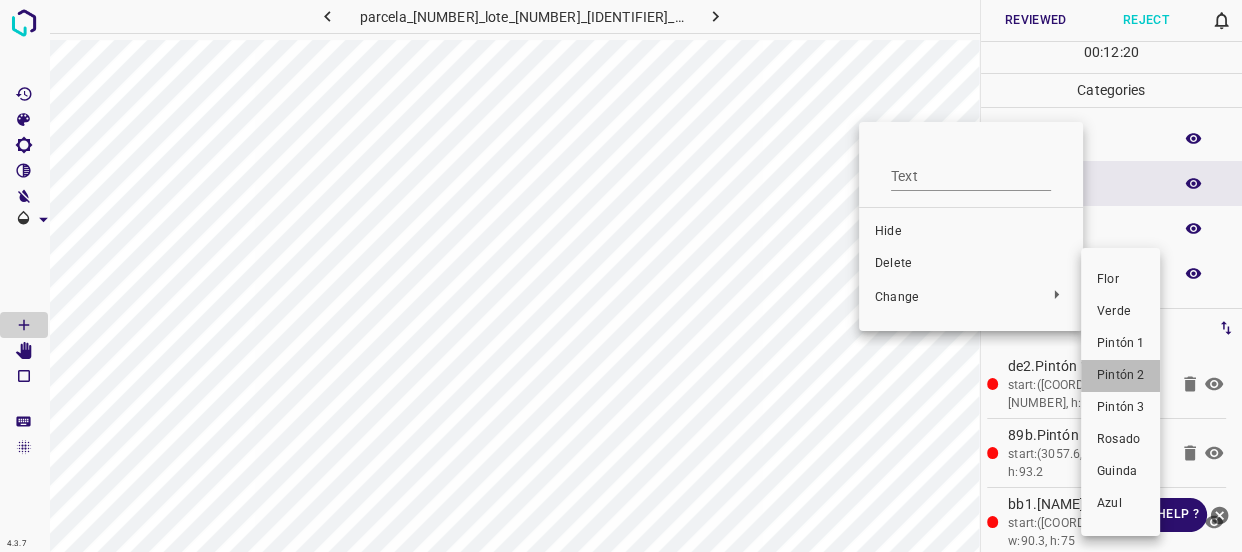 drag, startPoint x: 1124, startPoint y: 372, endPoint x: 874, endPoint y: 219, distance: 293.10236 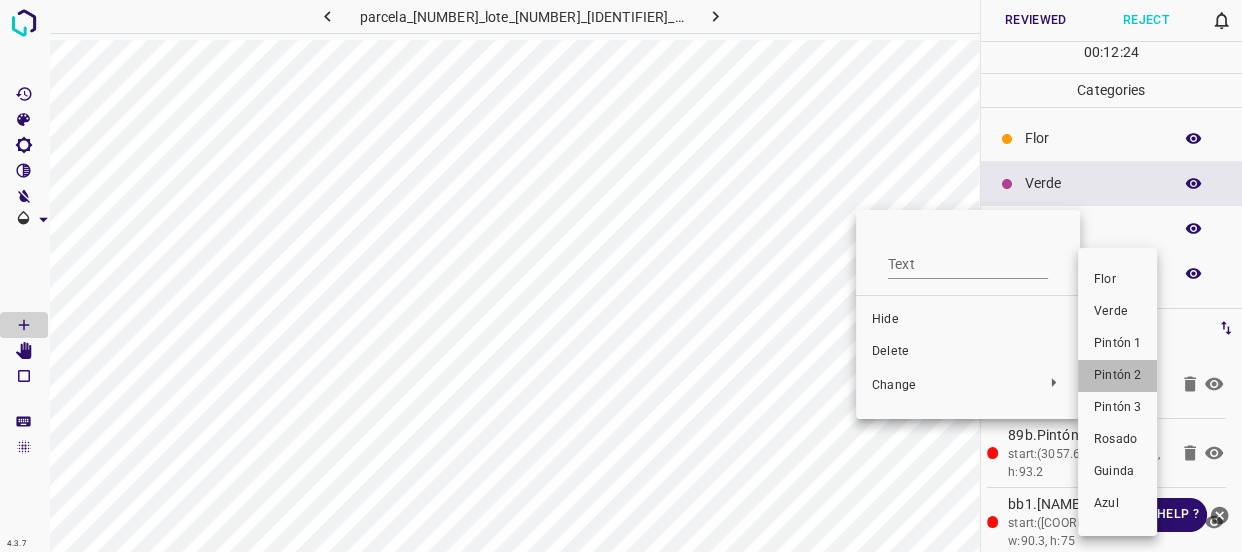 click on "Pintón 2" at bounding box center (1117, 376) 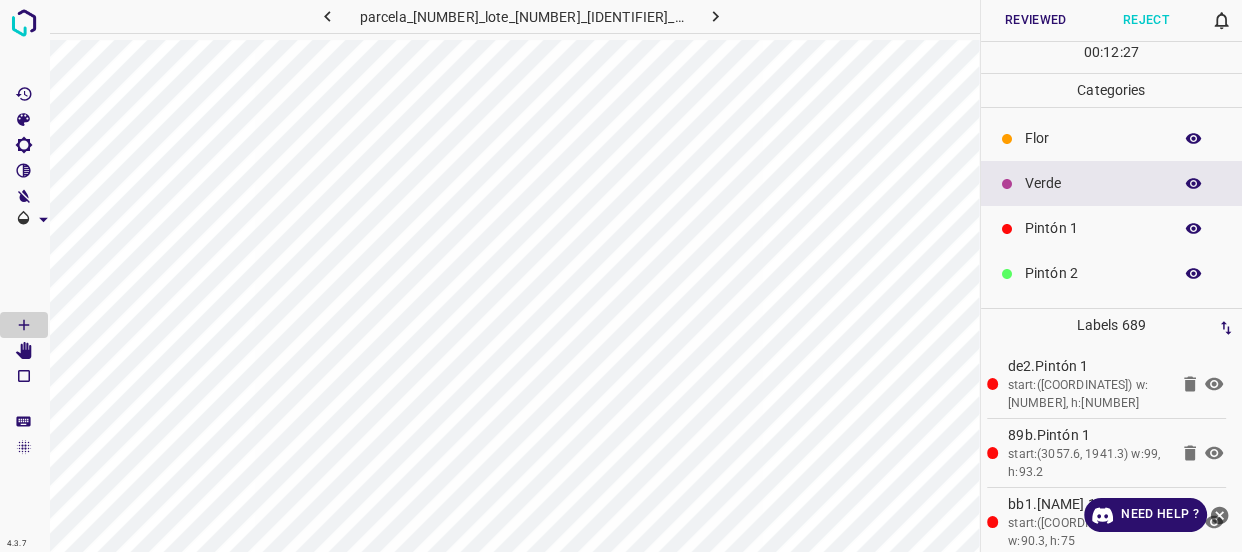 click 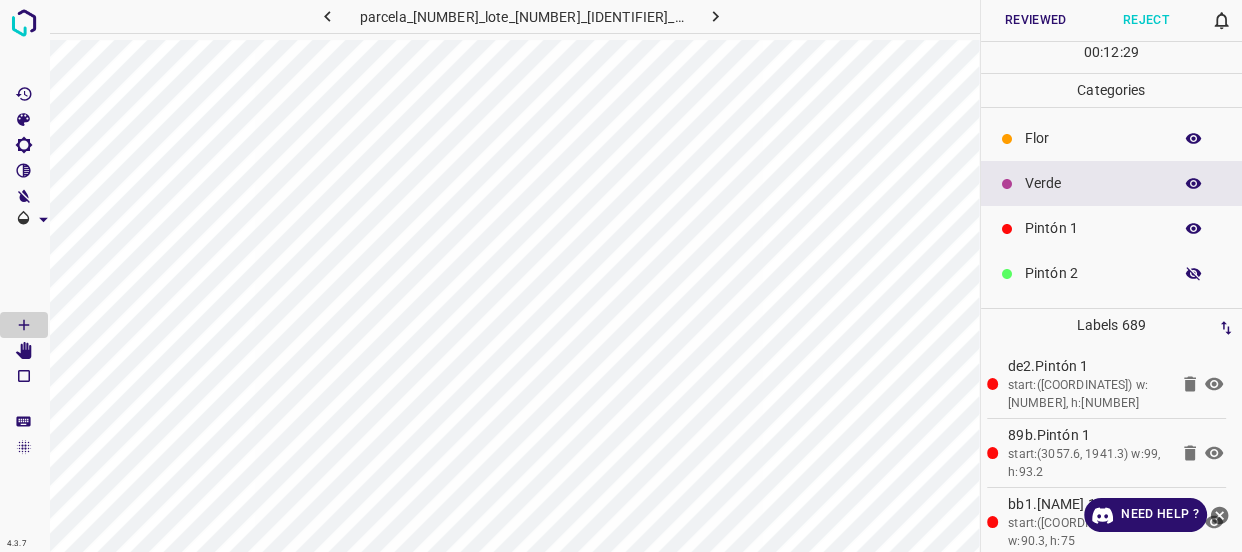 click 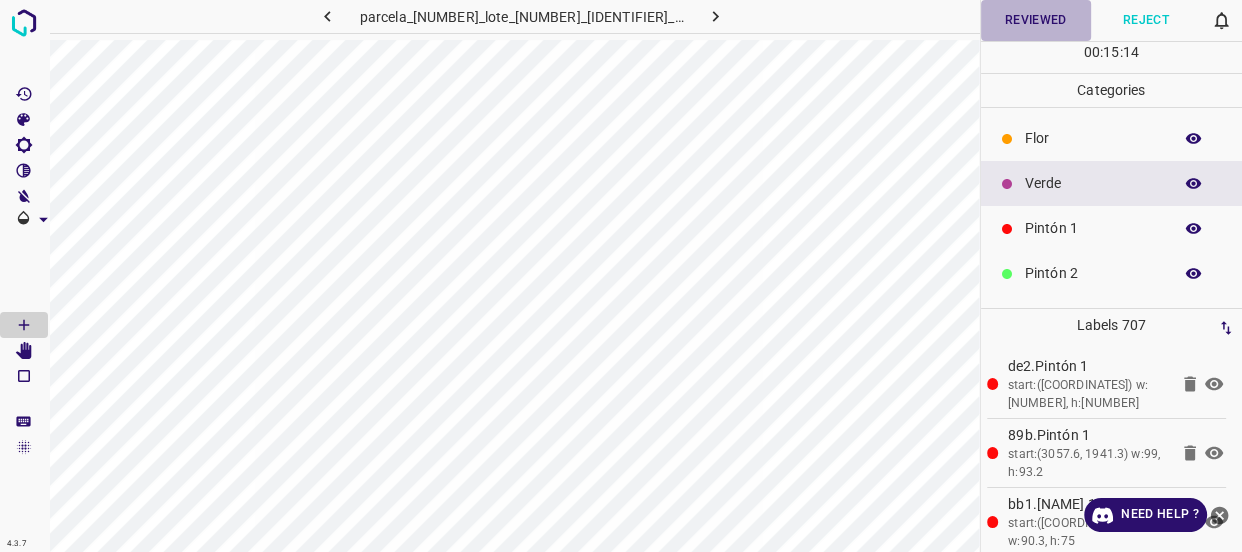 click on "Reviewed" at bounding box center [1036, 20] 